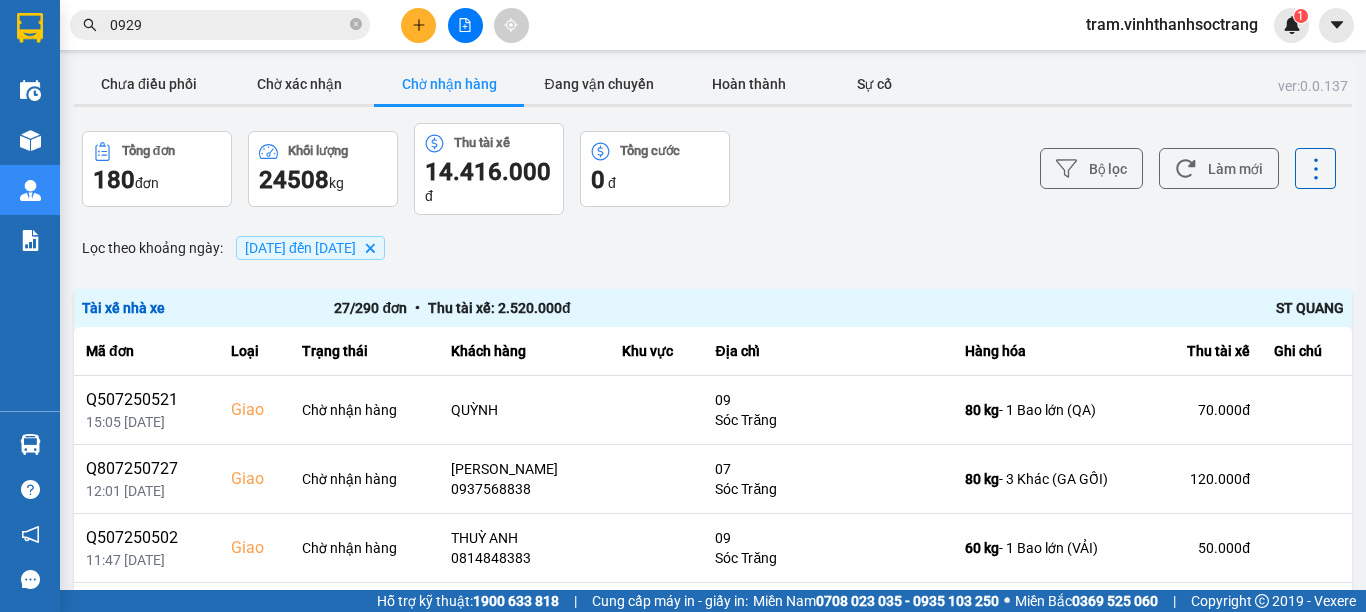 scroll, scrollTop: 0, scrollLeft: 0, axis: both 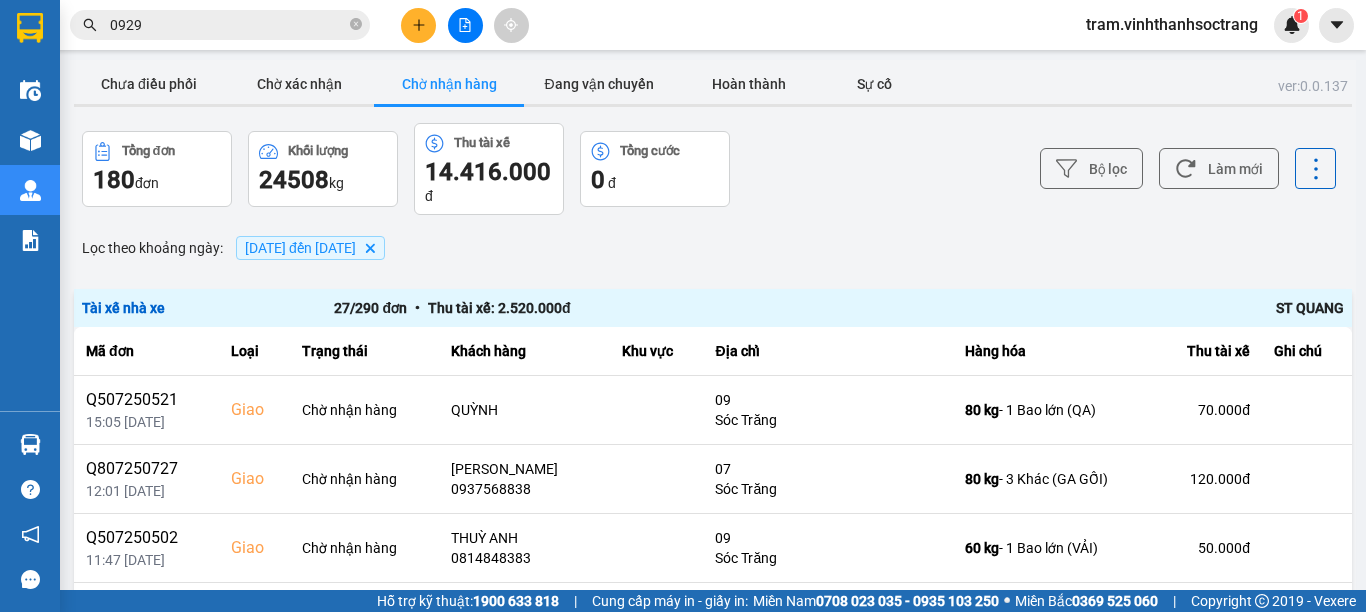 click on "Chờ nhận hàng" at bounding box center [449, 84] 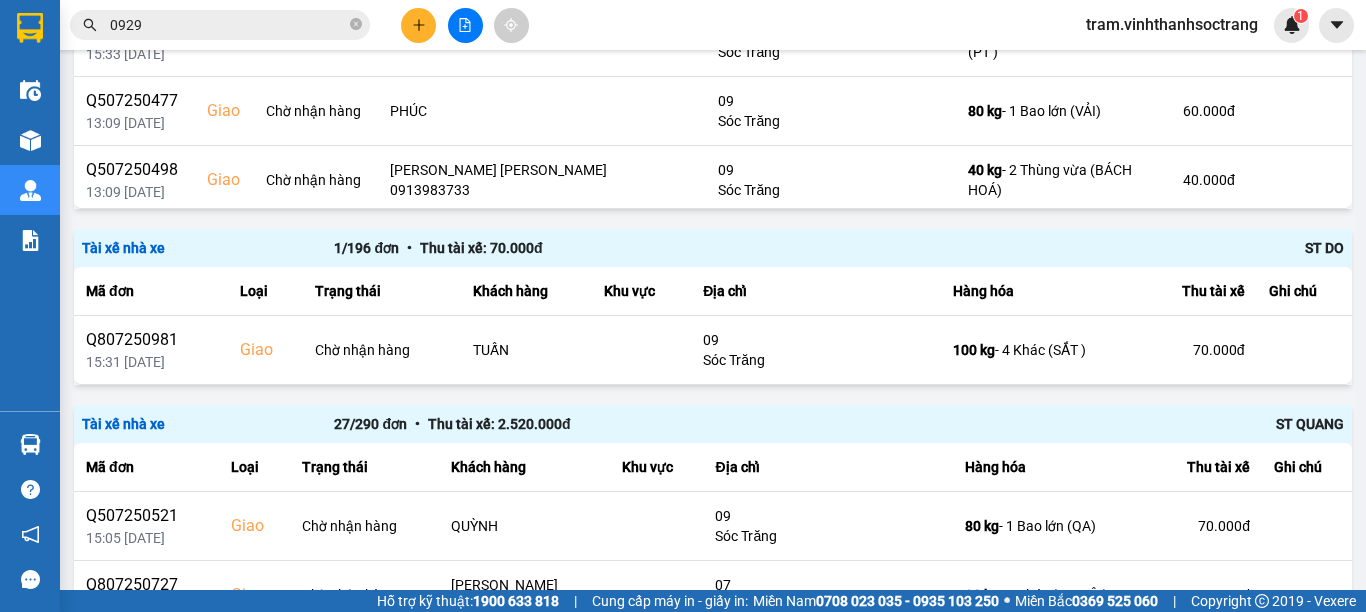 scroll, scrollTop: 1000, scrollLeft: 0, axis: vertical 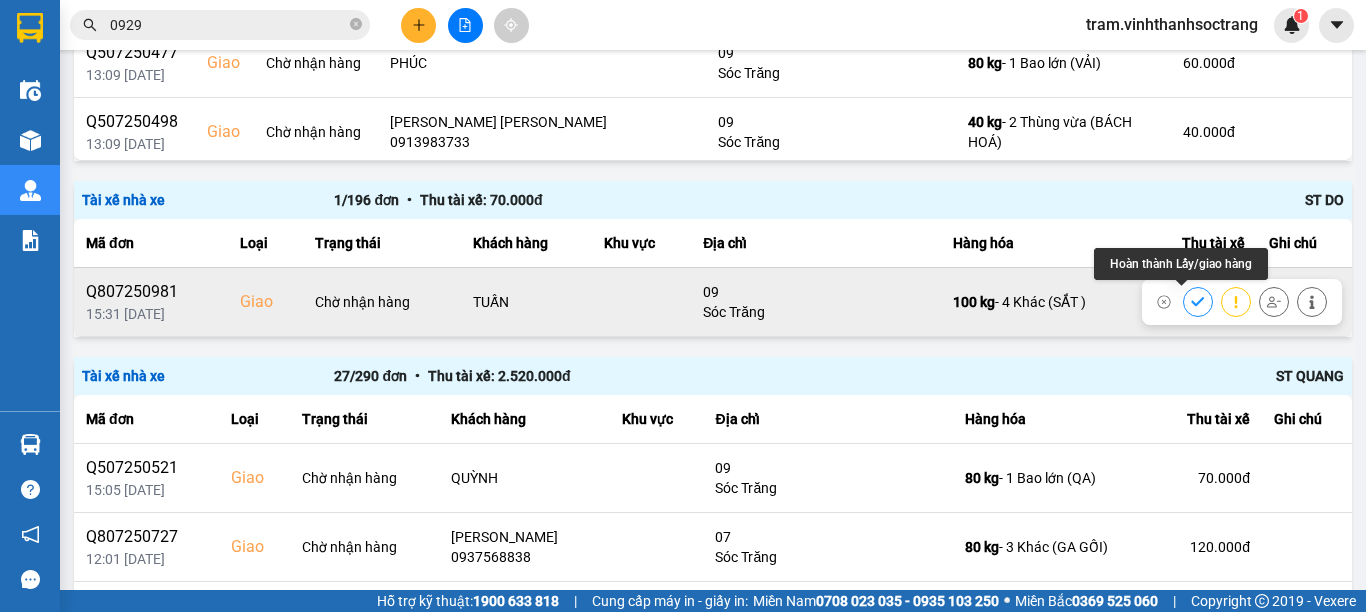 click 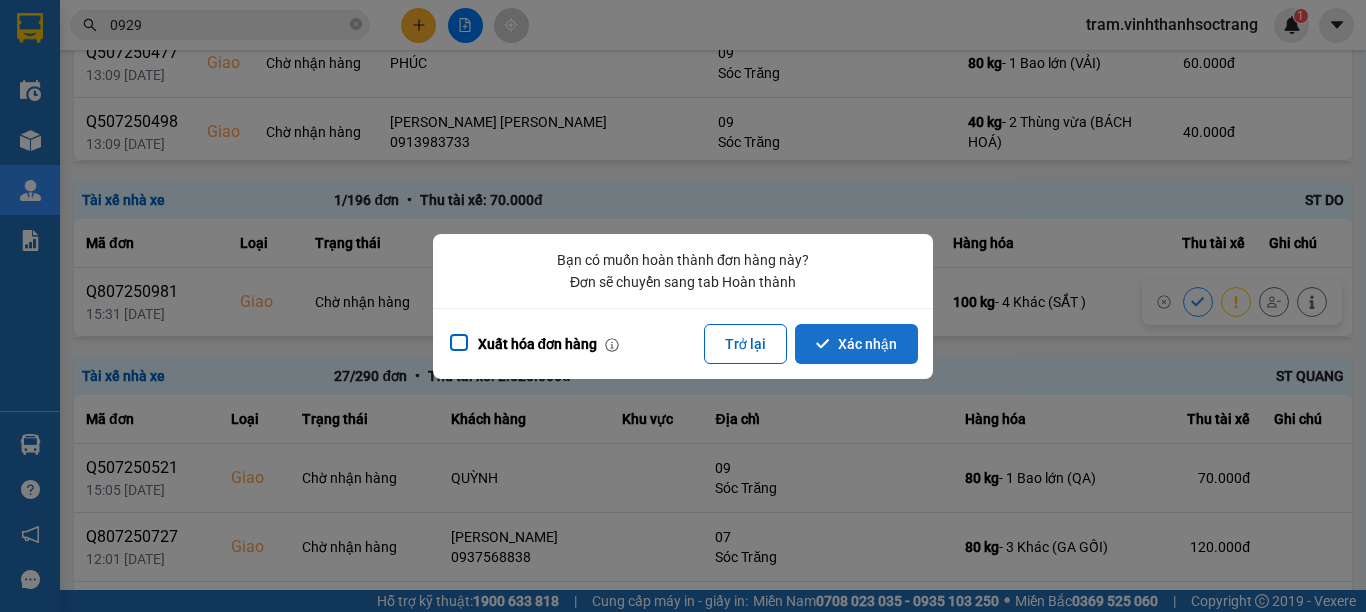 click on "Xác nhận" at bounding box center [856, 344] 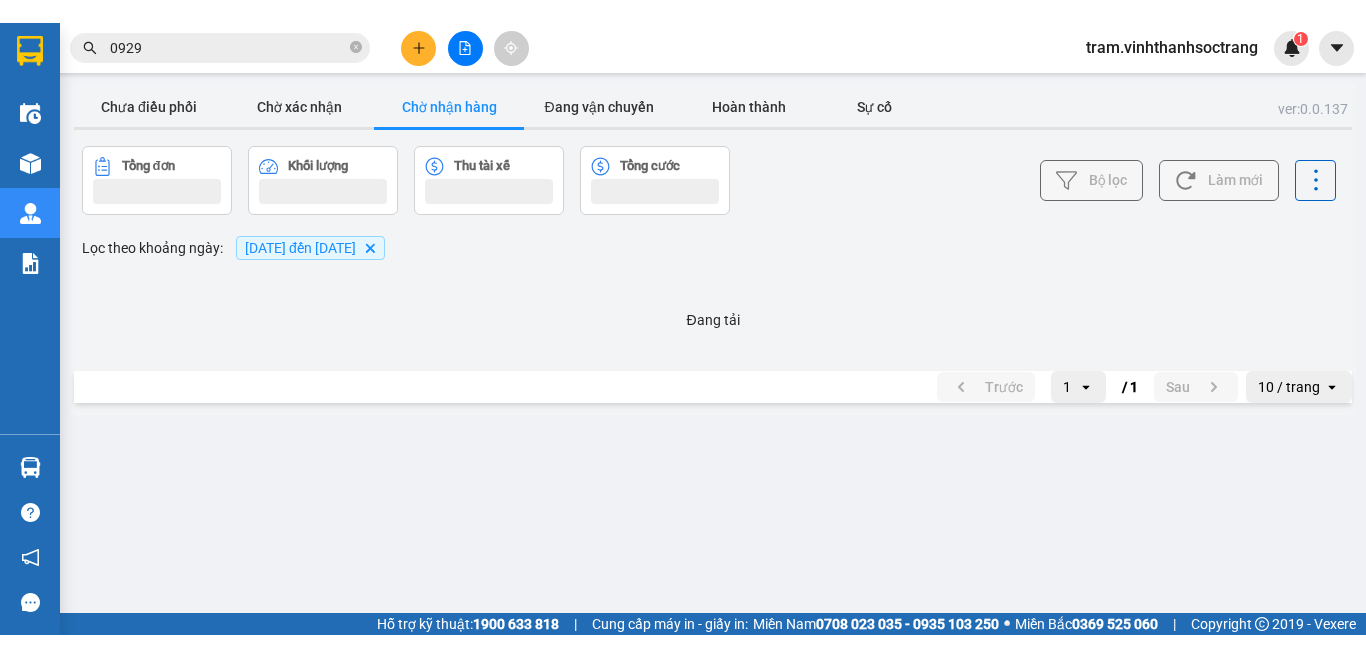 scroll, scrollTop: 0, scrollLeft: 0, axis: both 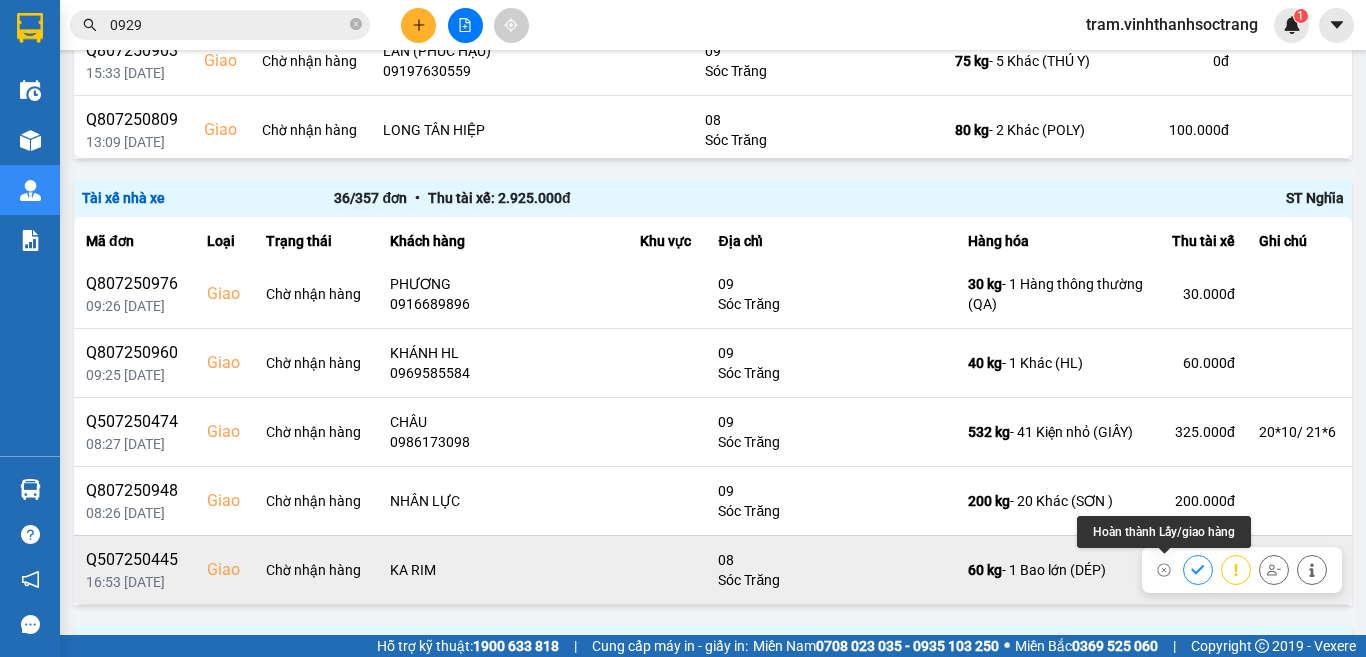 click 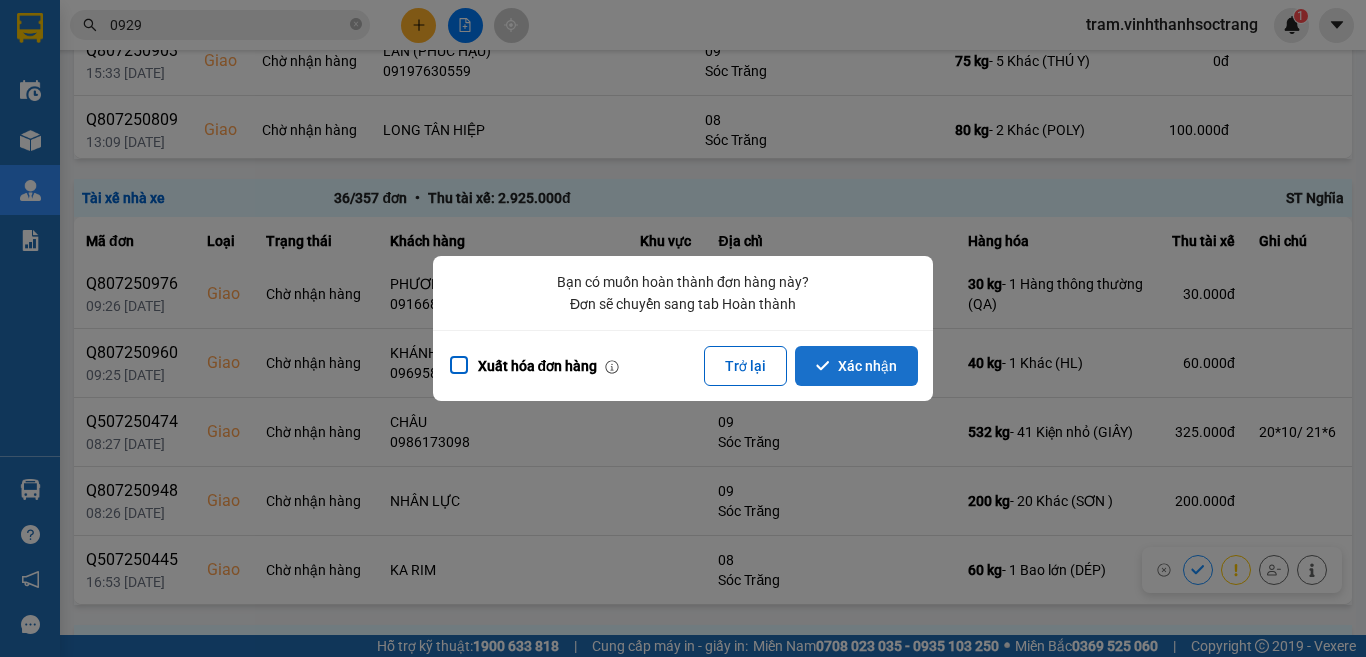 click on "Xác nhận" at bounding box center (856, 366) 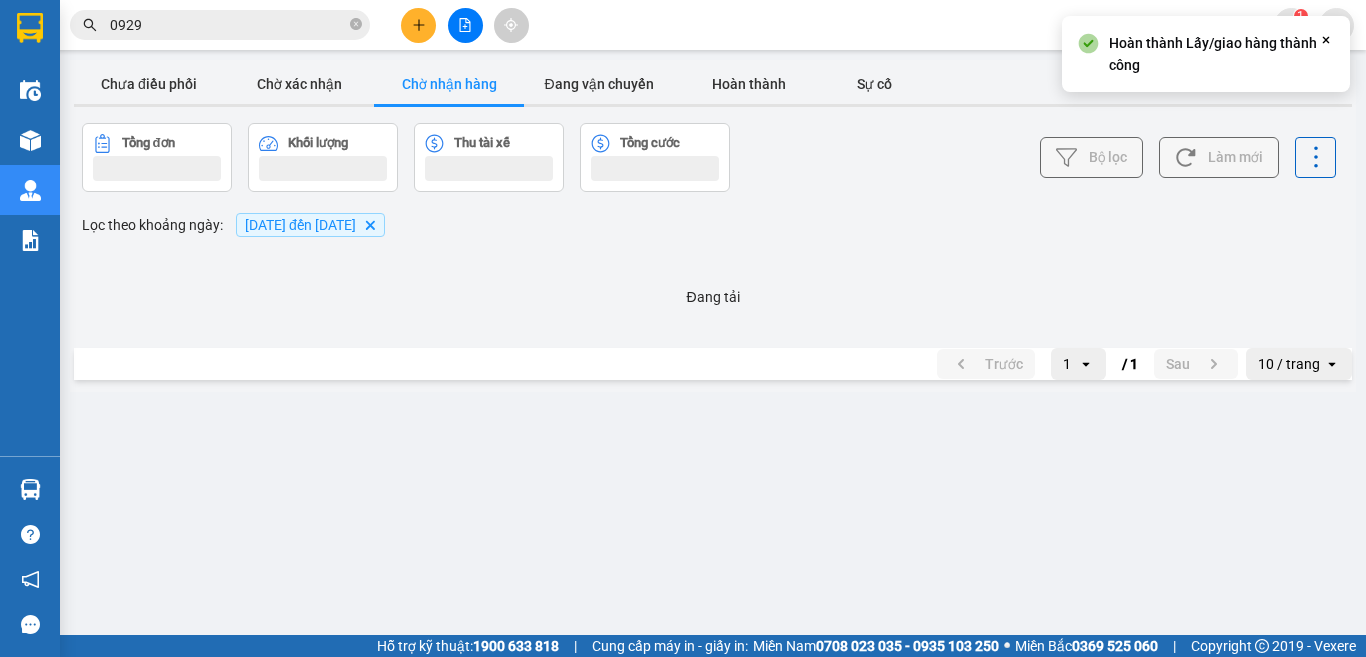 scroll, scrollTop: 0, scrollLeft: 0, axis: both 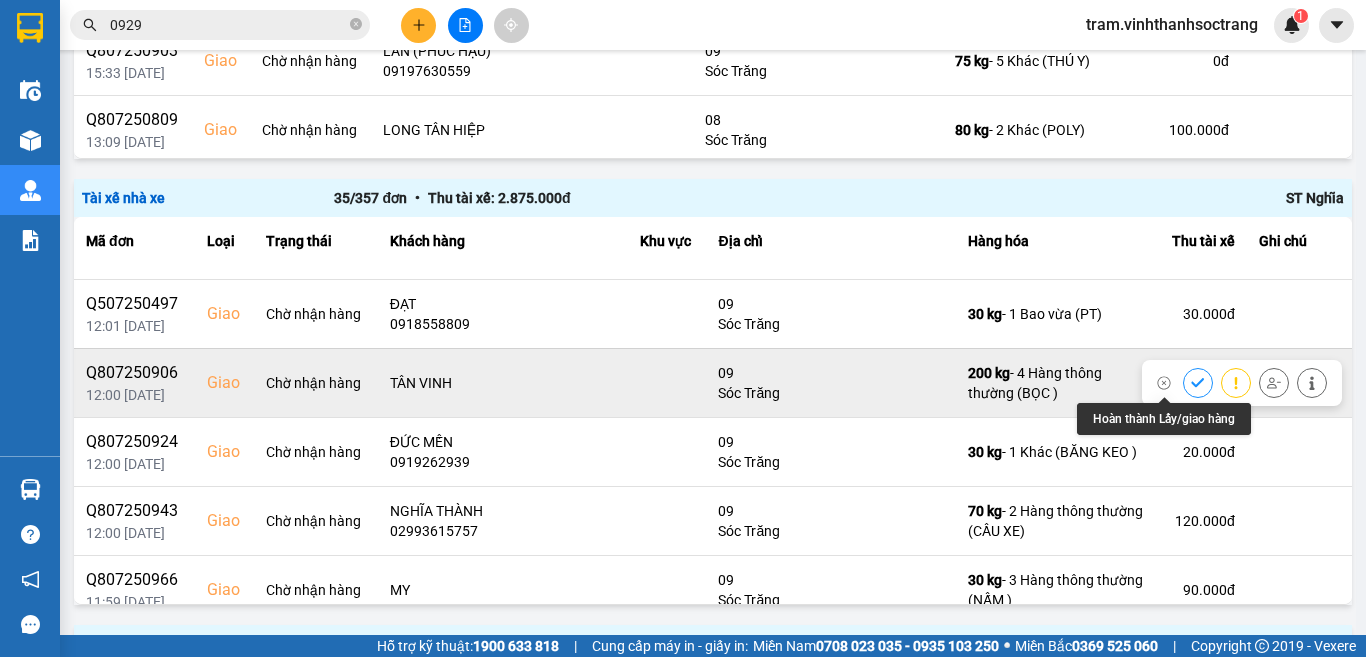 click at bounding box center [1198, 382] 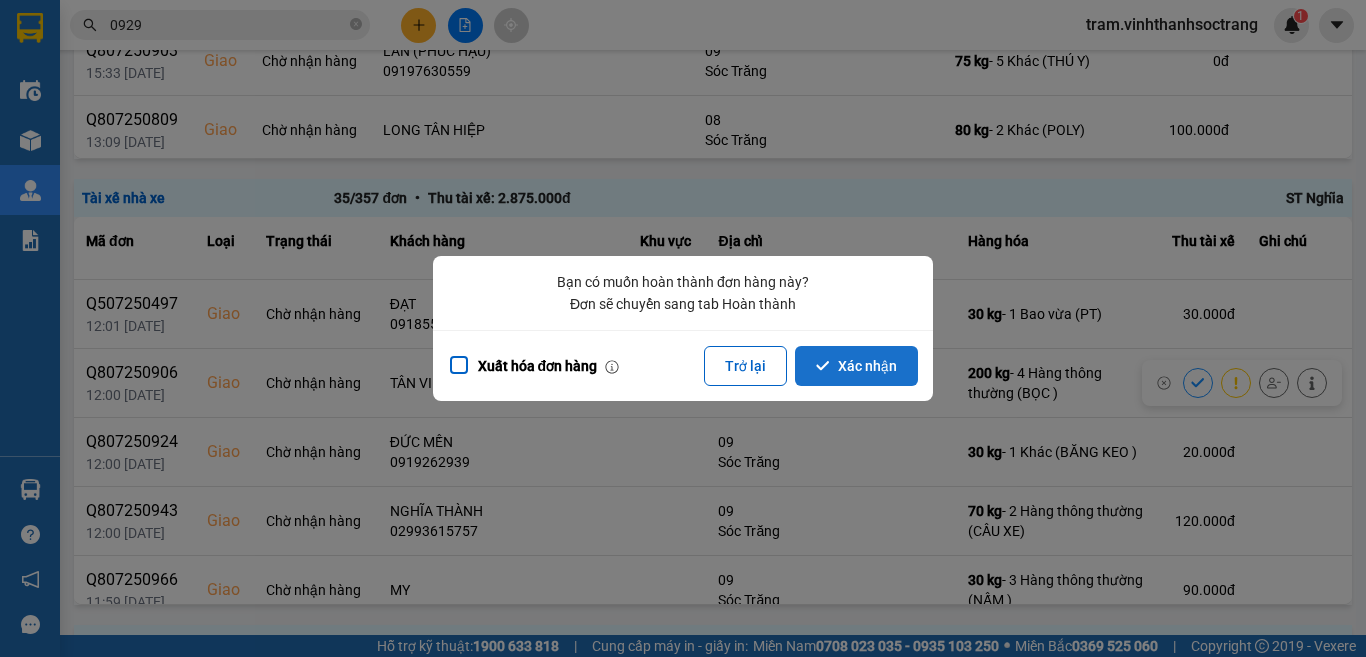 click on "Xác nhận" at bounding box center [856, 366] 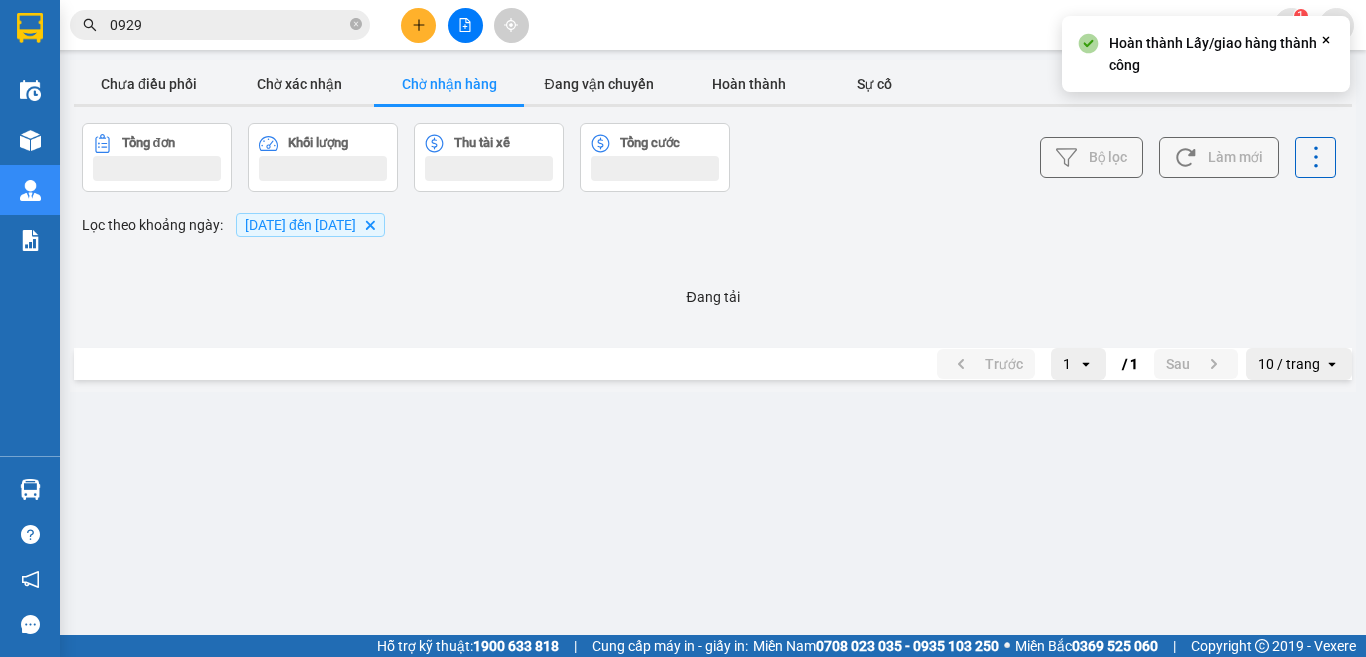 scroll, scrollTop: 0, scrollLeft: 0, axis: both 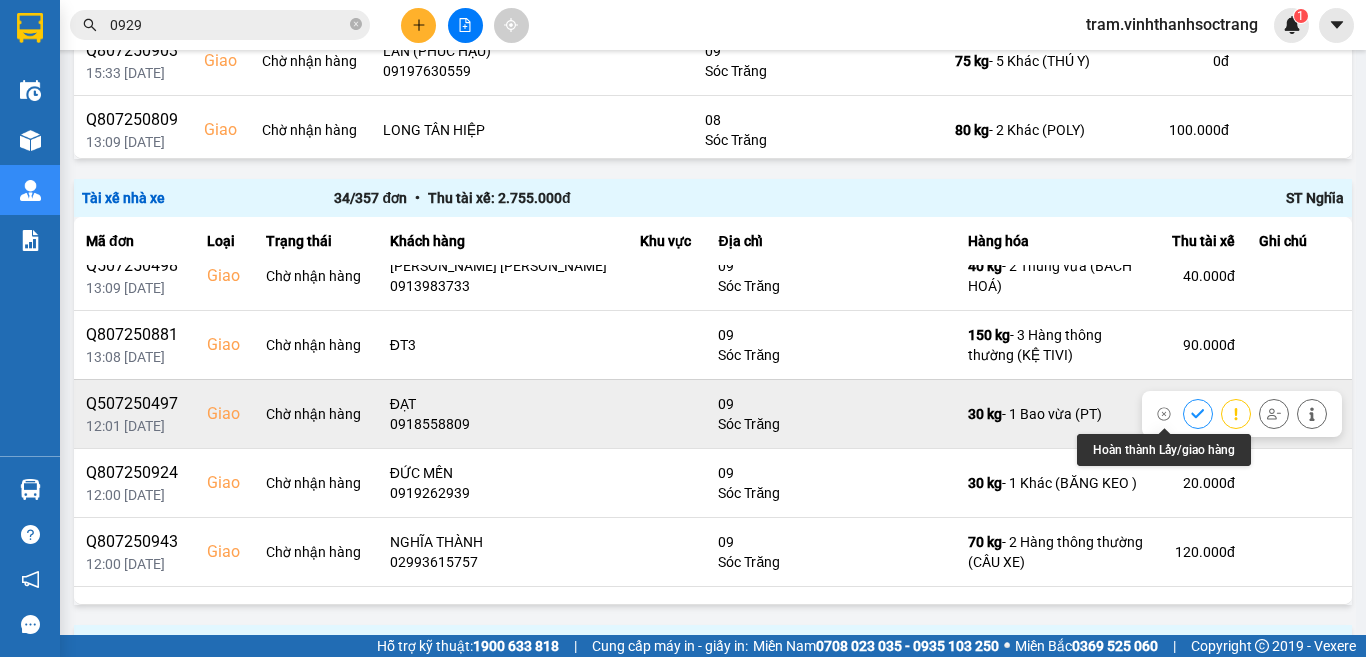 click 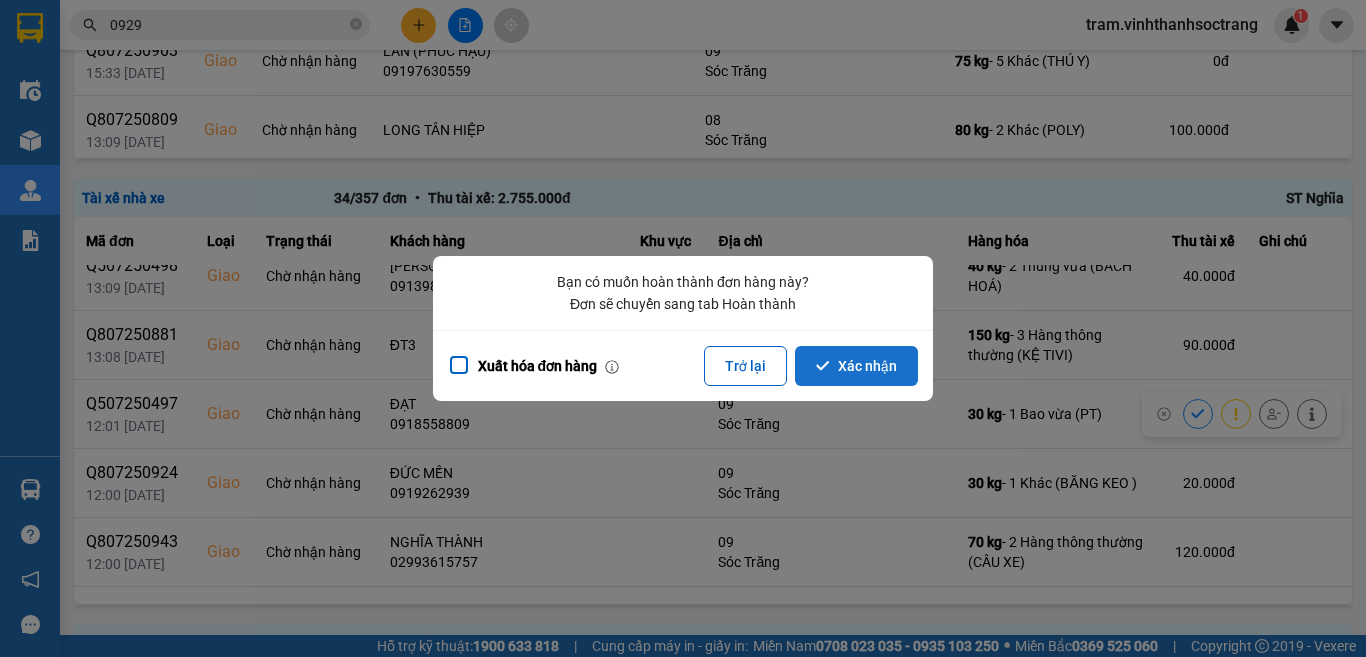 click on "Xác nhận" at bounding box center (856, 366) 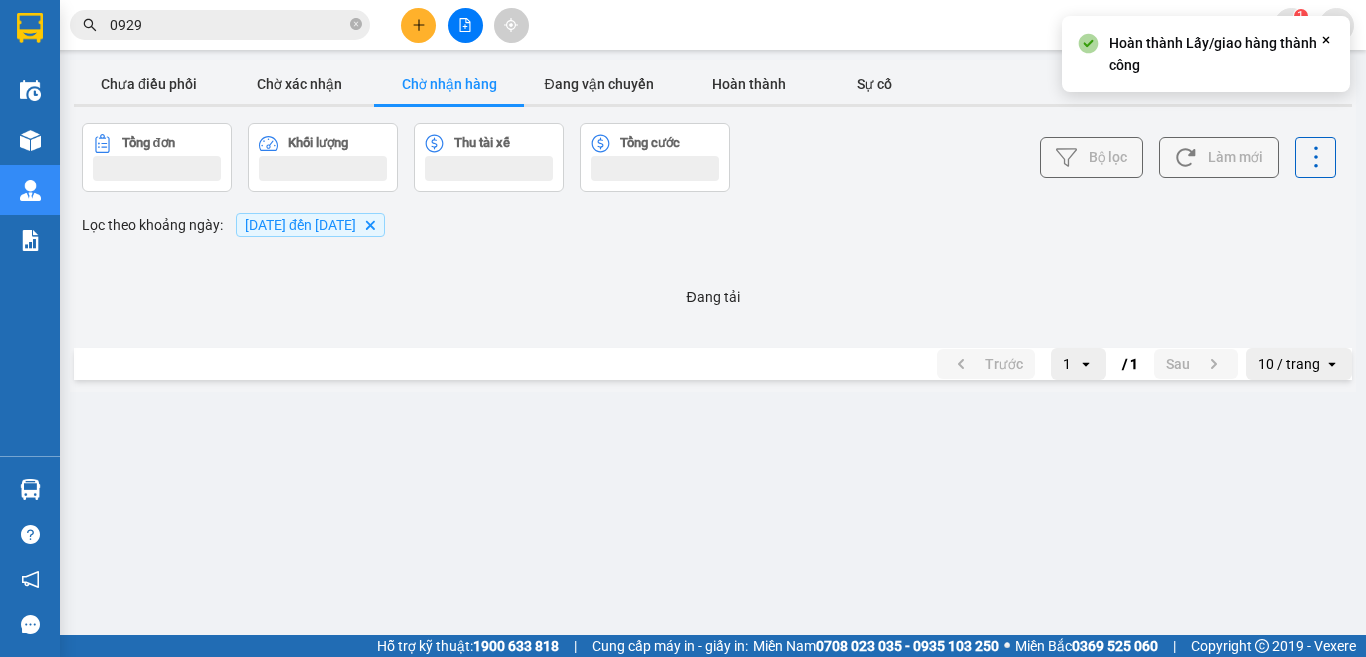 scroll, scrollTop: 0, scrollLeft: 0, axis: both 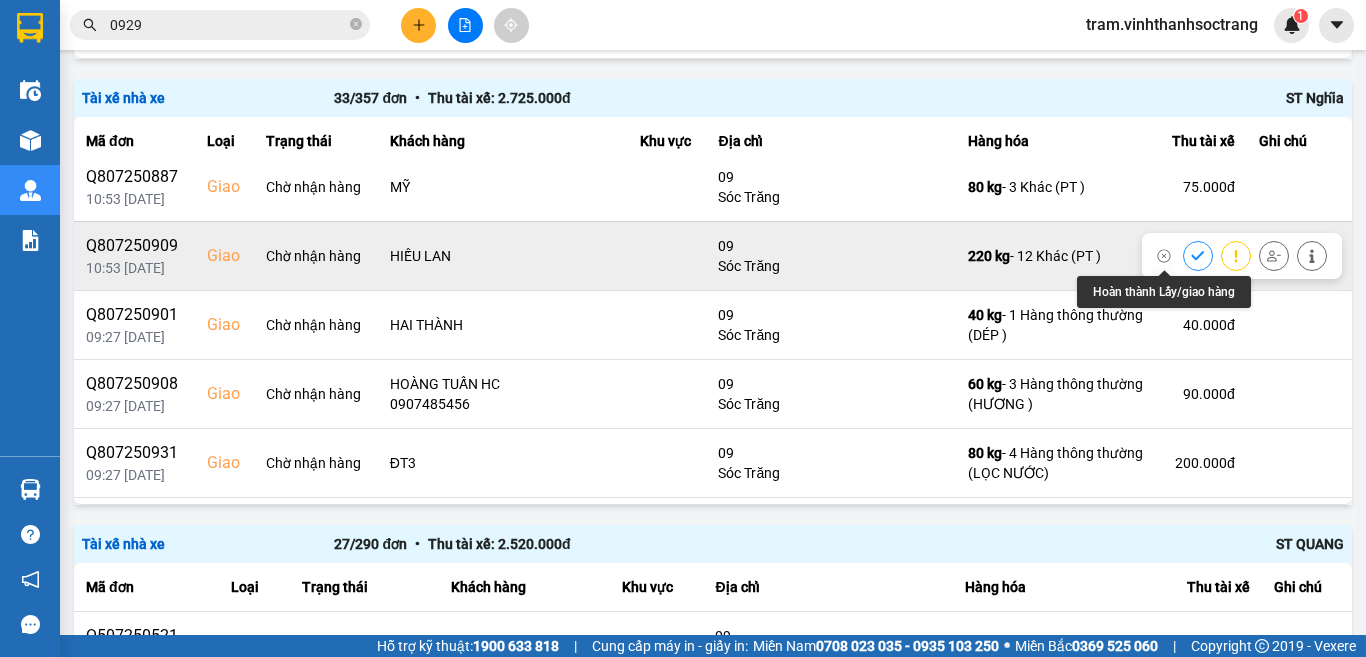 click 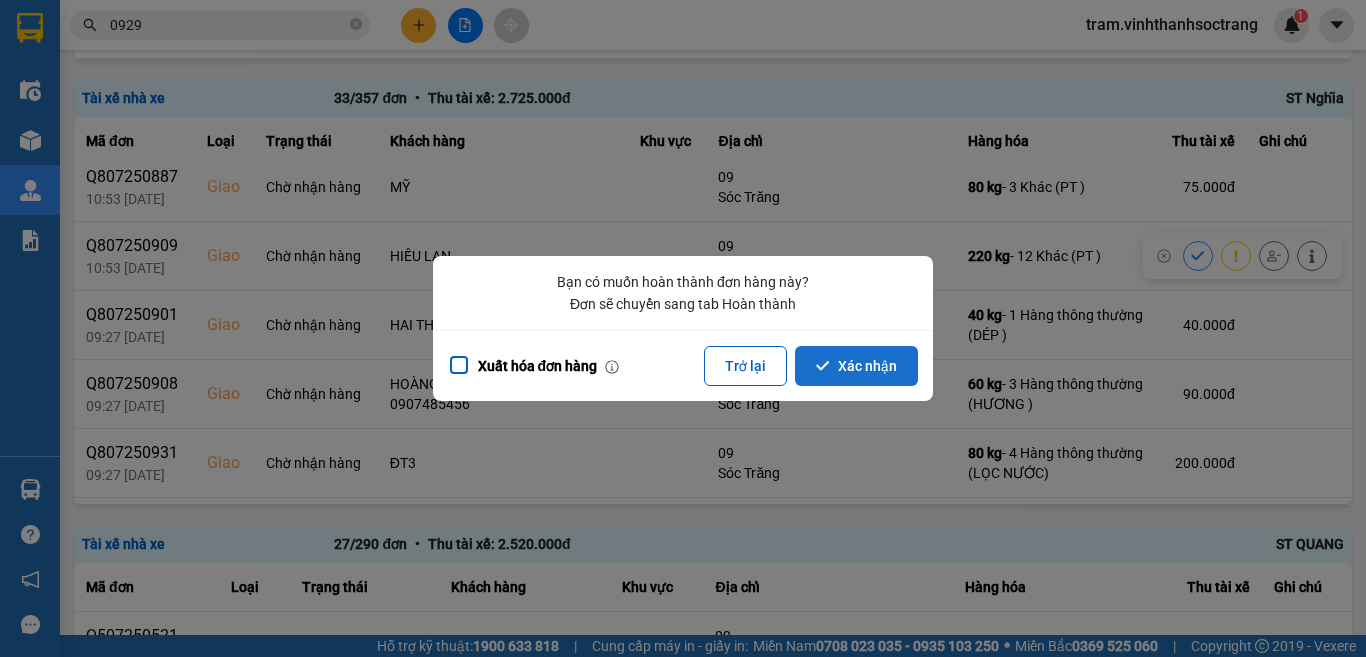 click on "Xác nhận" at bounding box center [856, 366] 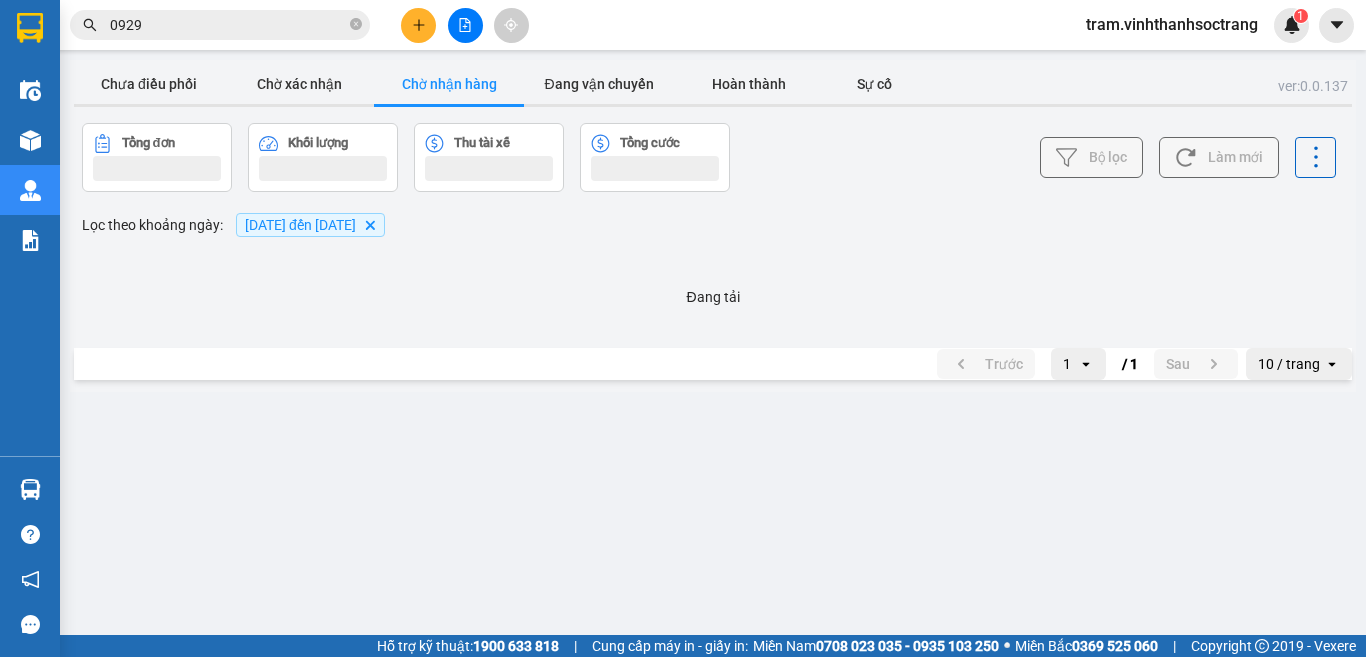scroll, scrollTop: 0, scrollLeft: 0, axis: both 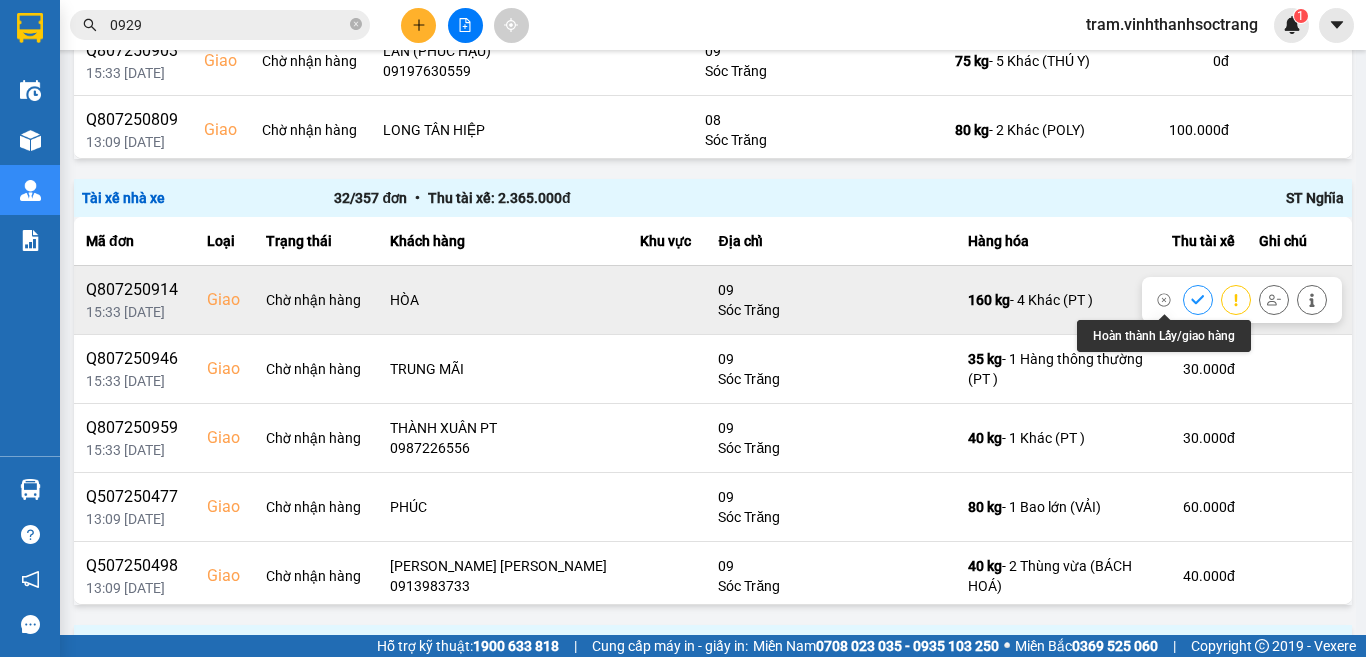 click at bounding box center (1198, 299) 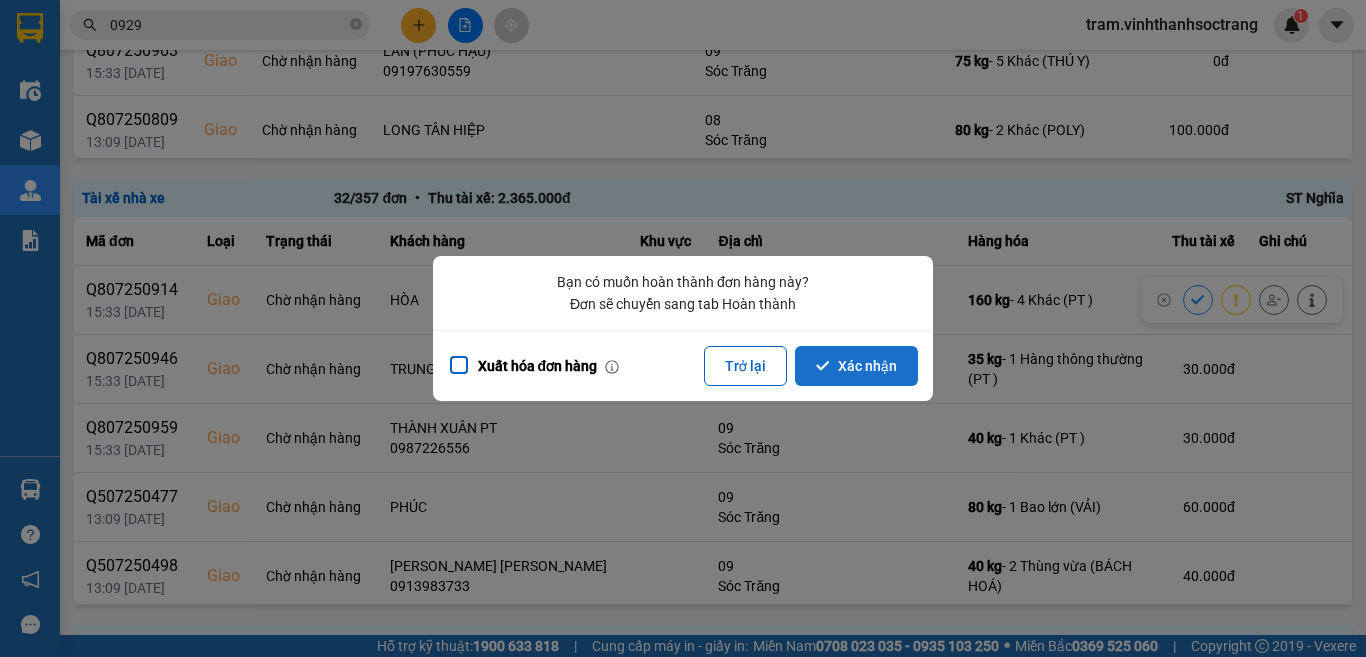 click on "Xác nhận" at bounding box center (856, 366) 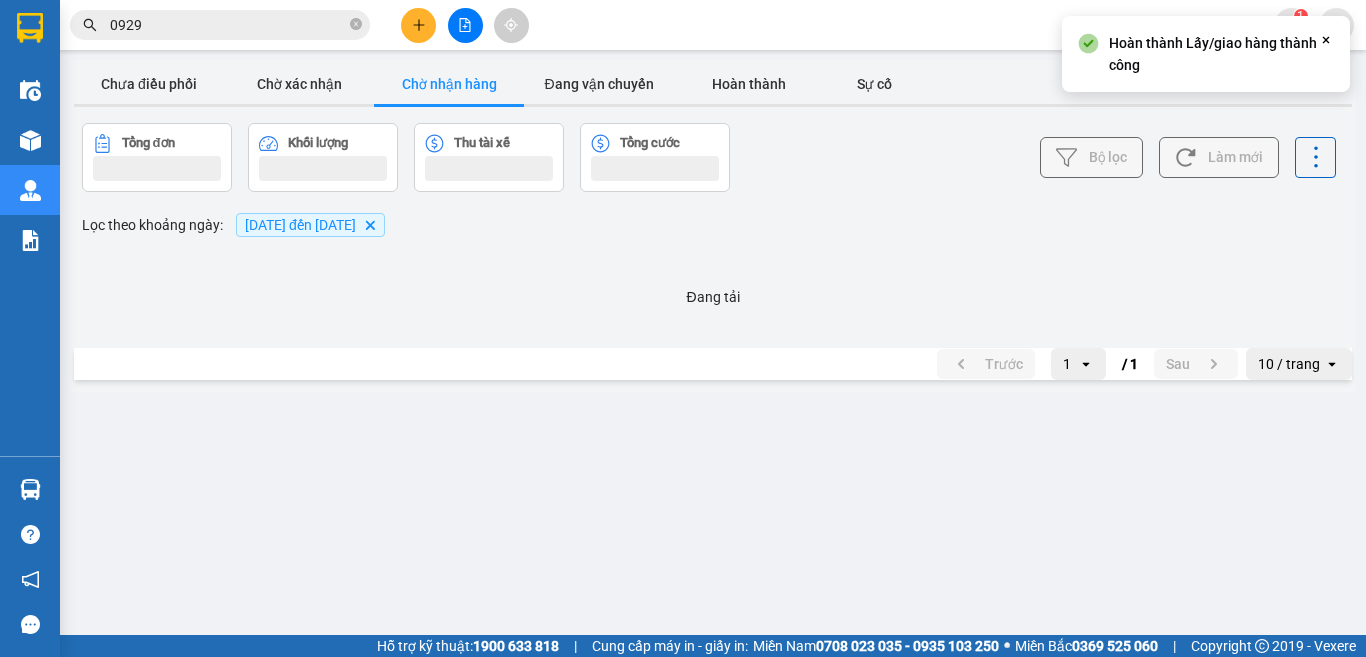 scroll, scrollTop: 0, scrollLeft: 0, axis: both 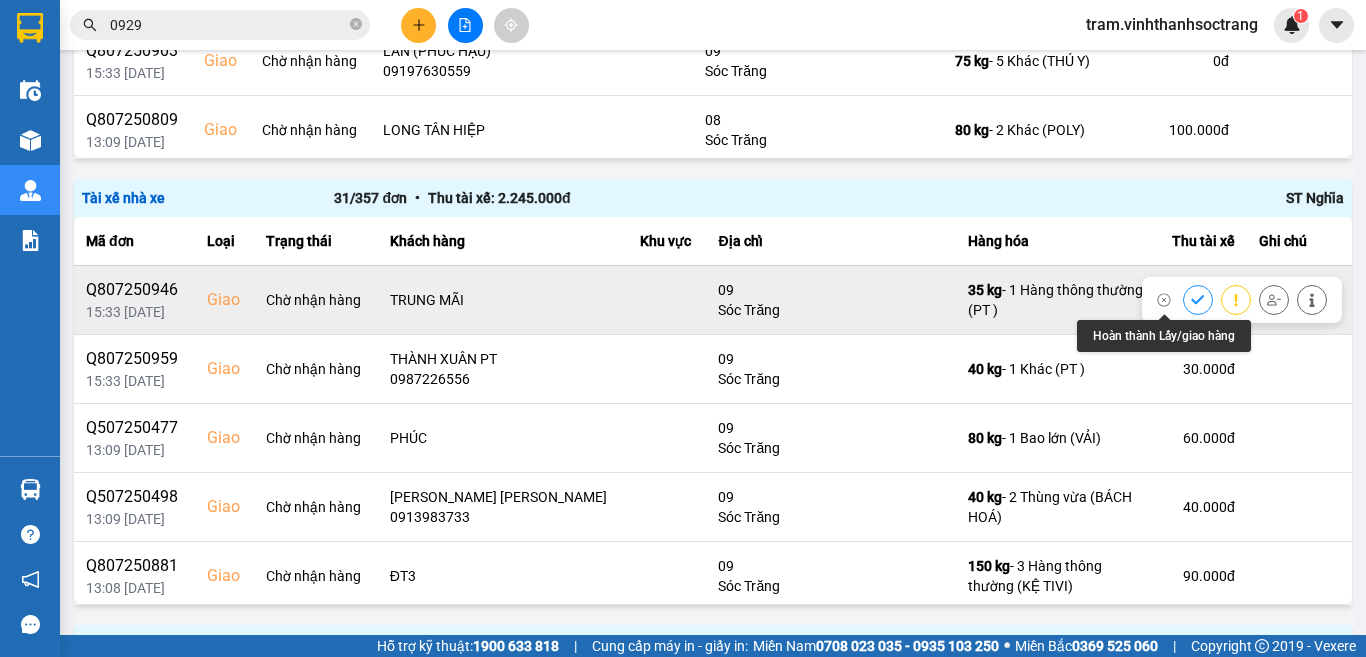click 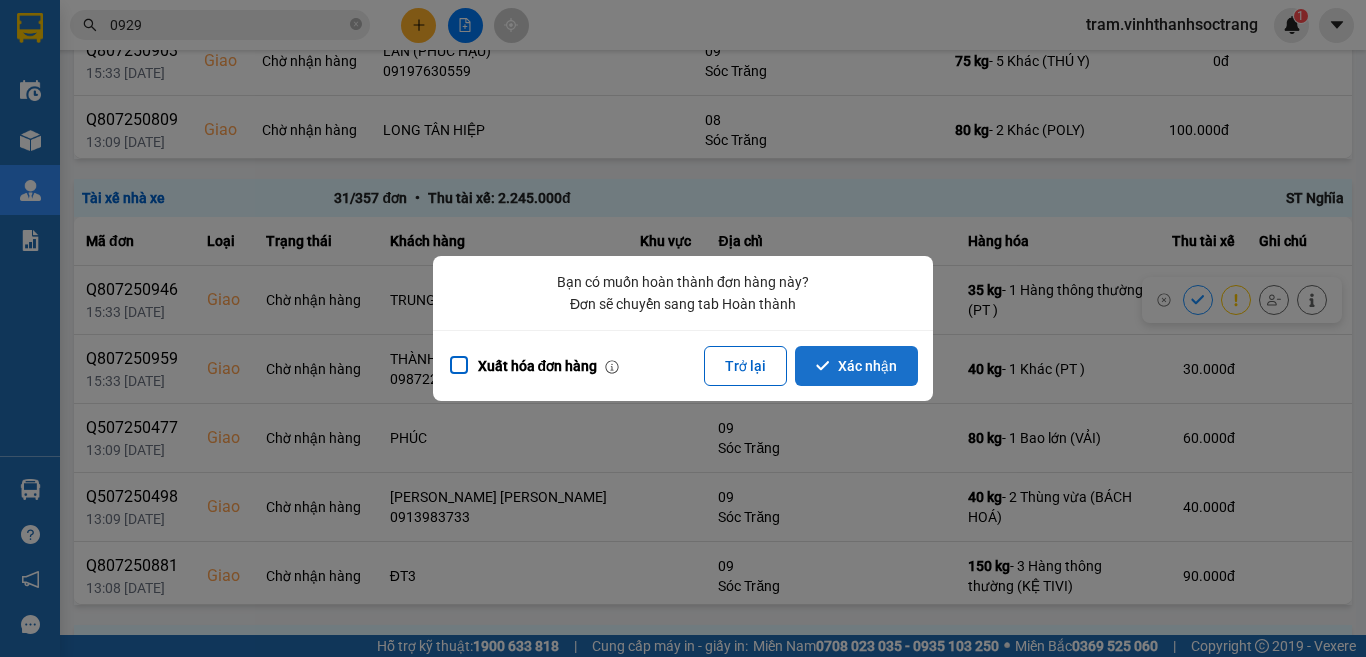 click on "Xác nhận" at bounding box center [856, 366] 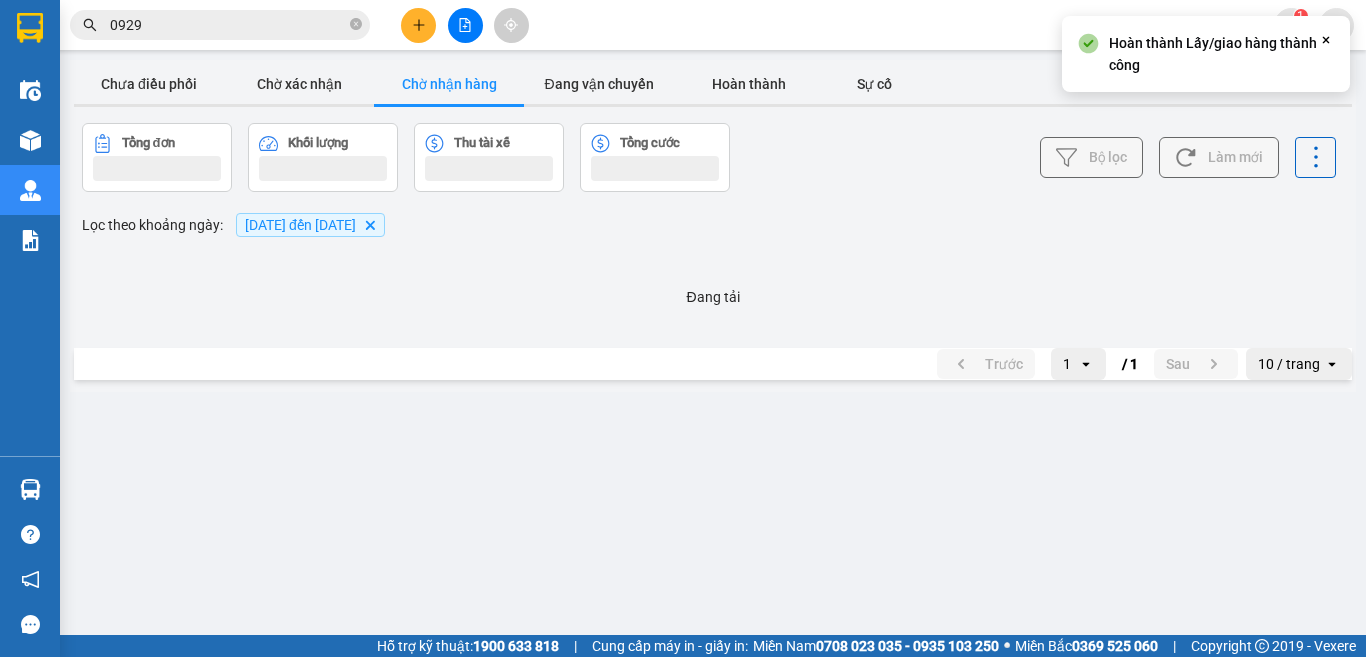 scroll, scrollTop: 0, scrollLeft: 0, axis: both 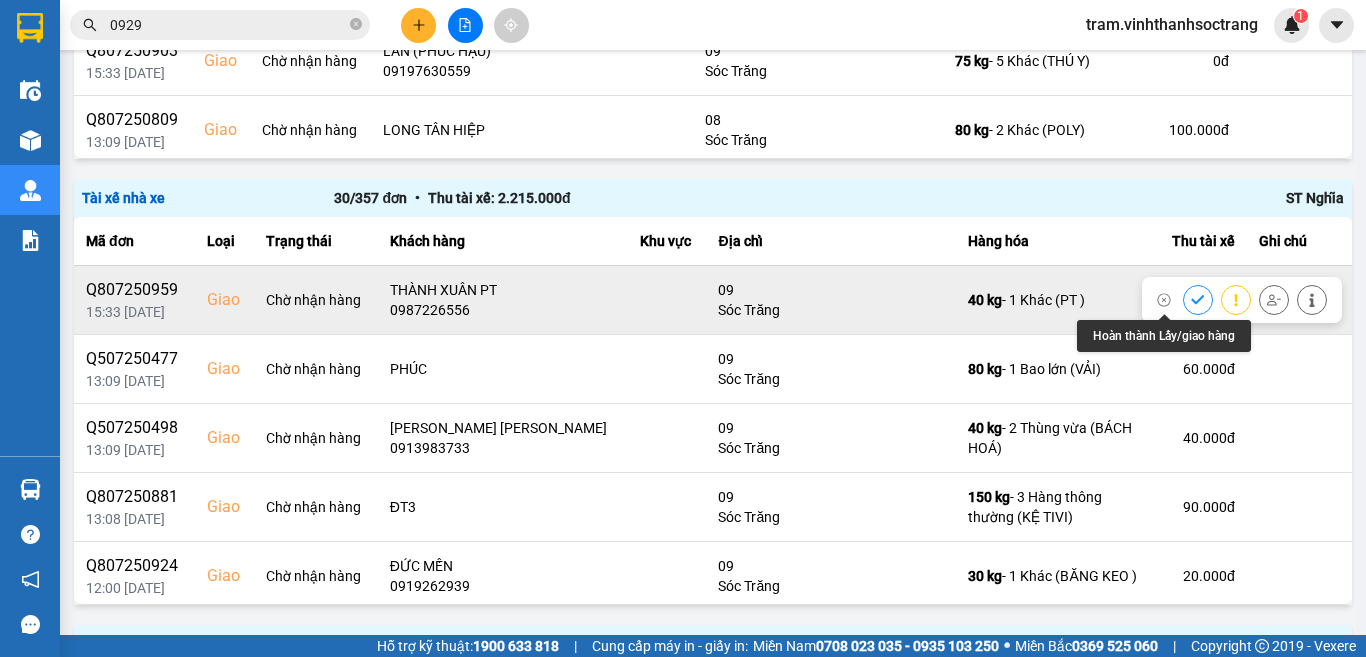 click at bounding box center [1198, 299] 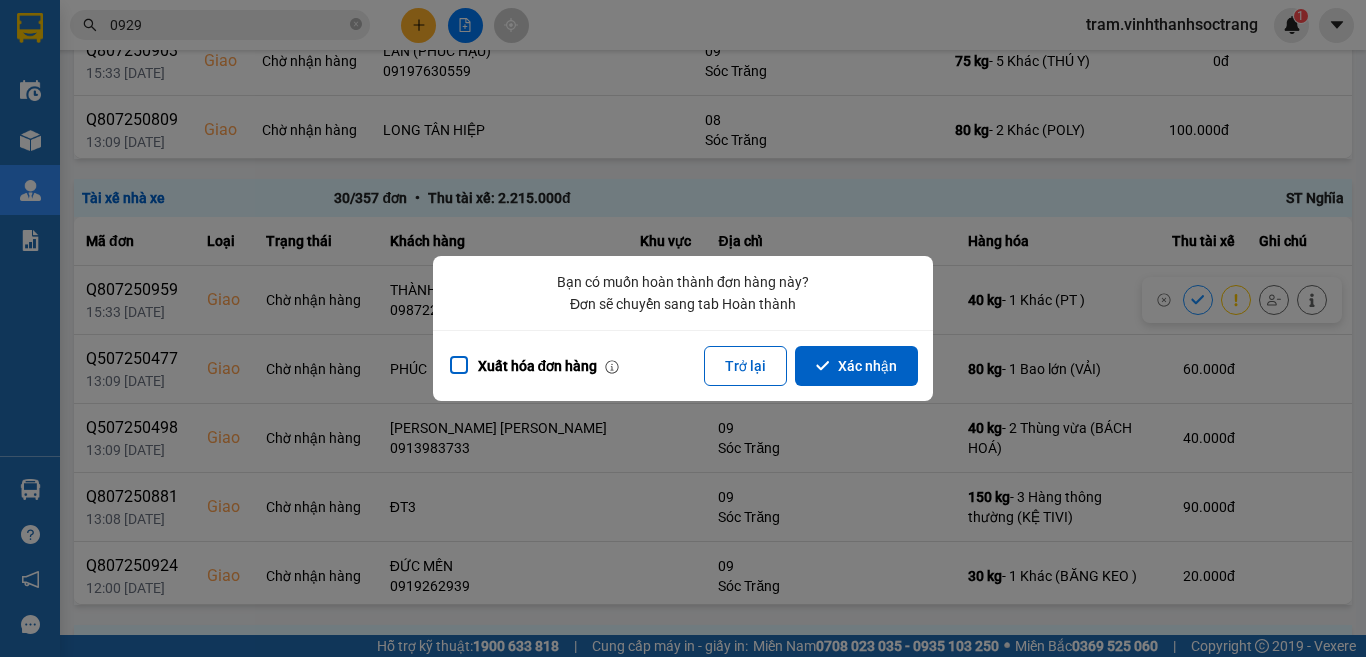 click on "Xác nhận" at bounding box center (856, 366) 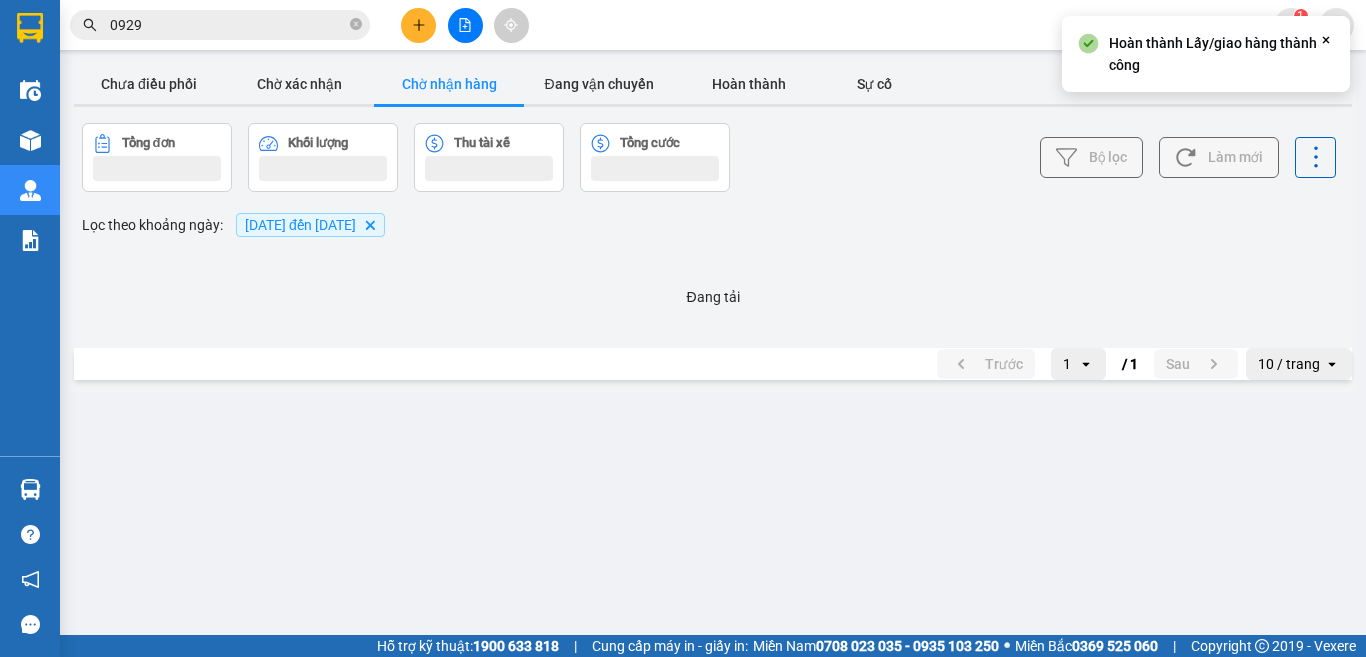 scroll, scrollTop: 0, scrollLeft: 0, axis: both 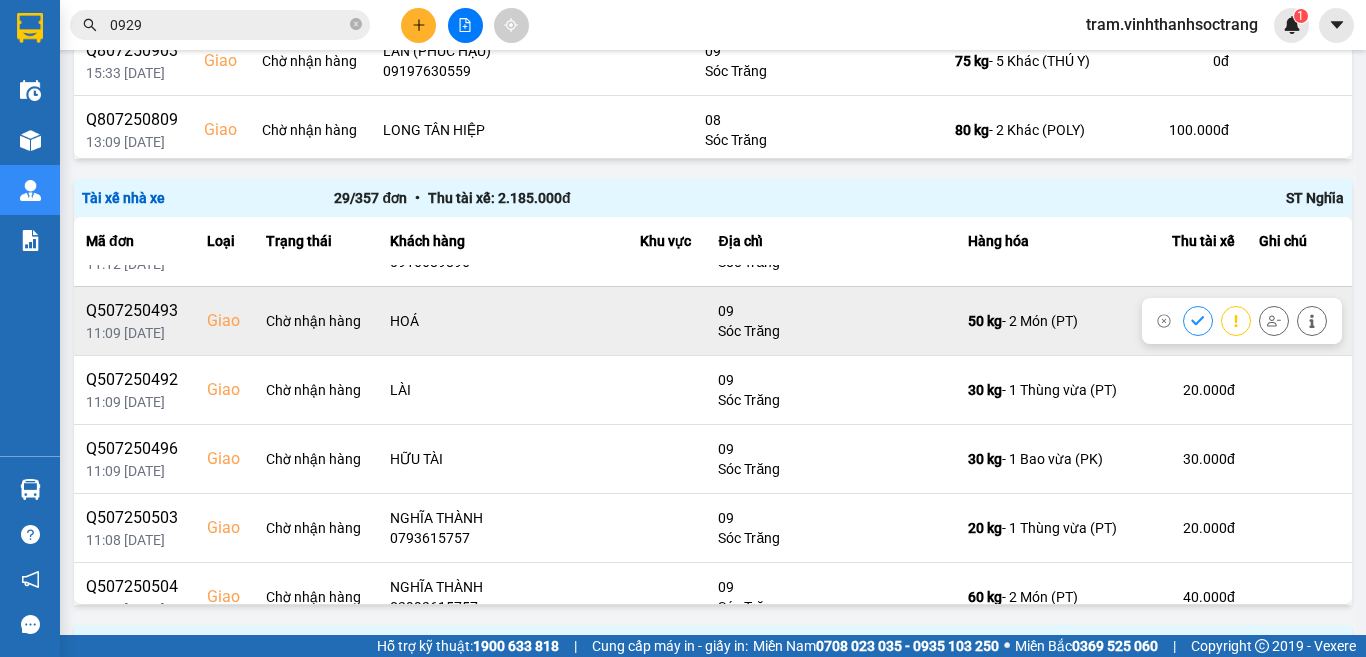 click 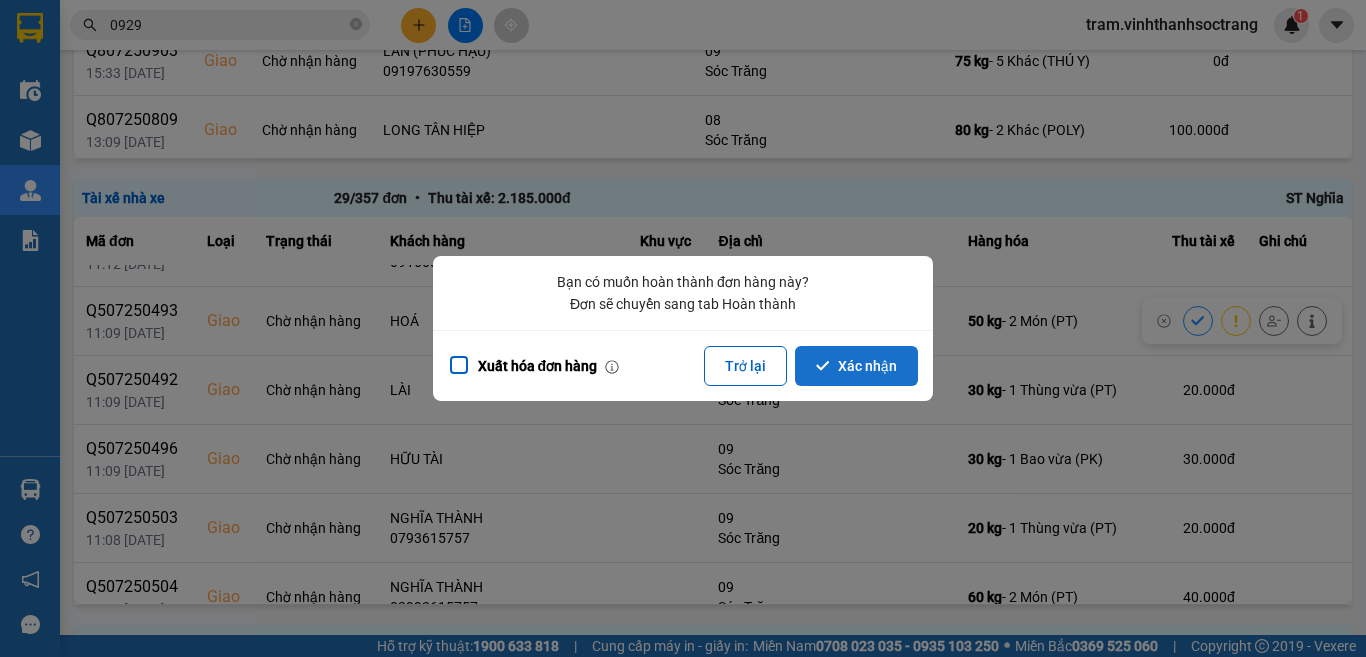 click on "Xác nhận" at bounding box center (856, 366) 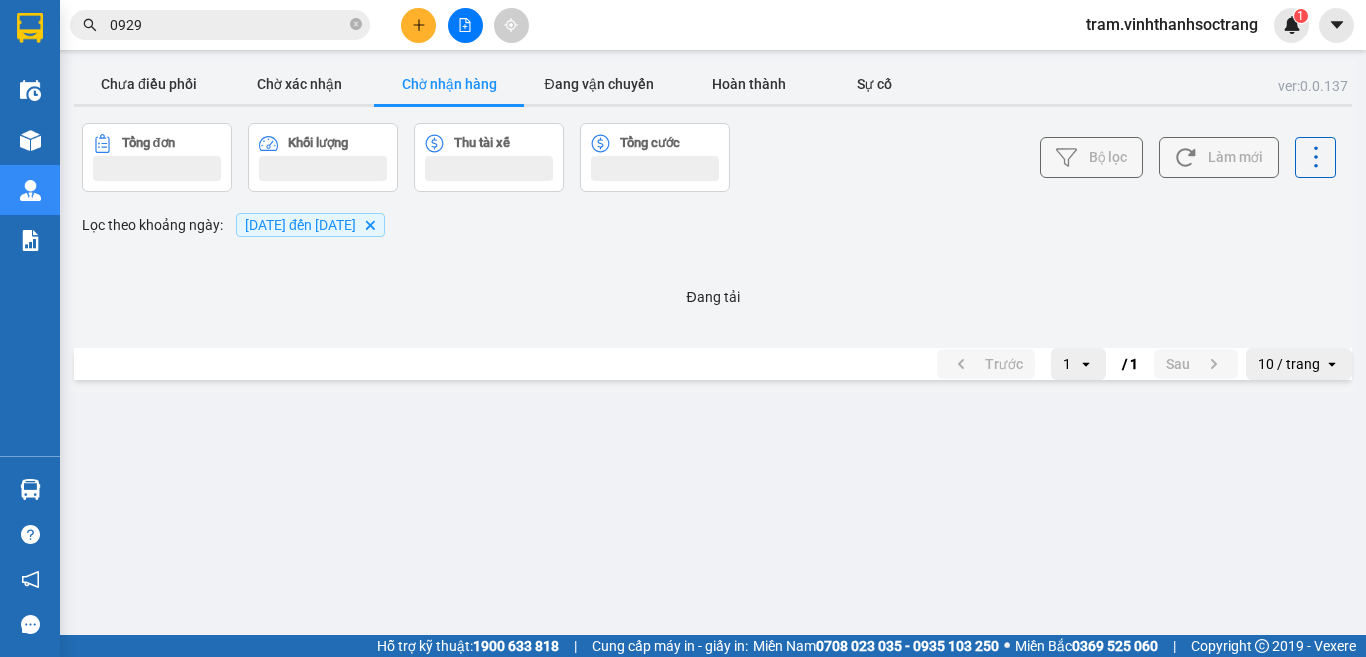 scroll, scrollTop: 0, scrollLeft: 0, axis: both 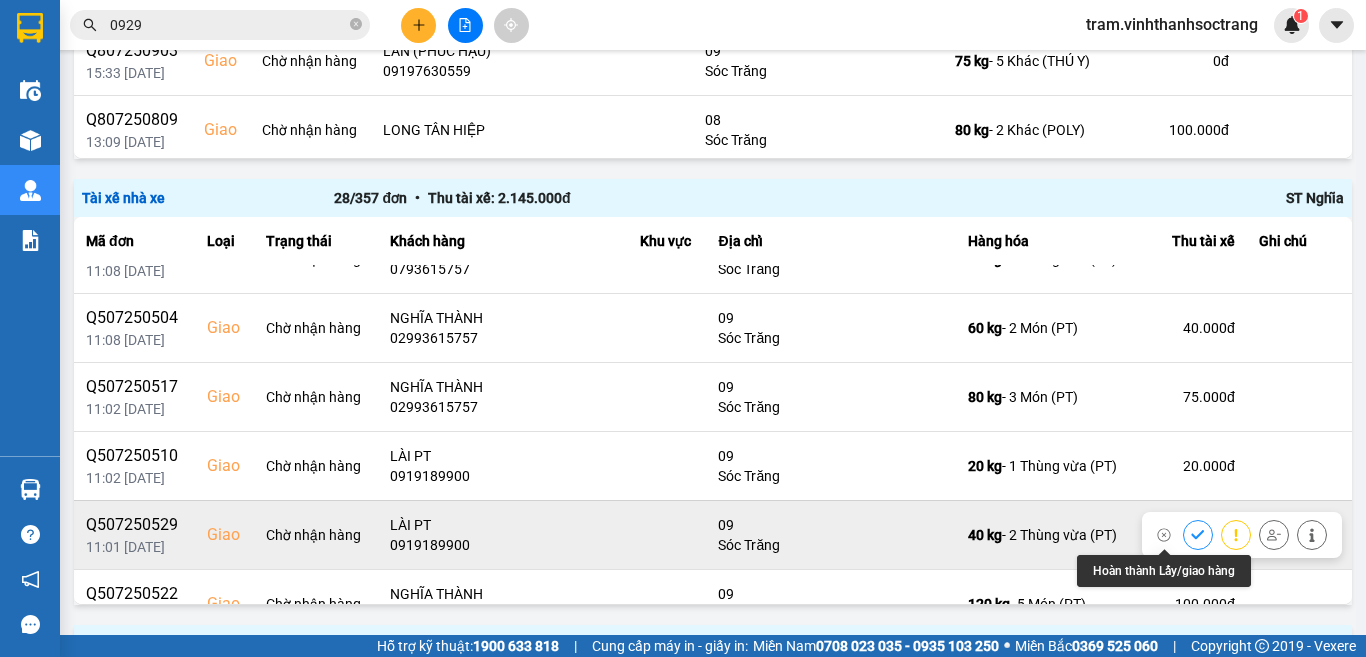 click 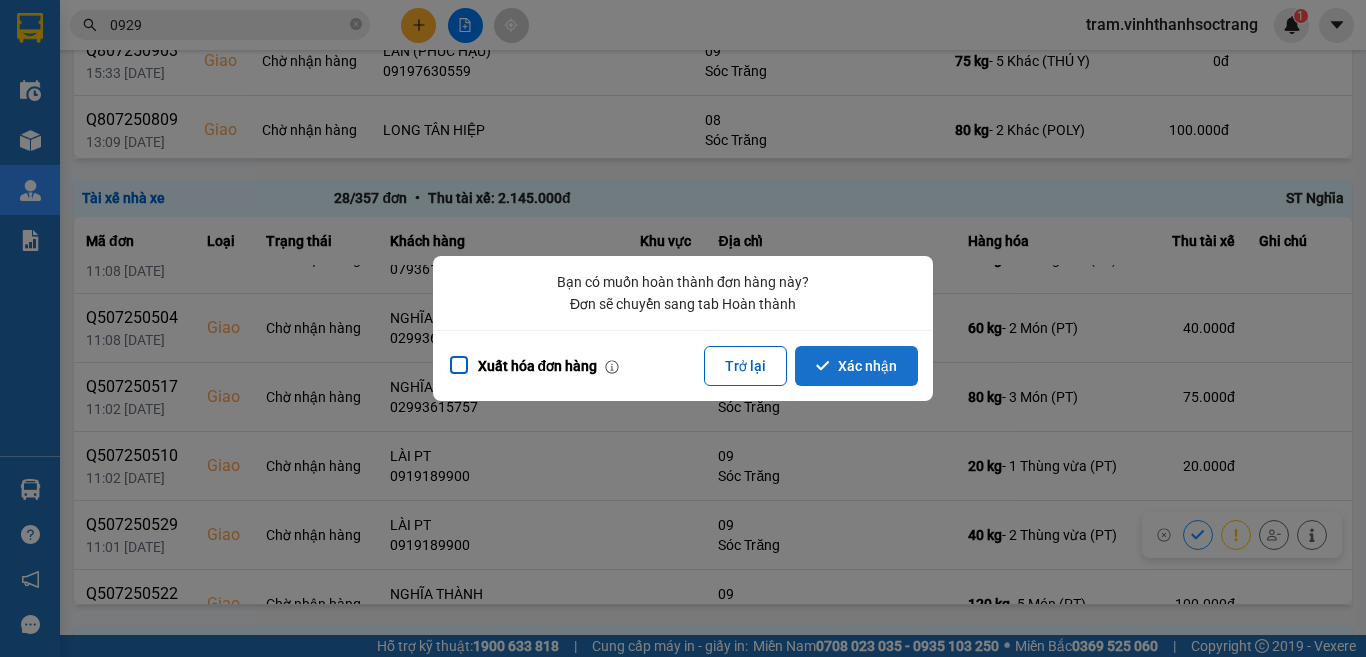 click on "Xác nhận" at bounding box center [856, 366] 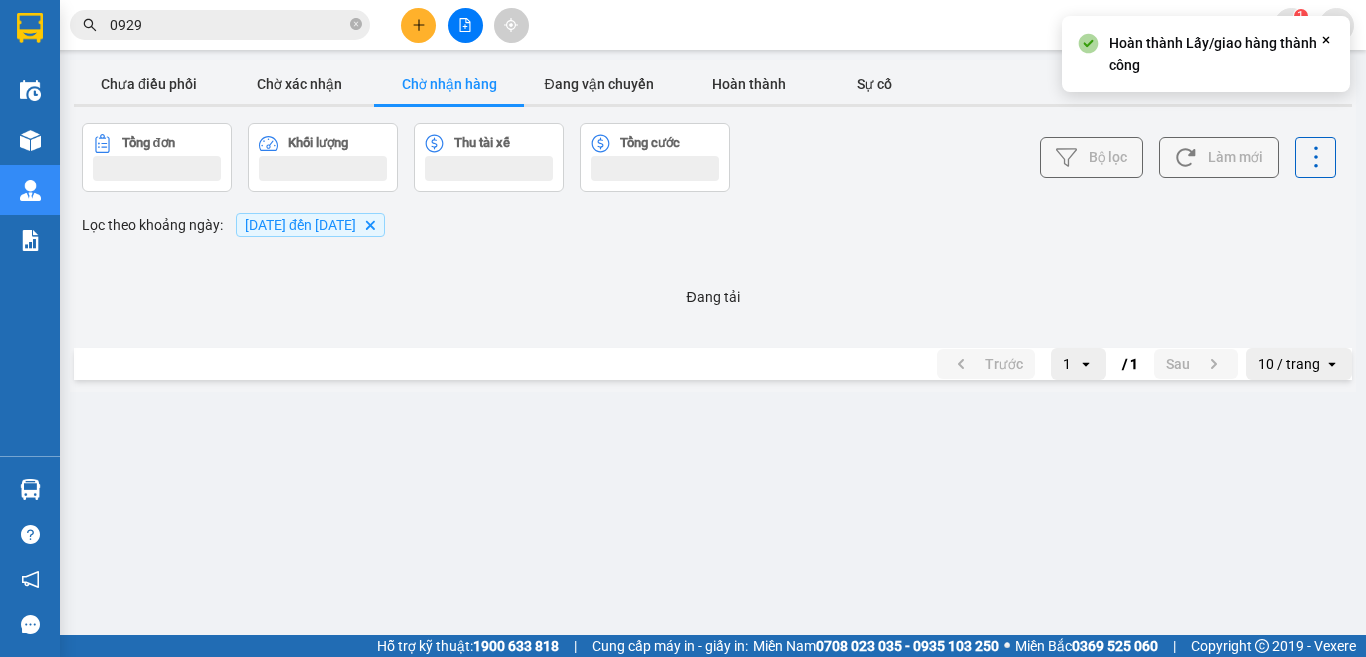 scroll, scrollTop: 0, scrollLeft: 0, axis: both 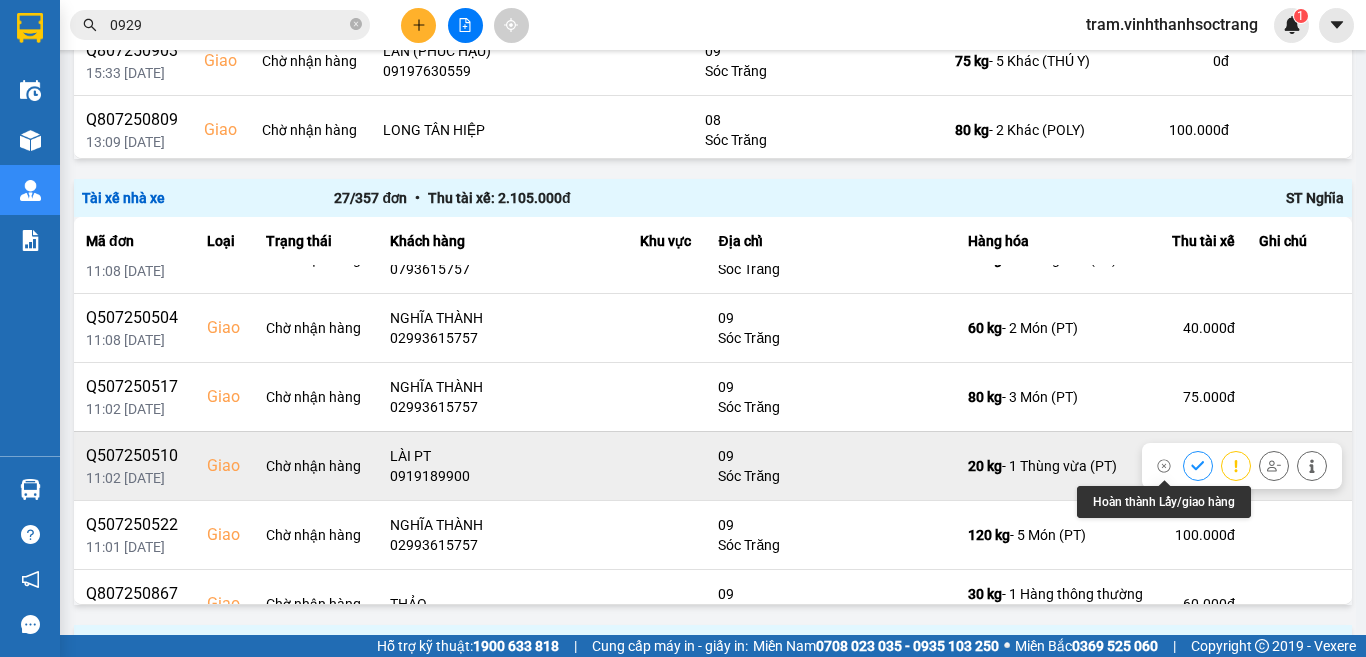 click 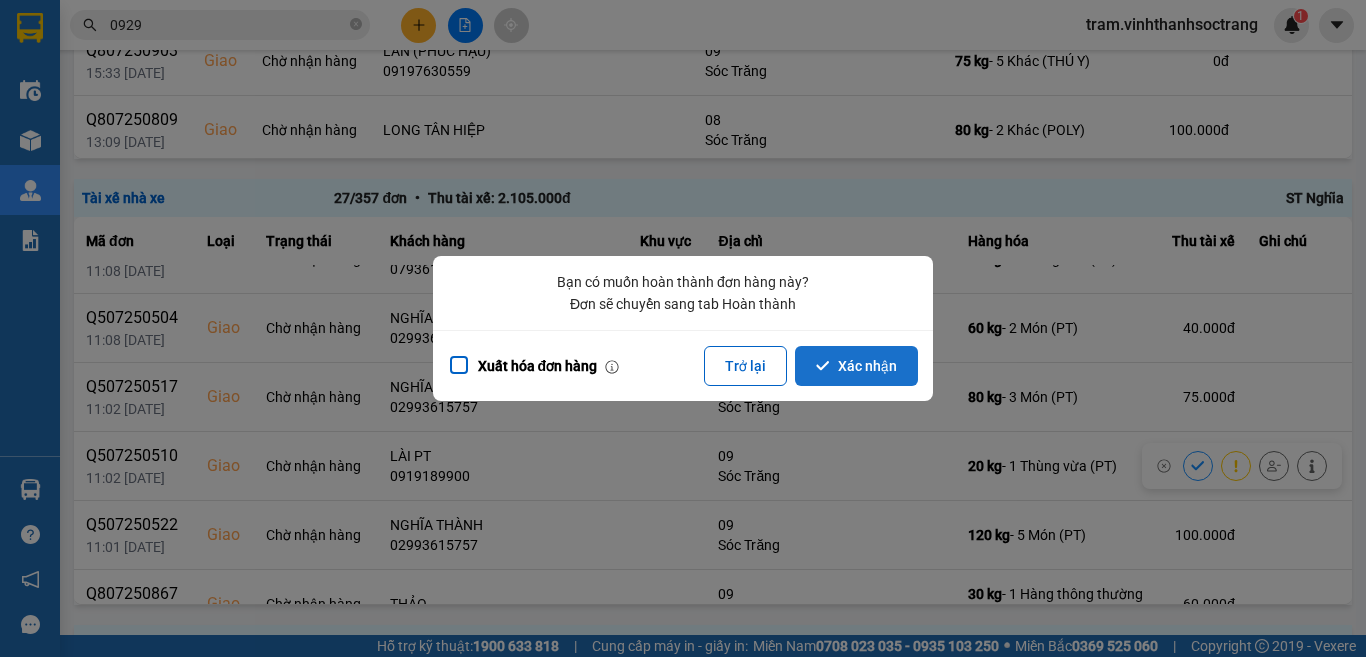 click on "Xác nhận" at bounding box center (856, 366) 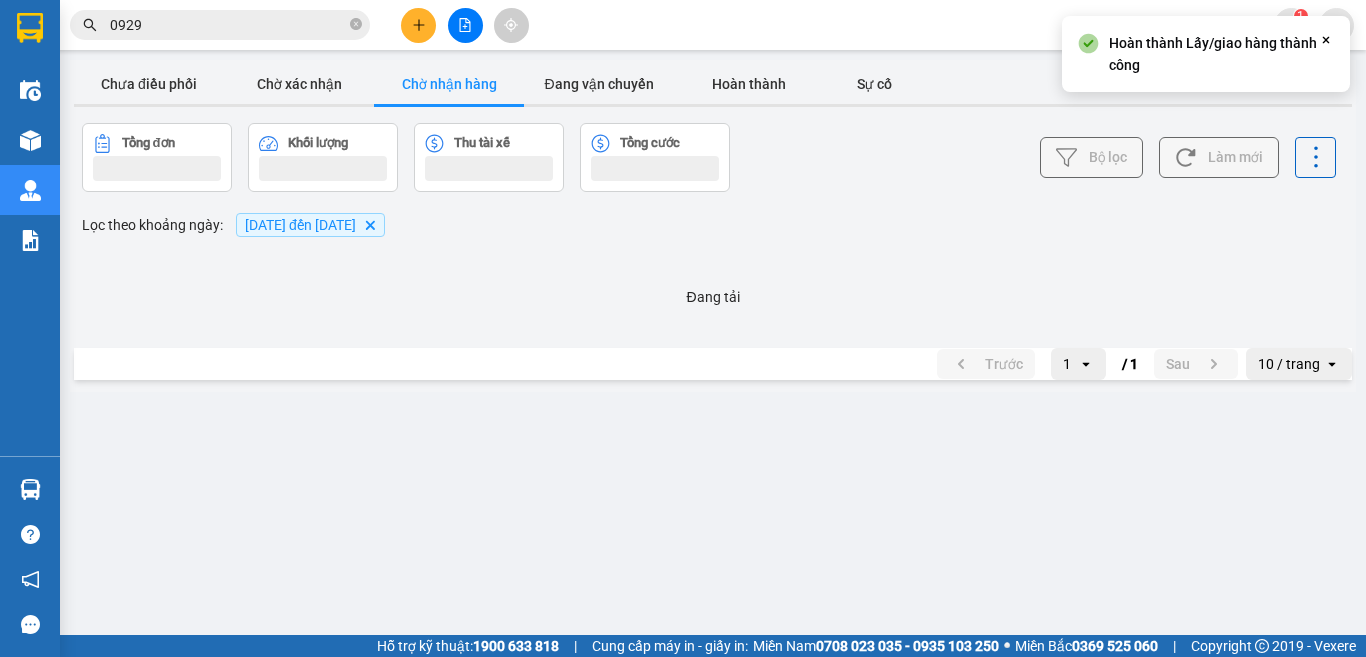 scroll, scrollTop: 0, scrollLeft: 0, axis: both 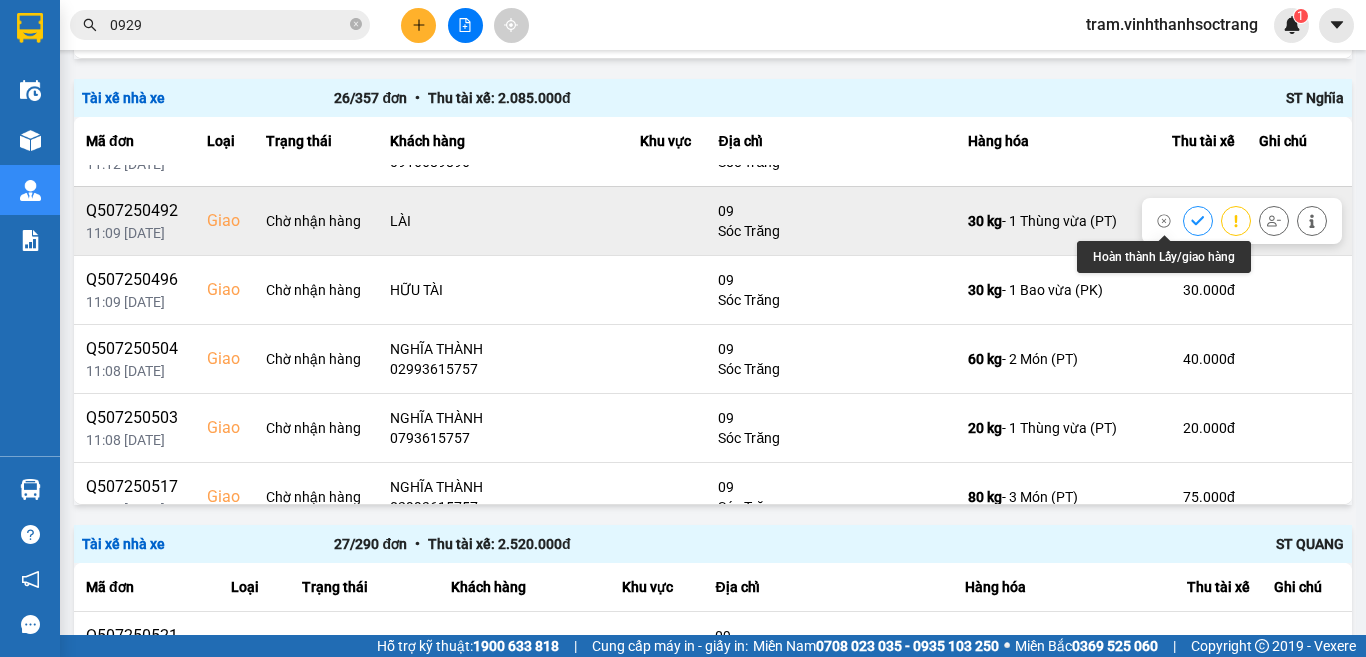 click 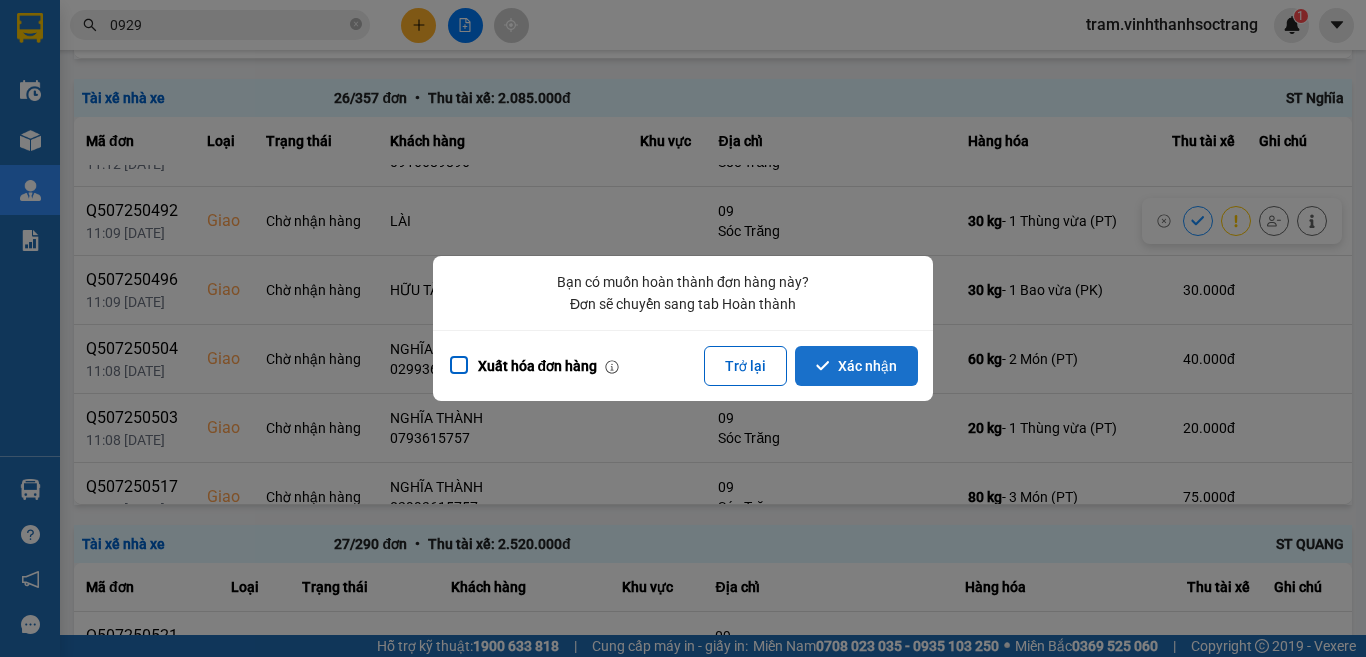 click on "Xác nhận" at bounding box center (856, 366) 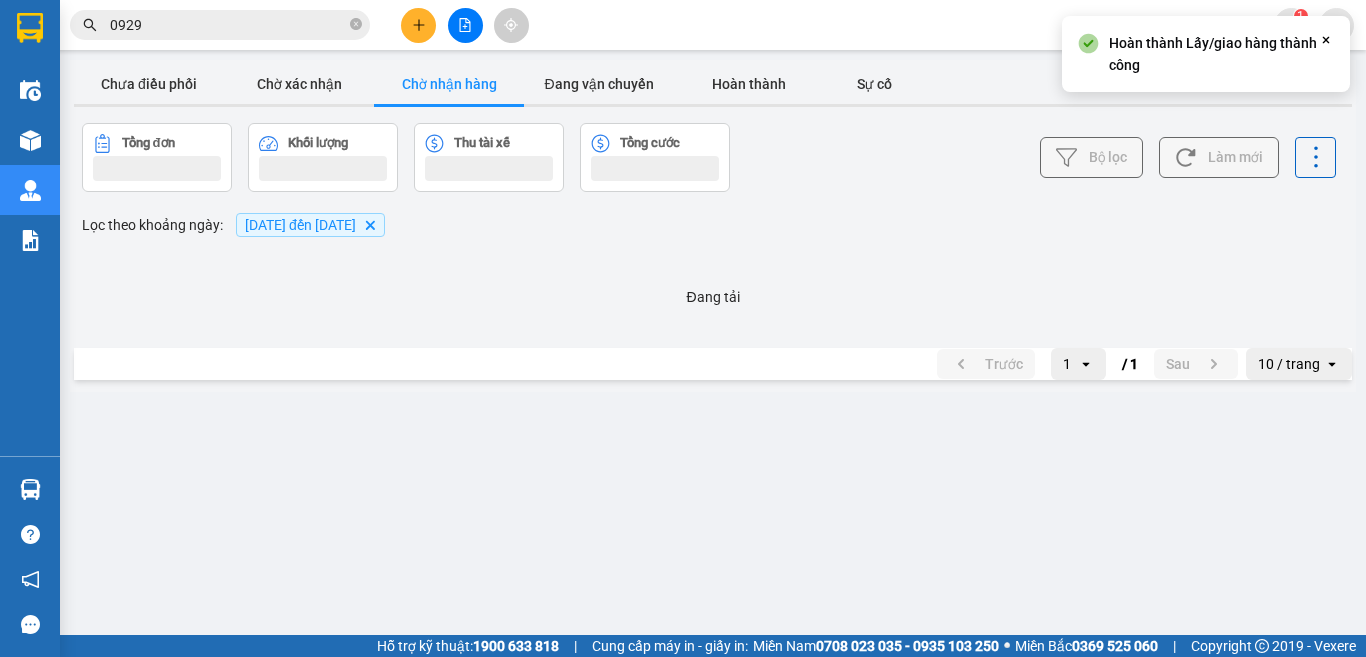 scroll, scrollTop: 0, scrollLeft: 0, axis: both 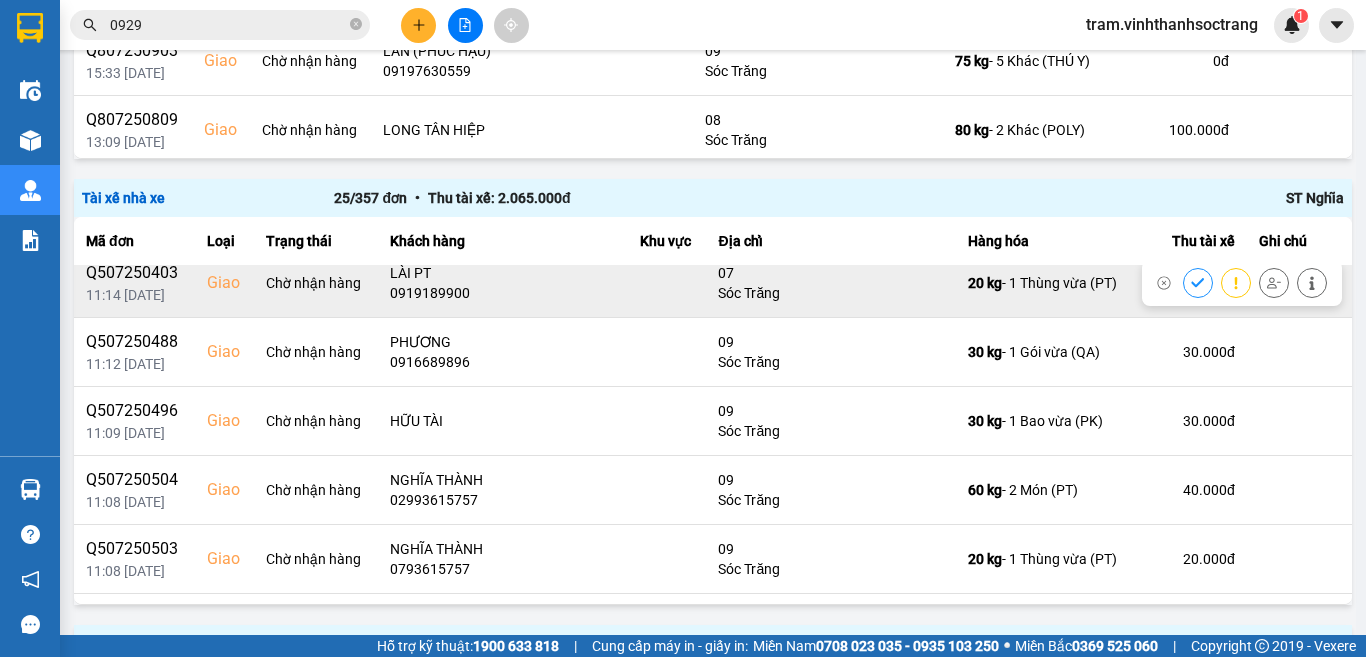 click 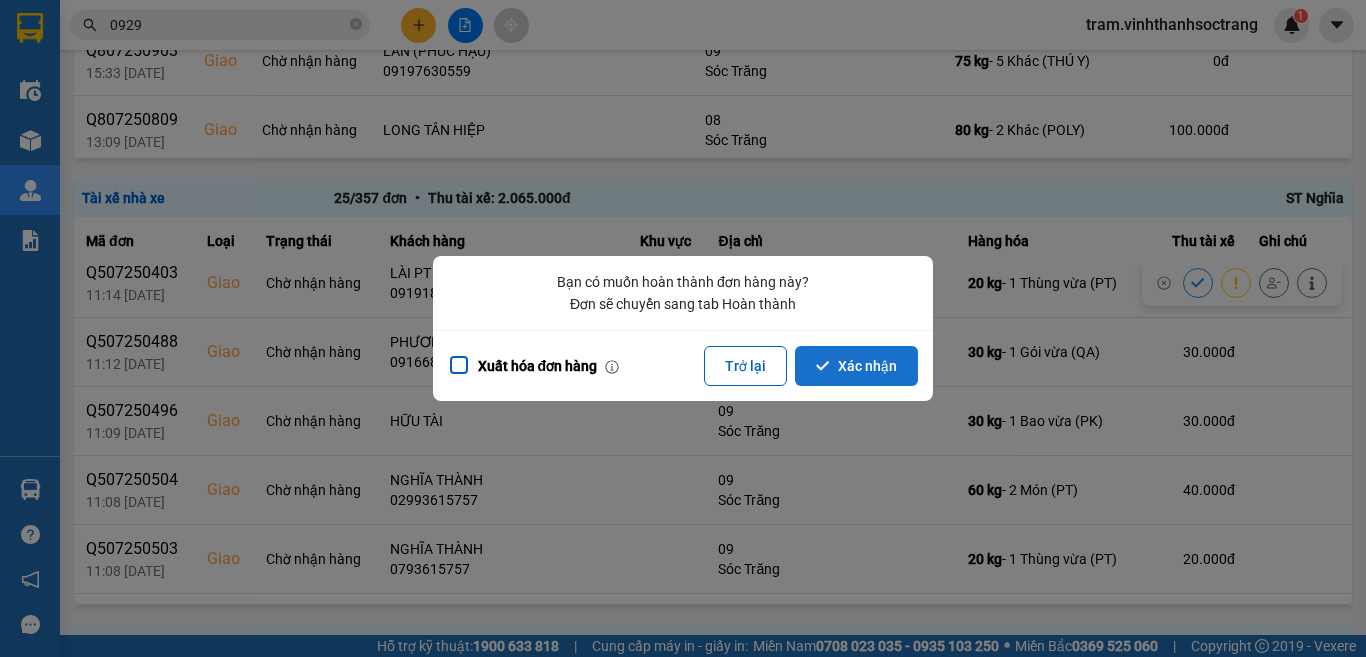 click on "Xác nhận" at bounding box center (856, 366) 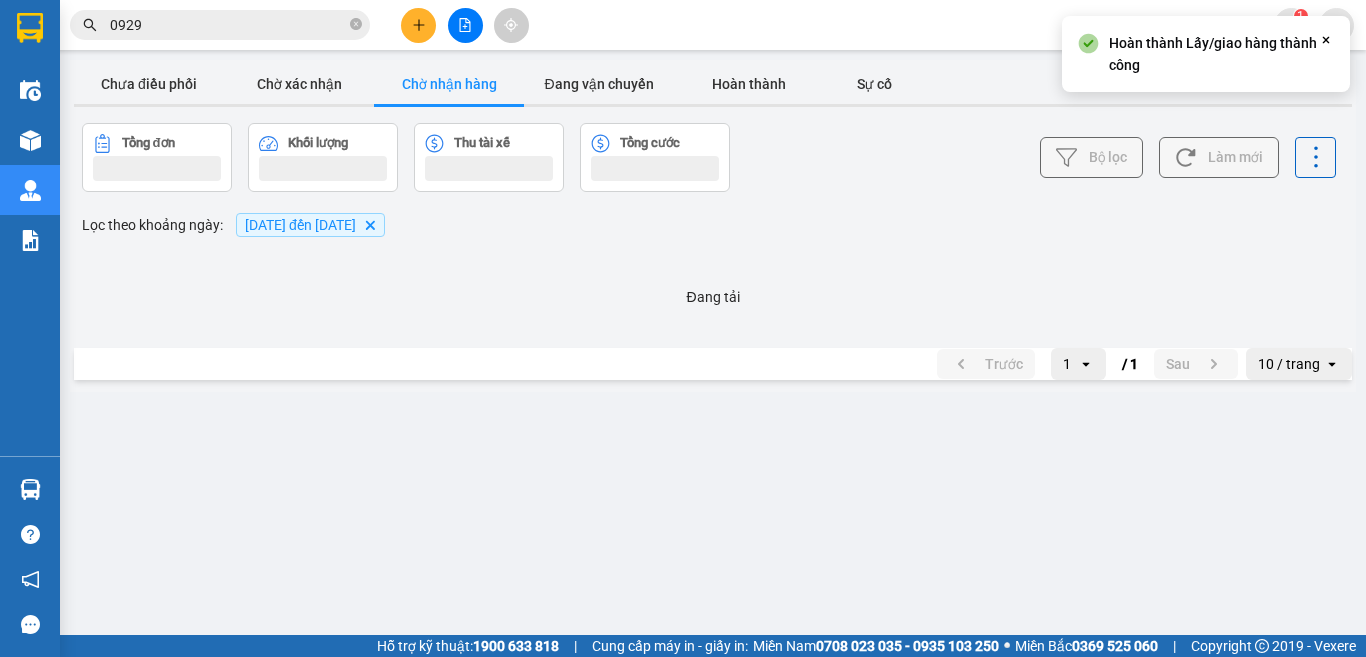scroll, scrollTop: 0, scrollLeft: 0, axis: both 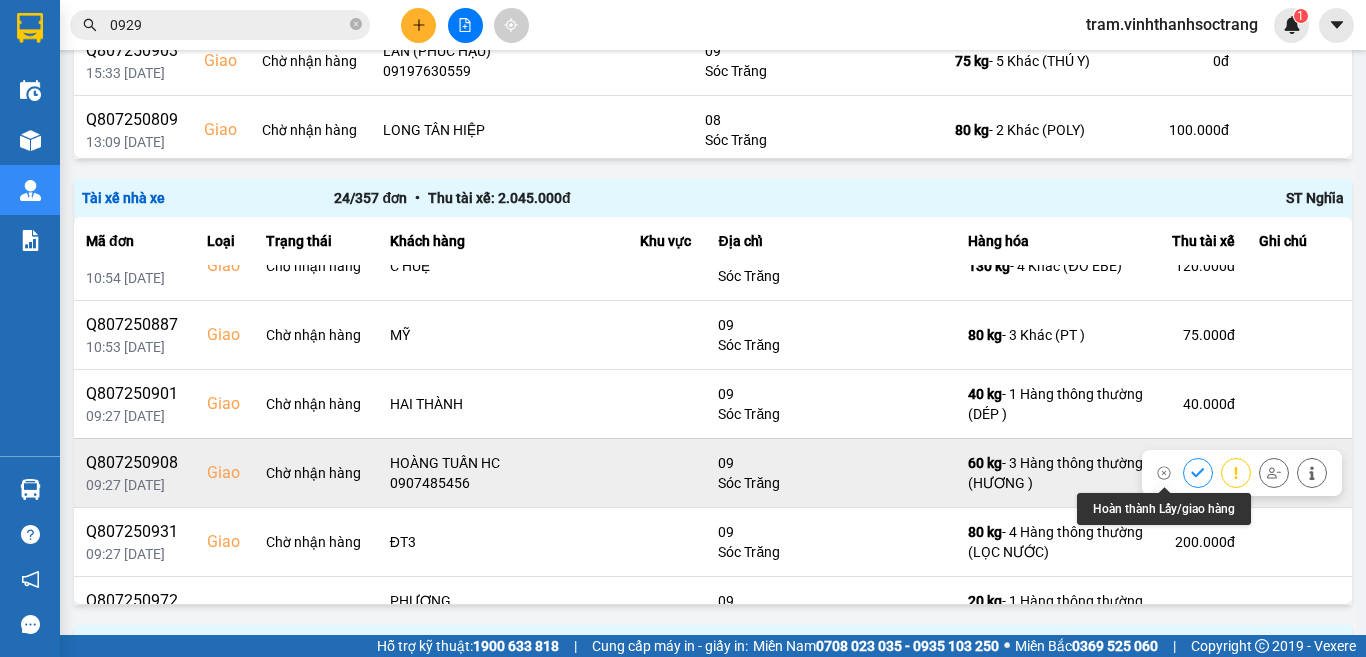 click 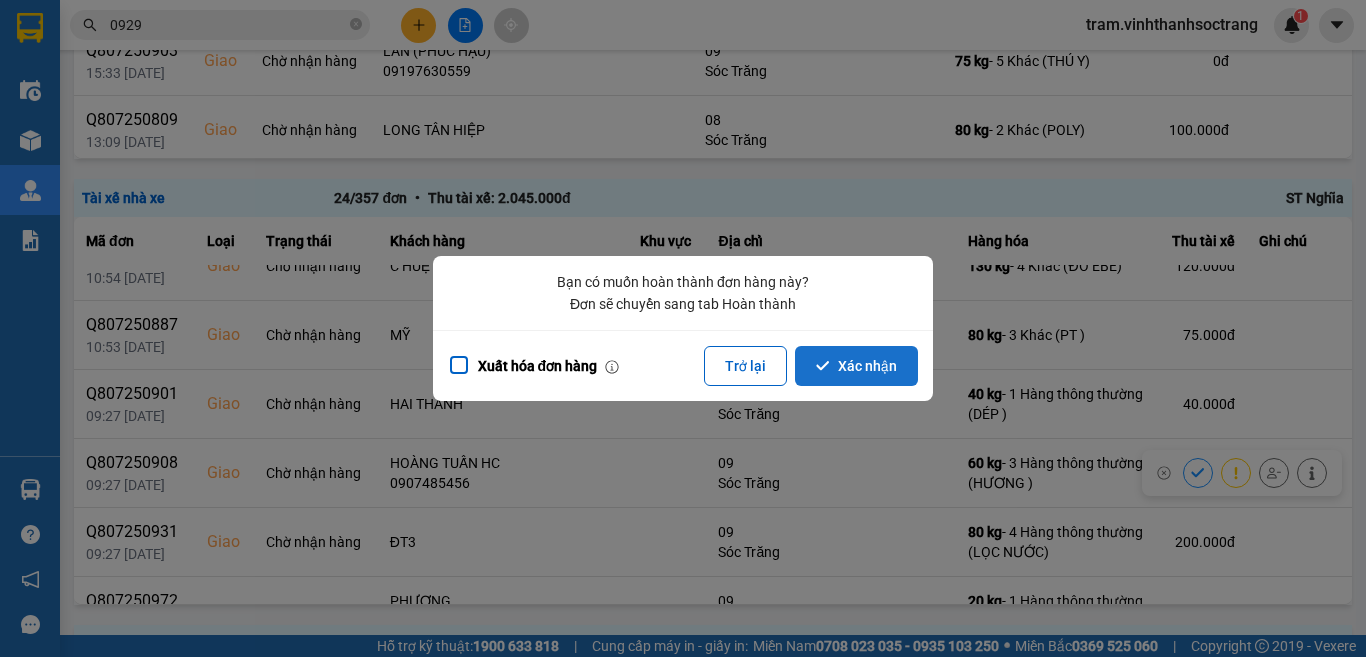 click on "Xác nhận" at bounding box center (856, 366) 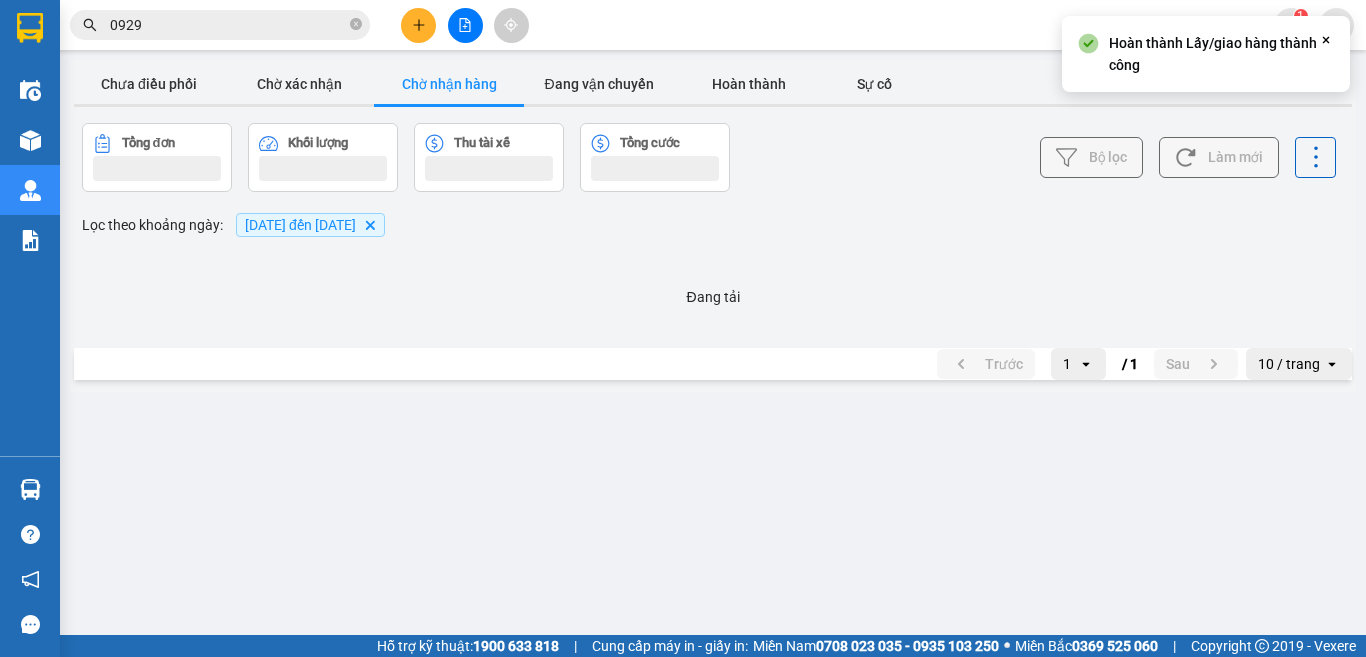 scroll, scrollTop: 0, scrollLeft: 0, axis: both 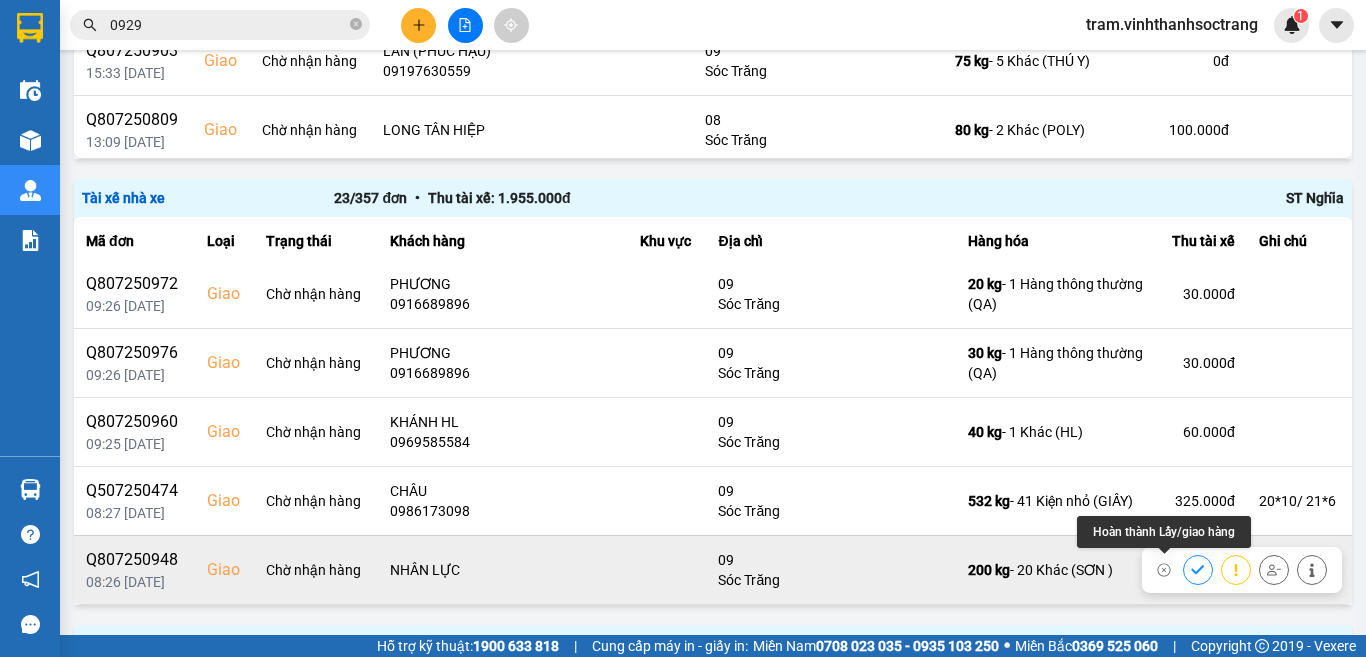 click 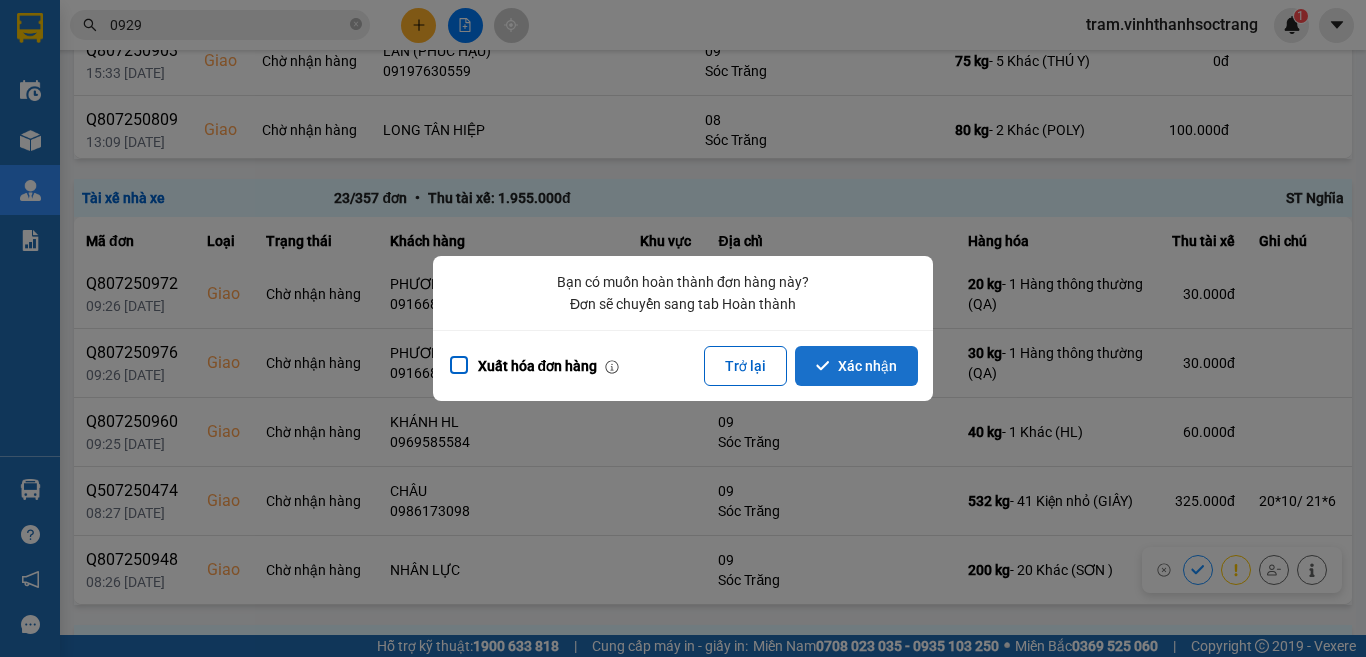 click on "Xác nhận" at bounding box center (856, 366) 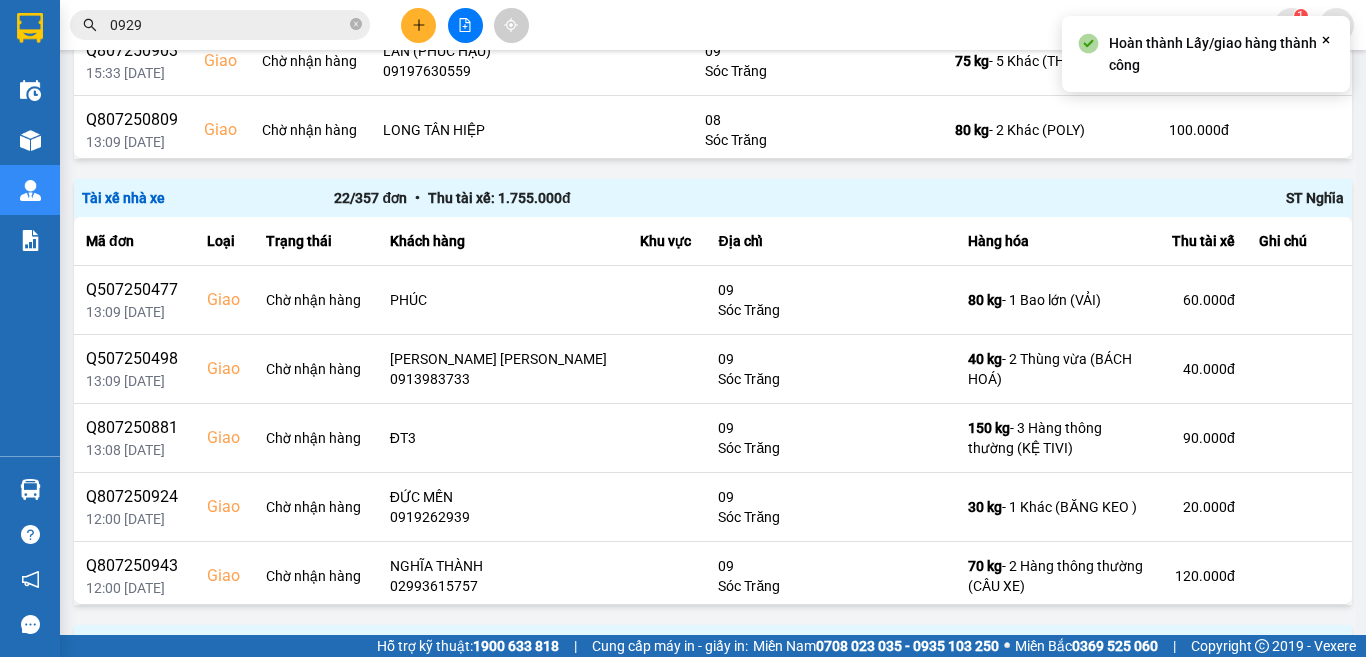 scroll, scrollTop: 0, scrollLeft: 0, axis: both 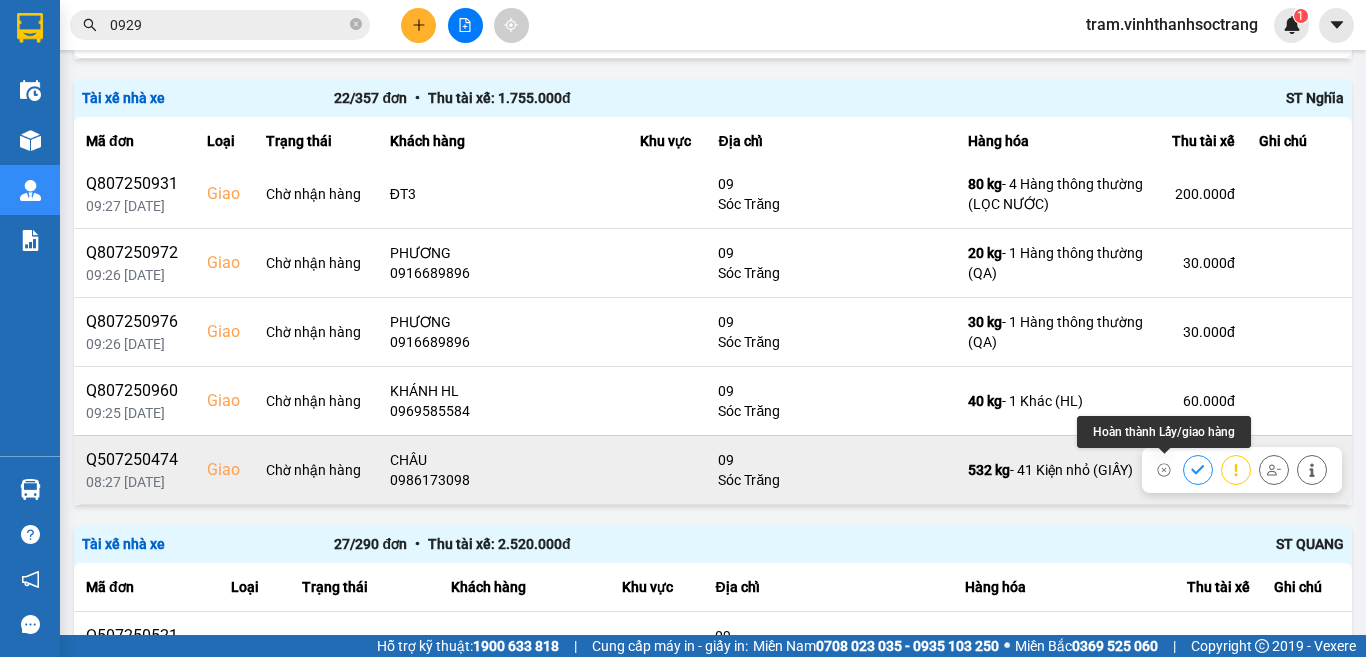 click 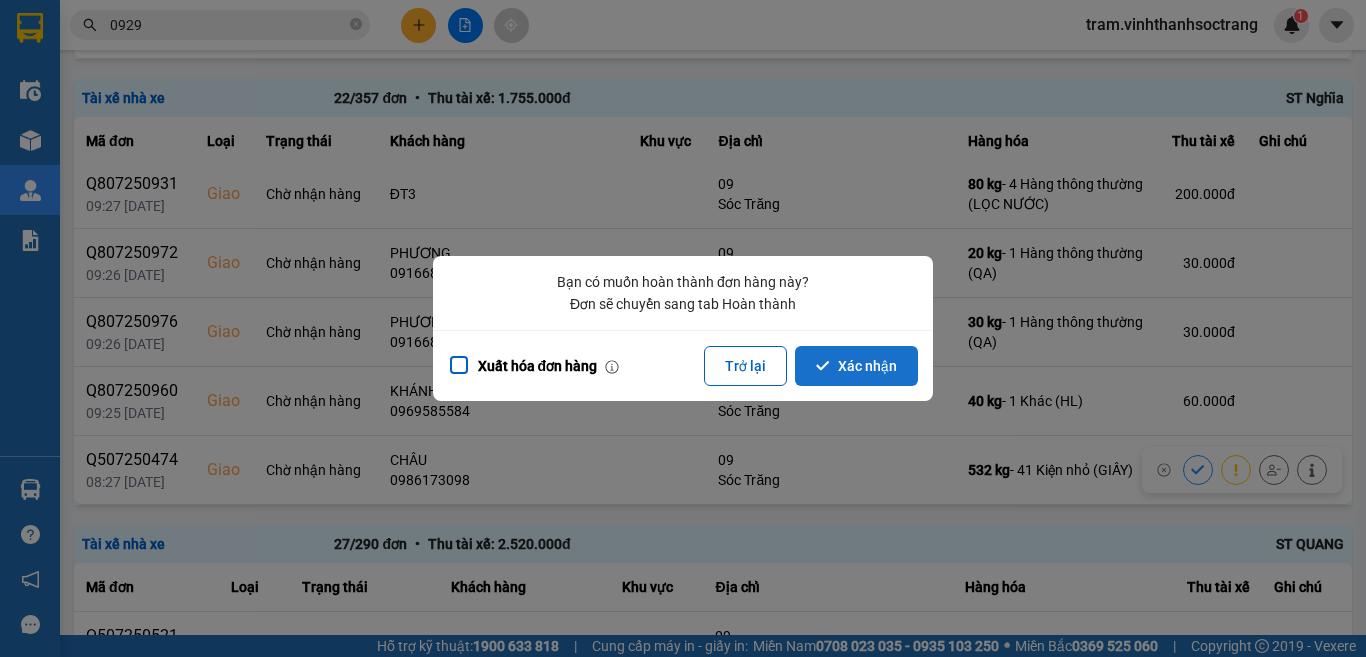 click on "Xác nhận" at bounding box center (856, 366) 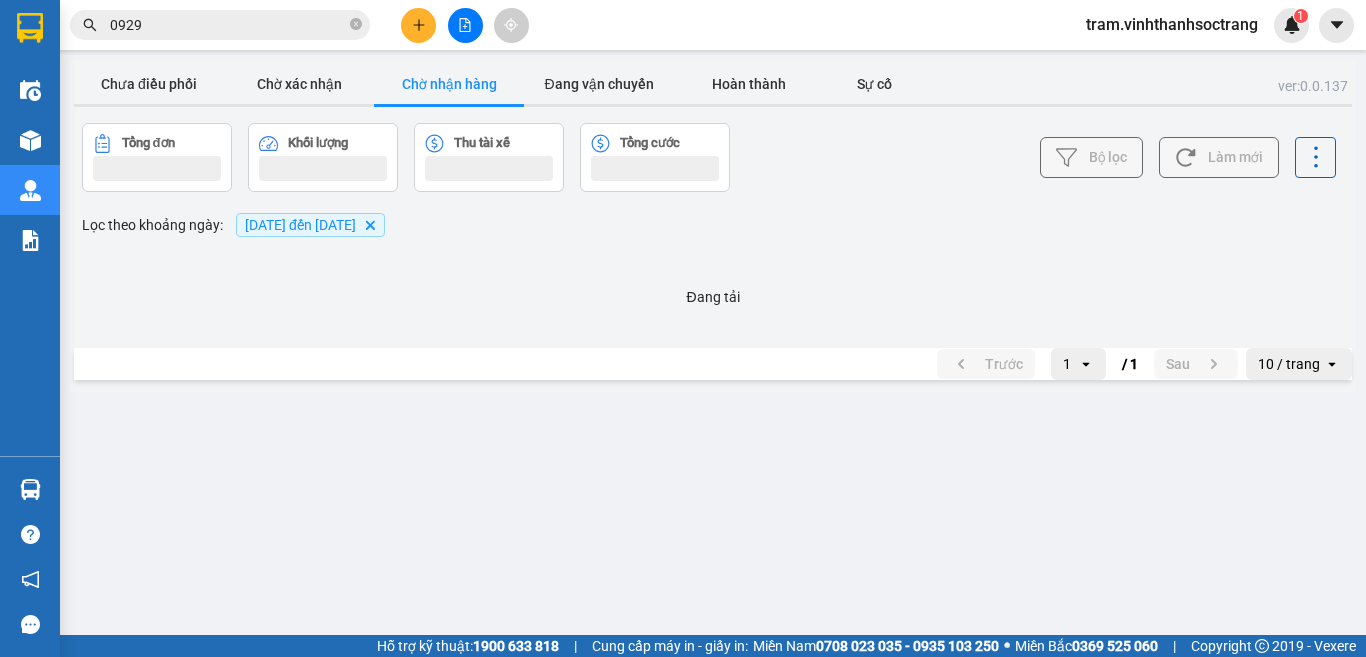scroll, scrollTop: 0, scrollLeft: 0, axis: both 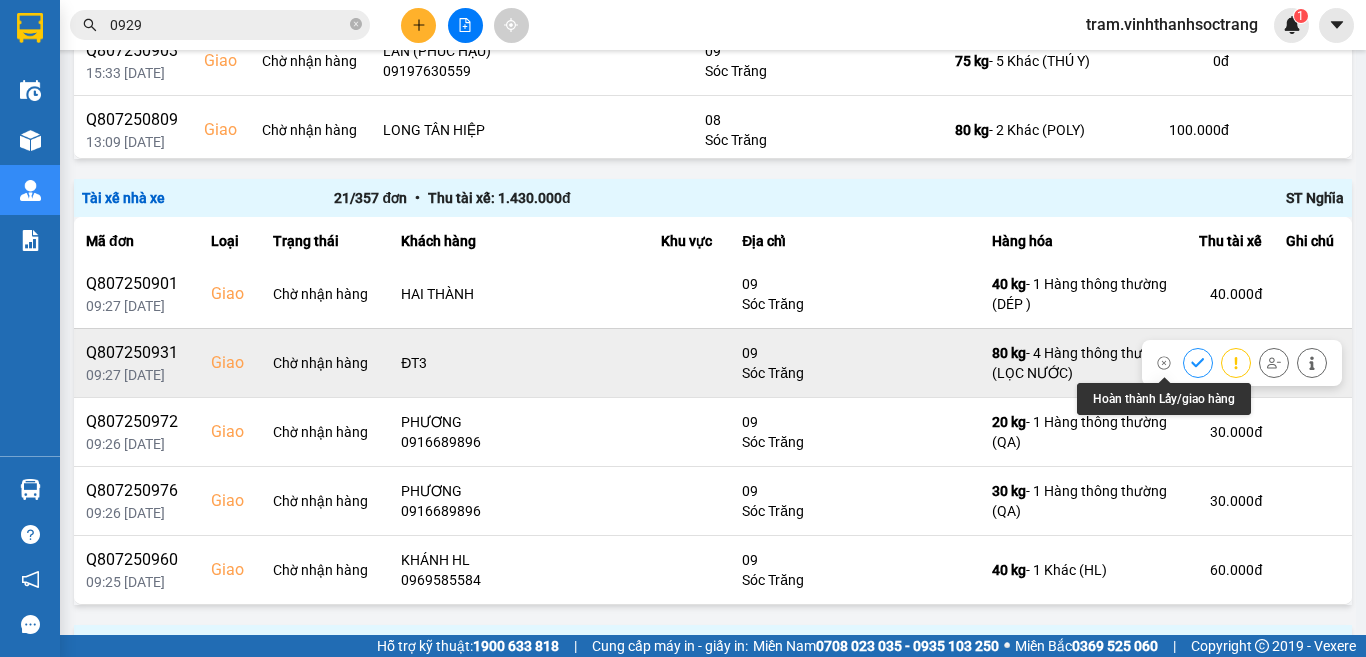 click at bounding box center (1198, 362) 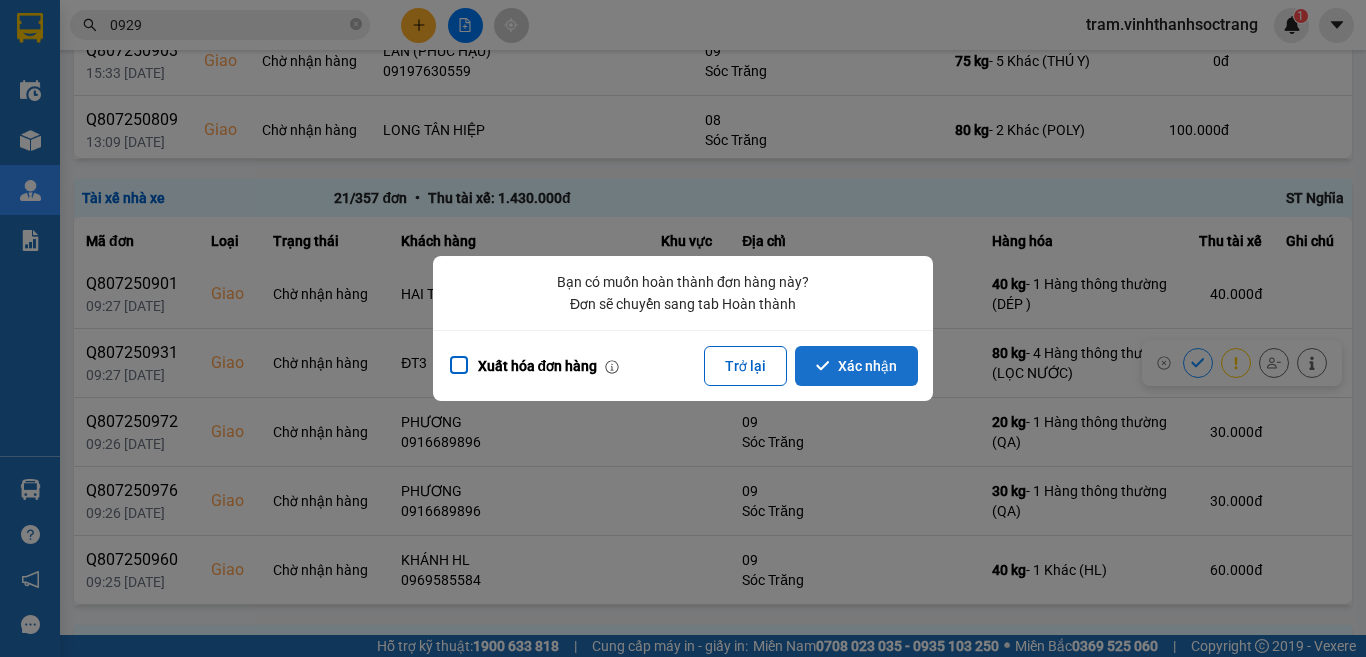 click on "Xác nhận" at bounding box center (856, 366) 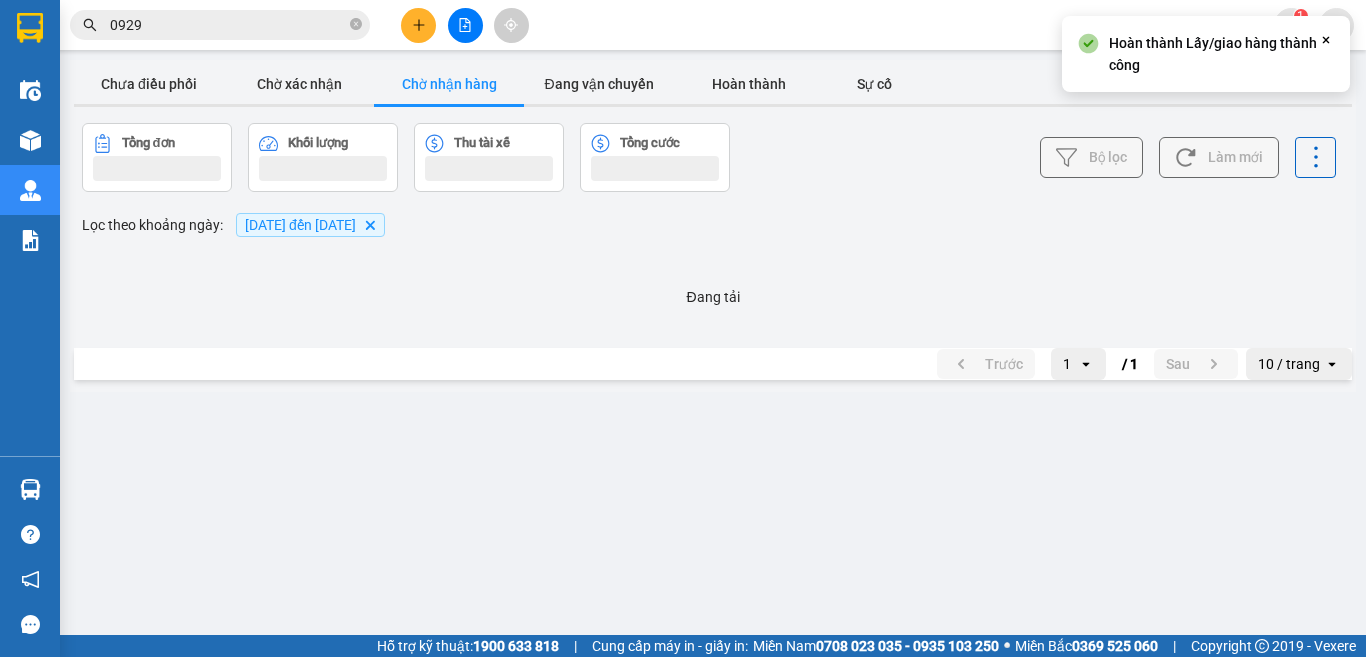 scroll, scrollTop: 0, scrollLeft: 0, axis: both 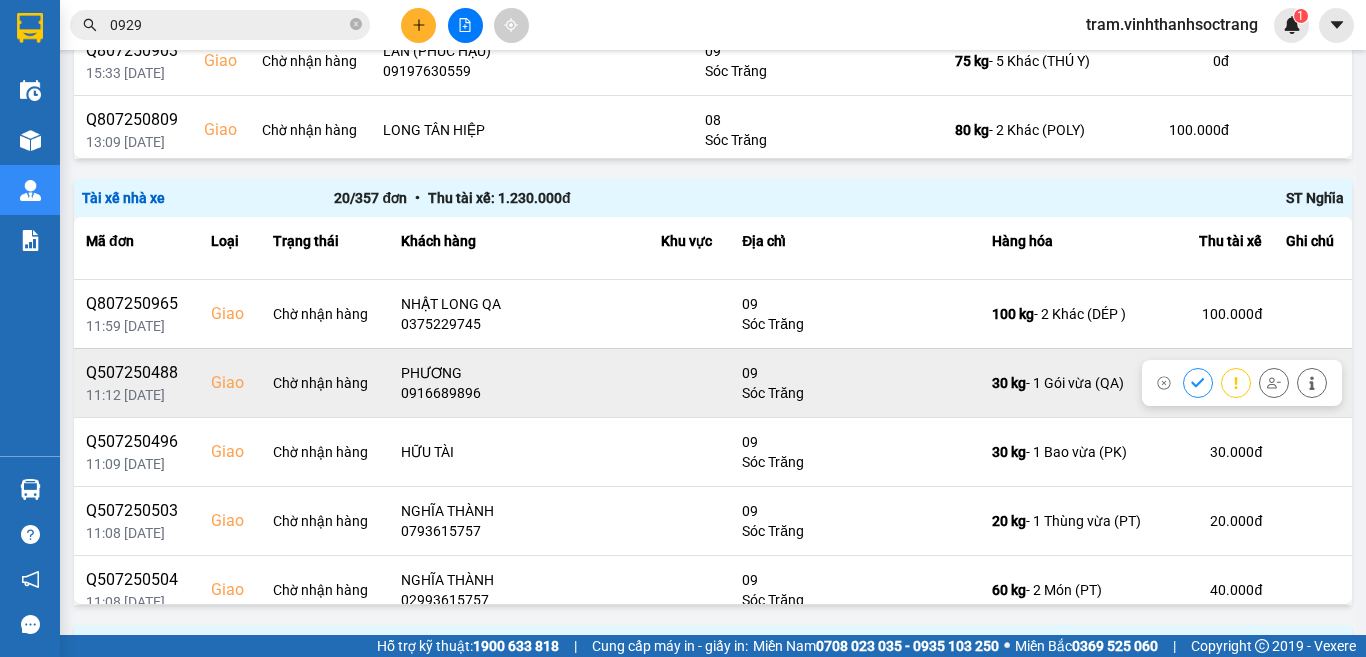 click at bounding box center (1198, 382) 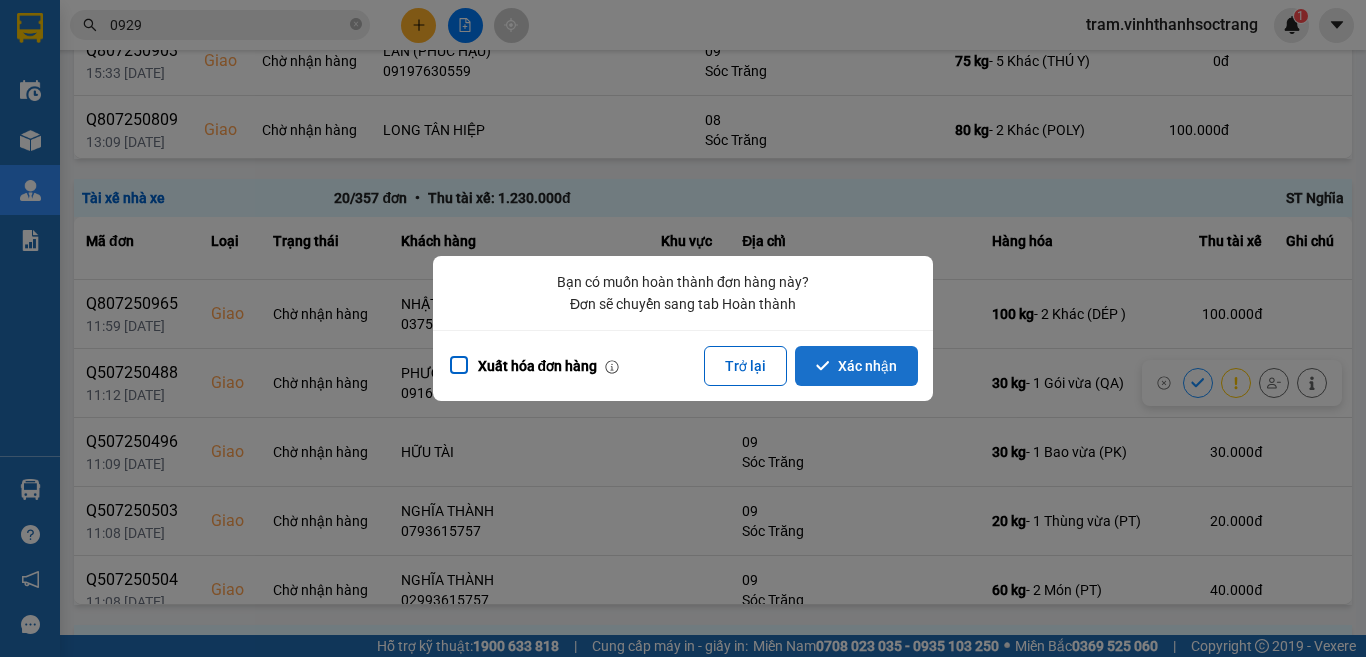 click on "Xác nhận" at bounding box center (856, 366) 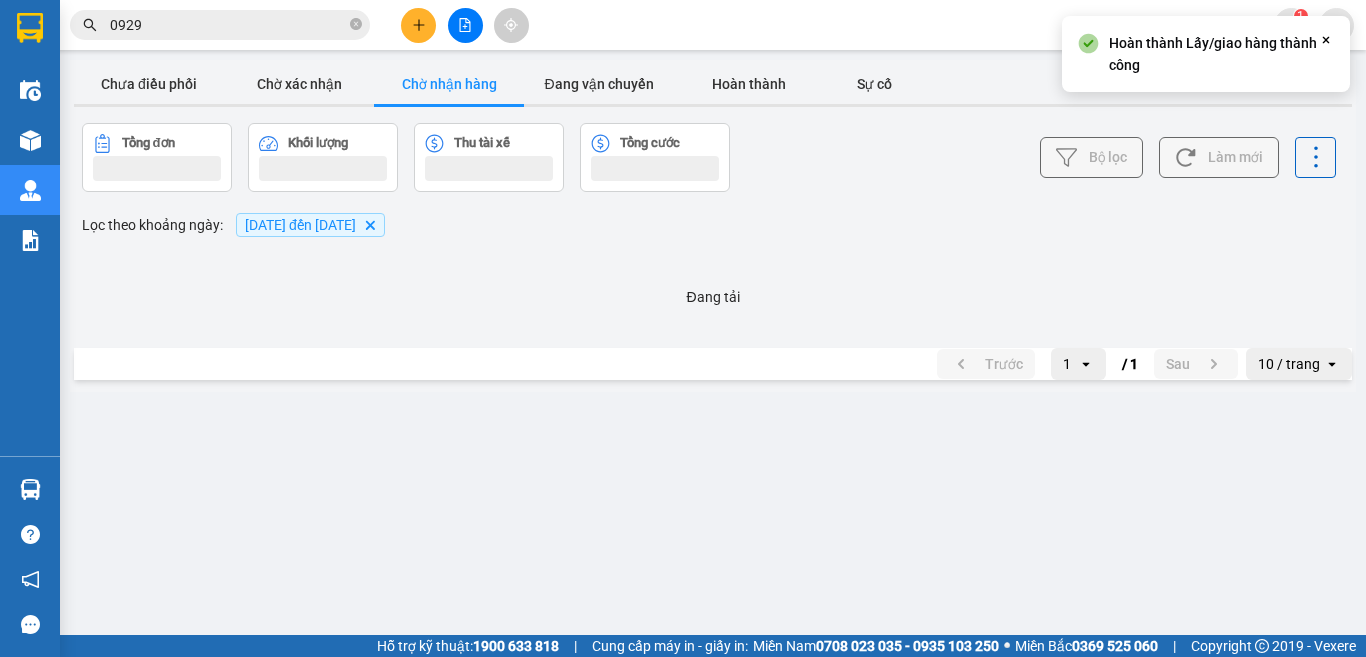 scroll, scrollTop: 0, scrollLeft: 0, axis: both 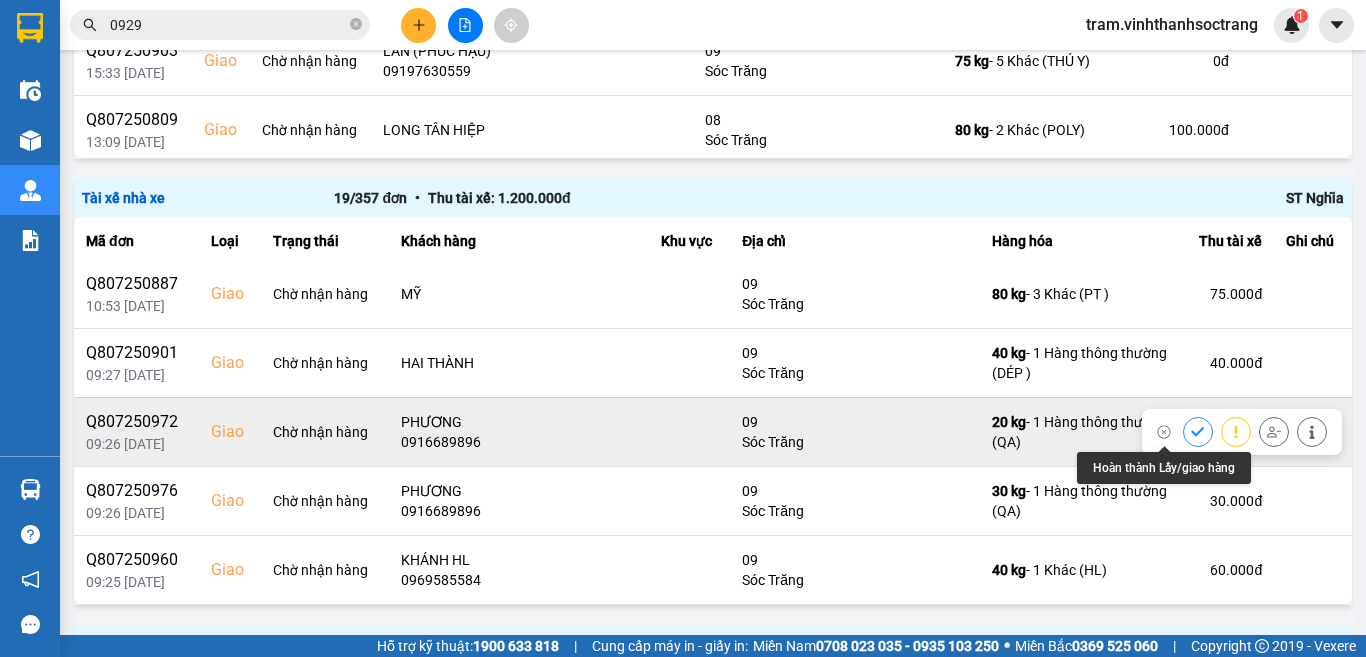 click 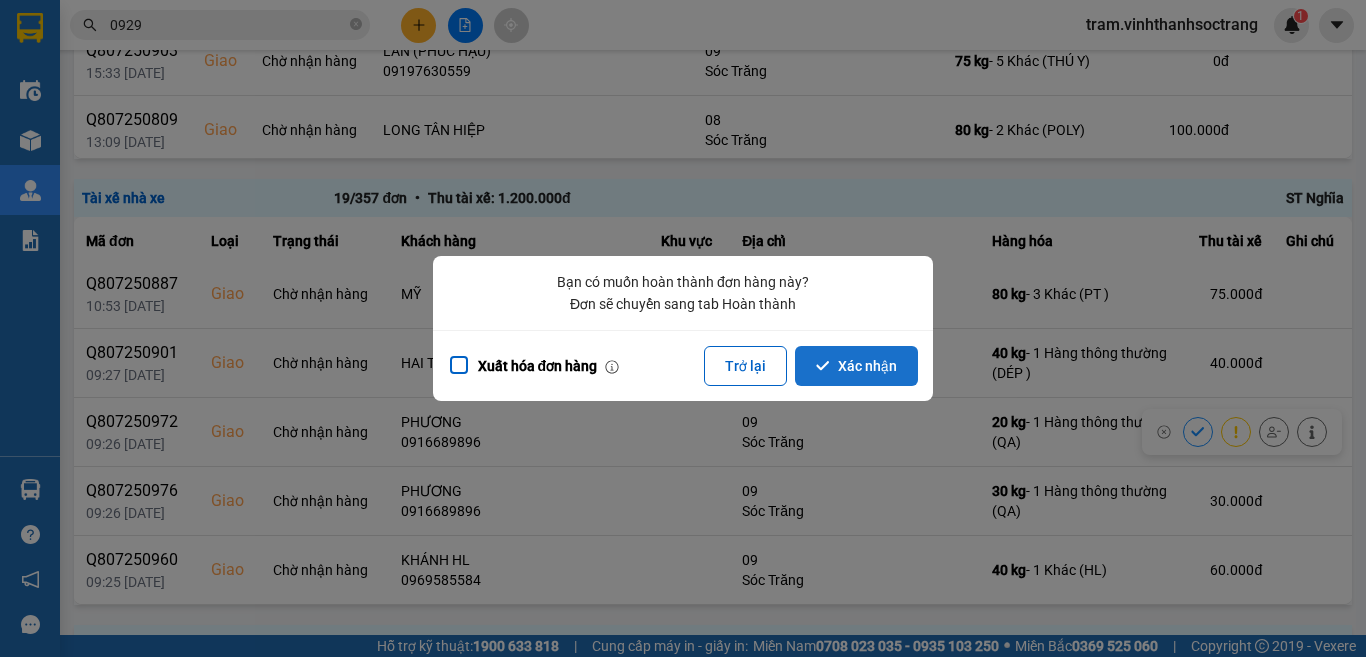 click on "Xác nhận" at bounding box center [856, 366] 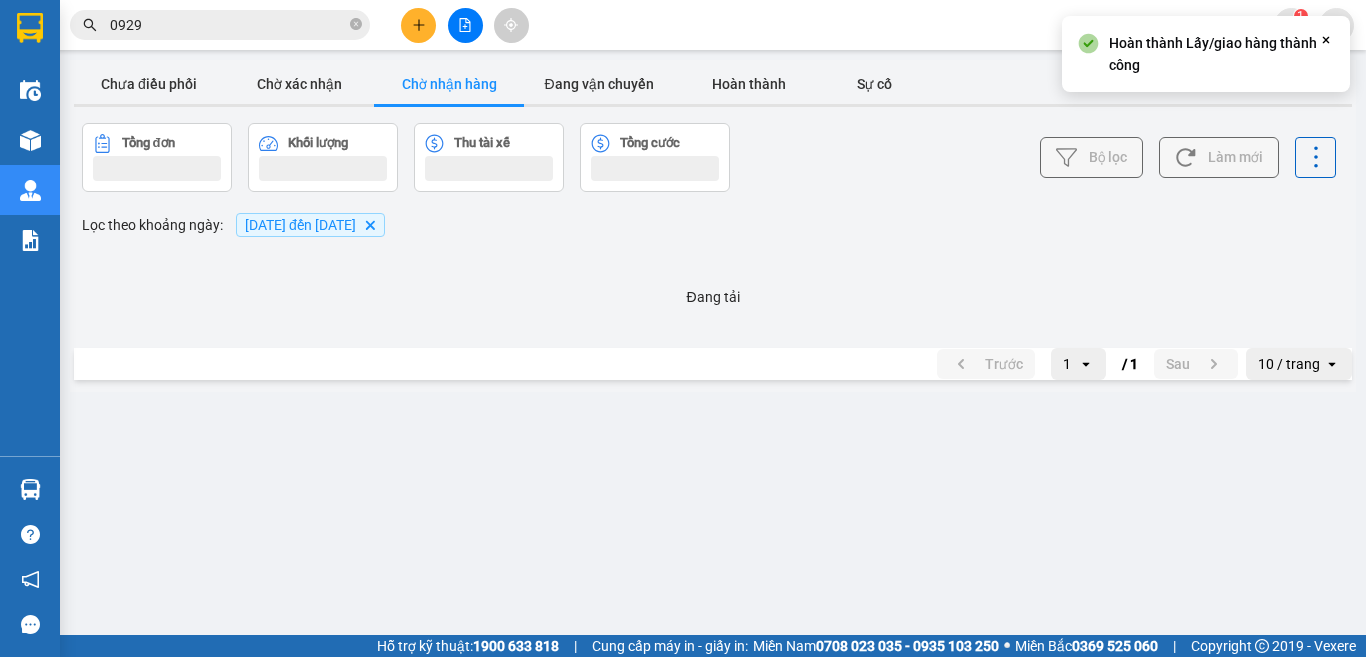 scroll, scrollTop: 0, scrollLeft: 0, axis: both 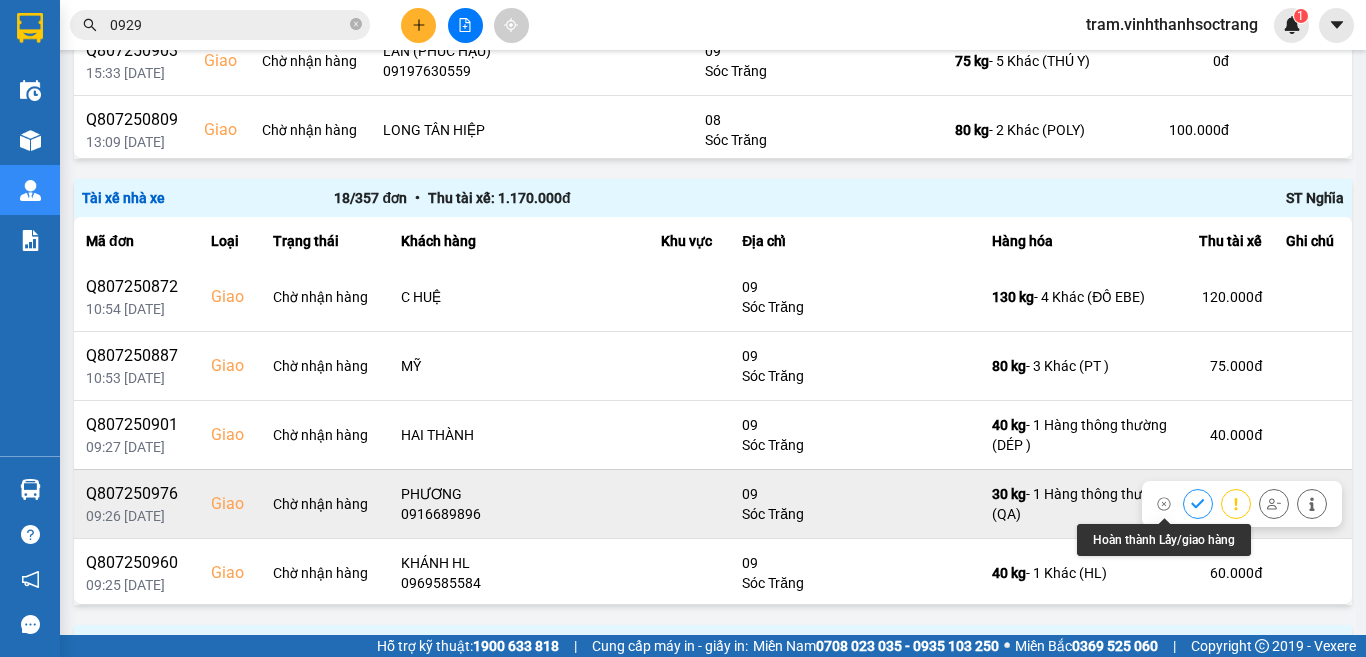 click at bounding box center (1198, 503) 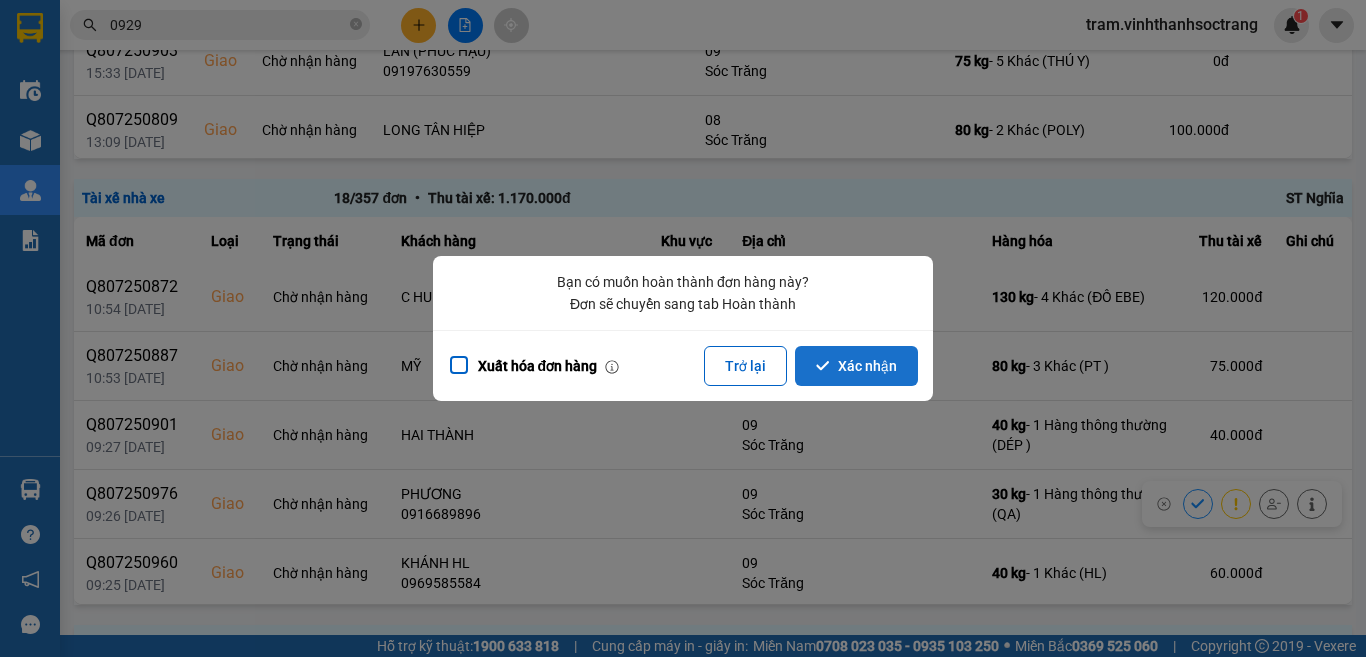 click on "Xác nhận" at bounding box center (856, 366) 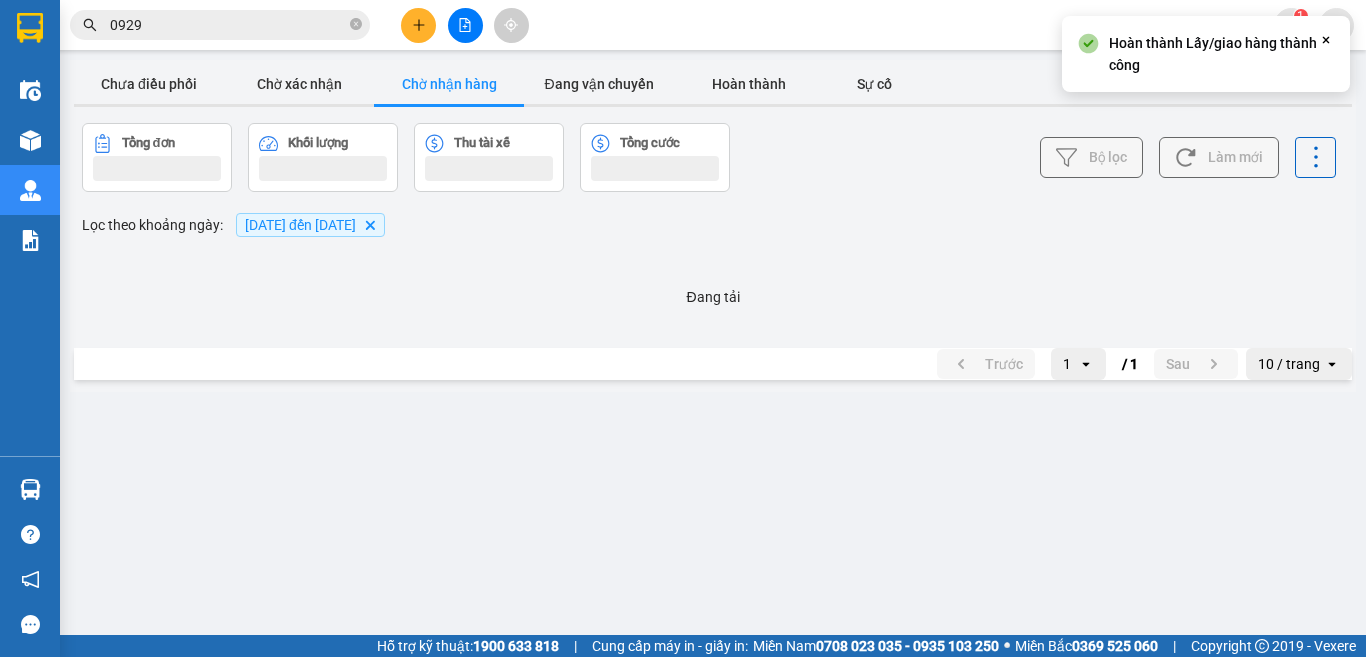 scroll, scrollTop: 0, scrollLeft: 0, axis: both 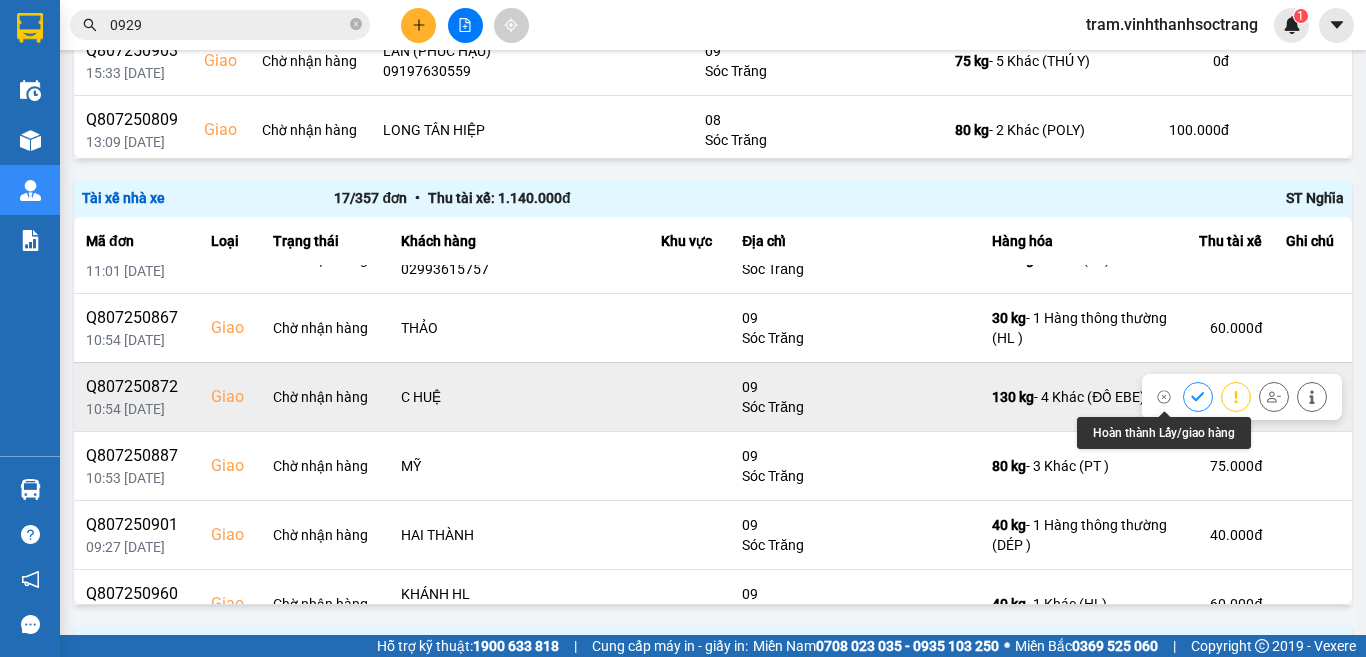click 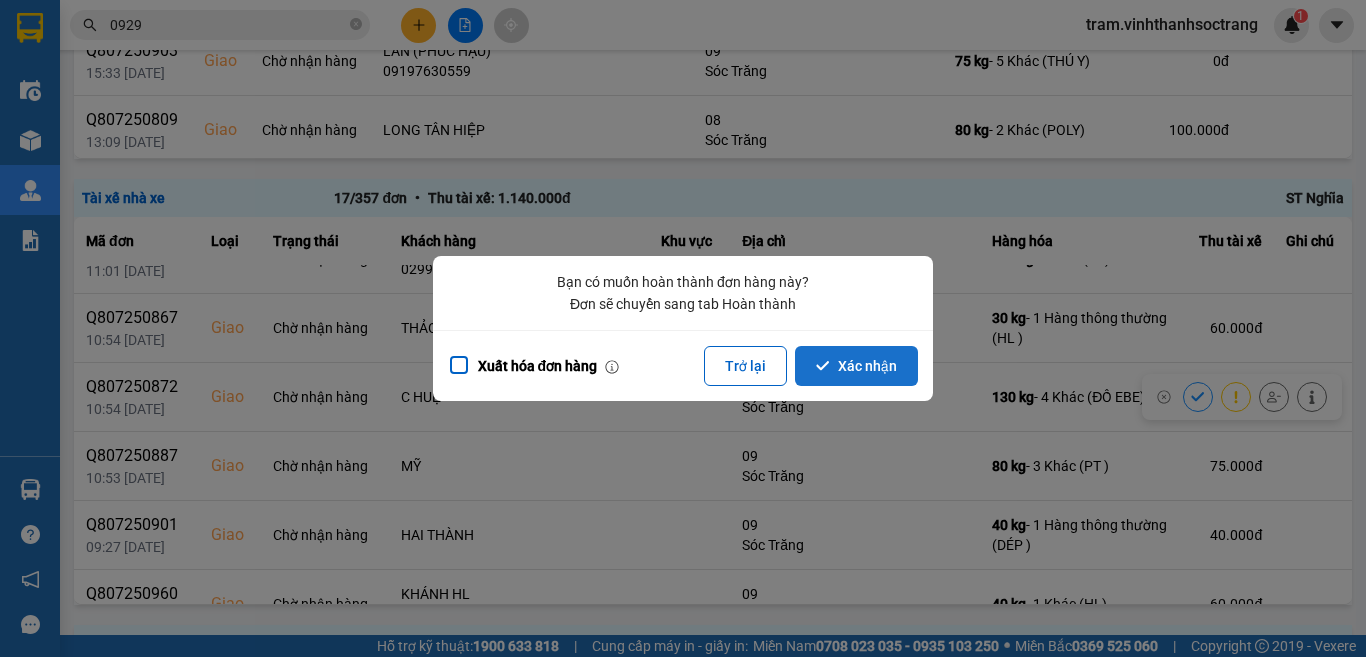 click on "Xác nhận" at bounding box center [856, 366] 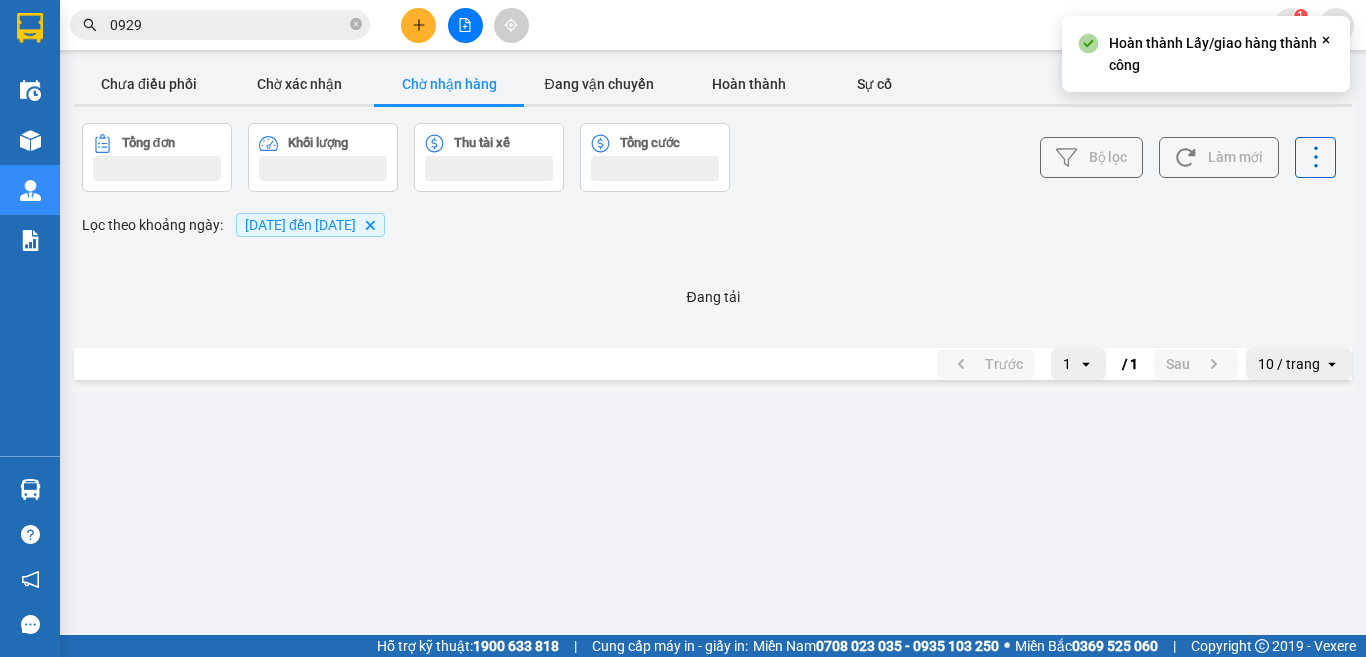 scroll, scrollTop: 0, scrollLeft: 0, axis: both 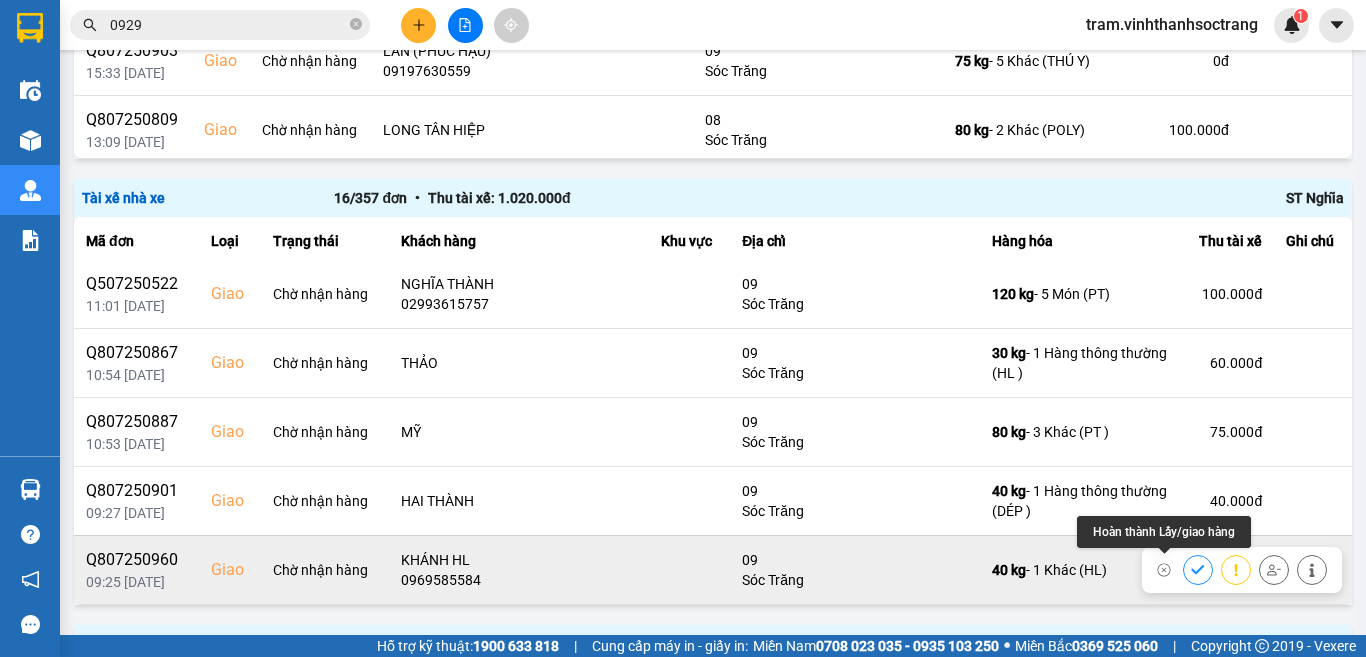 click 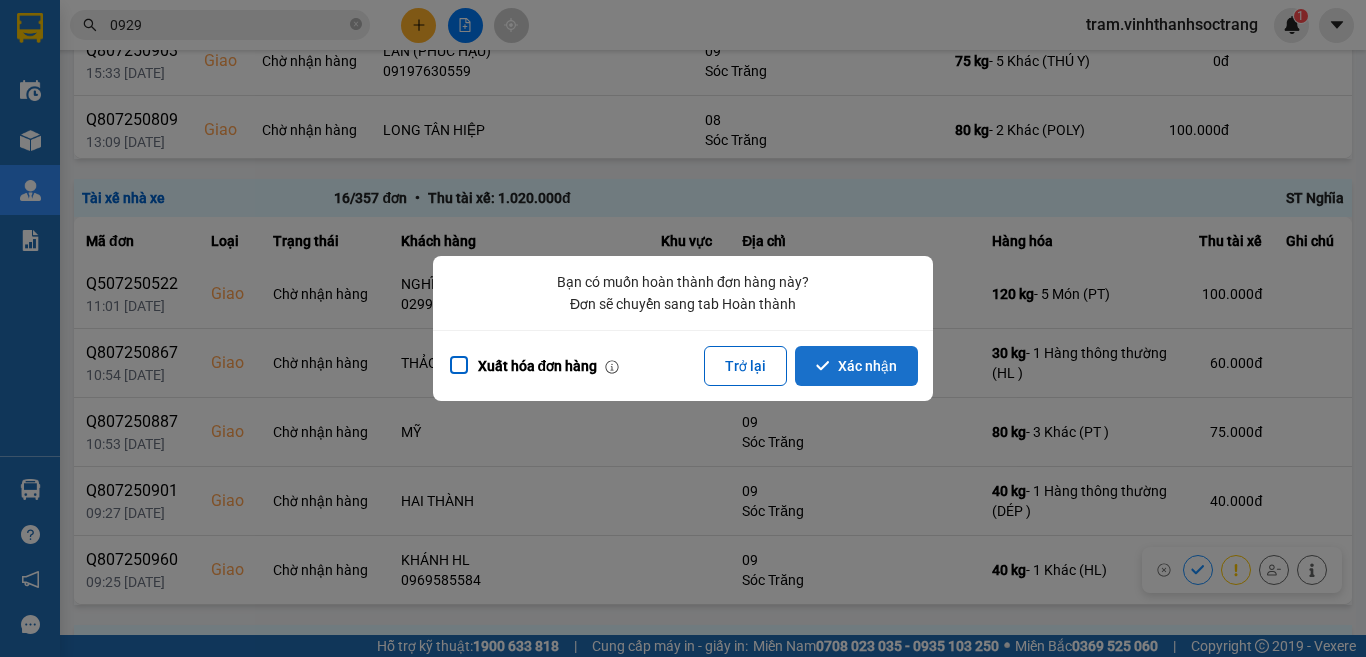 click on "Xác nhận" at bounding box center (856, 366) 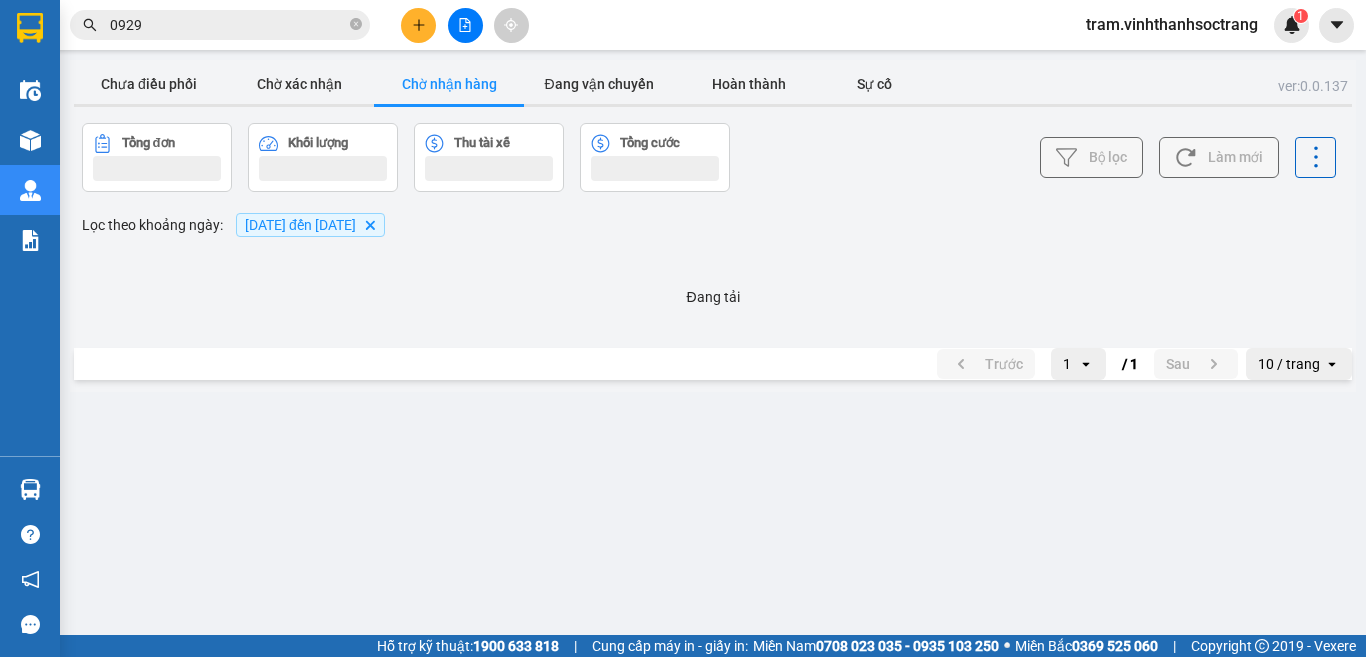 scroll, scrollTop: 0, scrollLeft: 0, axis: both 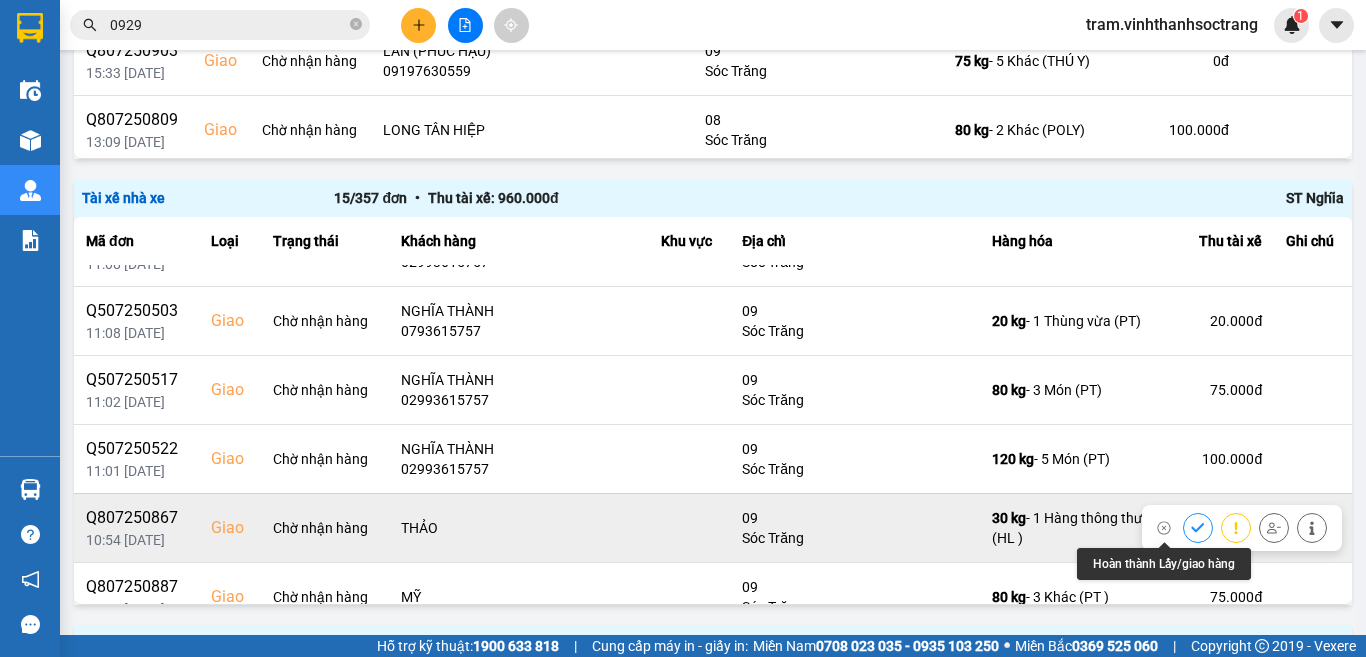 click at bounding box center (1198, 527) 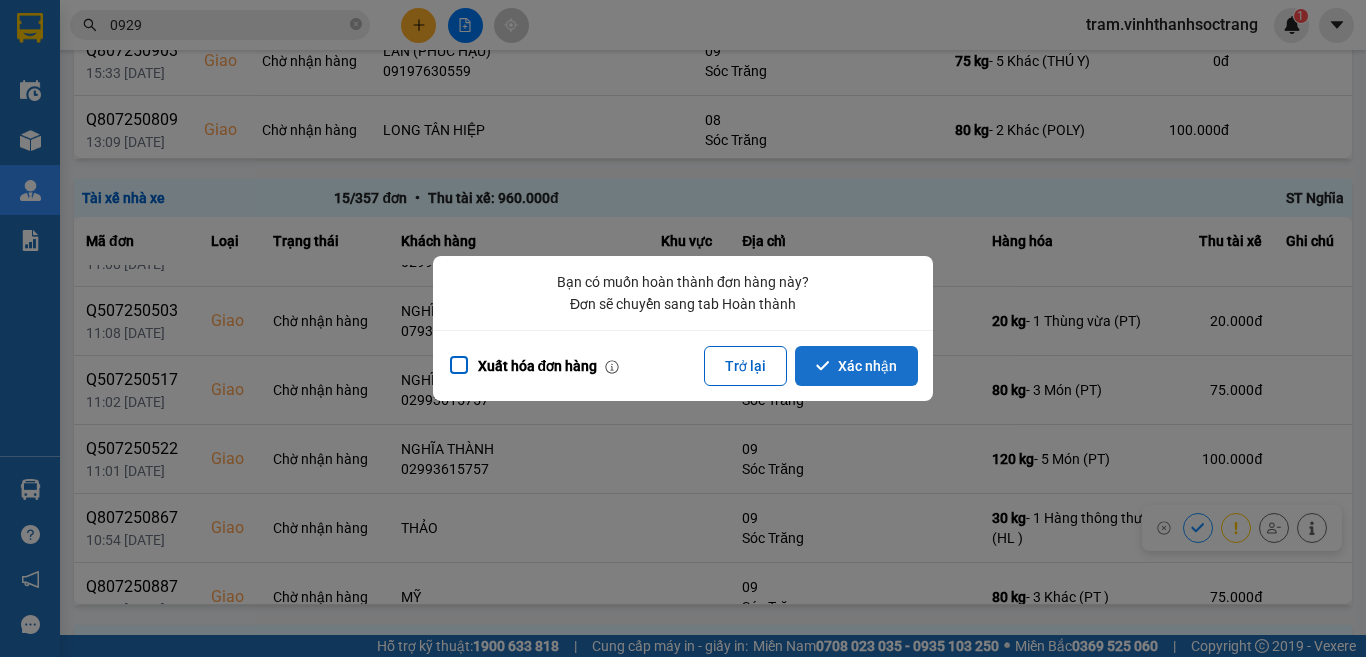 click on "Xác nhận" at bounding box center (856, 366) 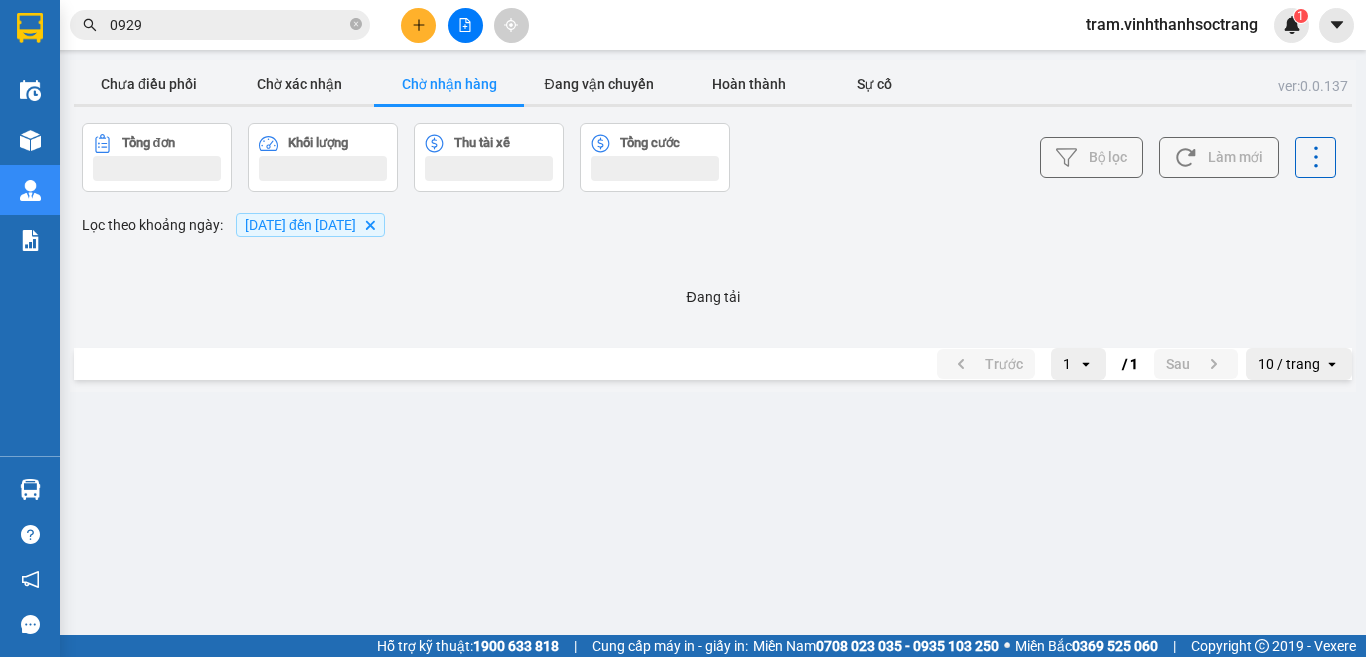 scroll, scrollTop: 0, scrollLeft: 0, axis: both 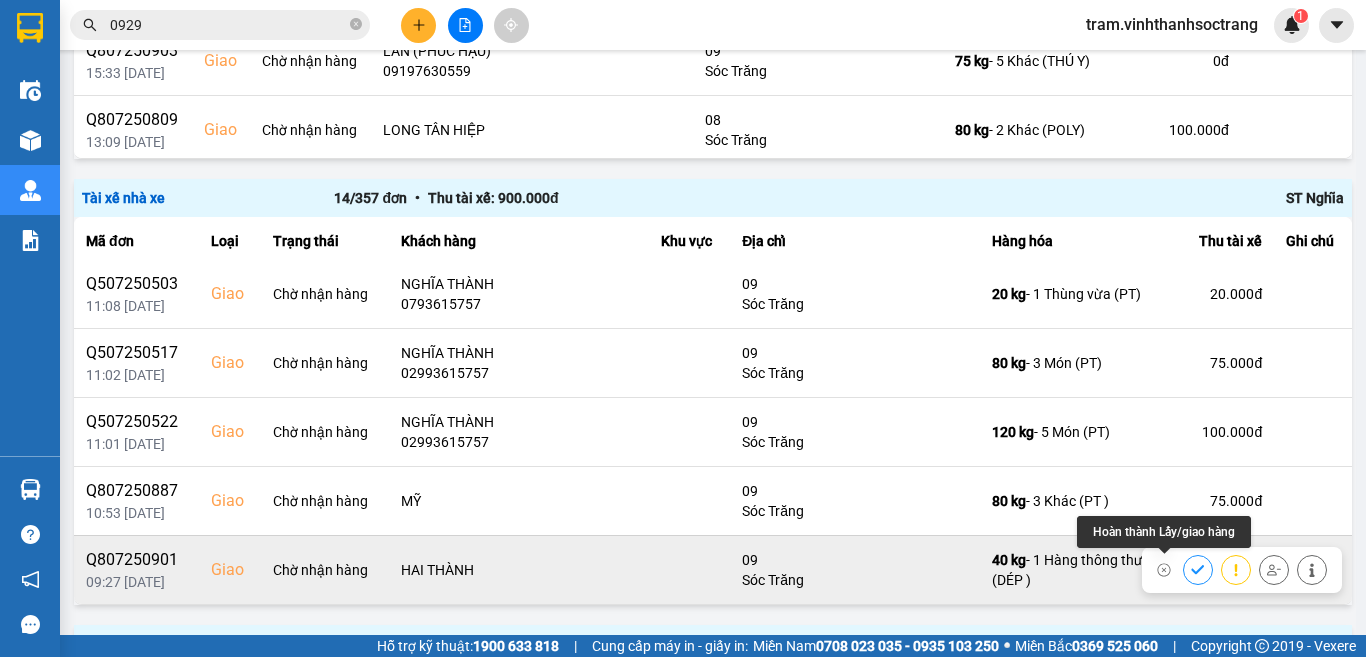 click at bounding box center [1198, 569] 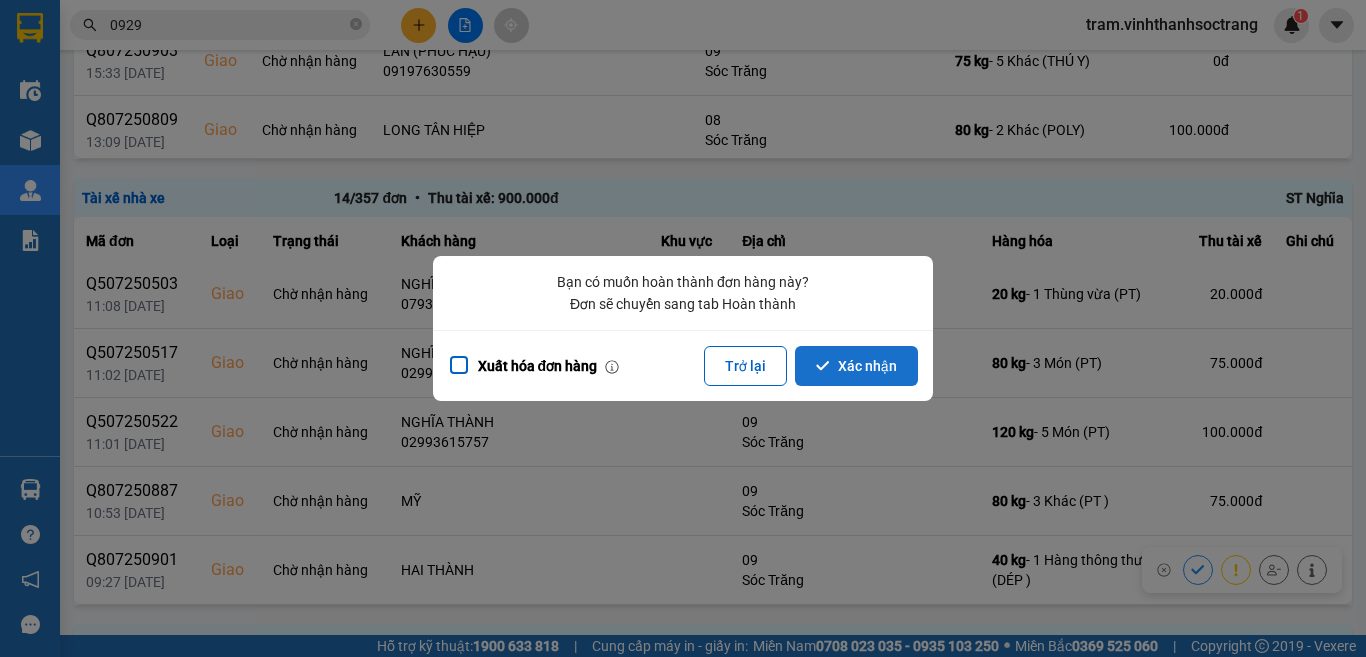 click on "Xác nhận" at bounding box center [856, 366] 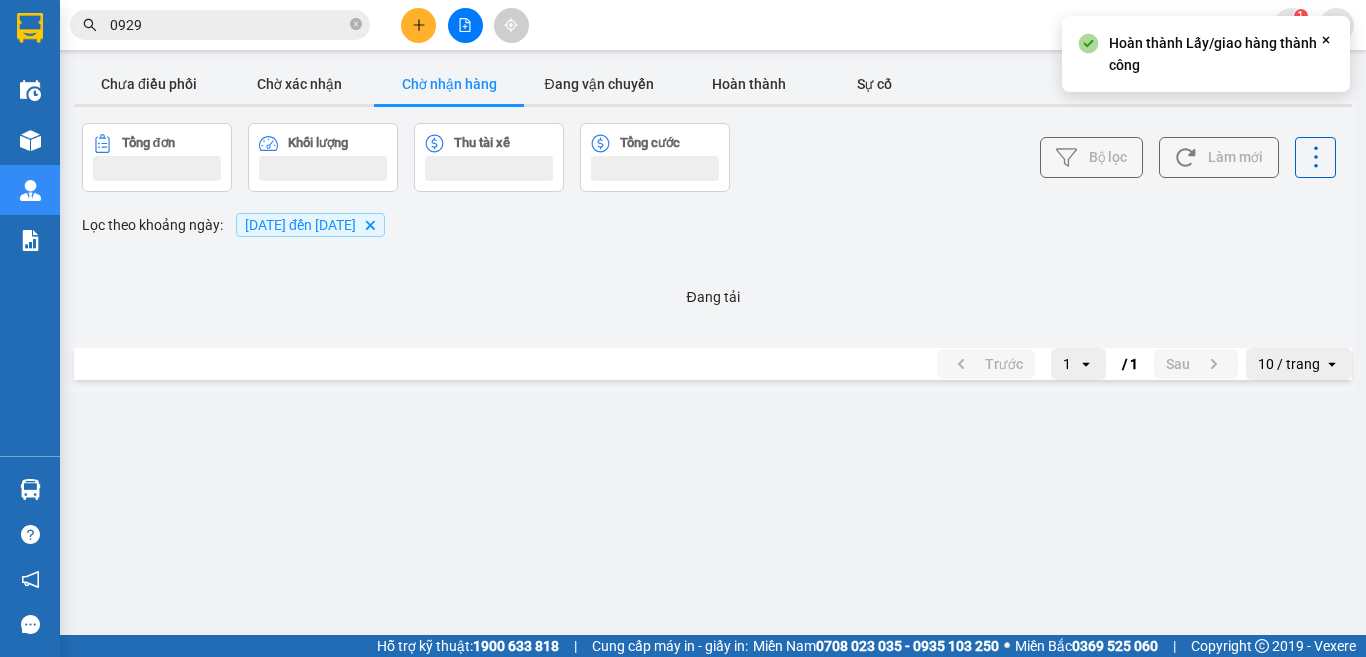 scroll, scrollTop: 0, scrollLeft: 0, axis: both 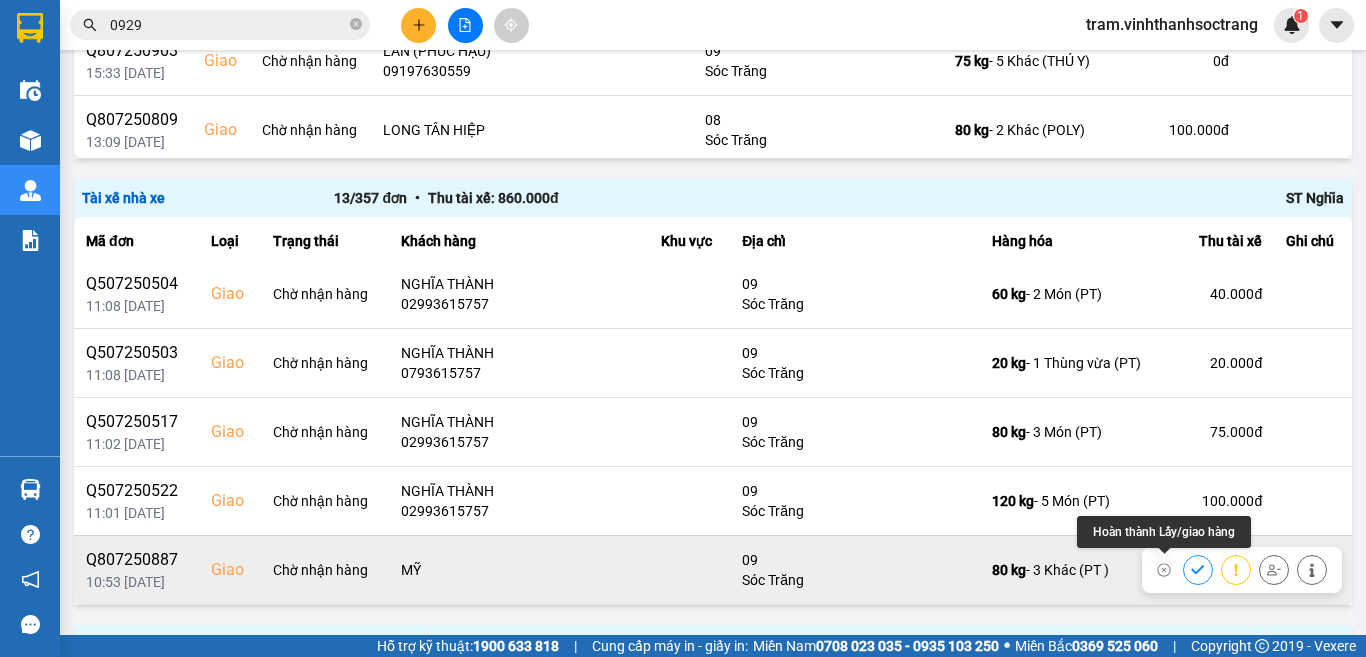 click 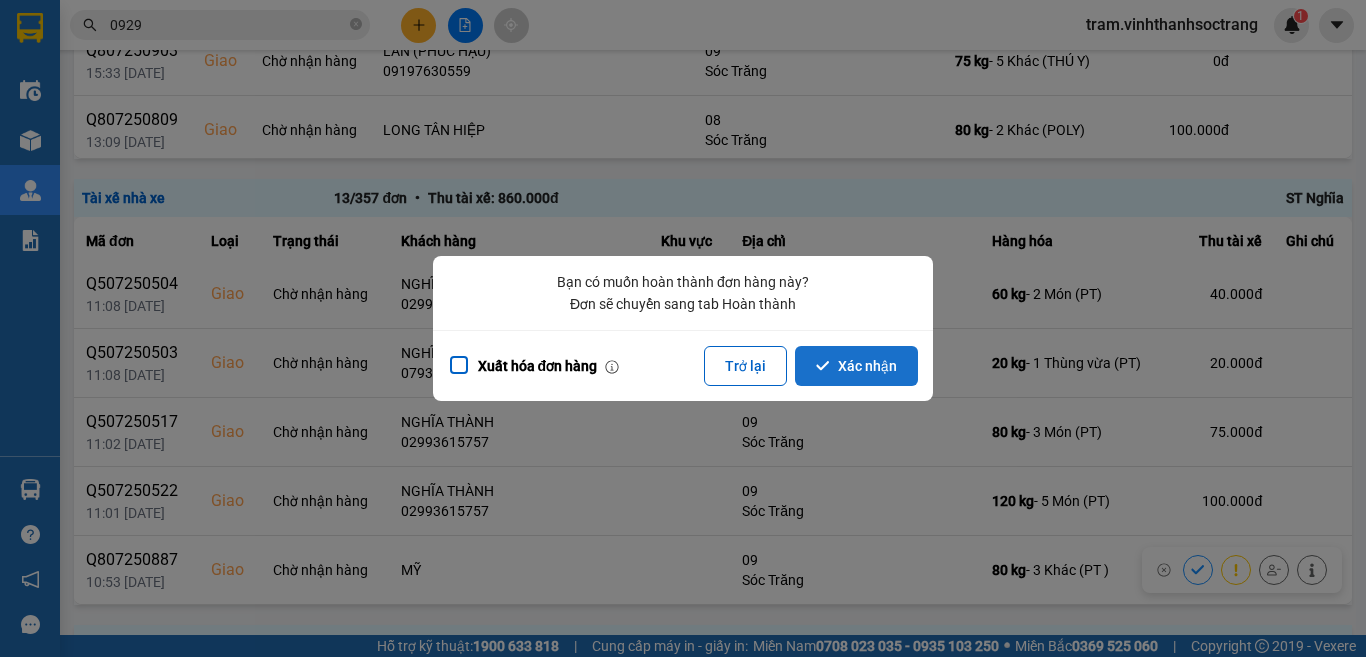 click on "Xác nhận" at bounding box center (856, 366) 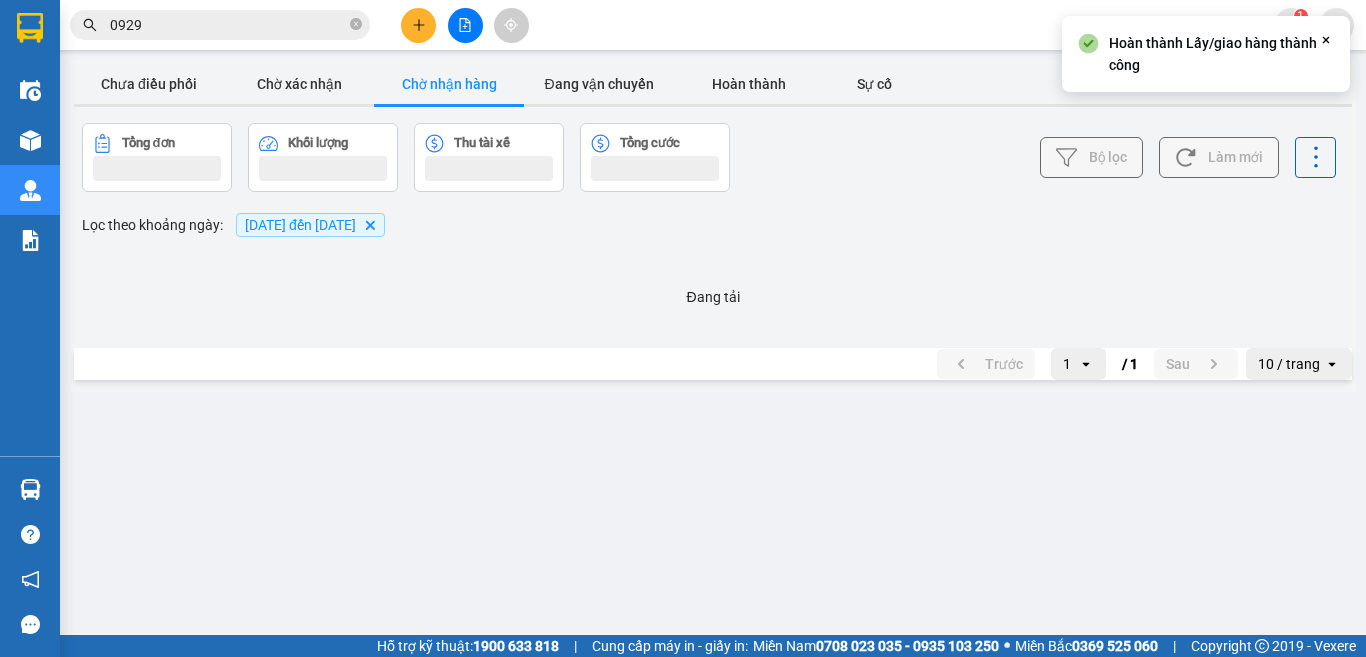 scroll, scrollTop: 0, scrollLeft: 0, axis: both 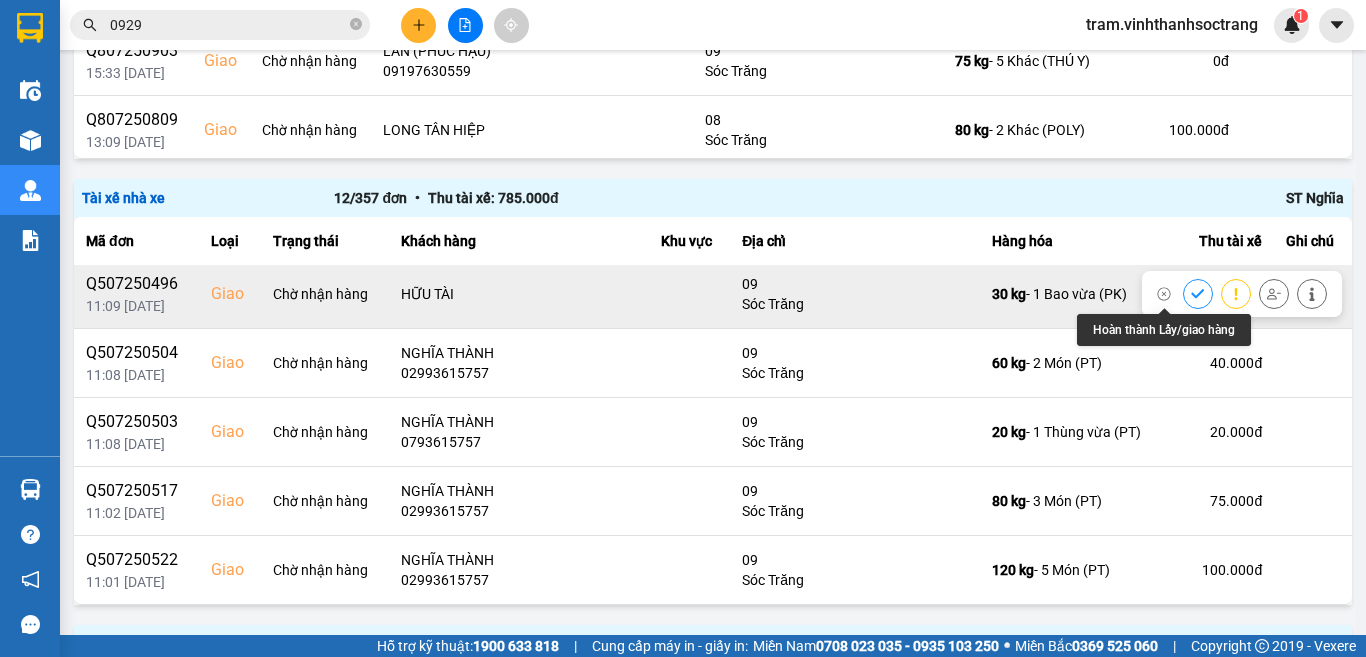 click 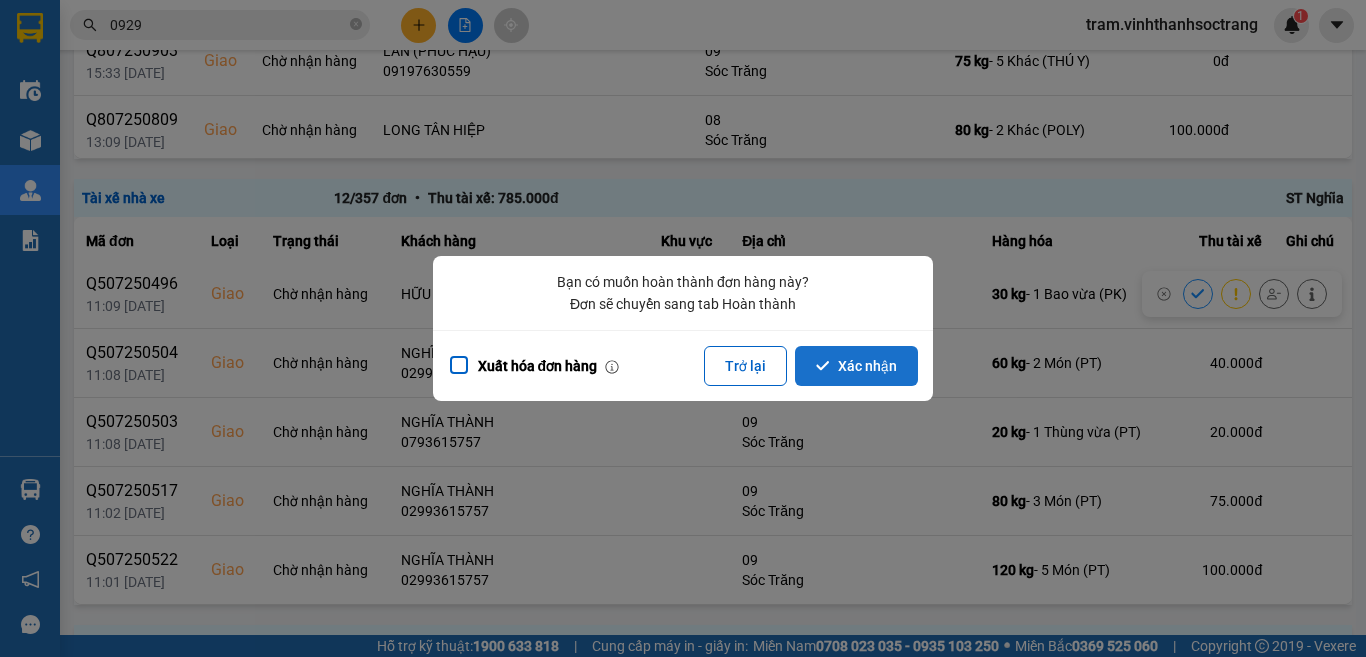 click on "Xác nhận" at bounding box center (856, 366) 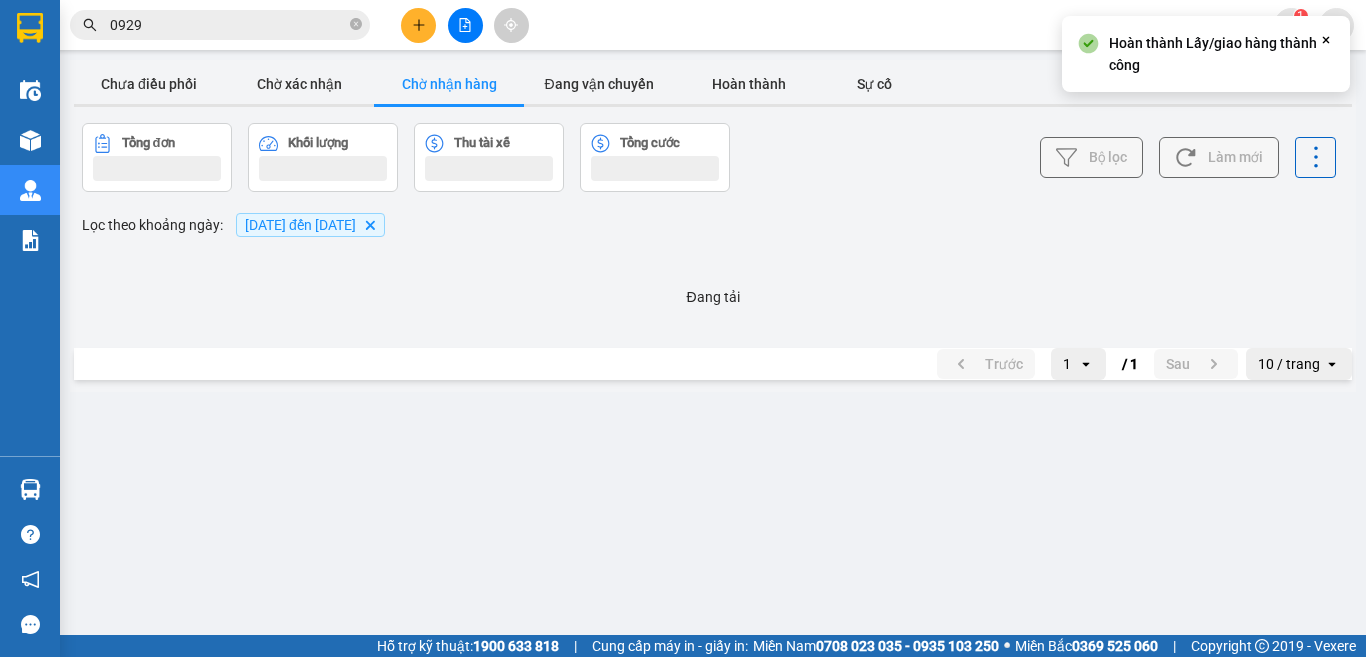 scroll, scrollTop: 0, scrollLeft: 0, axis: both 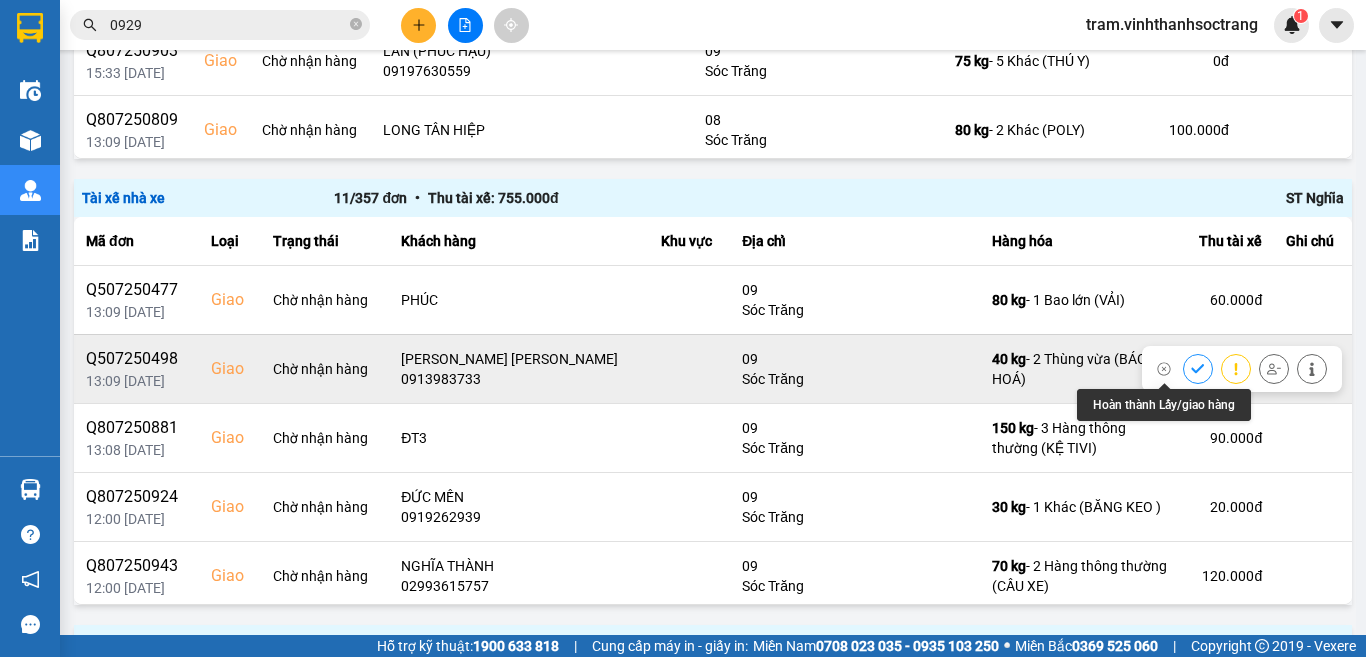 click 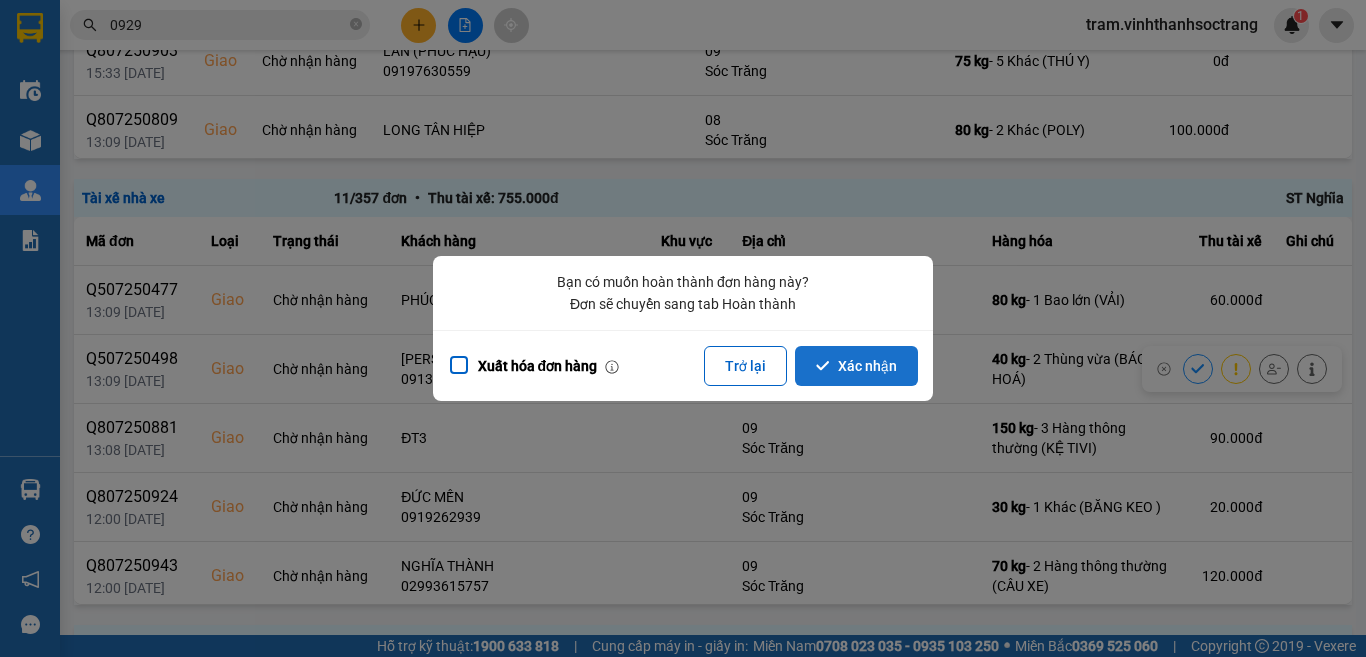 click on "Xác nhận" at bounding box center (856, 366) 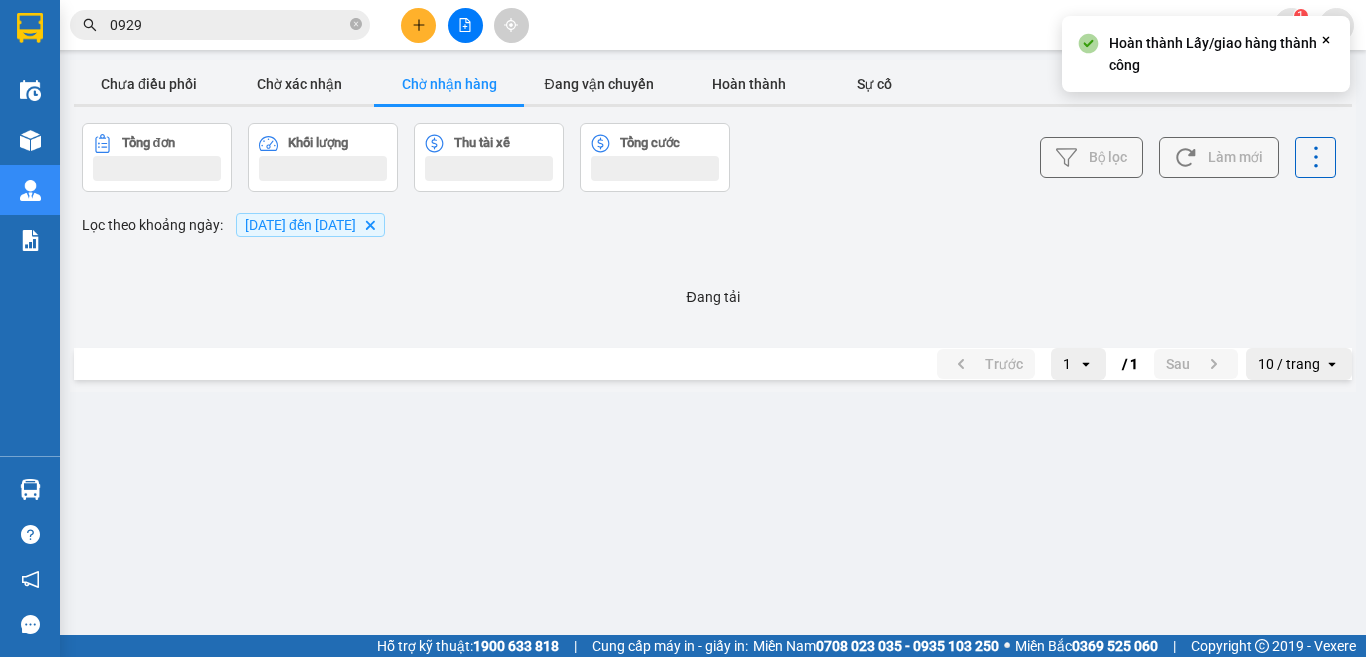 scroll, scrollTop: 0, scrollLeft: 0, axis: both 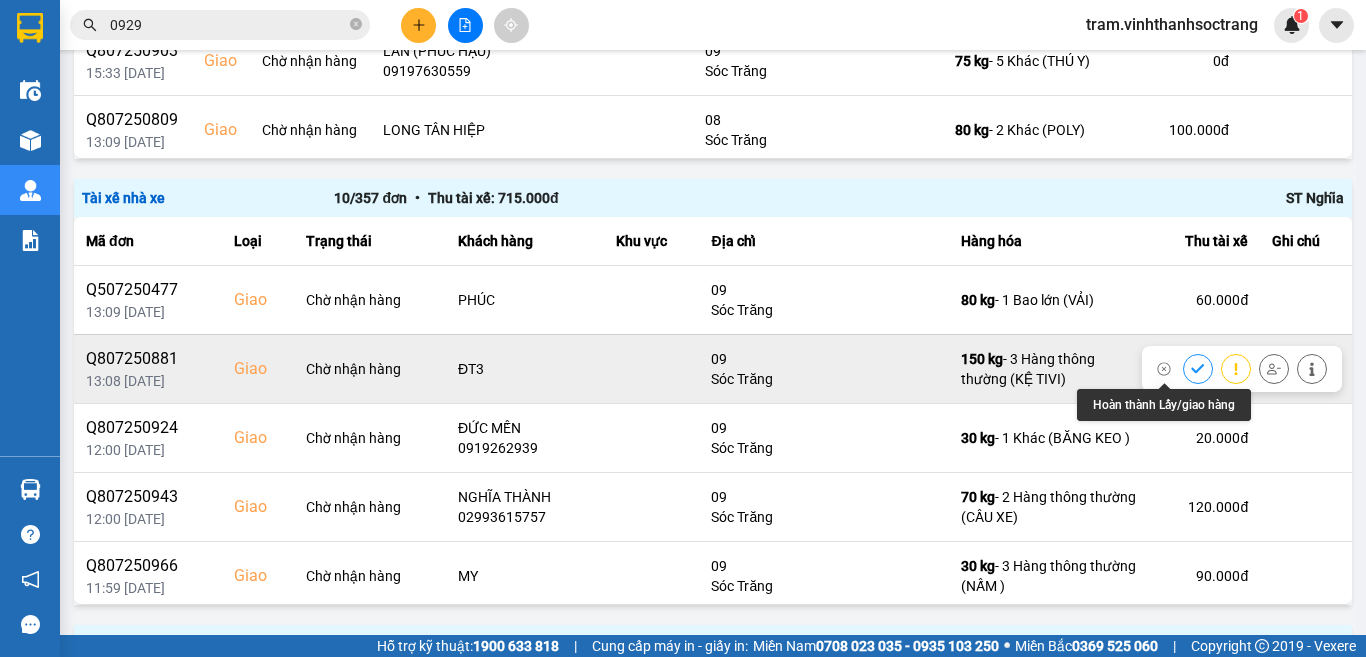 click at bounding box center [1198, 368] 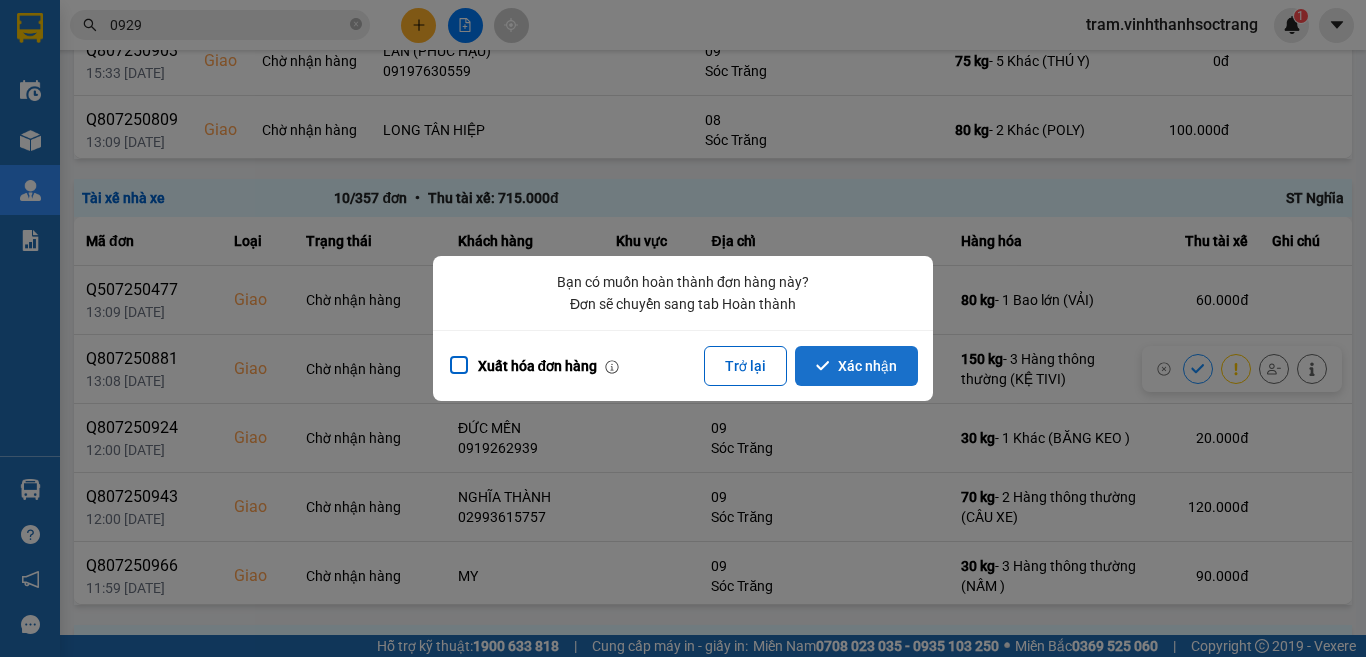 click on "Xác nhận" at bounding box center [856, 366] 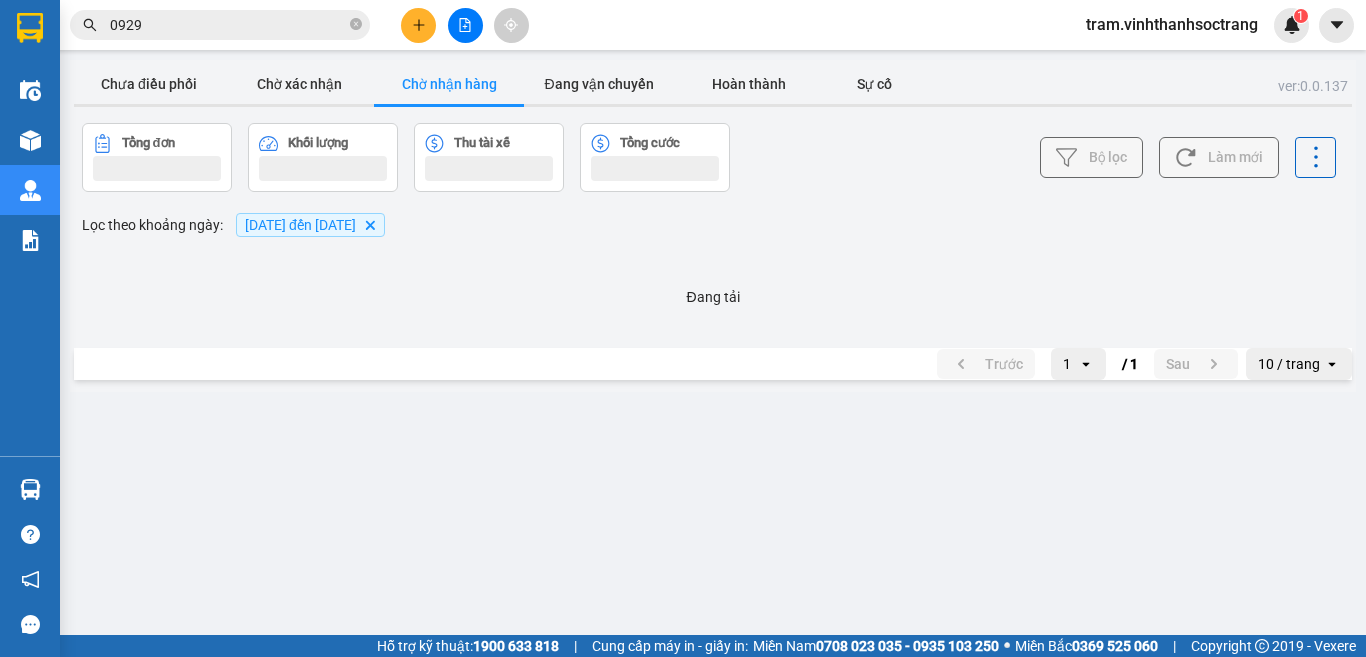scroll, scrollTop: 0, scrollLeft: 0, axis: both 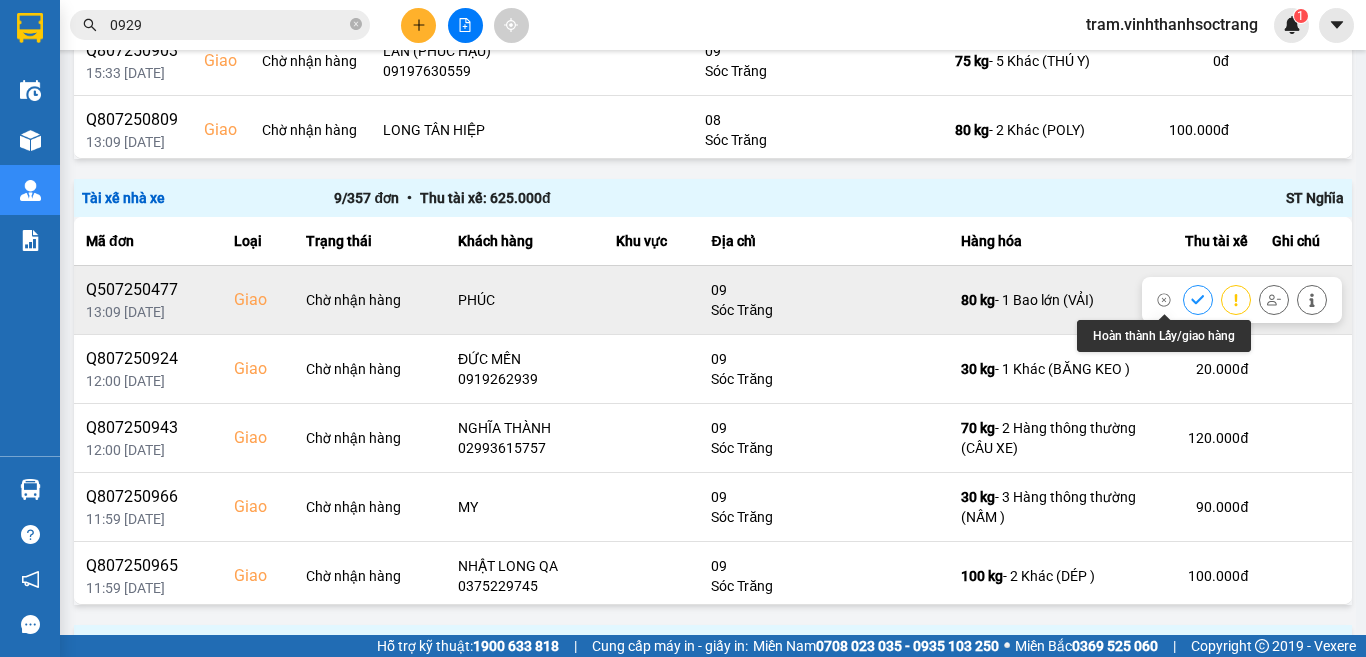 click at bounding box center (1198, 299) 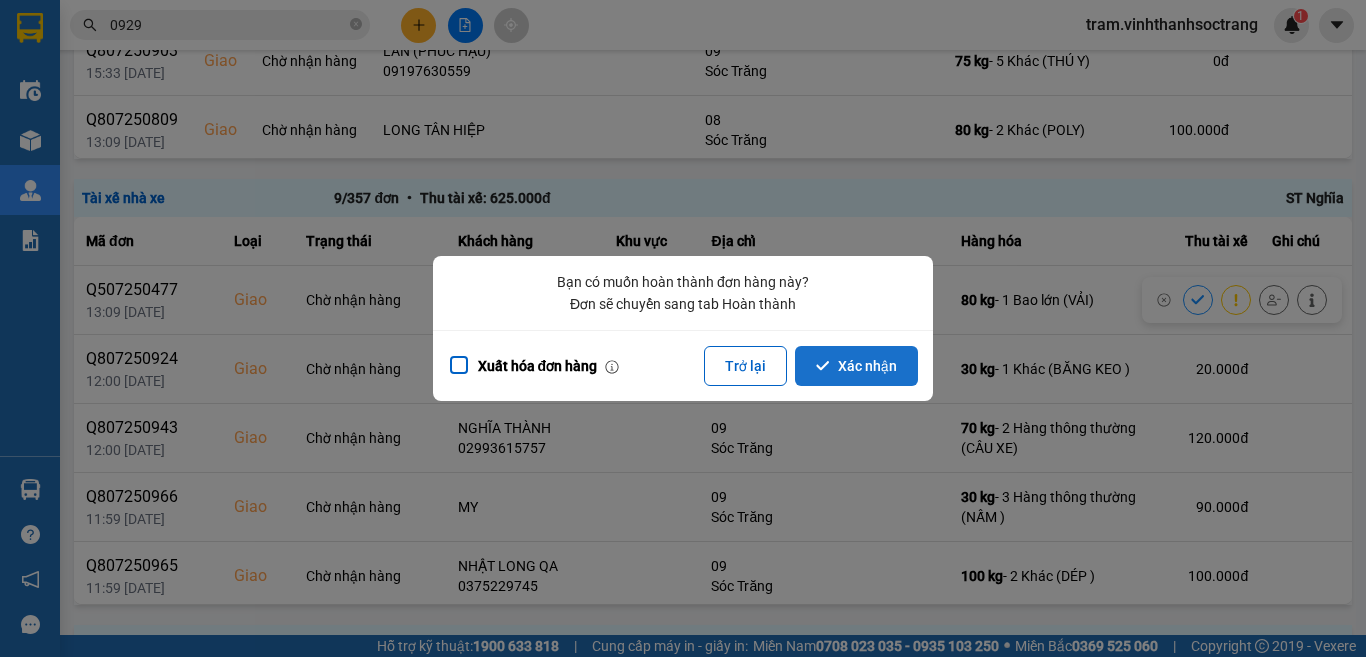drag, startPoint x: 910, startPoint y: 347, endPoint x: 951, endPoint y: 79, distance: 271.11804 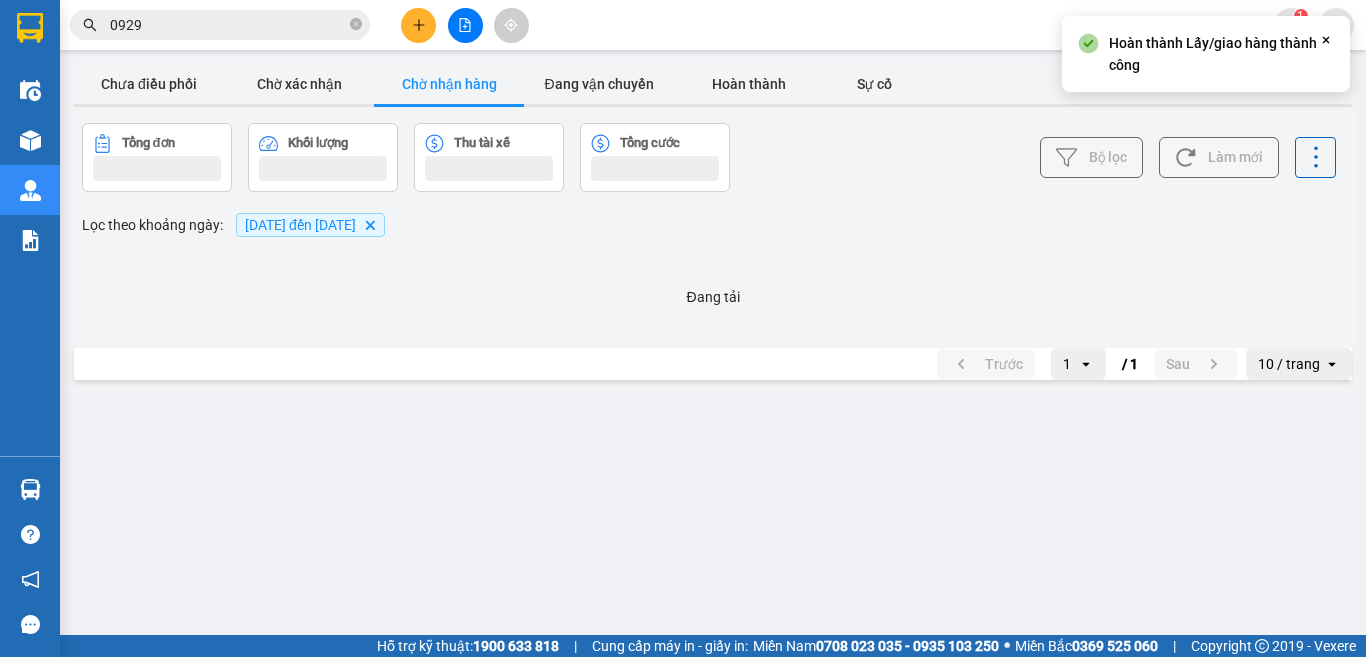 scroll, scrollTop: 0, scrollLeft: 0, axis: both 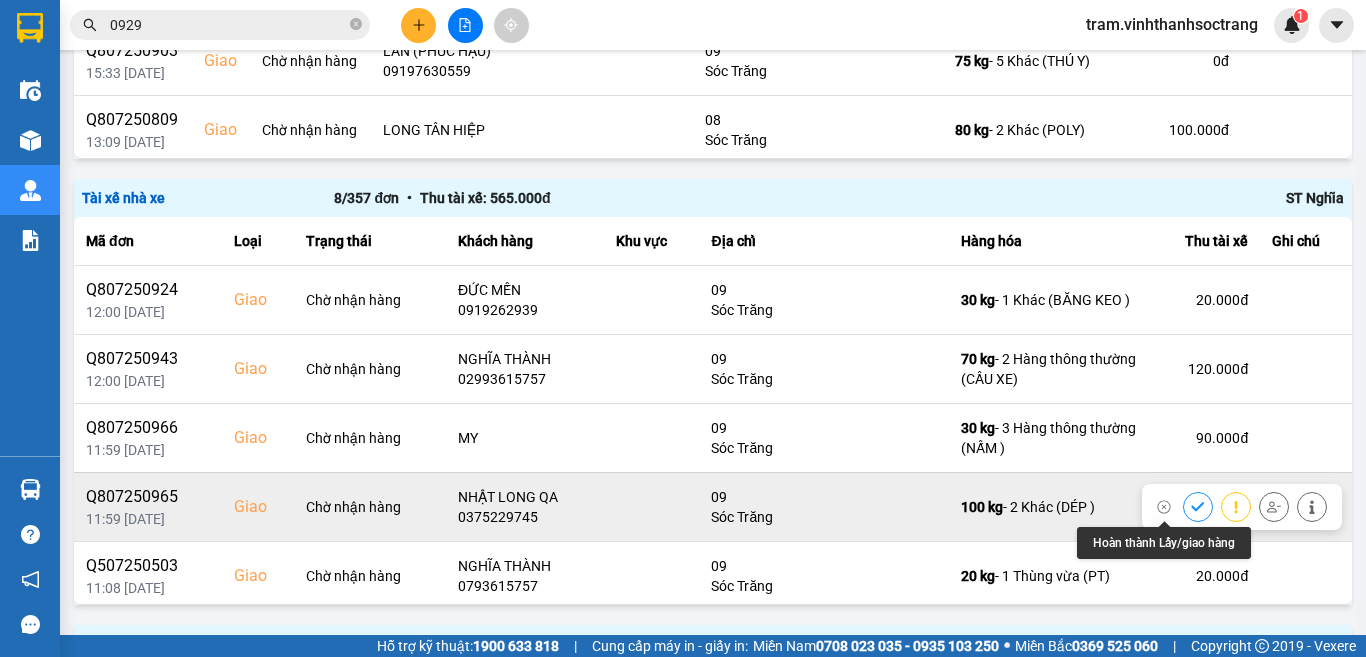 click 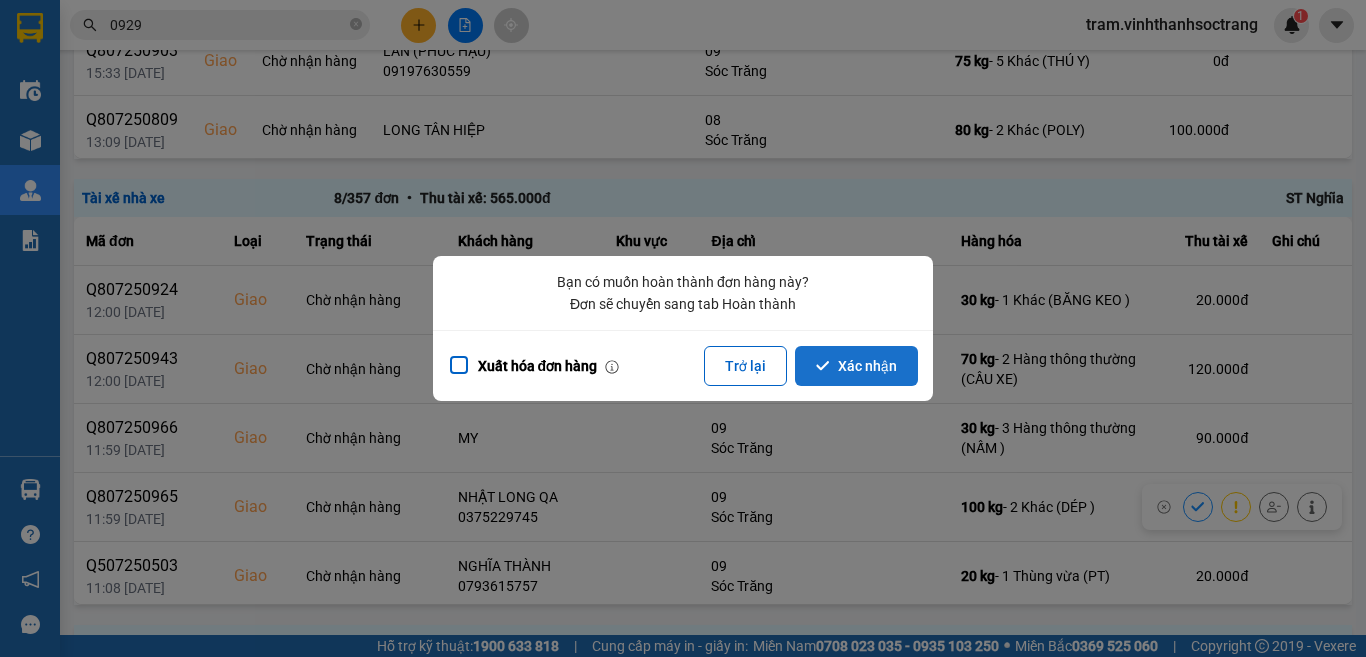click on "Xác nhận" at bounding box center (856, 366) 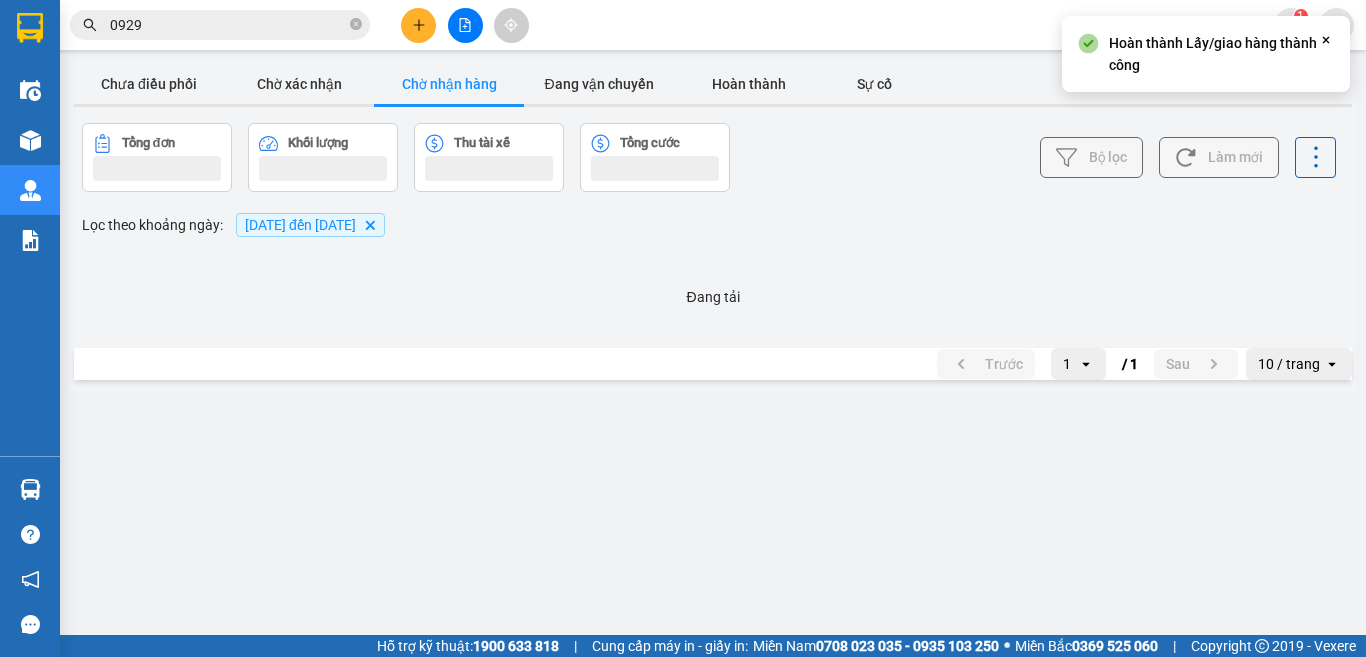 scroll, scrollTop: 0, scrollLeft: 0, axis: both 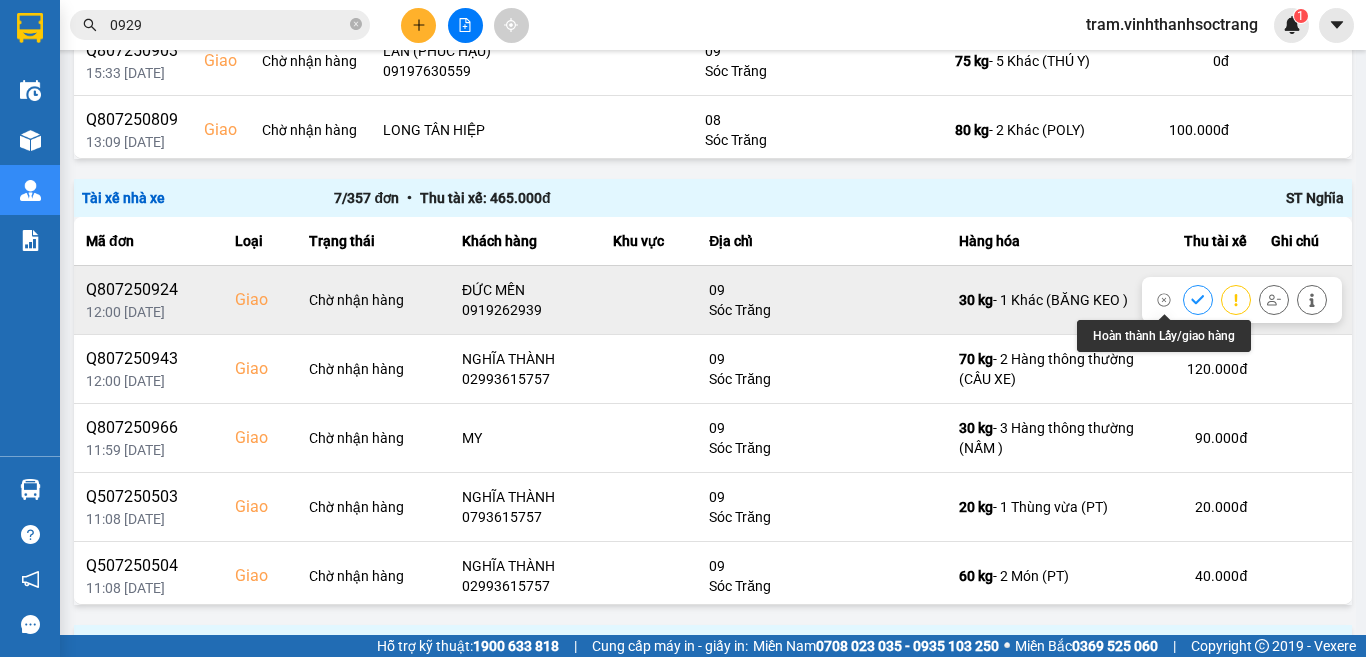 click 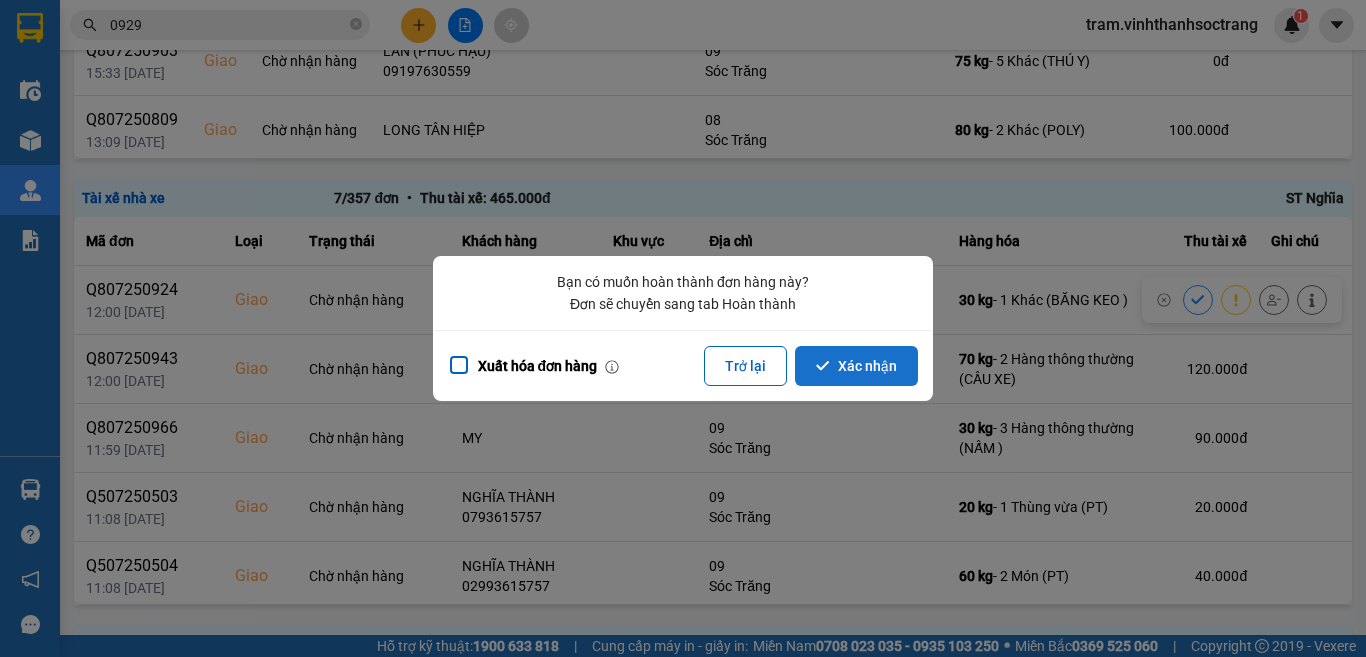 click on "Xác nhận" at bounding box center (856, 366) 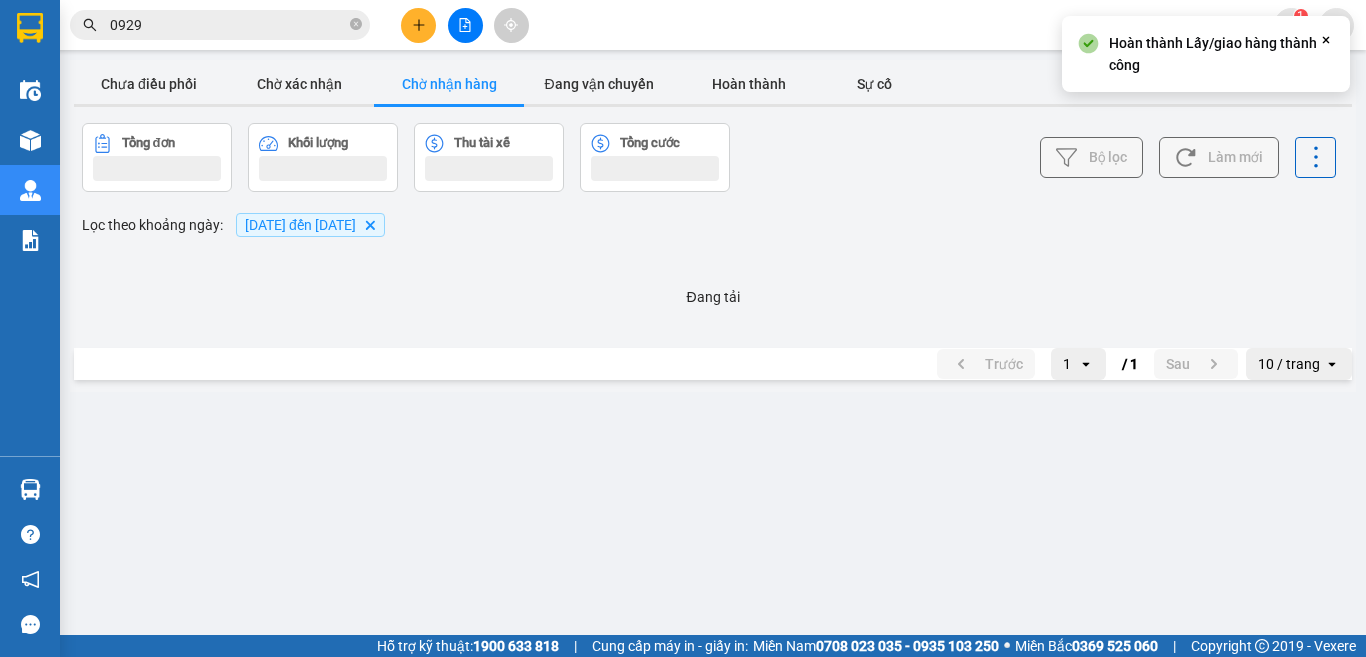 scroll, scrollTop: 0, scrollLeft: 0, axis: both 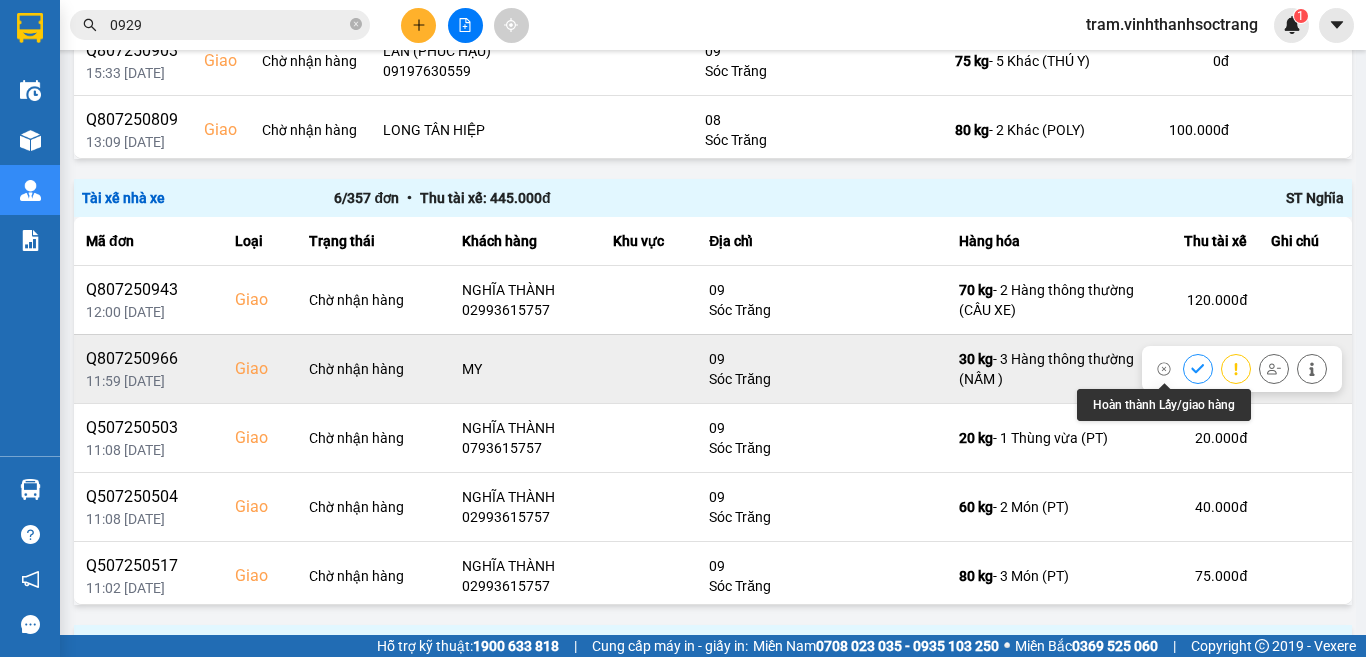click 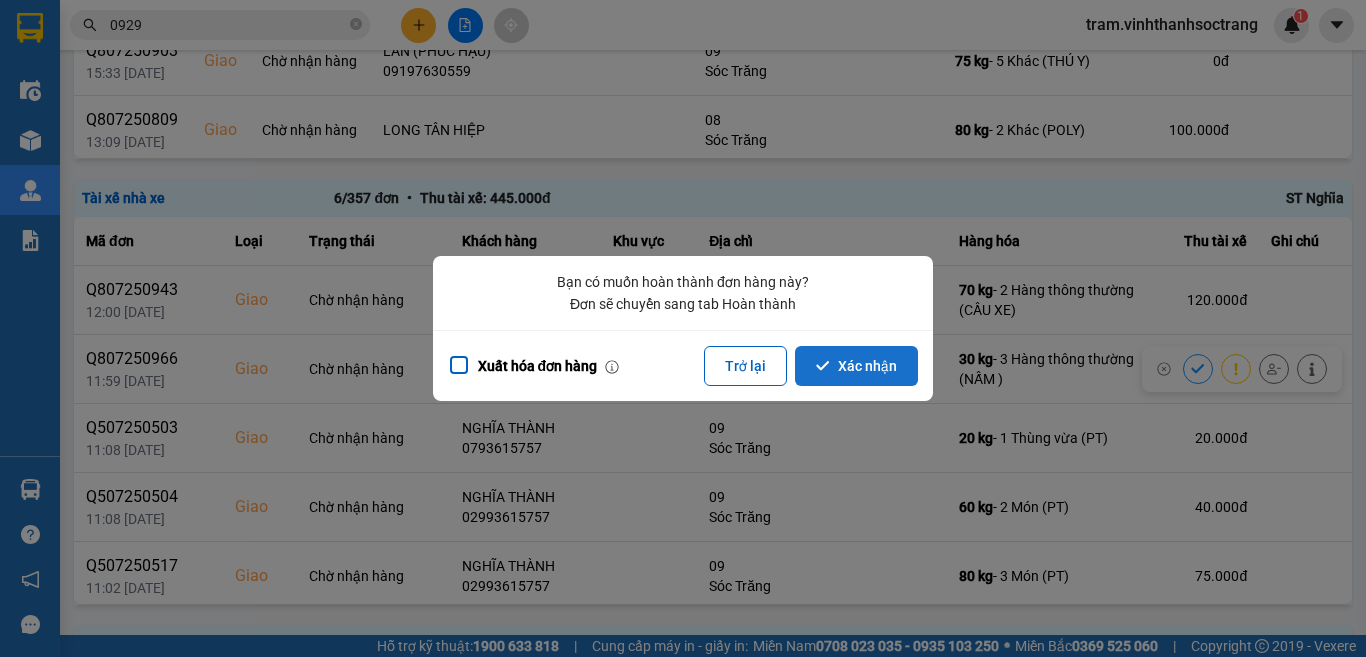 click on "Xác nhận" at bounding box center (856, 366) 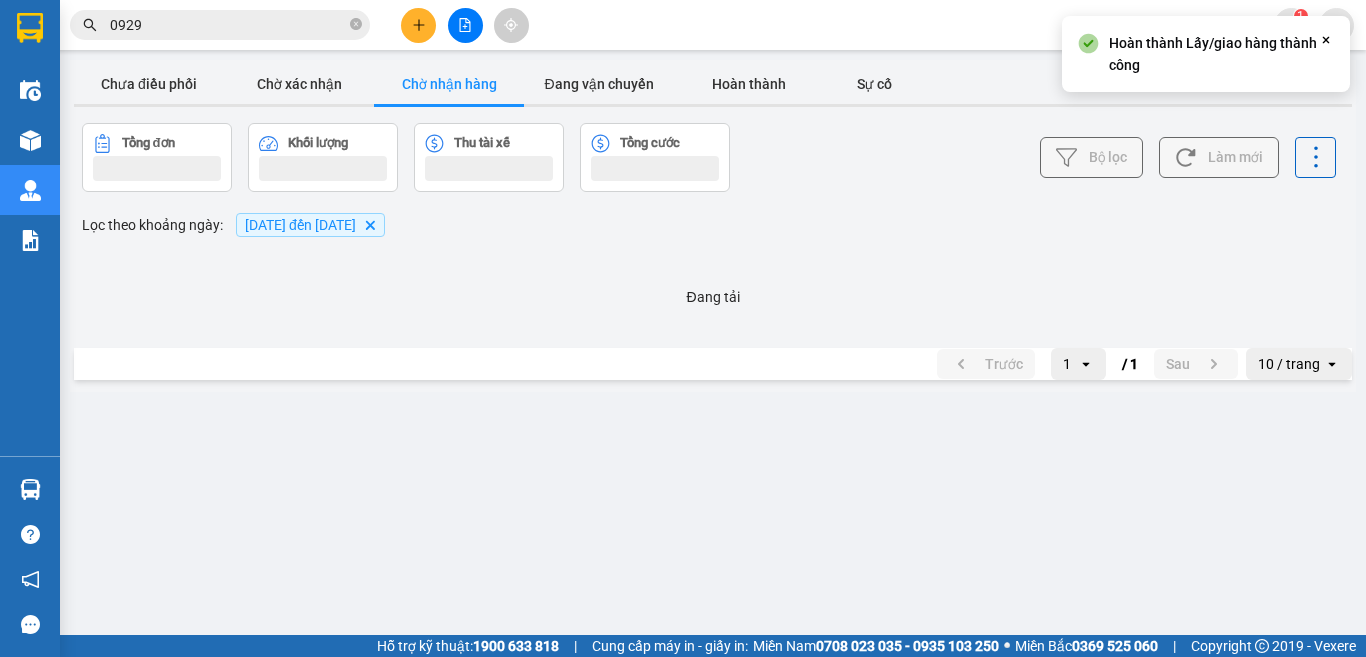 scroll, scrollTop: 0, scrollLeft: 0, axis: both 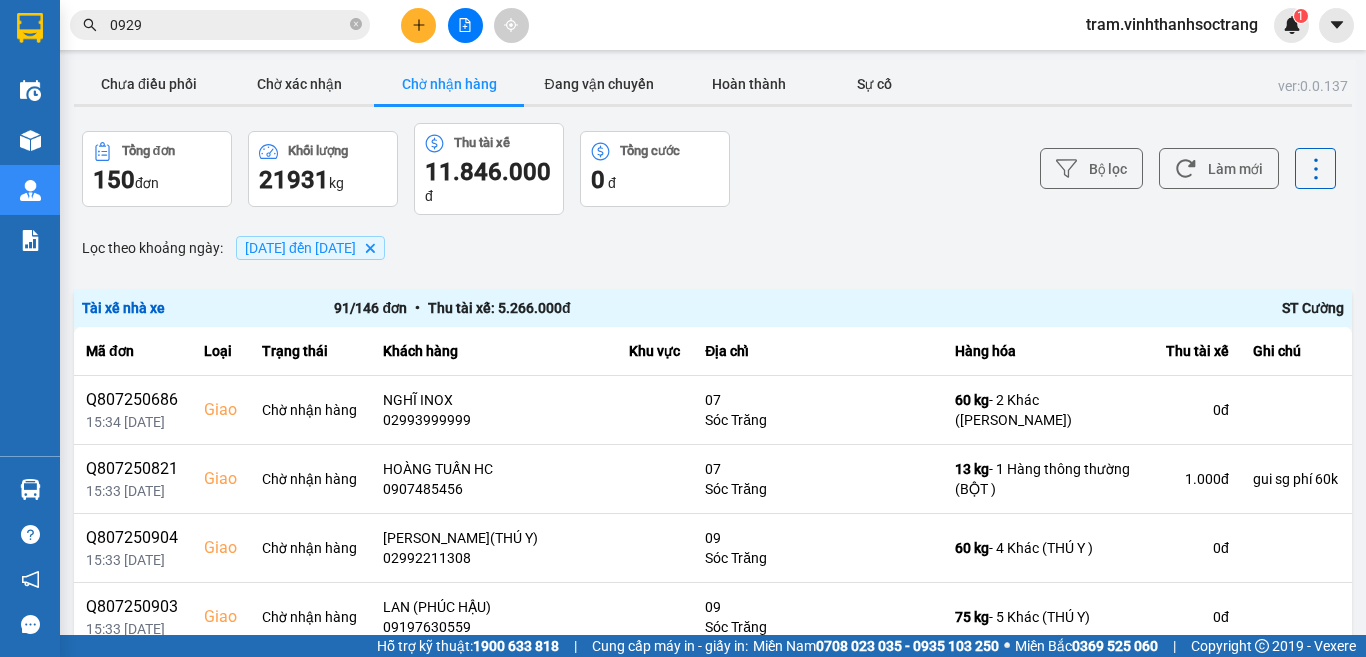 click on "0929" at bounding box center [228, 25] 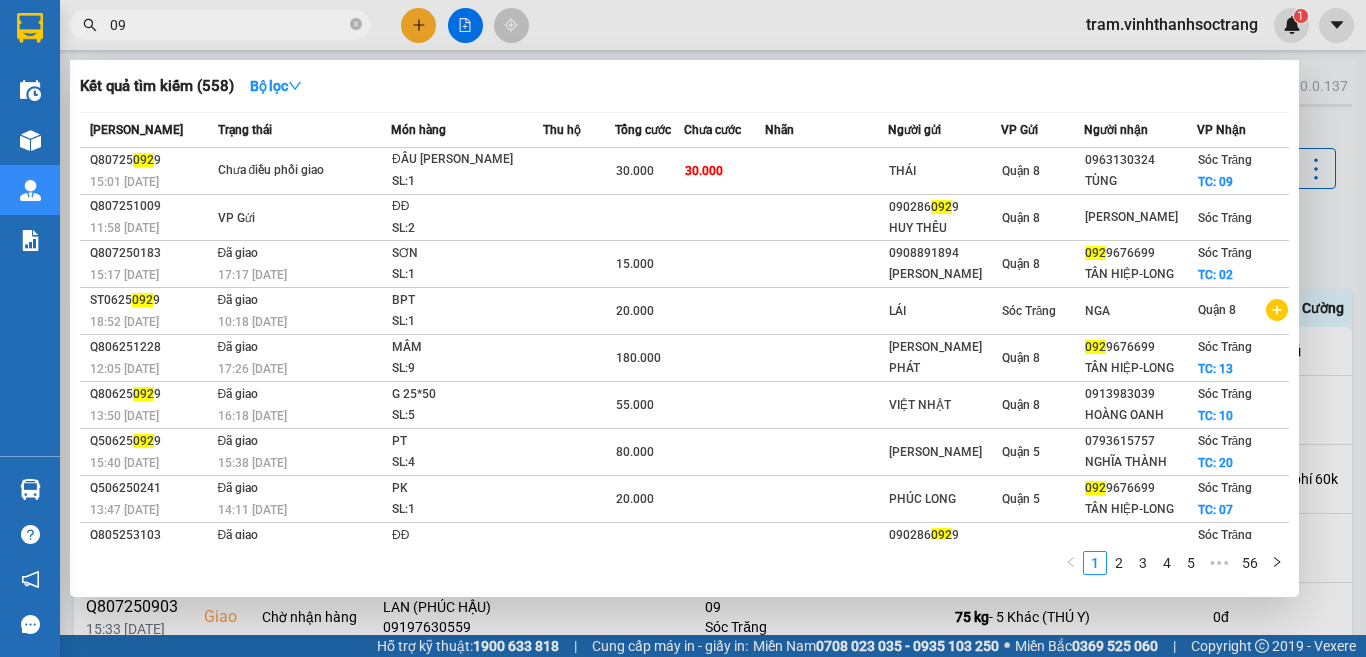 type on "0" 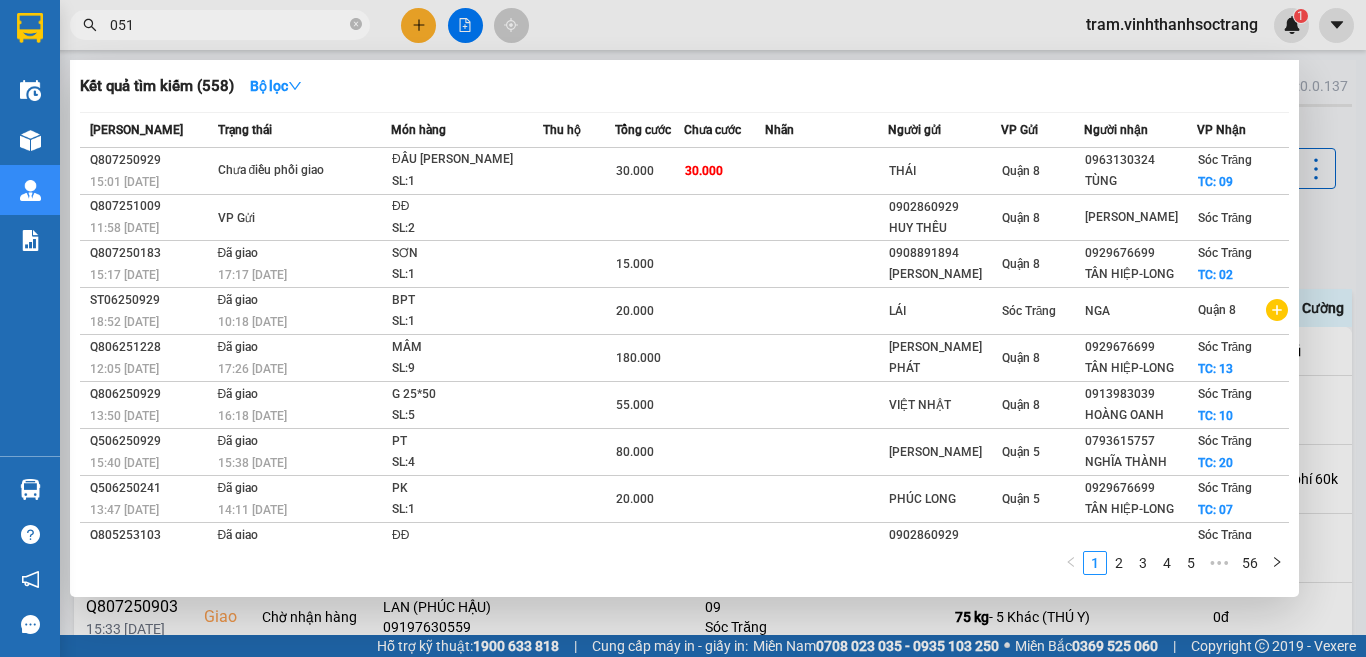 type on "0517" 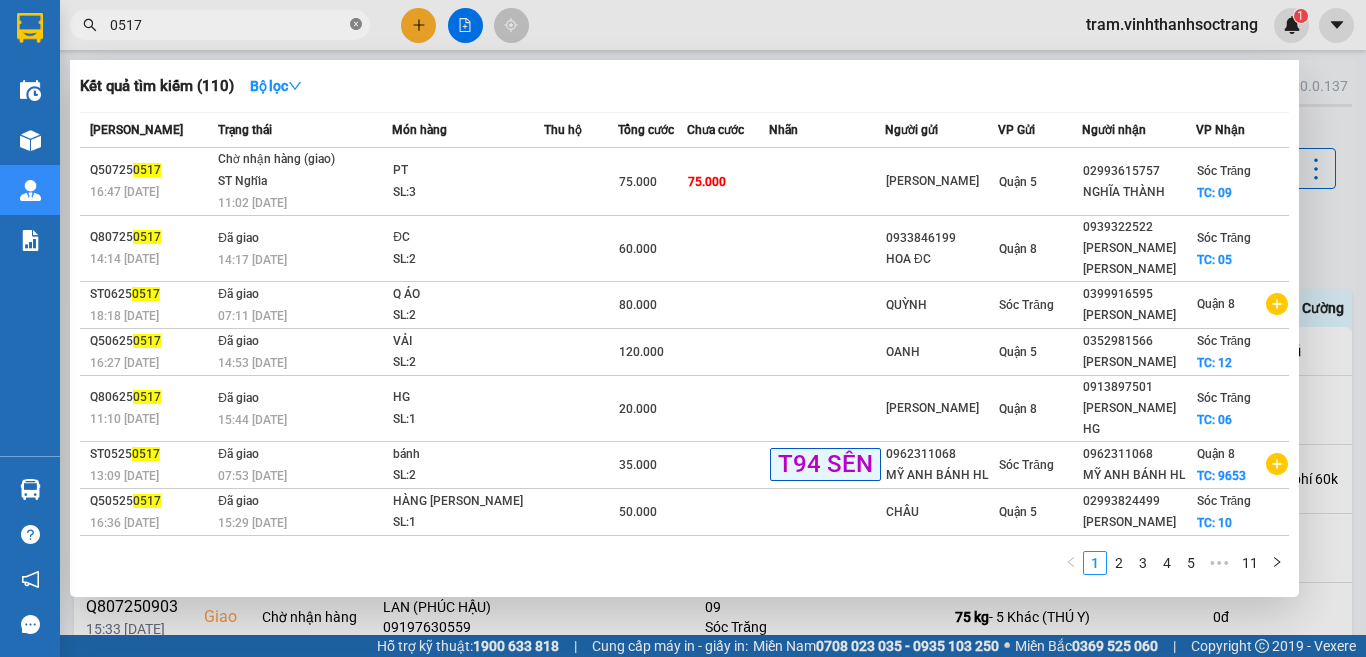 click 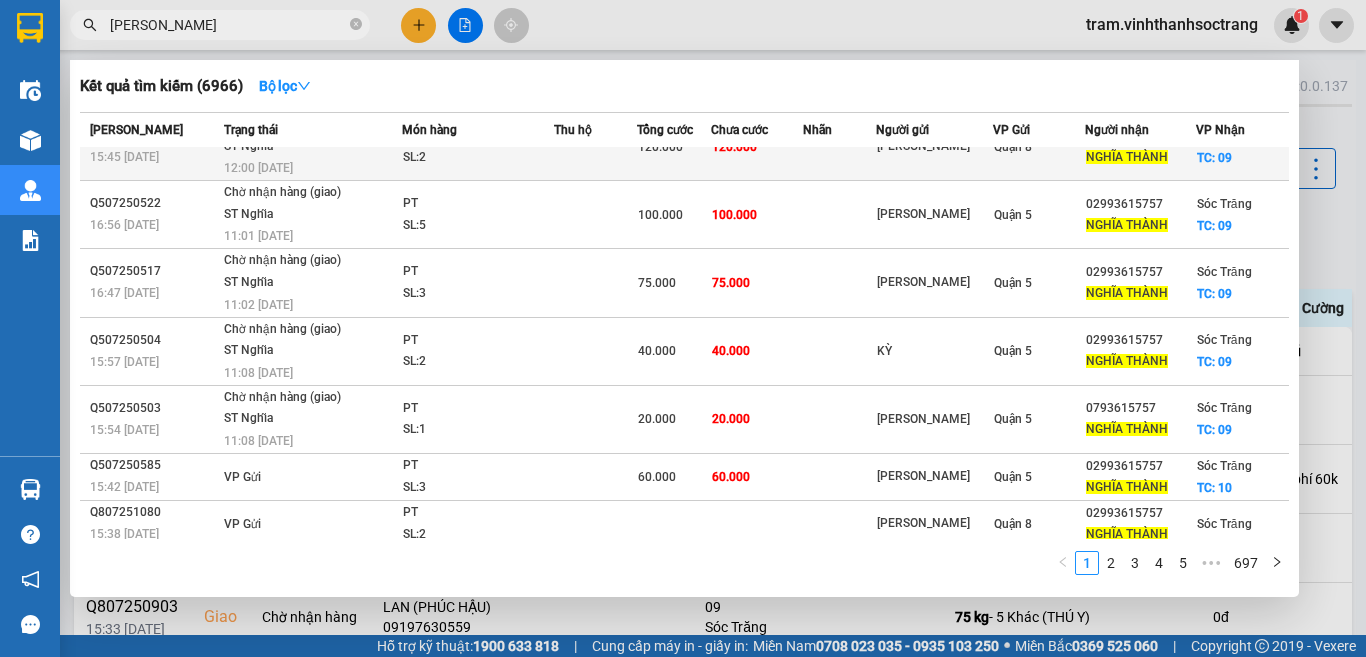 scroll, scrollTop: 0, scrollLeft: 0, axis: both 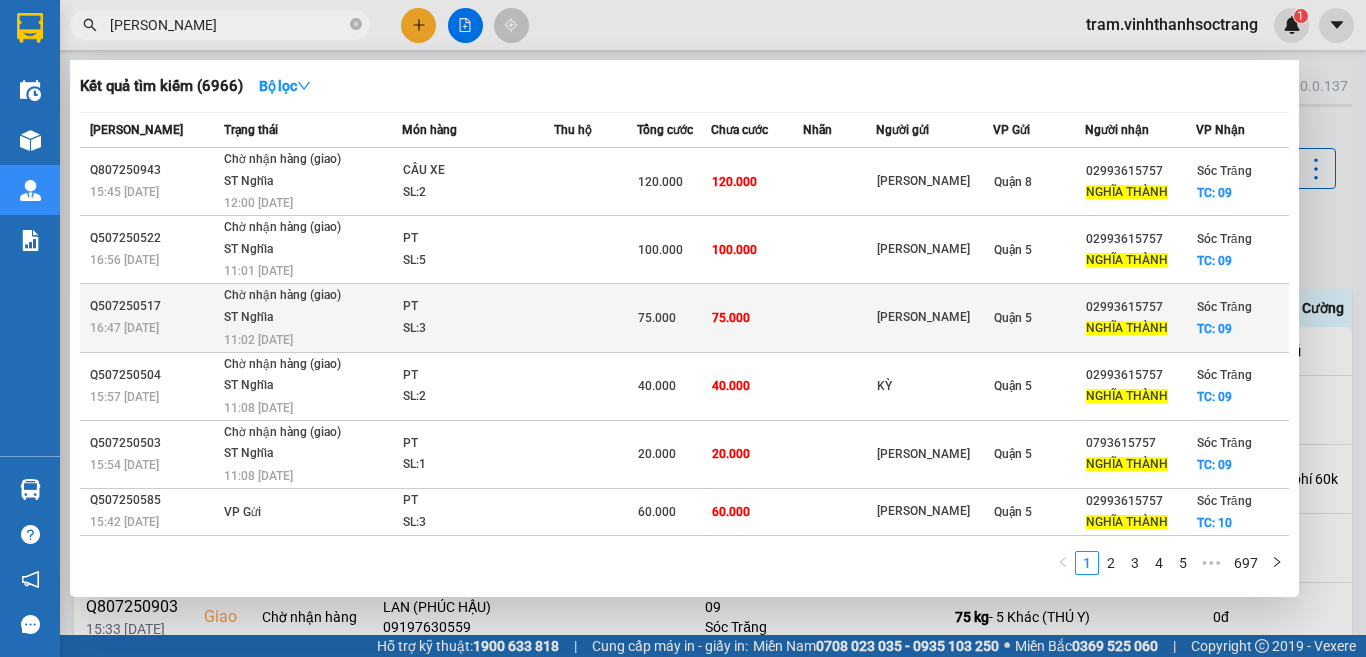 type on "[PERSON_NAME]" 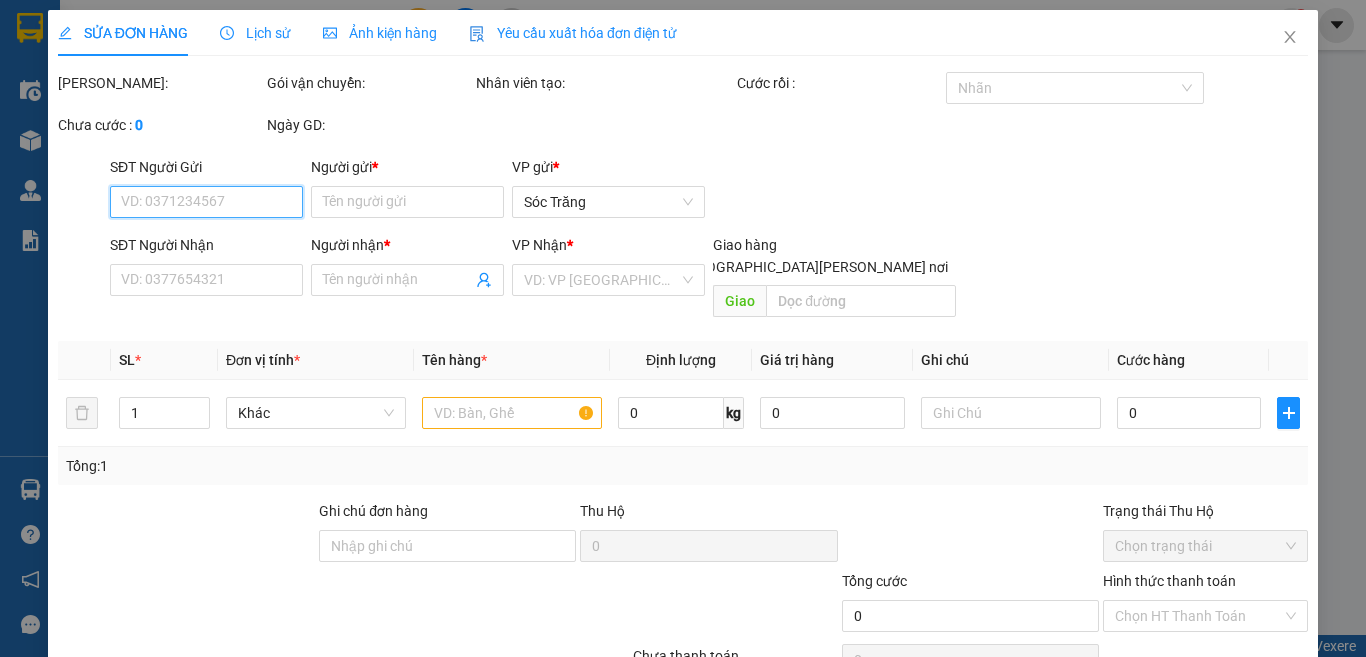 type on "[PERSON_NAME]" 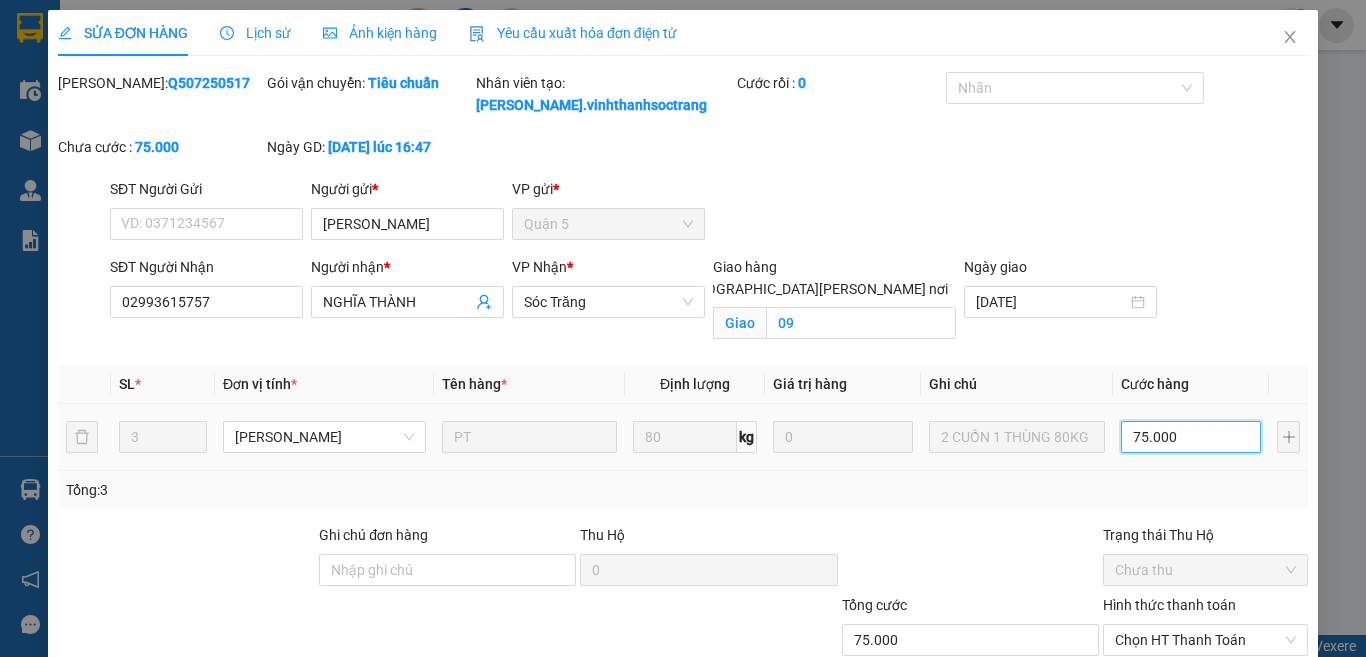 click on "75.000" at bounding box center [1191, 437] 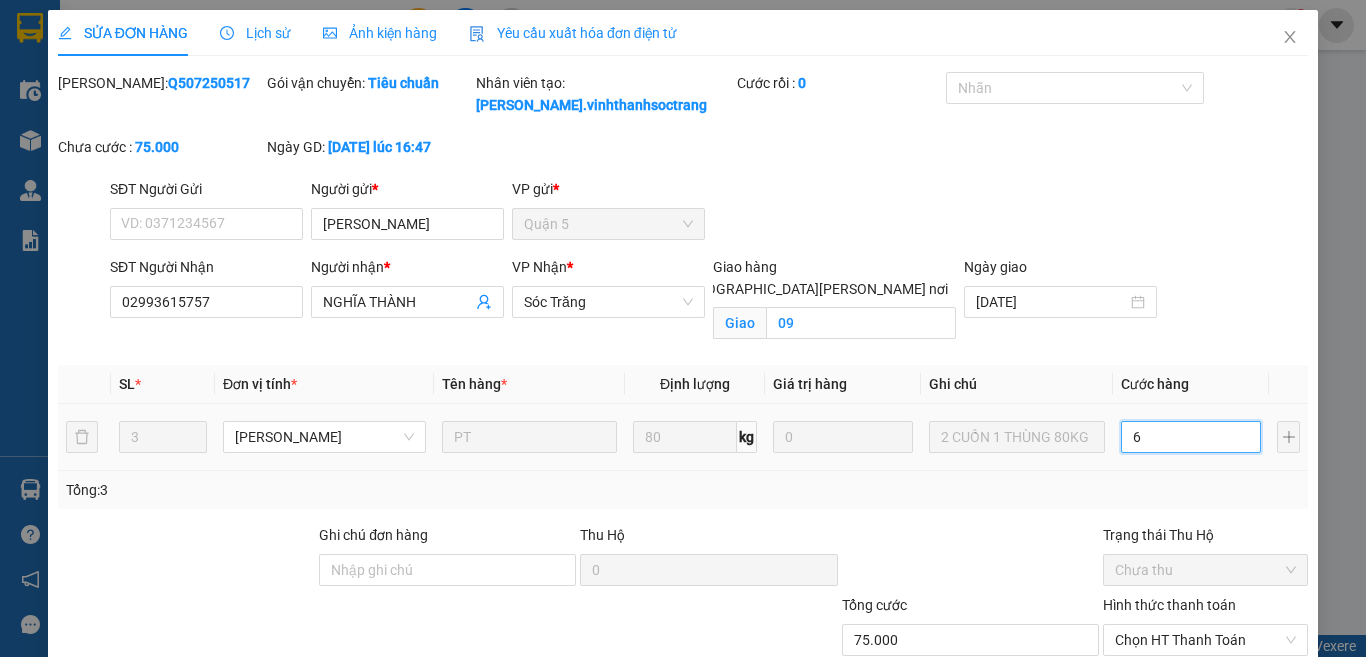 type on "6" 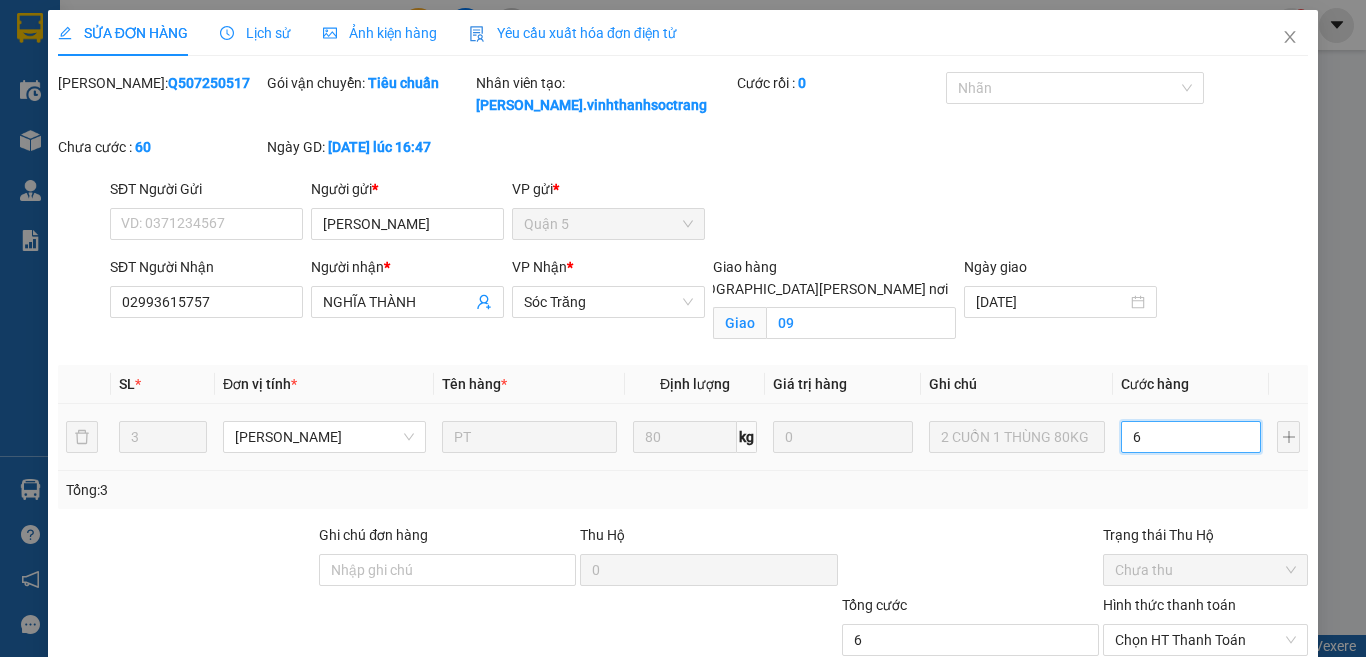 type on "60" 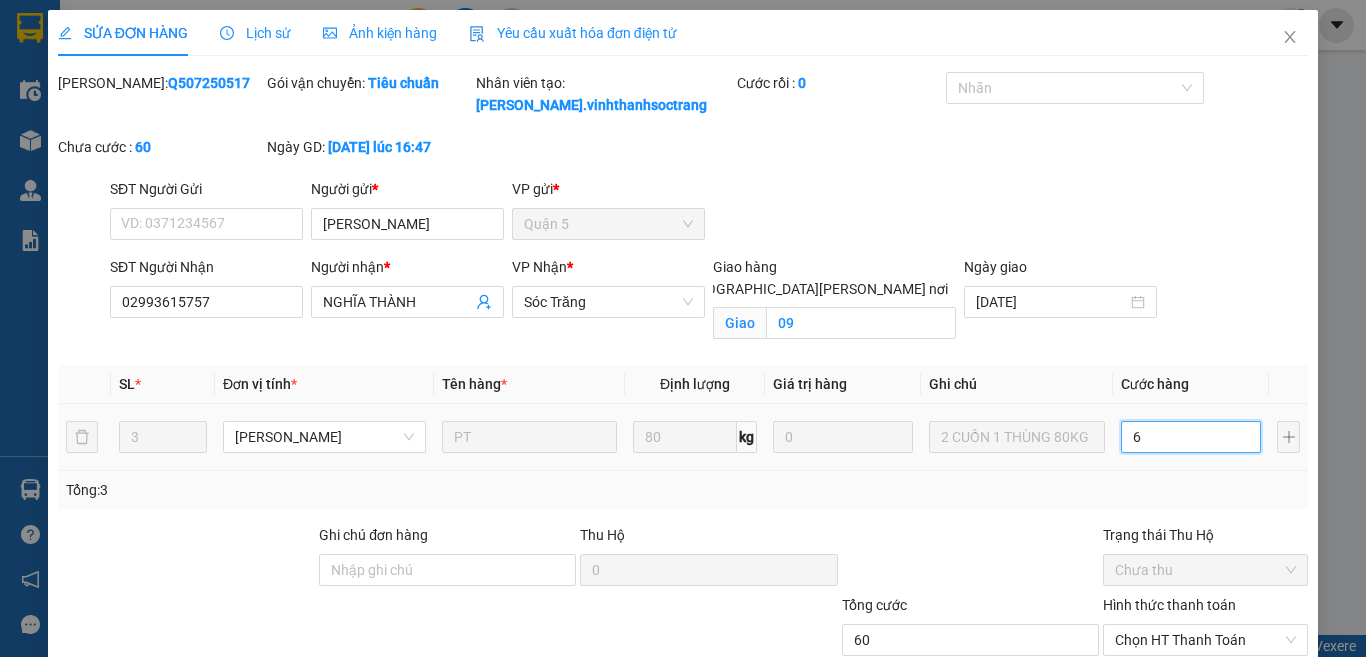 type on "60" 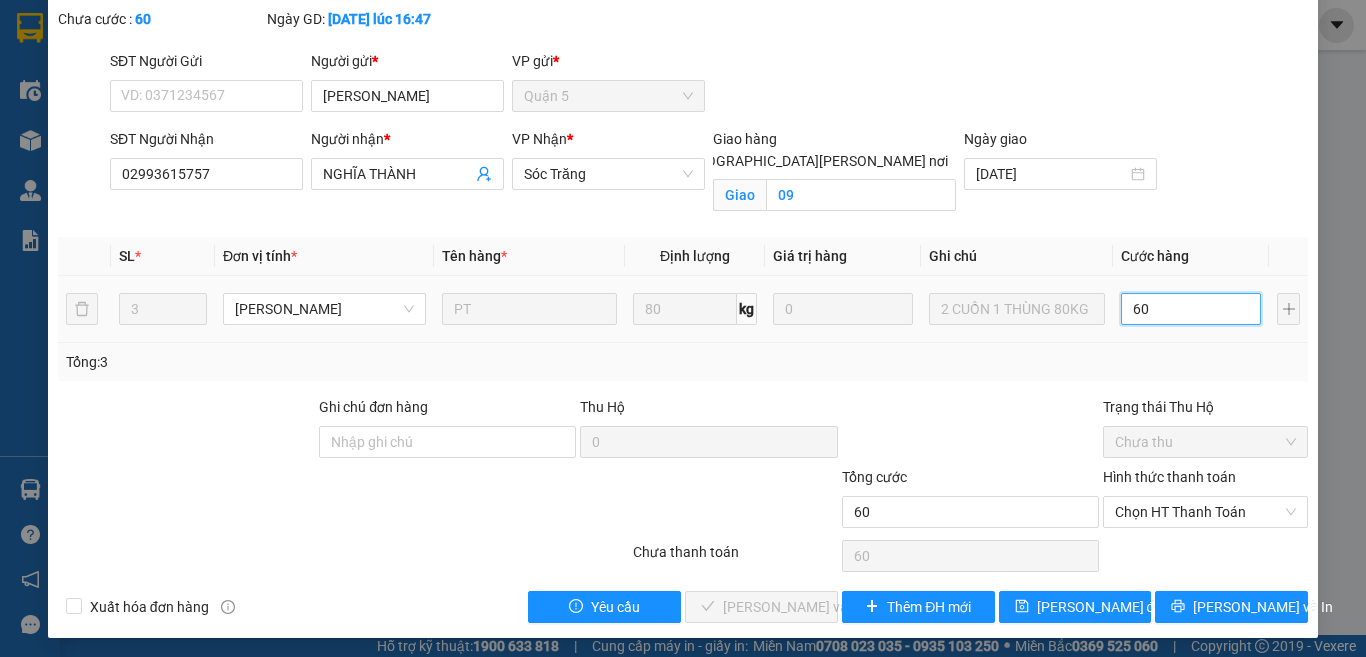scroll, scrollTop: 133, scrollLeft: 0, axis: vertical 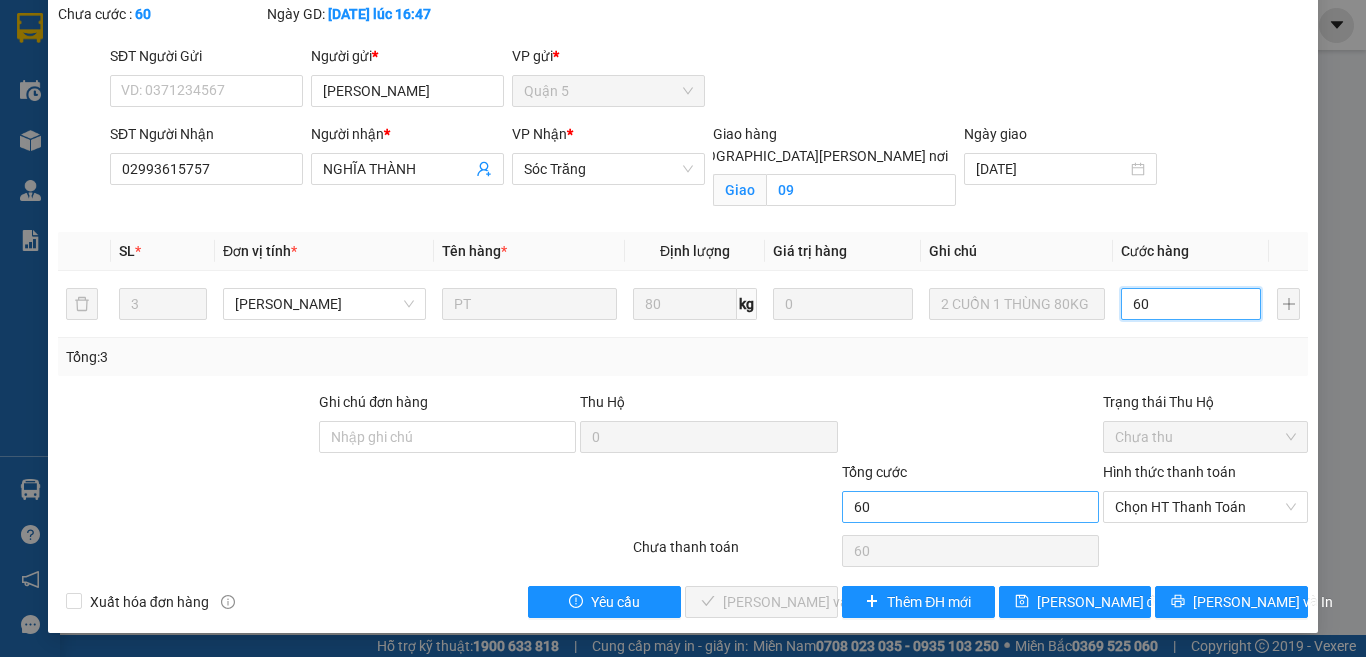 type on "60" 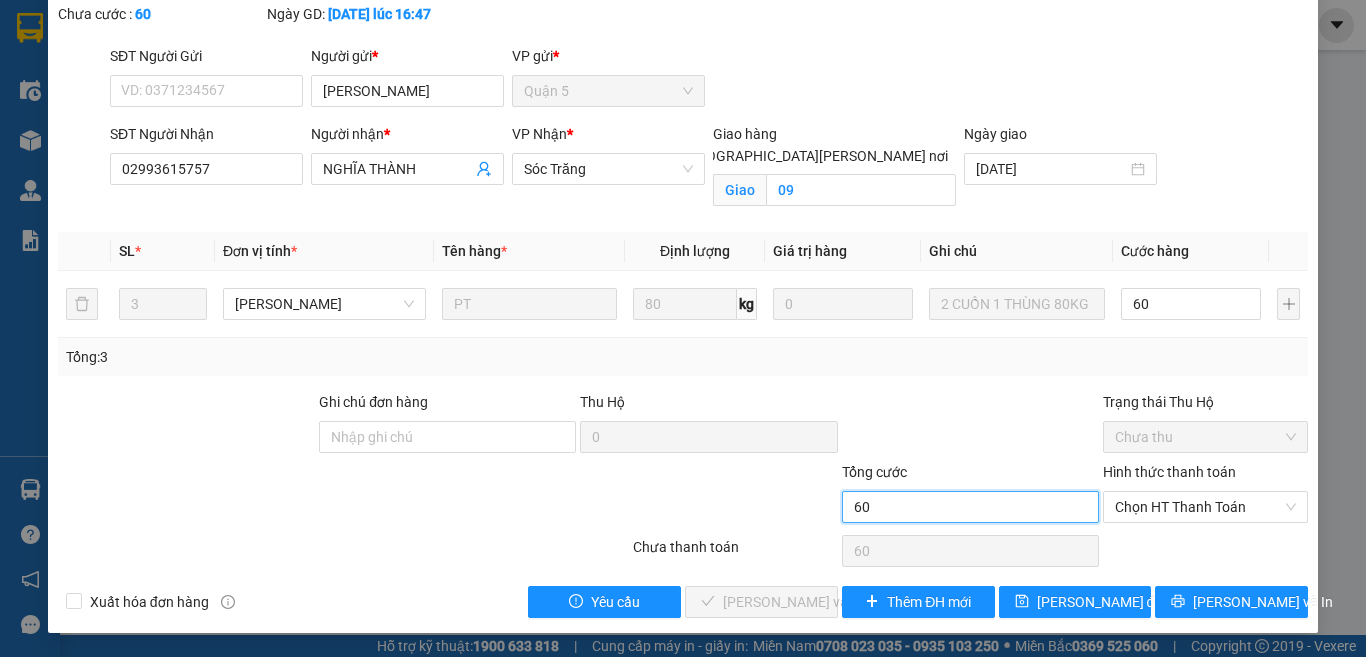 type on "60.000" 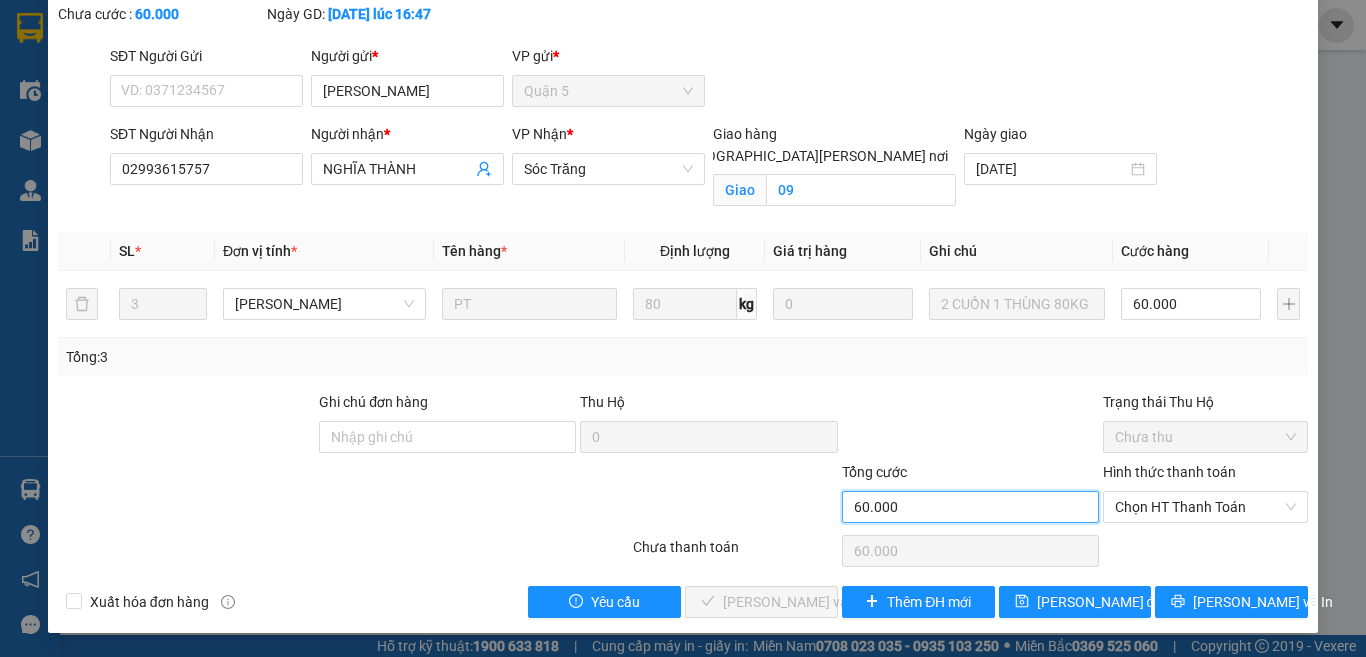 click on "60.000" at bounding box center [970, 507] 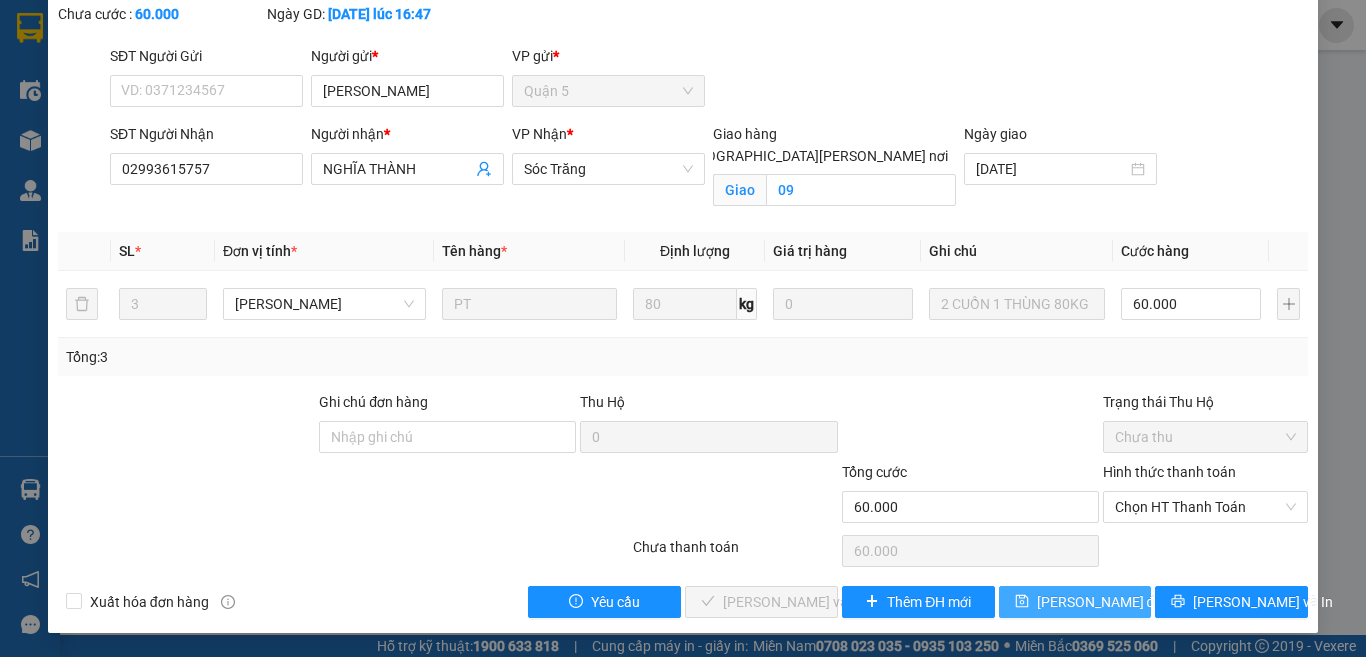 click on "[PERSON_NAME] đổi" at bounding box center (1101, 602) 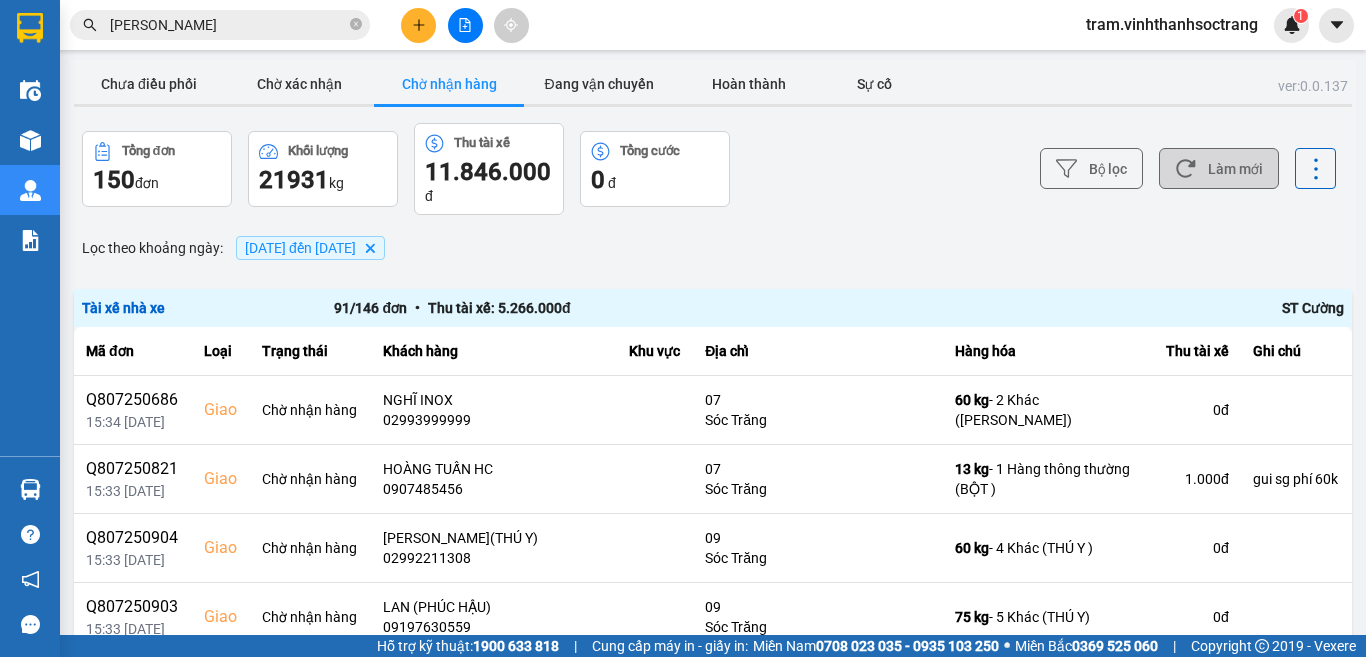 click on "Làm mới" at bounding box center [1219, 168] 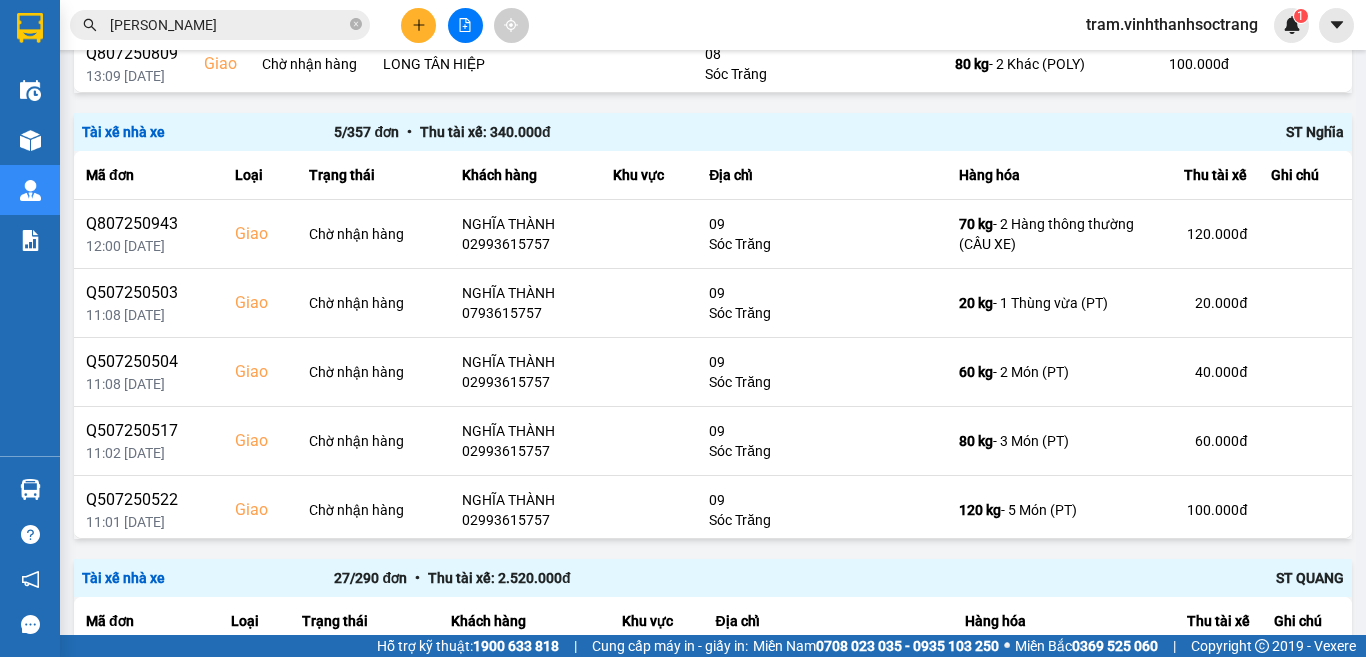 scroll, scrollTop: 656, scrollLeft: 0, axis: vertical 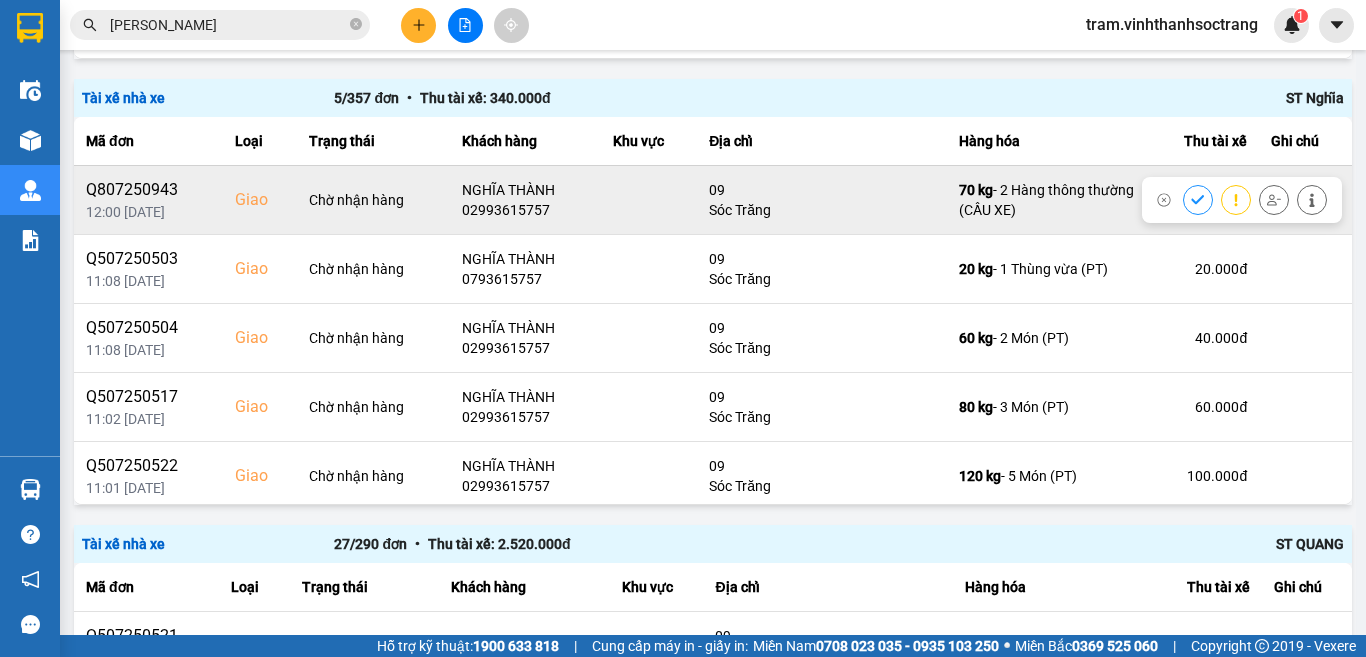 click 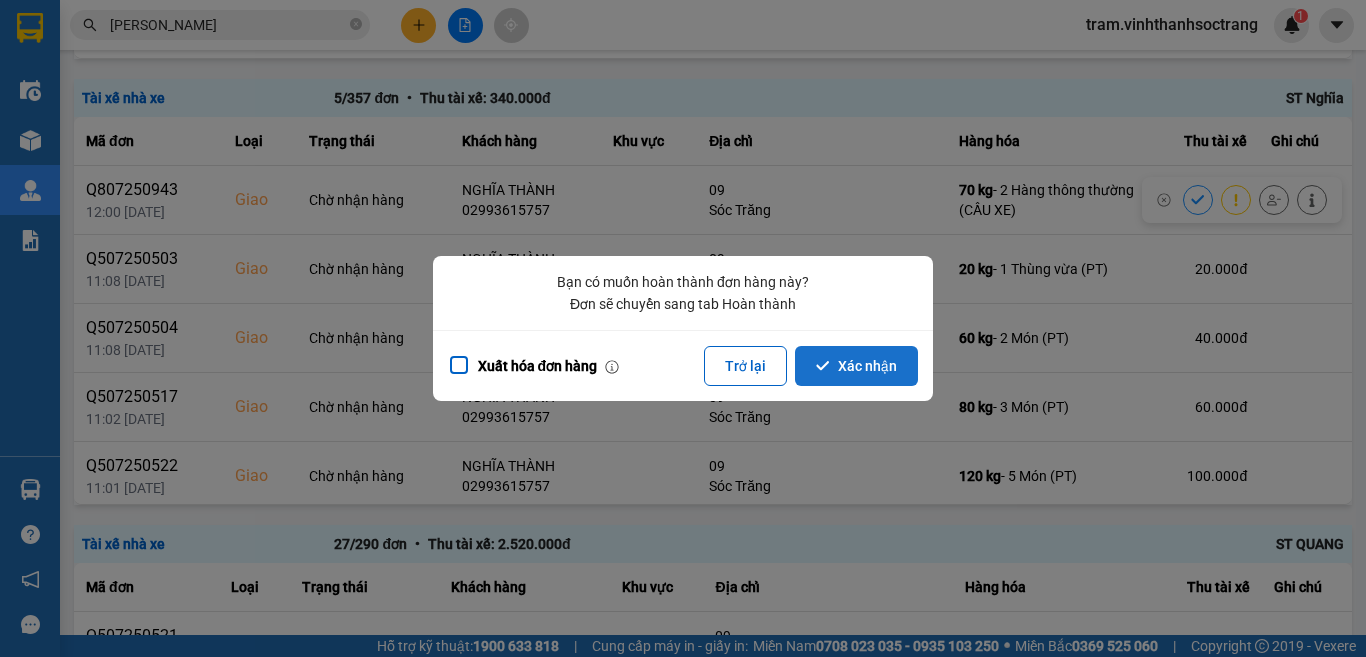 click on "Xác nhận" at bounding box center (856, 366) 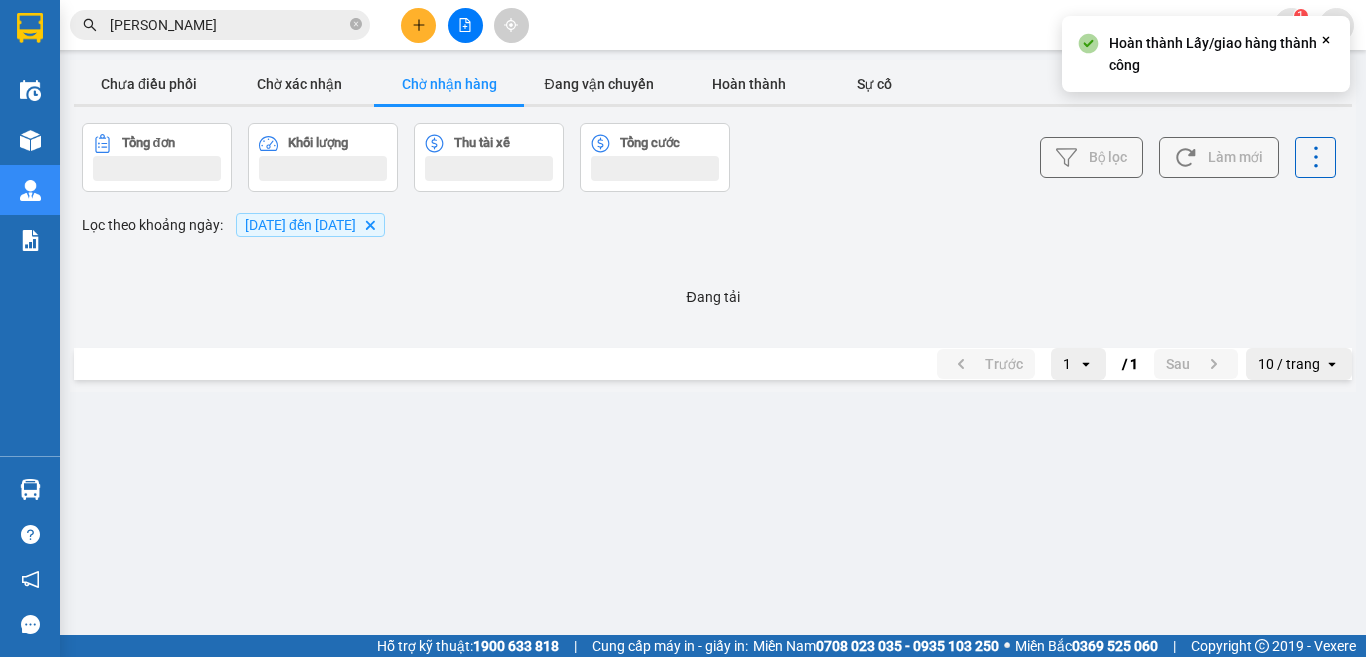 scroll, scrollTop: 0, scrollLeft: 0, axis: both 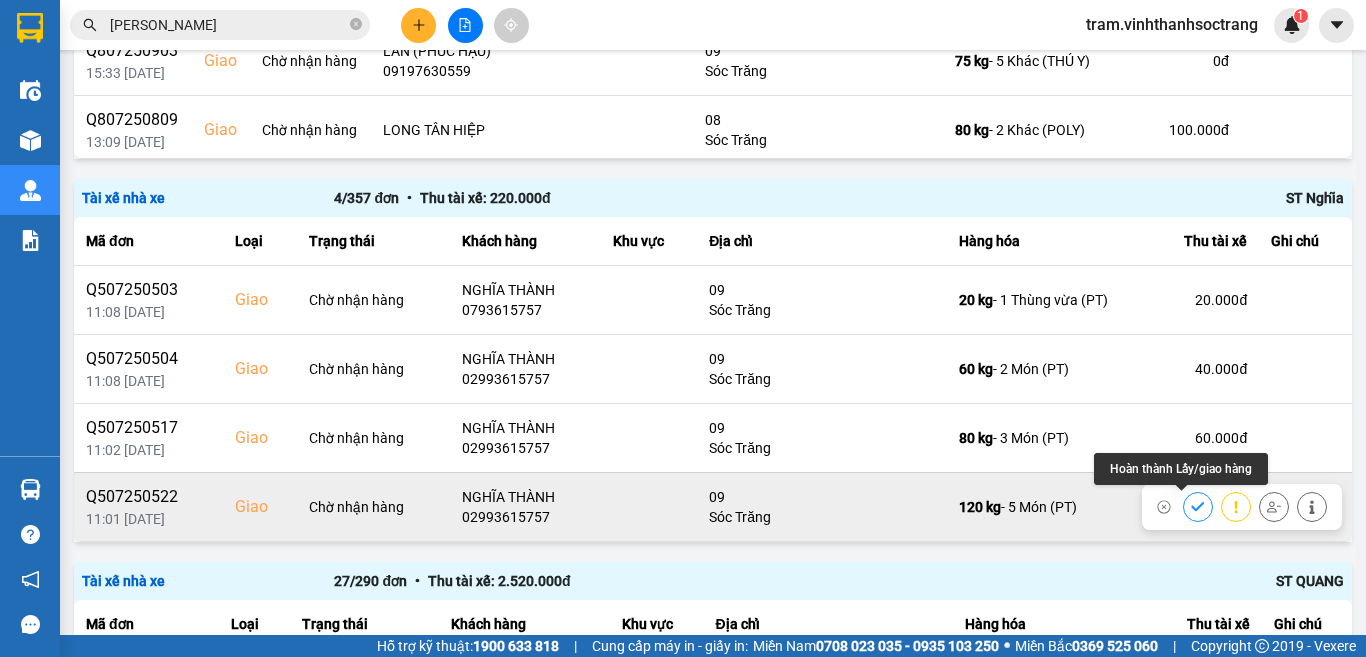 click 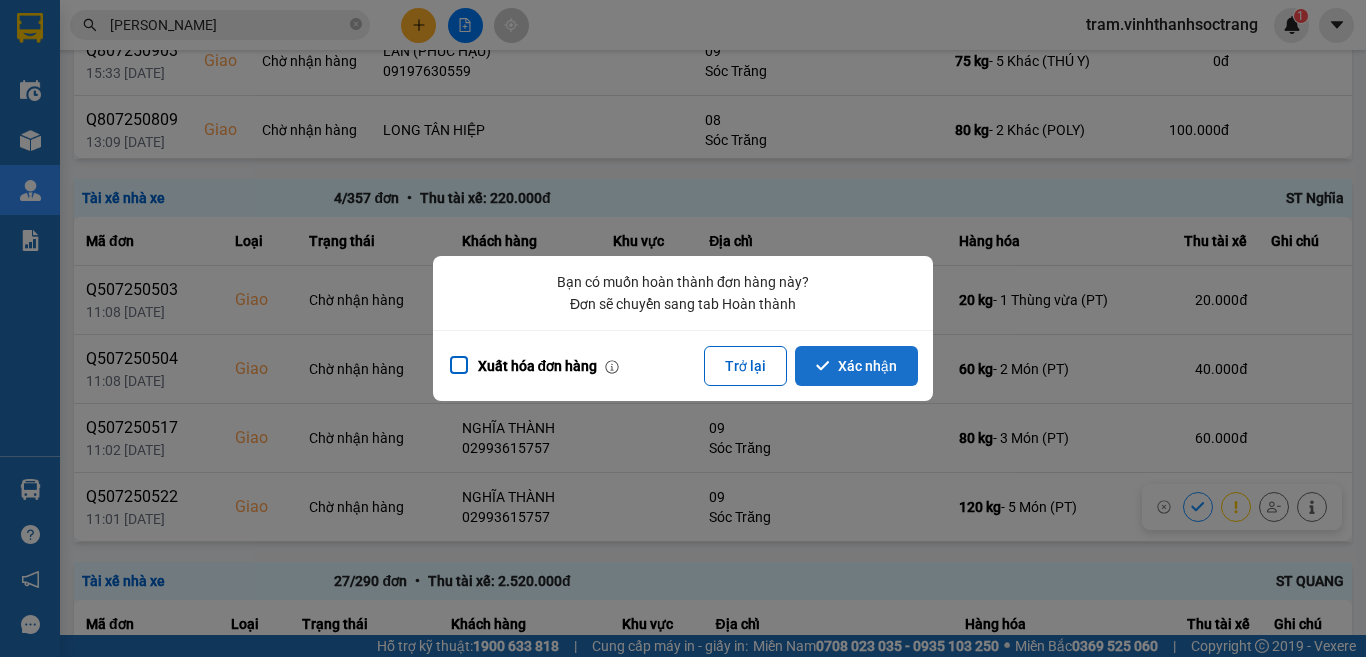 click on "Xác nhận" at bounding box center (856, 366) 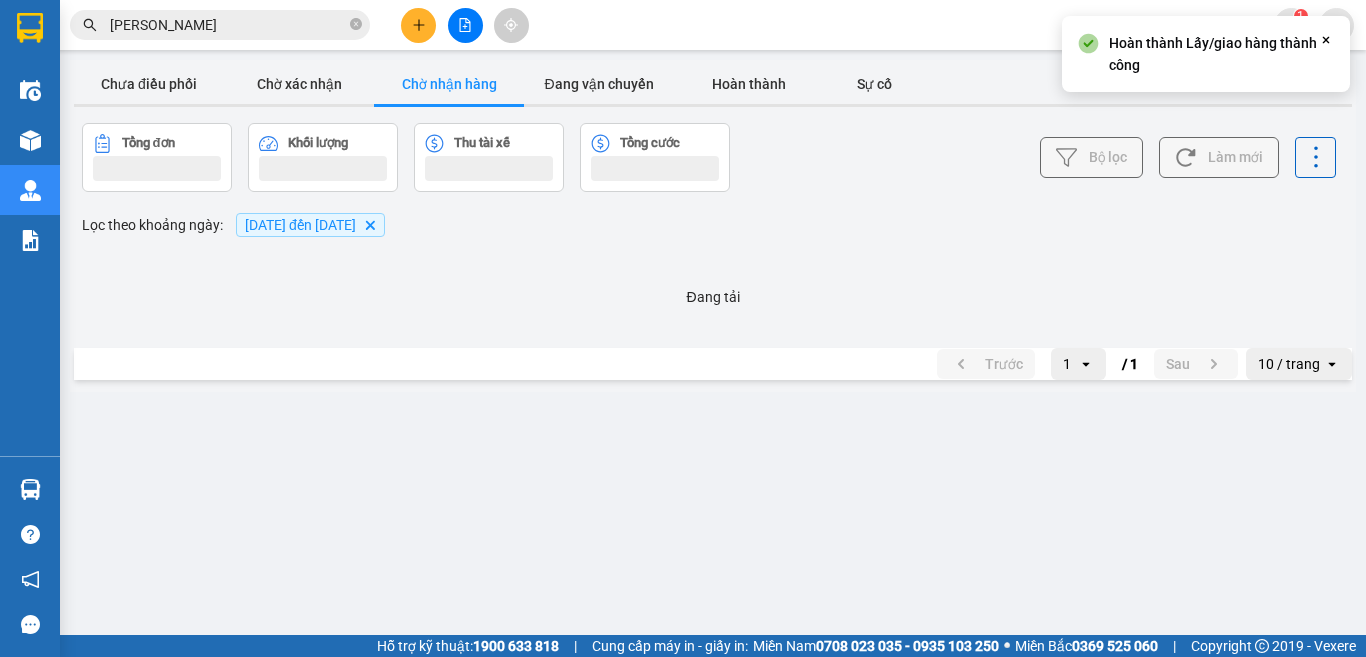 scroll, scrollTop: 0, scrollLeft: 0, axis: both 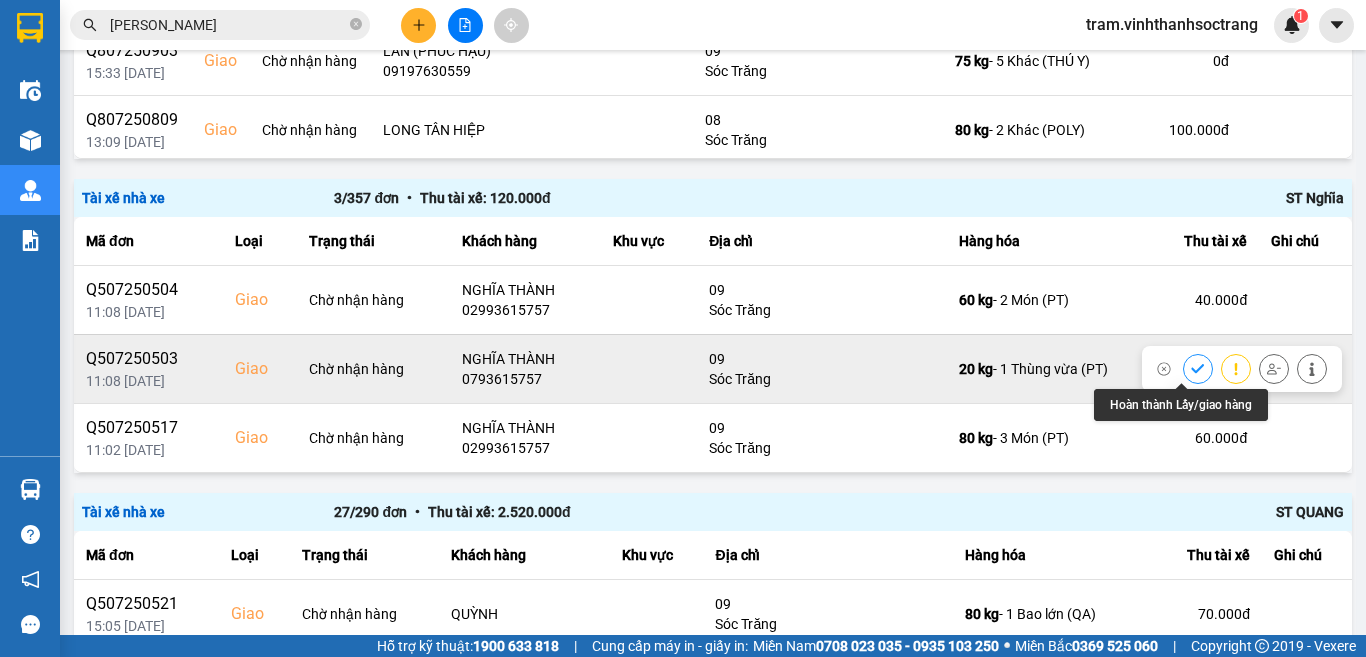 click 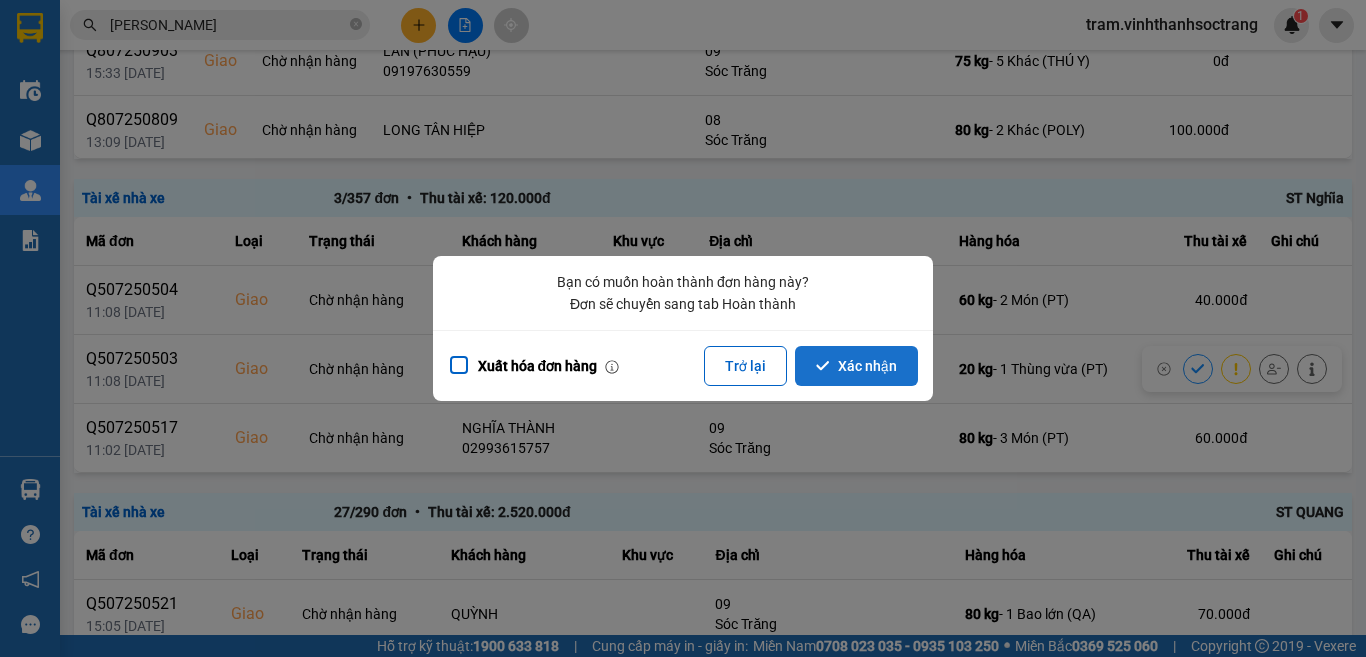 click on "Xác nhận" at bounding box center [856, 366] 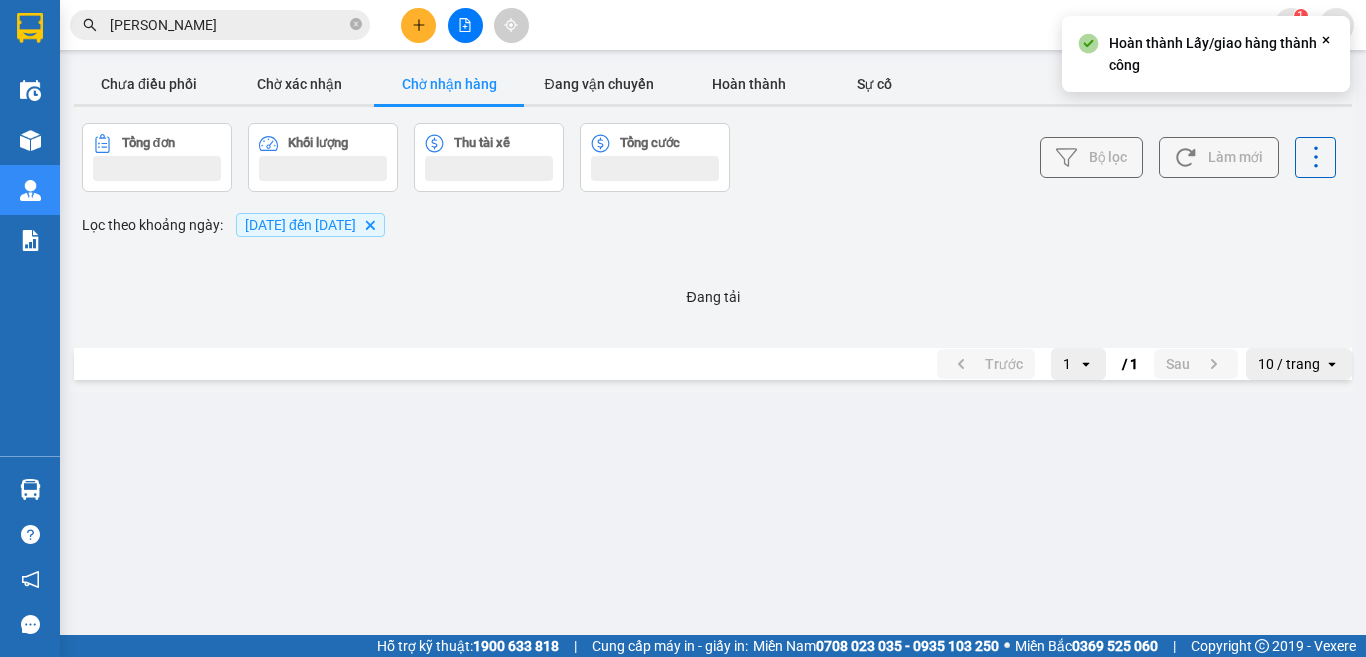 scroll, scrollTop: 0, scrollLeft: 0, axis: both 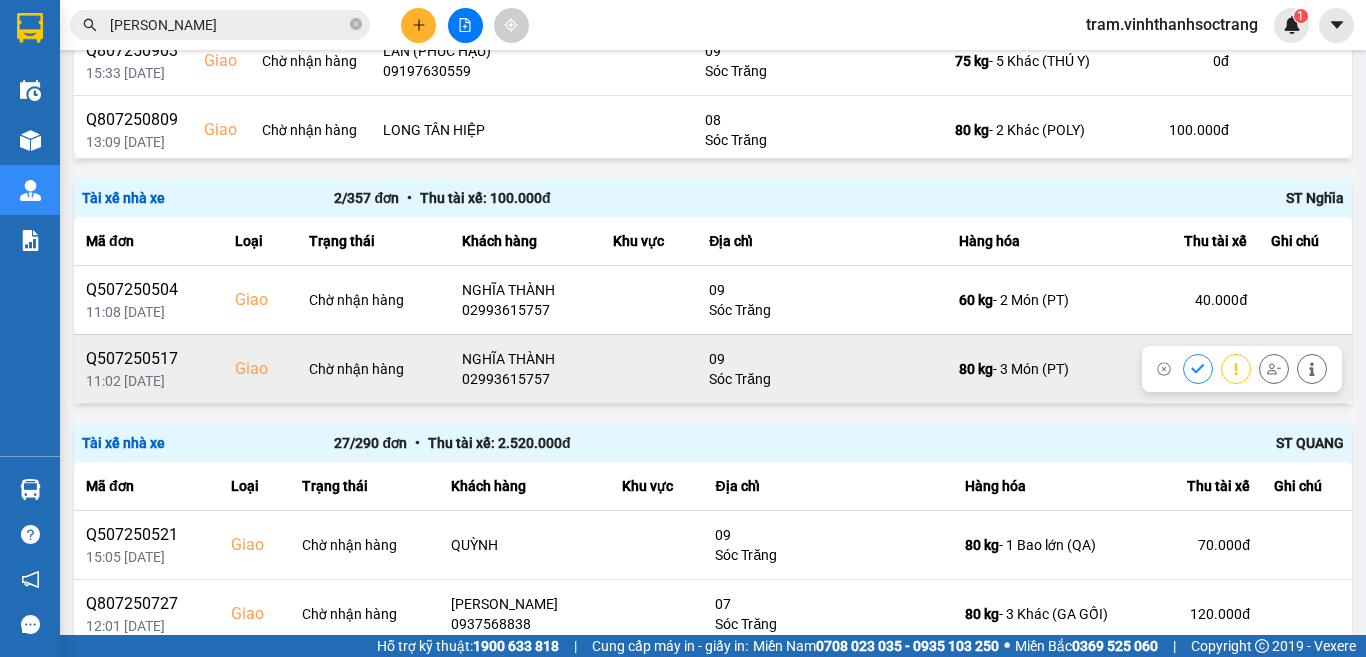 click 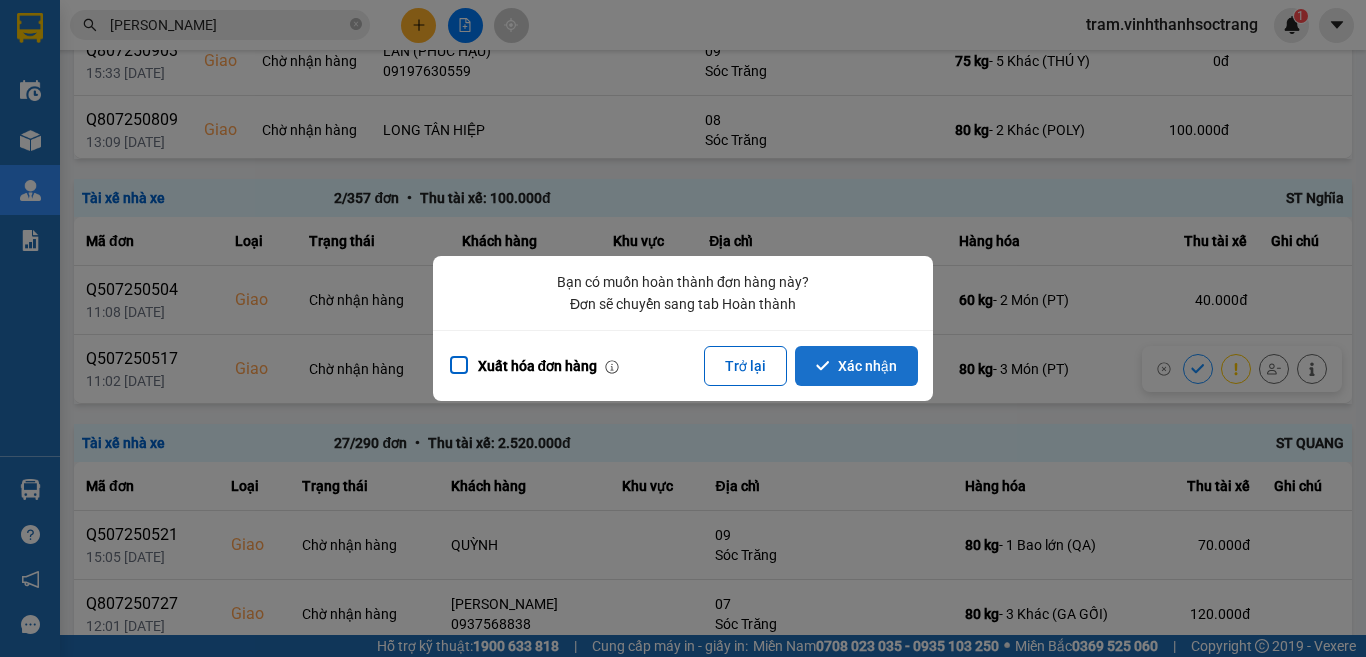 click on "Xác nhận" at bounding box center [856, 366] 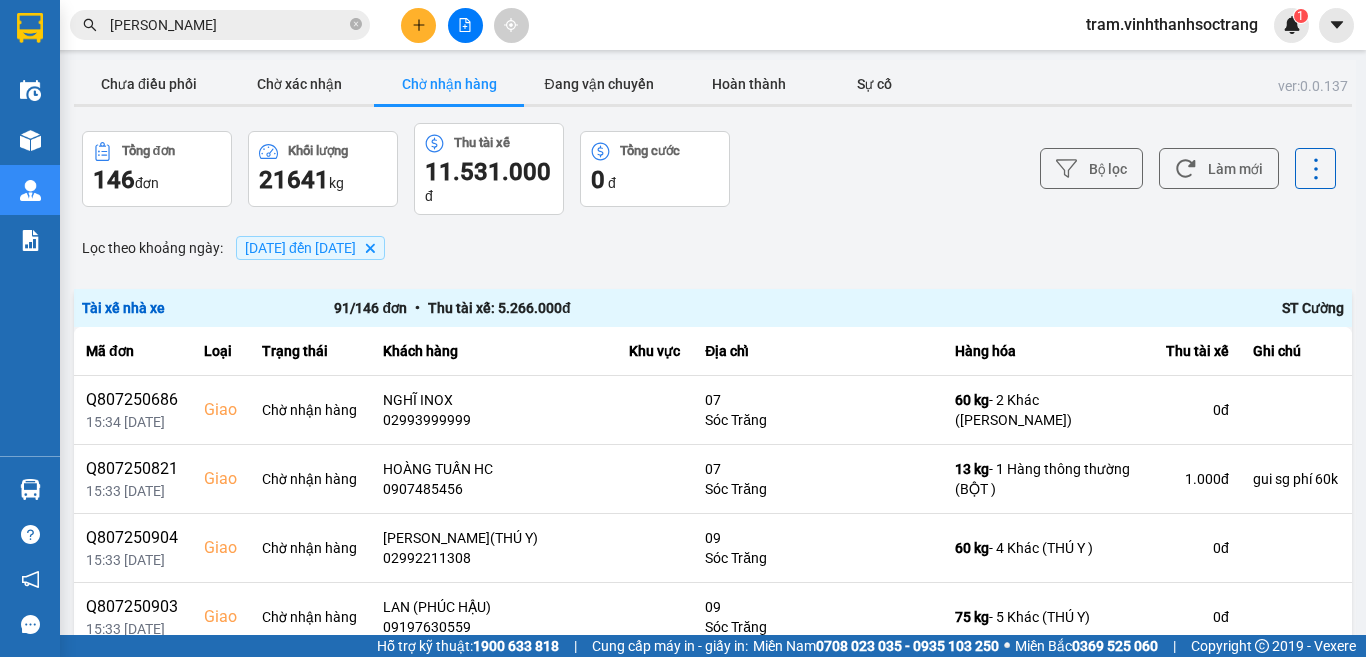 scroll, scrollTop: 556, scrollLeft: 0, axis: vertical 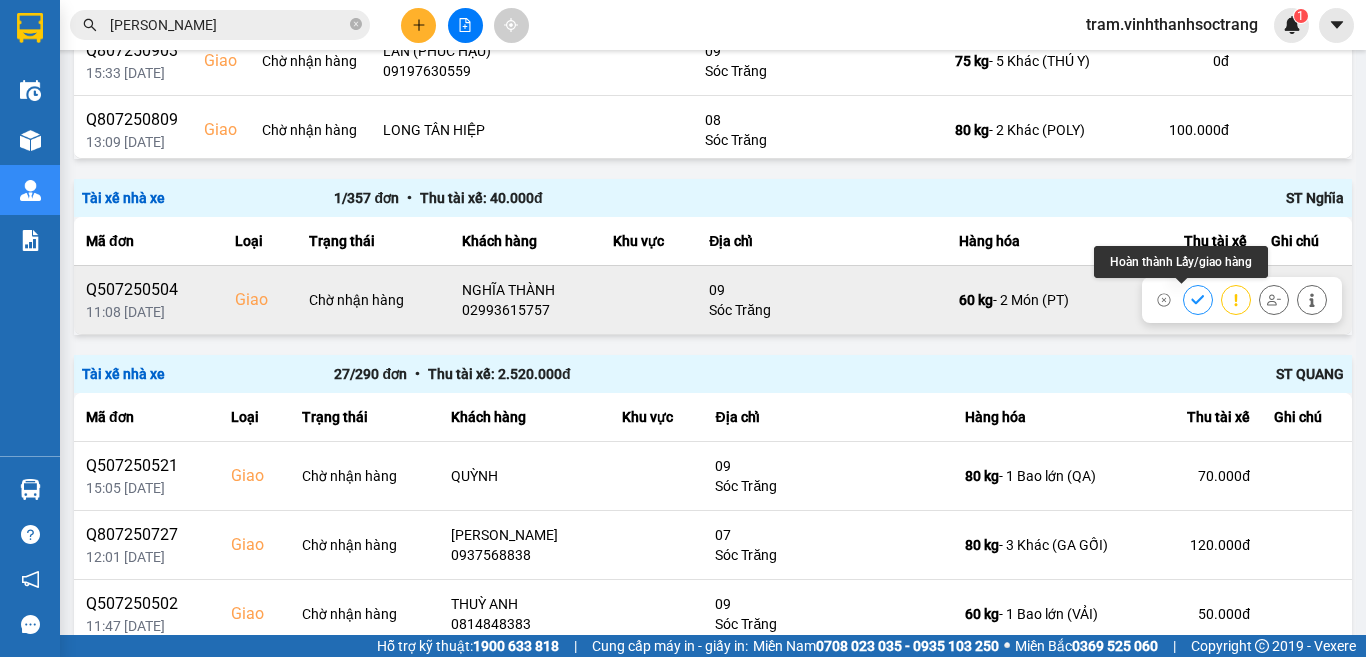 click 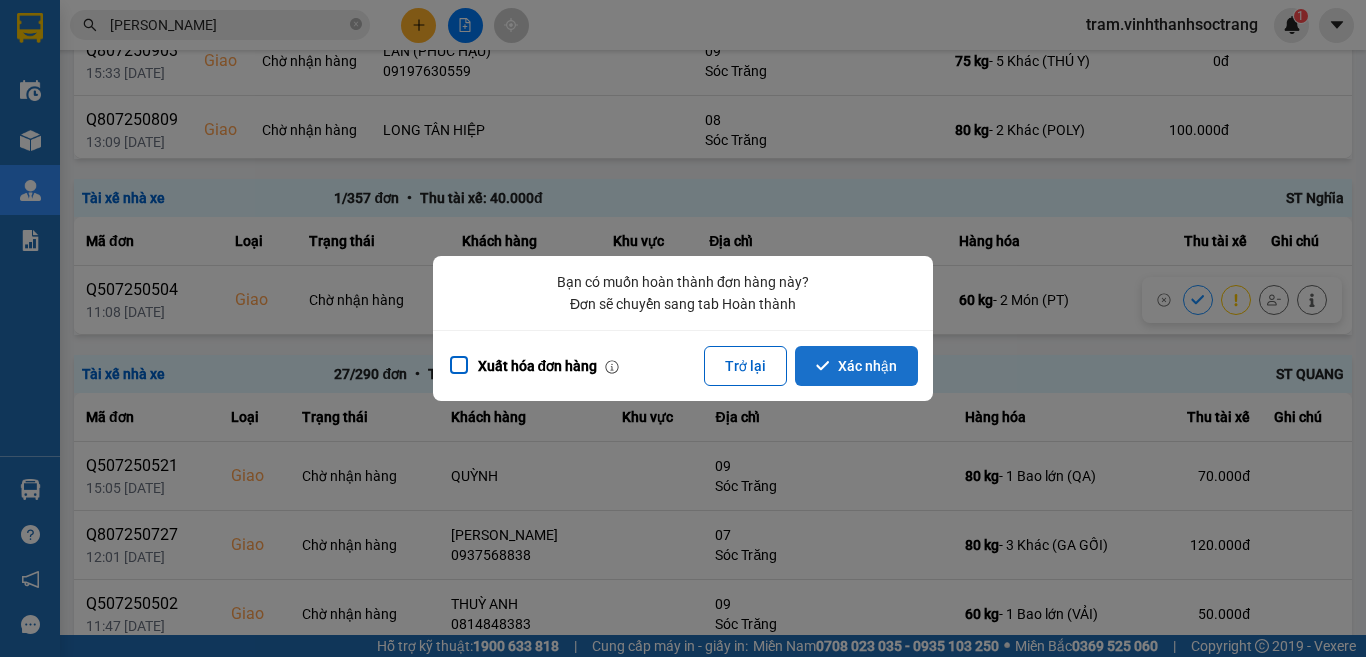 click on "Xác nhận" at bounding box center (856, 366) 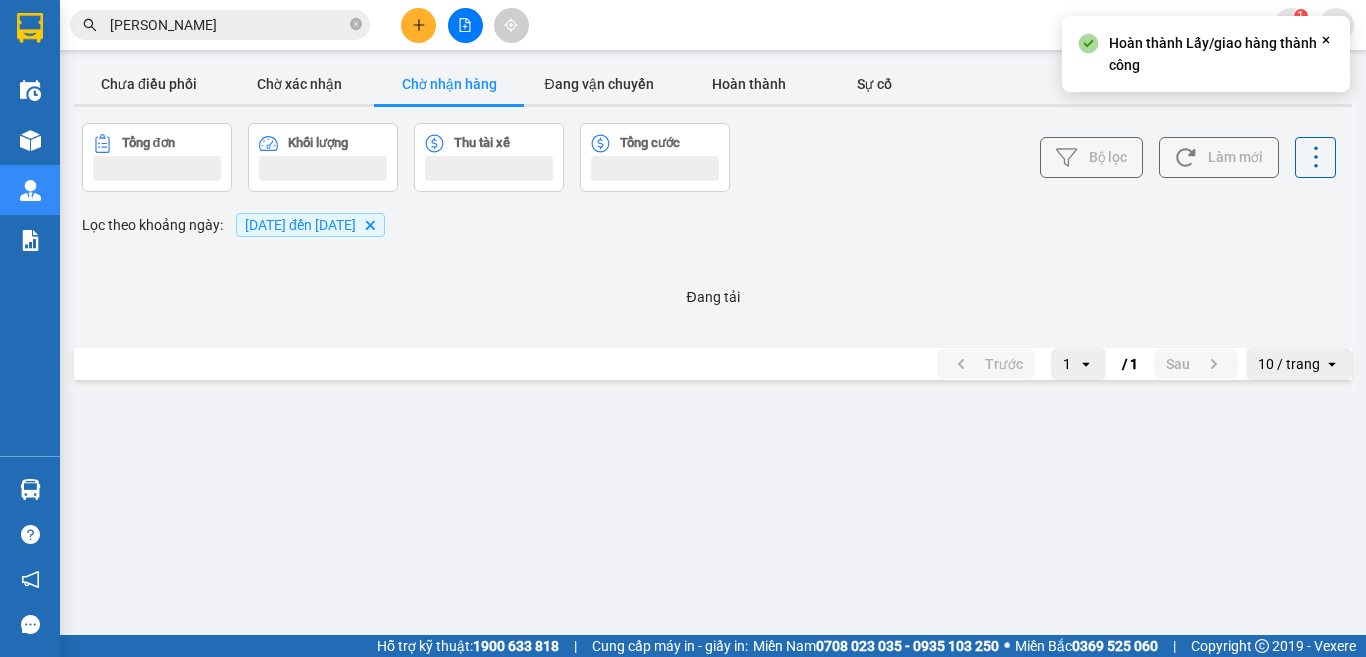 scroll, scrollTop: 0, scrollLeft: 0, axis: both 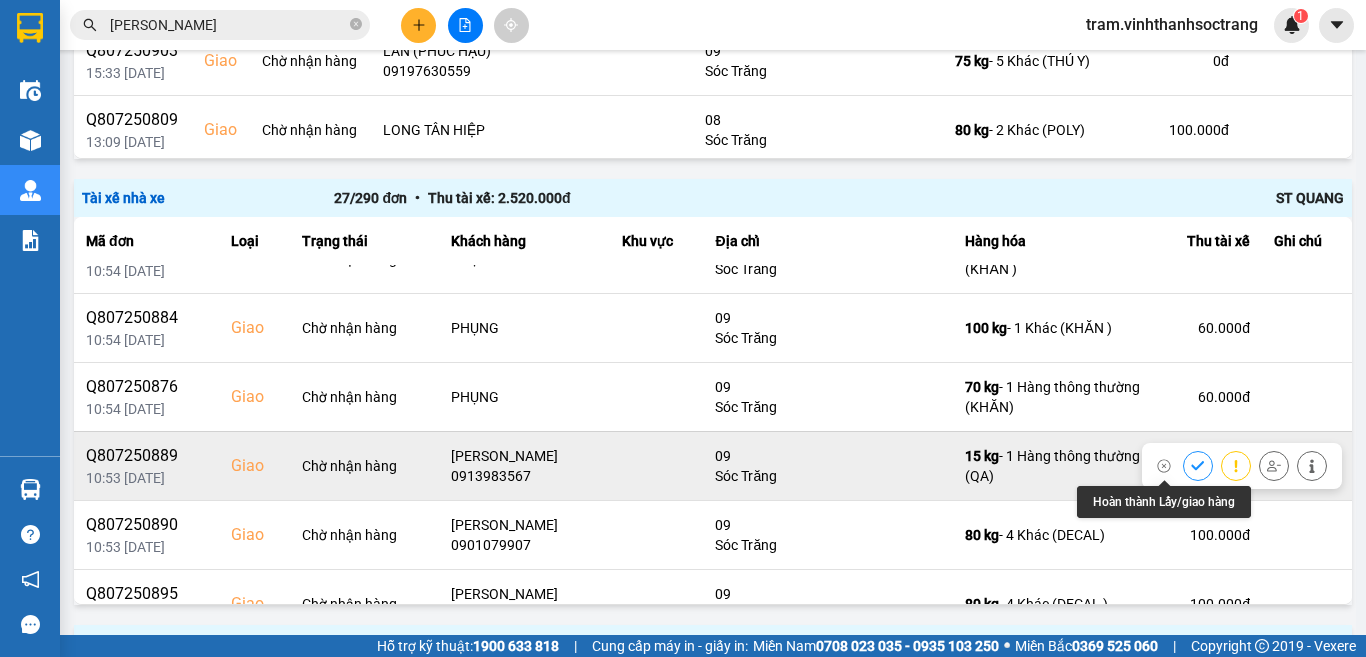 click 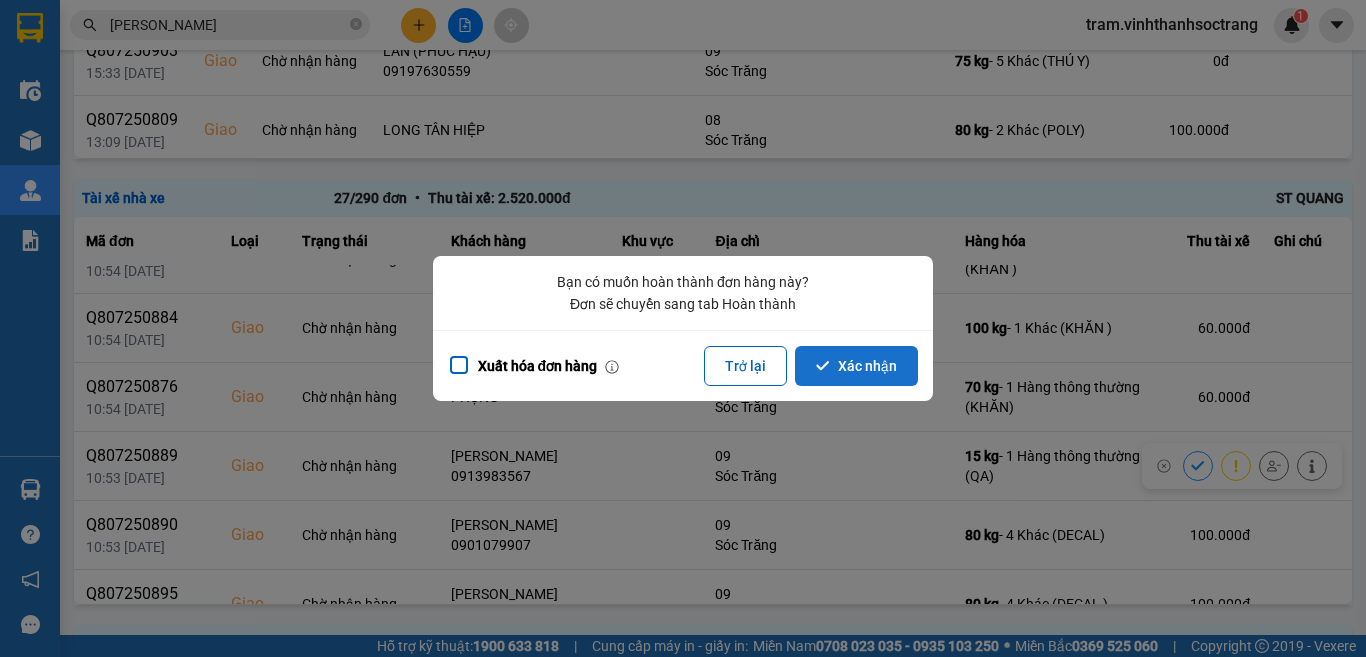 click on "Xác nhận" at bounding box center [856, 366] 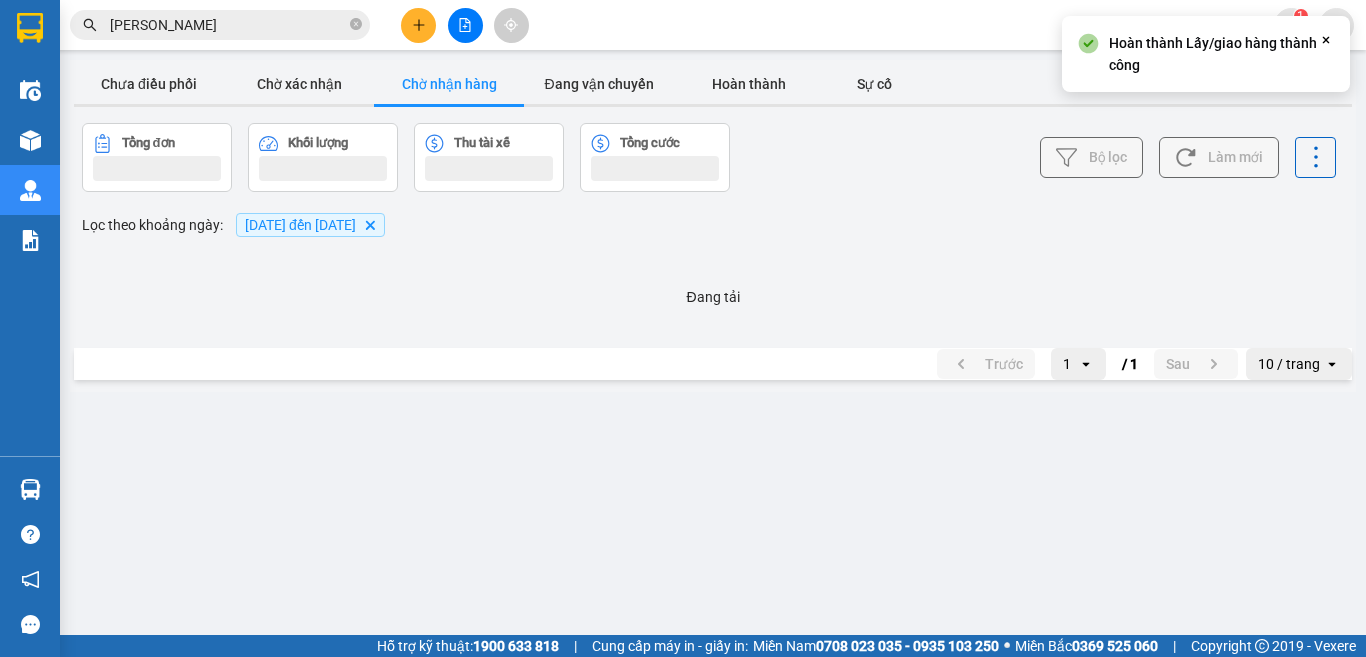 scroll, scrollTop: 0, scrollLeft: 0, axis: both 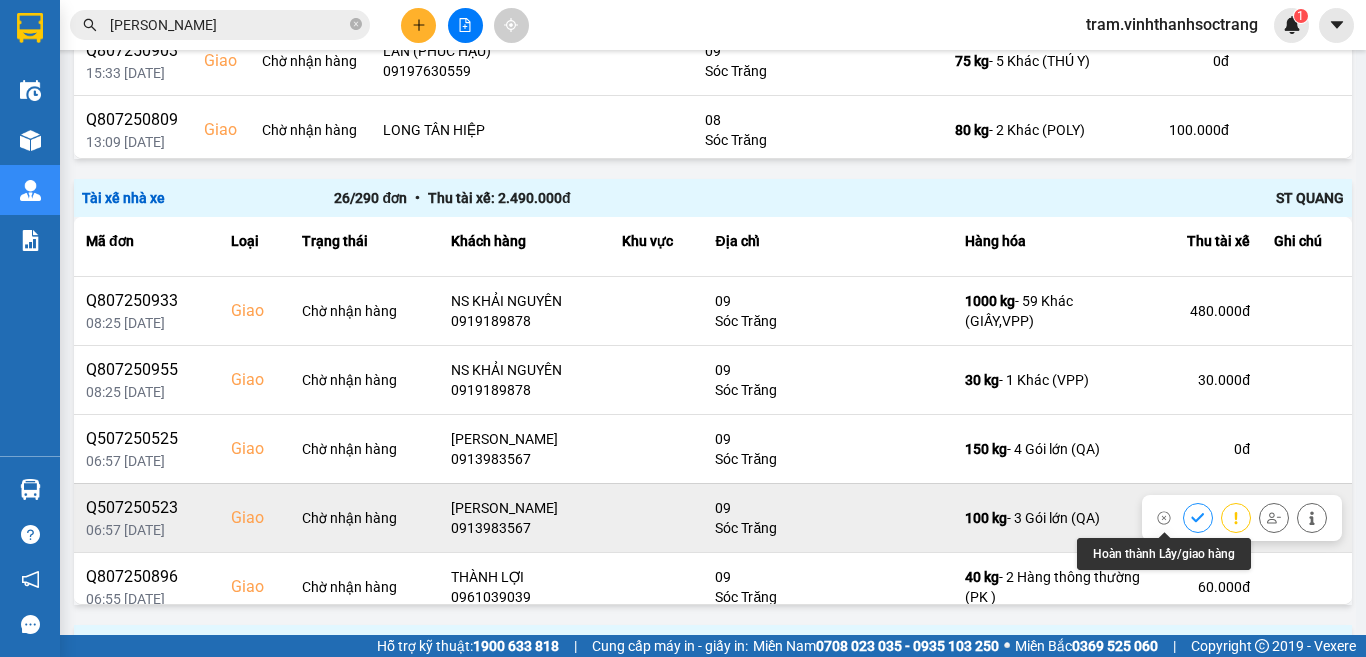 click 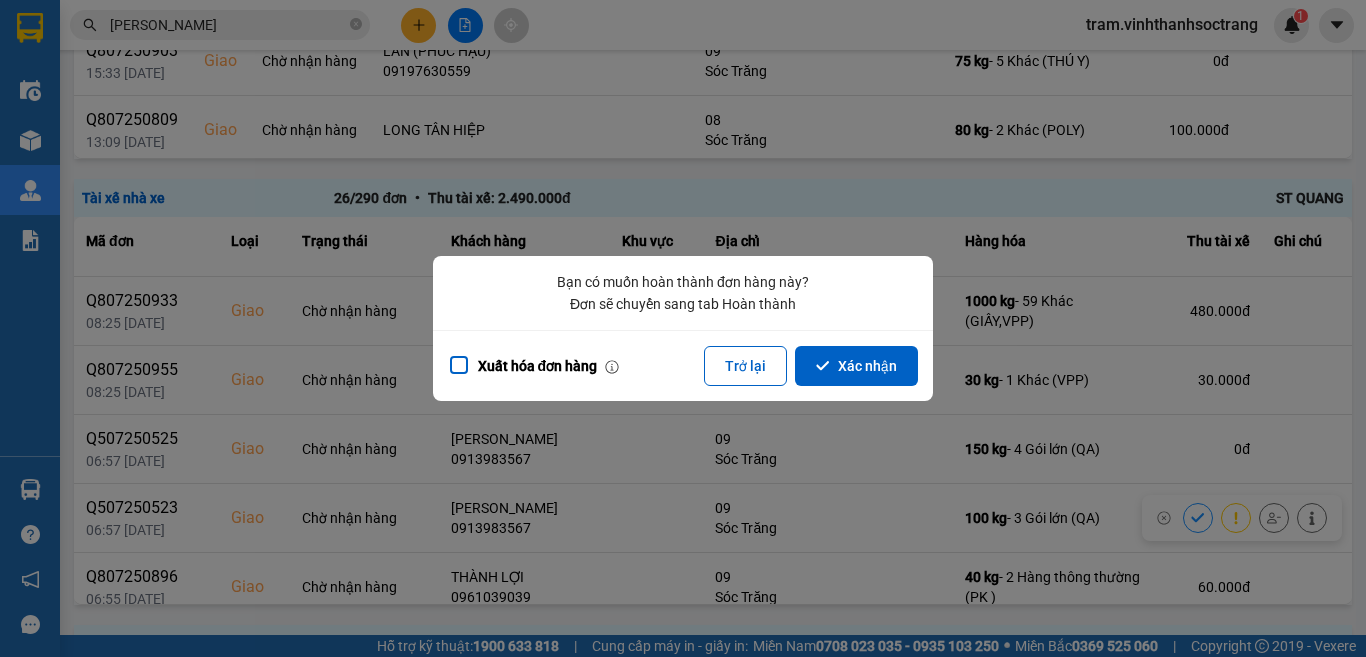 click on "Xuất [PERSON_NAME] hàng Trở lại Xác [PERSON_NAME]" at bounding box center [683, 365] 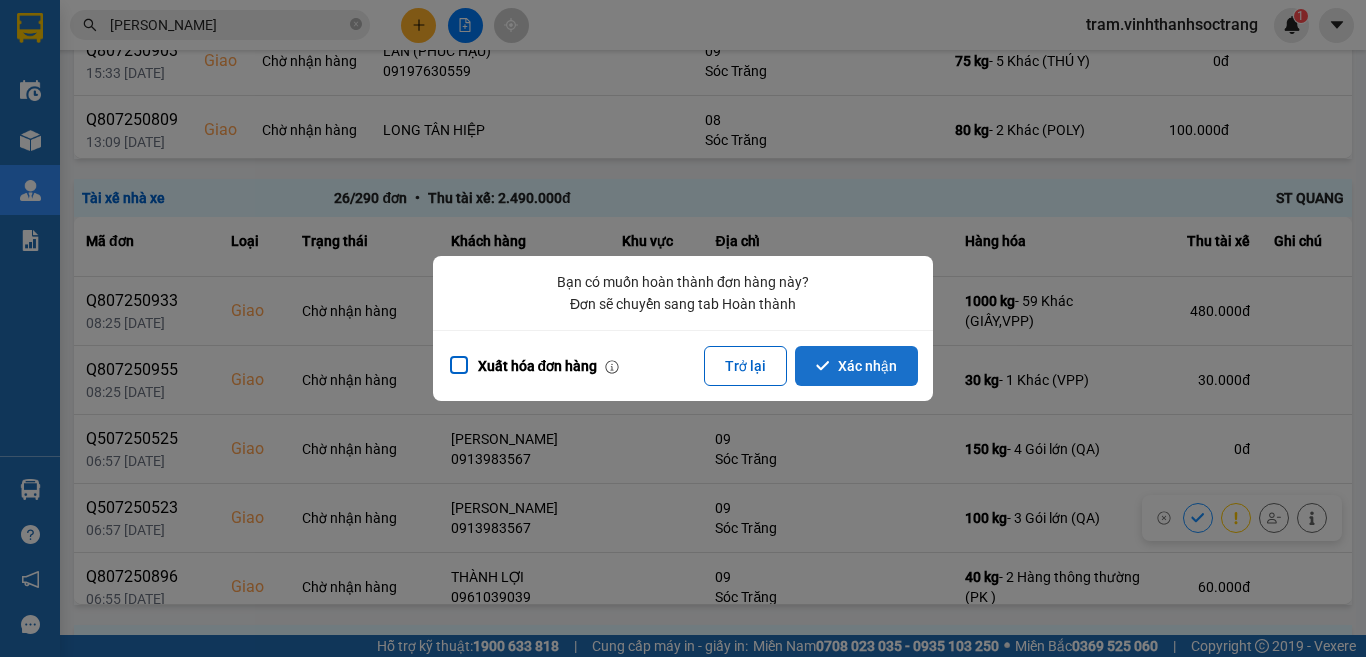 click on "Xác nhận" at bounding box center (856, 366) 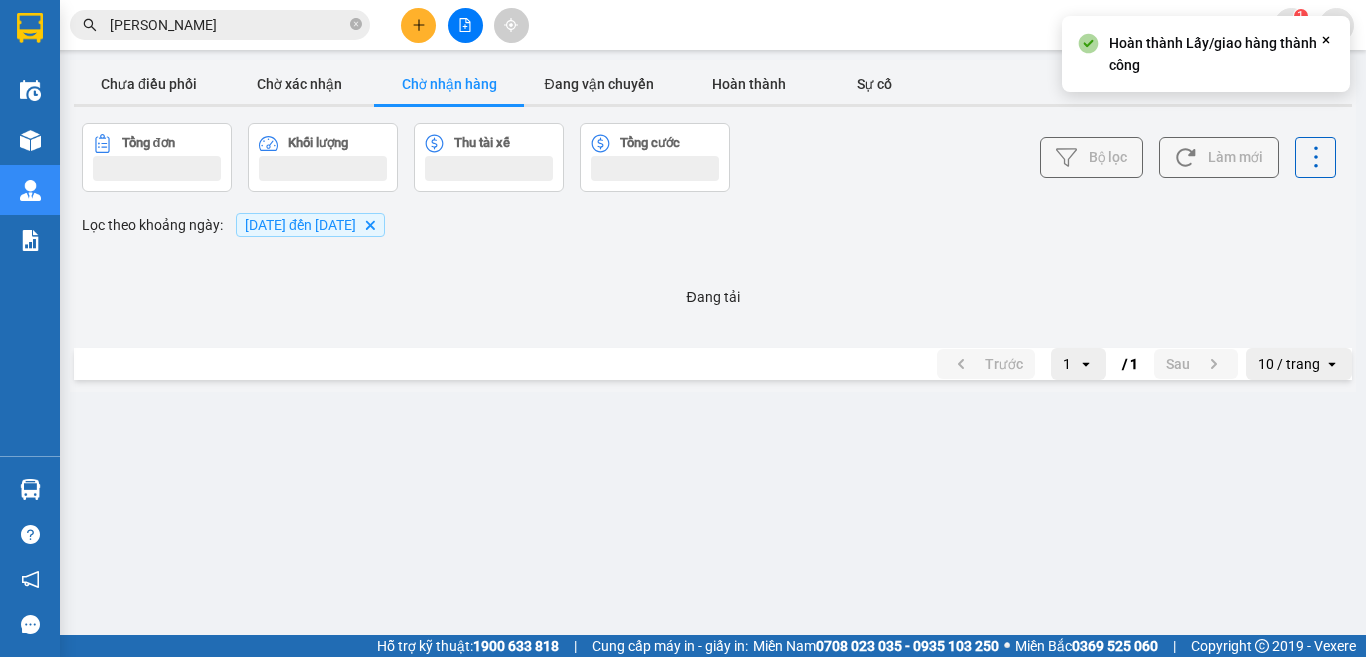 scroll, scrollTop: 0, scrollLeft: 0, axis: both 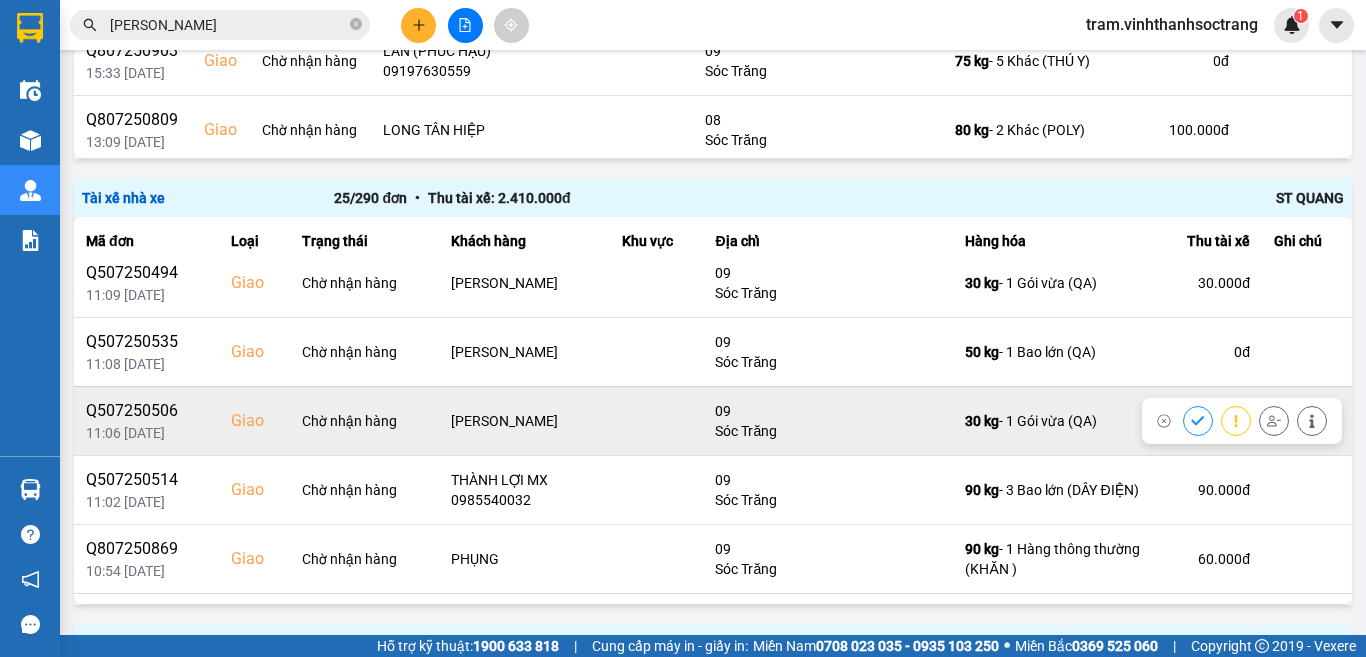click 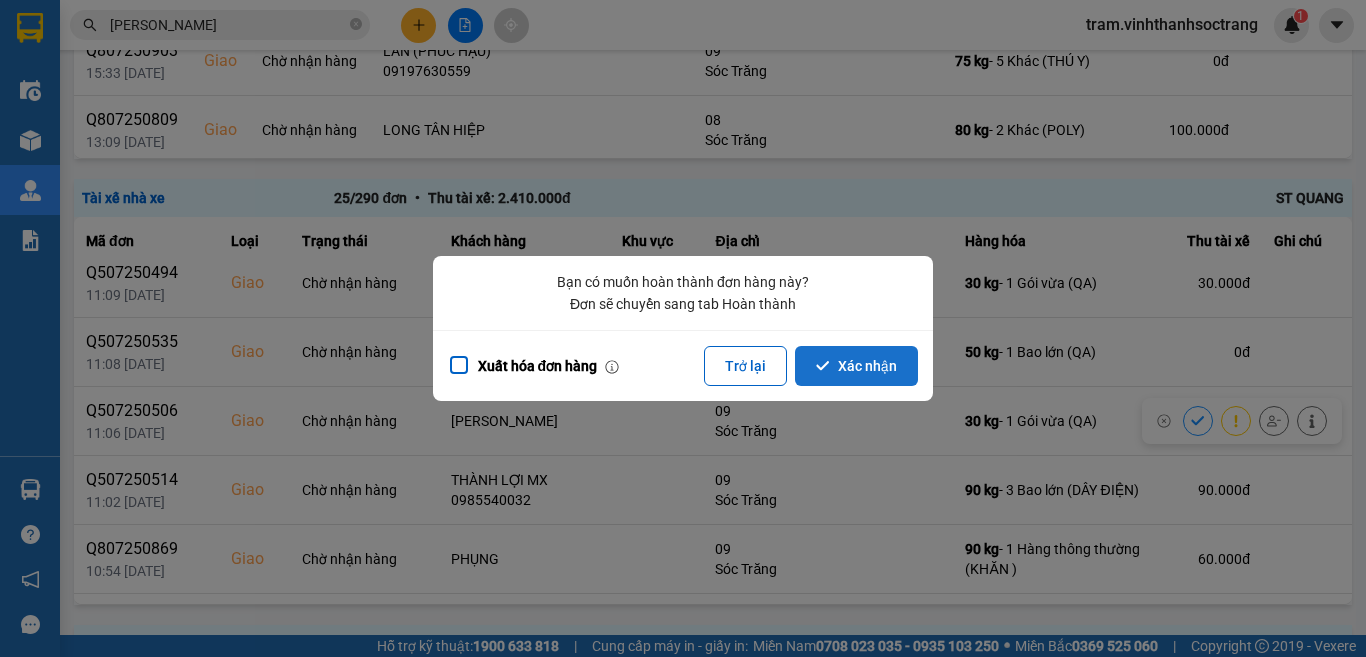 click on "Xác nhận" at bounding box center [856, 366] 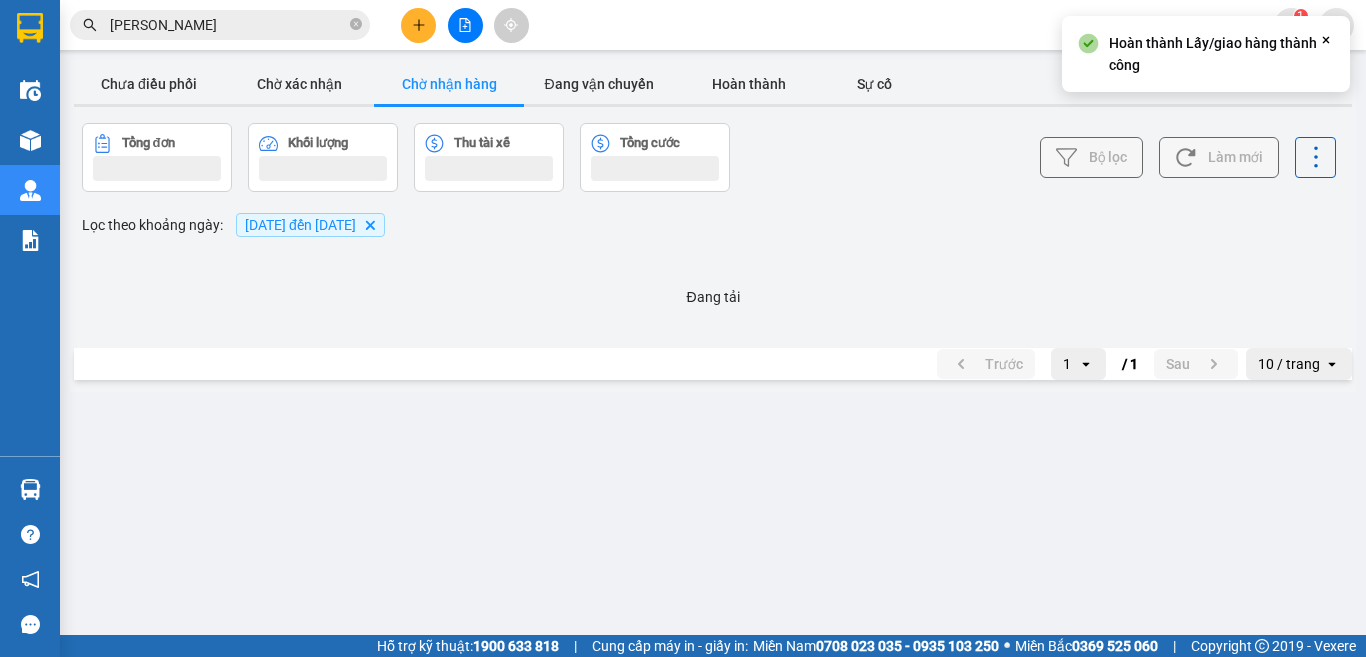 scroll, scrollTop: 0, scrollLeft: 0, axis: both 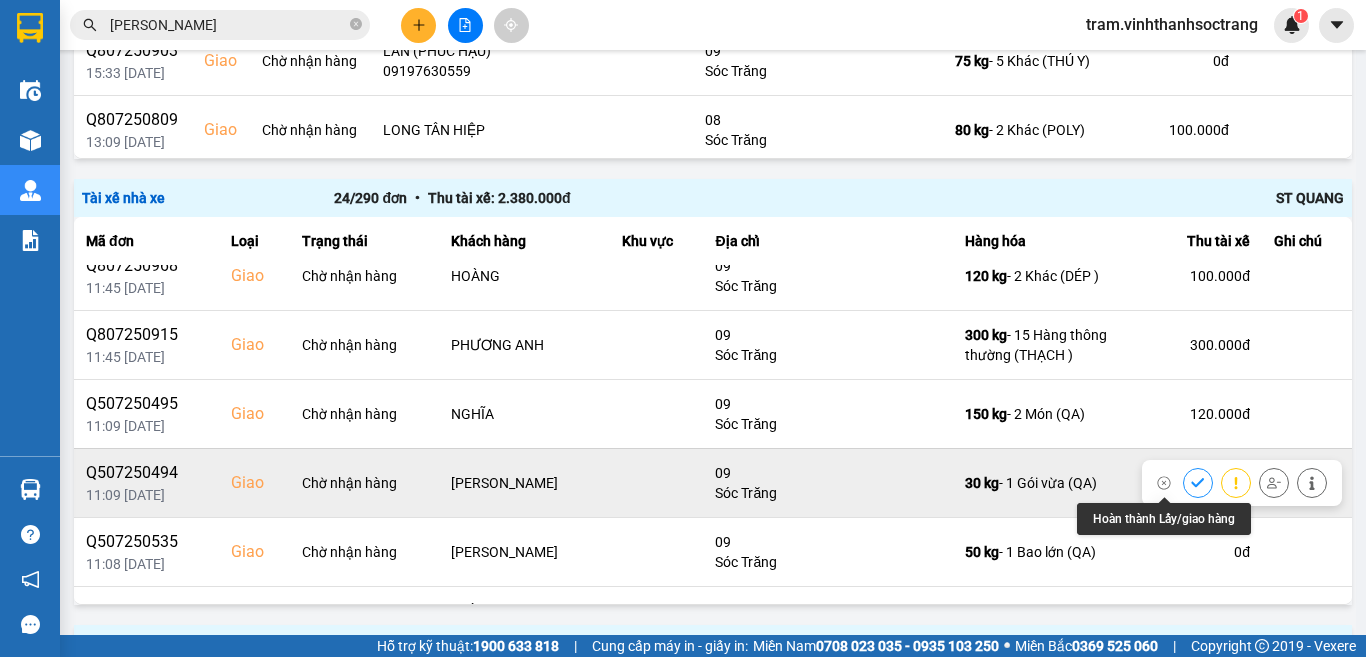 click at bounding box center [1198, 482] 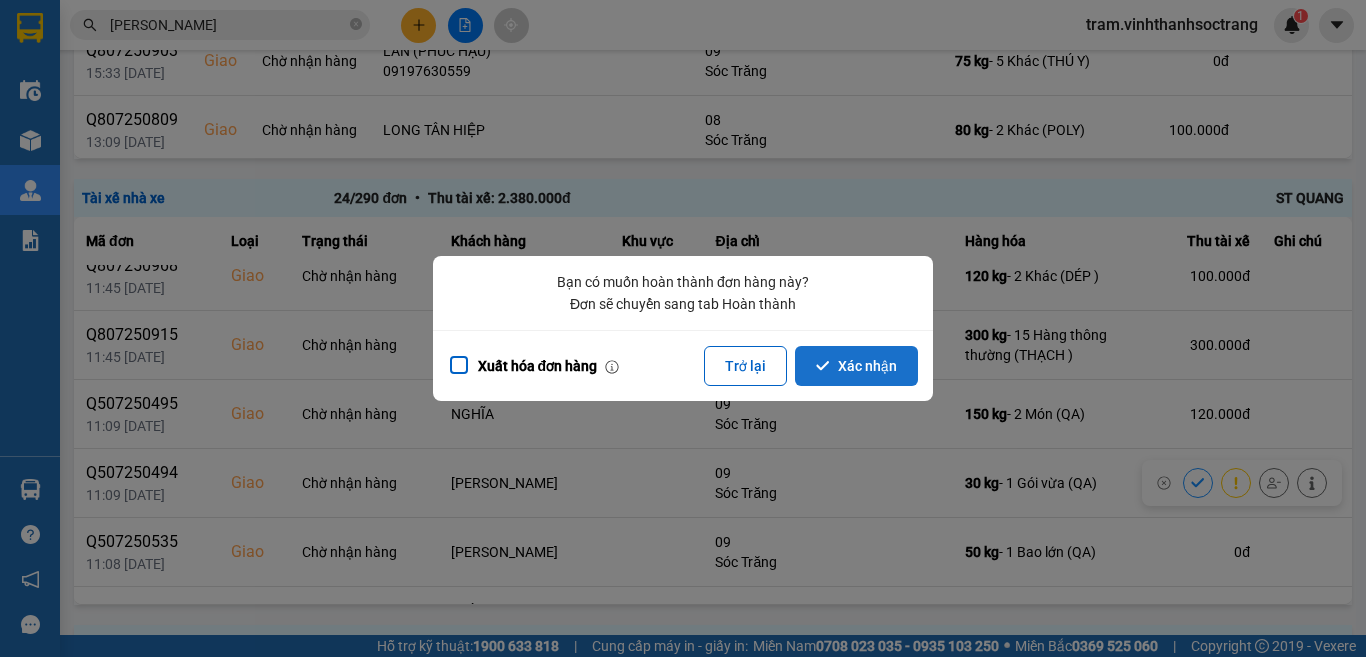 click on "Xác nhận" at bounding box center [856, 366] 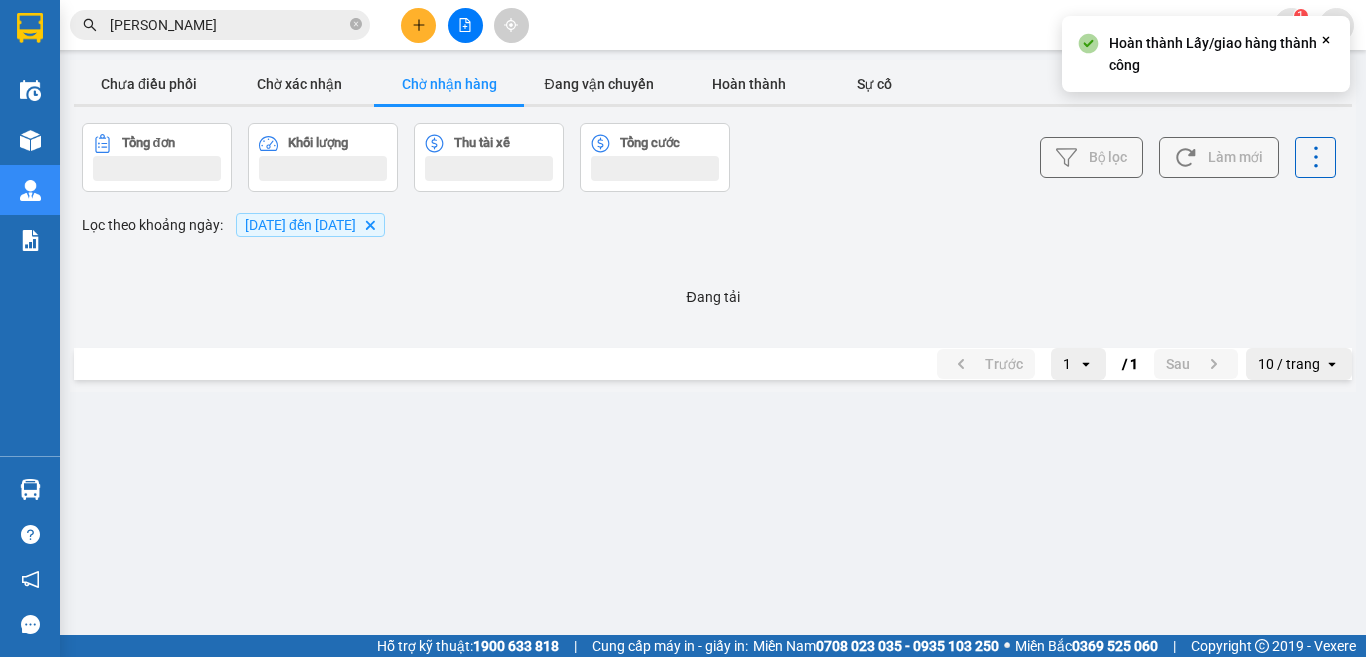 scroll, scrollTop: 0, scrollLeft: 0, axis: both 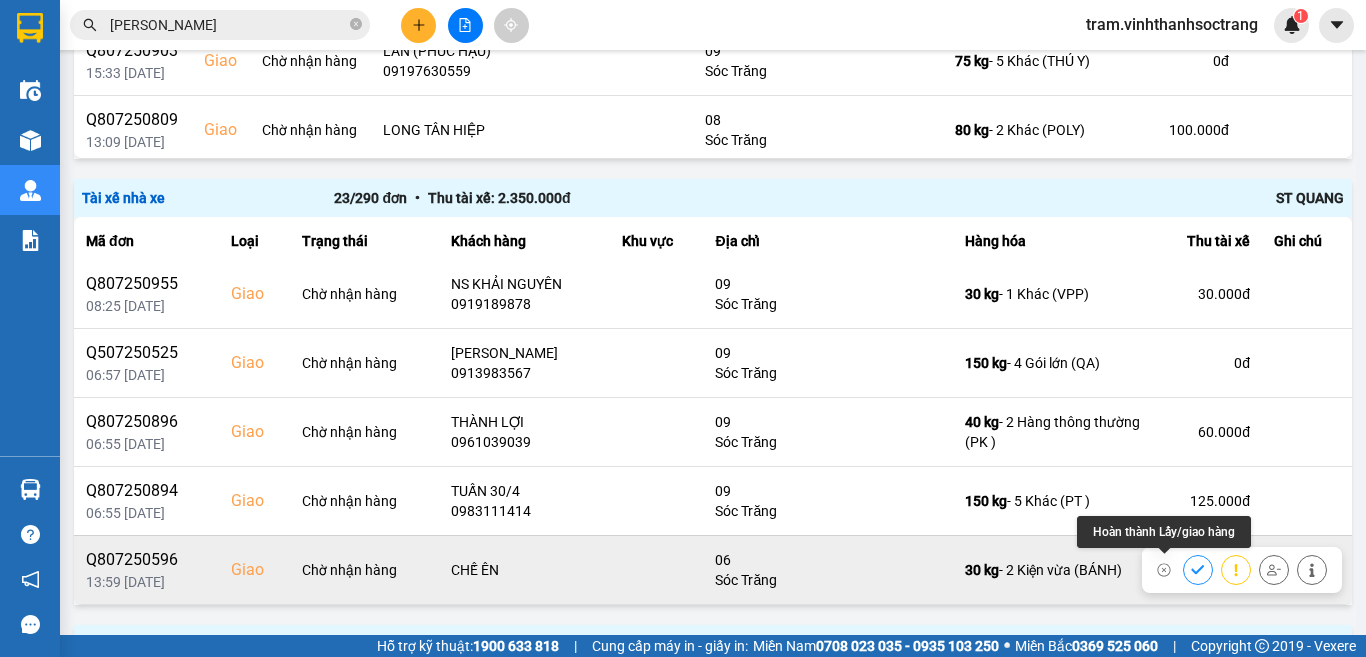 click 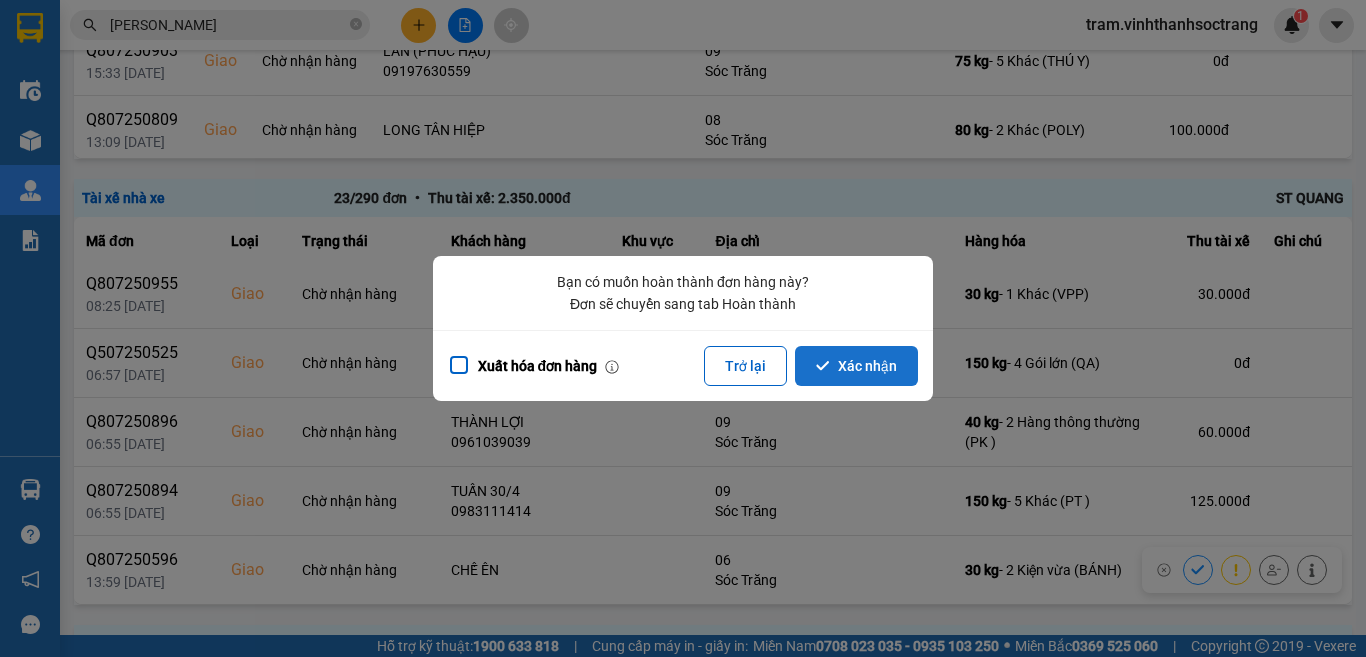 click on "Xác nhận" at bounding box center (856, 366) 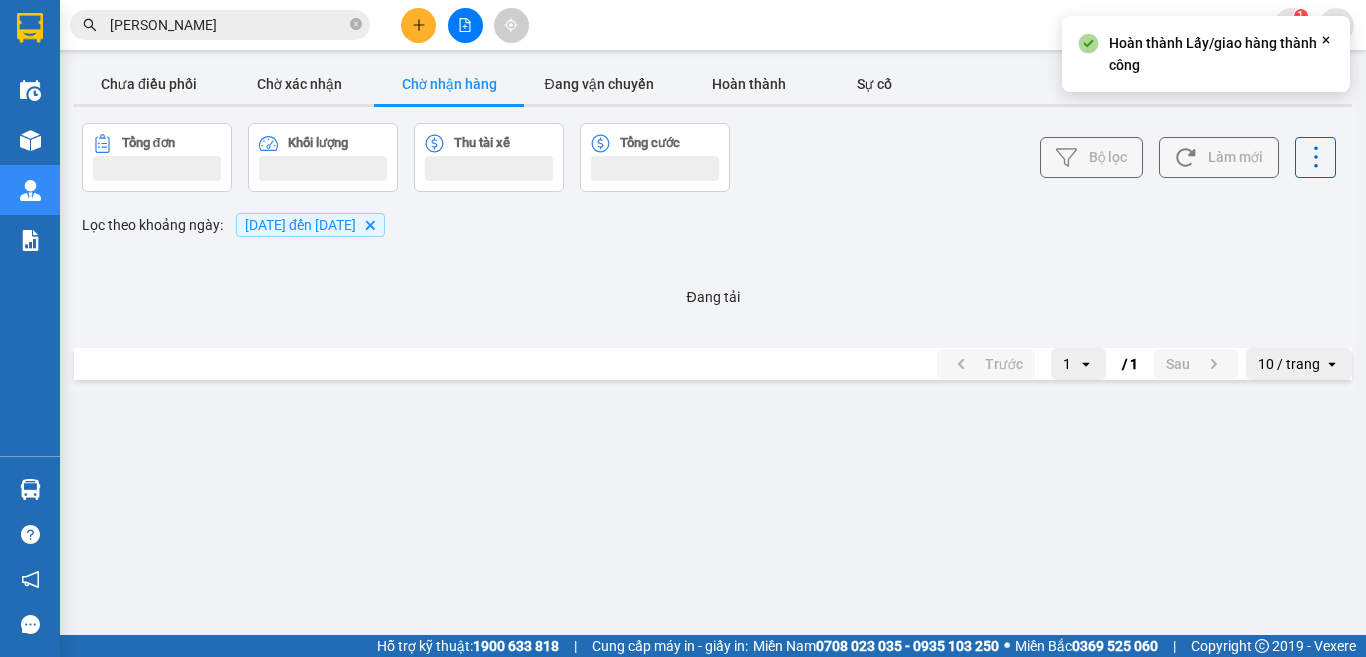 scroll, scrollTop: 0, scrollLeft: 0, axis: both 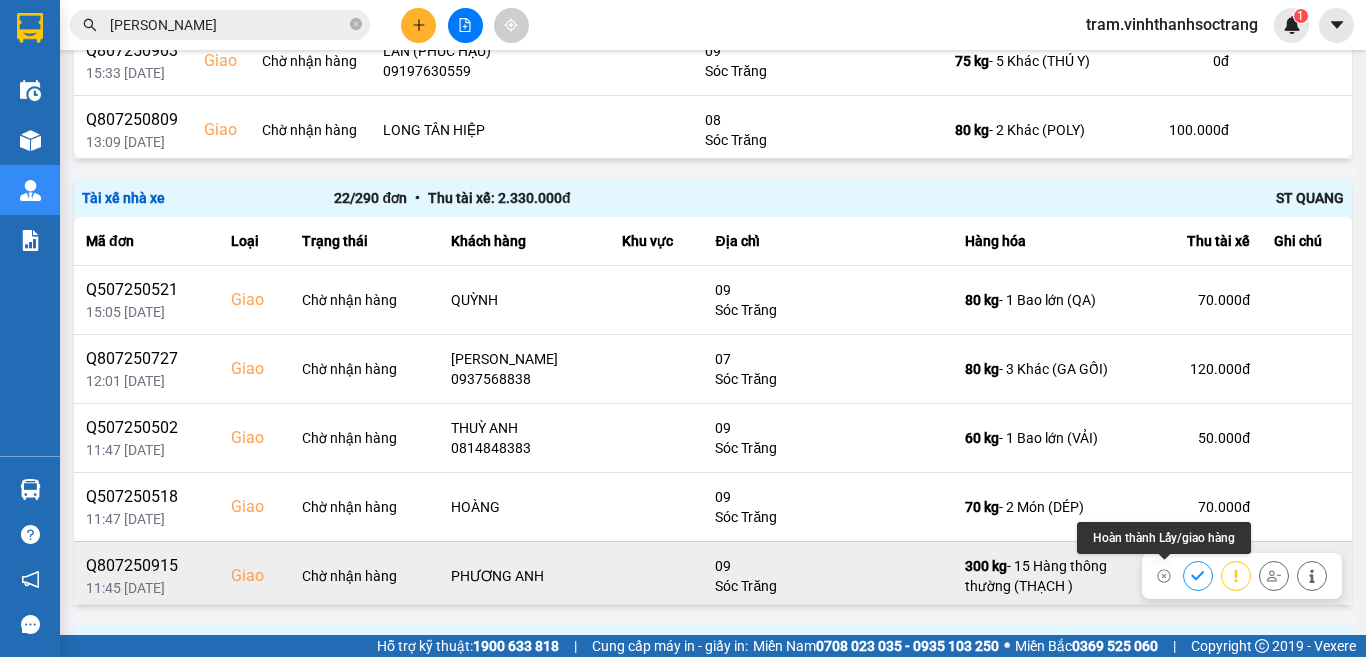 click 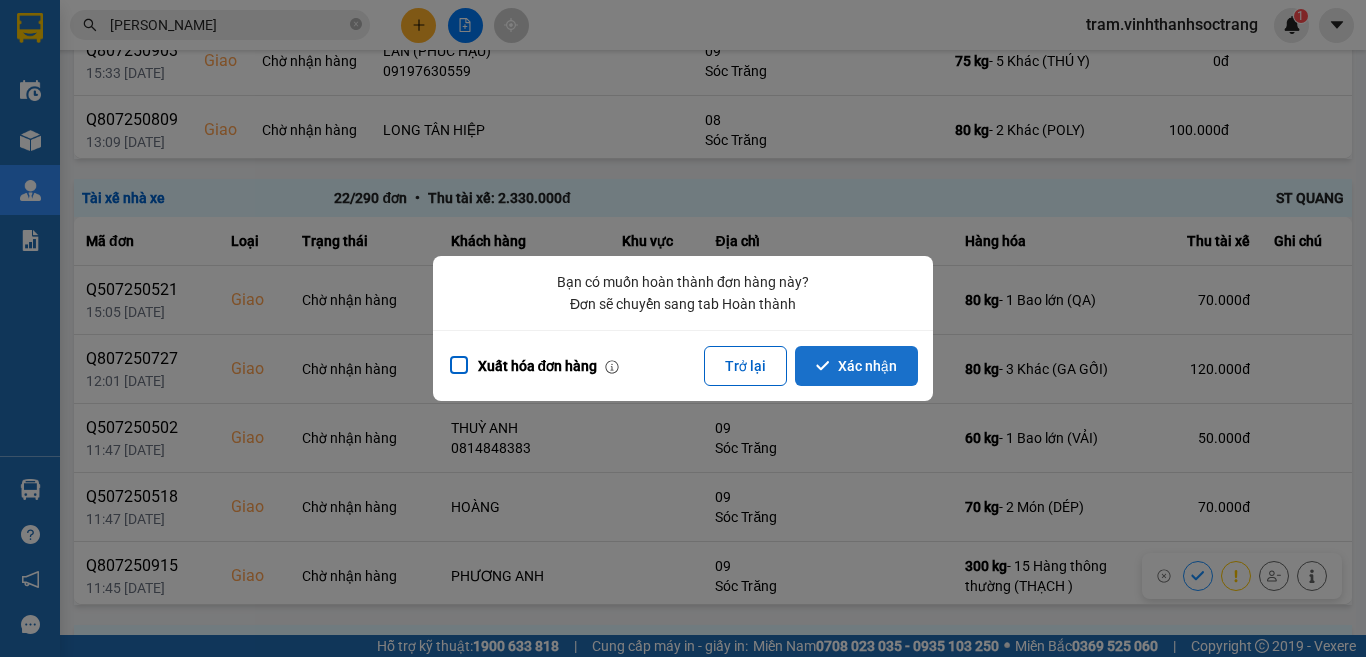click on "Xác nhận" at bounding box center [856, 366] 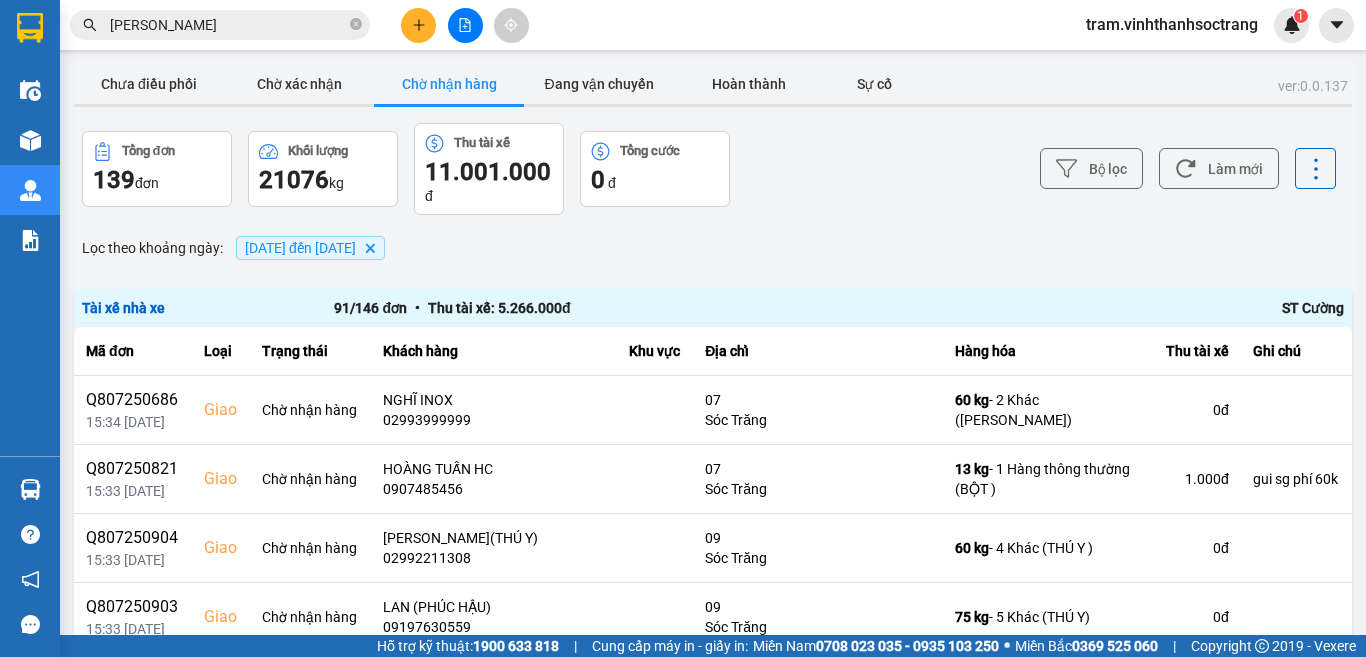 scroll, scrollTop: 556, scrollLeft: 0, axis: vertical 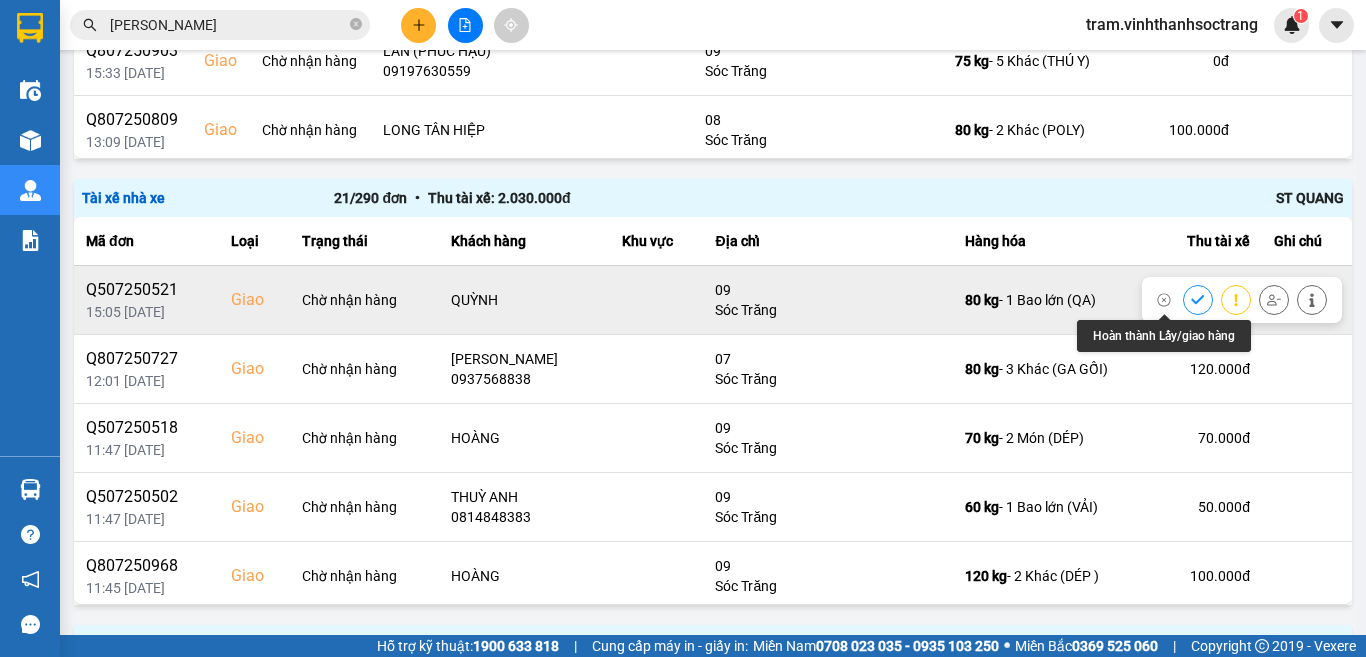 click 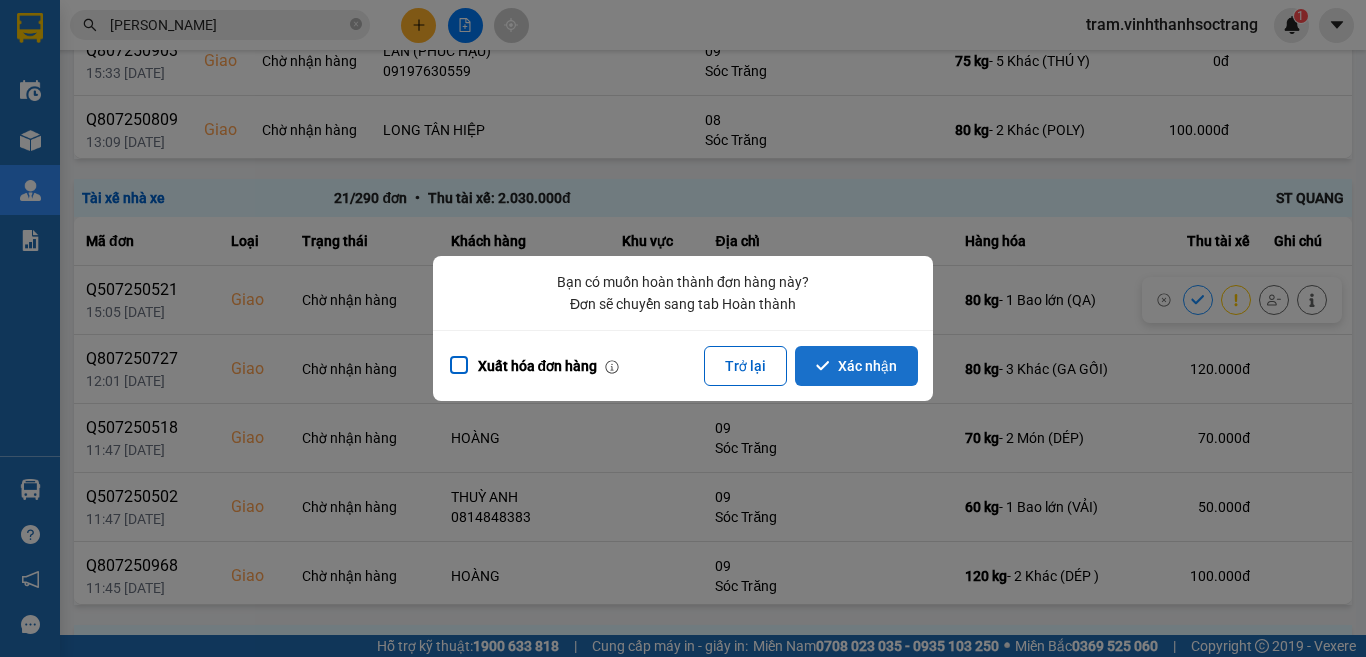 click on "Xác nhận" at bounding box center [856, 366] 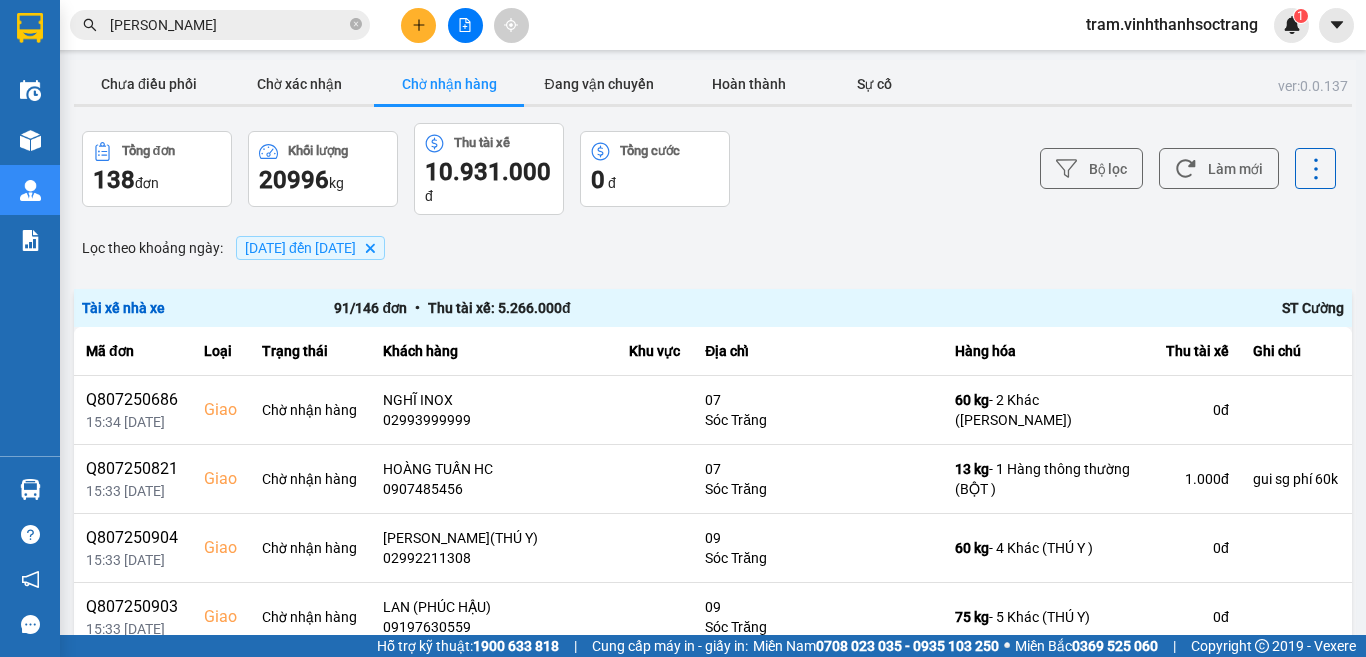 scroll, scrollTop: 556, scrollLeft: 0, axis: vertical 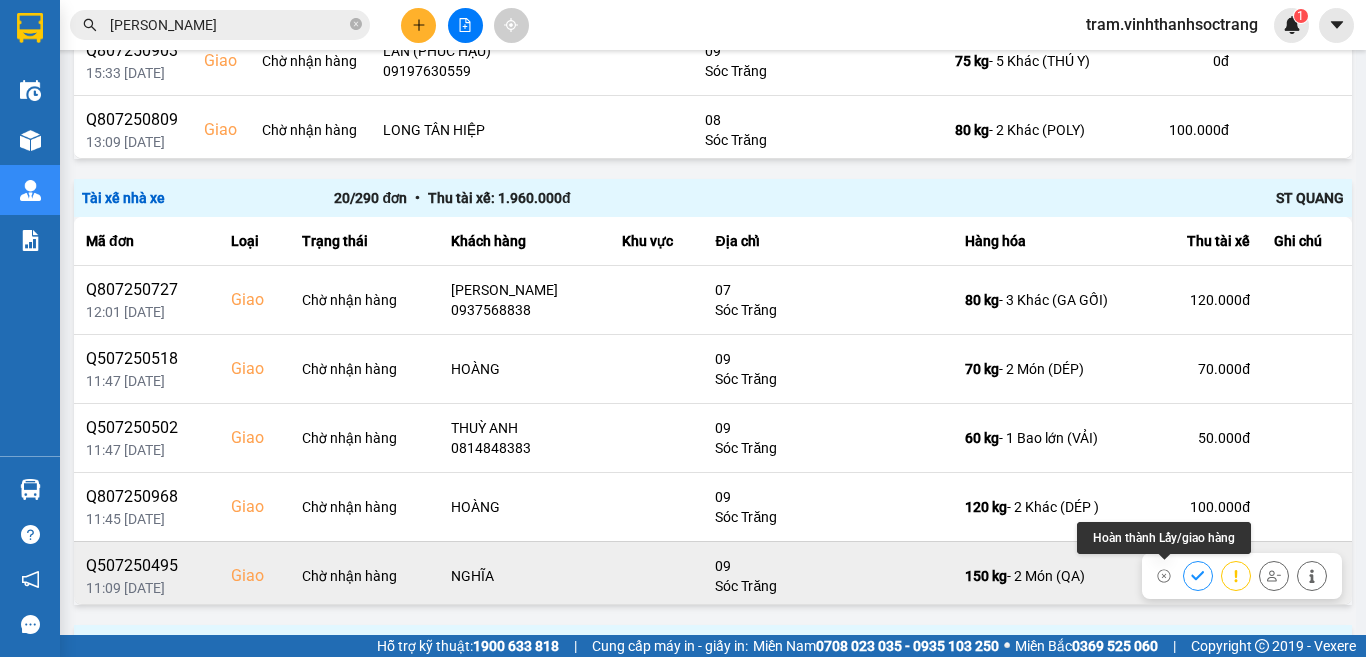 click 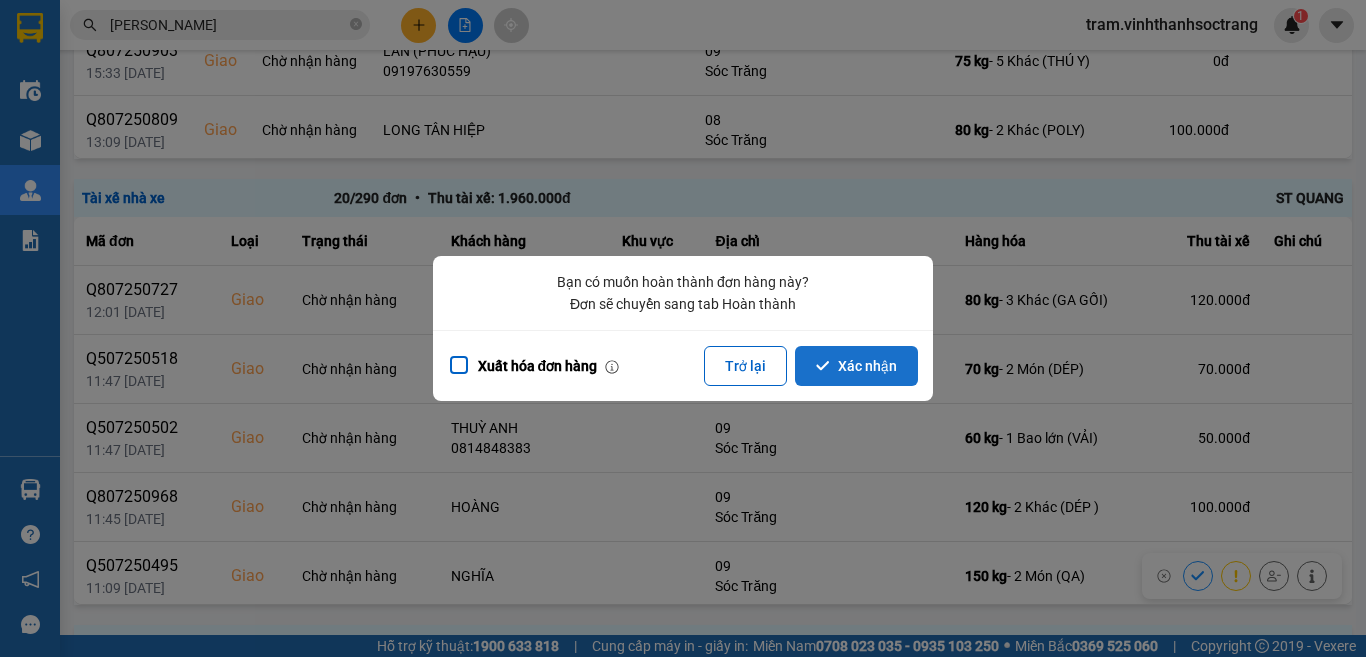 click on "Xác nhận" at bounding box center [856, 366] 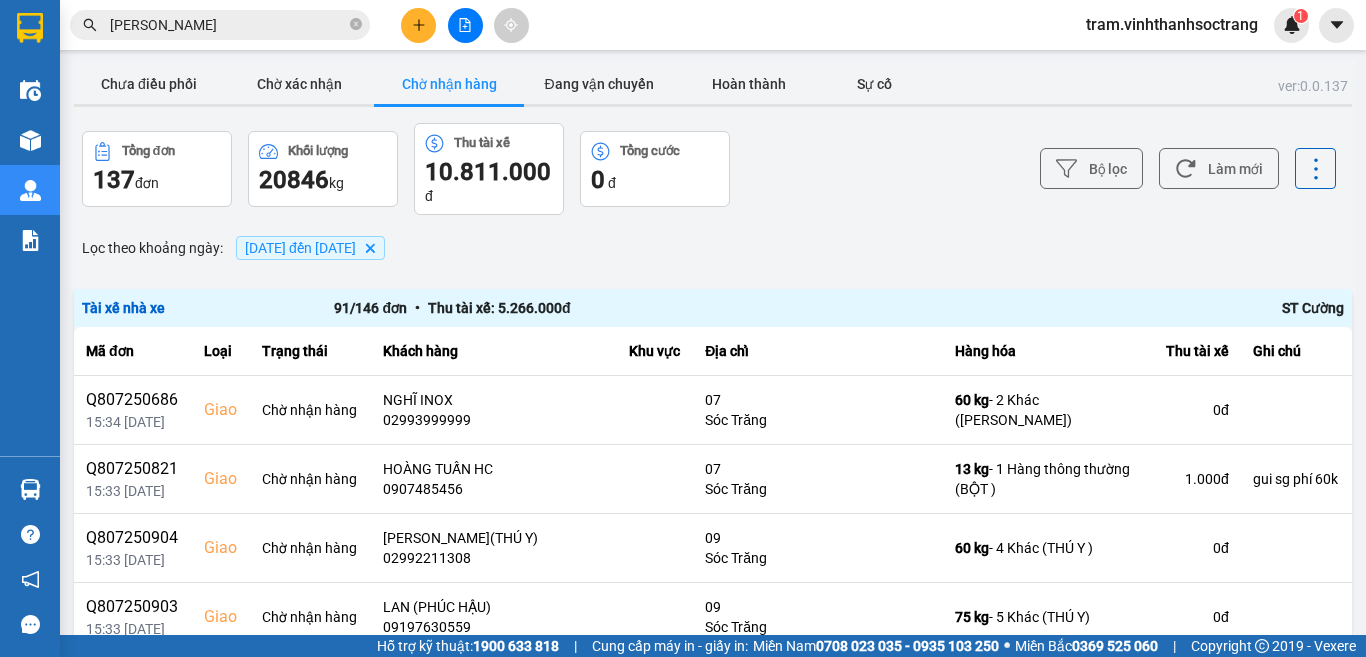 scroll, scrollTop: 556, scrollLeft: 0, axis: vertical 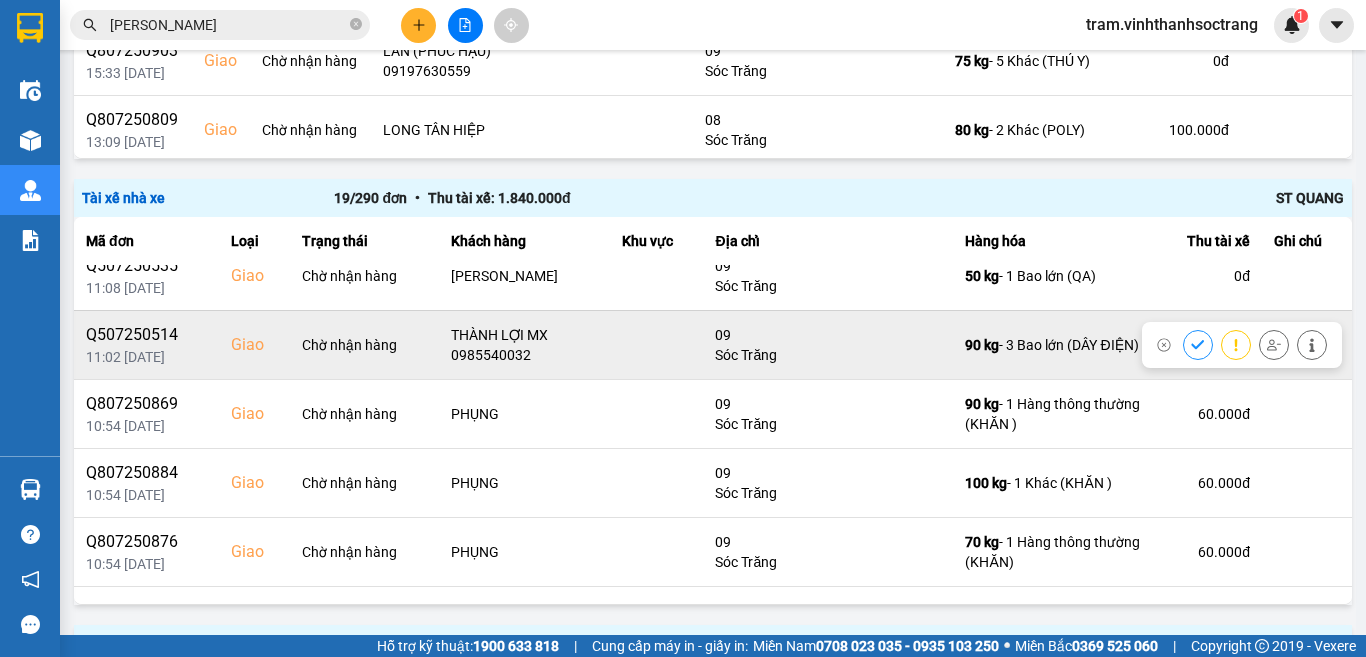 click at bounding box center (1198, 344) 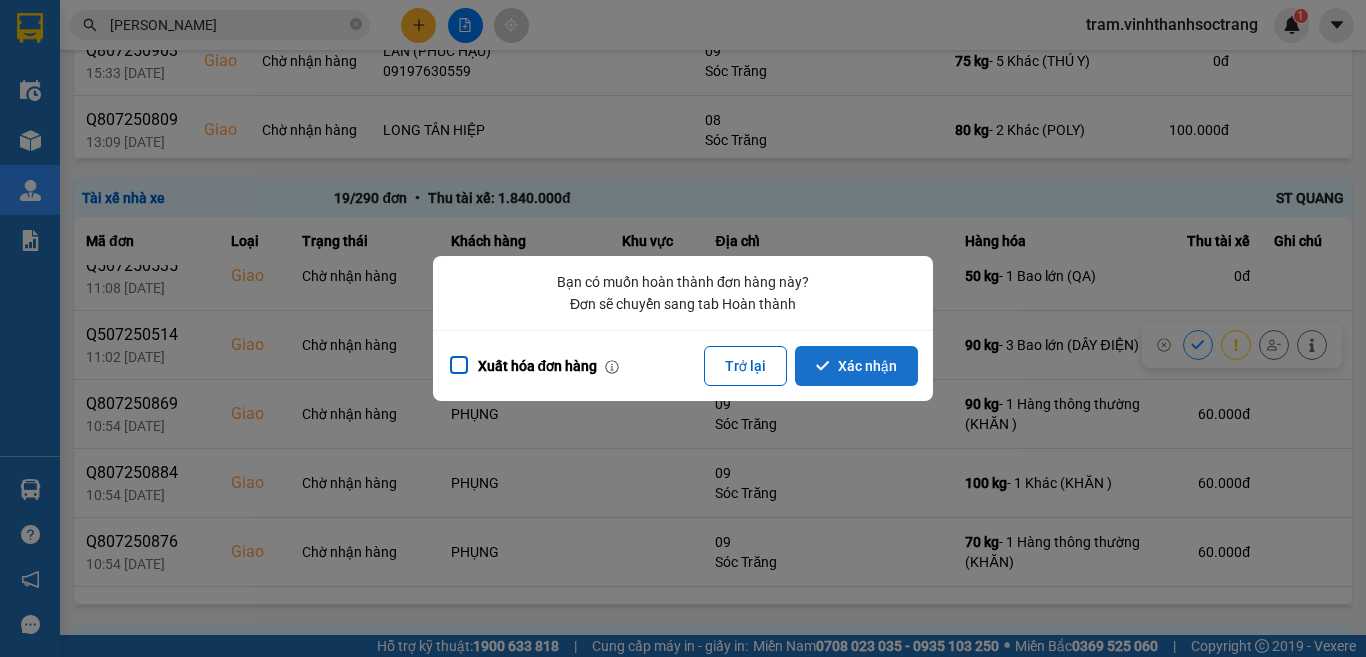 click on "Xác nhận" at bounding box center (856, 366) 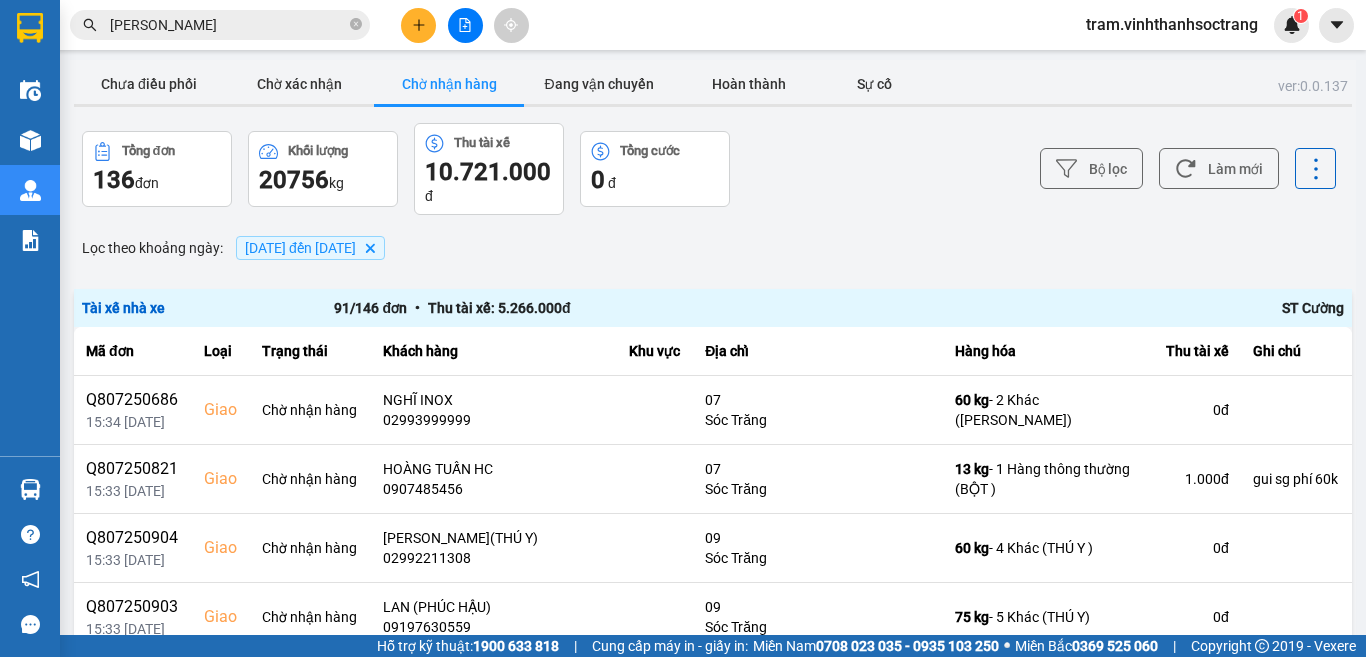 scroll, scrollTop: 556, scrollLeft: 0, axis: vertical 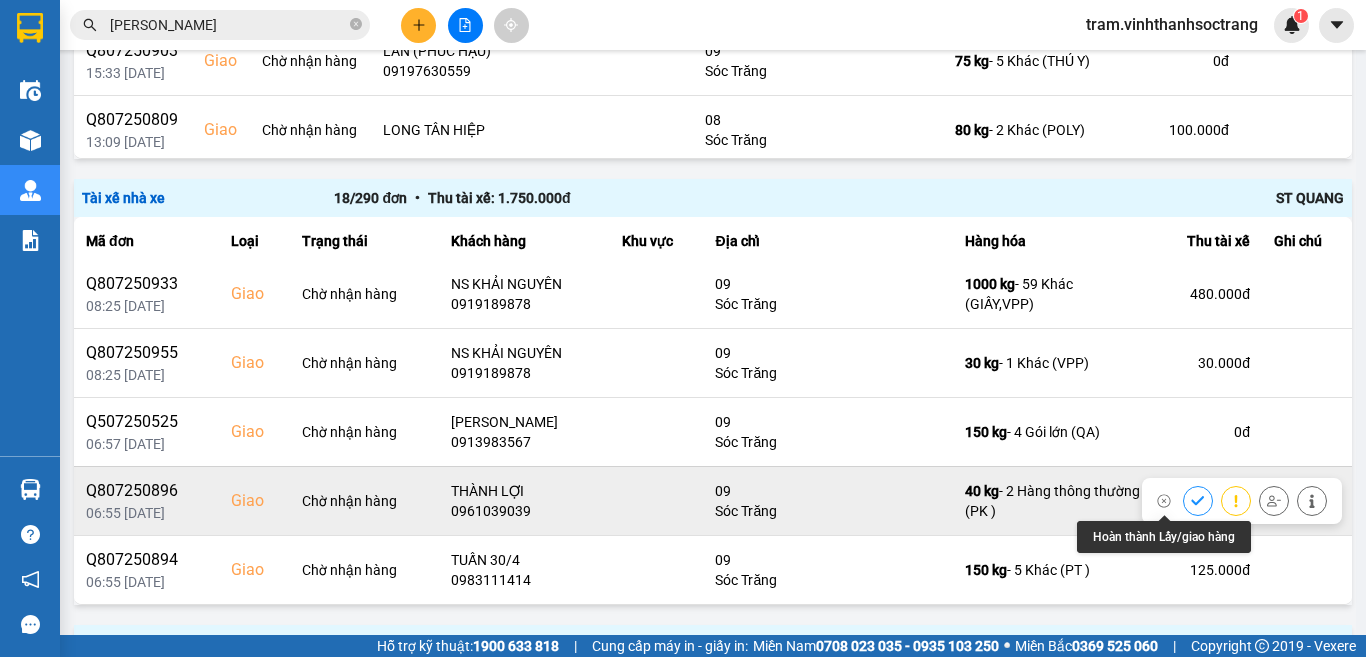 click at bounding box center (1198, 500) 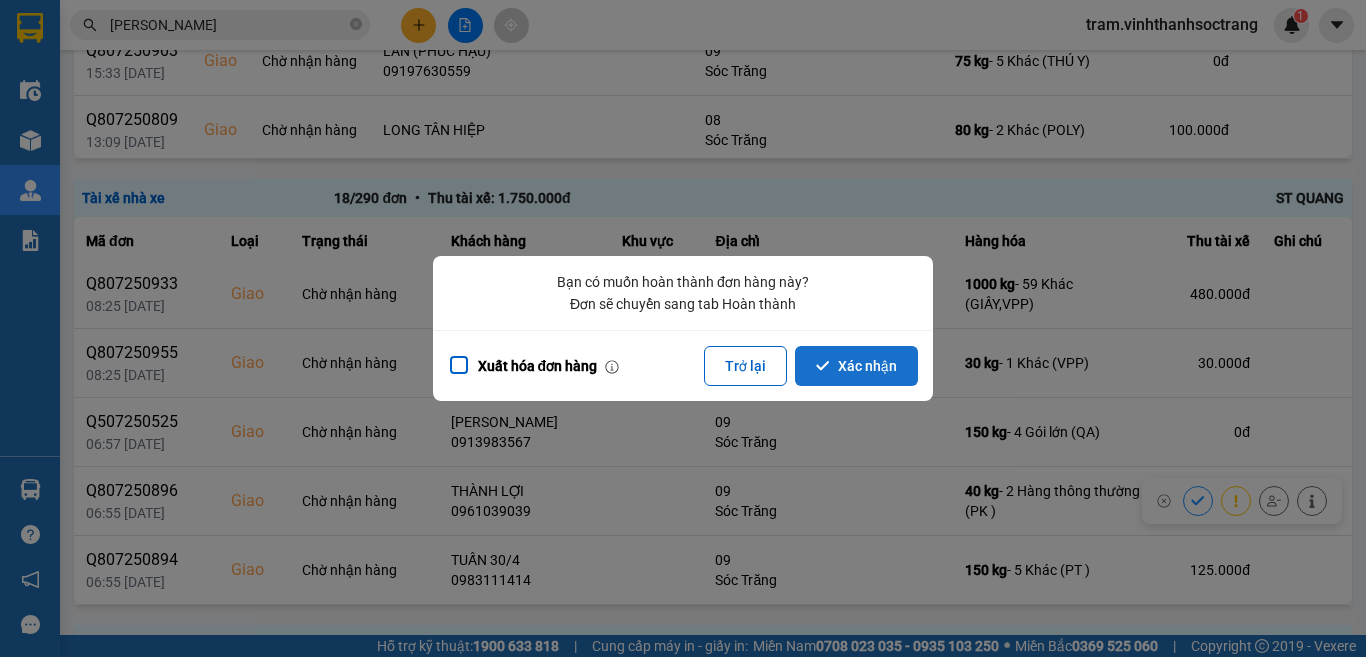 click on "Xác nhận" at bounding box center (856, 366) 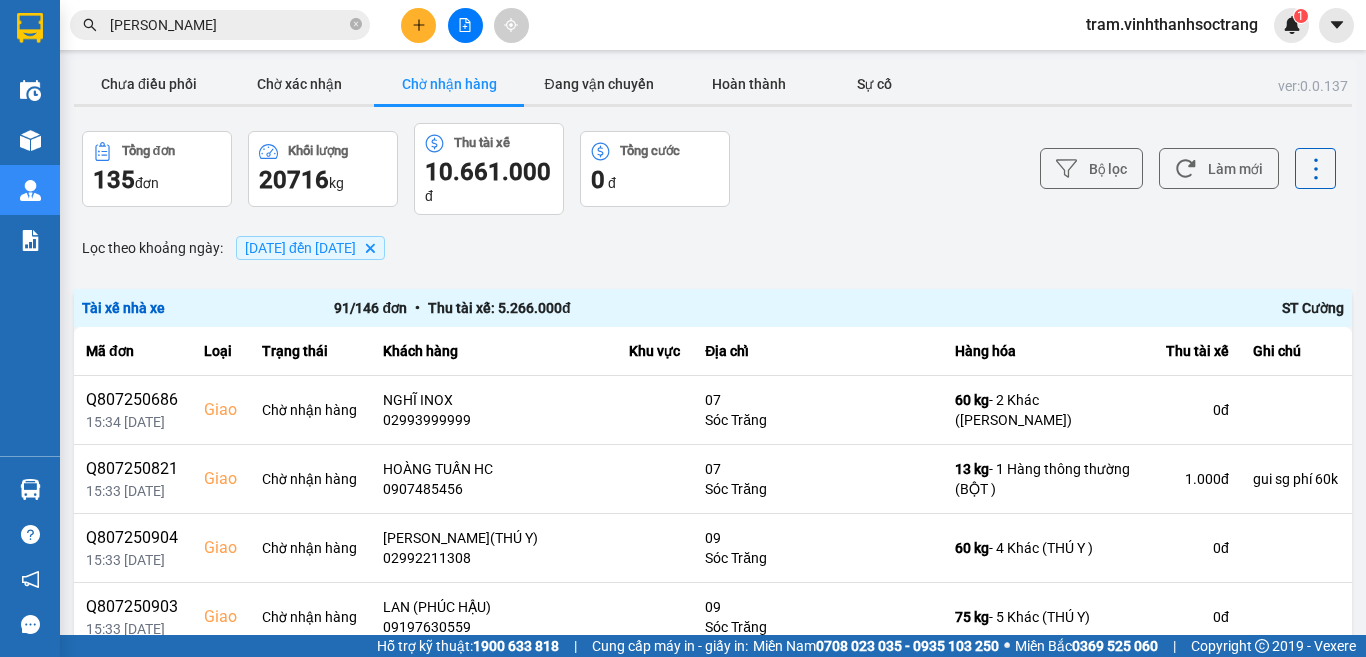 scroll, scrollTop: 556, scrollLeft: 0, axis: vertical 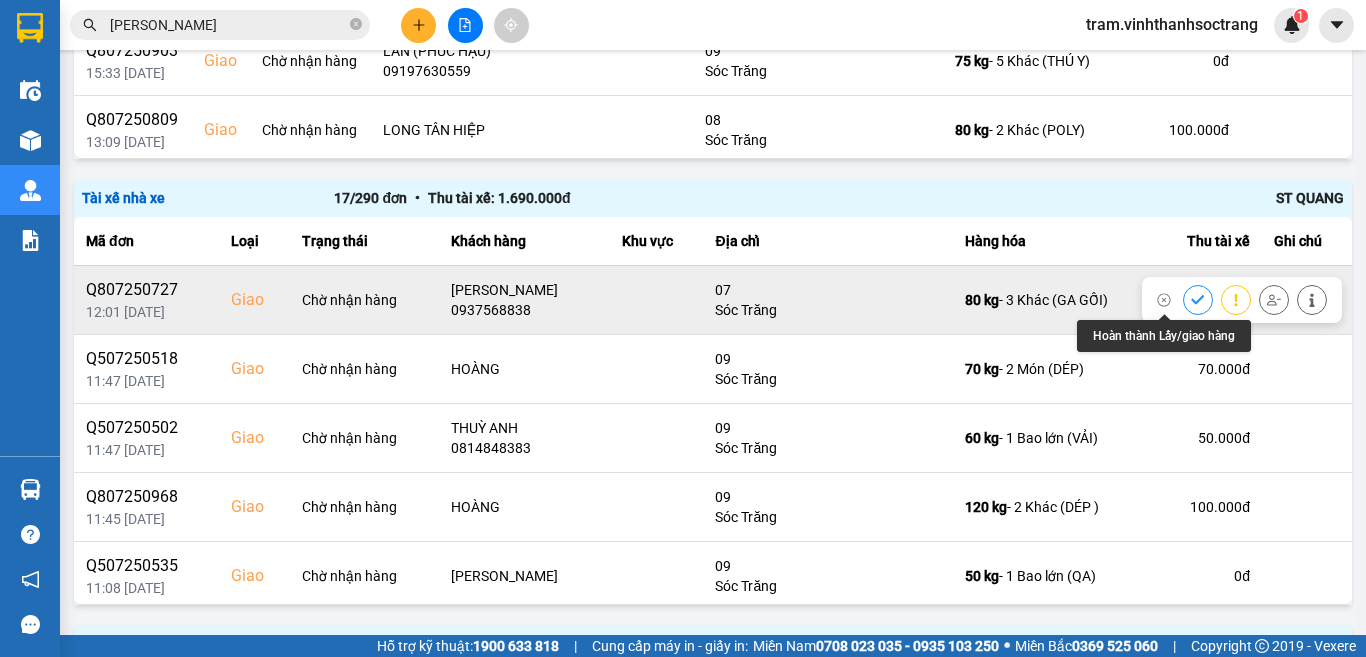 click 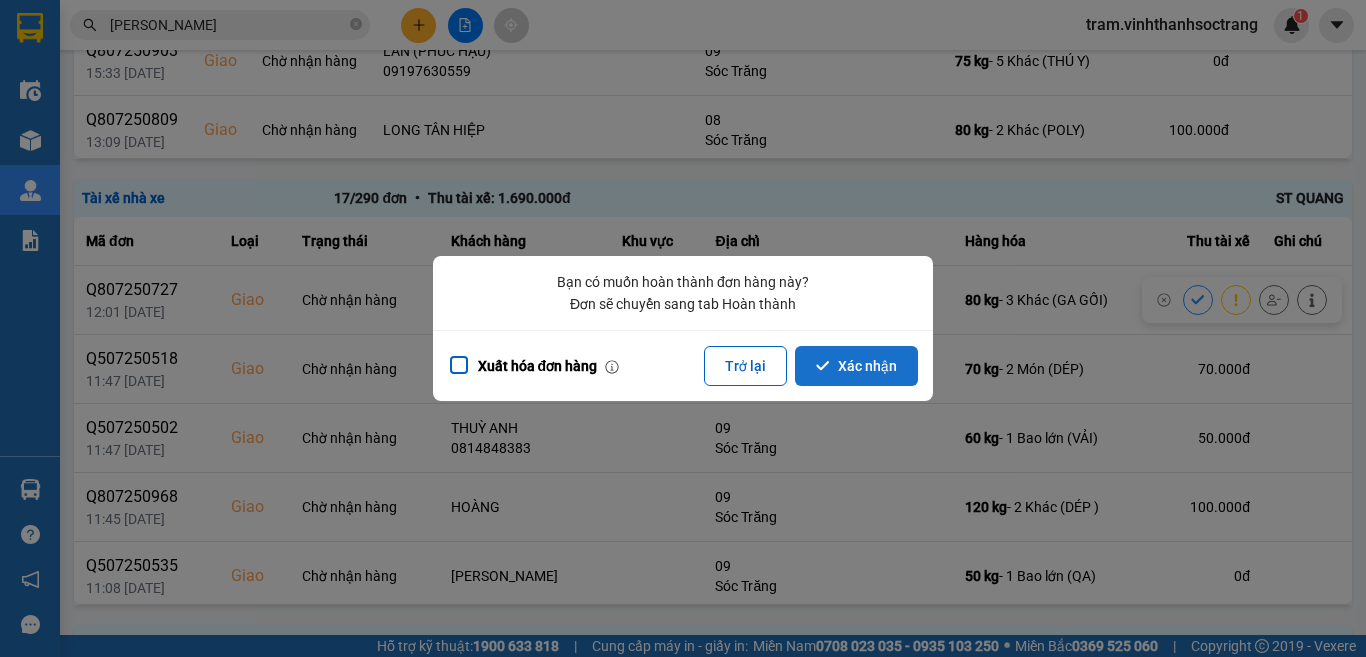 click on "Xác nhận" at bounding box center [856, 366] 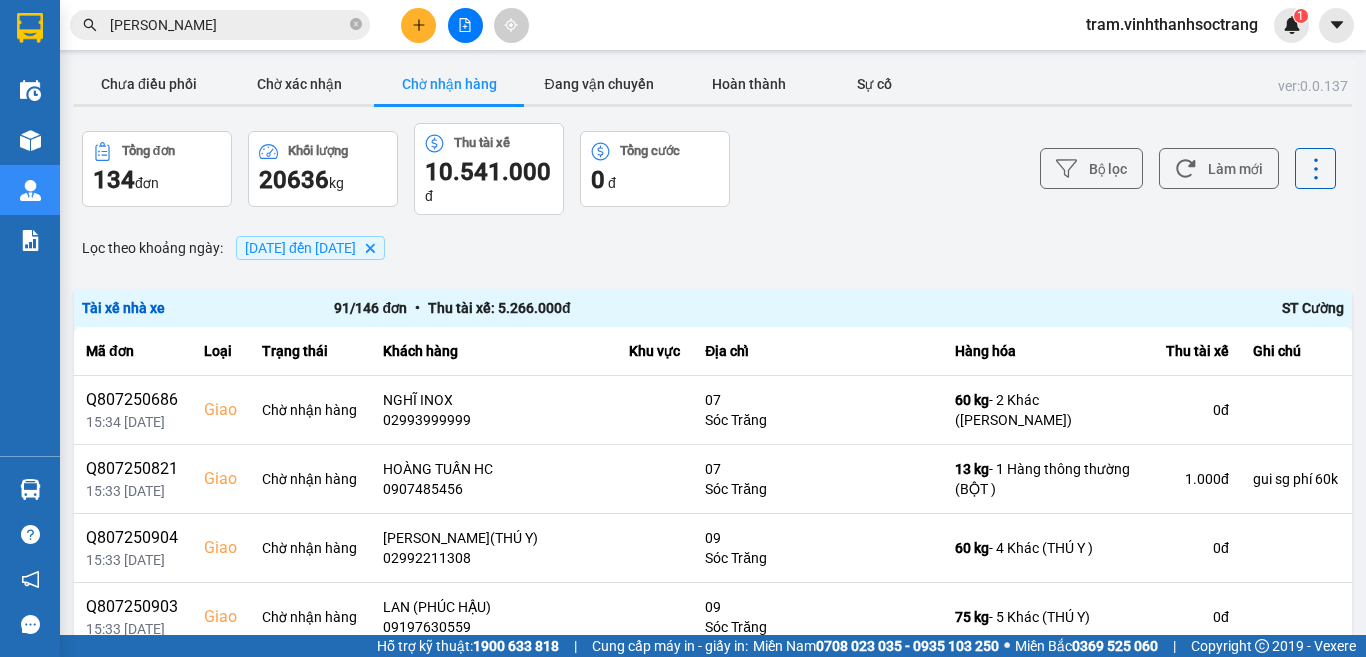 scroll, scrollTop: 556, scrollLeft: 0, axis: vertical 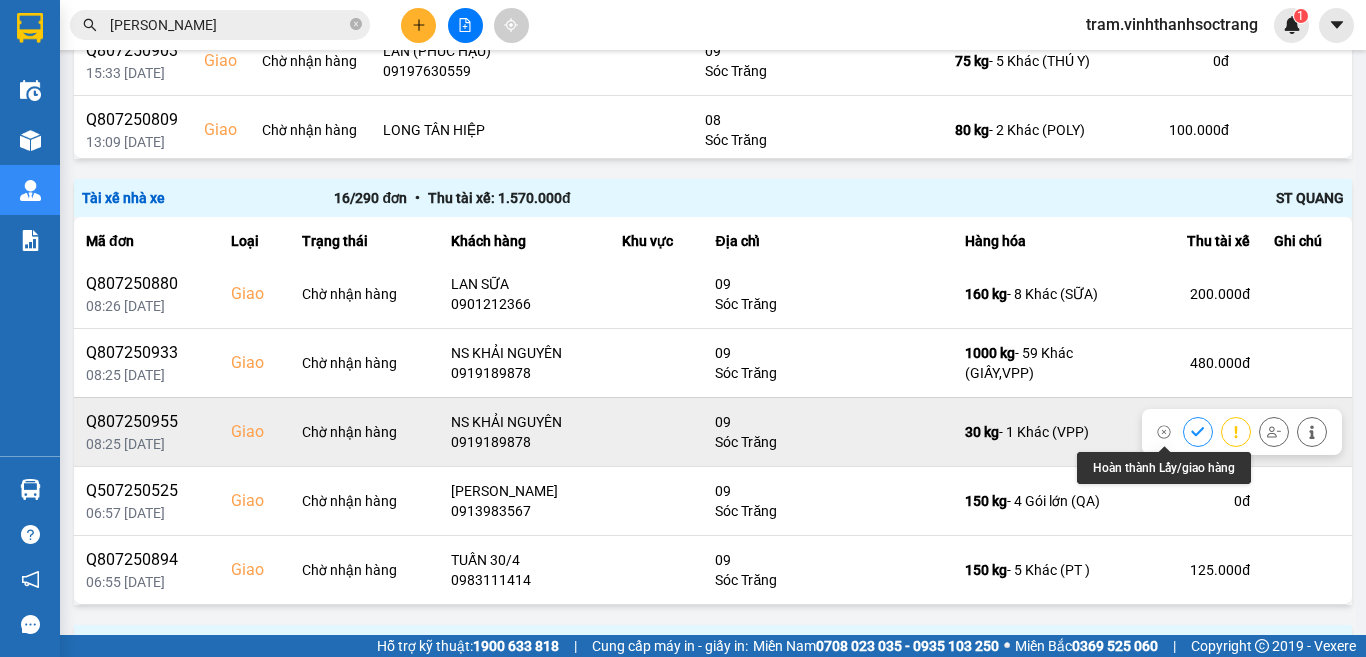 click 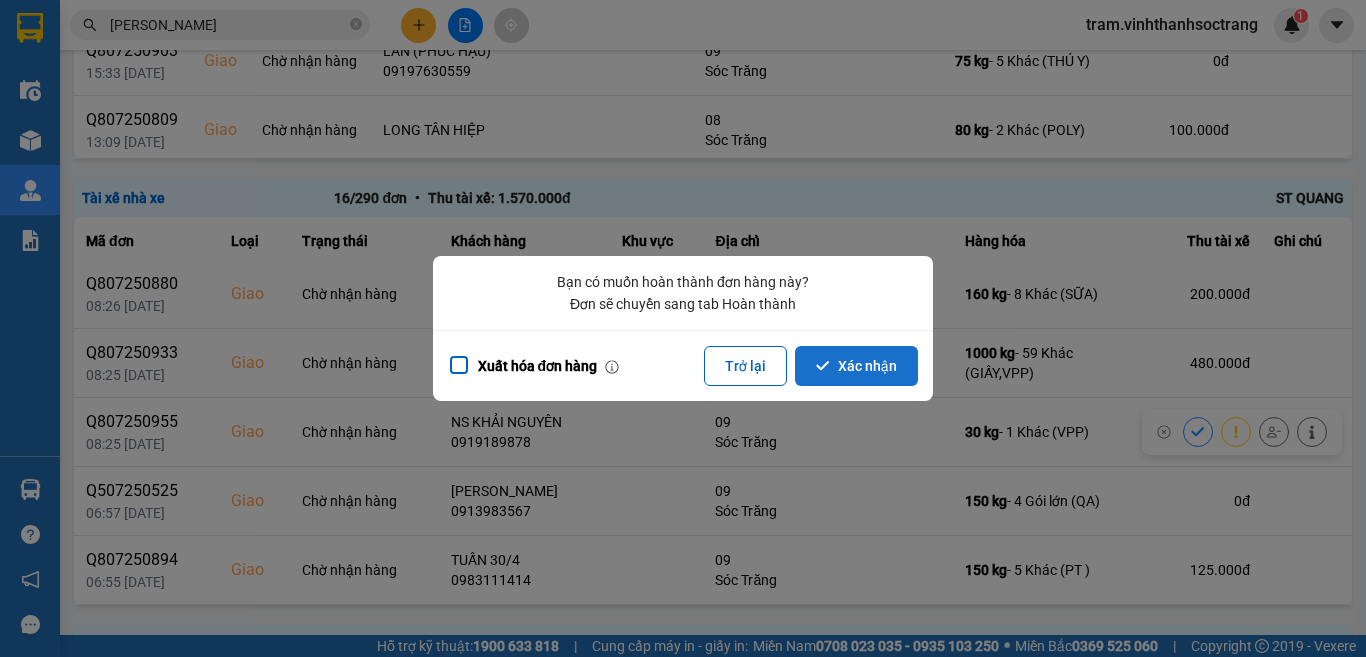 click on "Xác nhận" at bounding box center (856, 366) 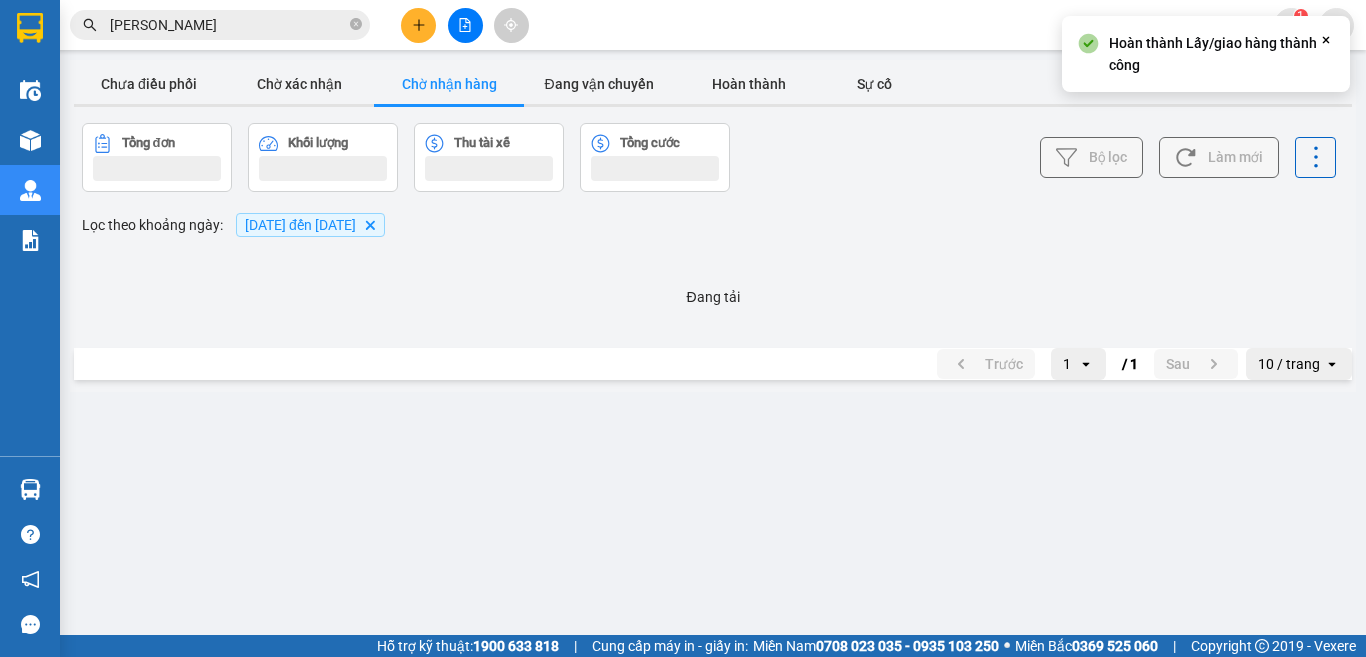 scroll, scrollTop: 0, scrollLeft: 0, axis: both 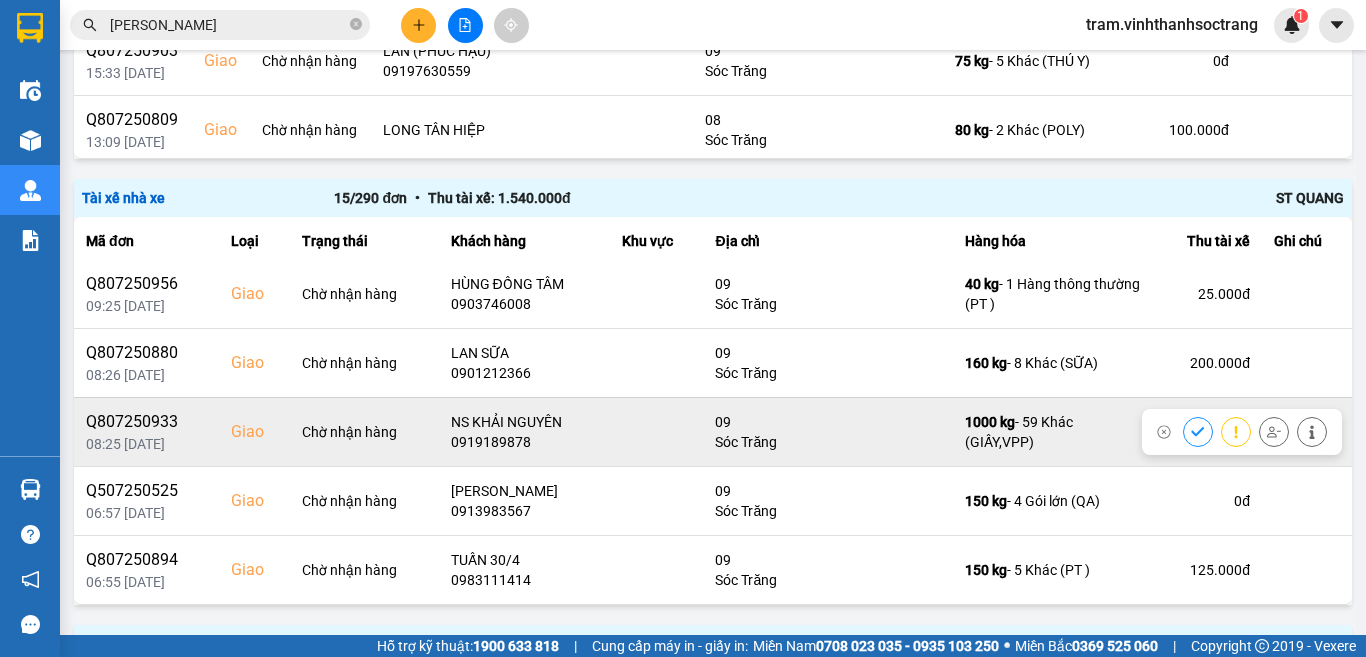 click 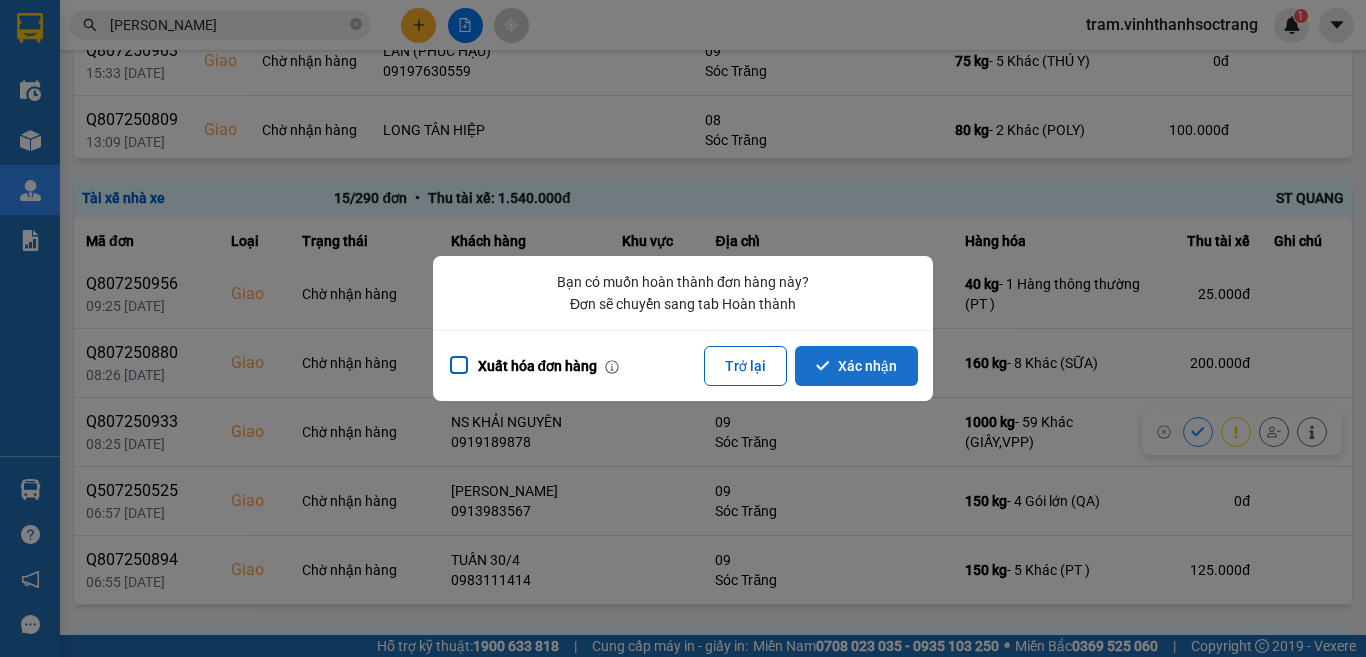 click on "Xác nhận" at bounding box center (856, 366) 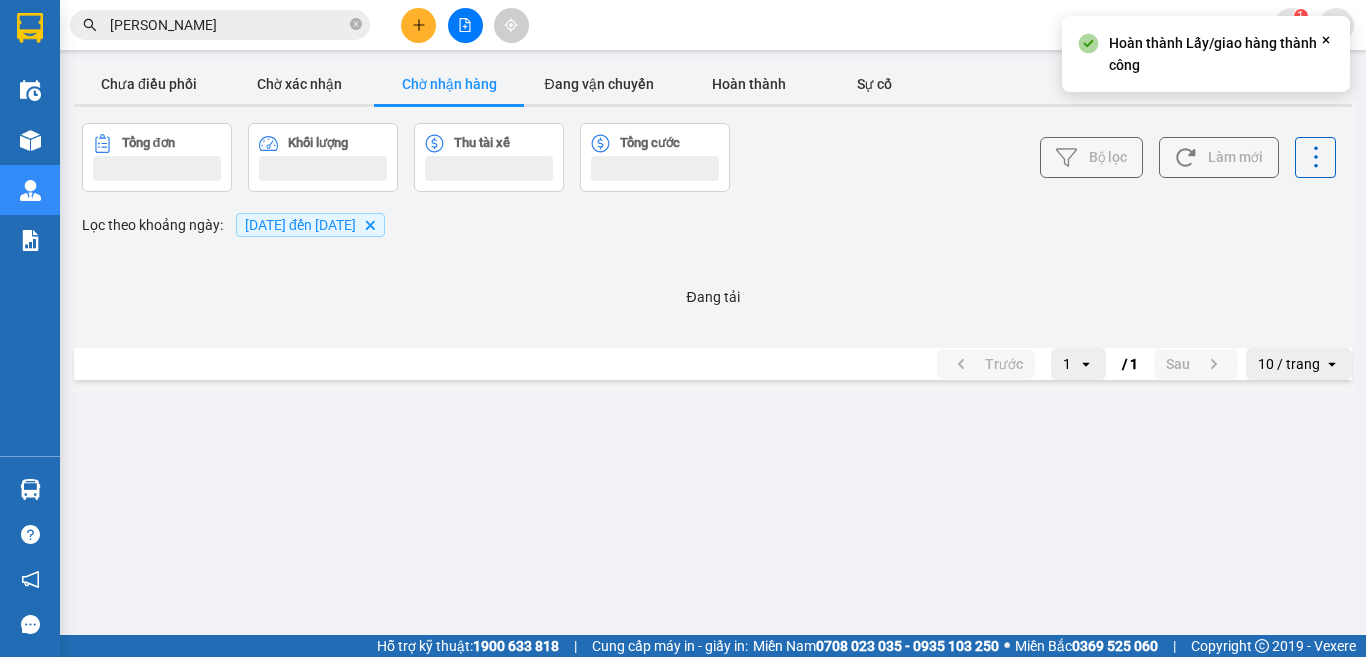 scroll, scrollTop: 0, scrollLeft: 0, axis: both 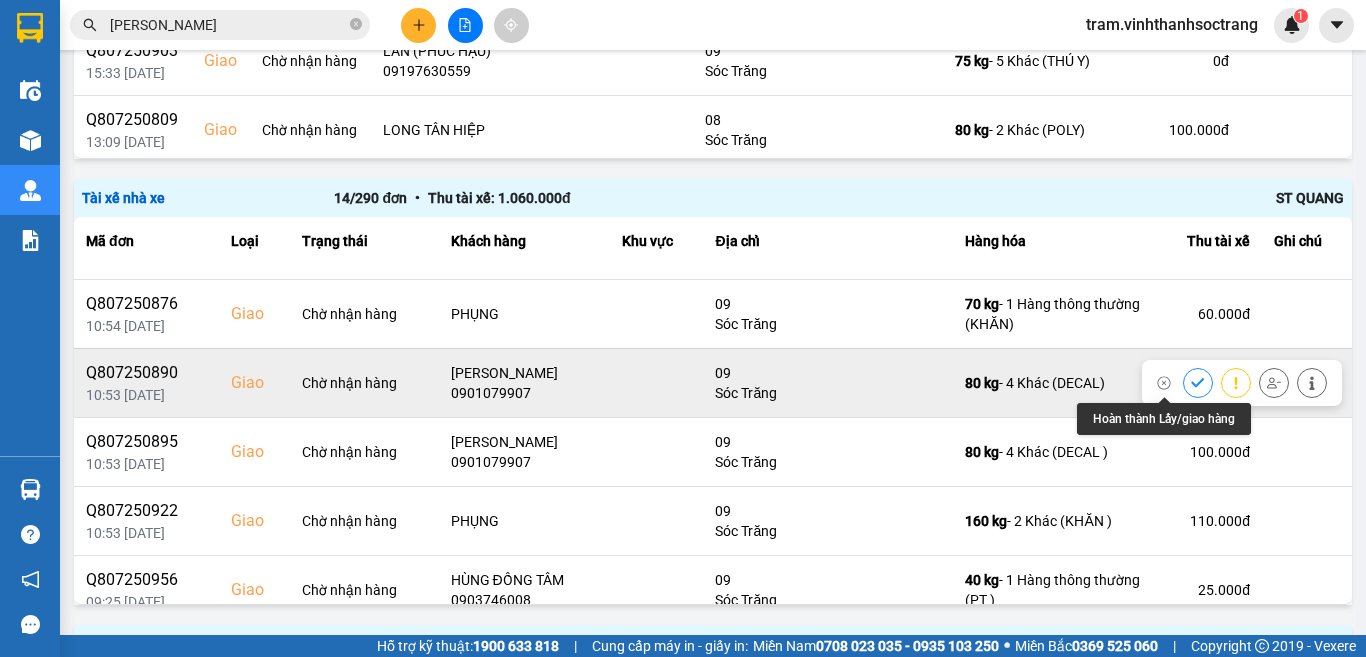 click 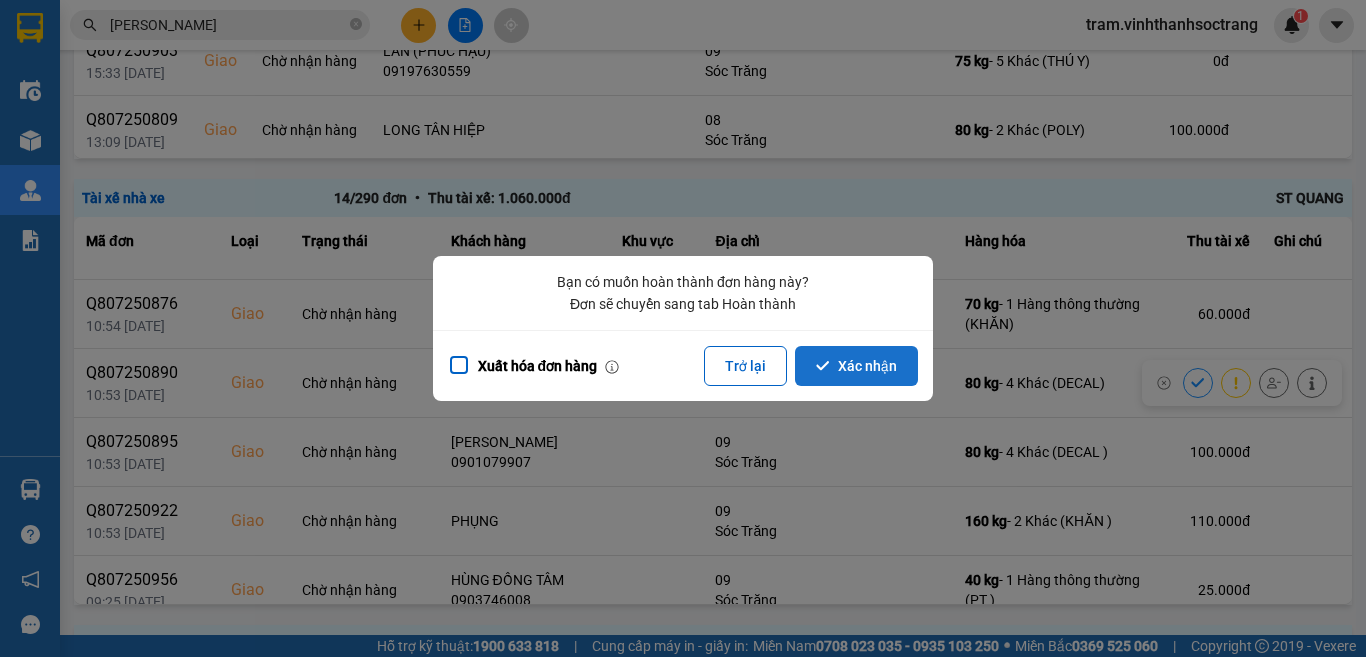 click on "Xác nhận" at bounding box center [856, 366] 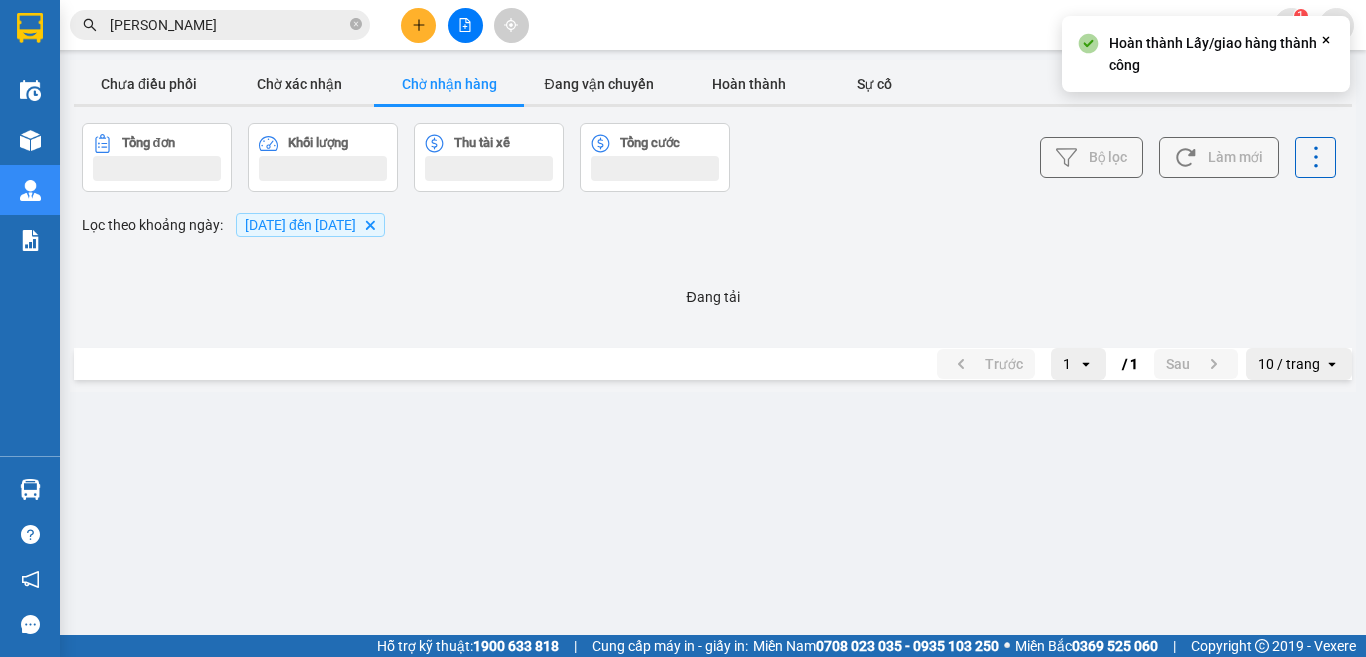 scroll, scrollTop: 0, scrollLeft: 0, axis: both 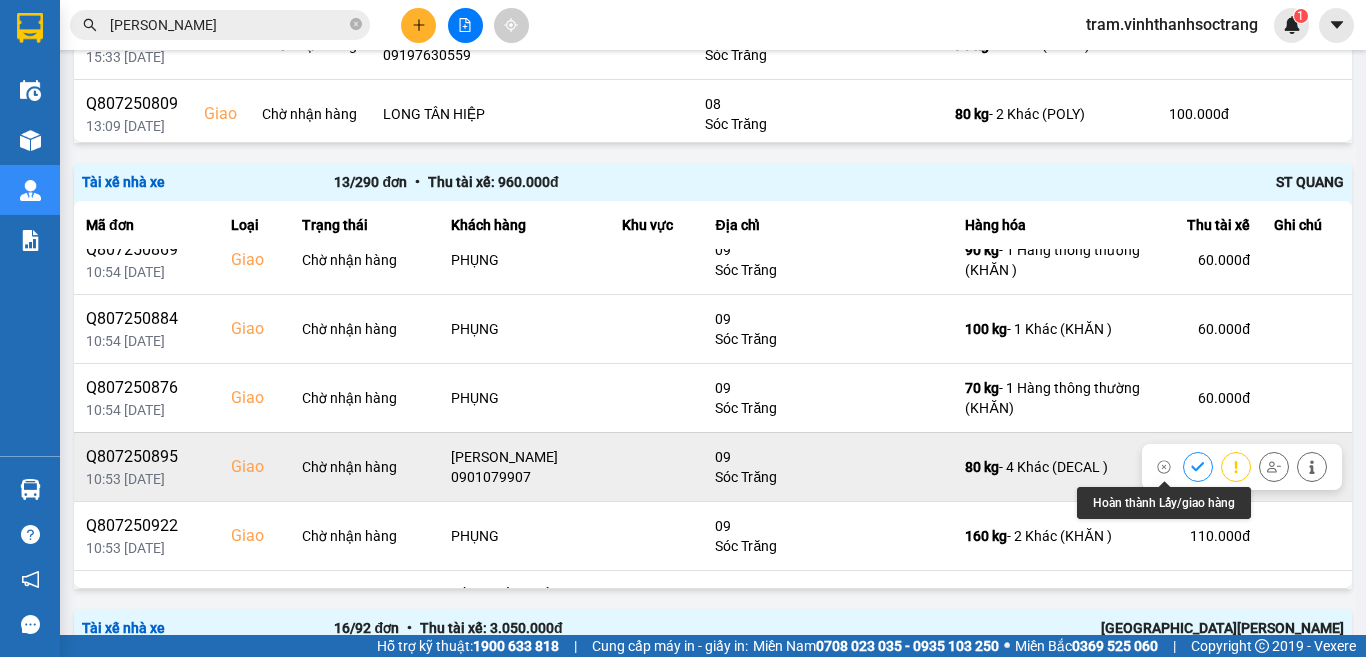 click 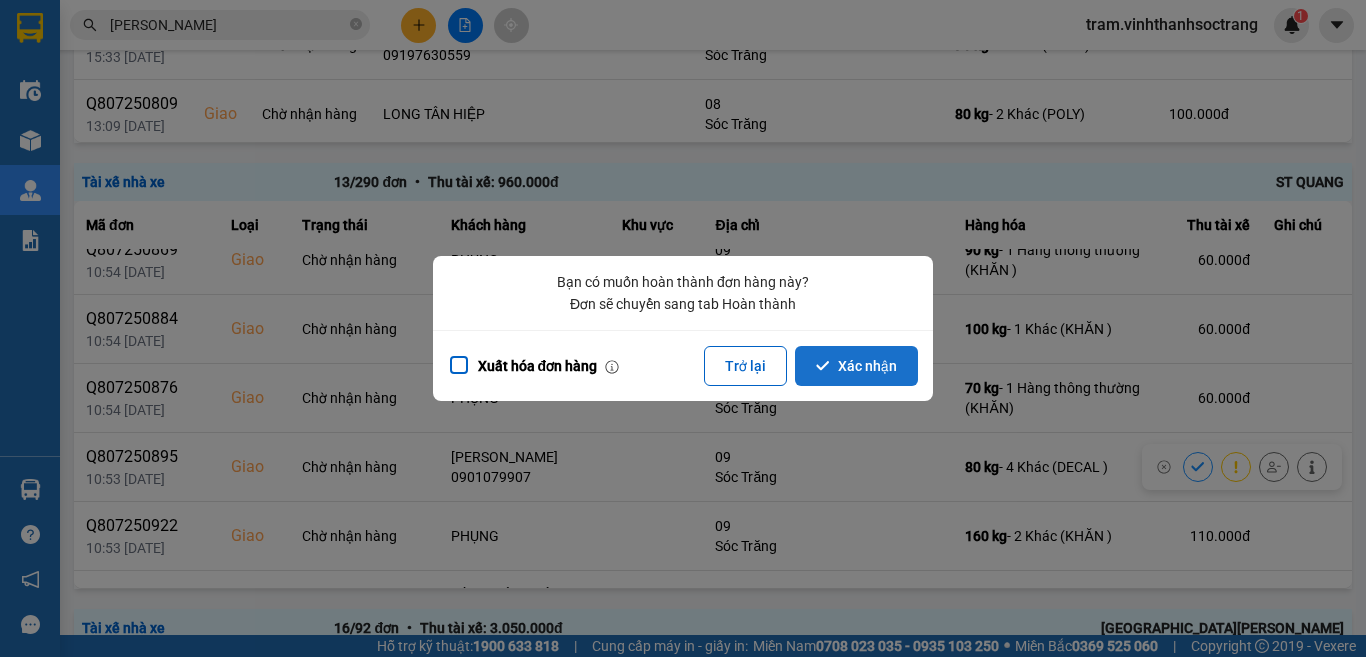 click on "Xác nhận" at bounding box center [856, 366] 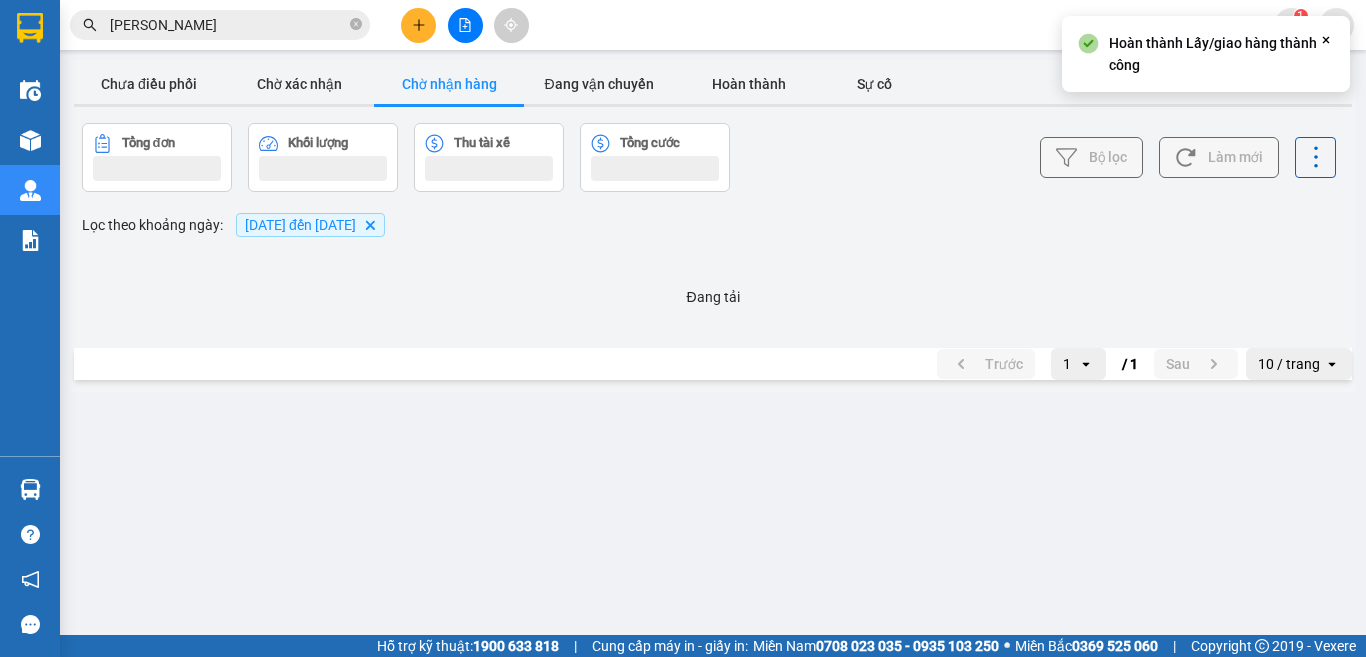 scroll, scrollTop: 0, scrollLeft: 0, axis: both 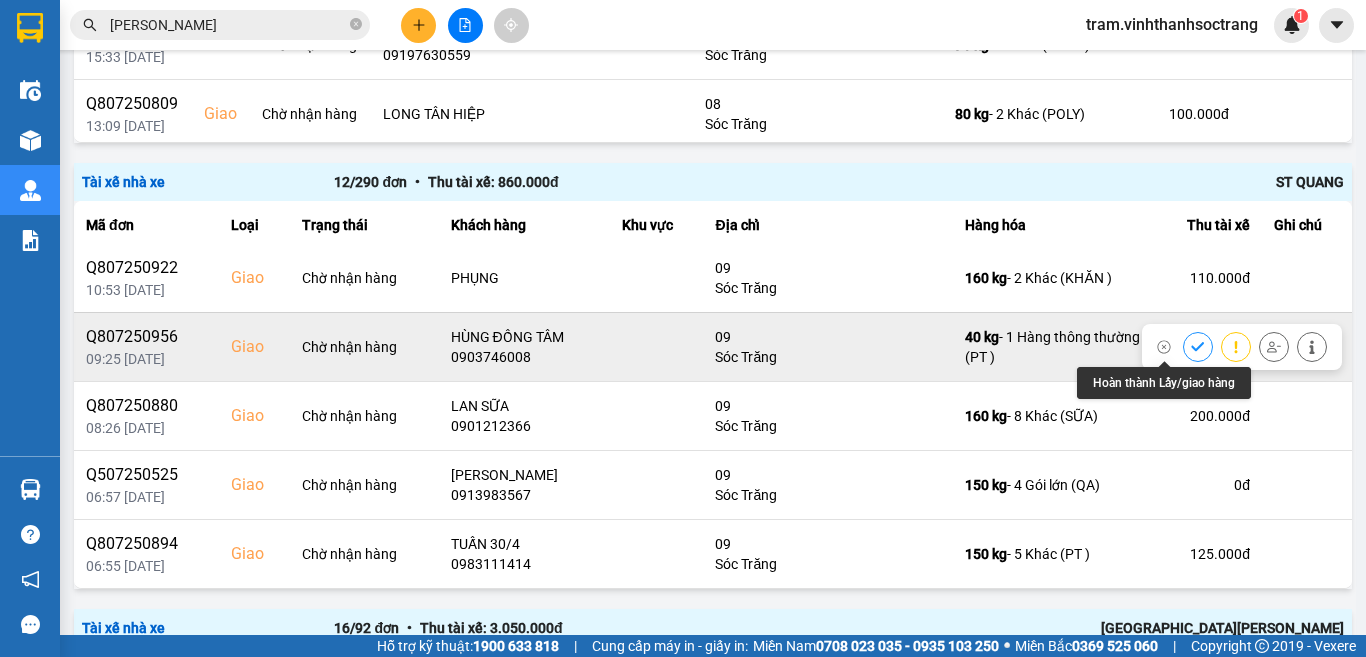 click 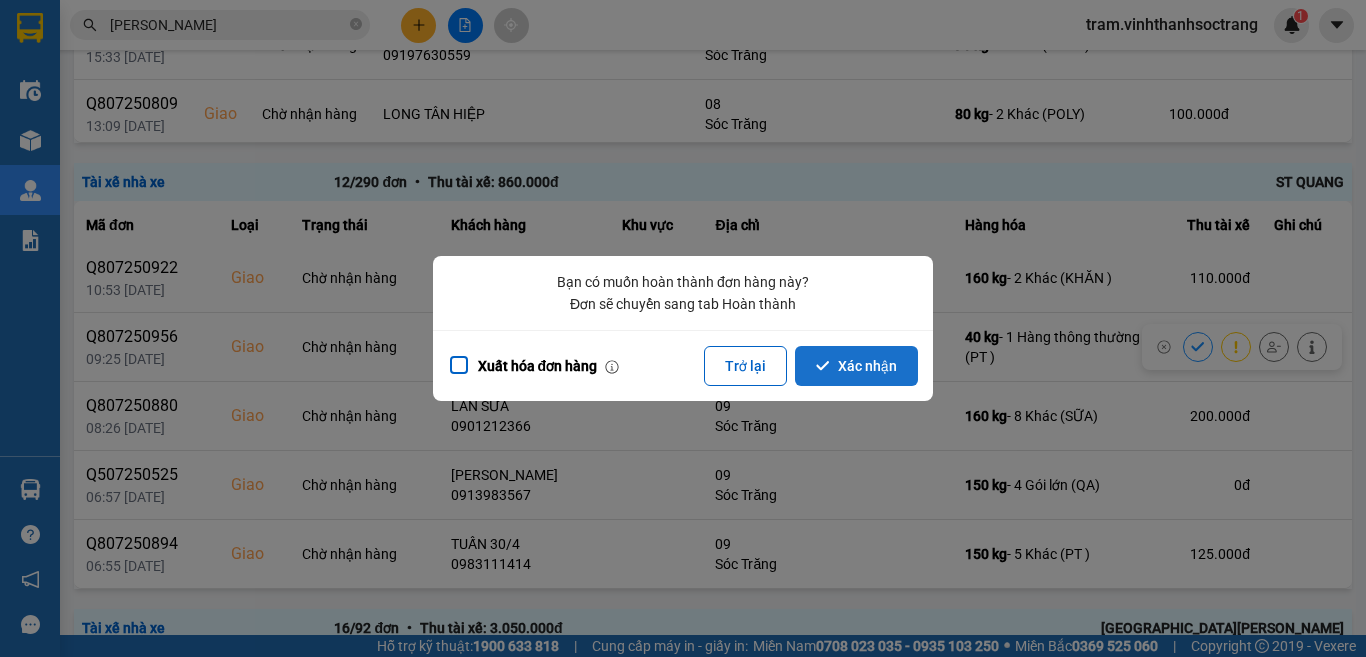 click on "Xác nhận" at bounding box center [856, 366] 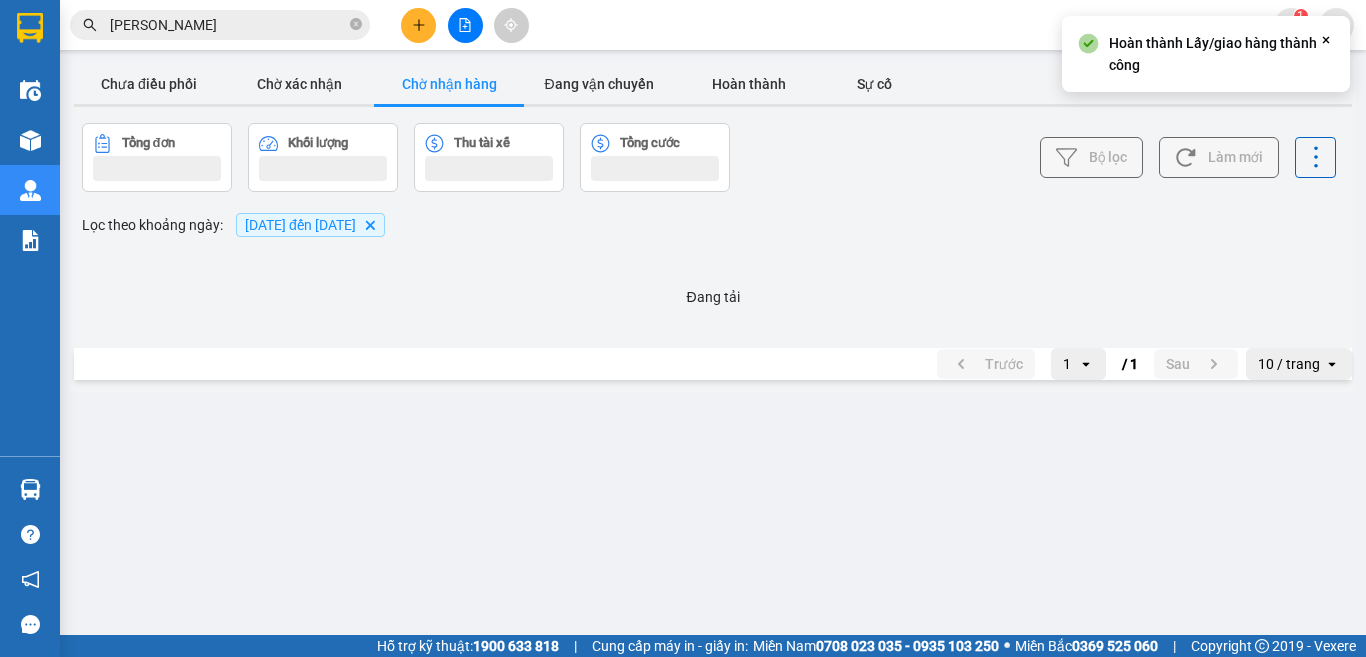 scroll, scrollTop: 0, scrollLeft: 0, axis: both 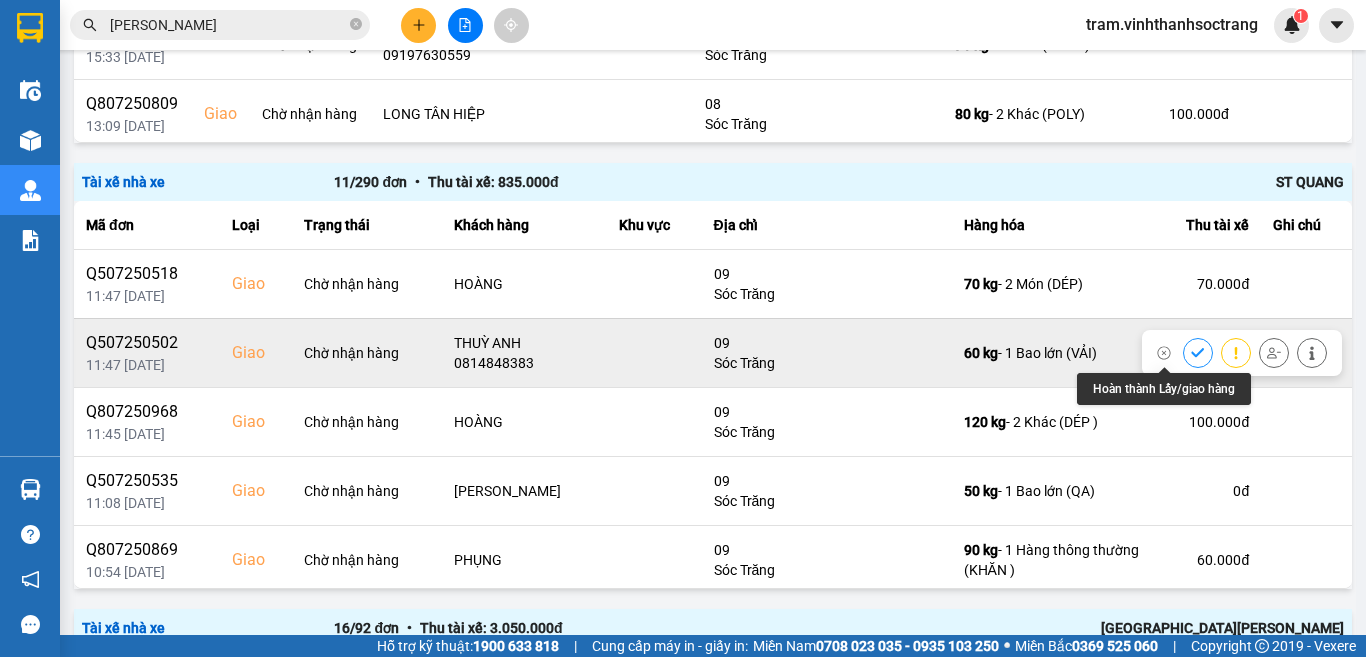 click 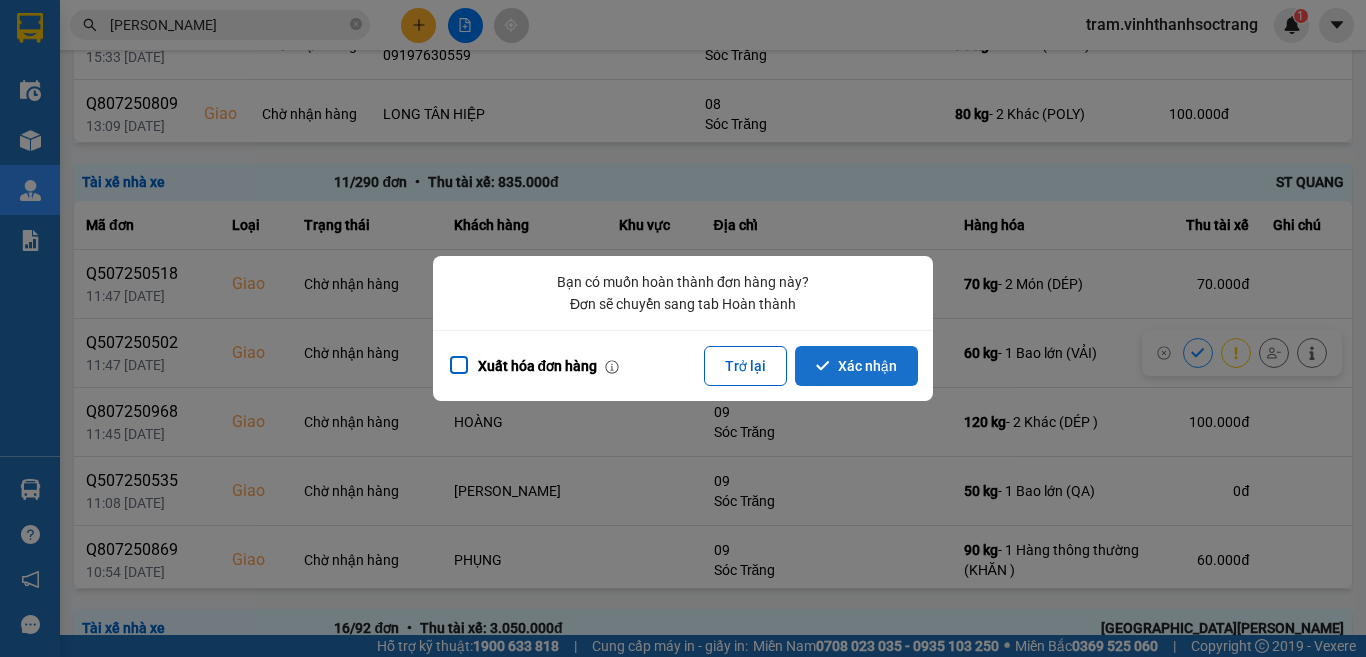 click on "Xác nhận" at bounding box center (856, 366) 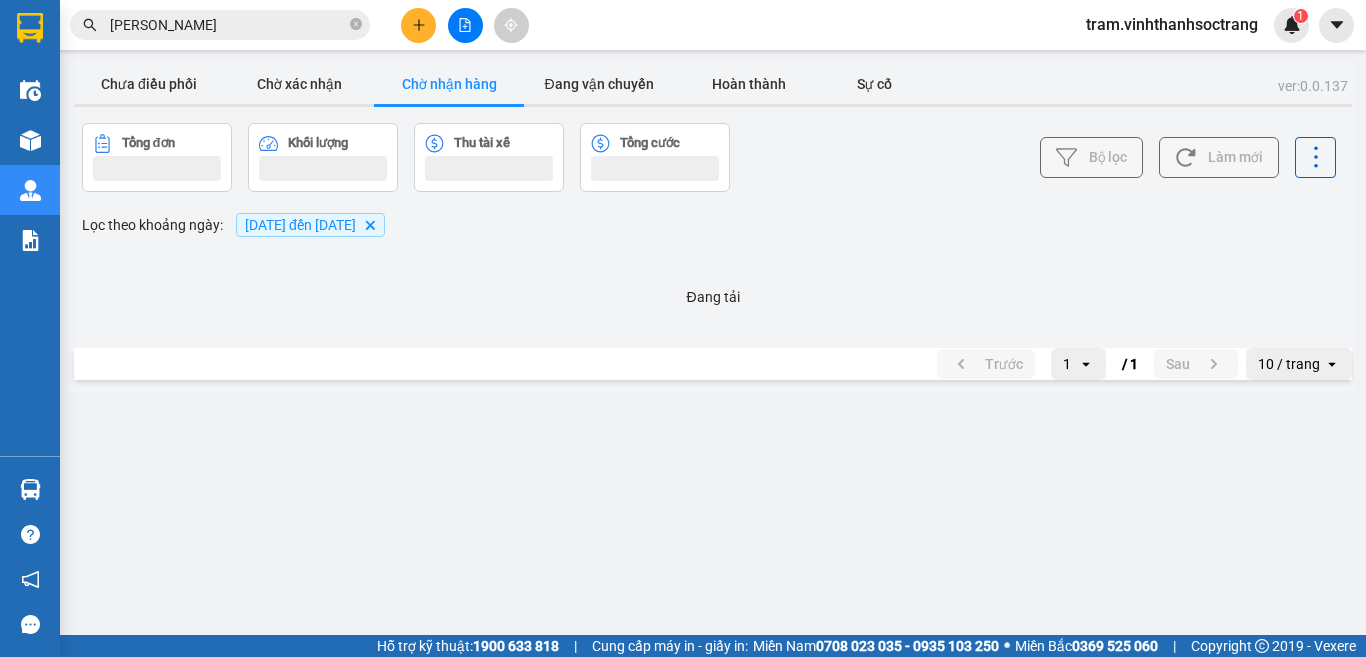 scroll, scrollTop: 0, scrollLeft: 0, axis: both 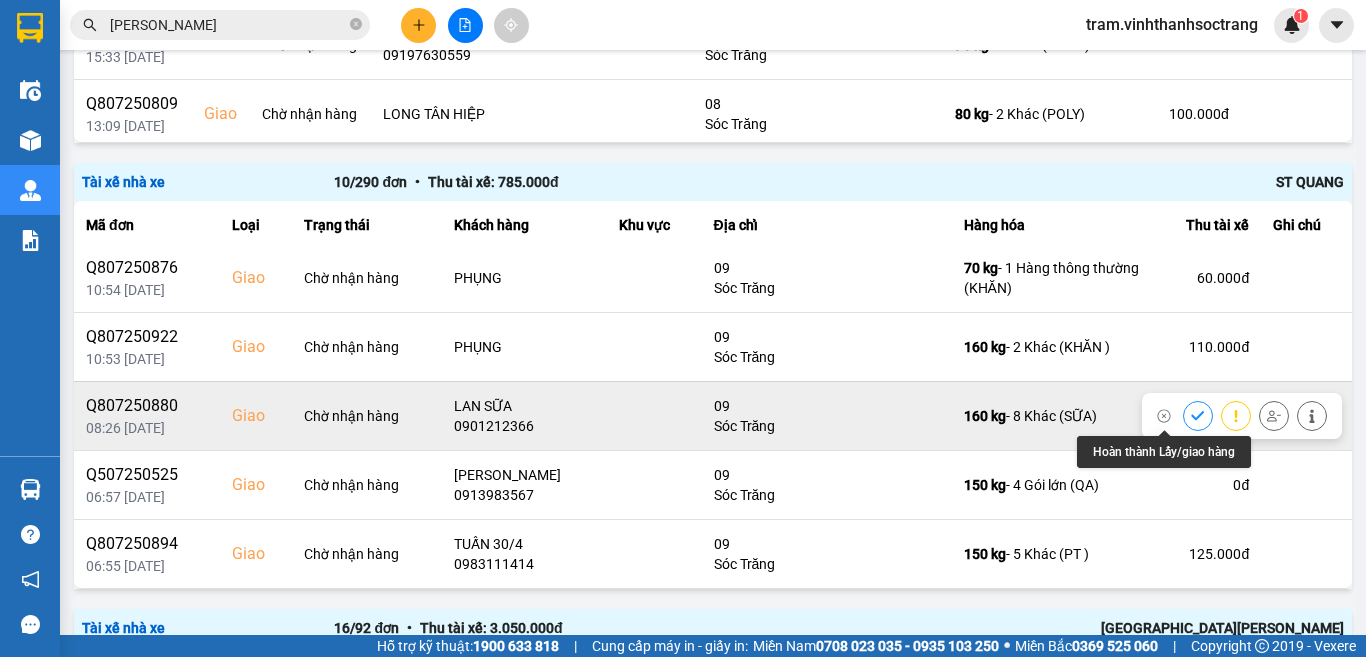 click 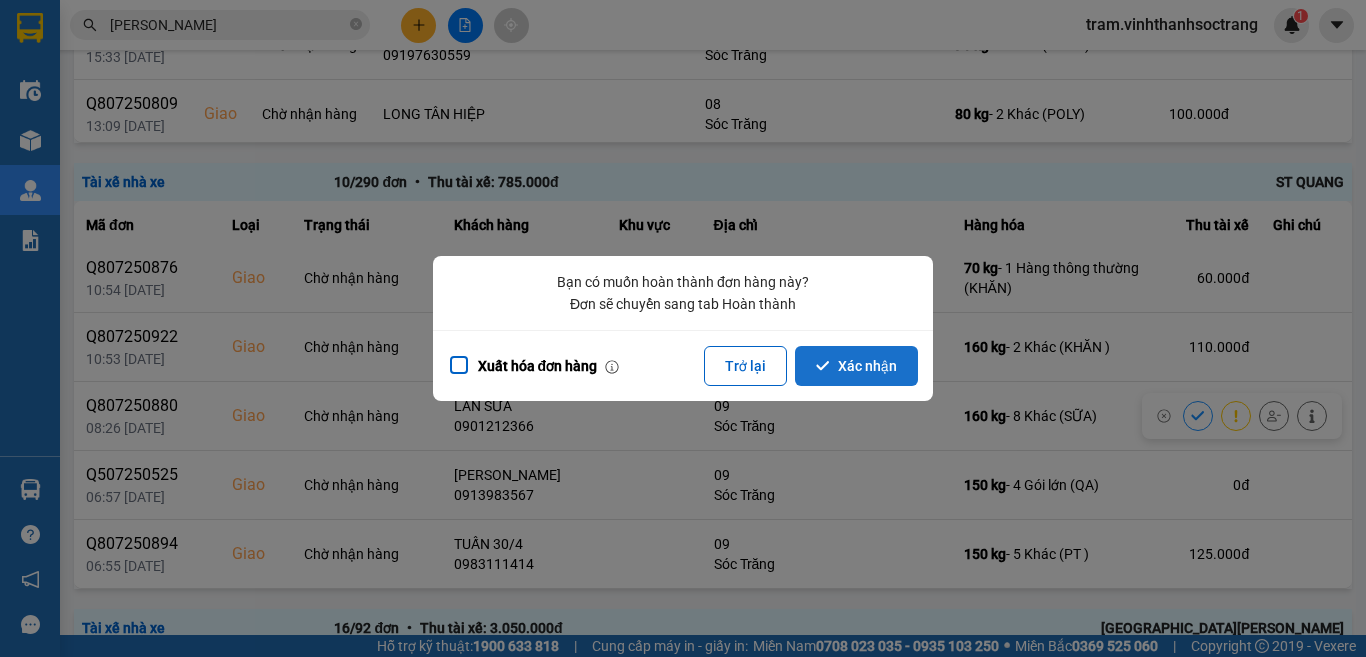 click on "Xác nhận" at bounding box center (856, 366) 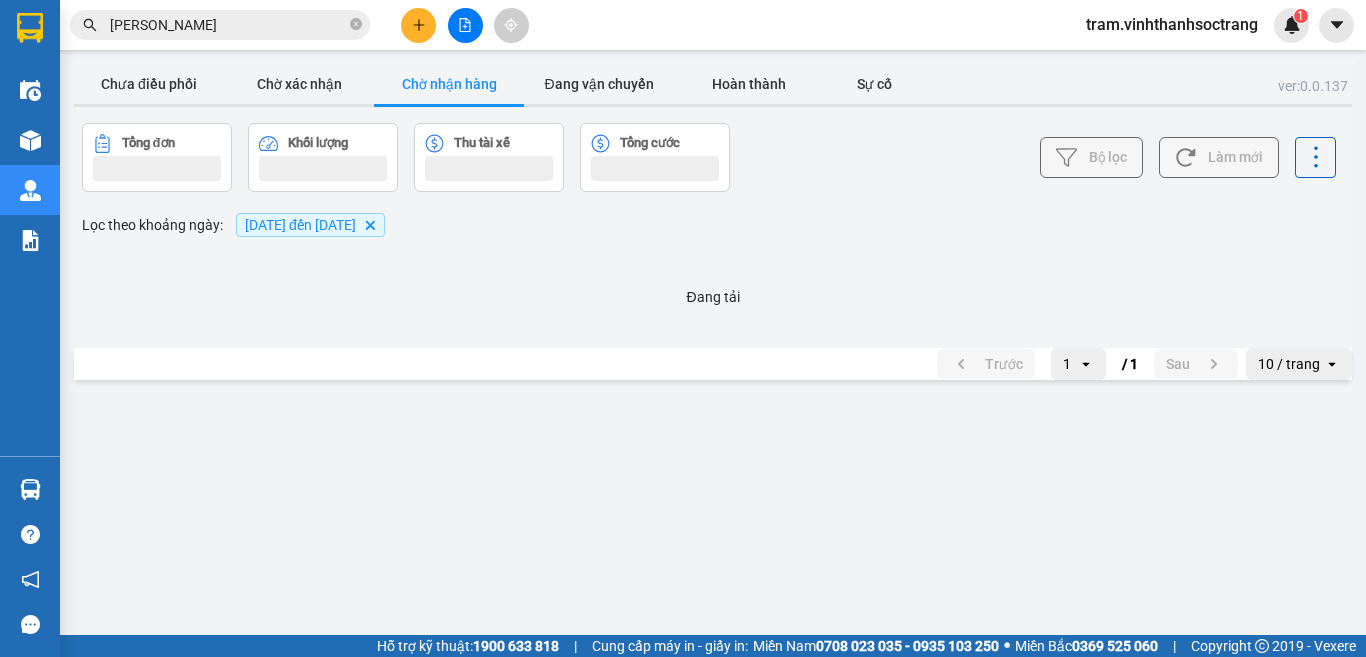 scroll, scrollTop: 0, scrollLeft: 0, axis: both 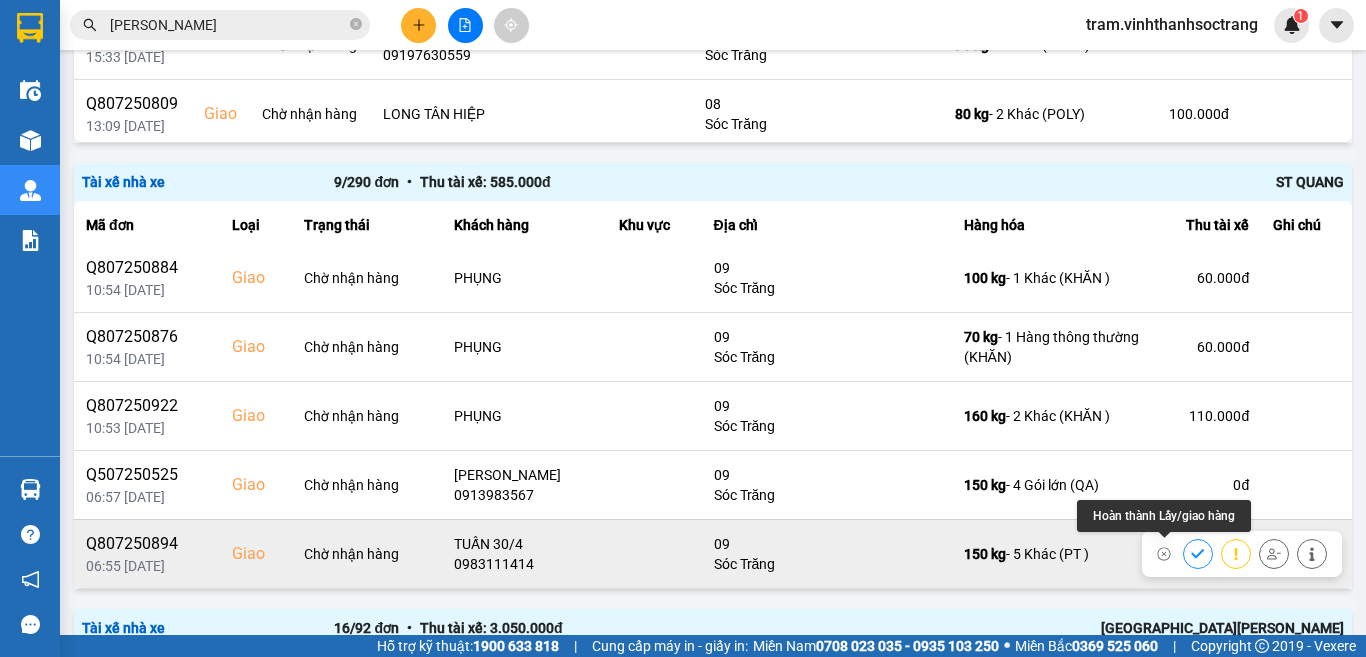 click 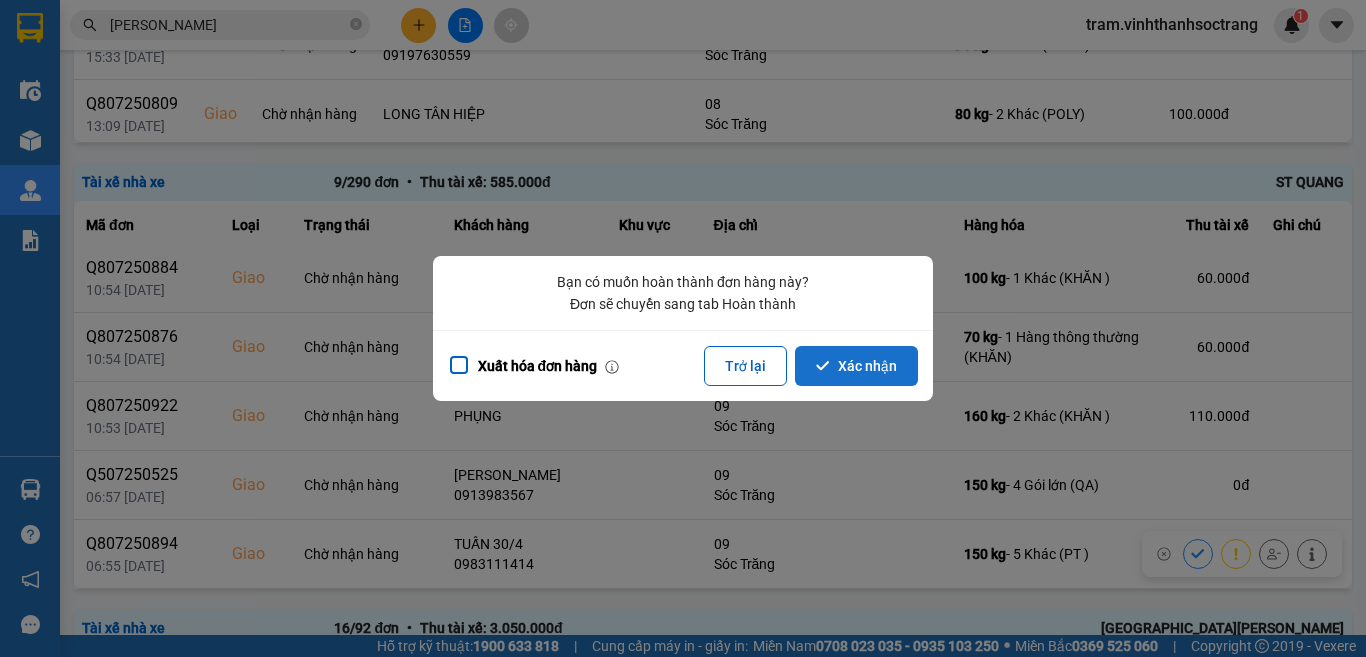 click on "Xác nhận" at bounding box center (856, 366) 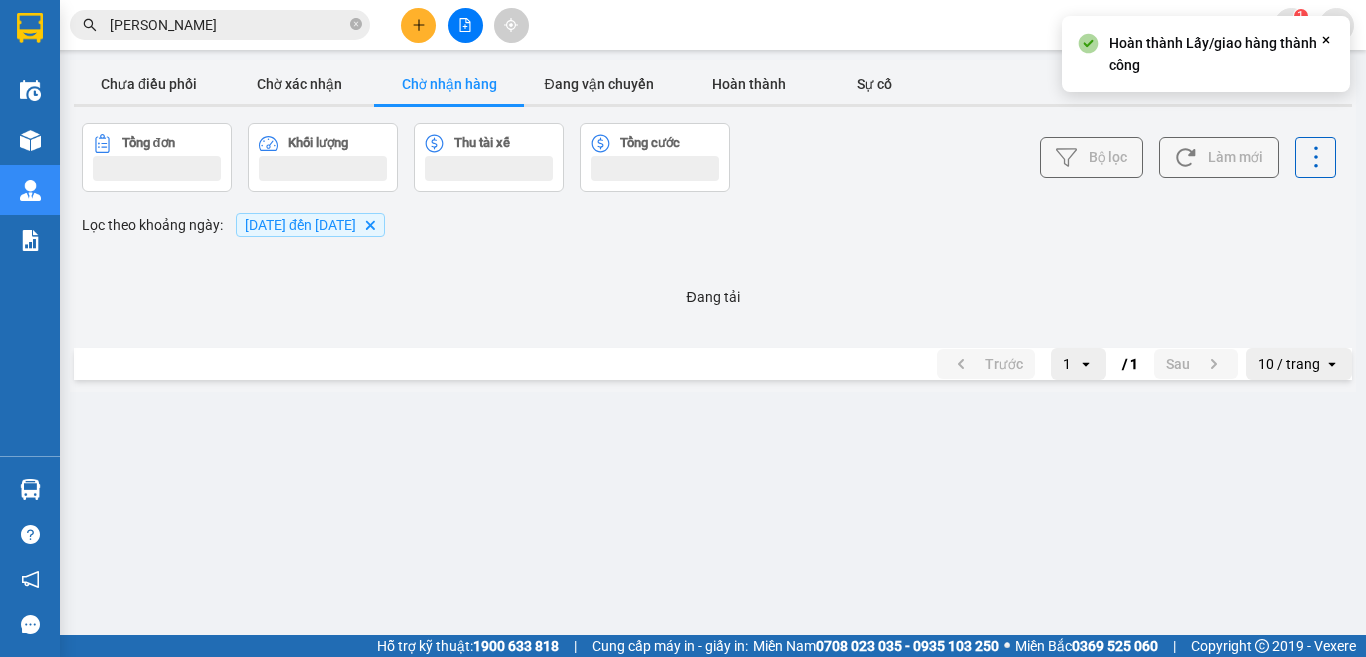 scroll, scrollTop: 0, scrollLeft: 0, axis: both 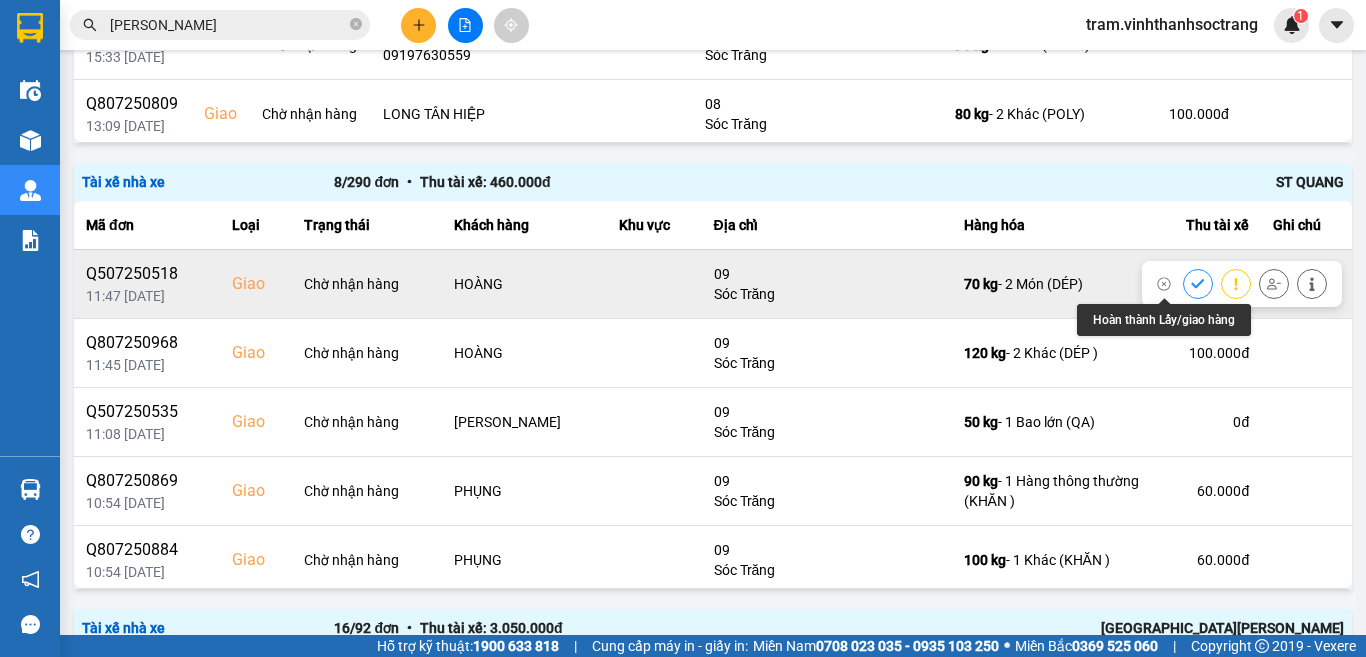 click 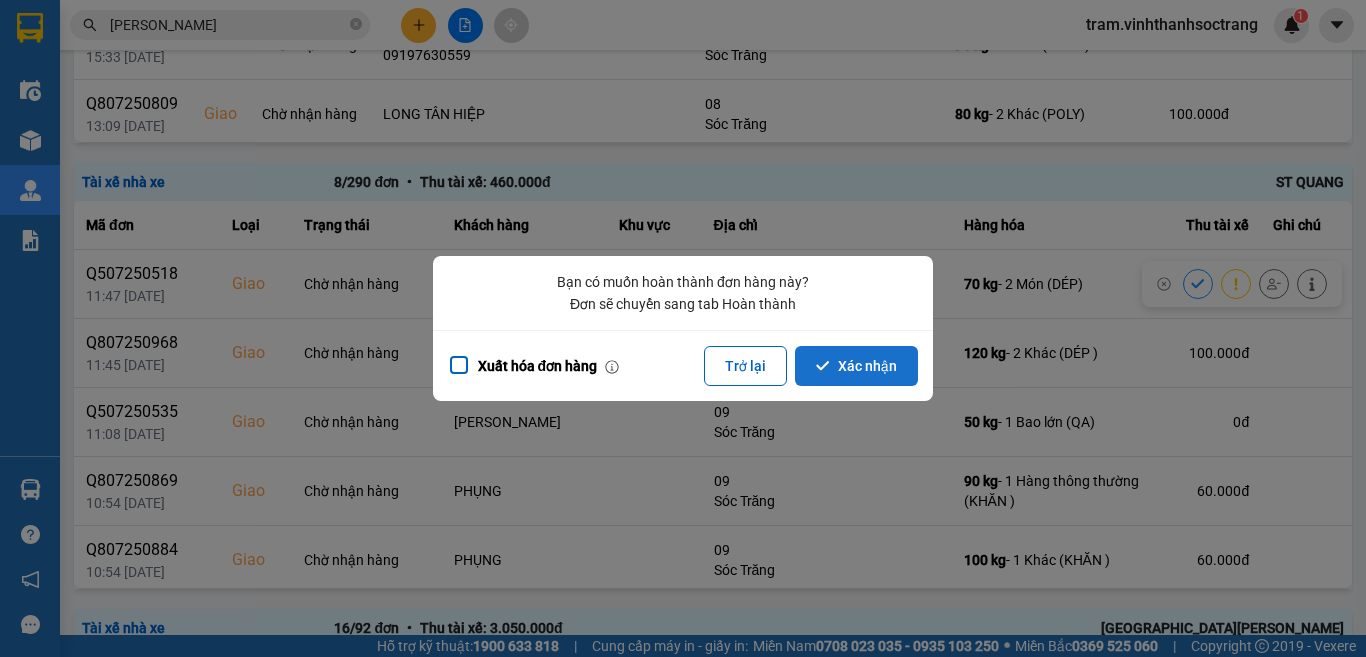 click on "Xác nhận" at bounding box center (856, 366) 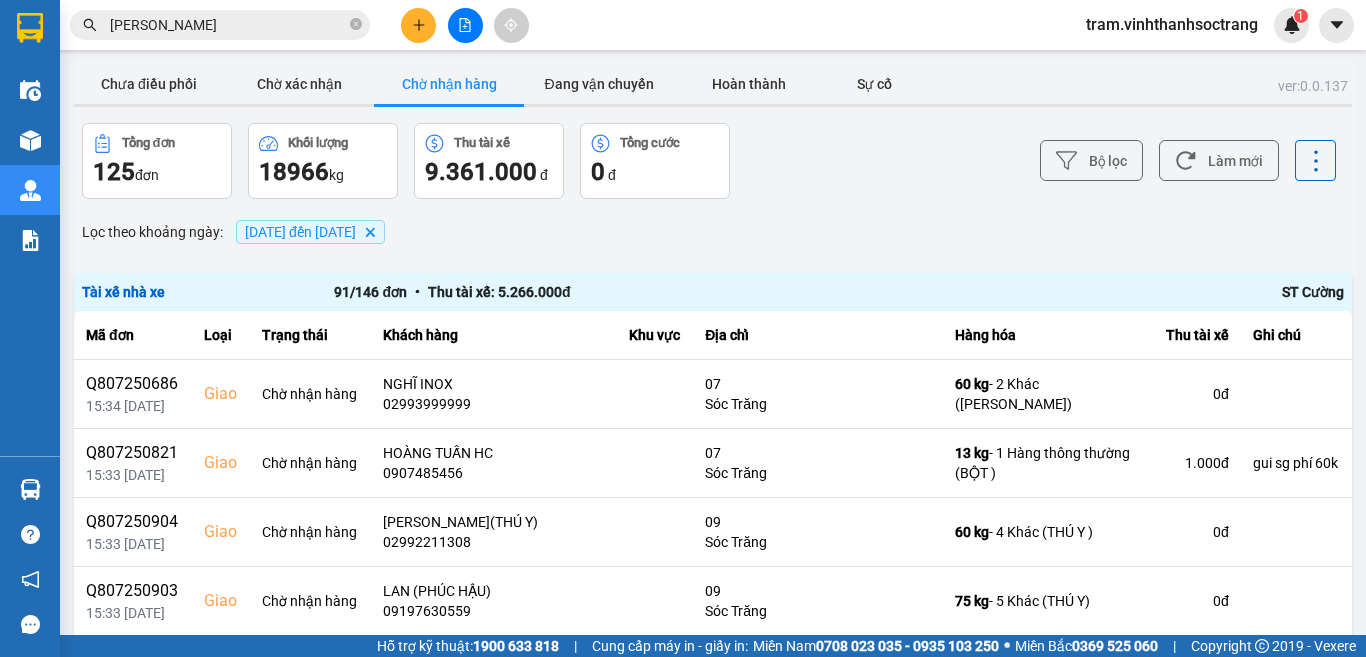 scroll, scrollTop: 556, scrollLeft: 0, axis: vertical 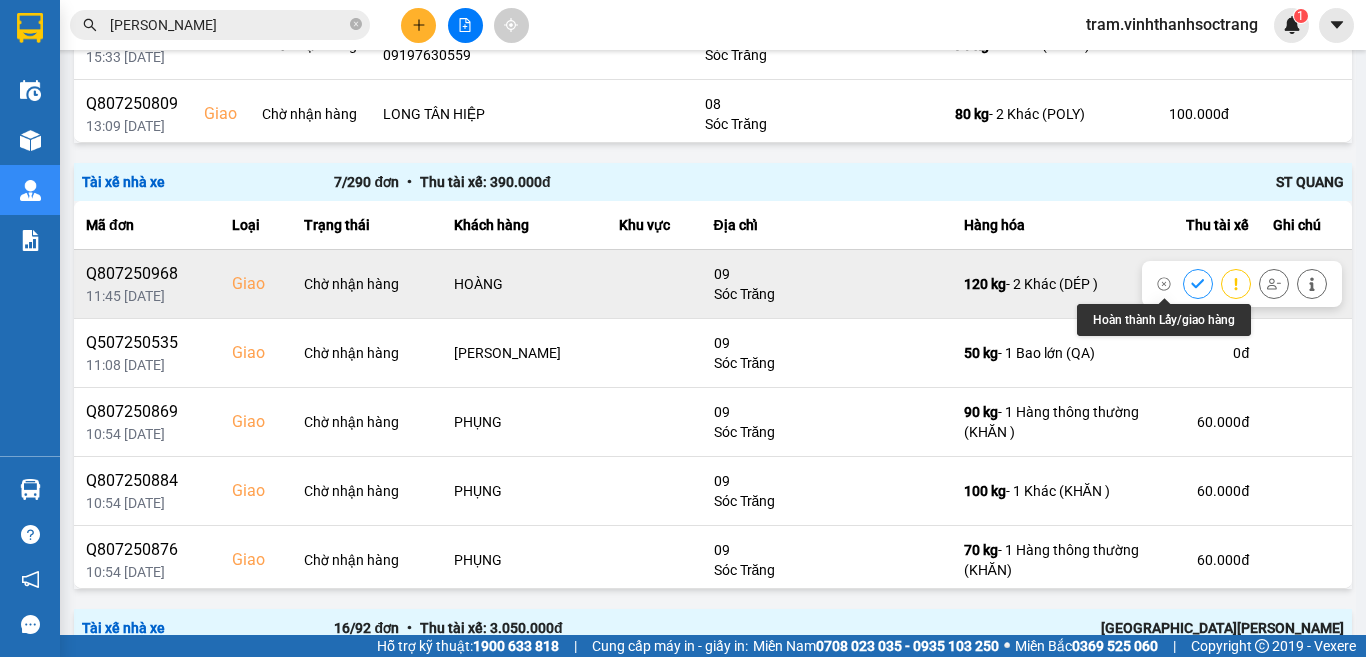 click 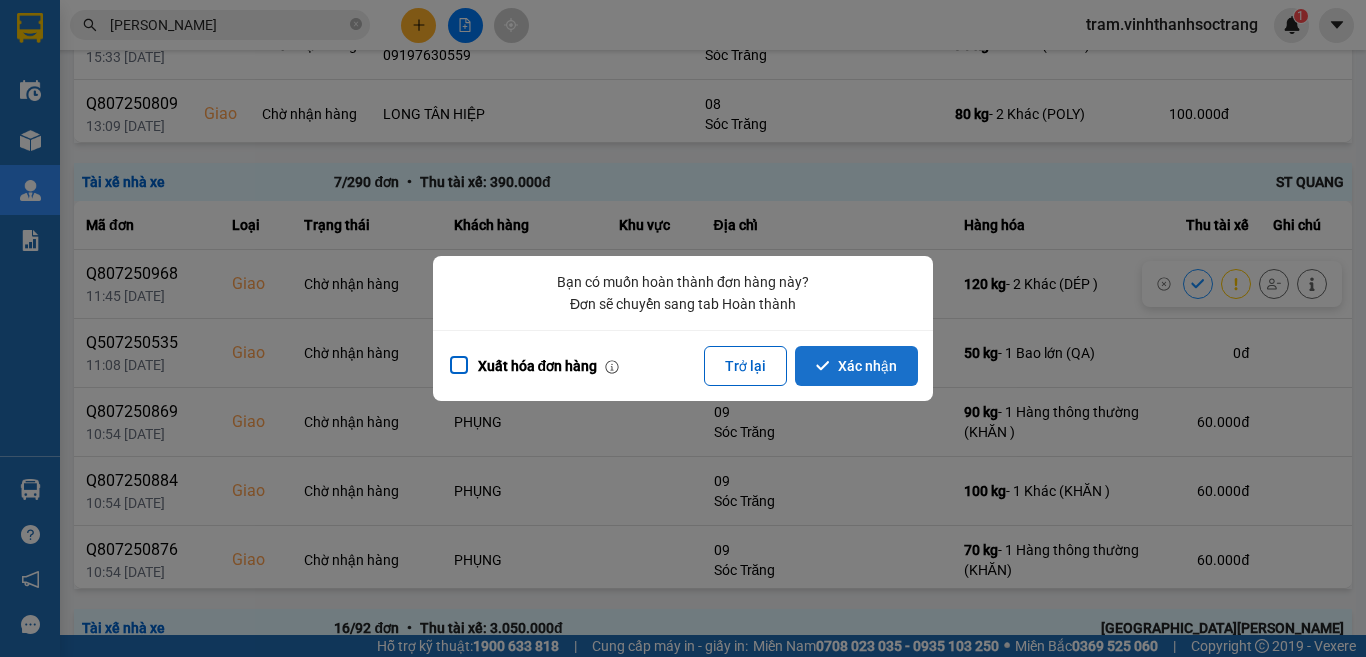 click on "Xác nhận" at bounding box center [856, 366] 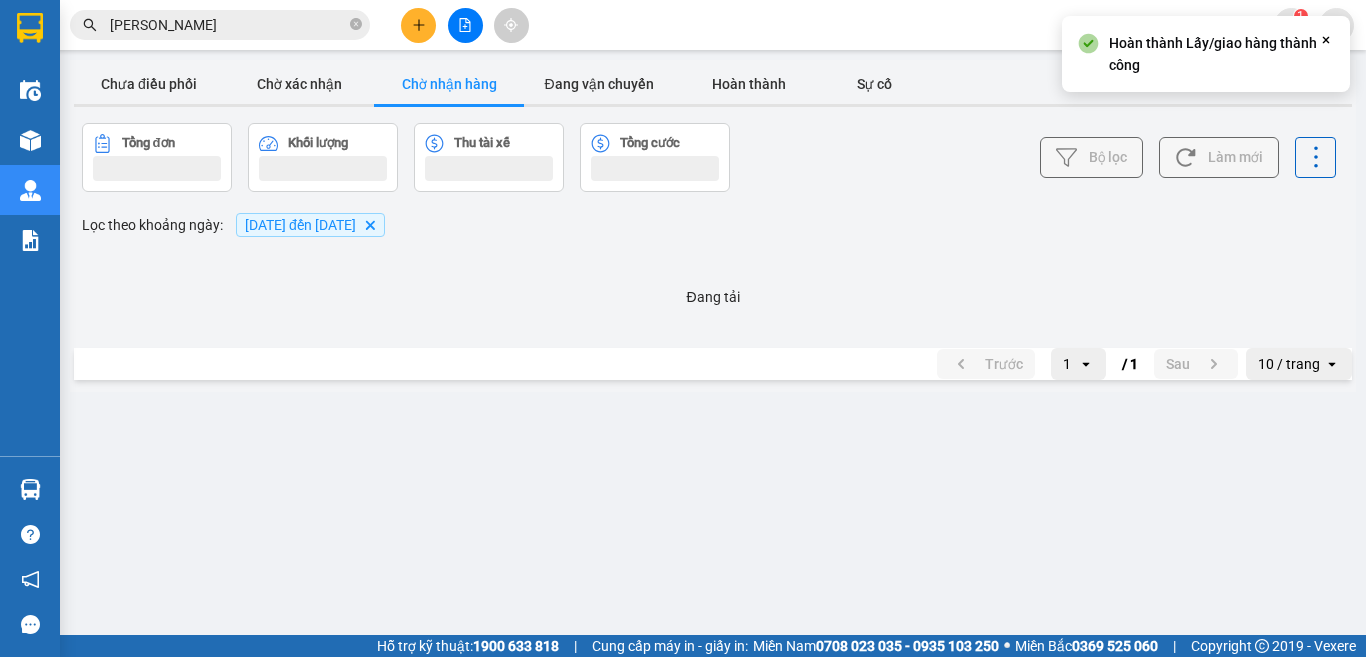 scroll, scrollTop: 0, scrollLeft: 0, axis: both 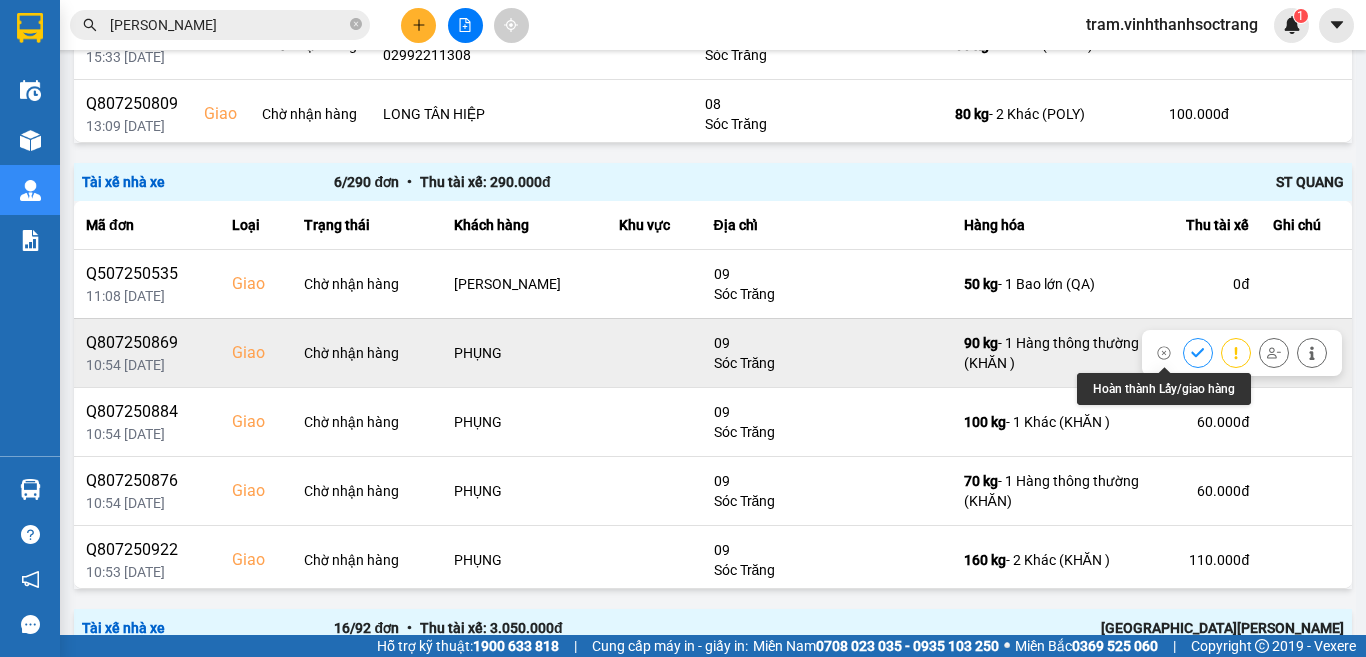 click 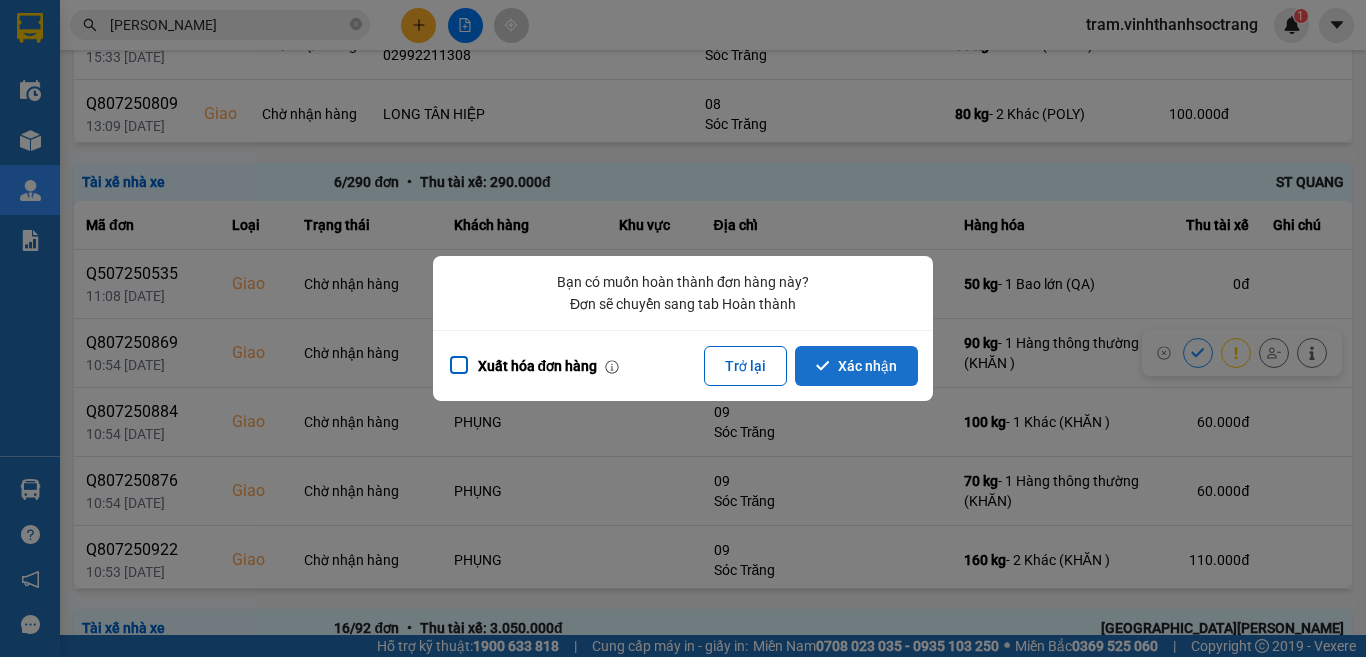 click on "Xác nhận" at bounding box center [856, 366] 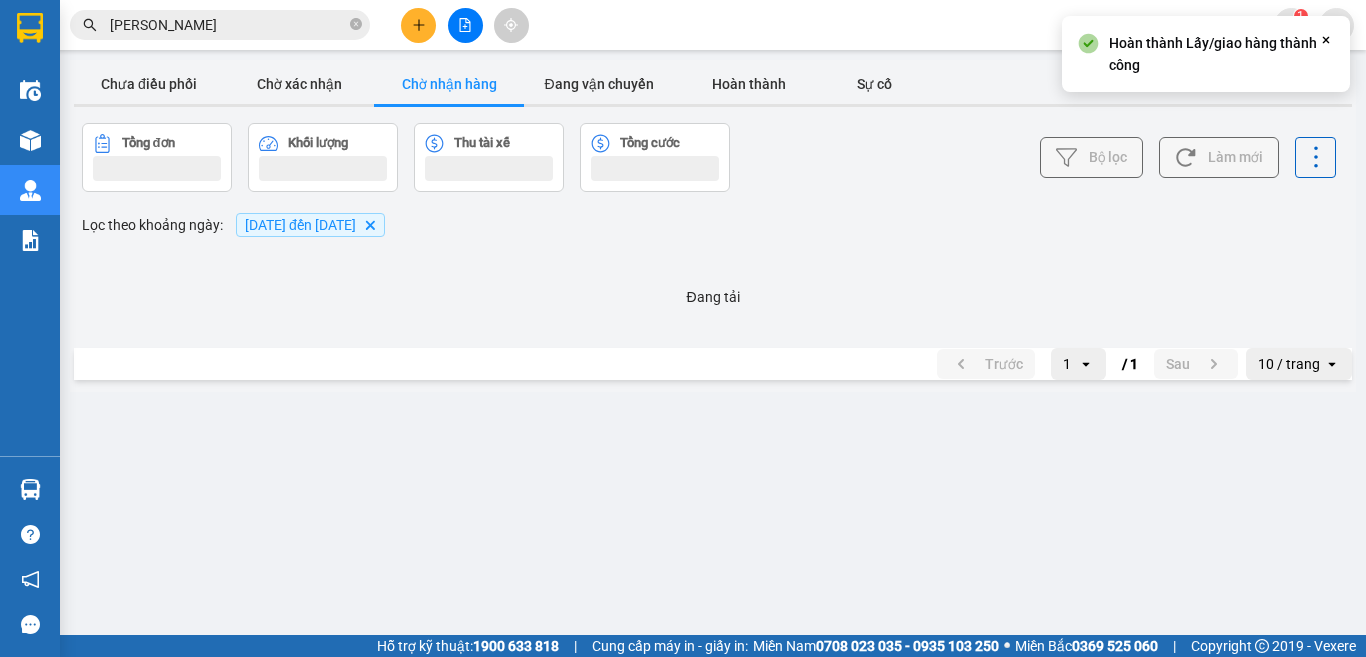 scroll, scrollTop: 0, scrollLeft: 0, axis: both 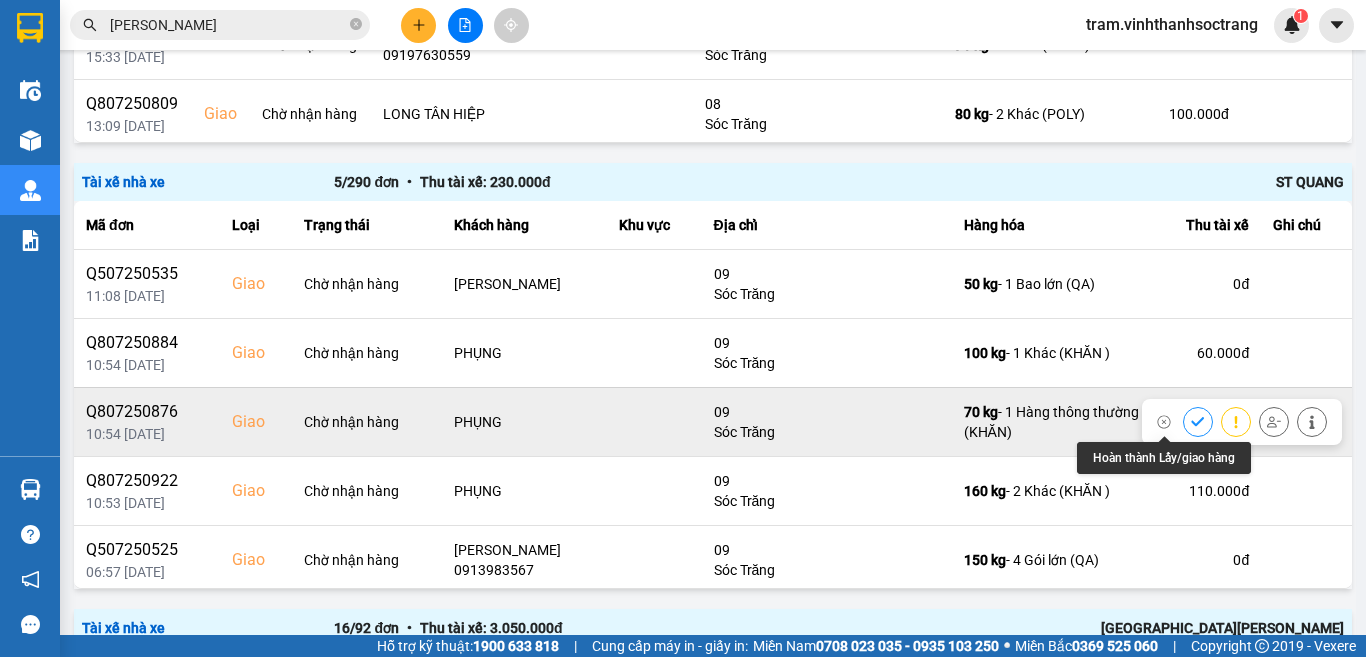 click 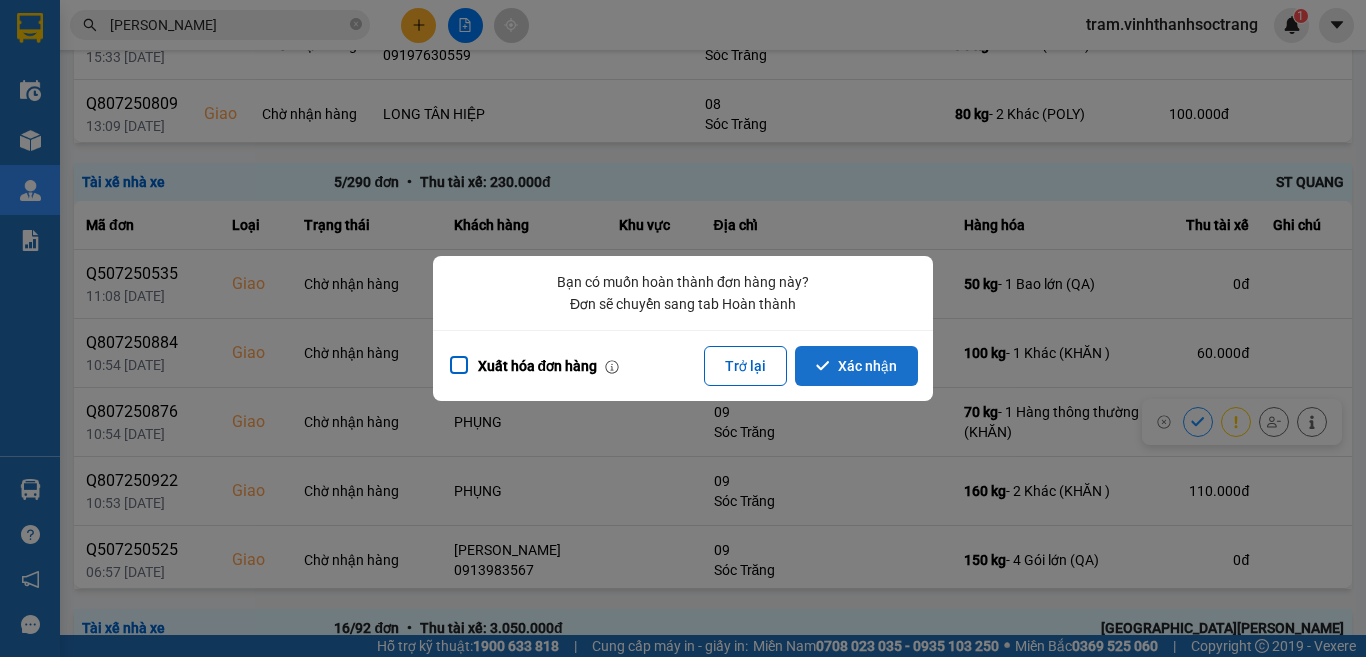 click on "Xác nhận" at bounding box center (856, 366) 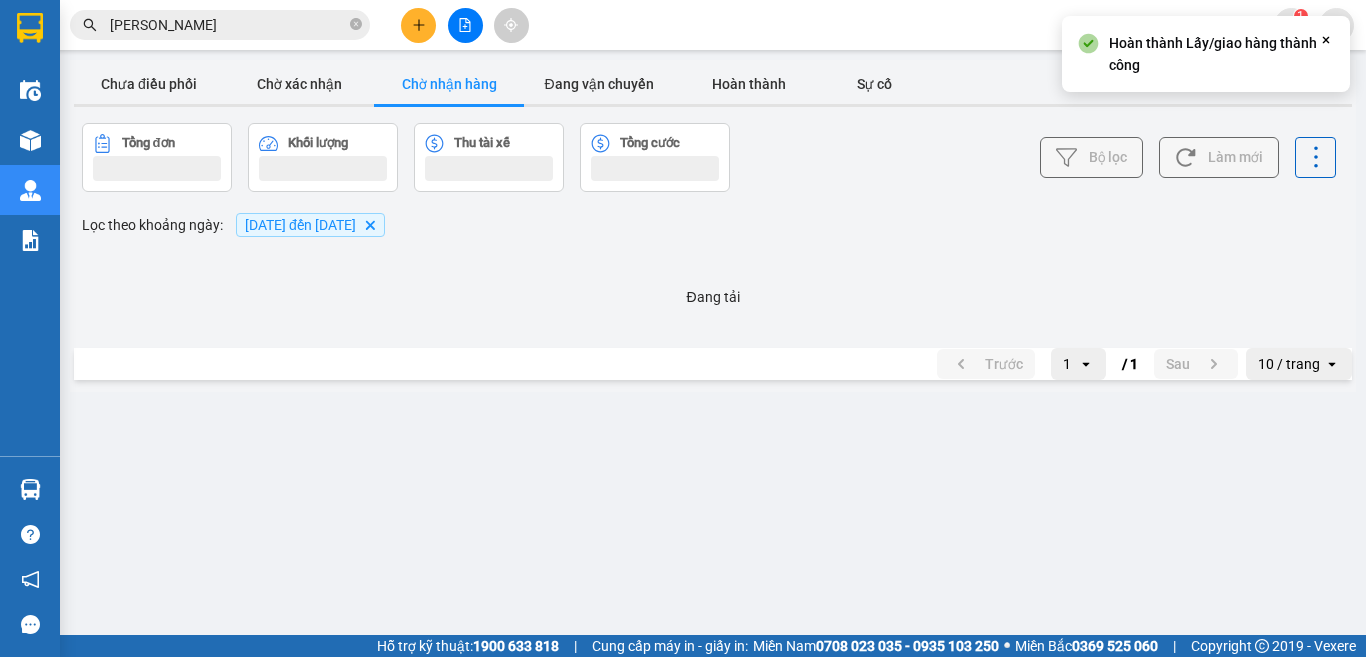 scroll, scrollTop: 0, scrollLeft: 0, axis: both 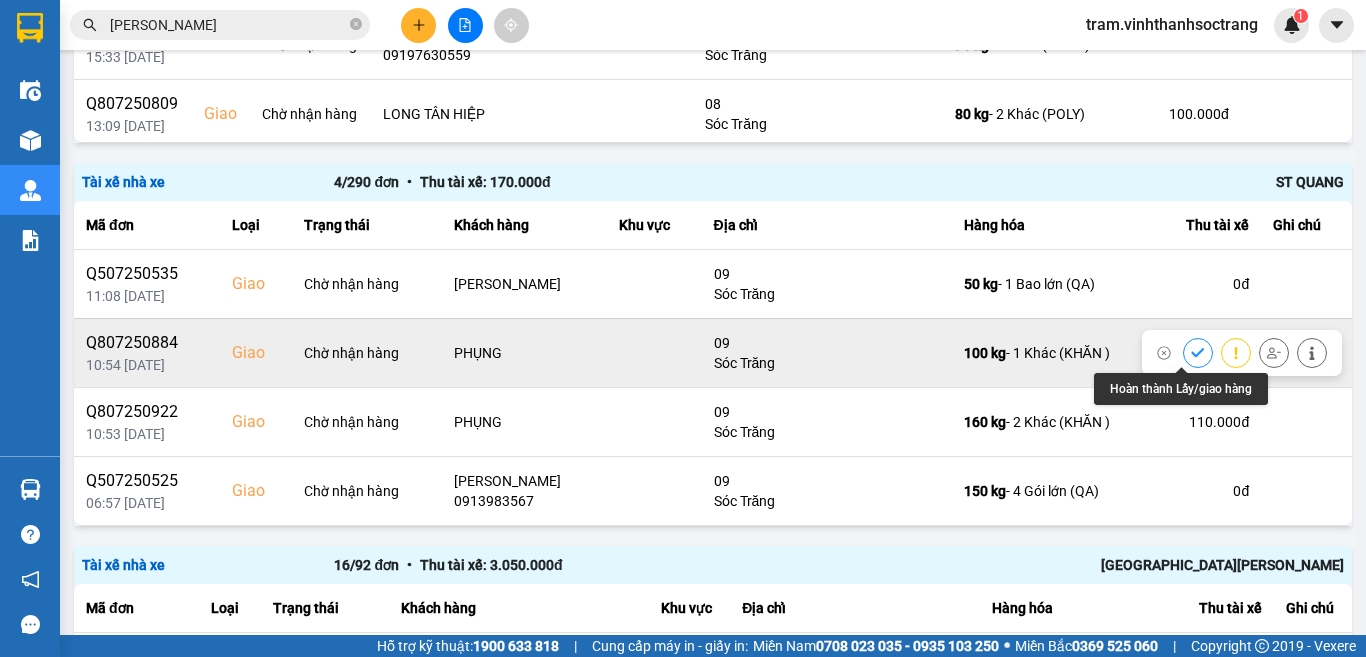 click 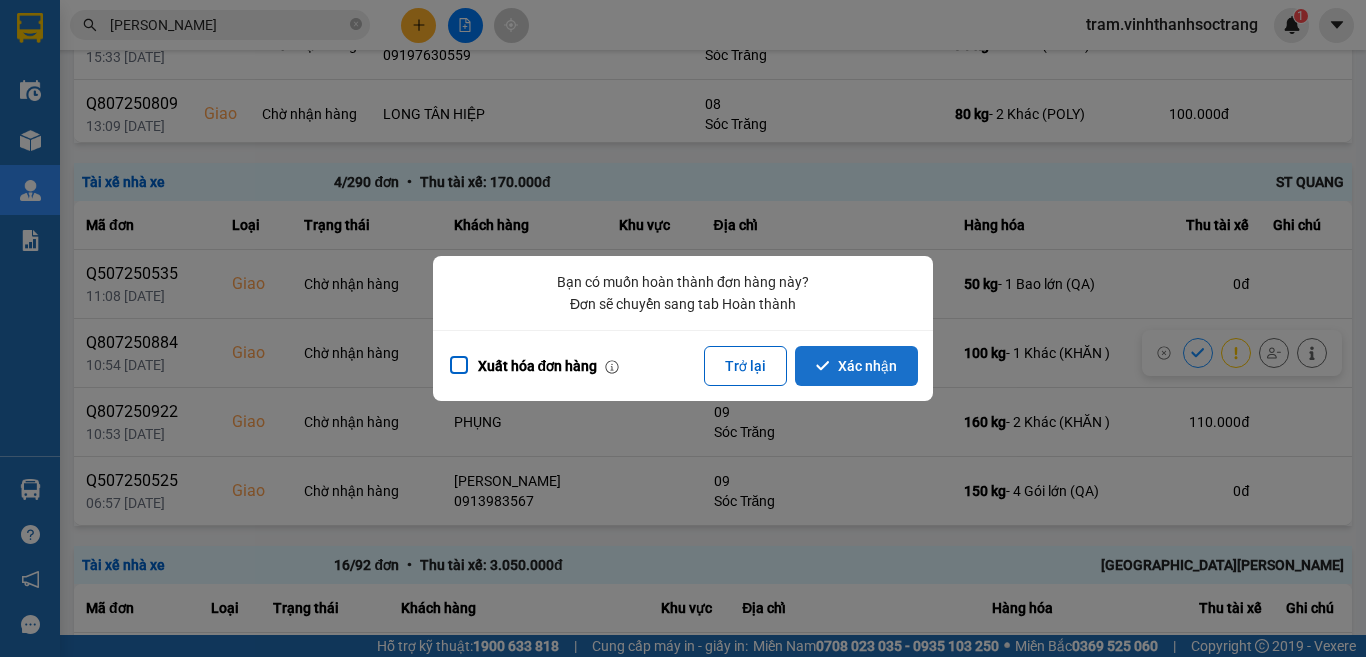 click on "Xác nhận" at bounding box center [856, 366] 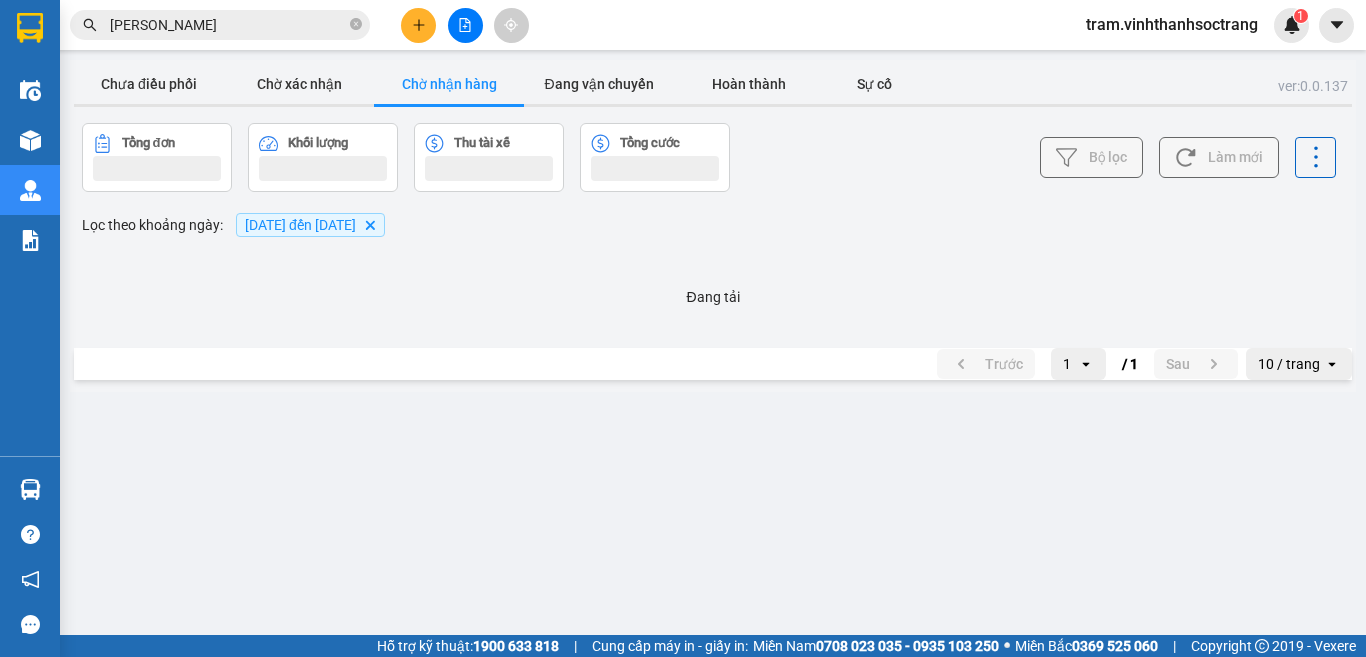 scroll, scrollTop: 0, scrollLeft: 0, axis: both 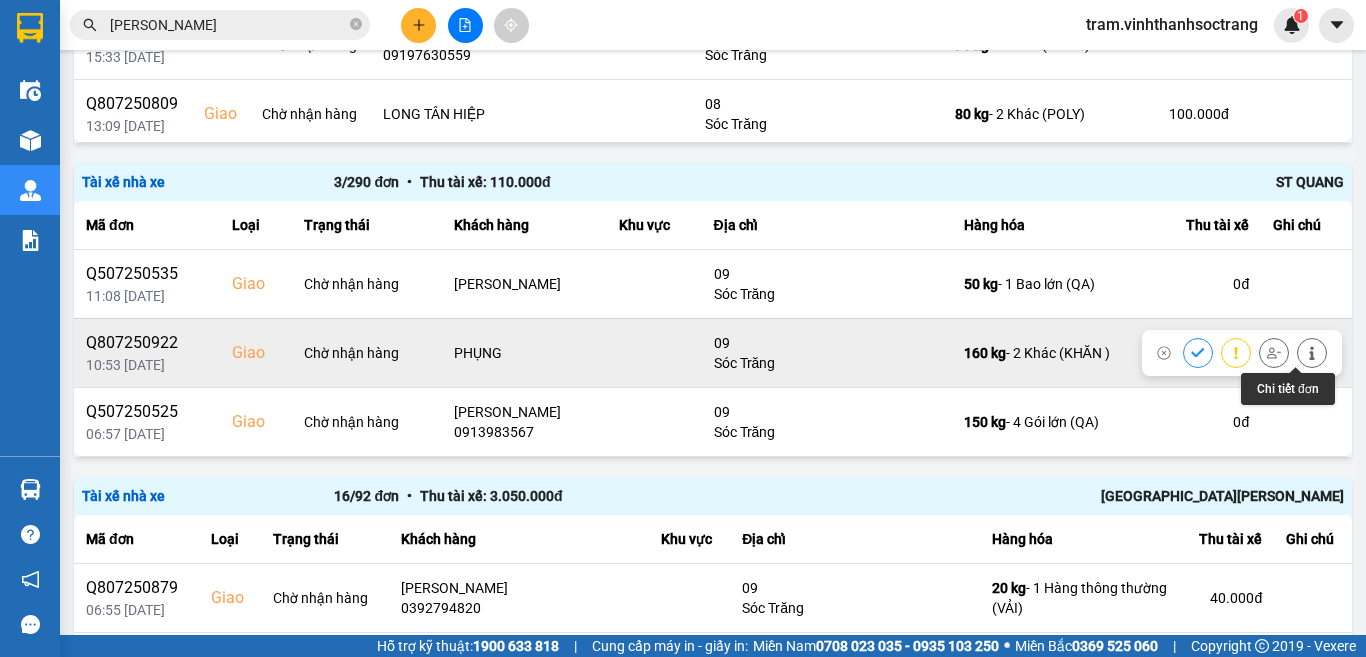 click 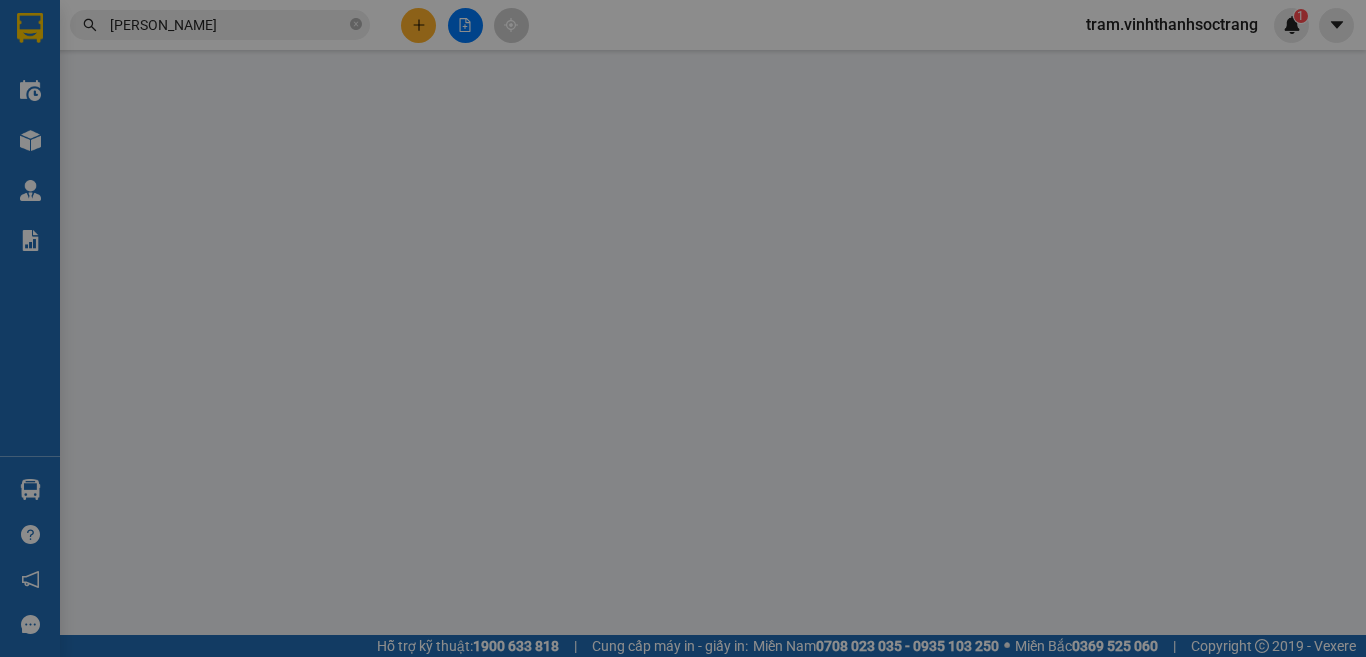 scroll, scrollTop: 0, scrollLeft: 0, axis: both 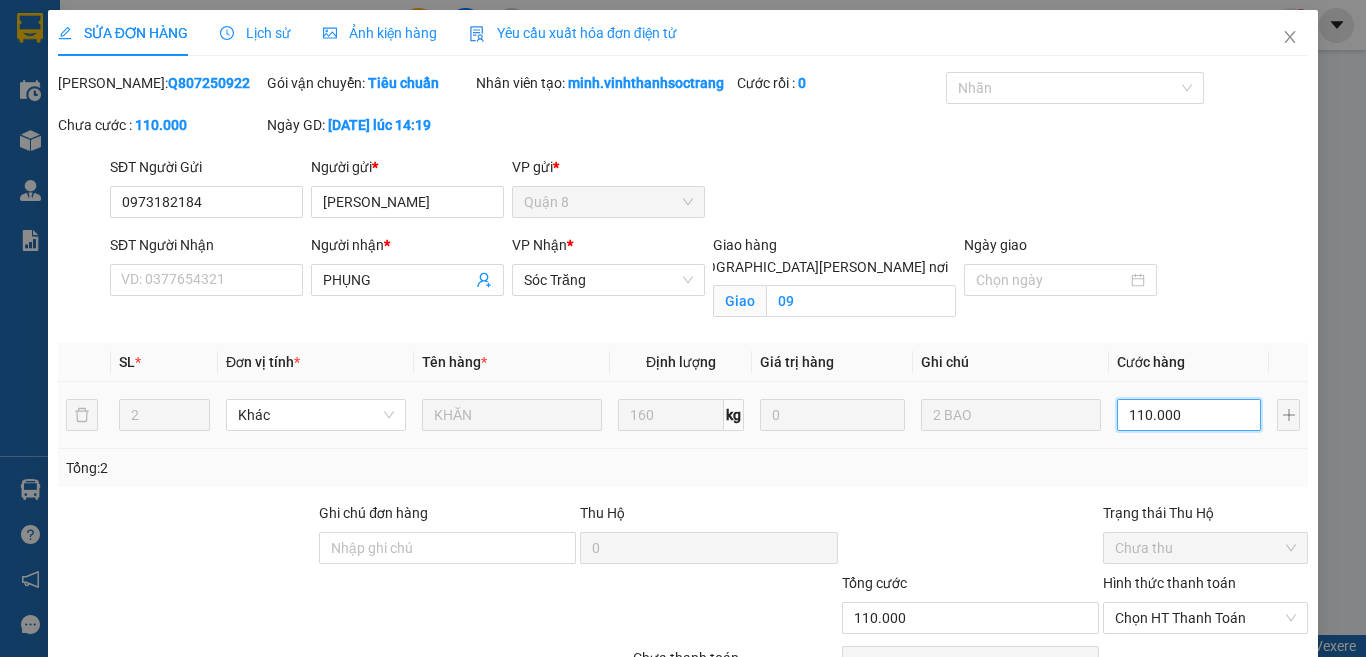 click on "110.000" at bounding box center [1189, 415] 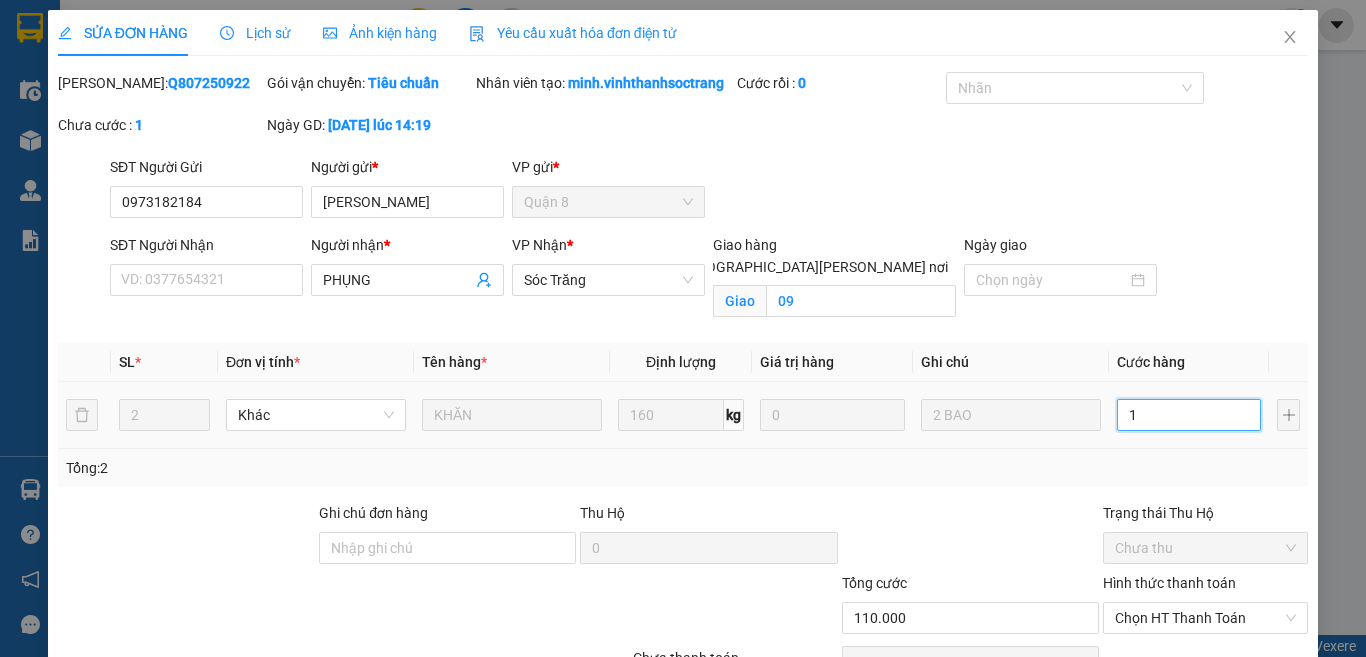 type on "1" 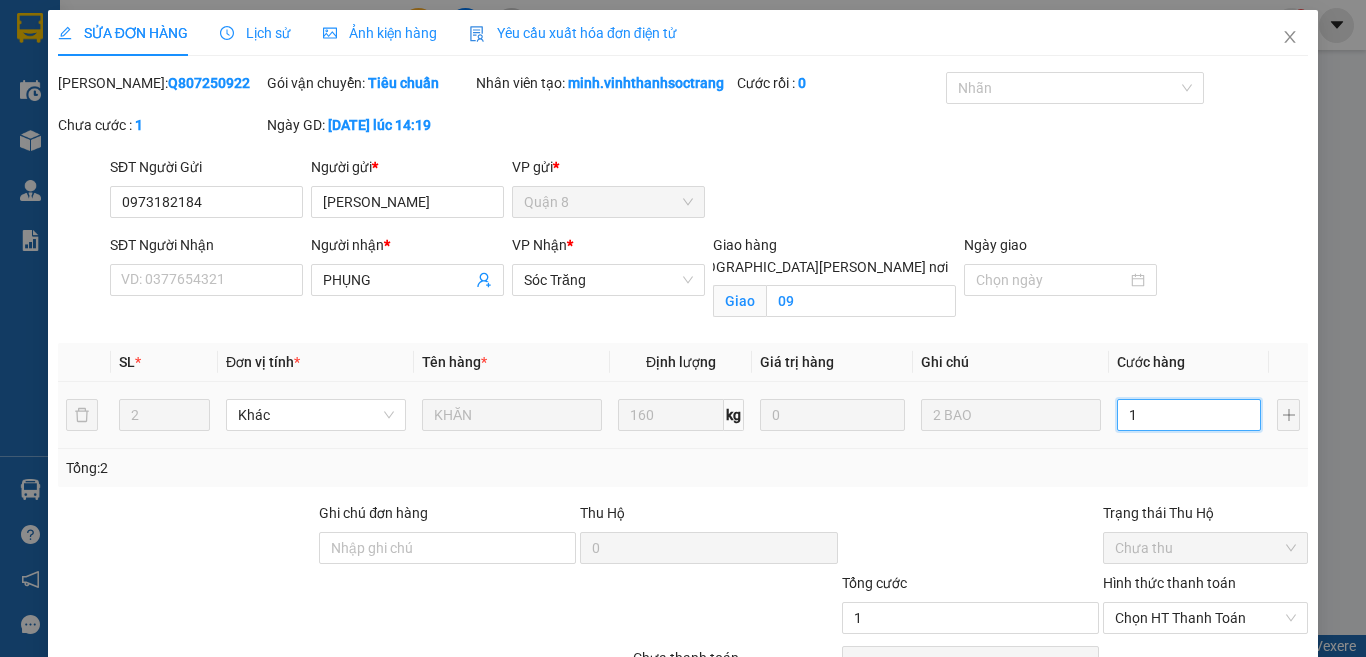 type on "12" 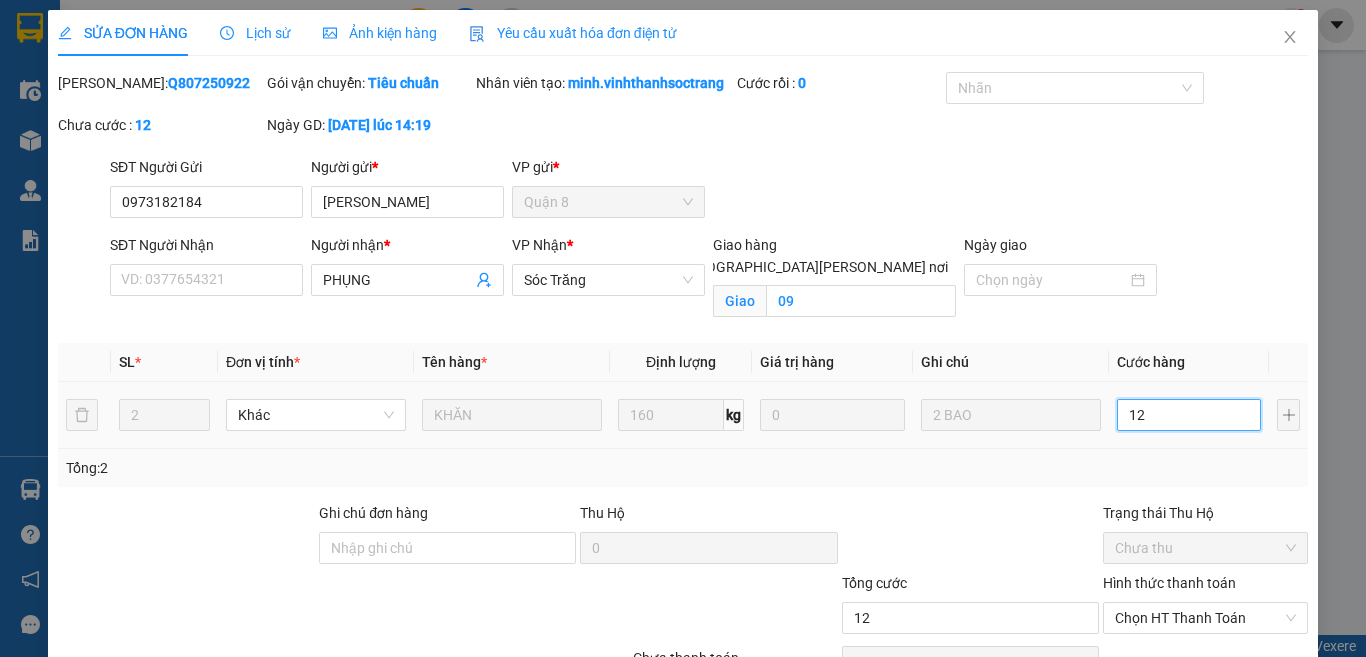type on "120" 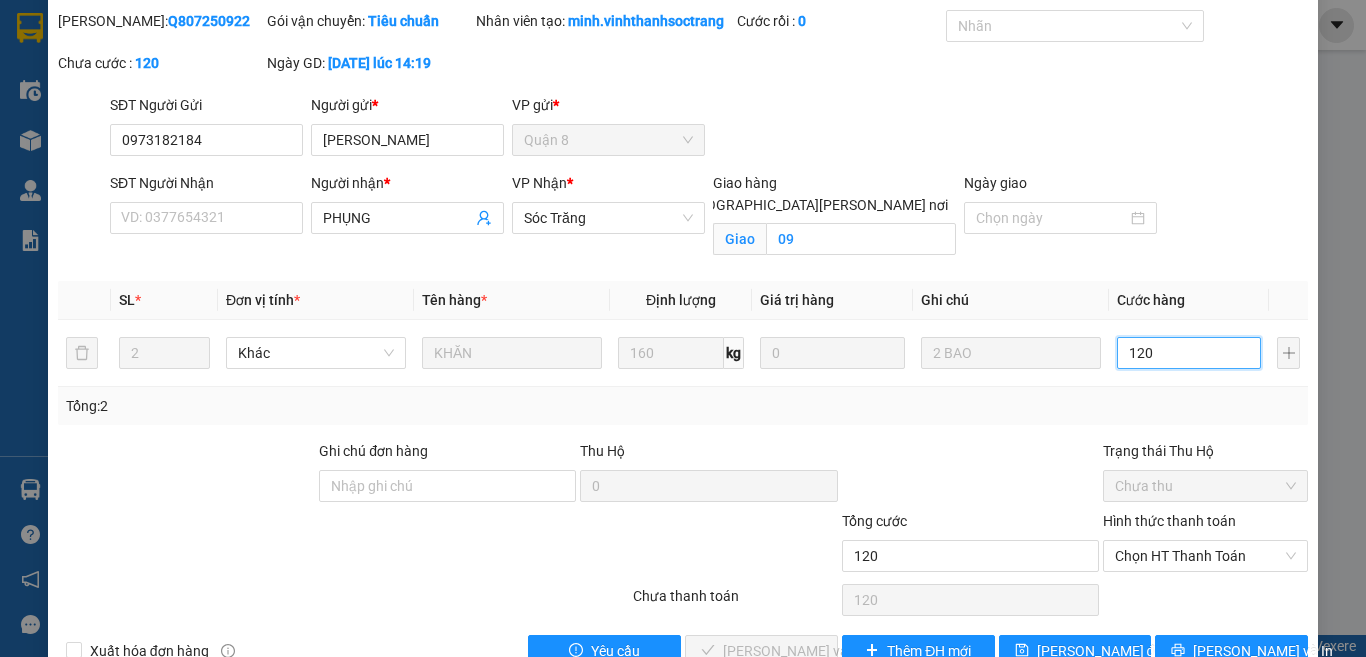 scroll, scrollTop: 133, scrollLeft: 0, axis: vertical 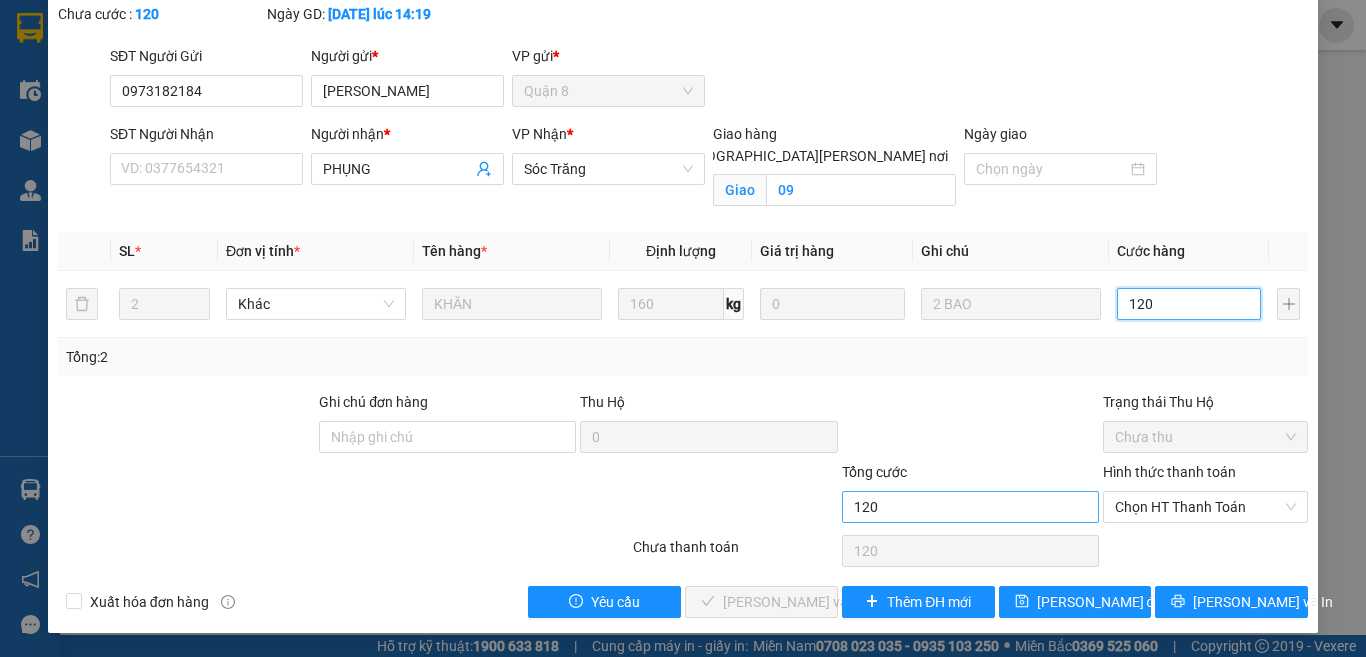 type on "120" 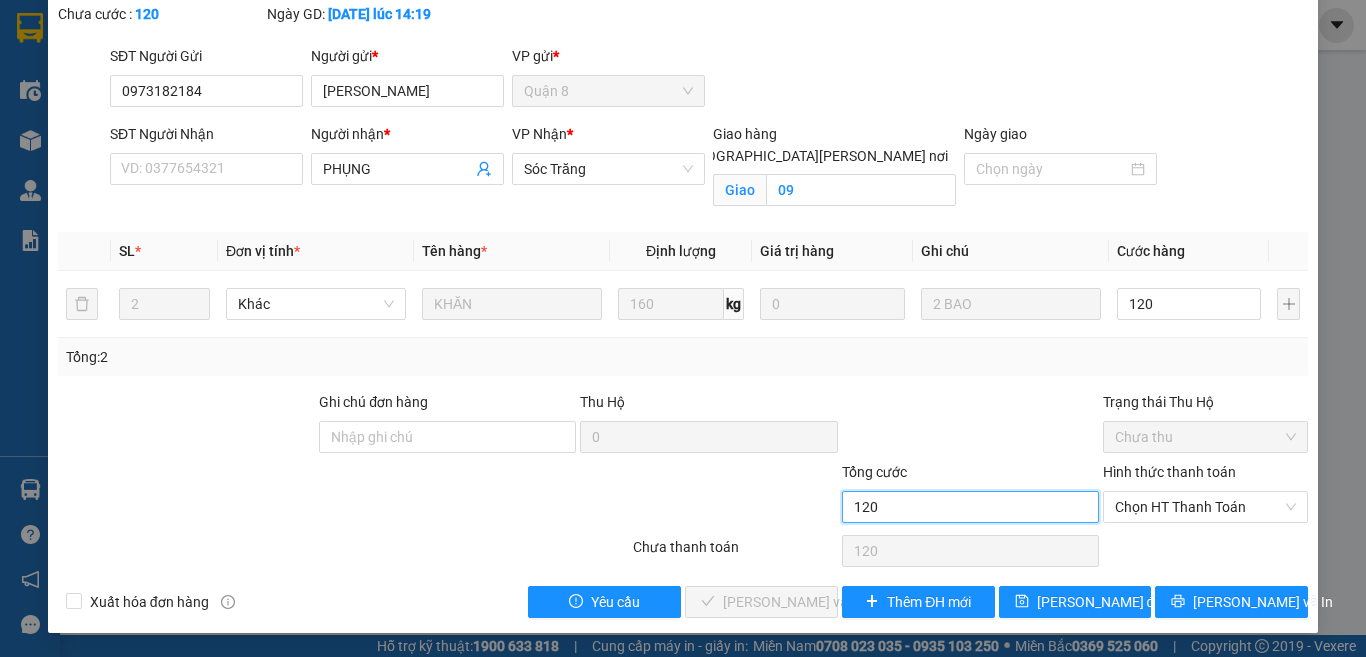 type on "120.000" 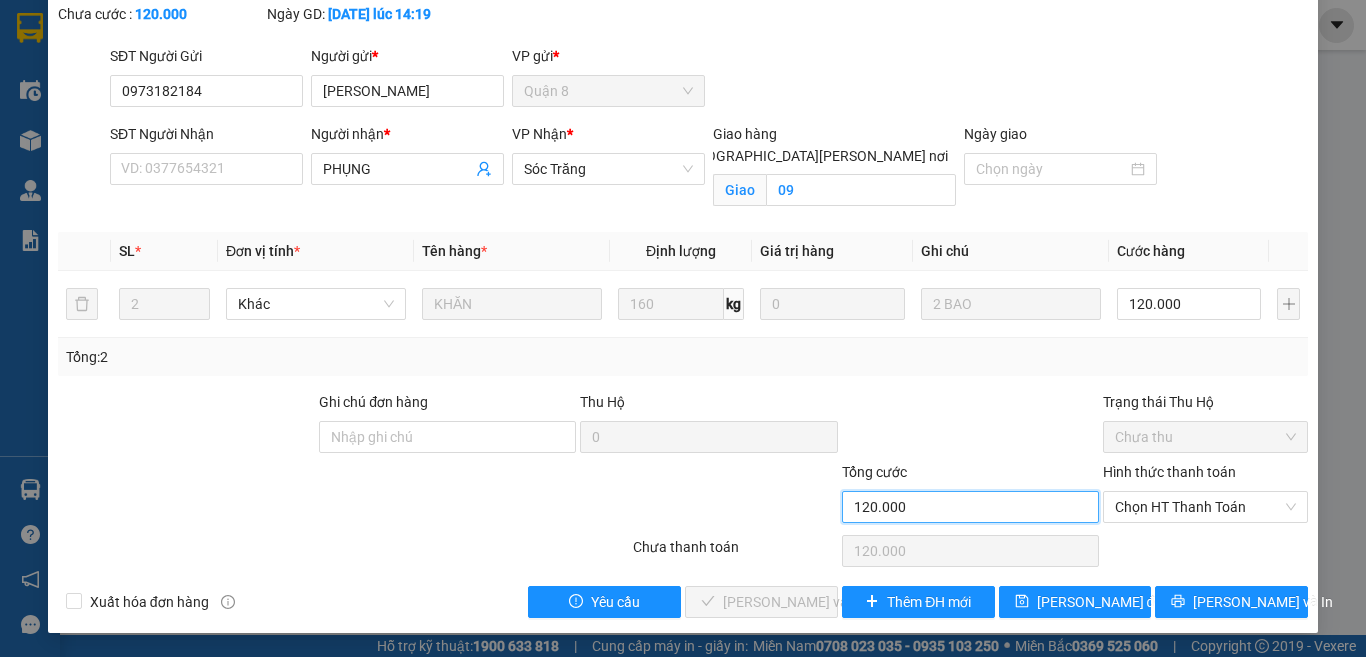 click on "120.000" at bounding box center [970, 507] 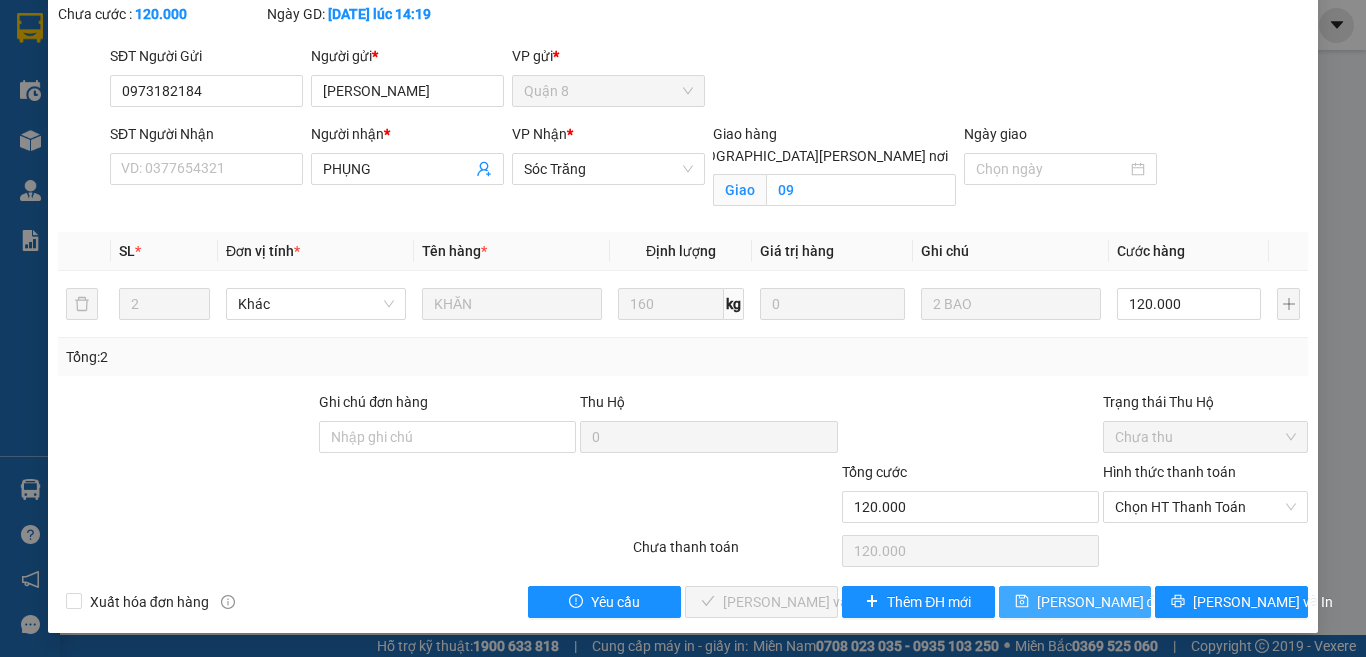 click on "[PERSON_NAME] đổi" at bounding box center (1101, 602) 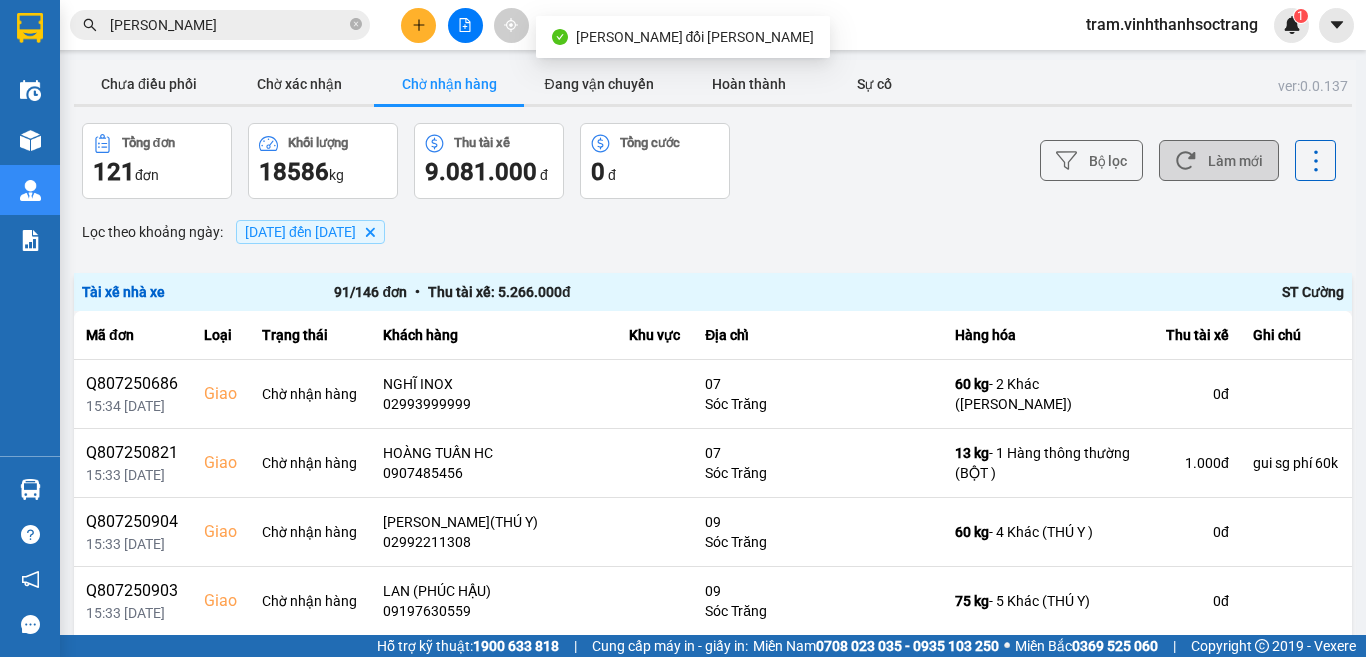 click on "Làm mới" at bounding box center (1219, 160) 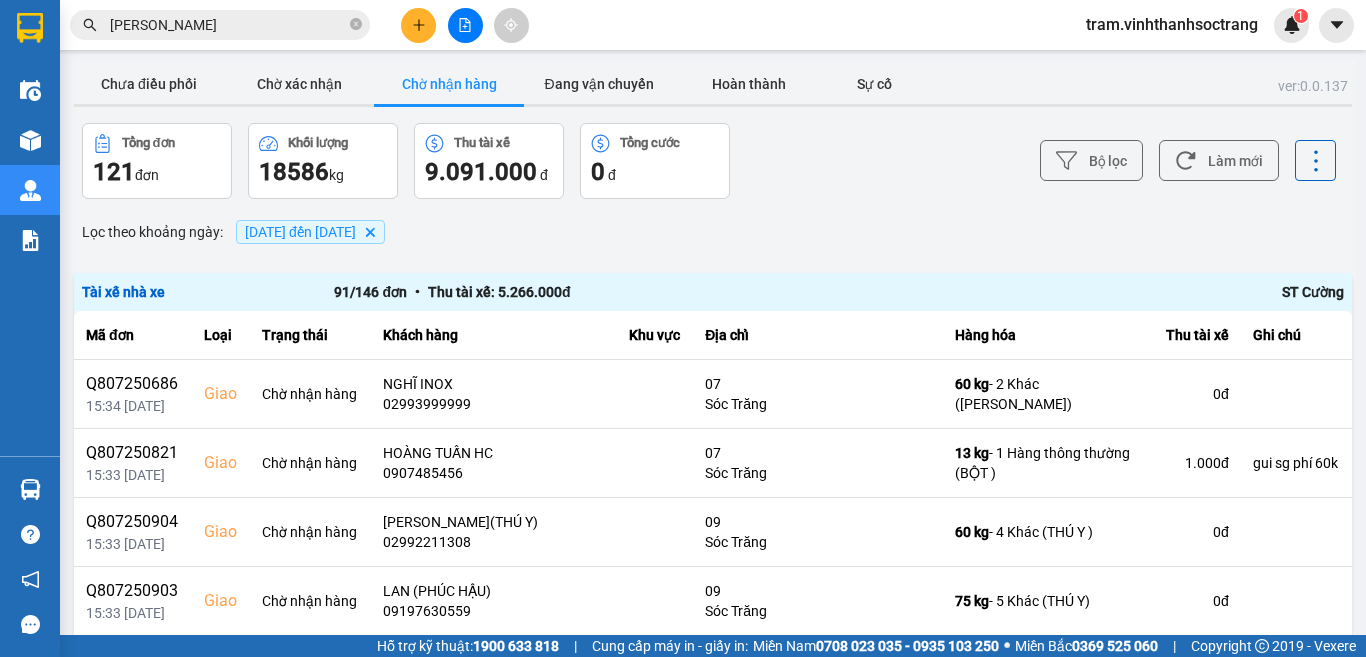 scroll, scrollTop: 556, scrollLeft: 0, axis: vertical 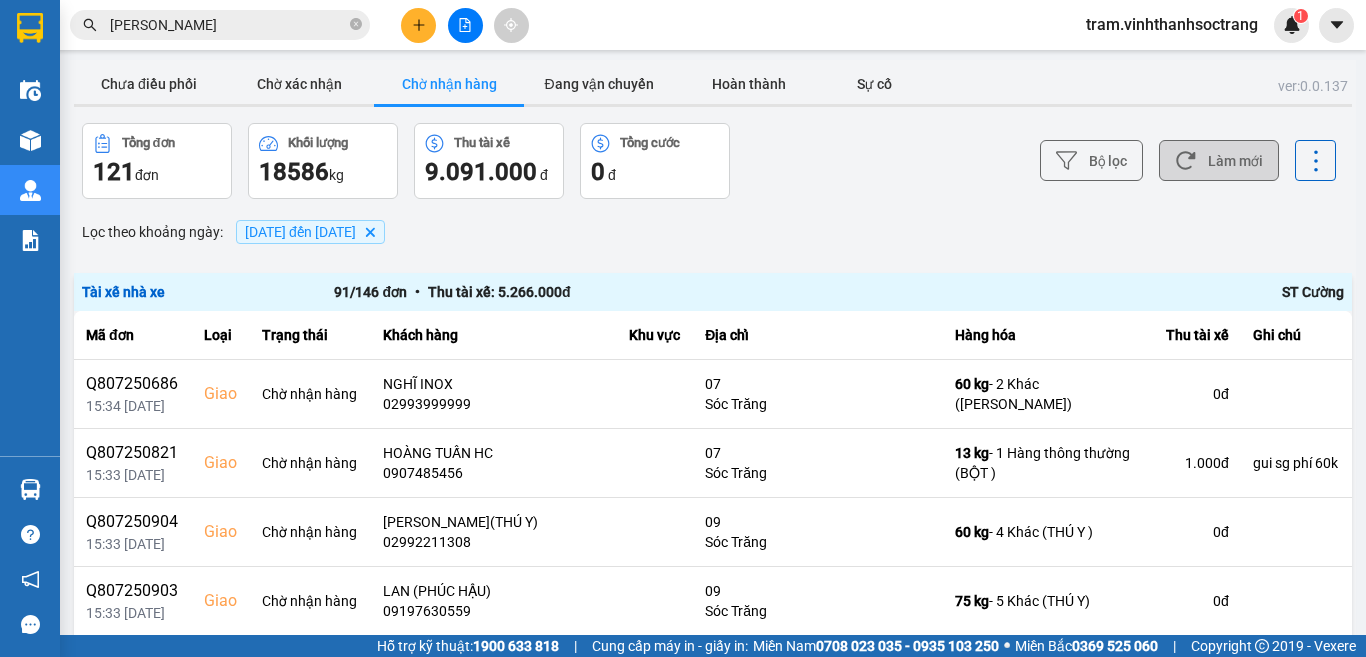 click on "Làm mới" at bounding box center (1219, 160) 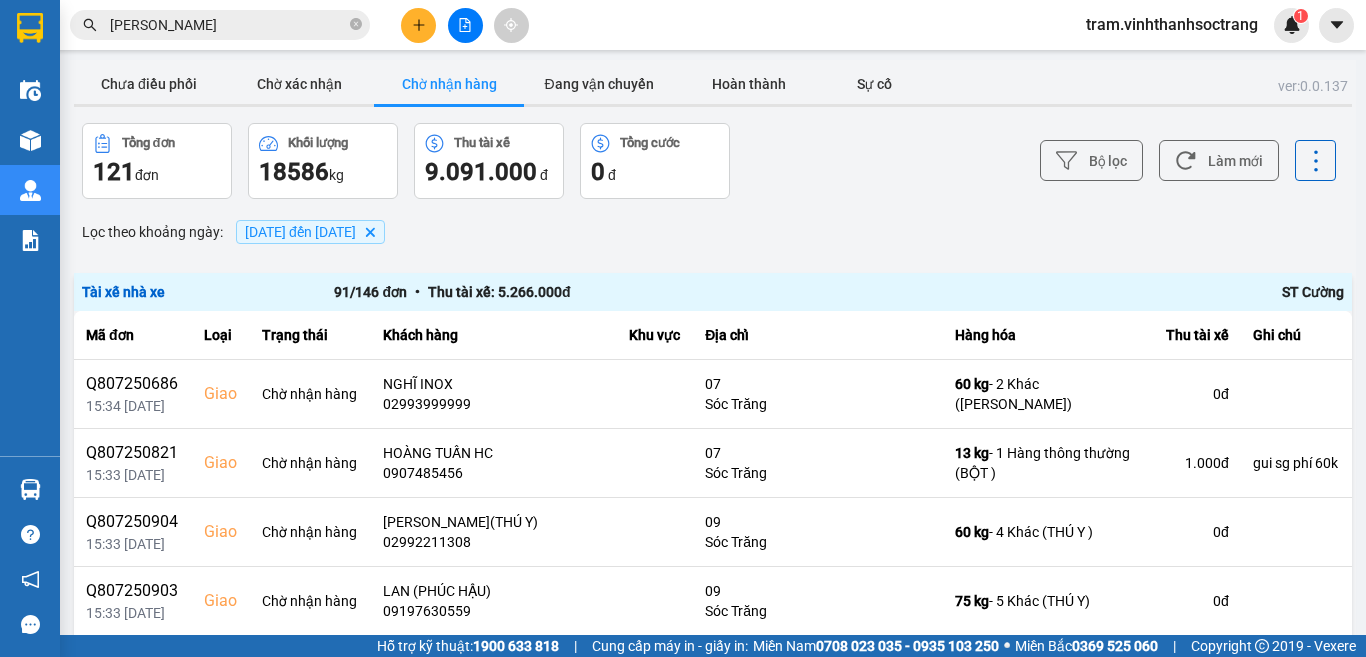 scroll, scrollTop: 556, scrollLeft: 0, axis: vertical 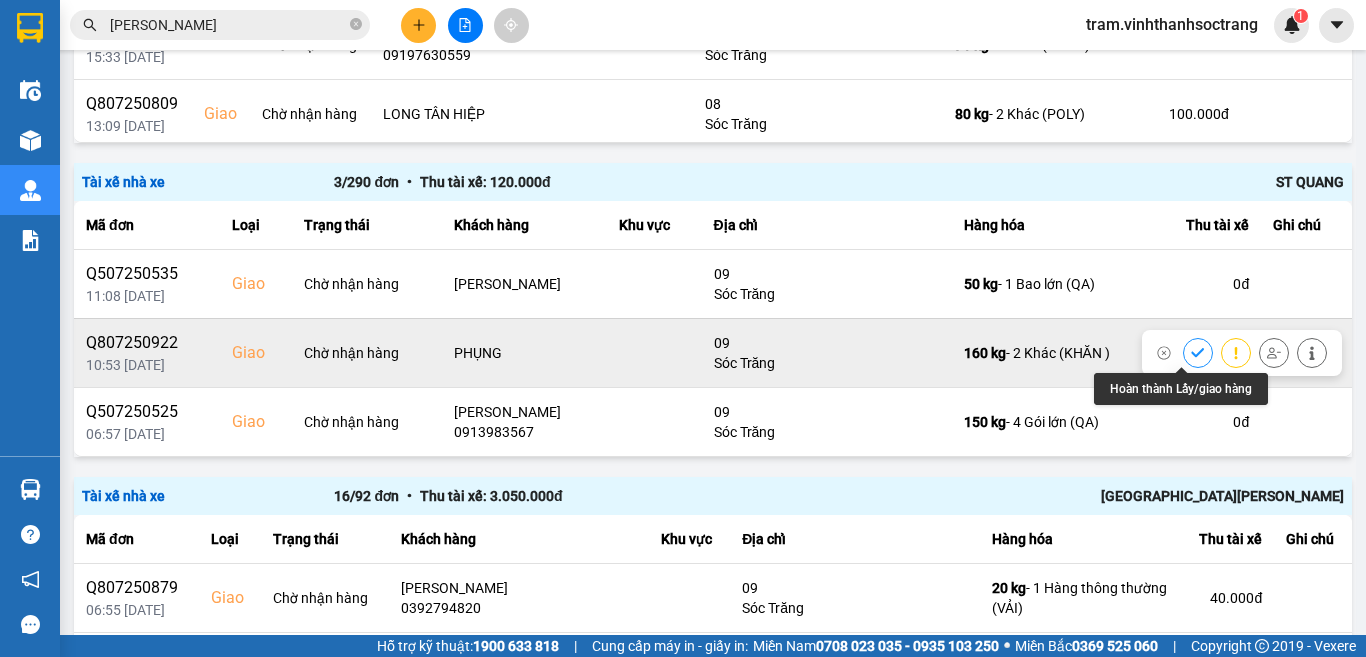 click 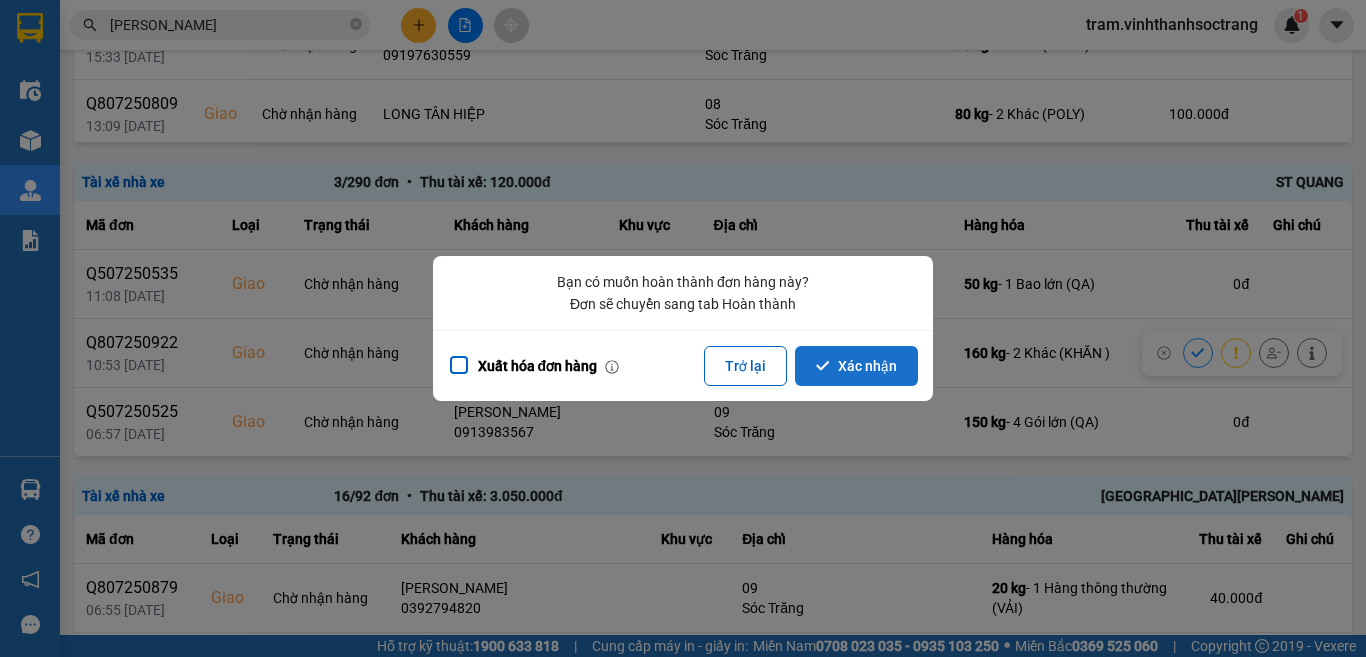 click on "Xác nhận" at bounding box center (856, 366) 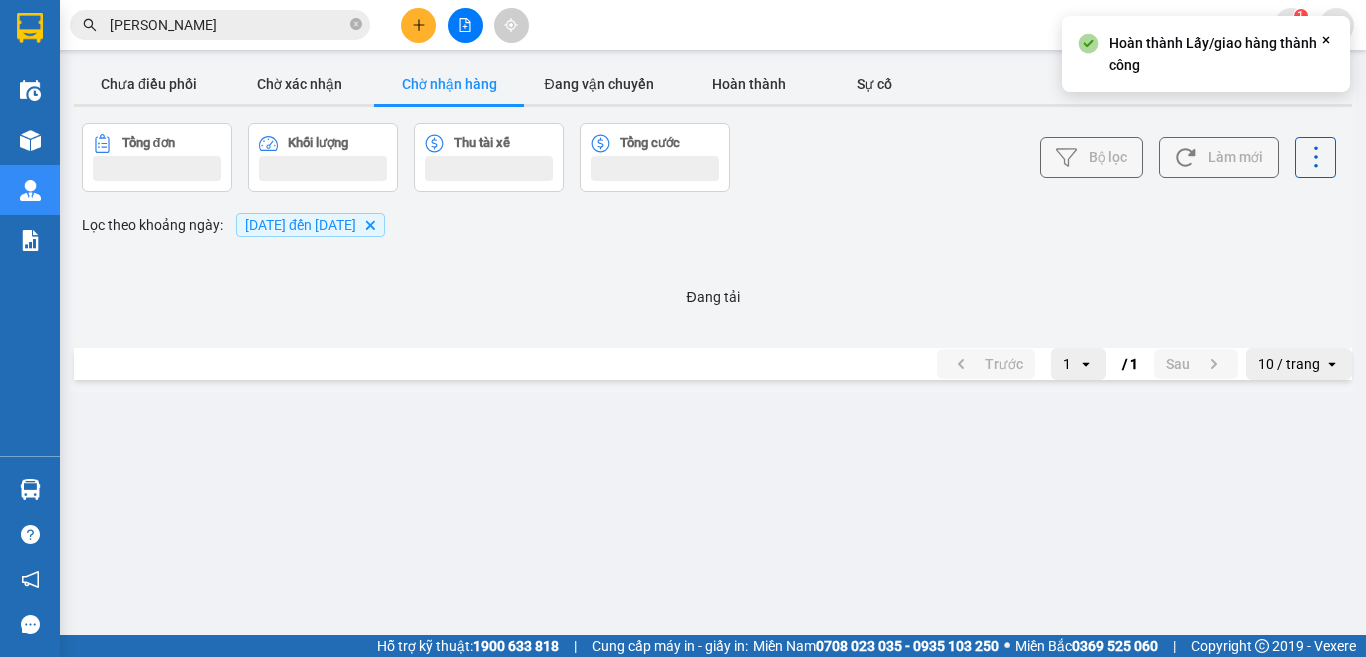 scroll, scrollTop: 0, scrollLeft: 0, axis: both 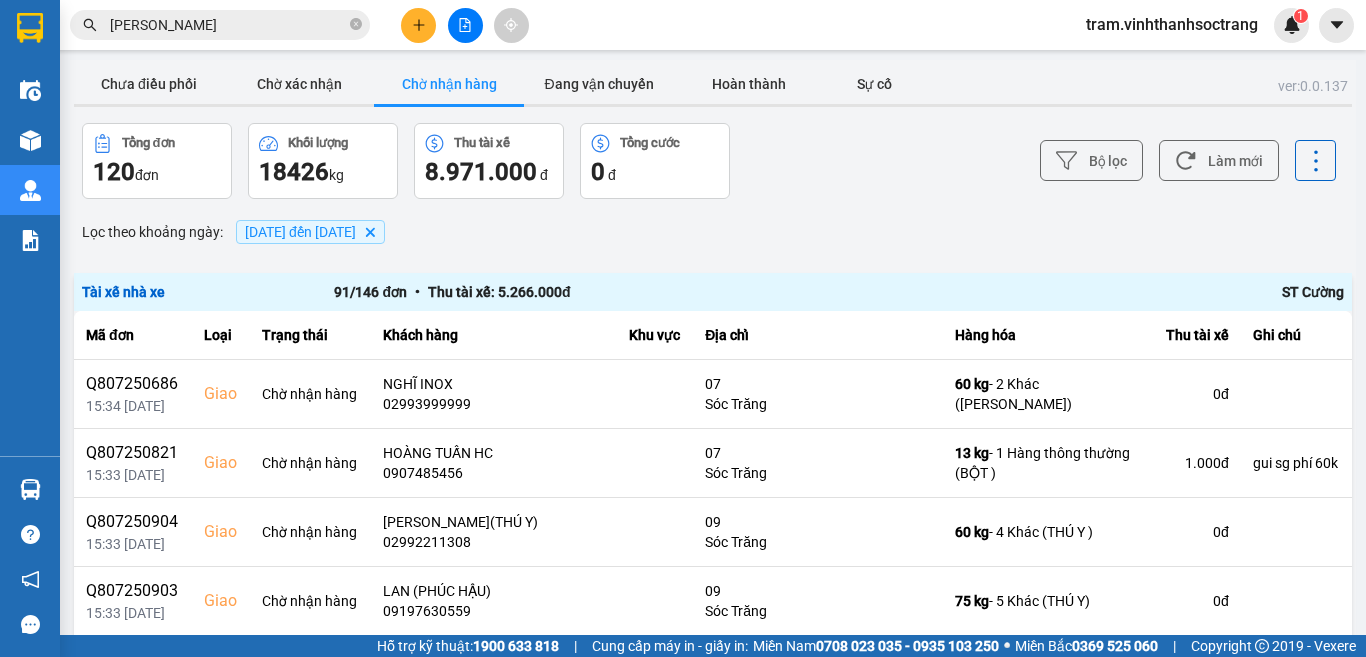 click 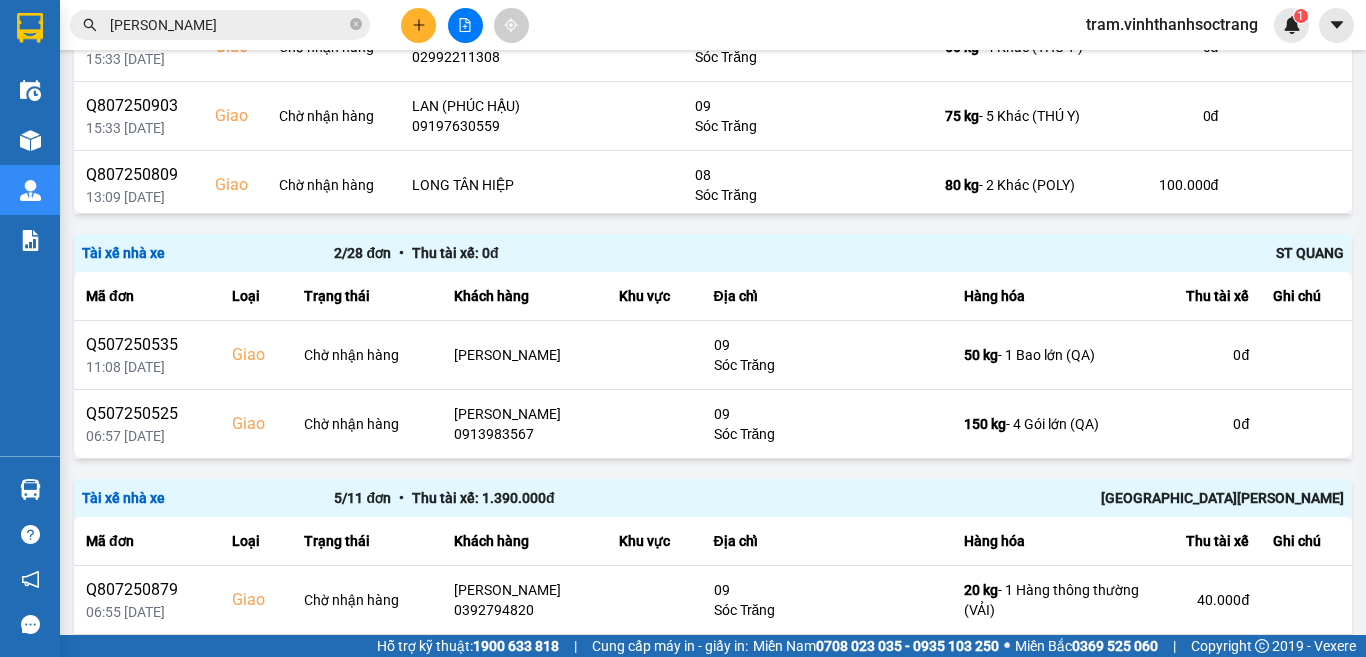 scroll, scrollTop: 500, scrollLeft: 0, axis: vertical 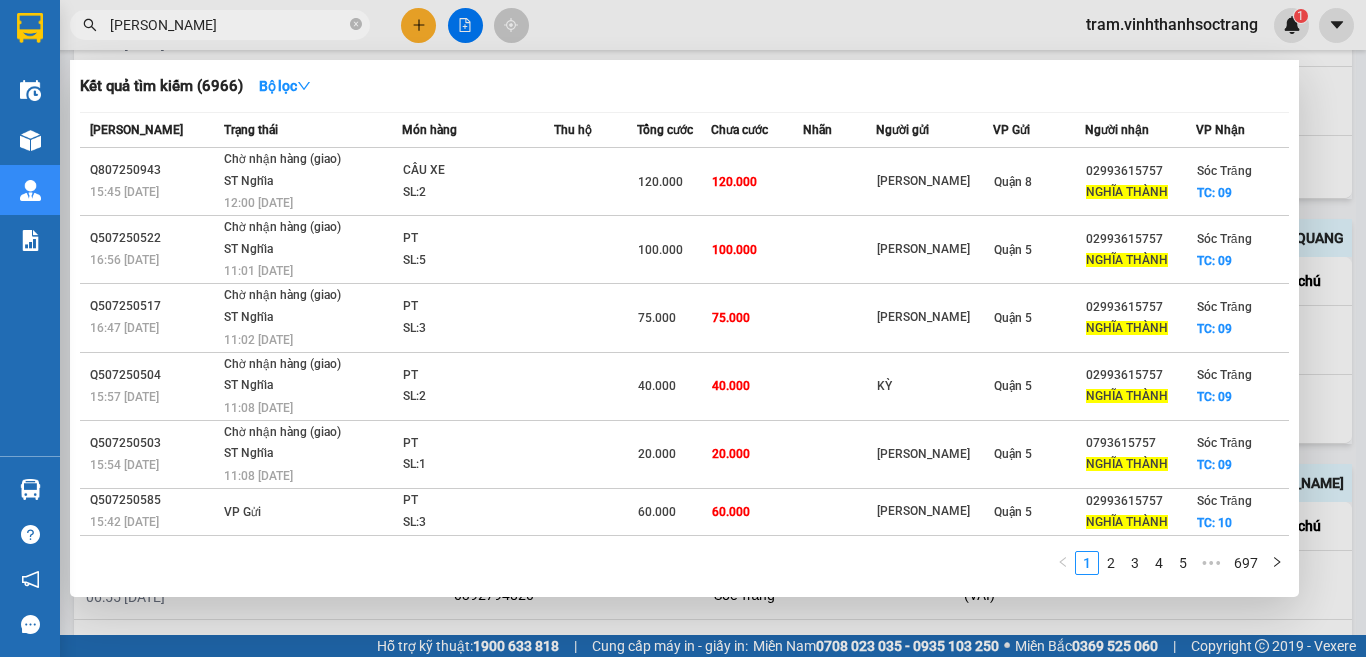 drag, startPoint x: 301, startPoint y: 17, endPoint x: 86, endPoint y: 49, distance: 217.36835 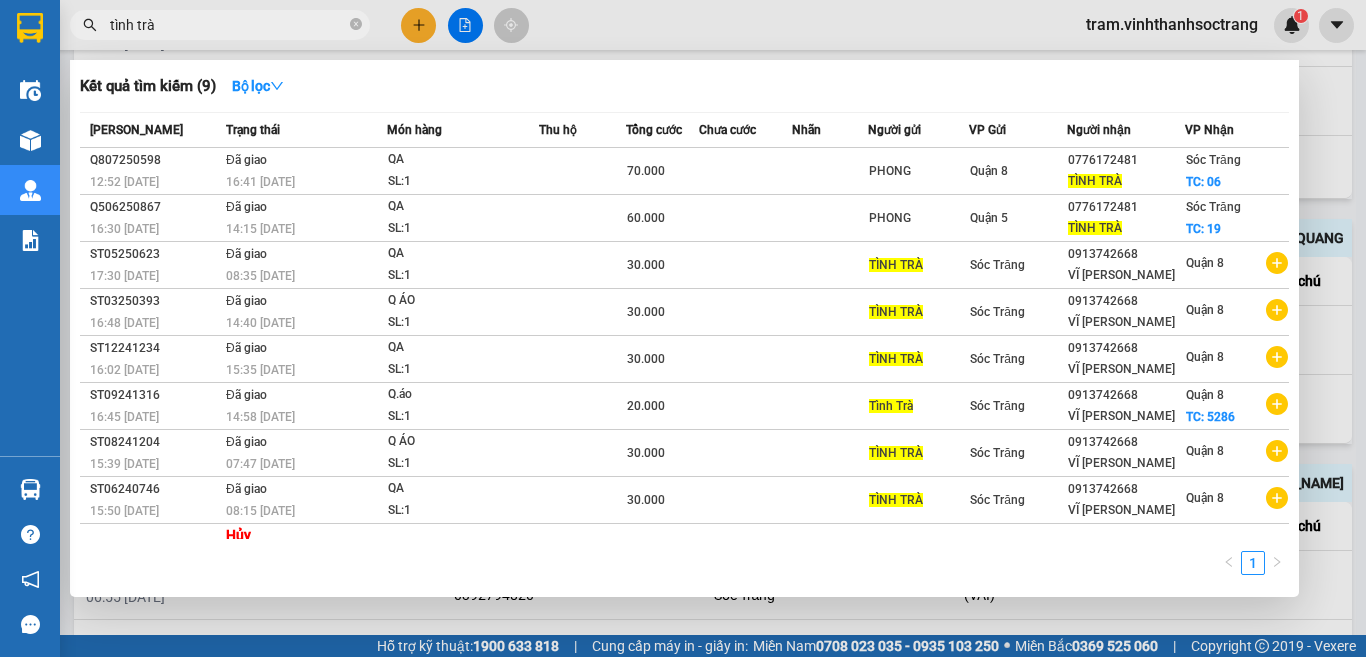 type on "tình trà" 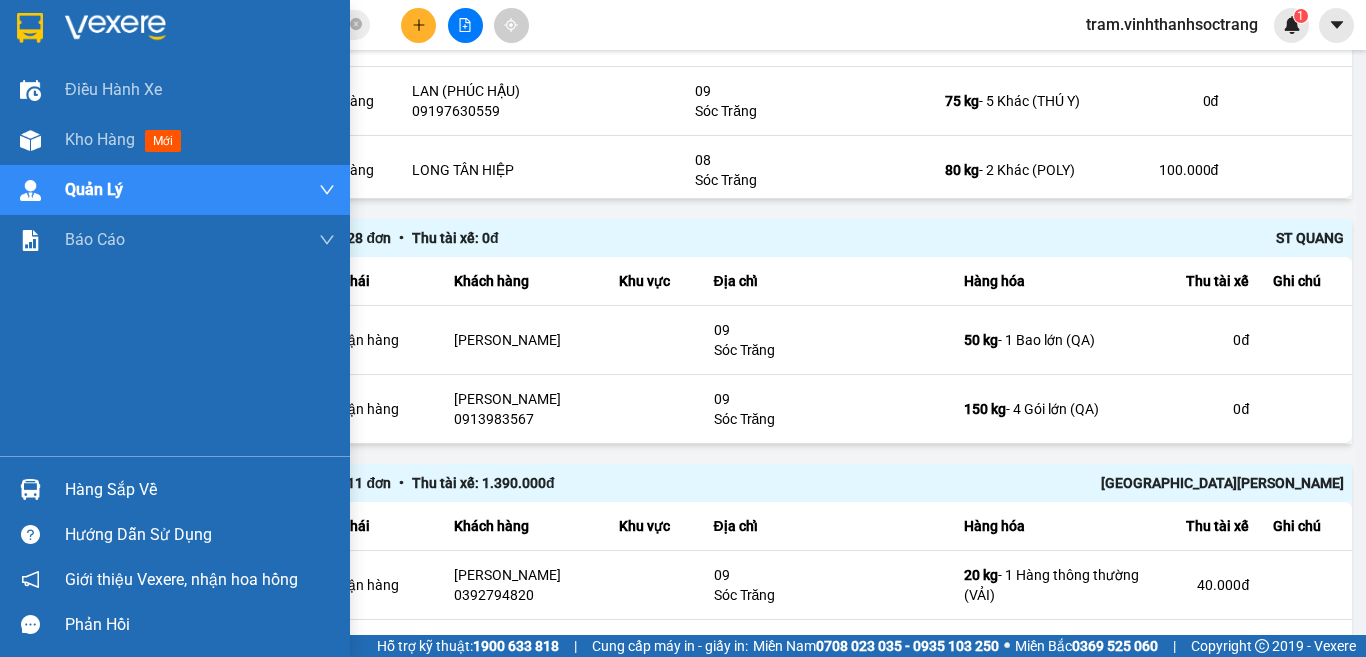 click at bounding box center (30, 27) 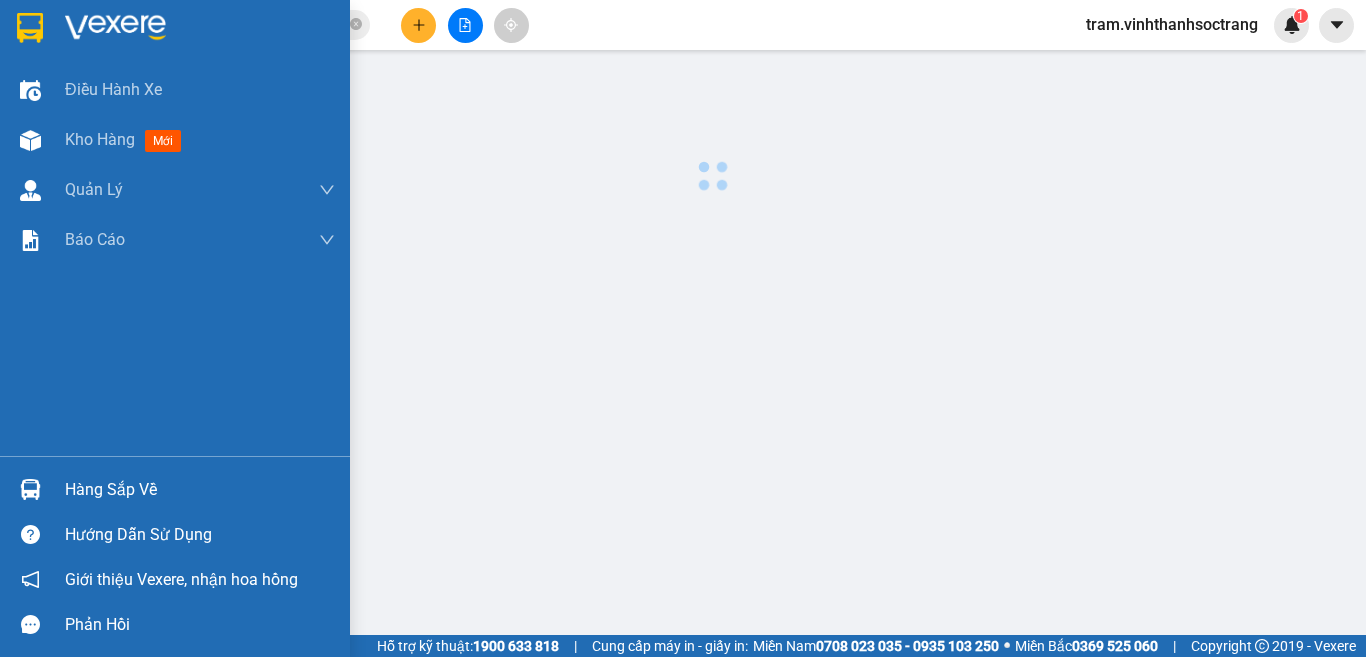 scroll, scrollTop: 0, scrollLeft: 0, axis: both 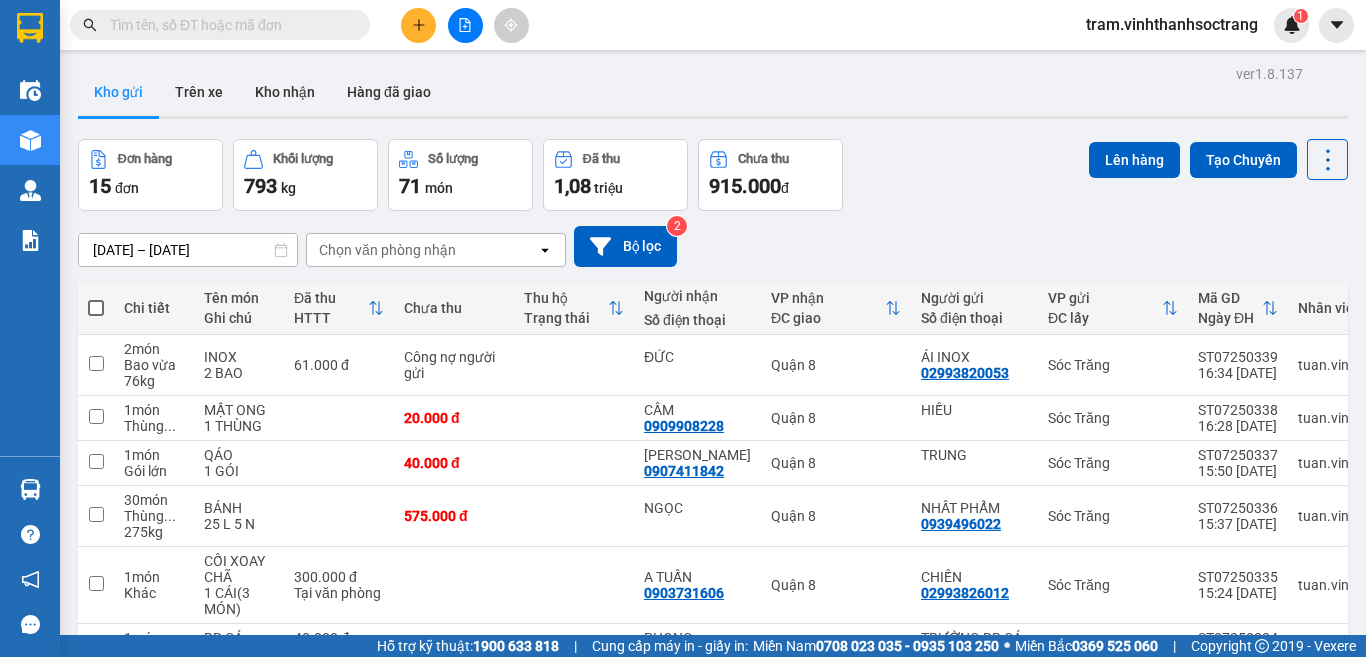 click at bounding box center [228, 25] 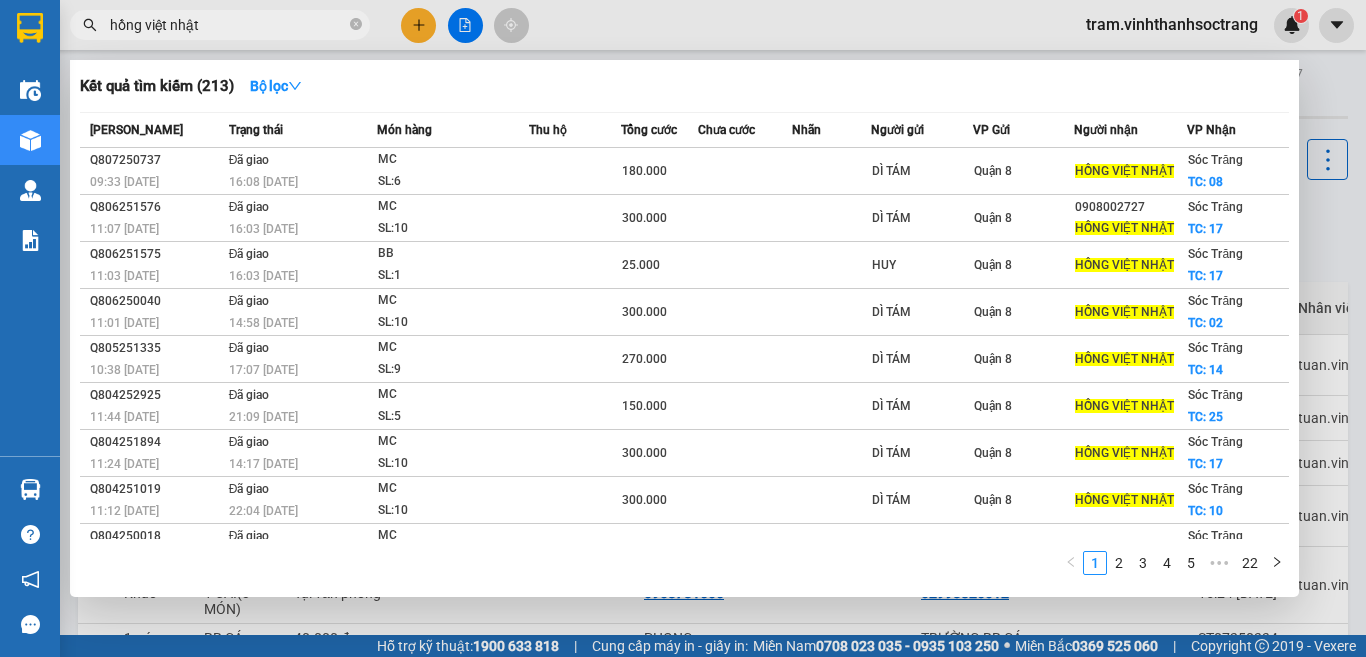 type on "hồng việt nhật" 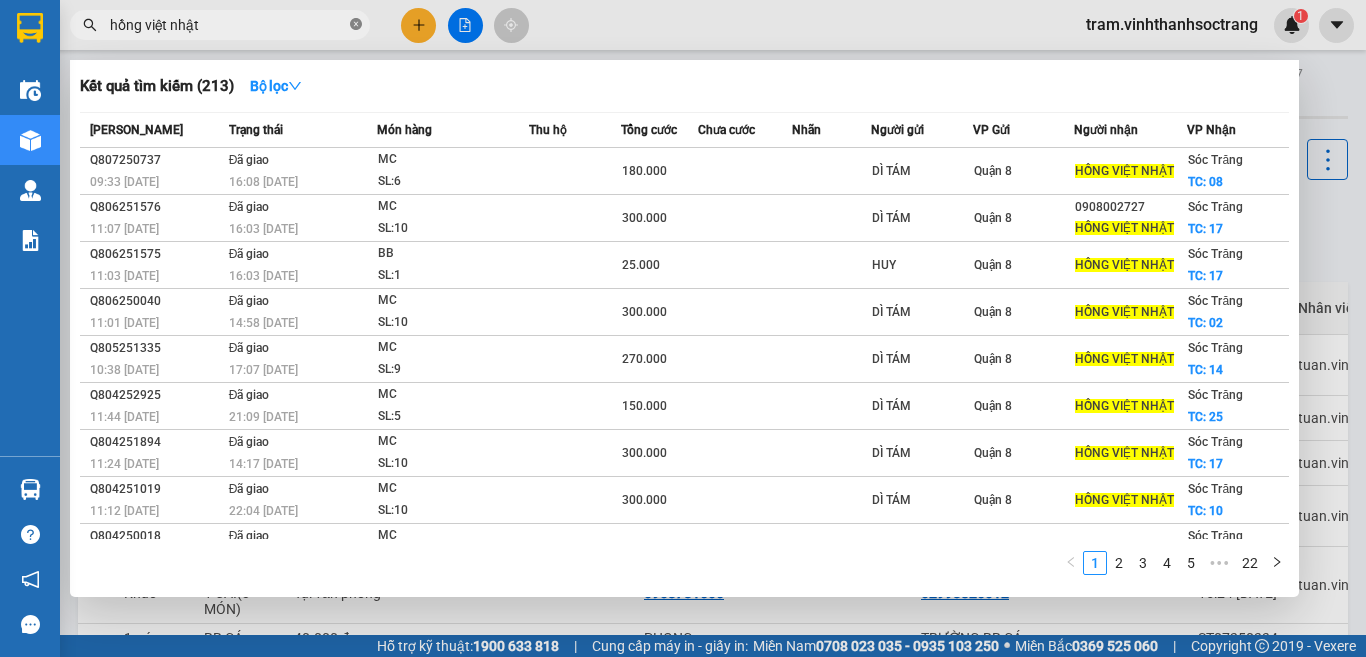 click at bounding box center (356, 25) 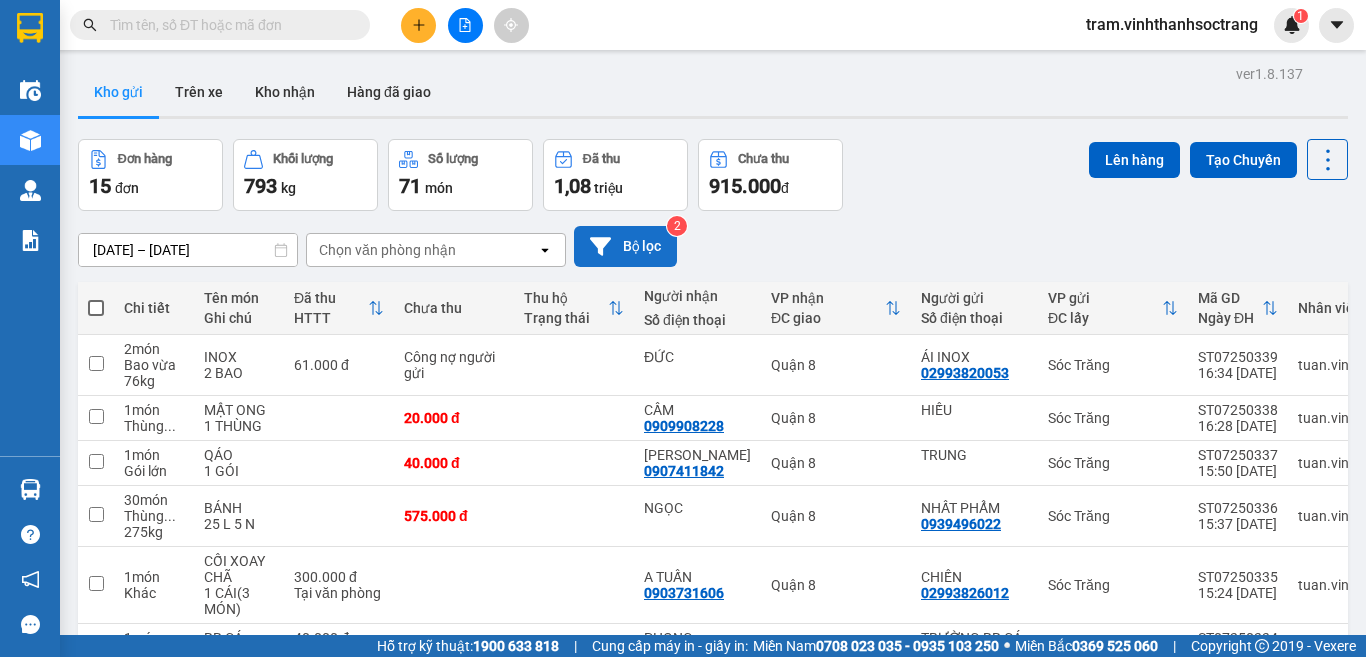 click on "Bộ lọc" at bounding box center (625, 246) 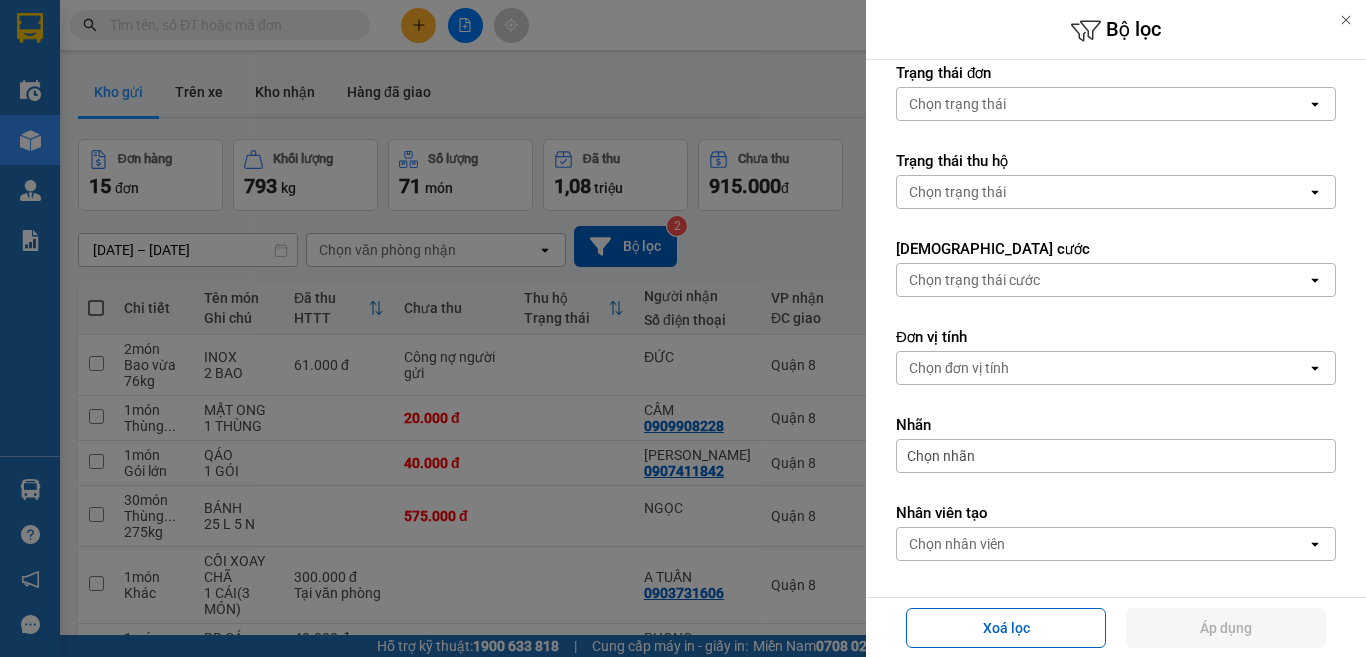 scroll, scrollTop: 355, scrollLeft: 0, axis: vertical 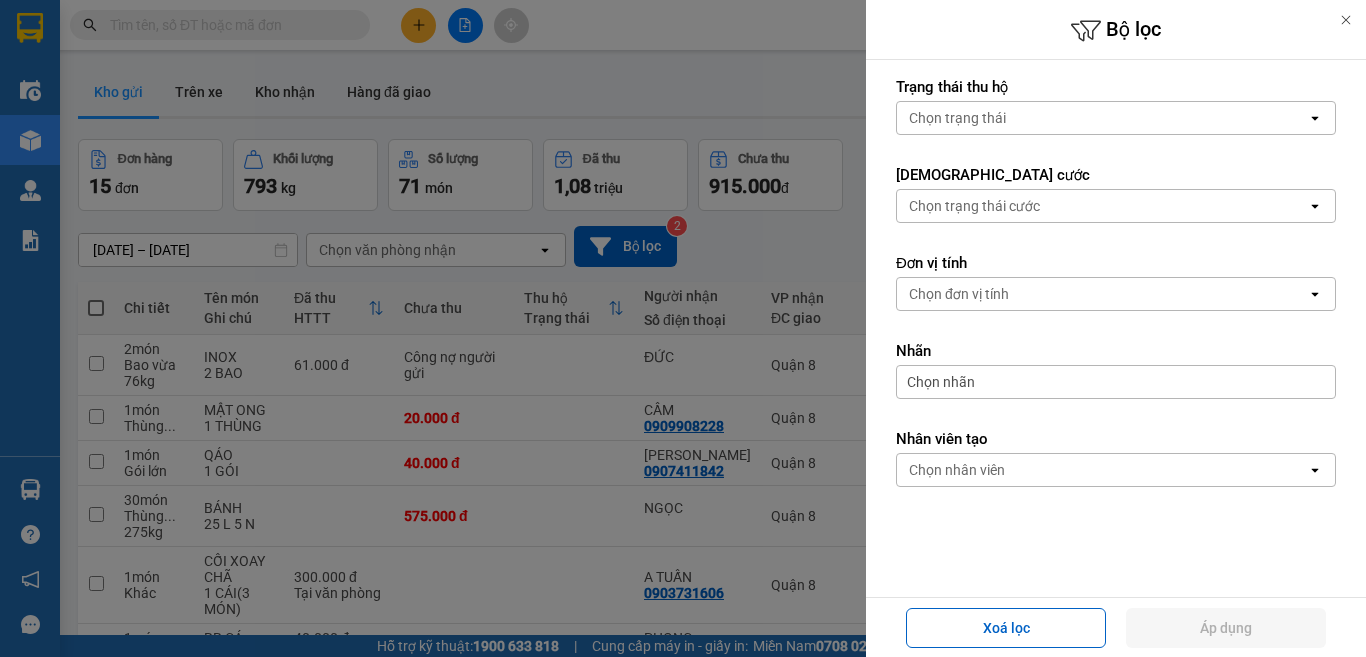 click on "Chọn nhân viên" at bounding box center (1102, 470) 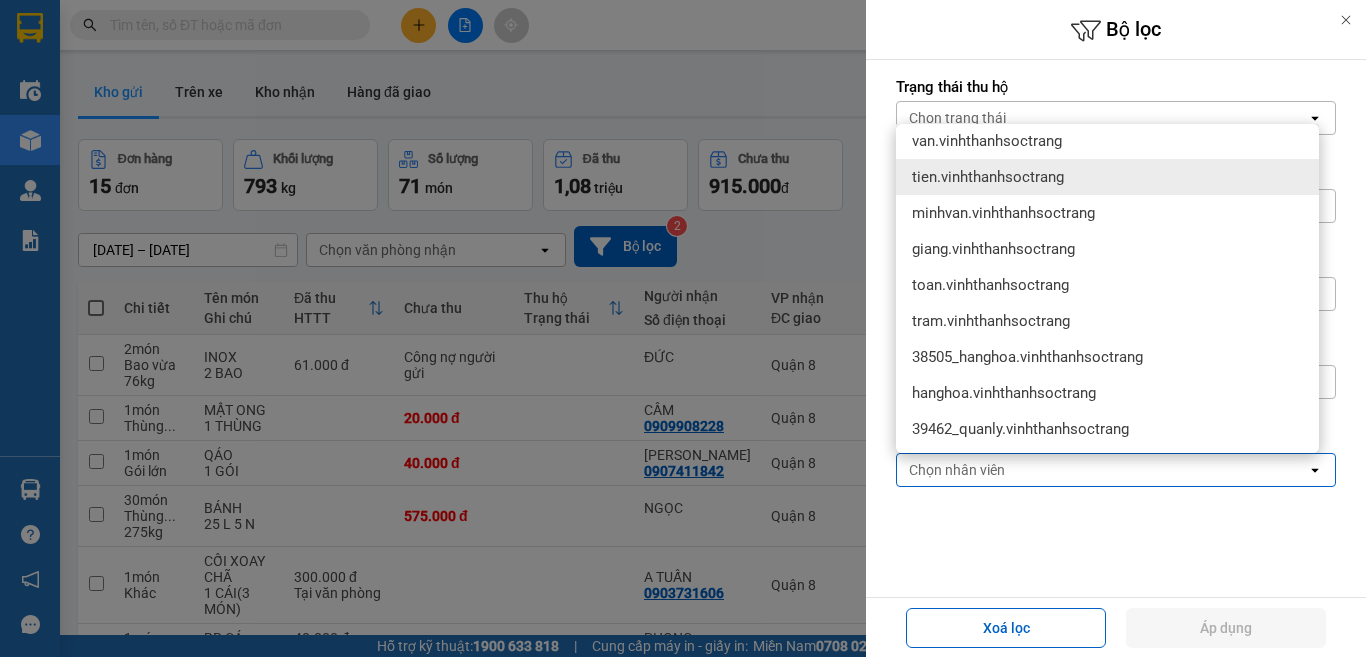 scroll, scrollTop: 300, scrollLeft: 0, axis: vertical 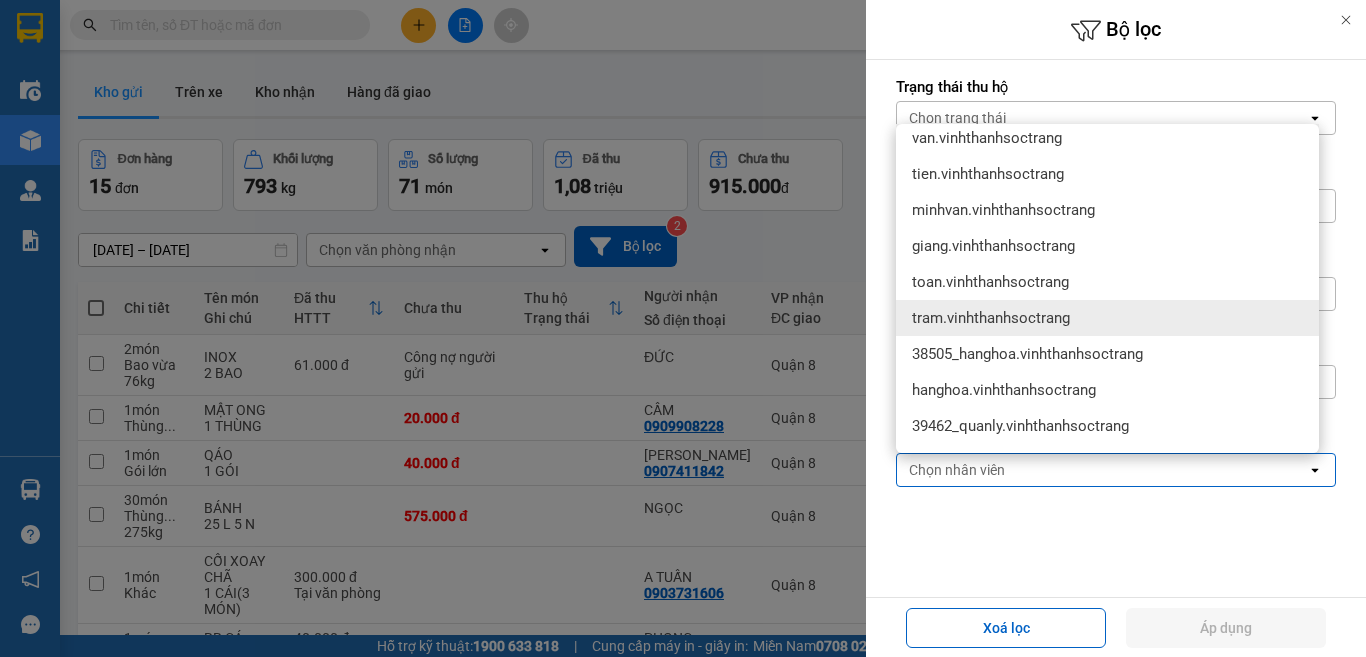 click on "tram.vinhthanhsoctrang" at bounding box center (1107, 318) 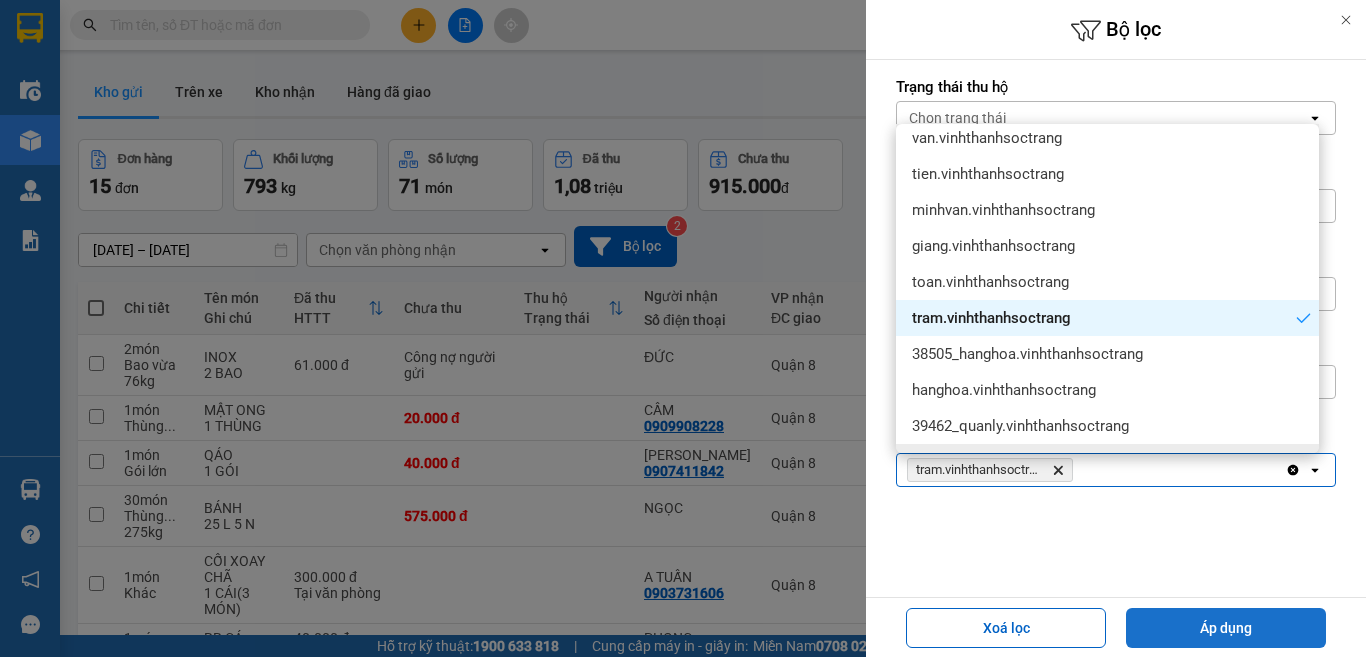 click on "Áp dụng" at bounding box center (1226, 628) 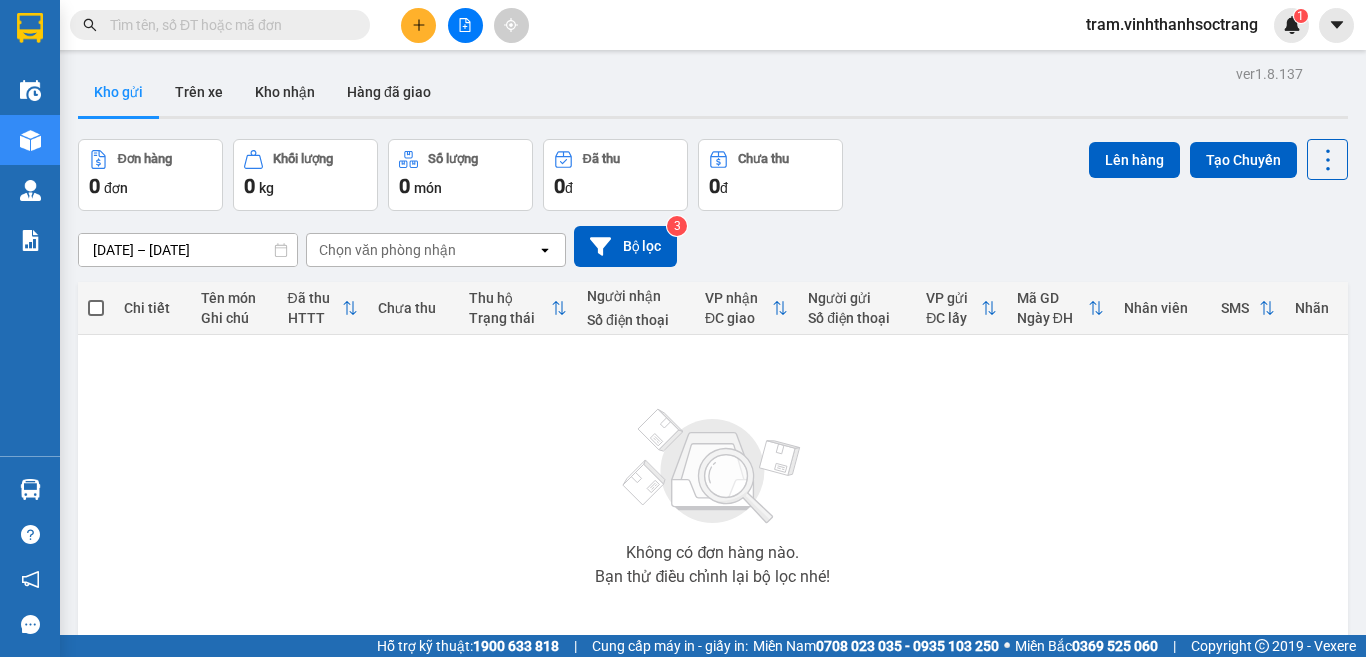 click at bounding box center (228, 25) 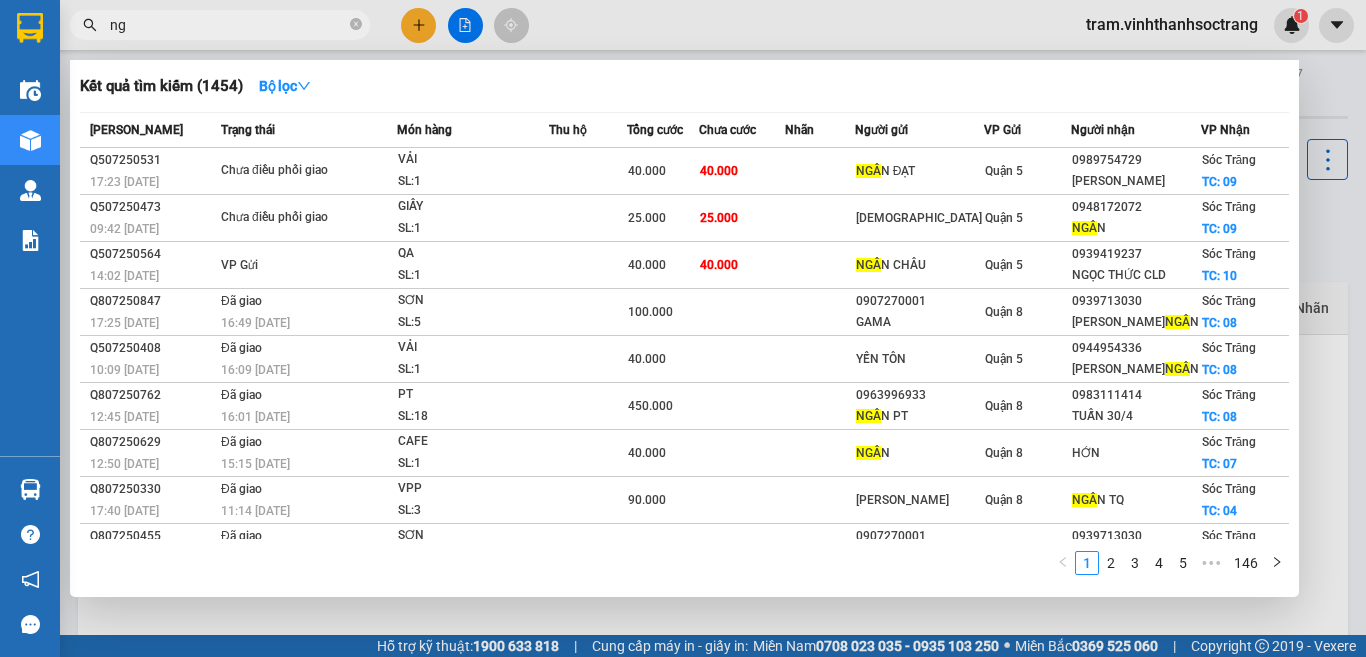 type on "n" 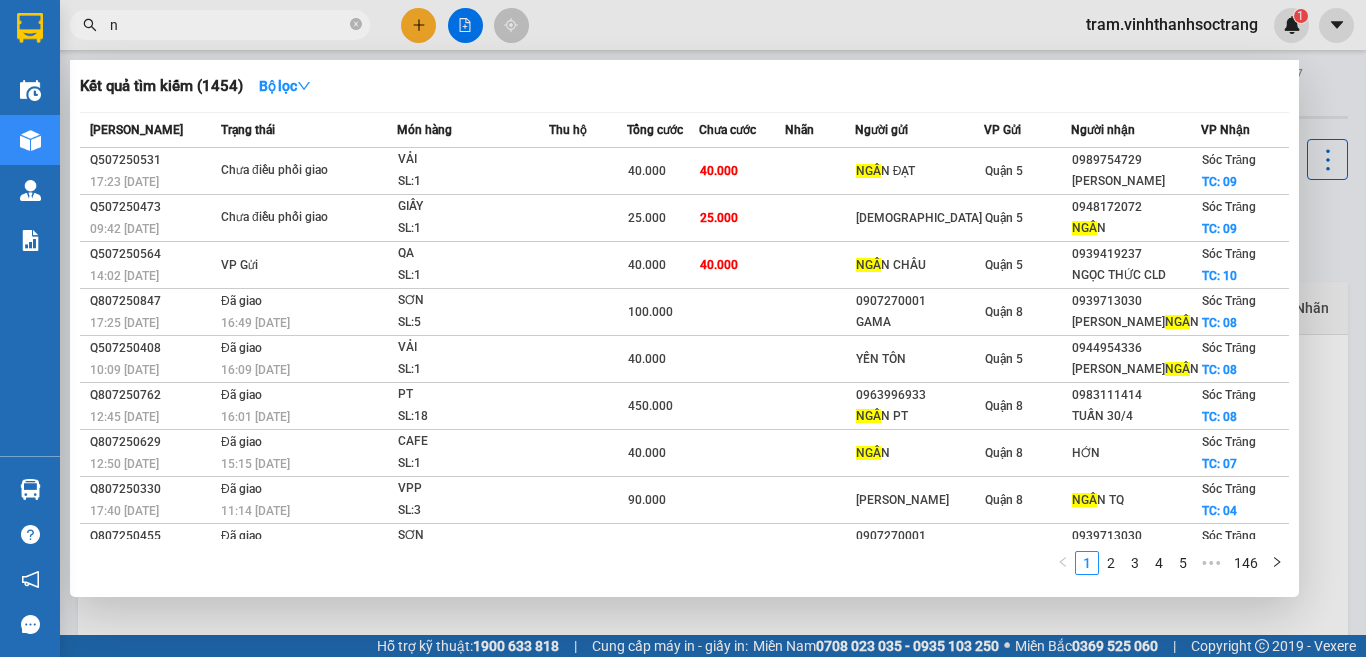 type 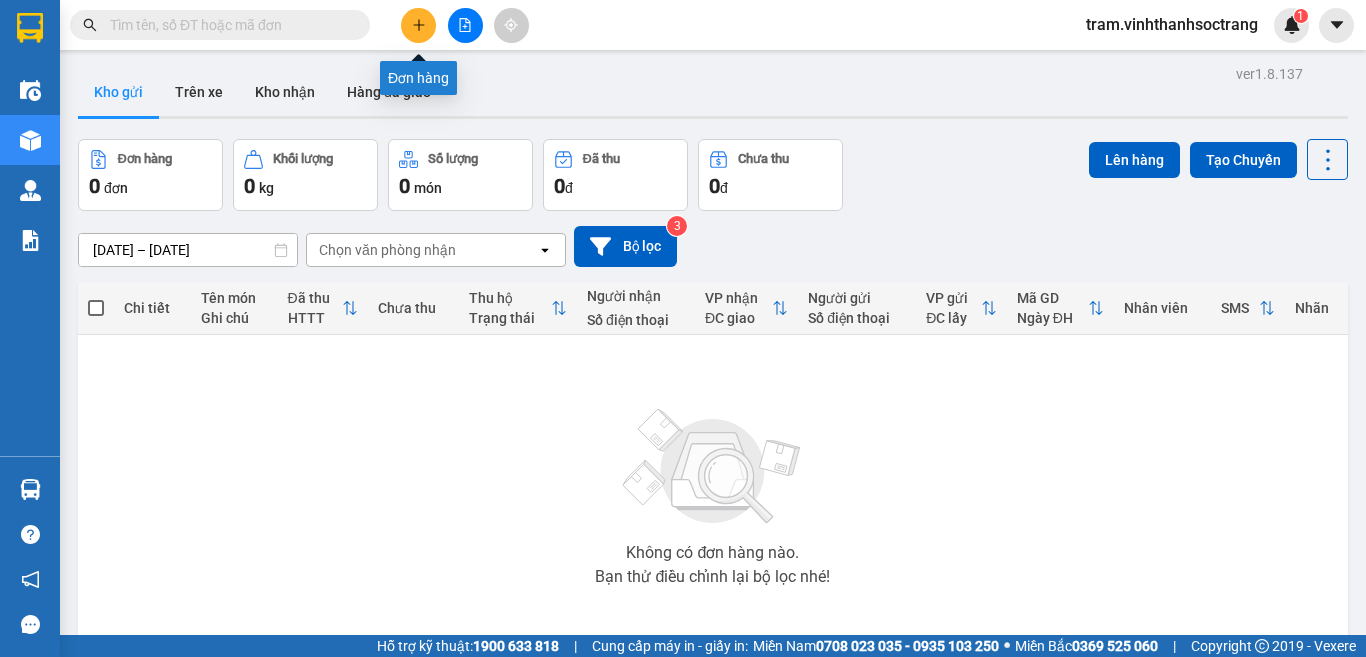 click at bounding box center (418, 25) 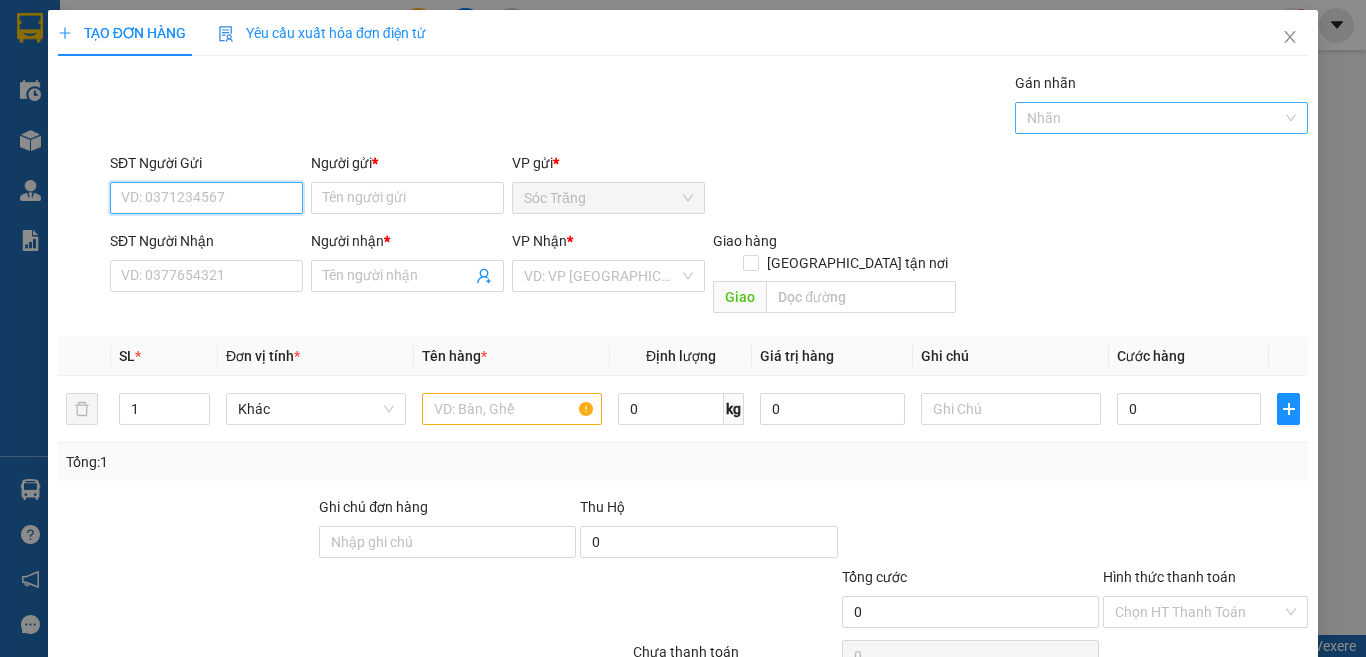click at bounding box center (1152, 118) 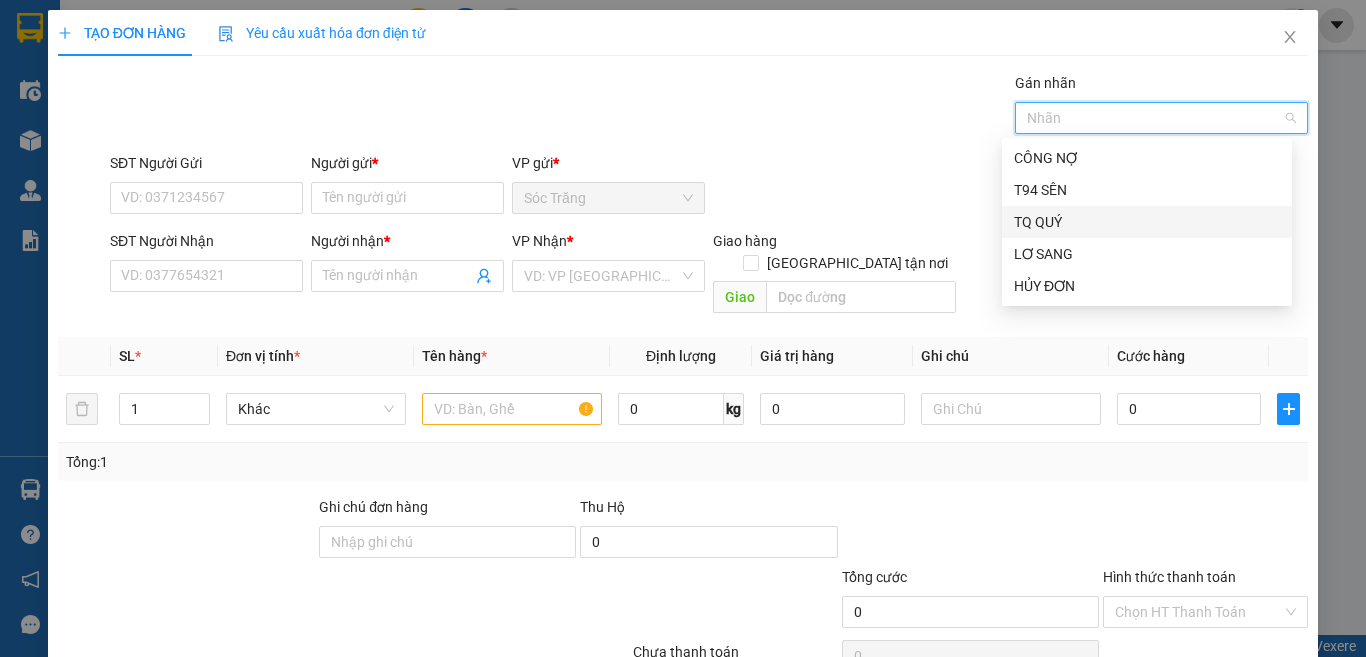 click on "TQ QUÝ" at bounding box center (1147, 222) 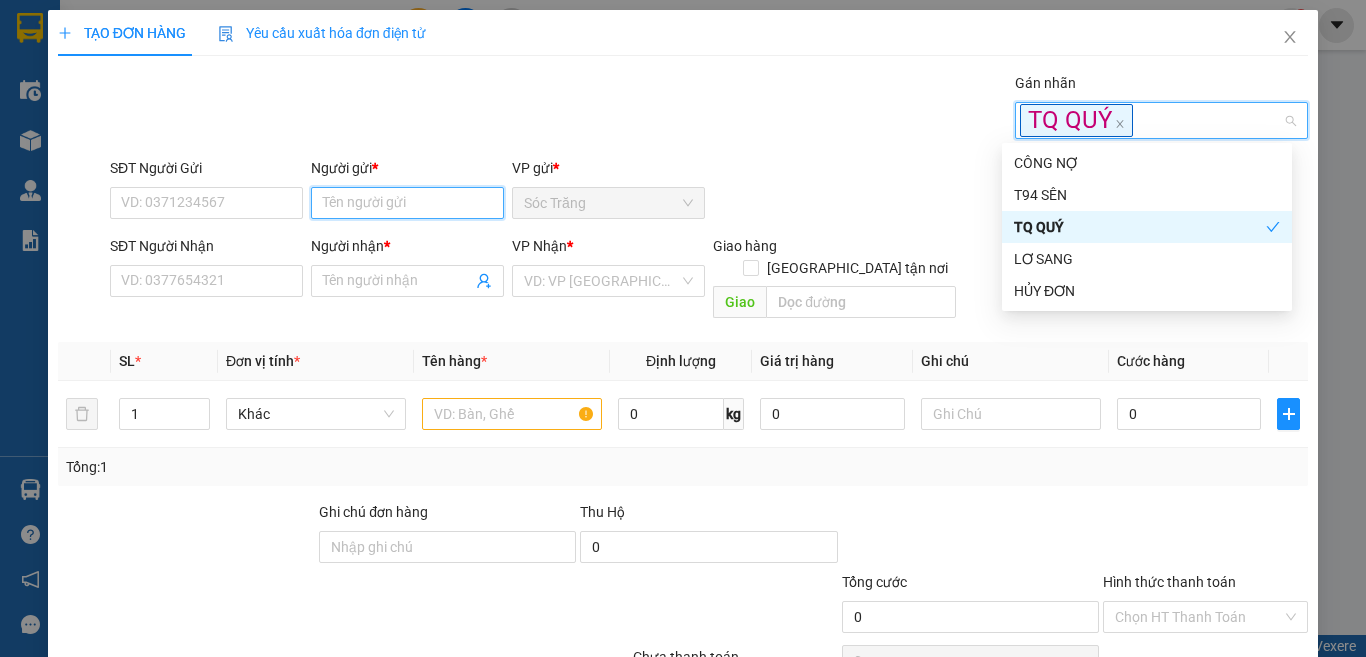 click on "Người gửi  *" at bounding box center [407, 203] 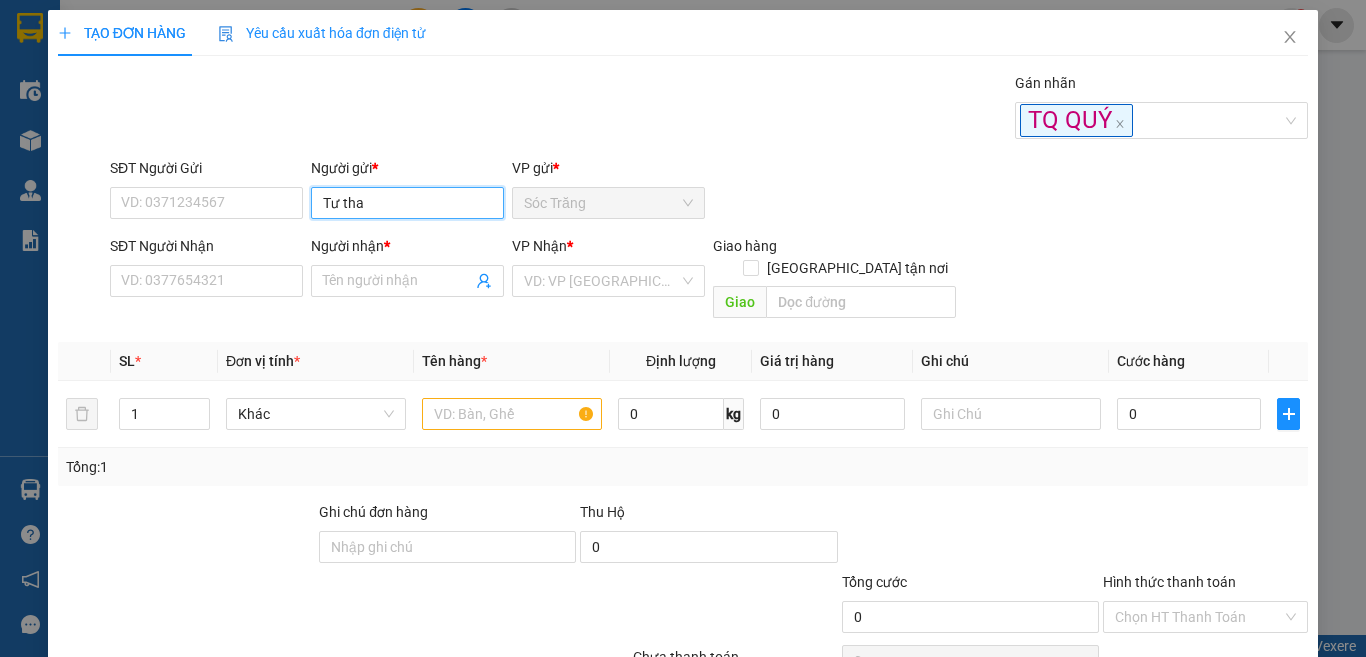 type on "Tư thao" 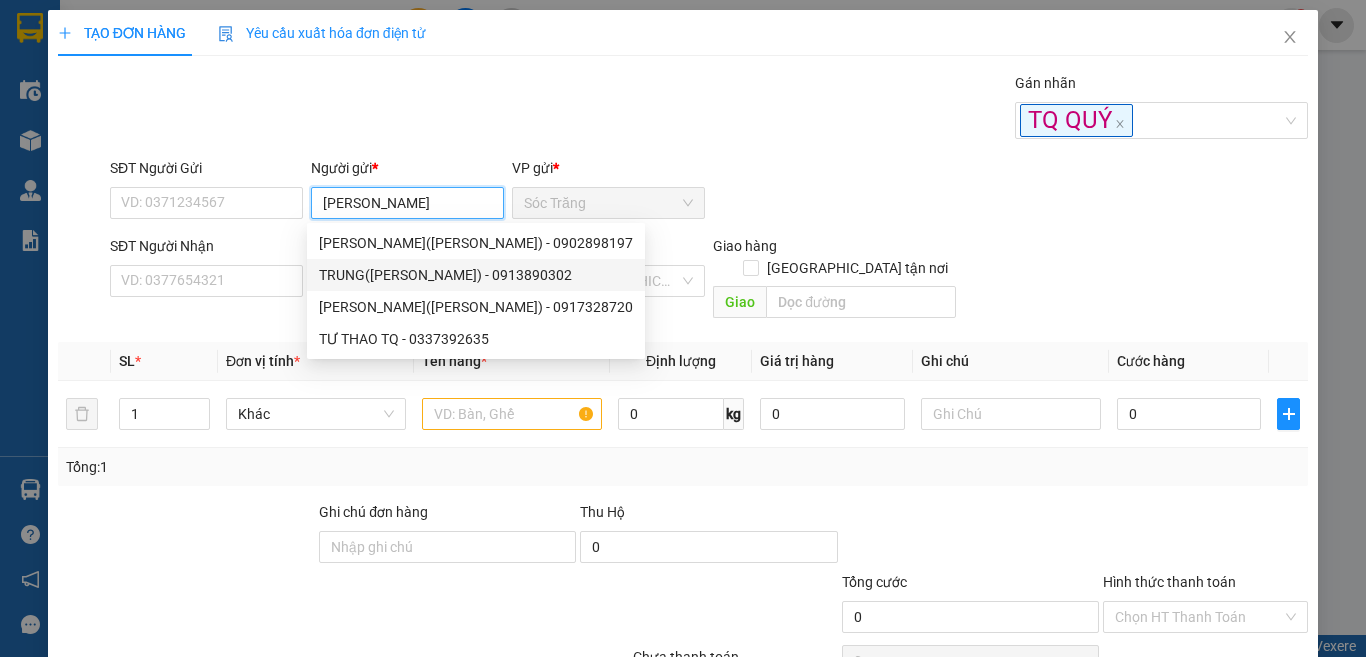 type on "0913890302" 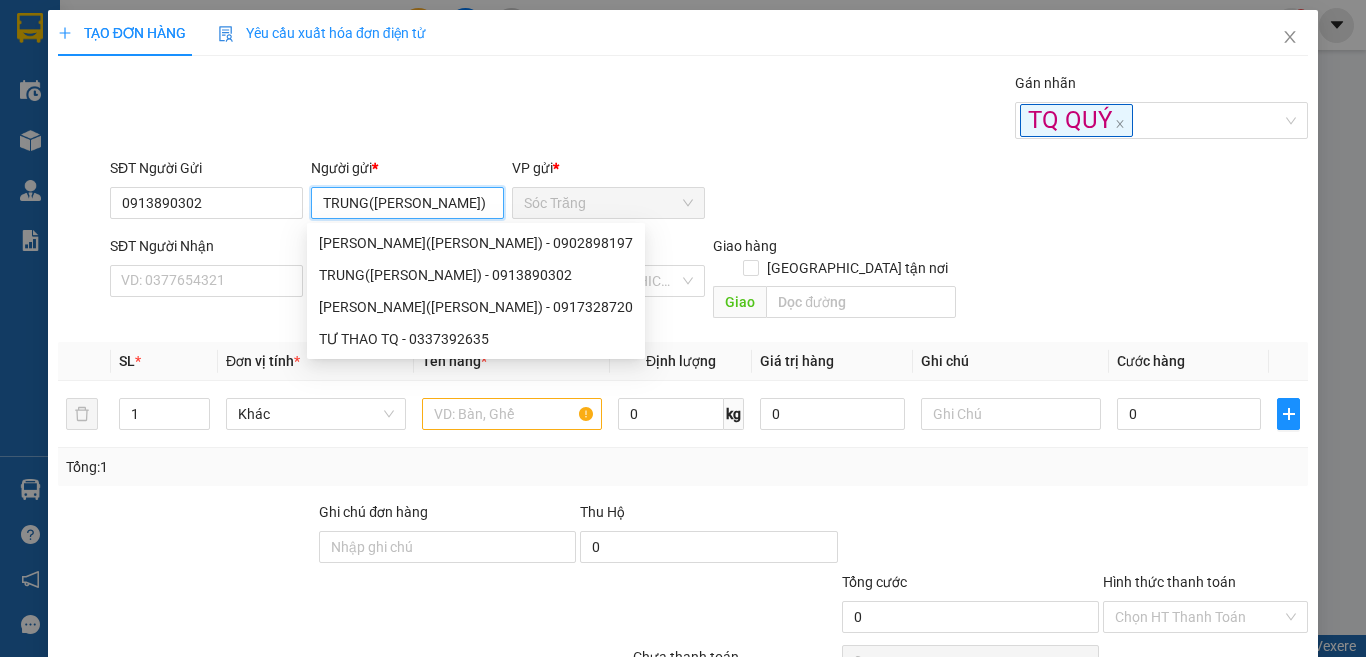 type on "TRUNG(TƯ THAO)" 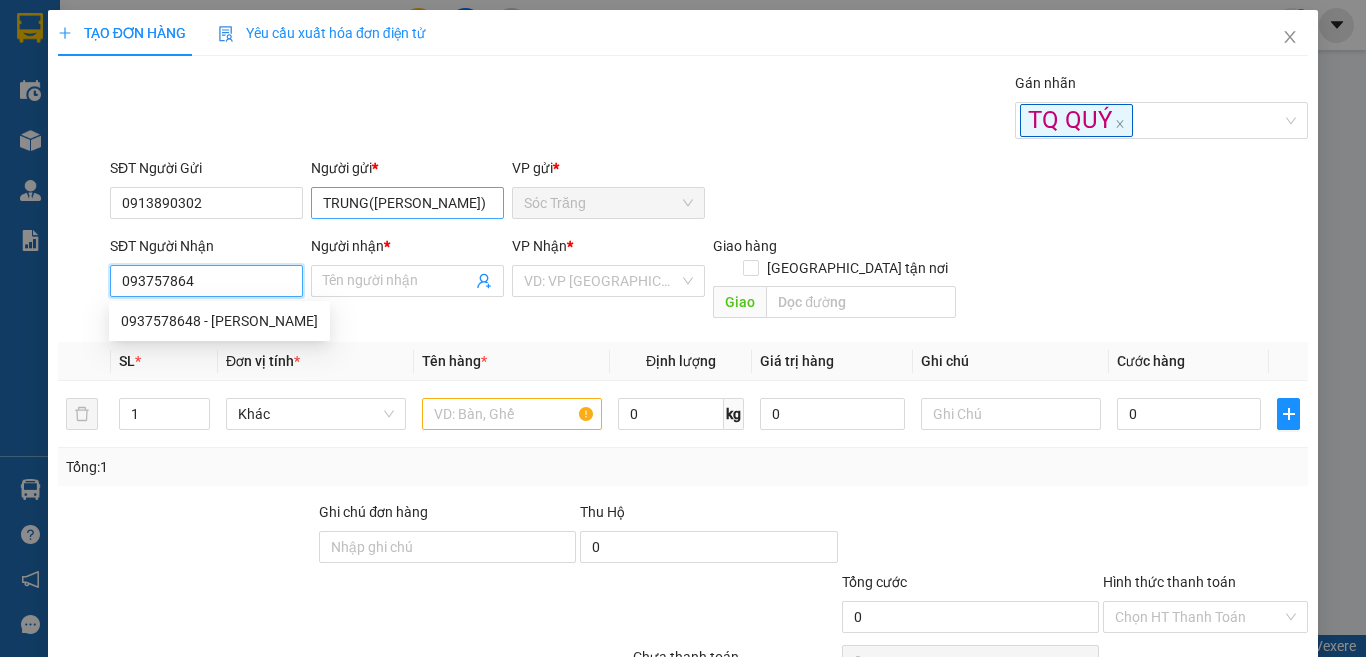 type on "0937578648" 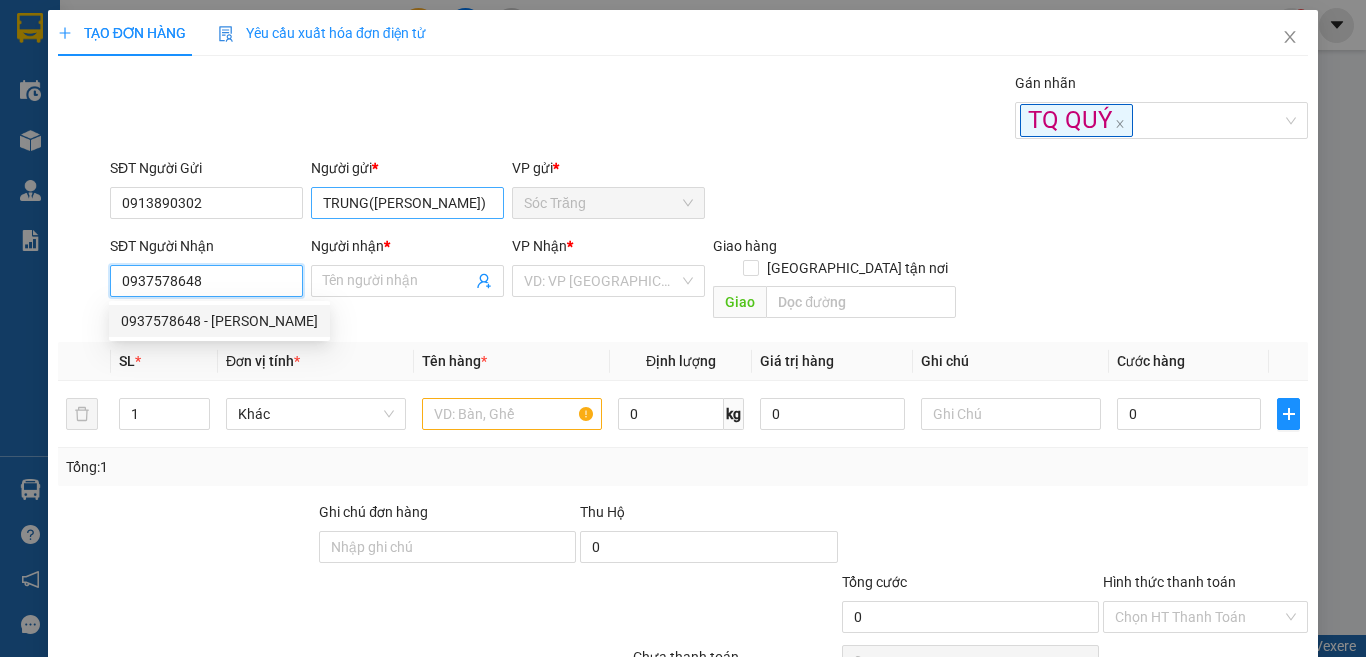 type on "Như Nguyễn" 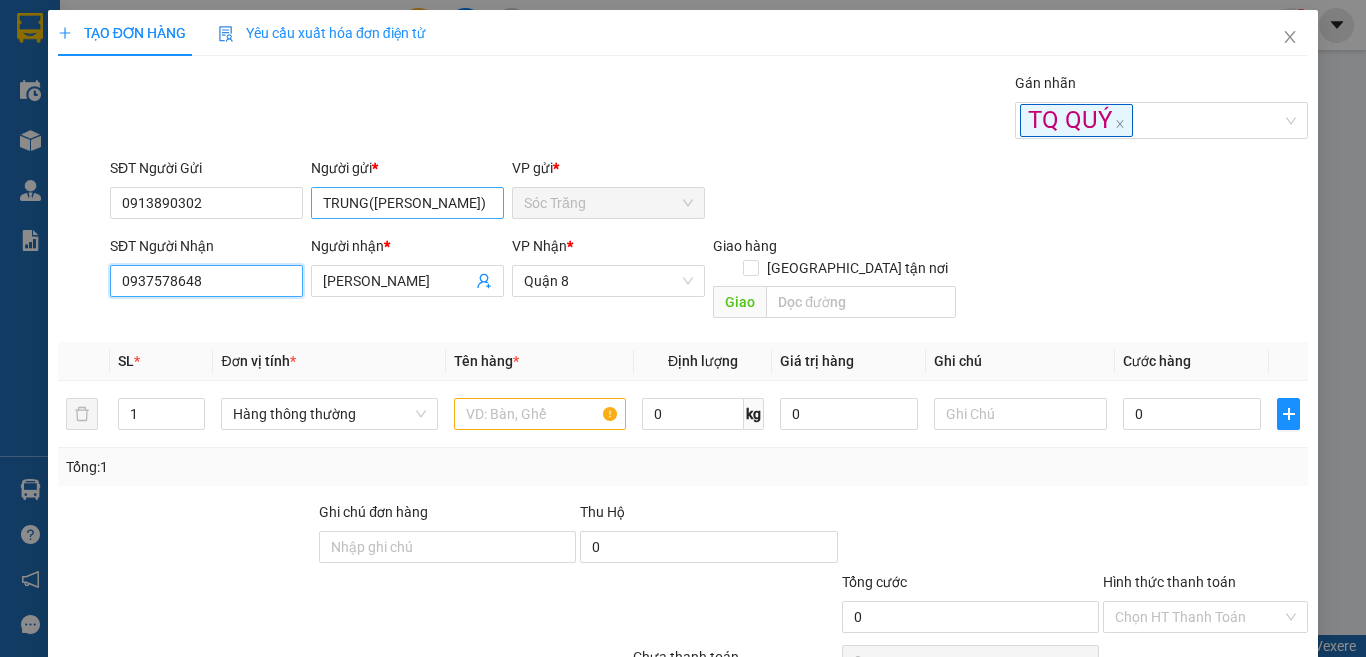 type on "0937578648" 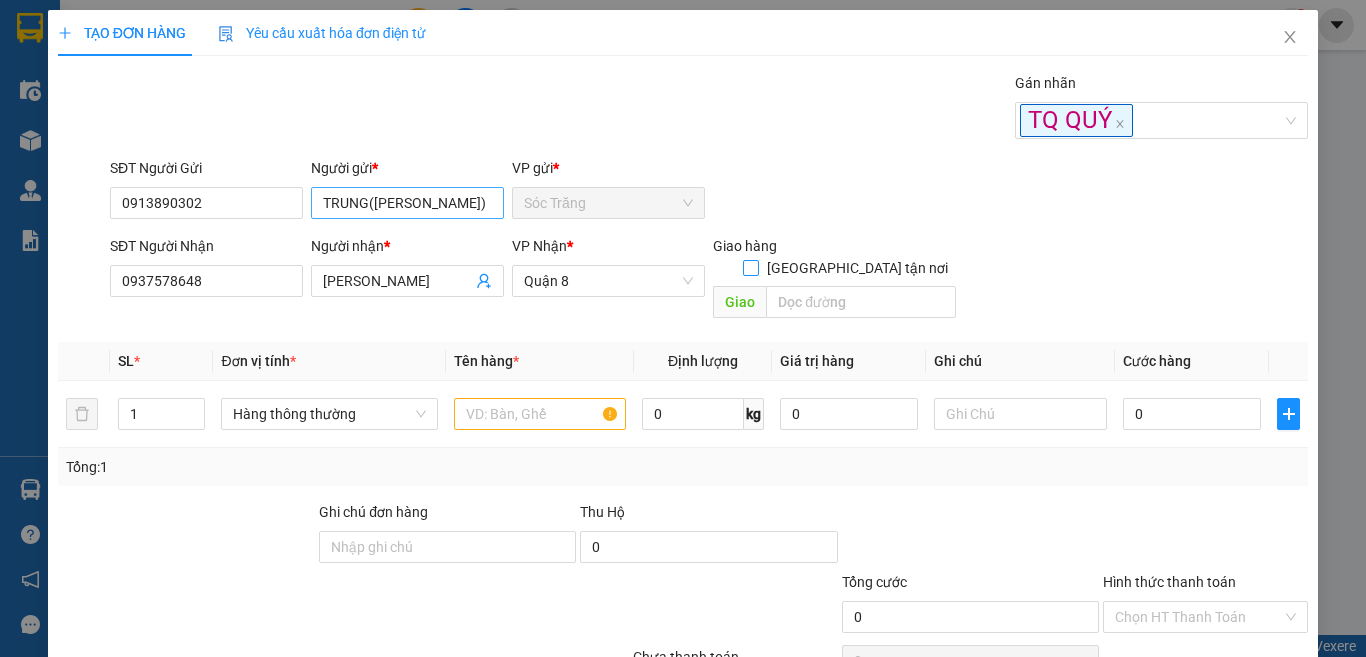 click on "[GEOGRAPHIC_DATA][PERSON_NAME] nơi" at bounding box center [750, 267] 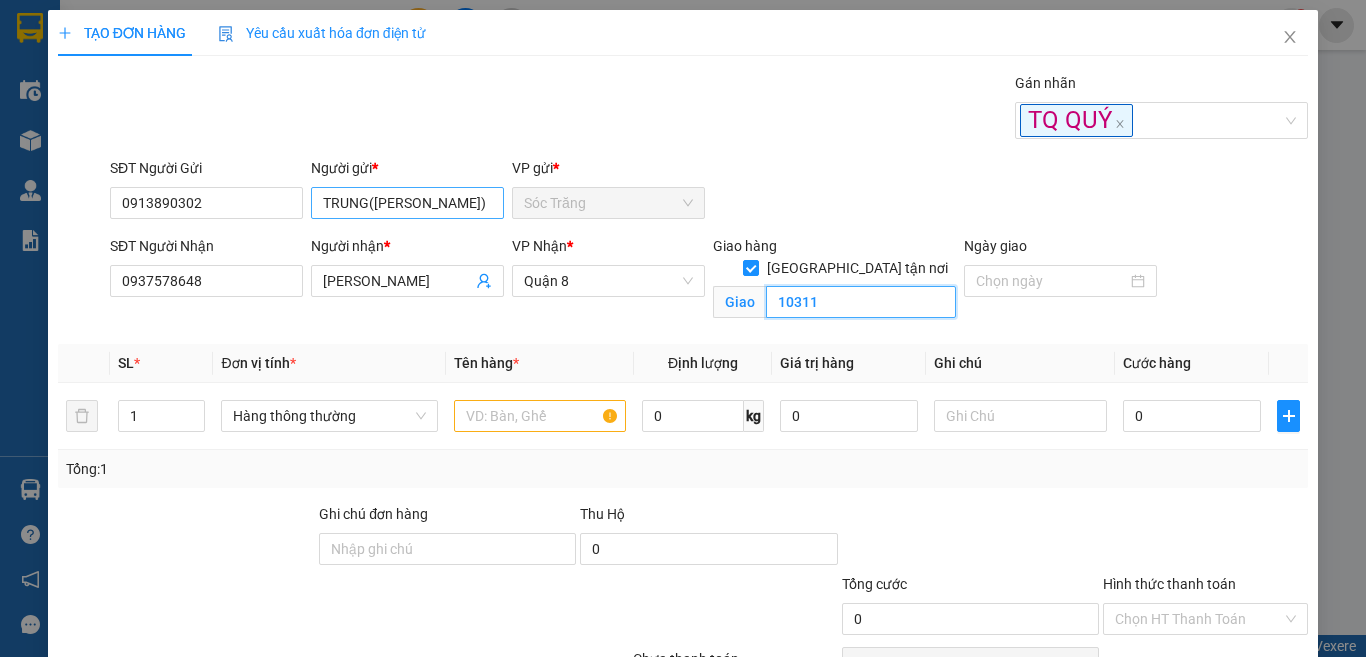 type on "10311" 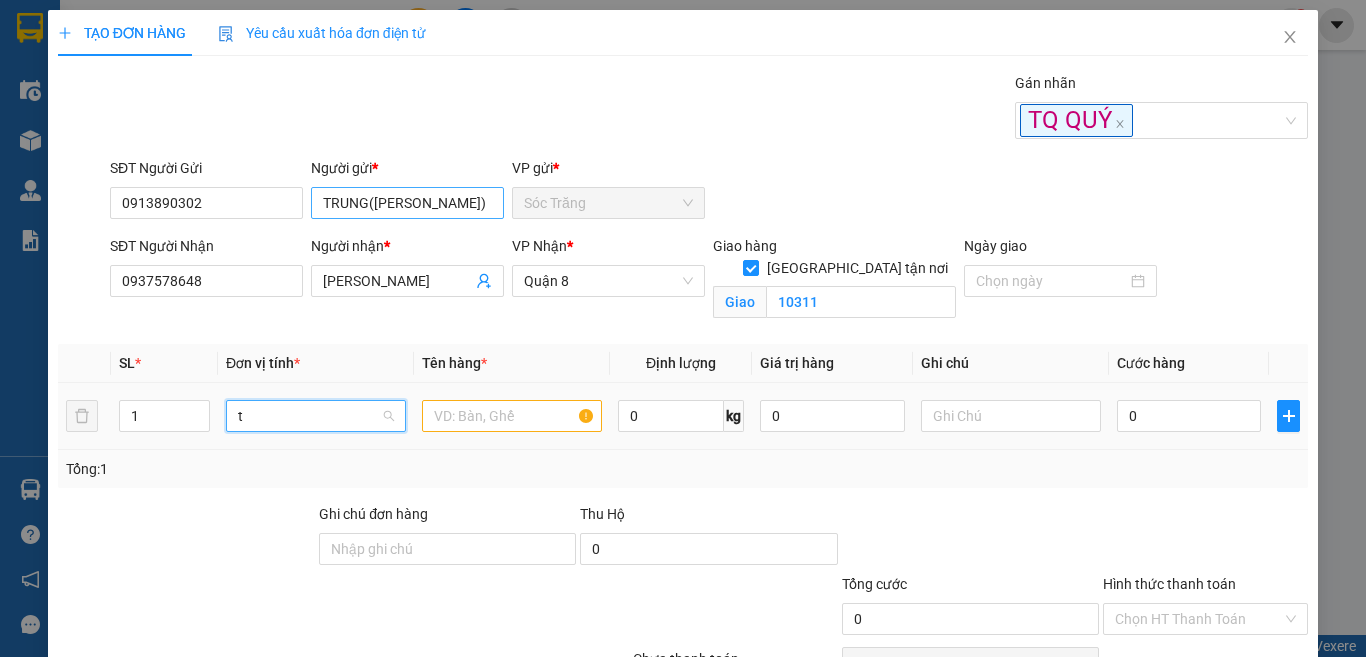 type on "th" 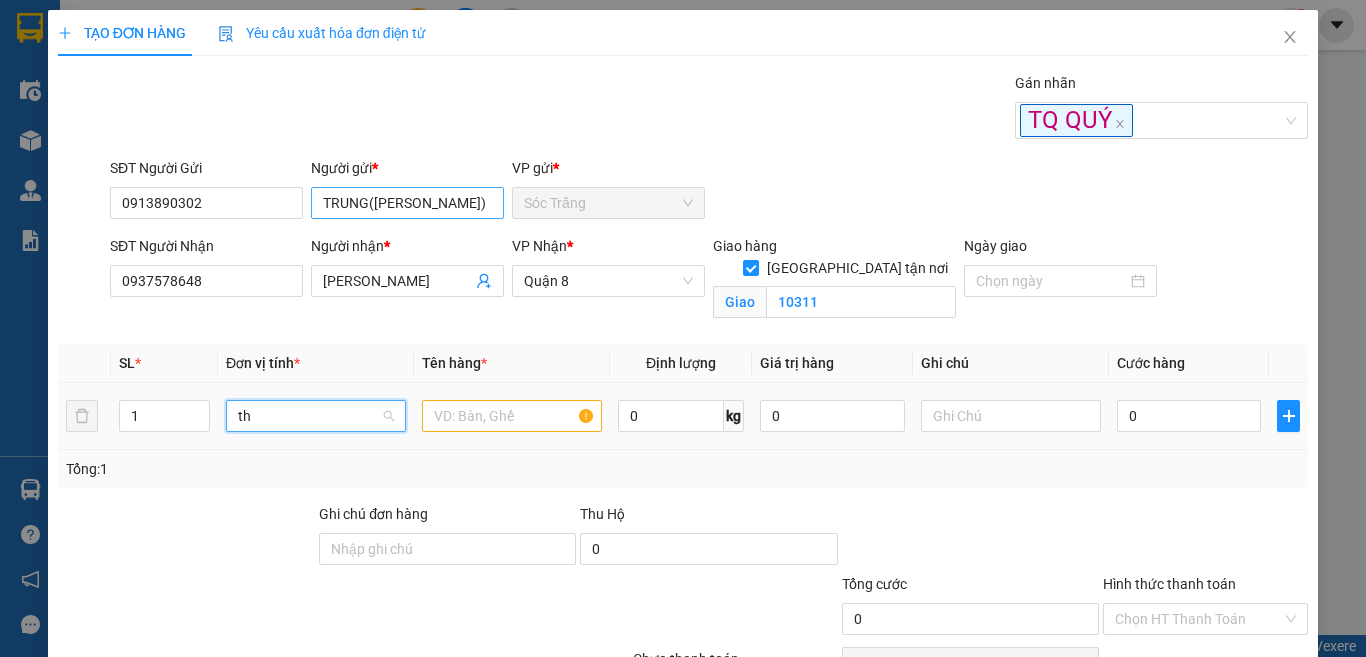 scroll, scrollTop: 0, scrollLeft: 0, axis: both 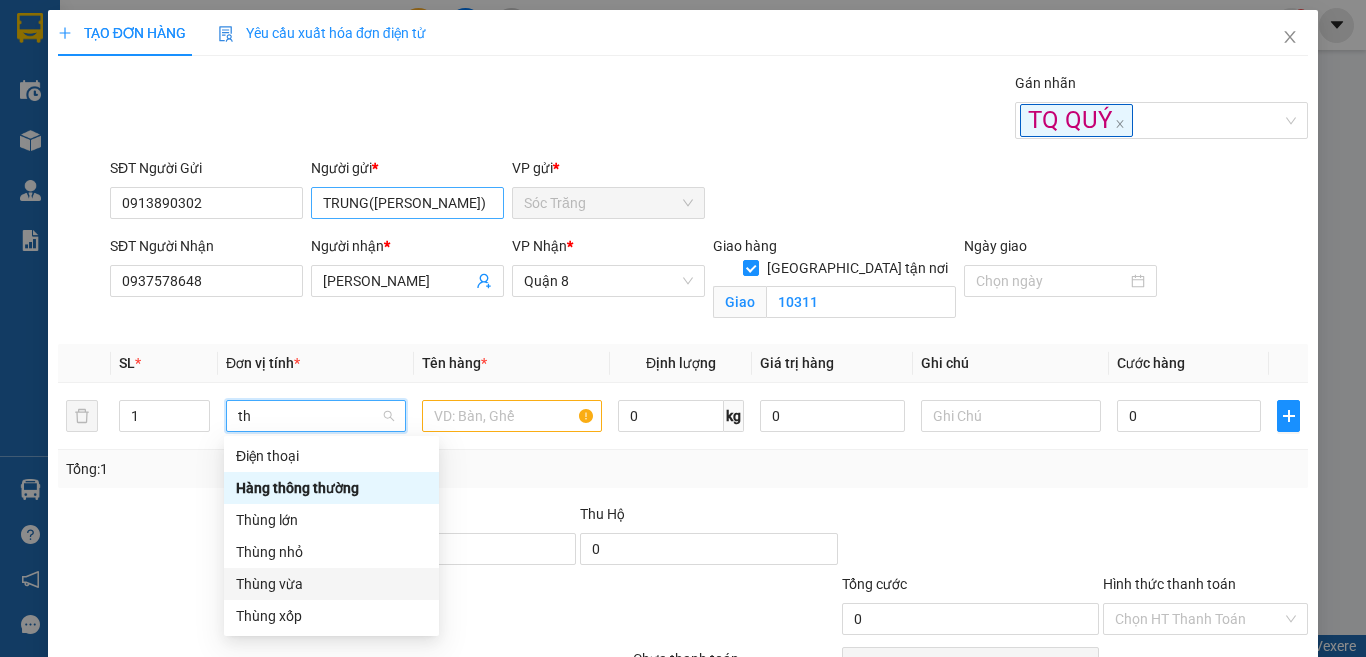 type 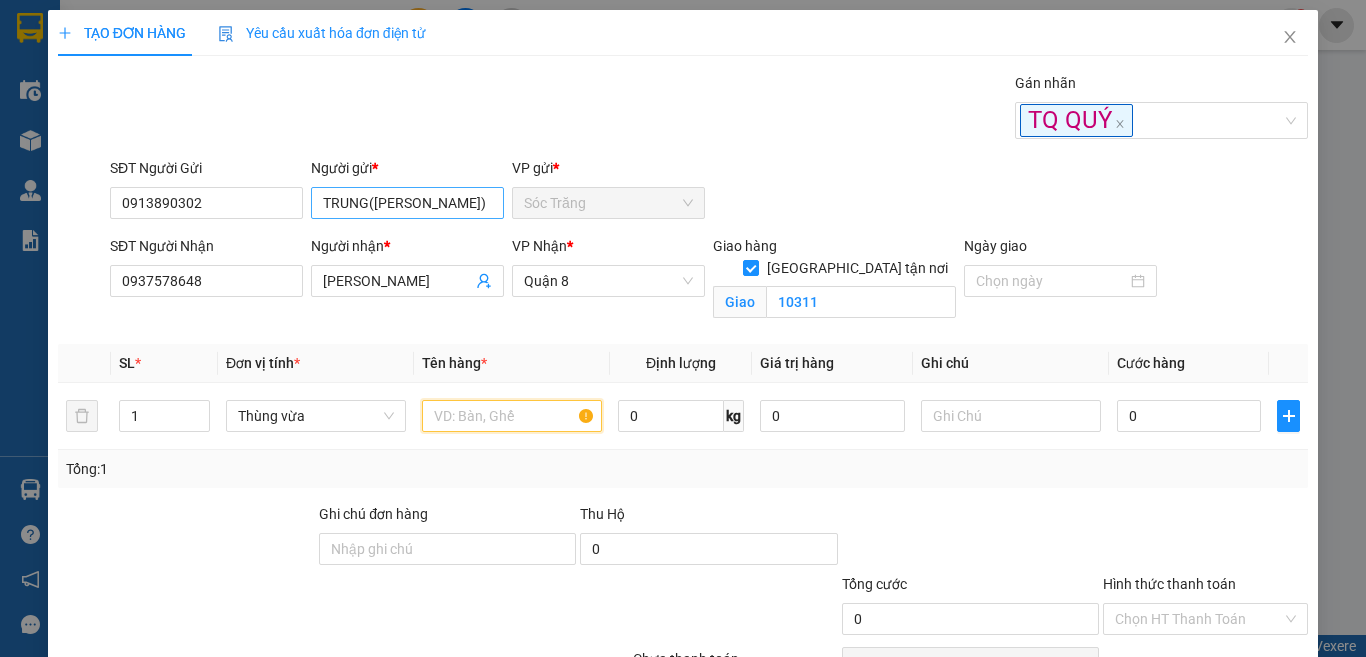 type on "d" 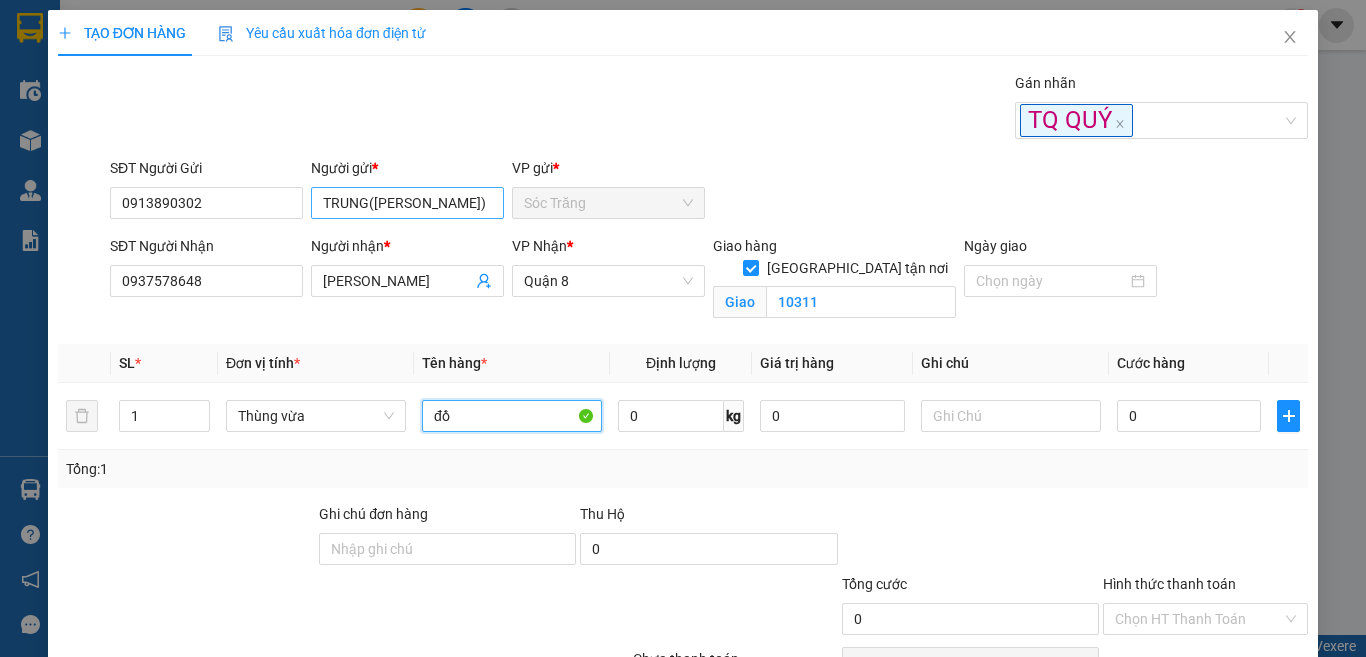 type on "đồ" 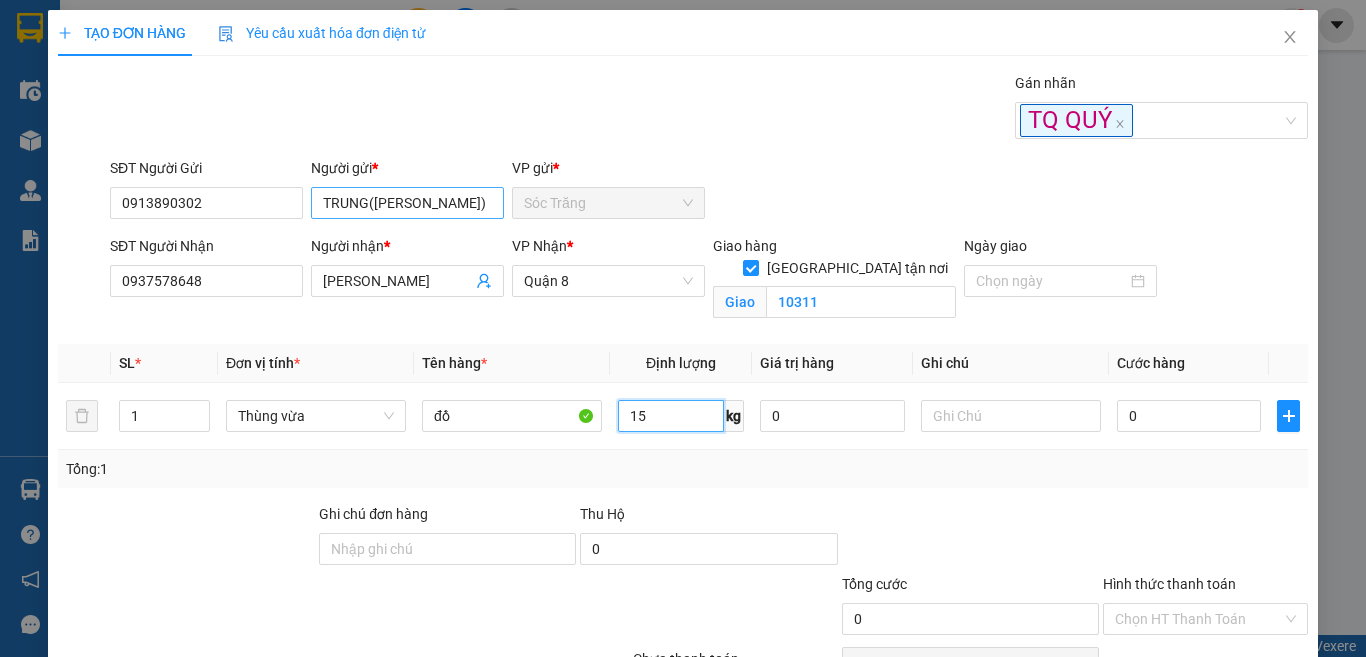 type on "15" 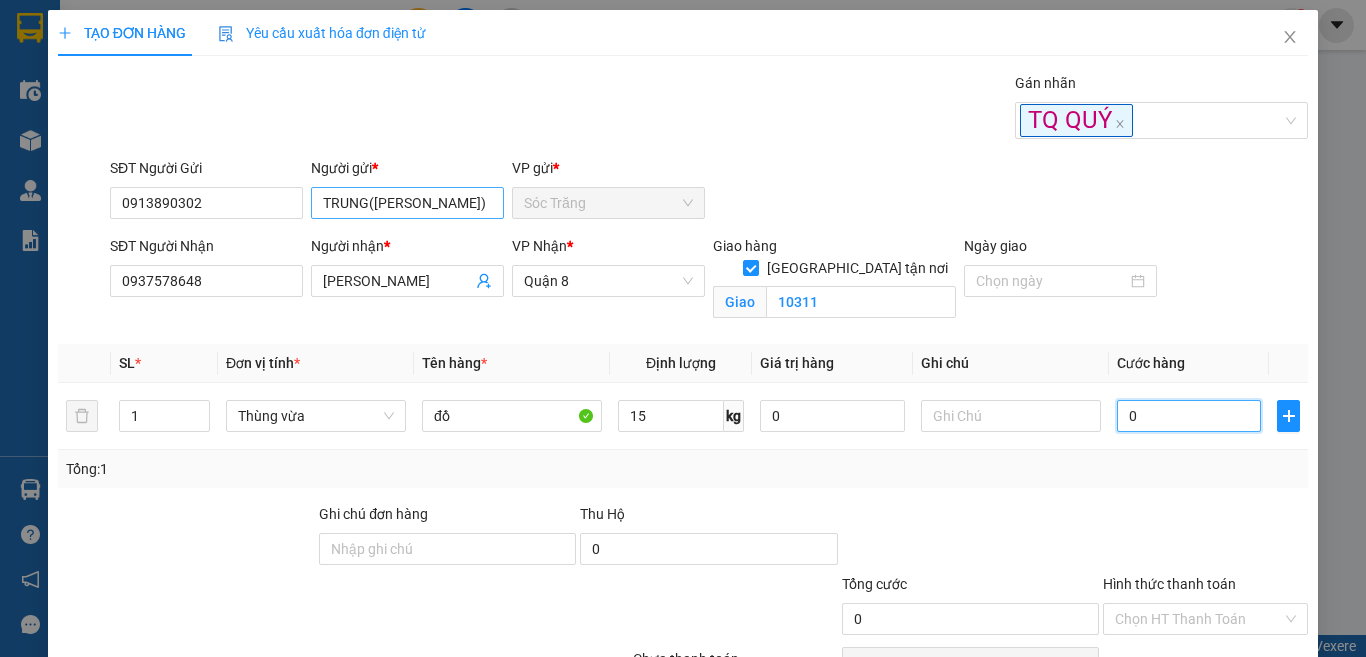 type on "3" 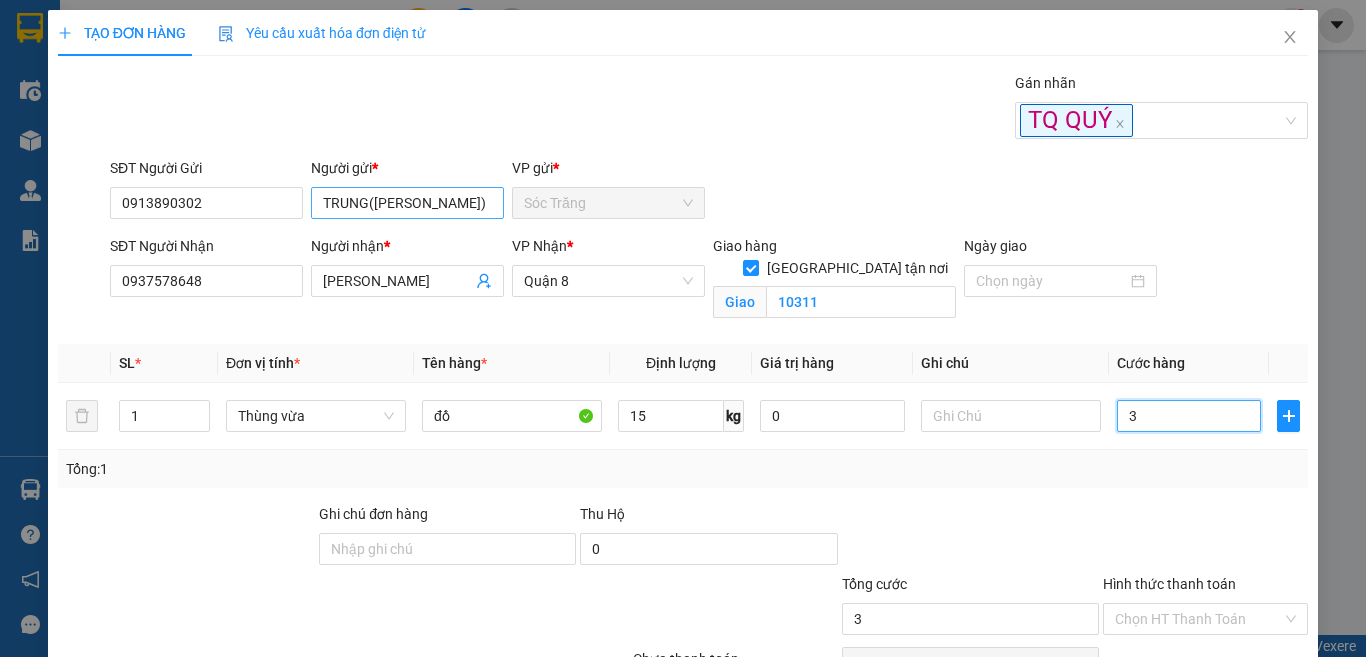 type on "3" 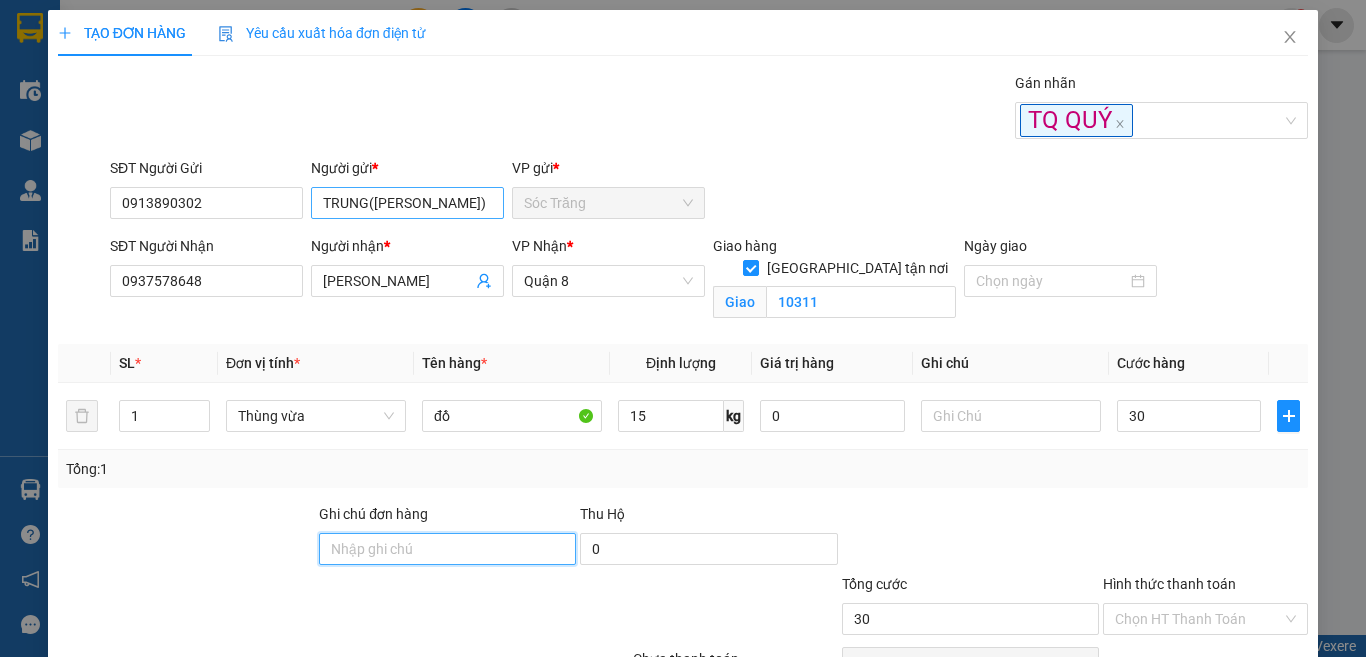 type on "30.000" 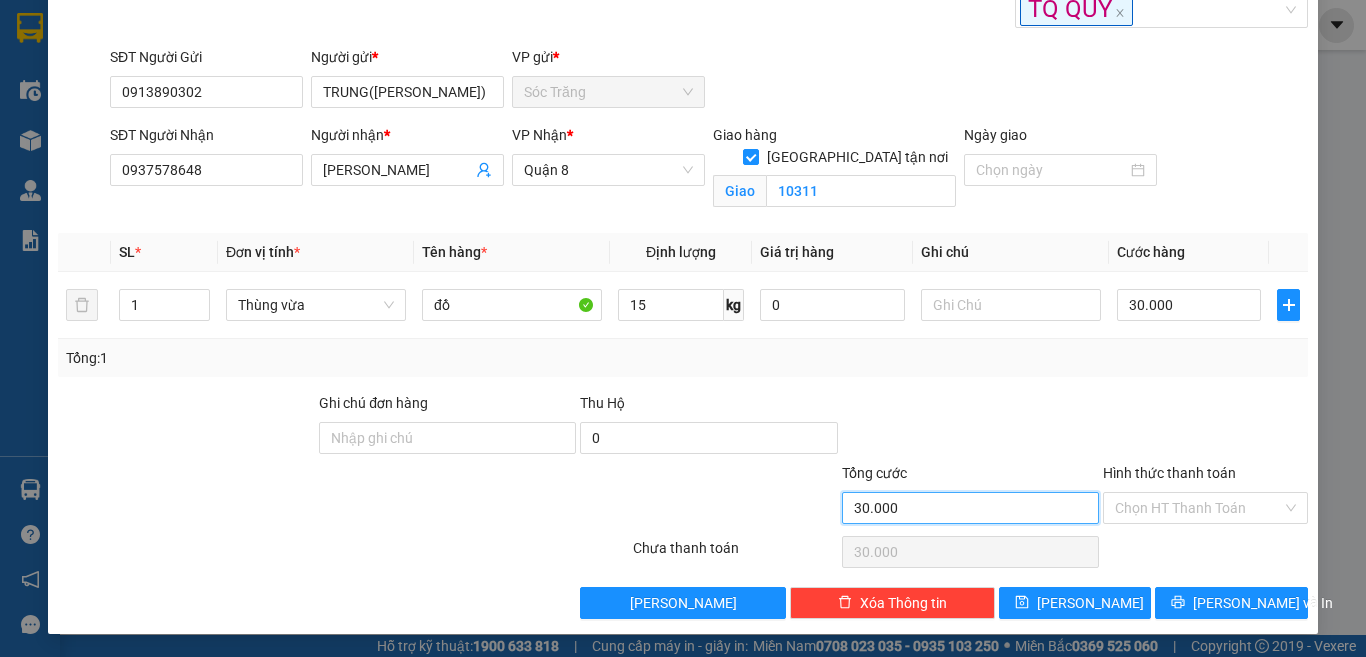 scroll, scrollTop: 112, scrollLeft: 0, axis: vertical 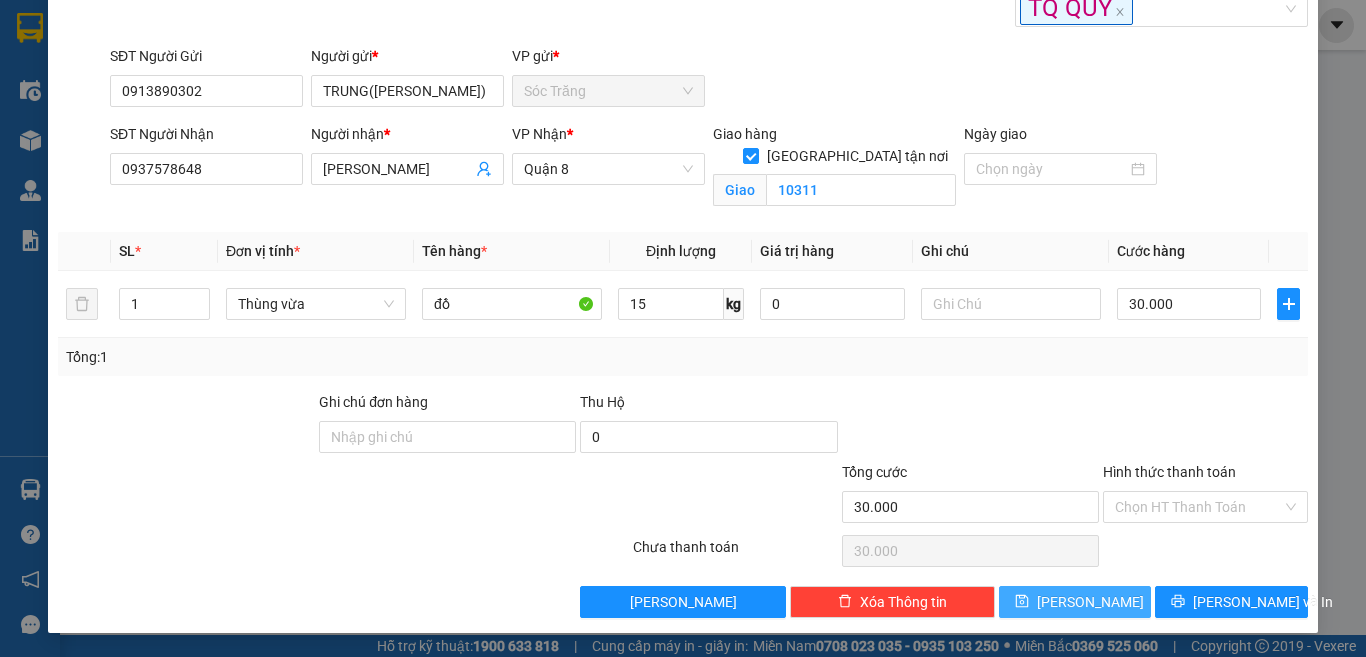 click on "Lưu" at bounding box center (1090, 602) 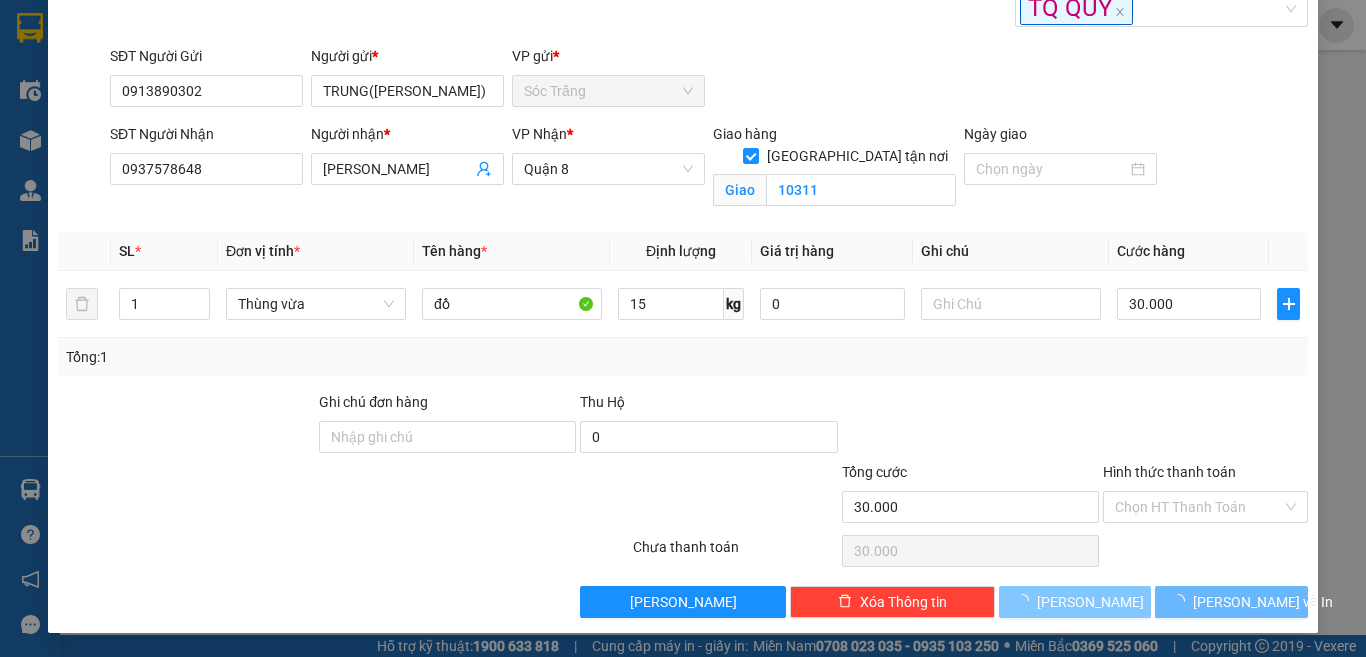 type 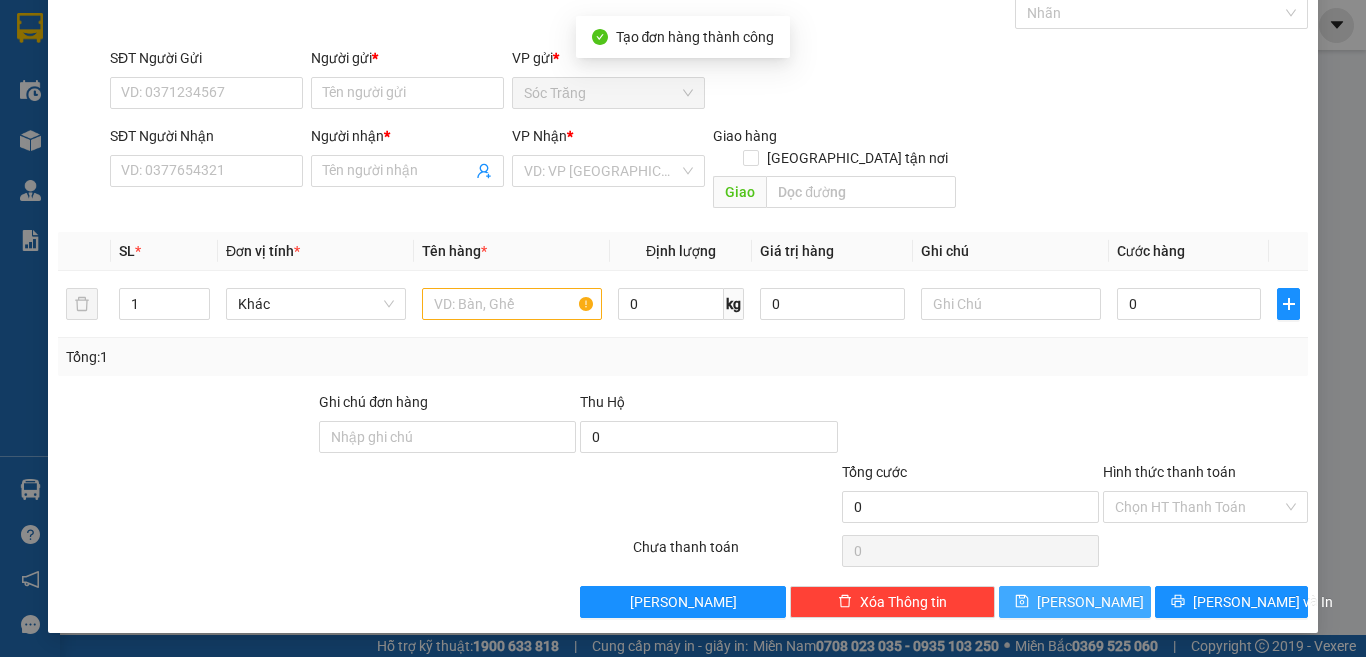 scroll, scrollTop: 83, scrollLeft: 0, axis: vertical 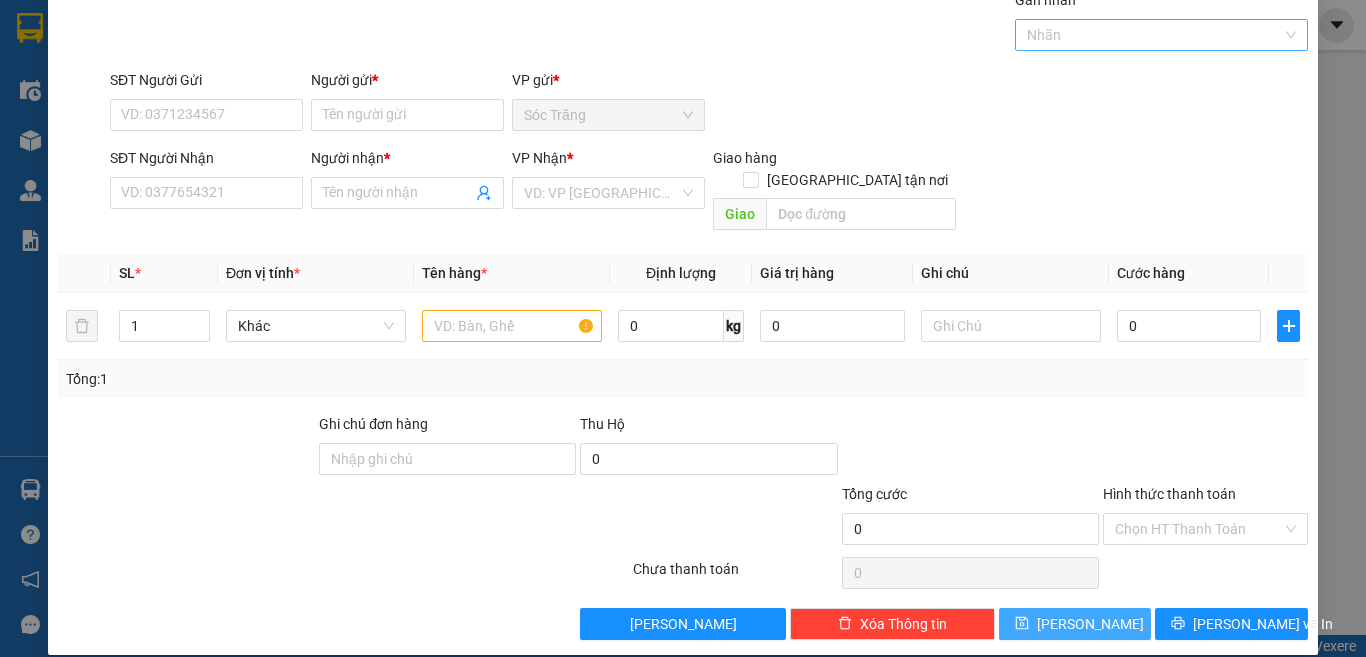 click at bounding box center (1152, 35) 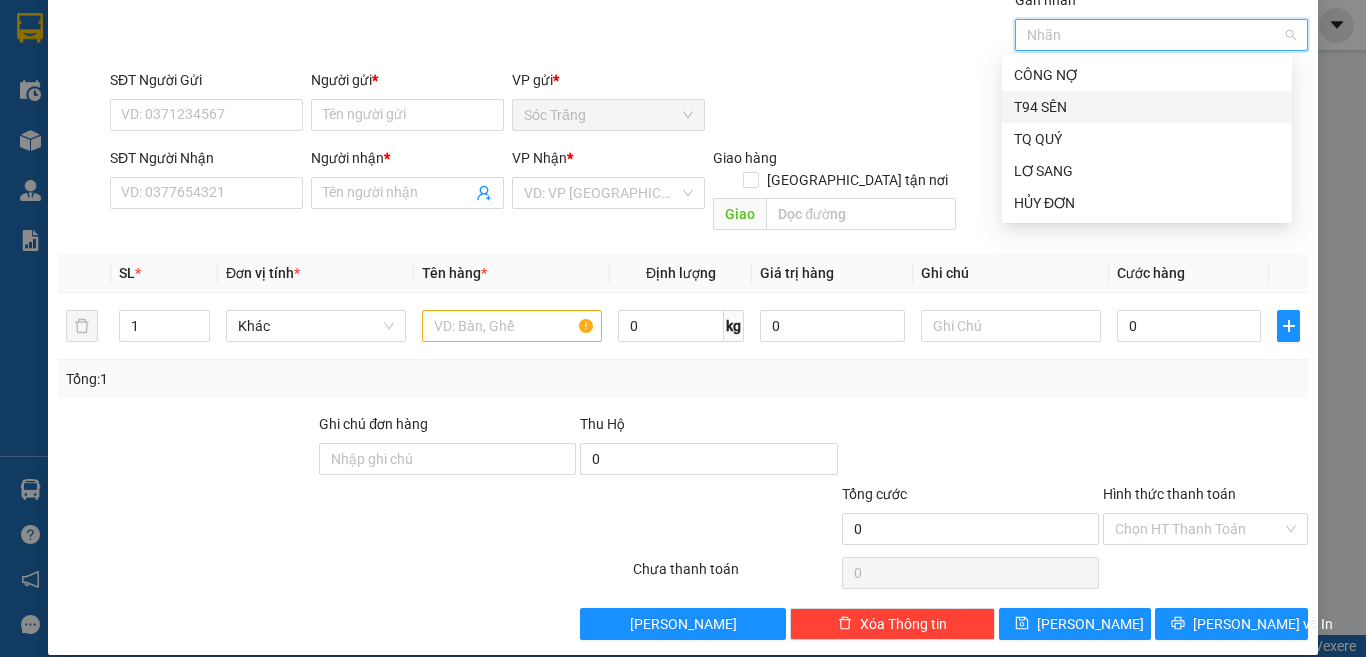 click on "T94 SÊN" at bounding box center [1147, 107] 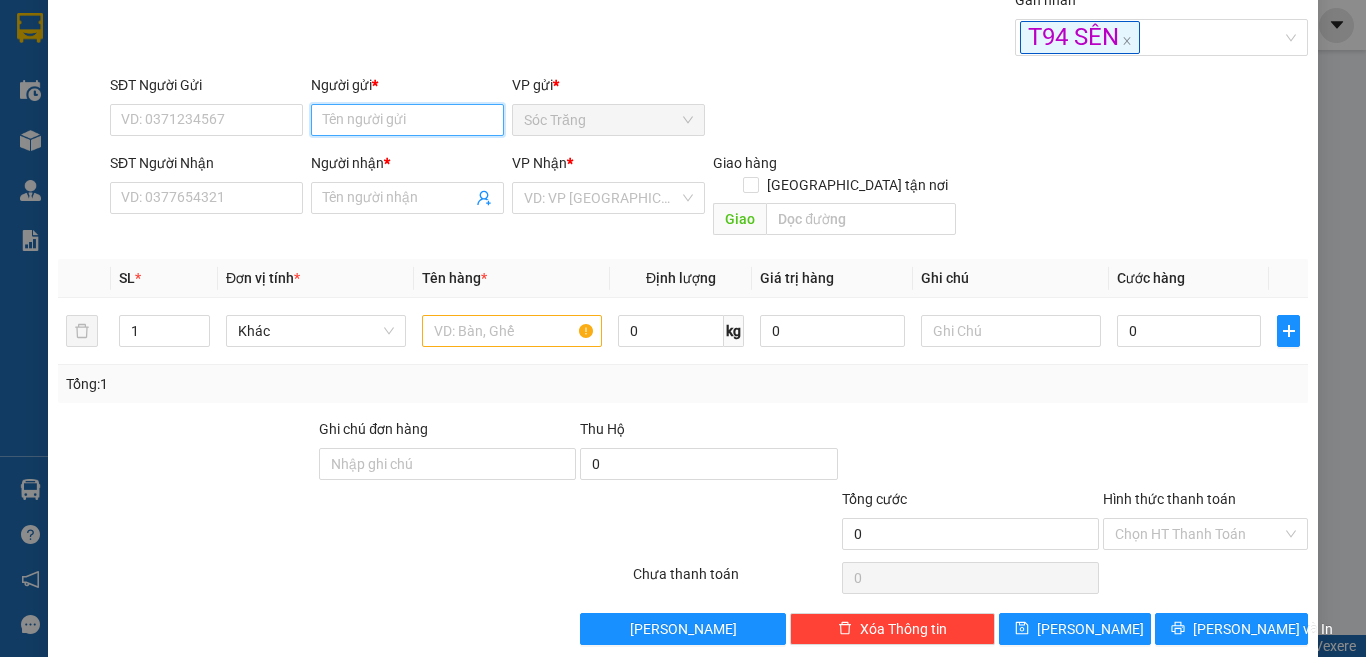 click on "Người gửi  *" at bounding box center [407, 120] 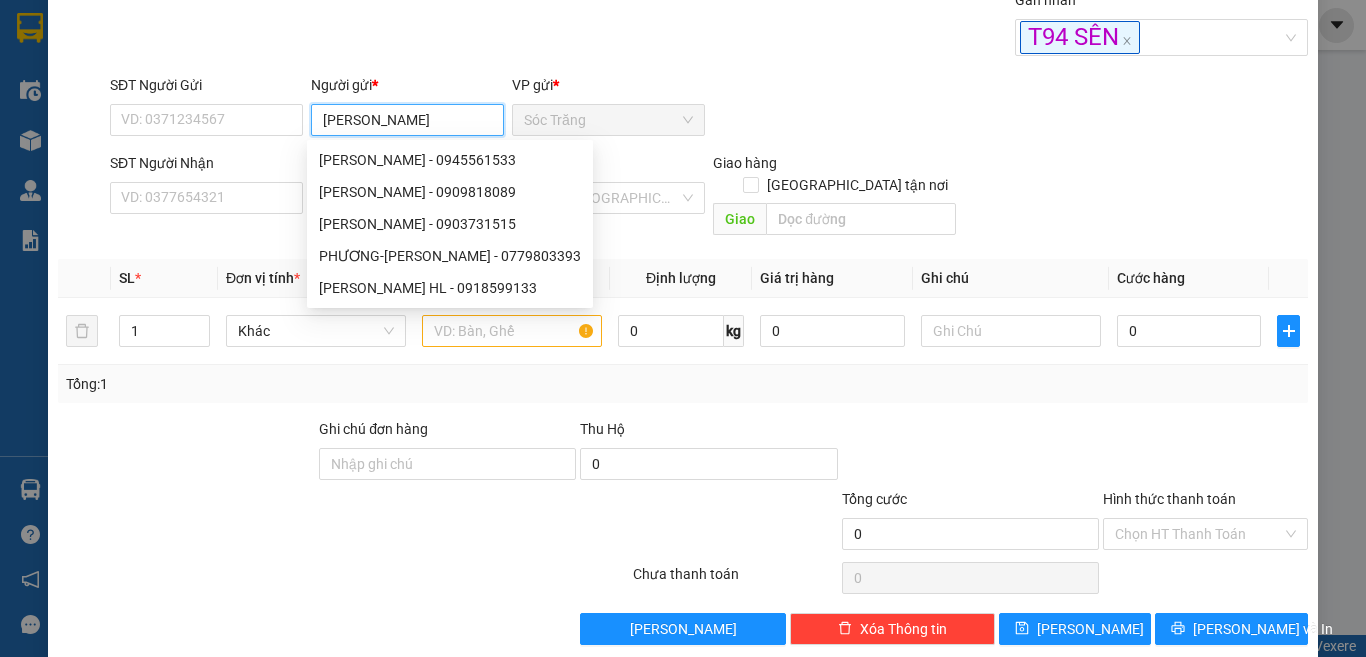 type on "Minh Dũng" 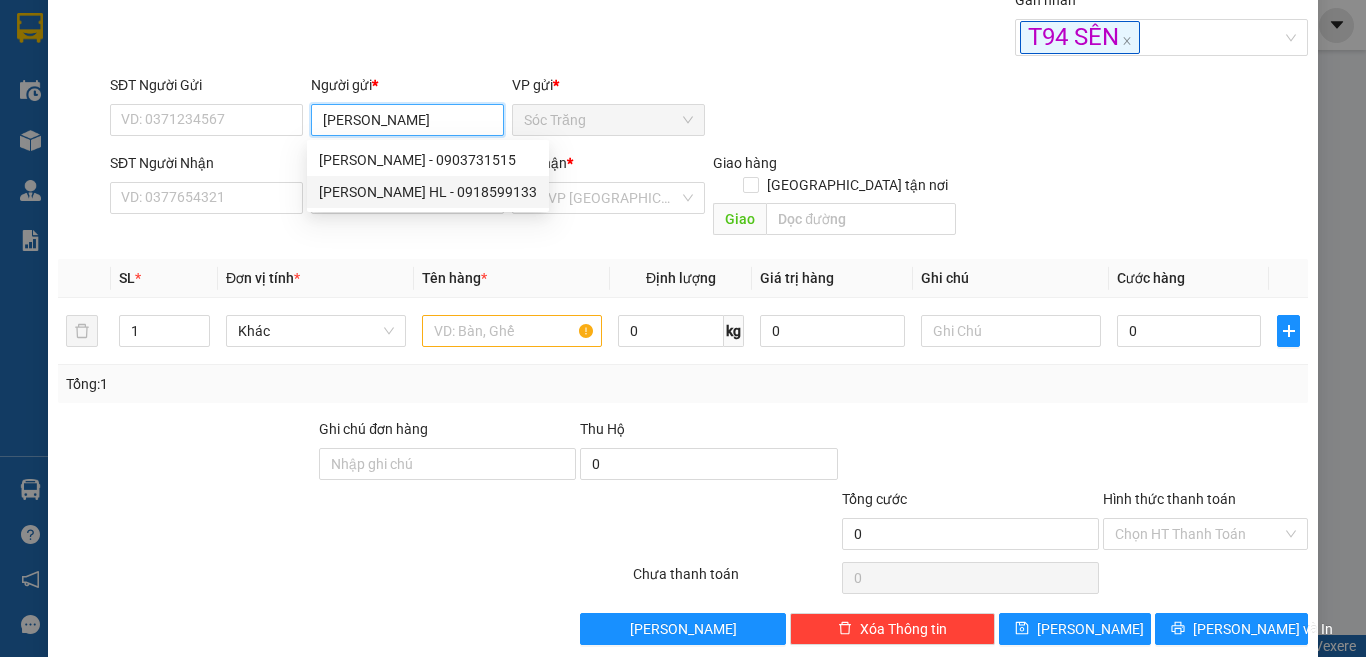 type on "0918599133" 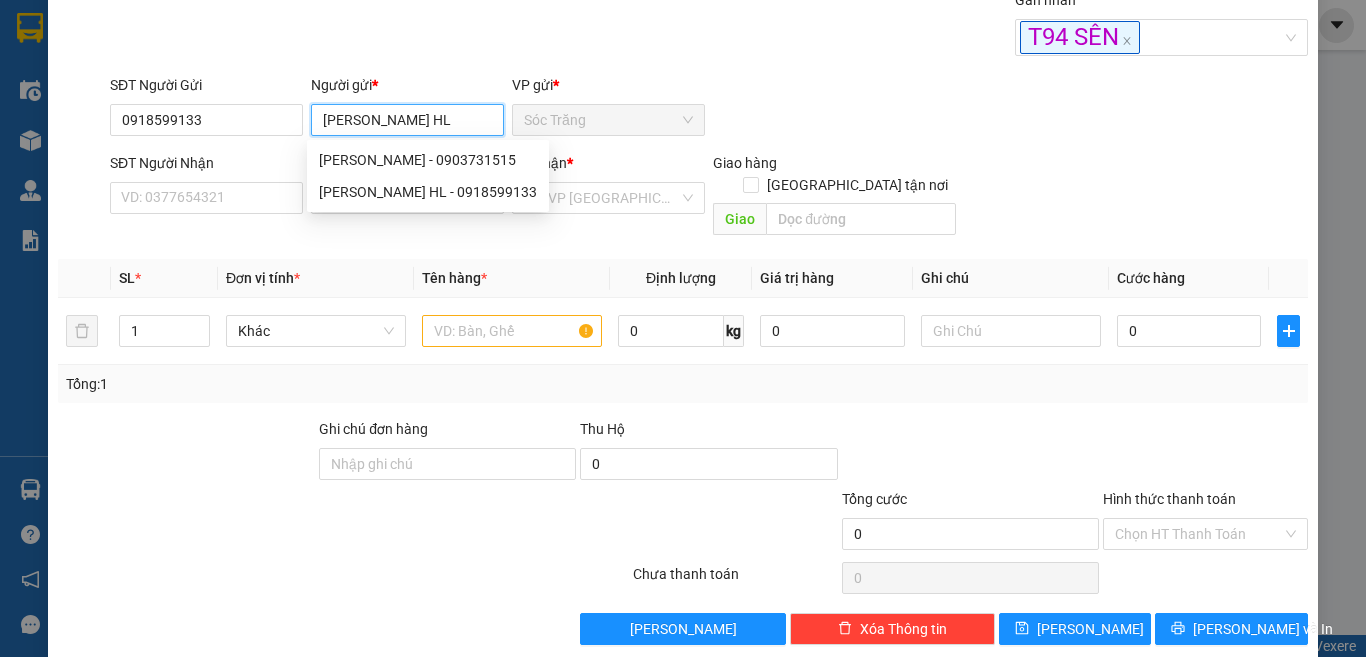 type on "MINH DŨNG HL" 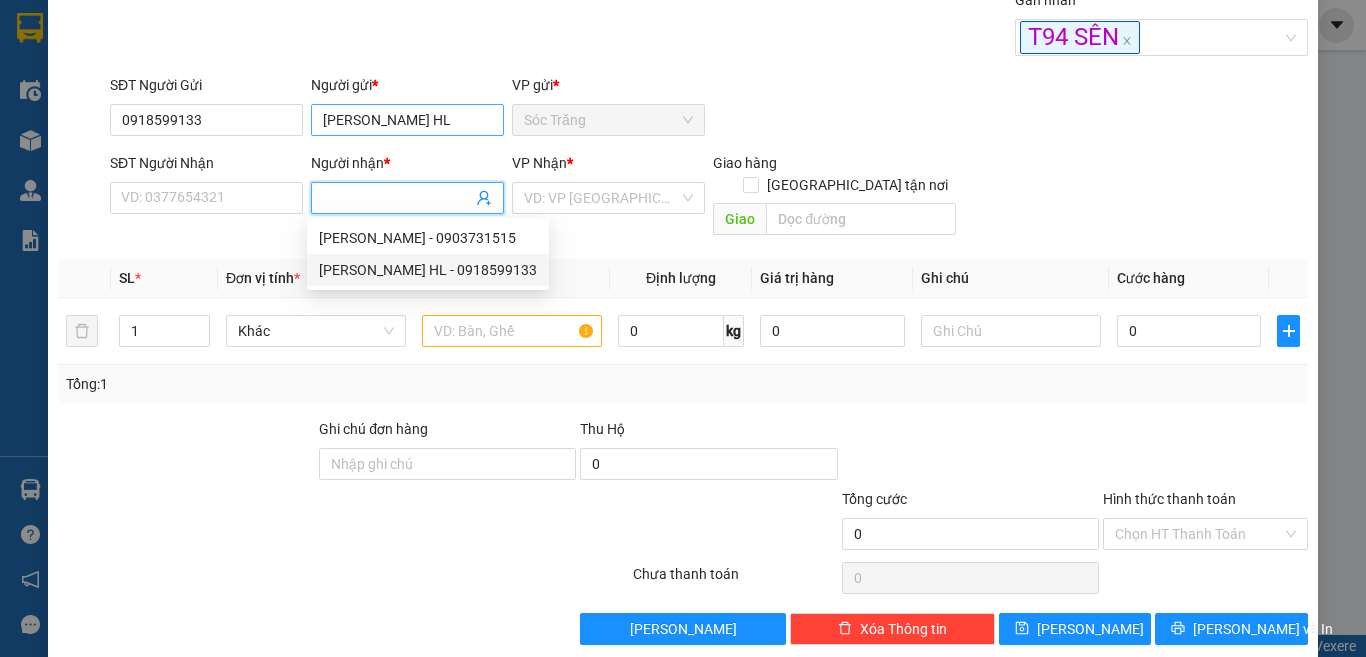 type on "0918599133" 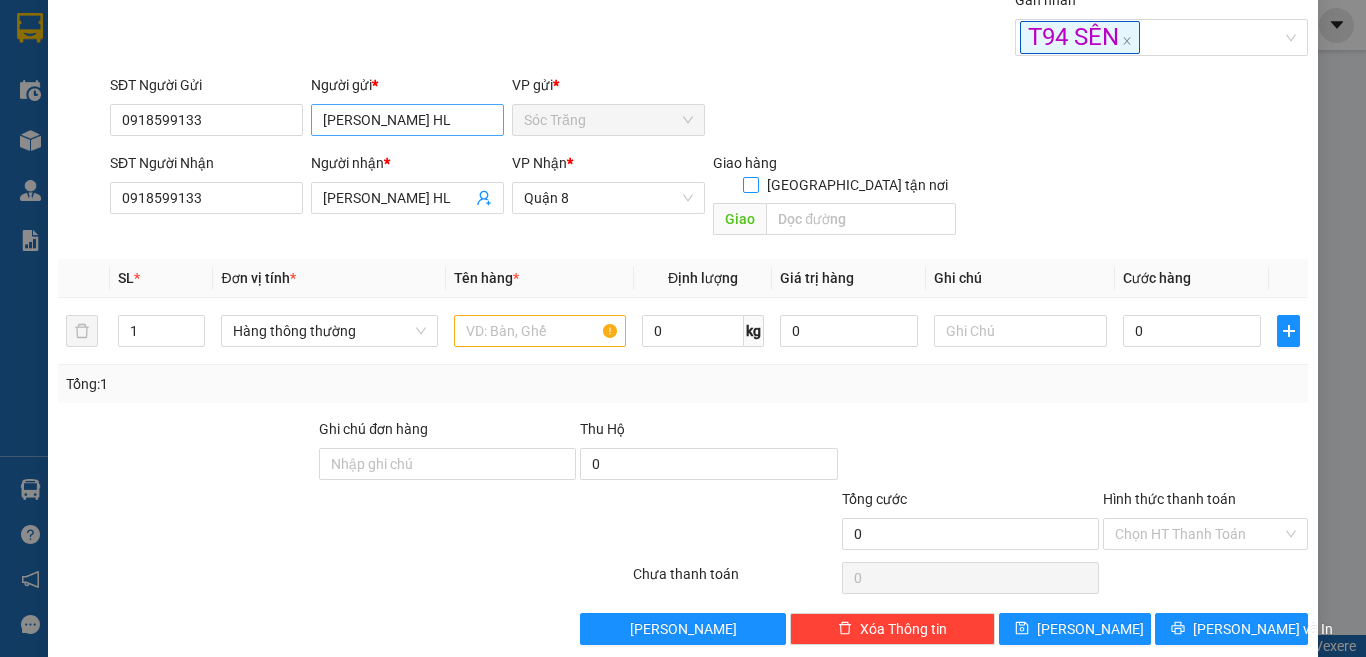 click on "[GEOGRAPHIC_DATA][PERSON_NAME] nơi" at bounding box center (750, 184) 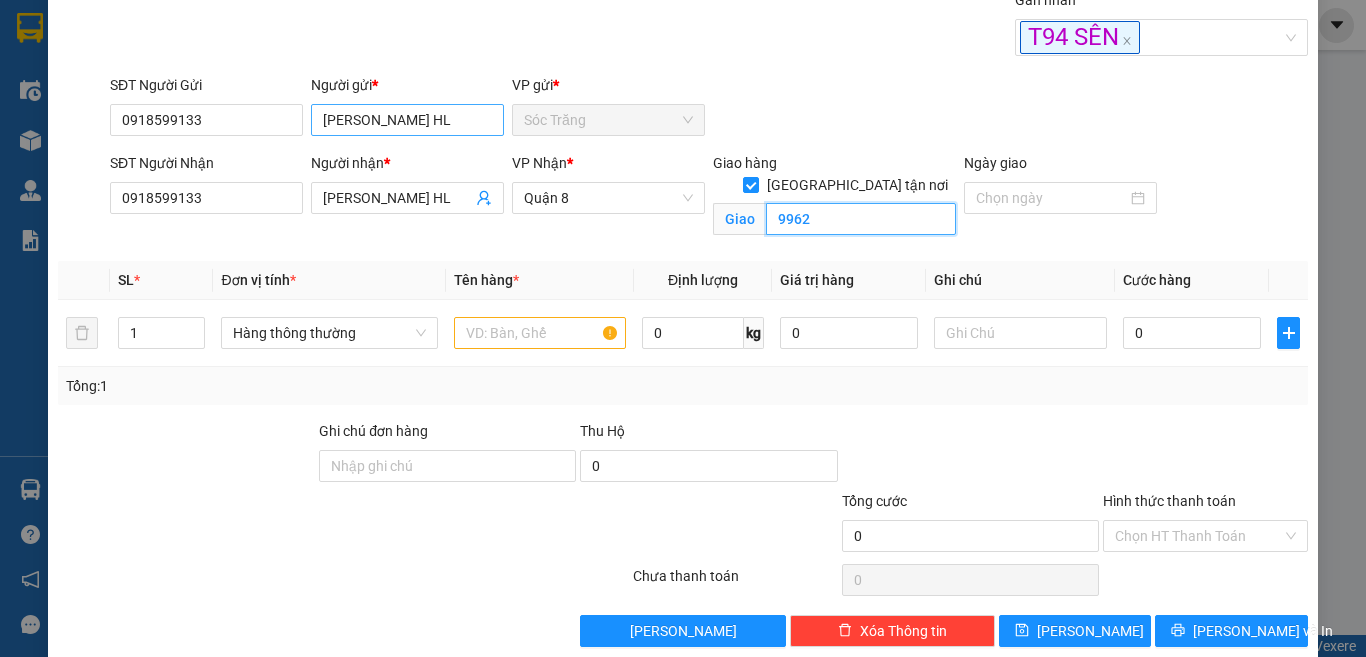type on "9962" 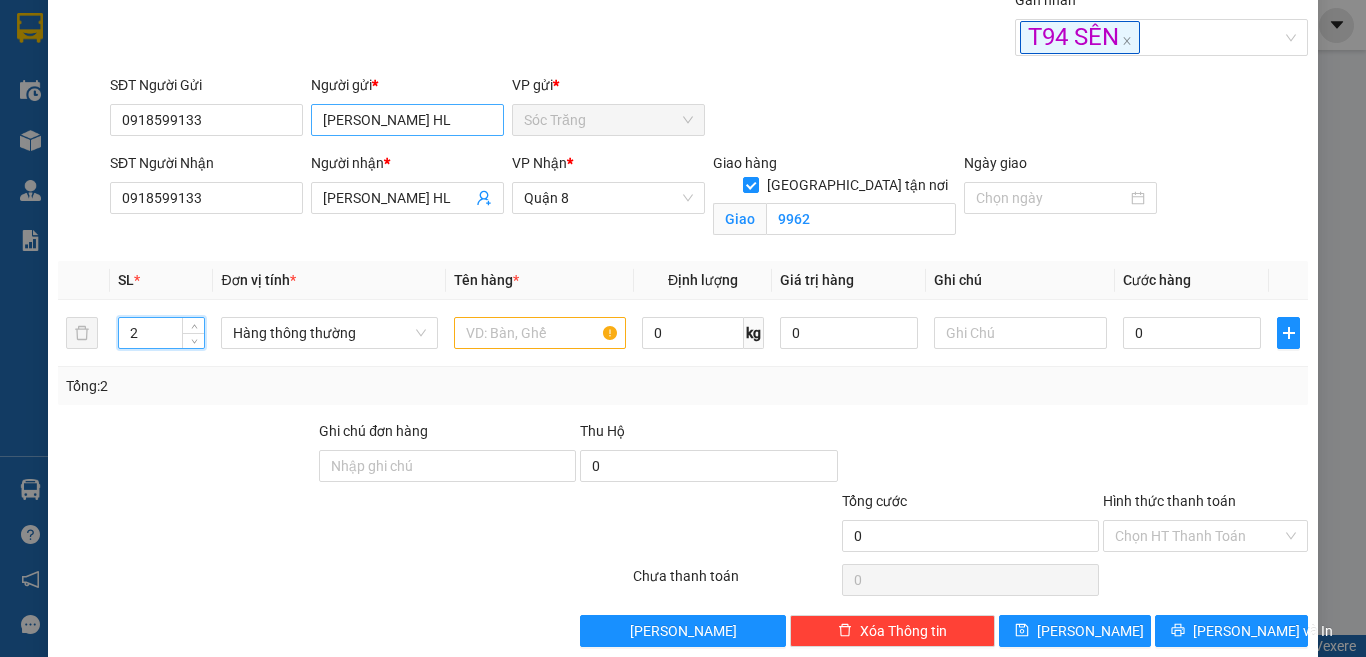 type on "2" 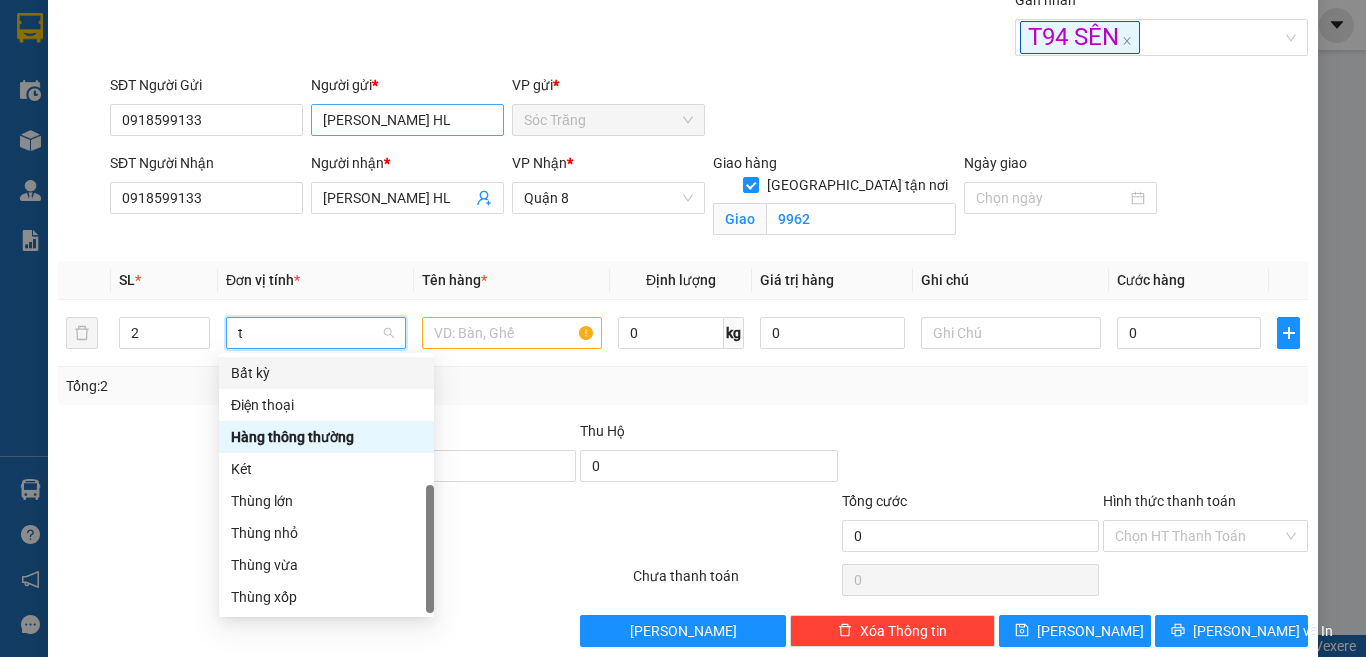 scroll, scrollTop: 64, scrollLeft: 0, axis: vertical 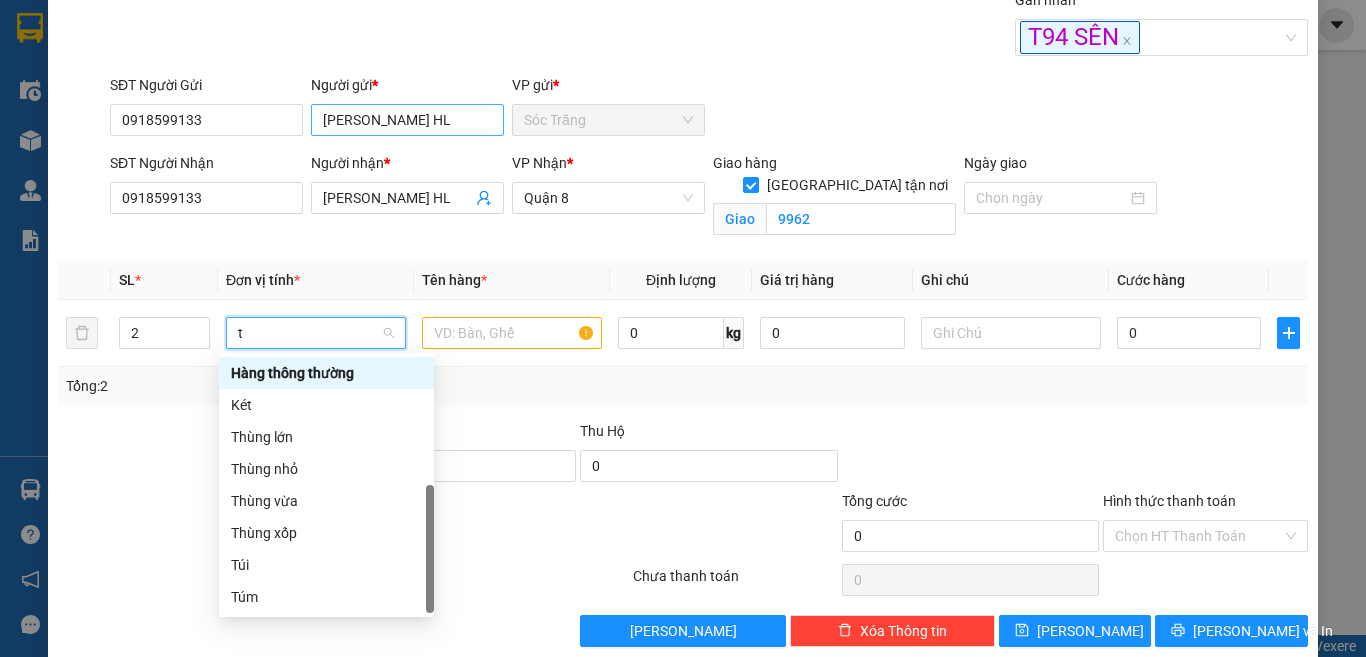 type on "th" 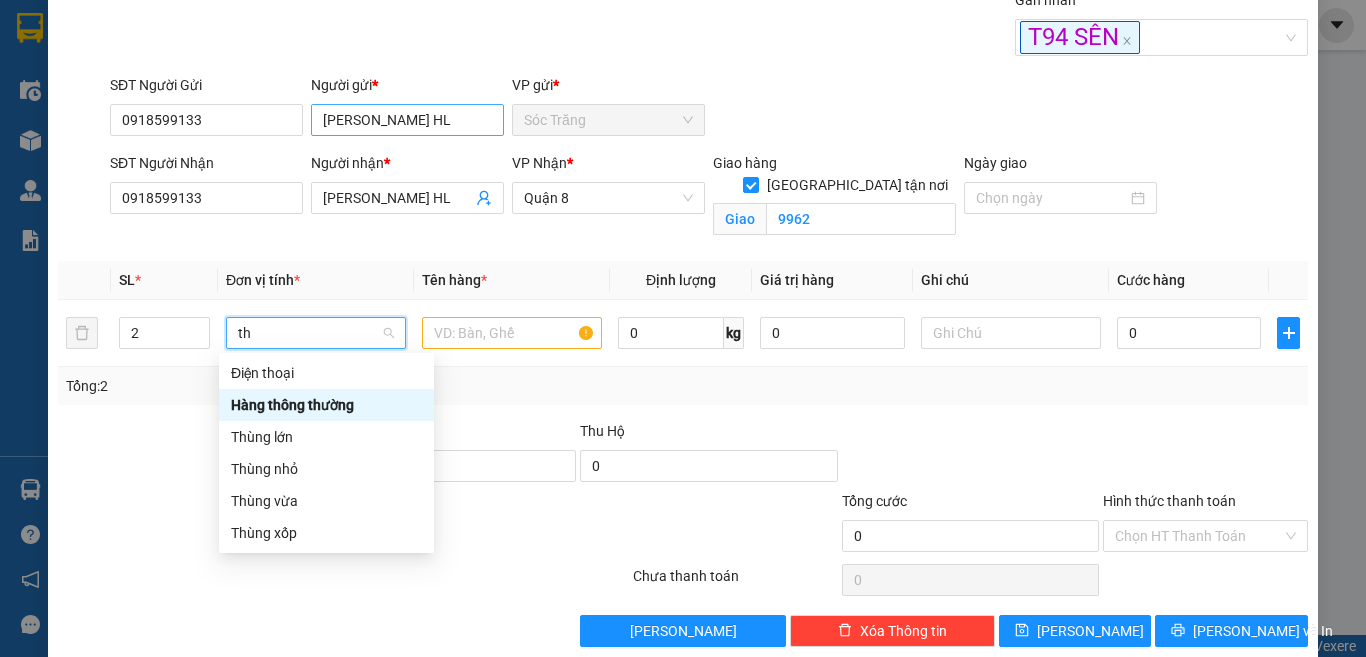 scroll, scrollTop: 0, scrollLeft: 0, axis: both 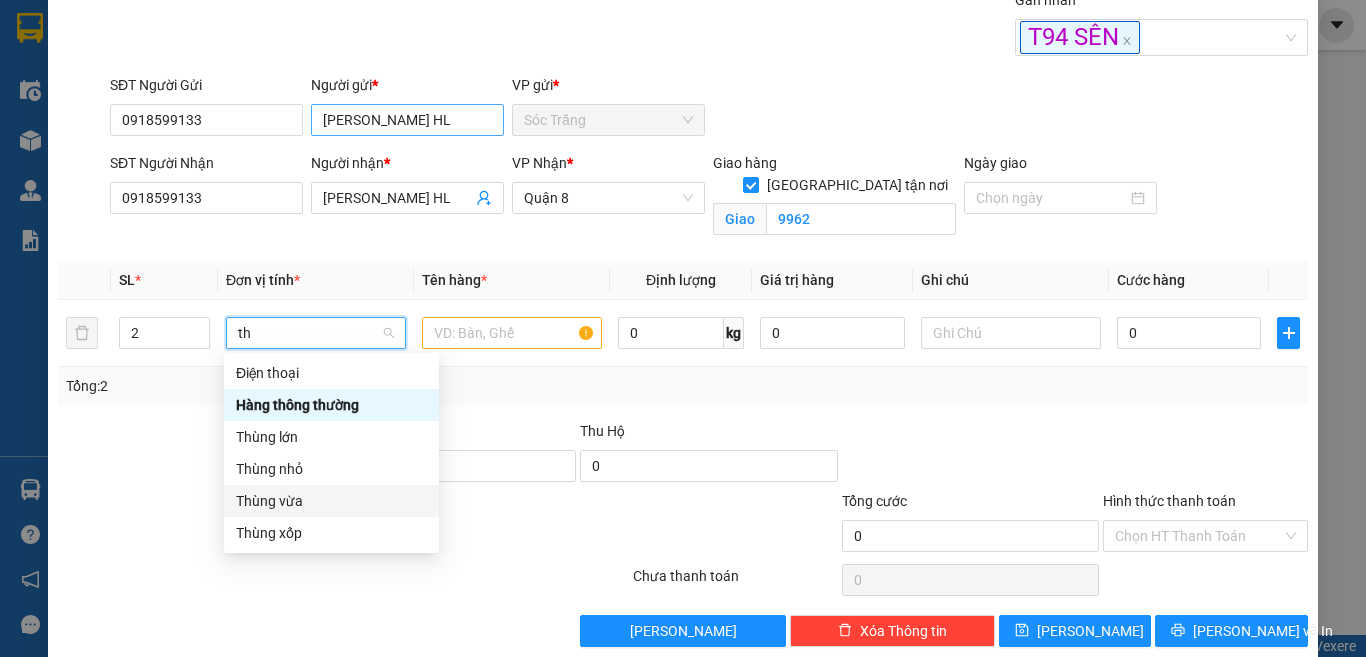 type 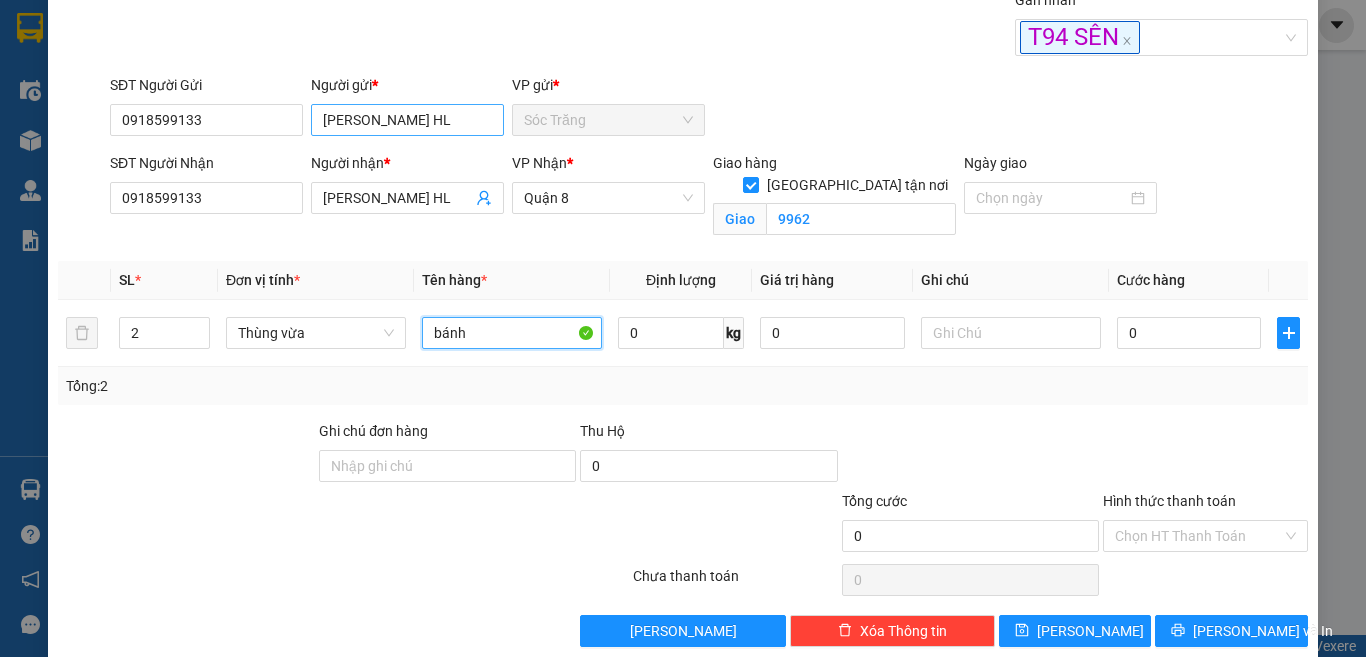 type on "bánh" 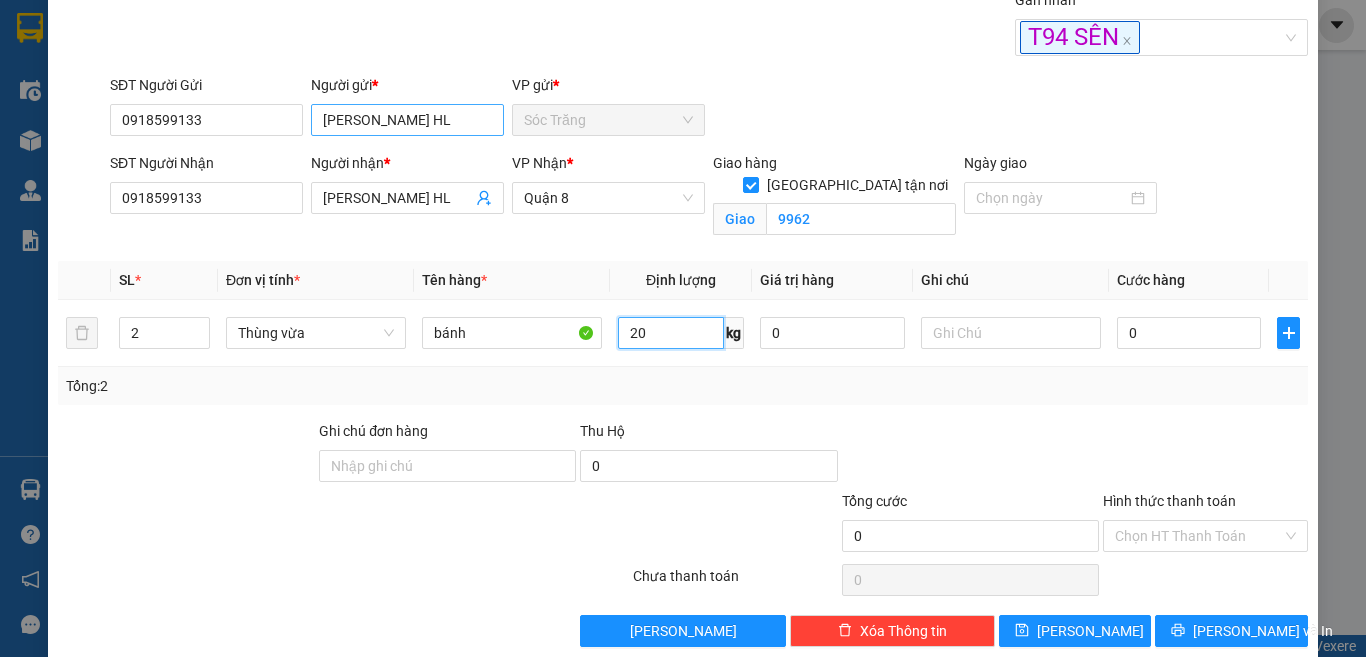 type on "20" 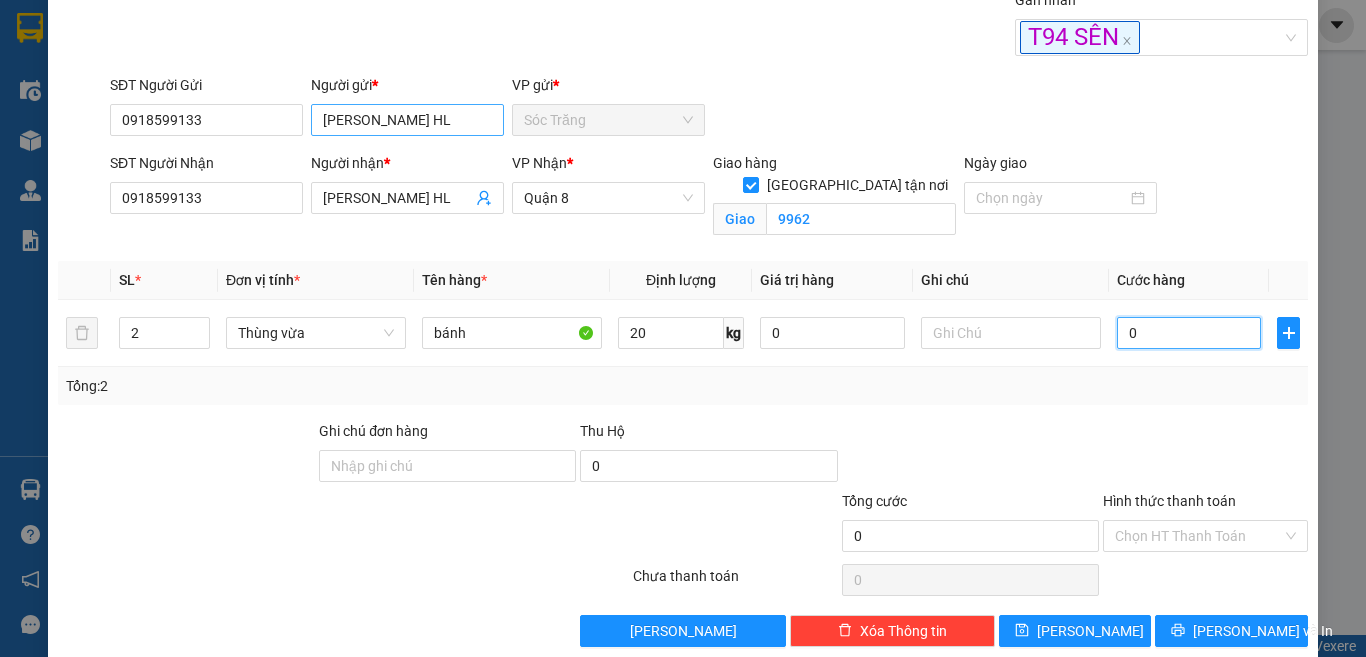 type on "4" 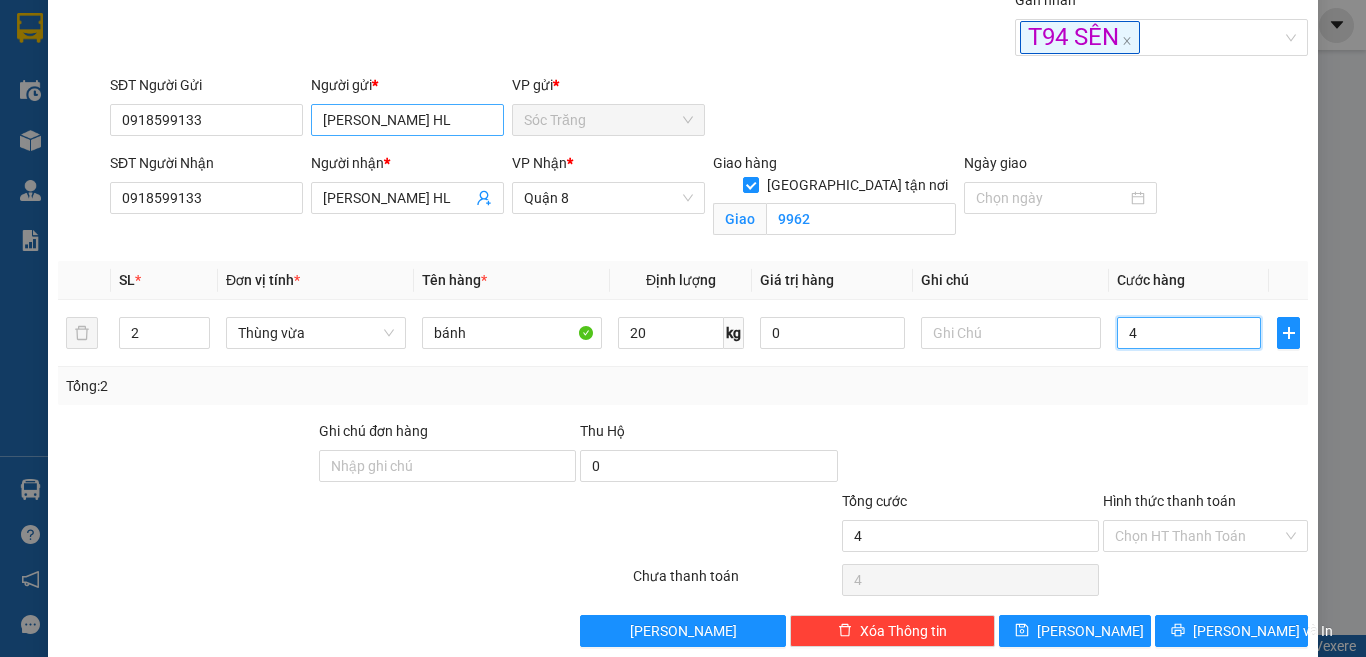type on "40" 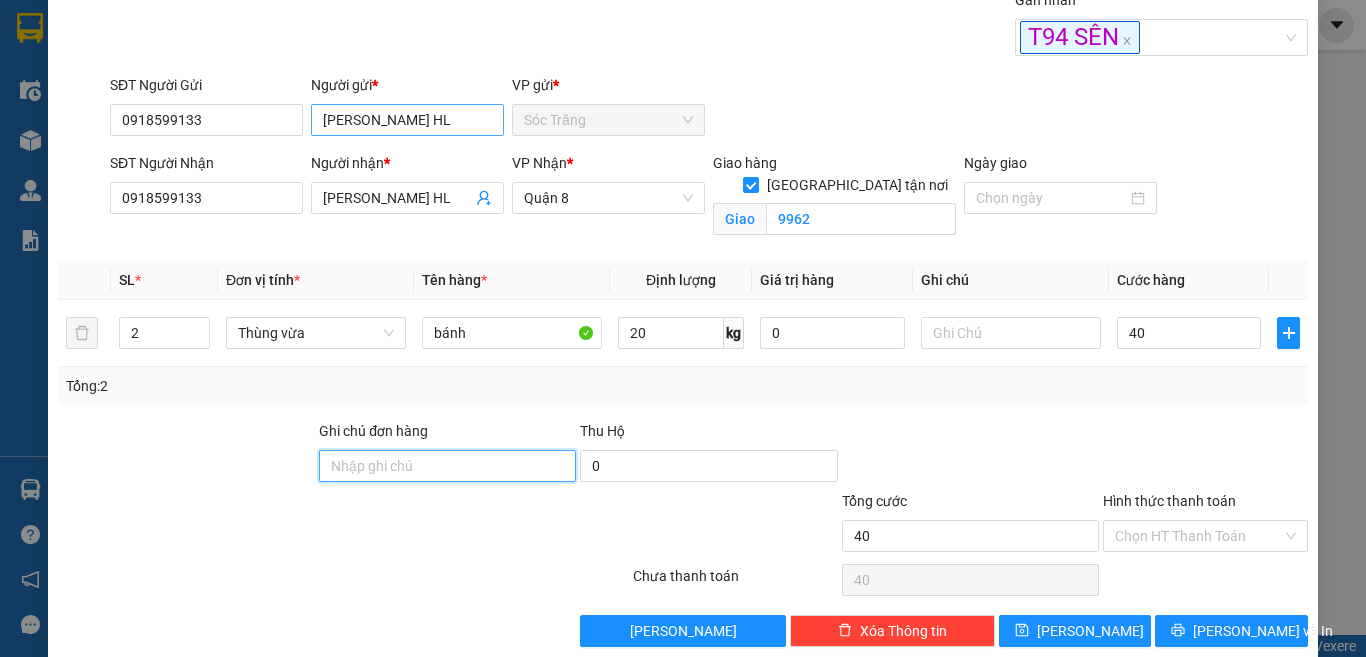 type on "40.000" 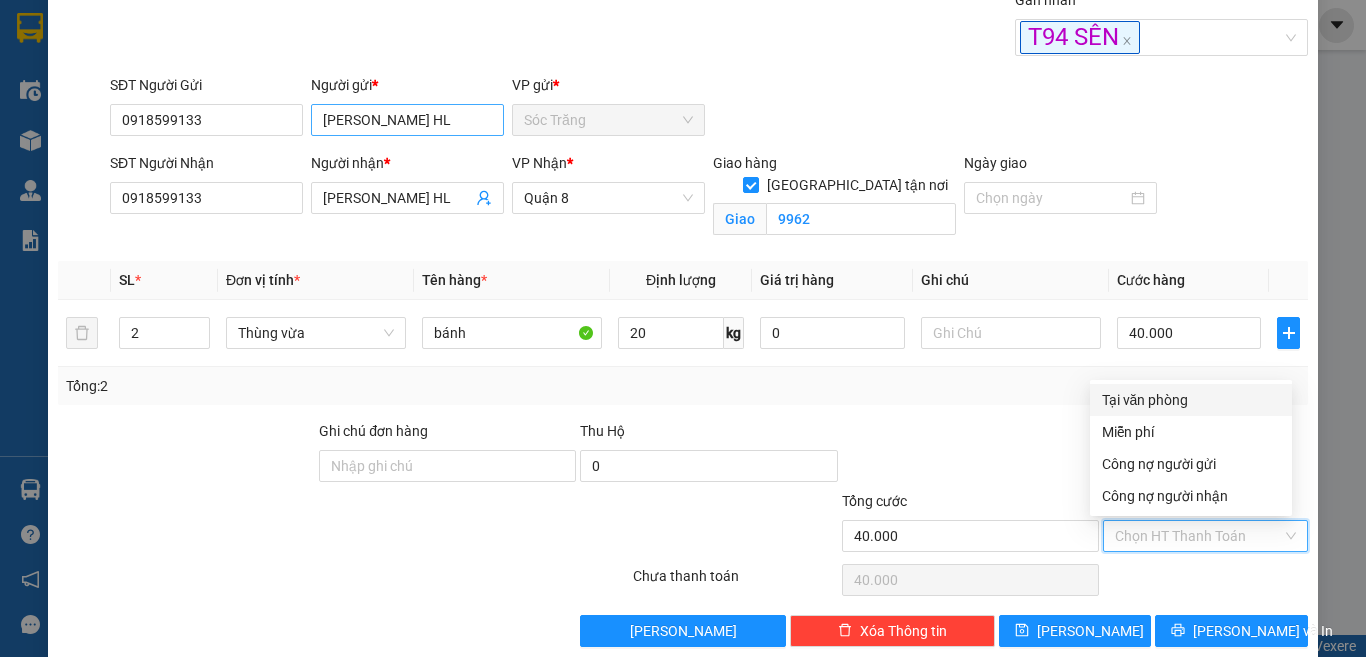 type on "0" 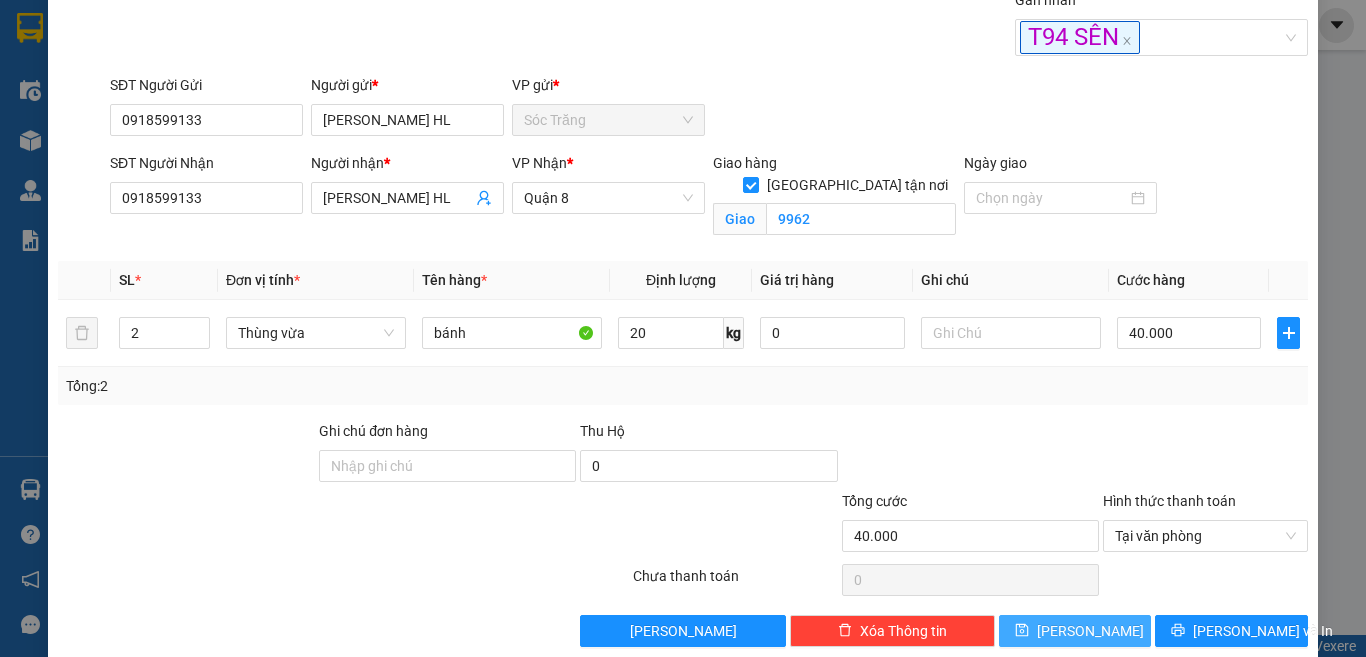 click on "Lưu" at bounding box center [1090, 631] 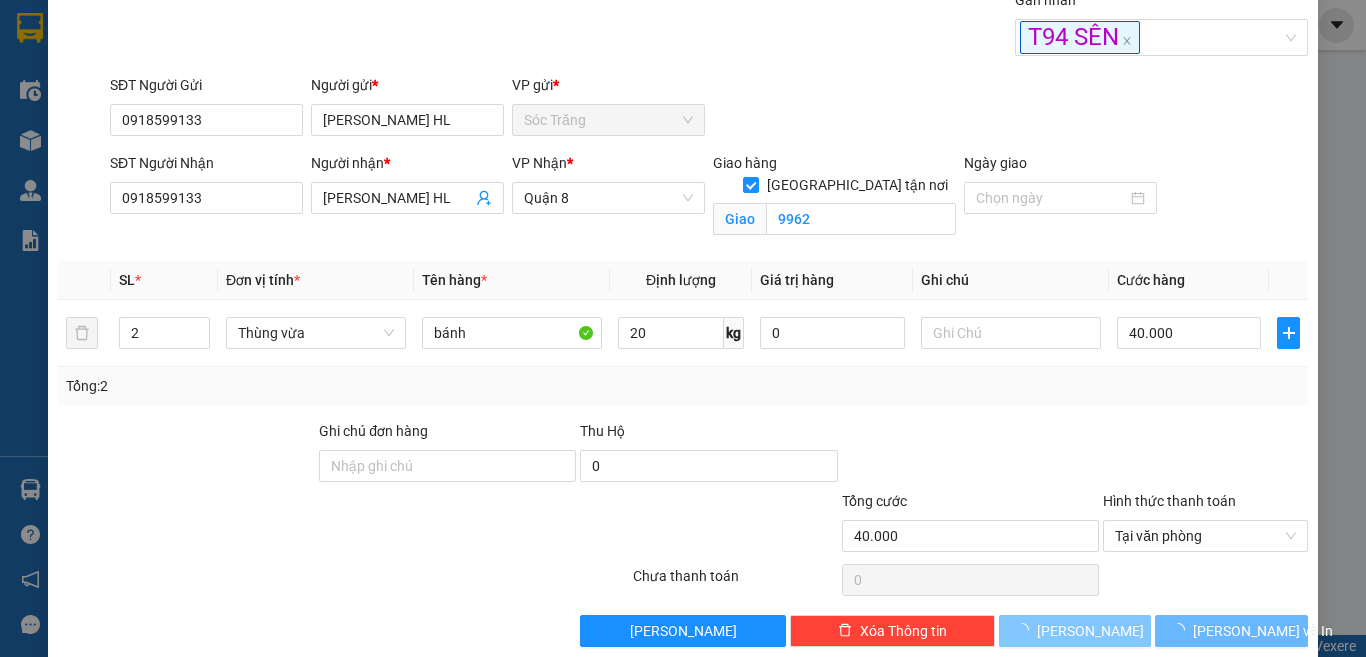 type 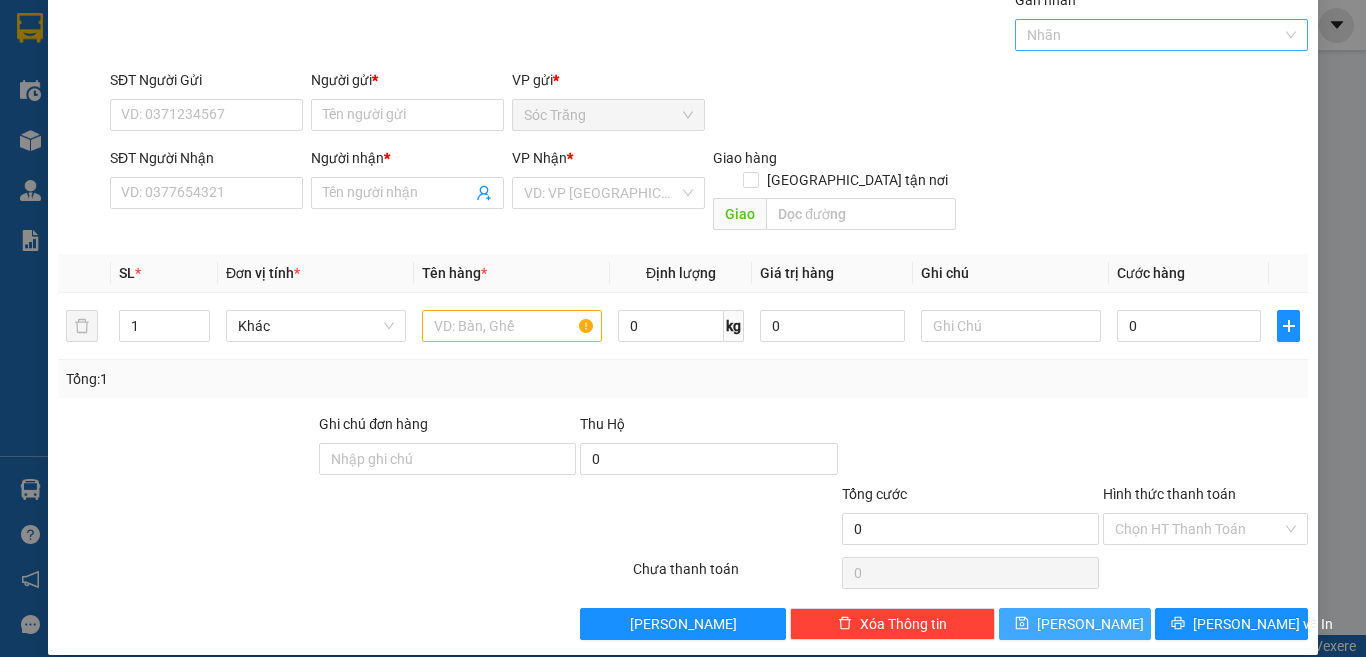 click at bounding box center (1152, 35) 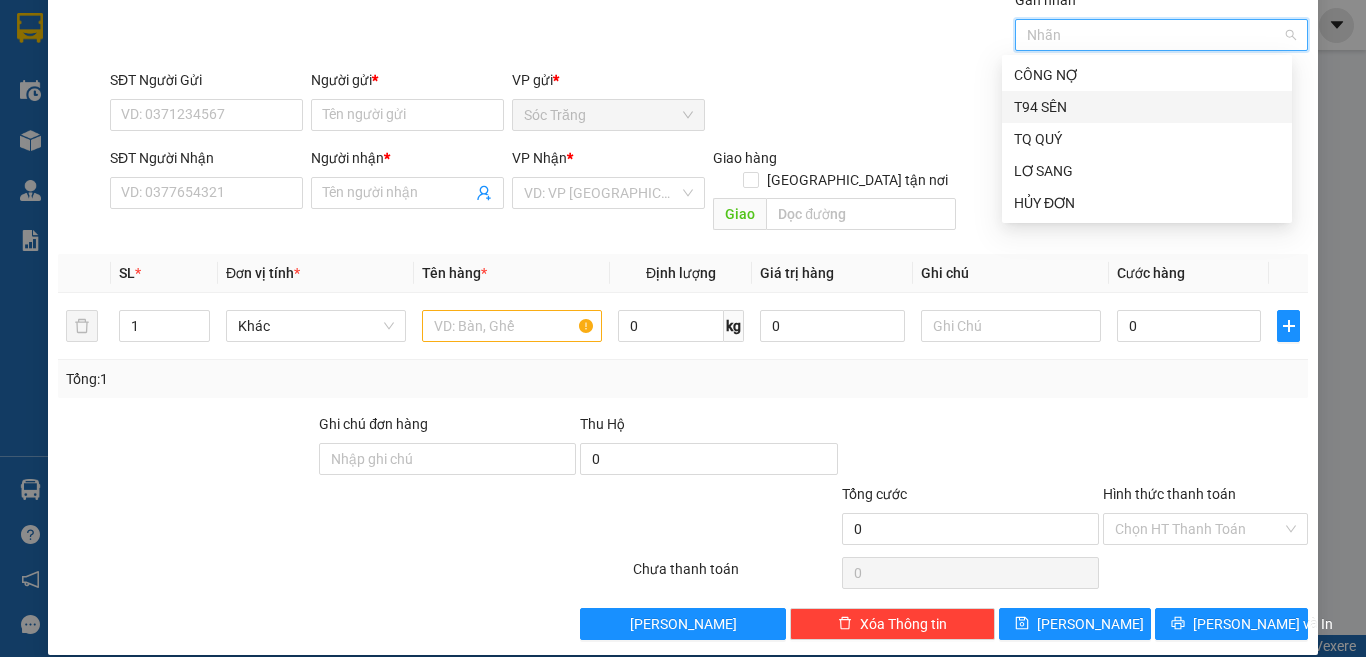 click on "T94 SÊN" at bounding box center [1147, 107] 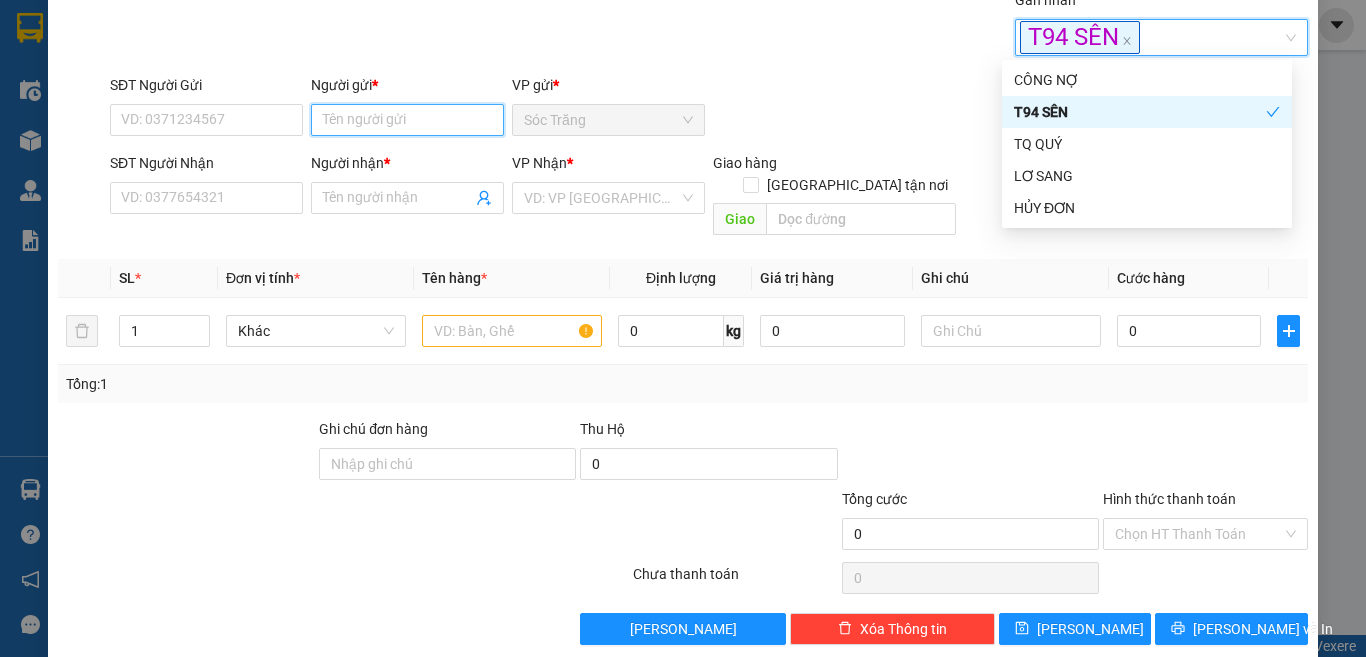 click on "Người gửi  *" at bounding box center [407, 120] 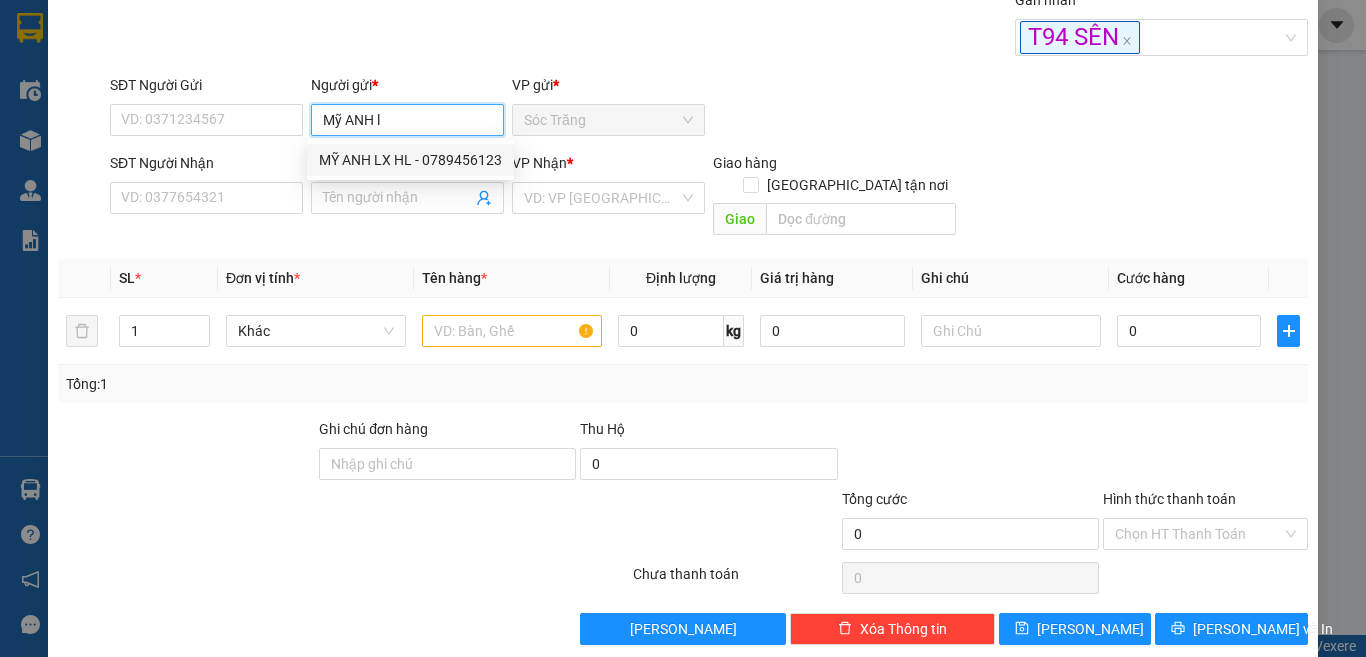 type on "MỸ ANH LX HL" 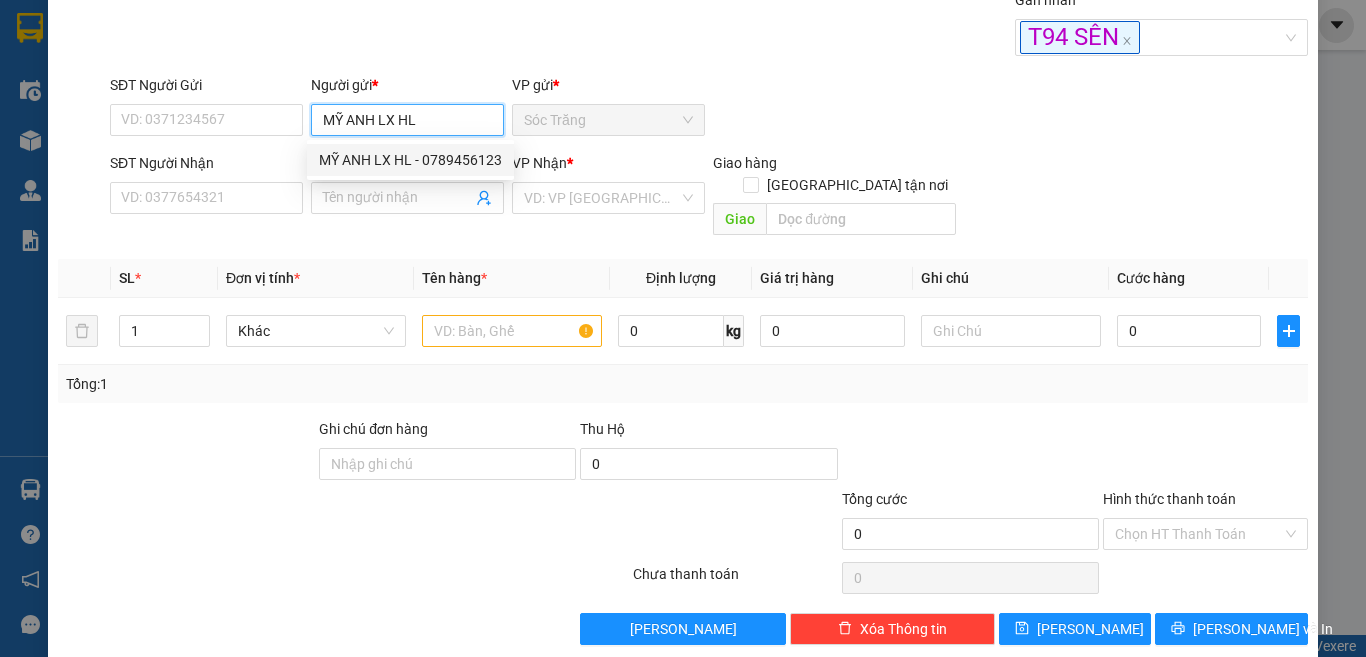type on "0789456123" 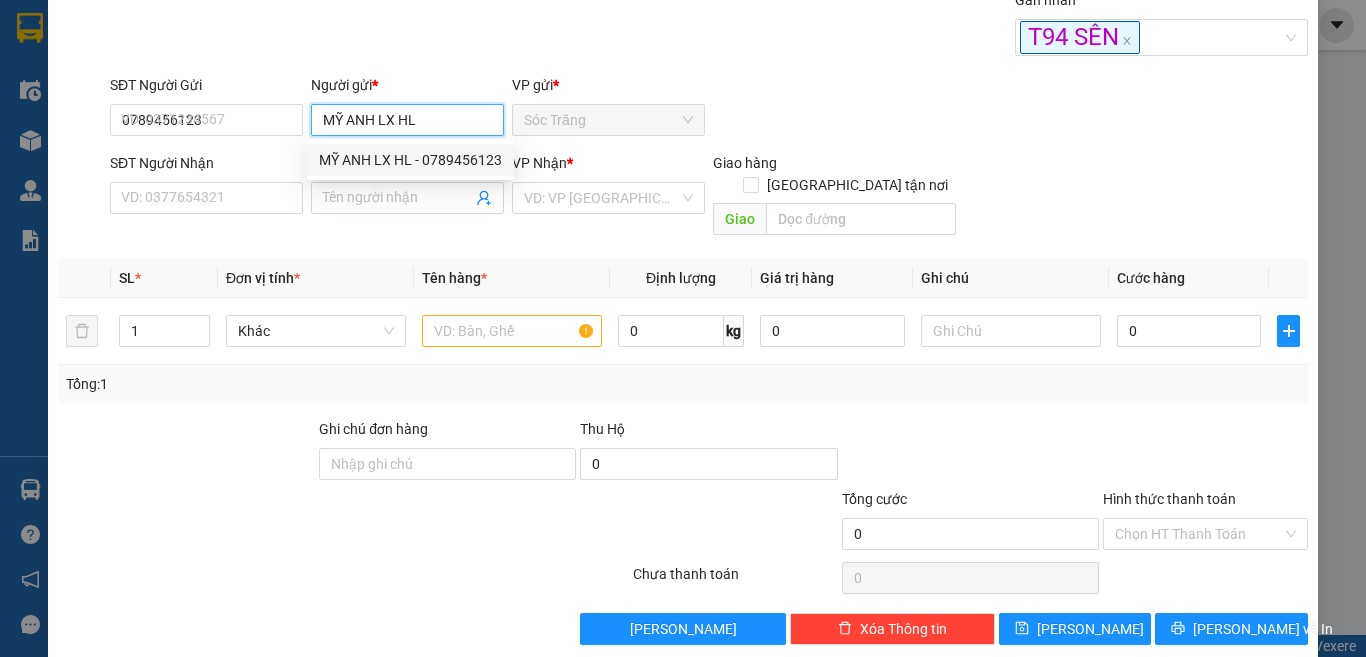 type on "MỸ ANH LX HL" 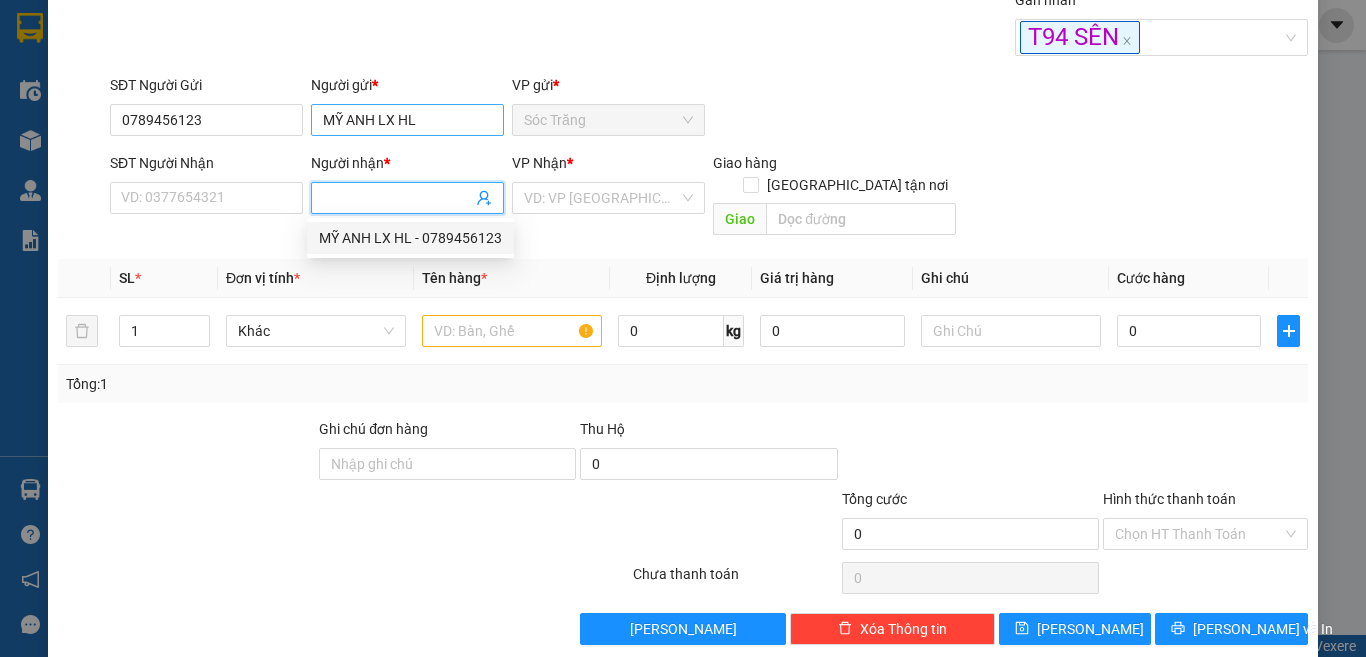 type on "0789456123" 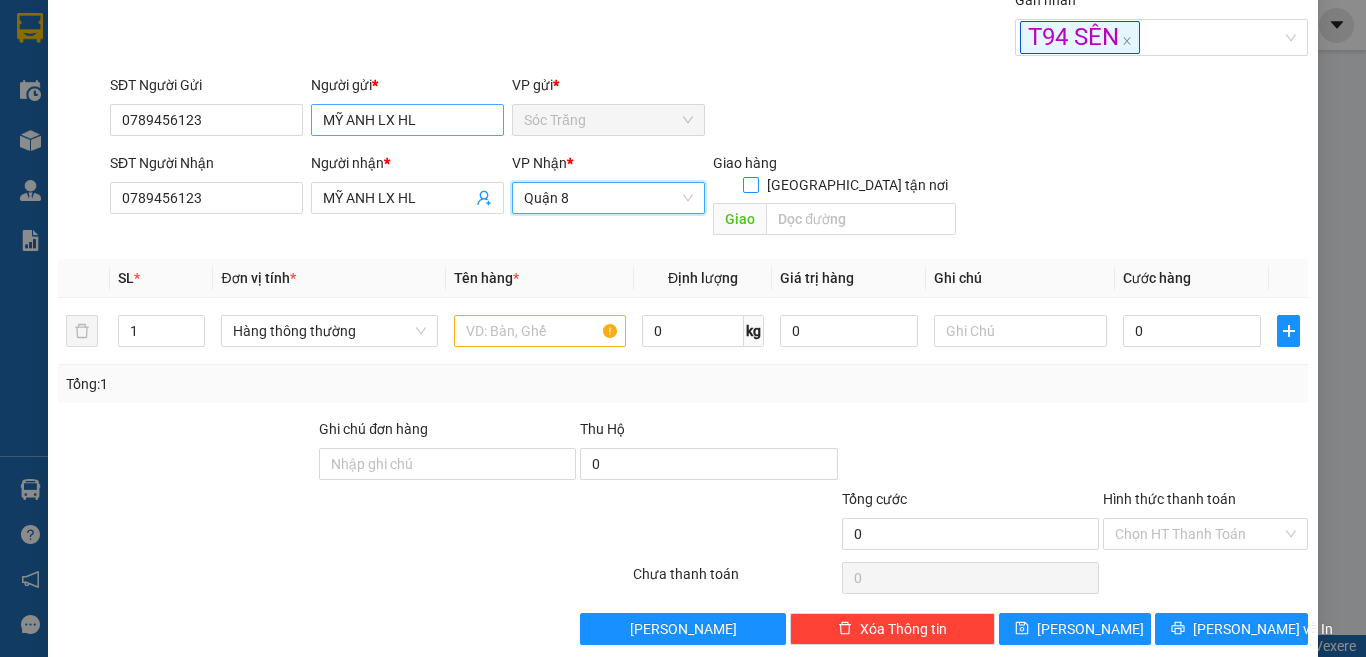 click on "[GEOGRAPHIC_DATA][PERSON_NAME] nơi" at bounding box center [750, 184] 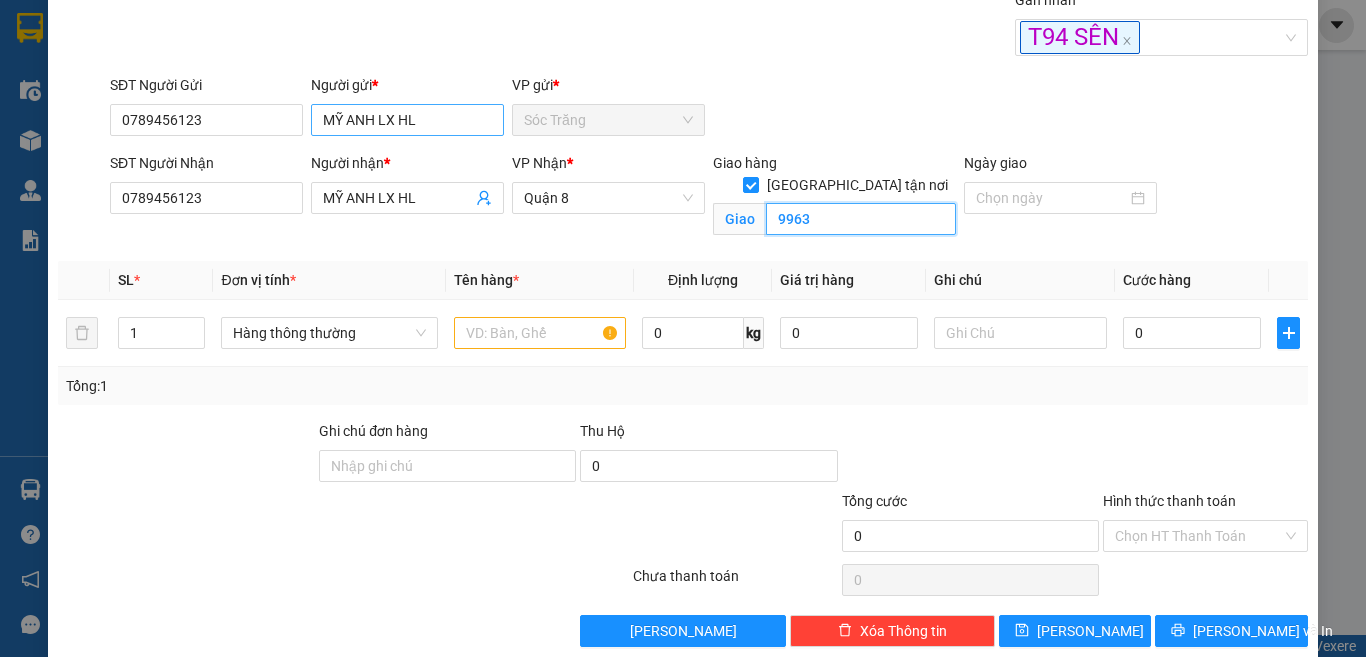 type on "9963" 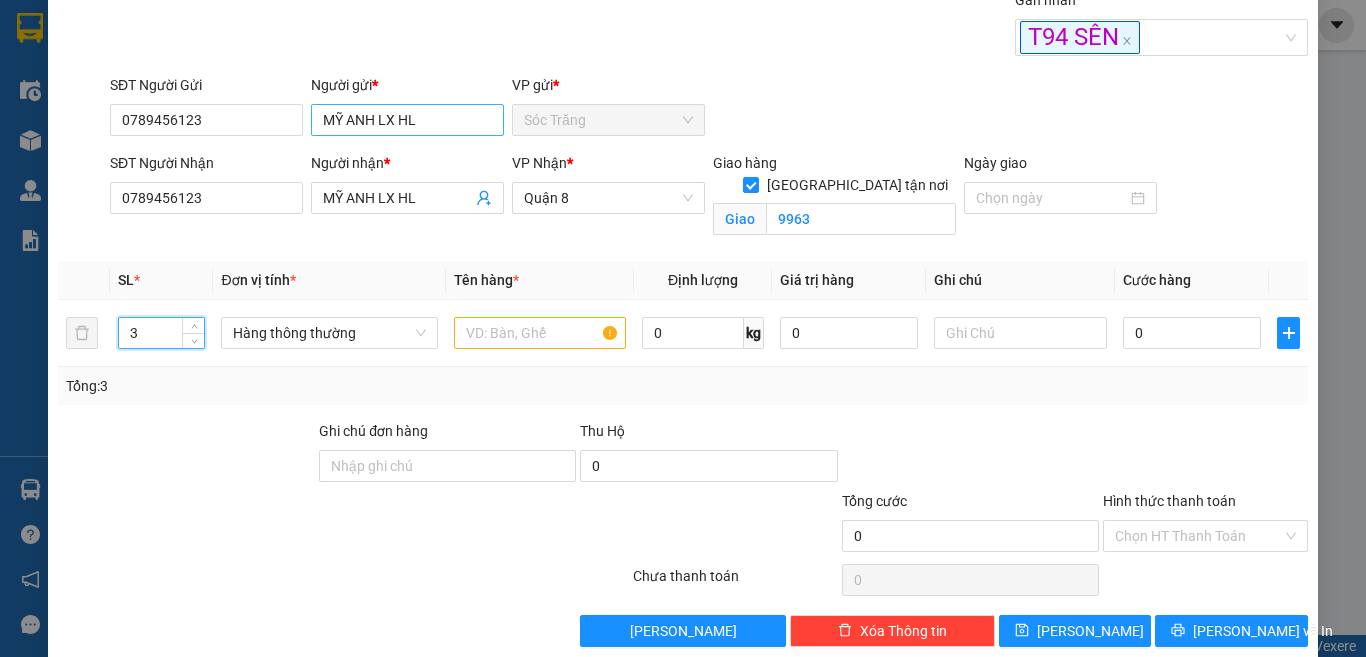 type on "3" 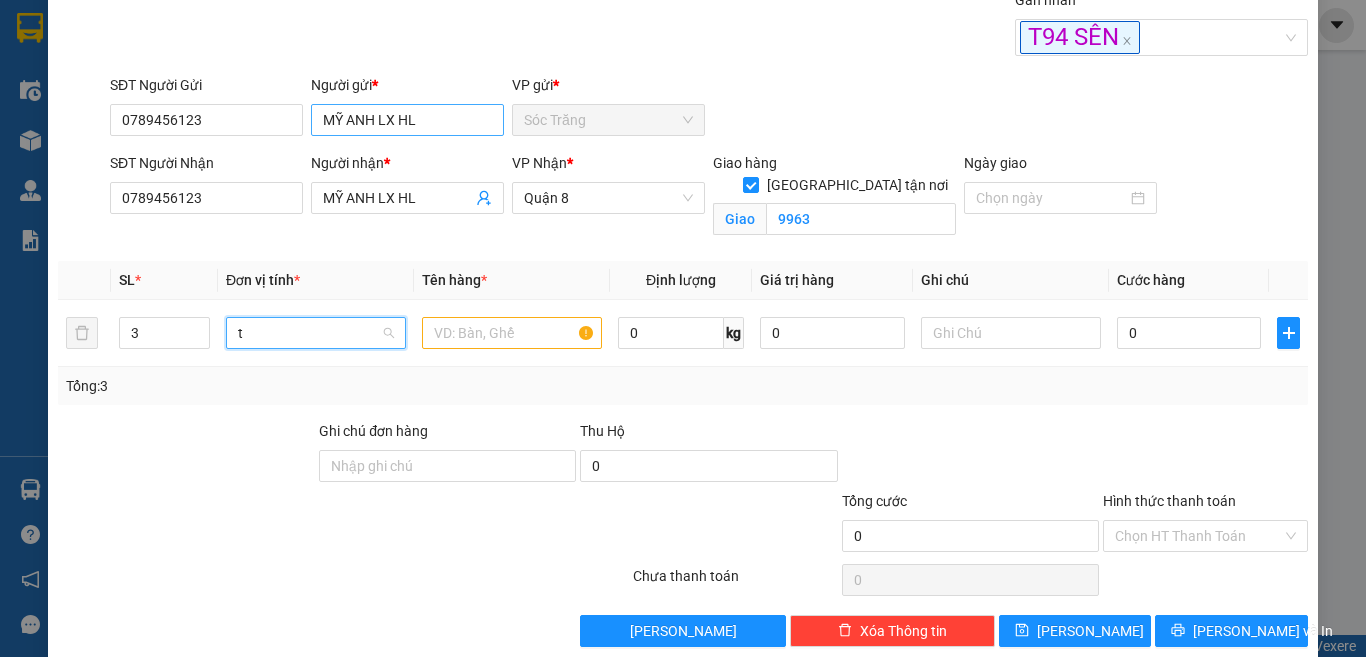 scroll, scrollTop: 0, scrollLeft: 0, axis: both 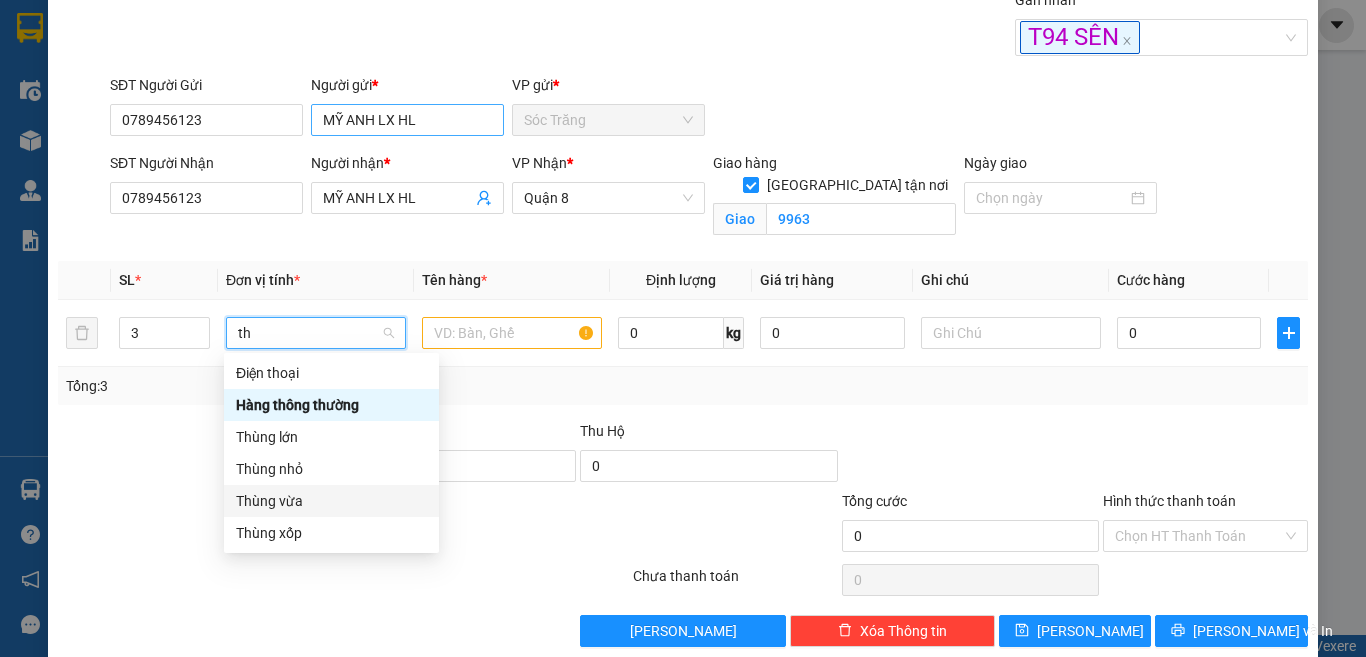 type 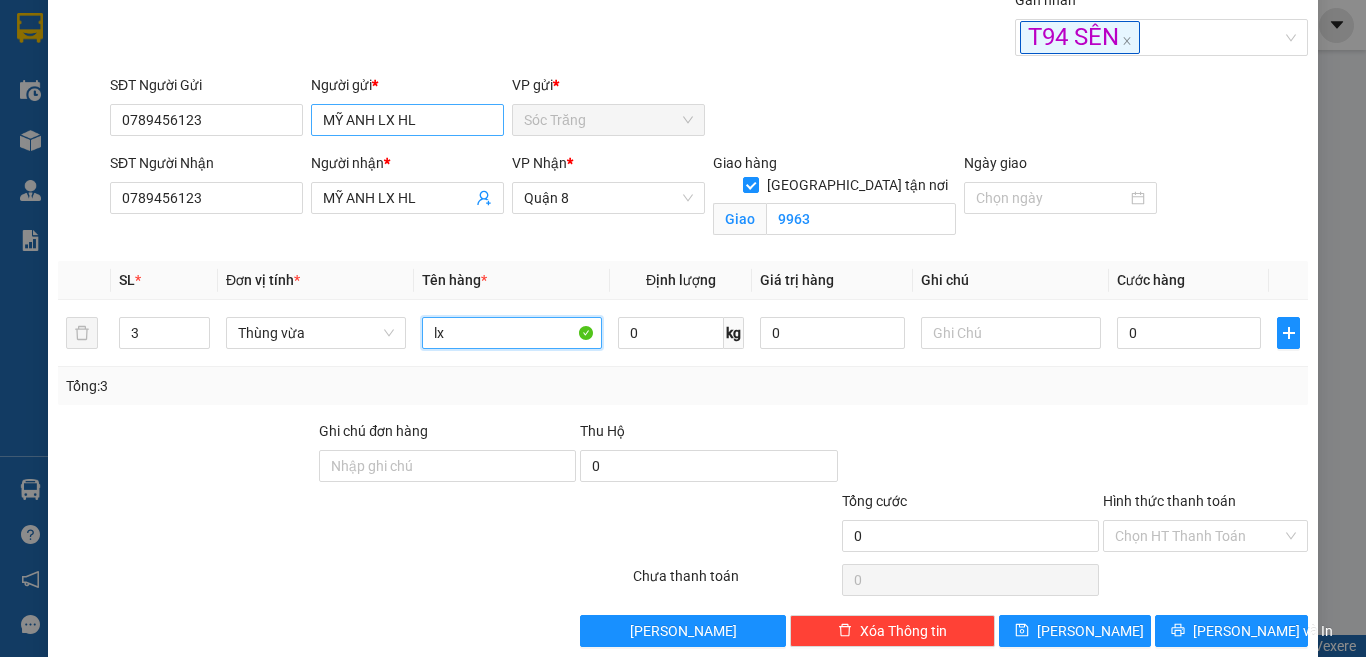 type on "lx" 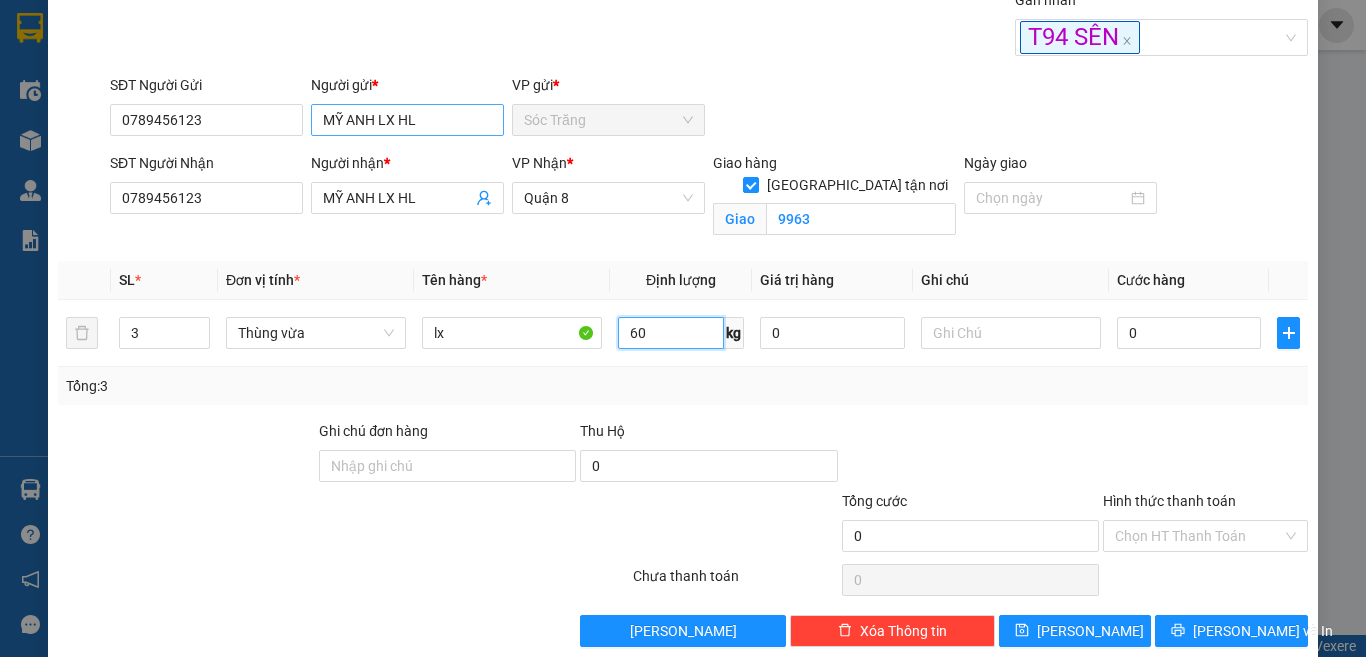 type on "60" 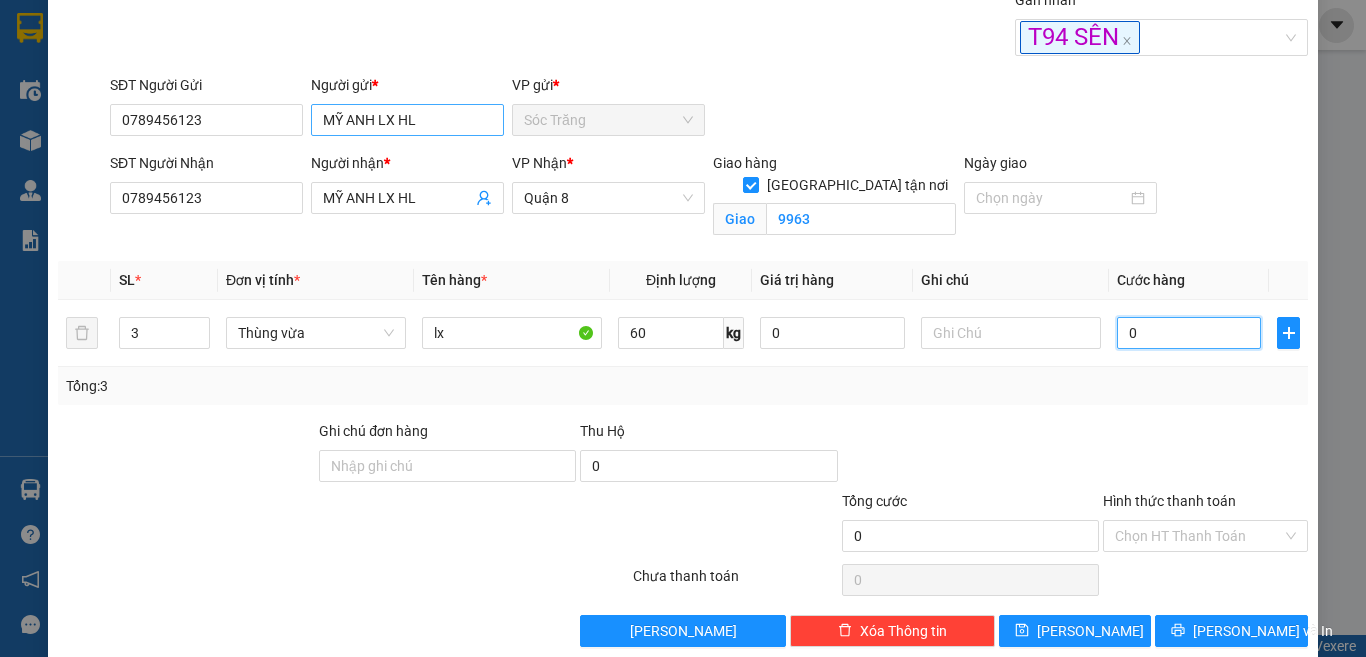 type on "7" 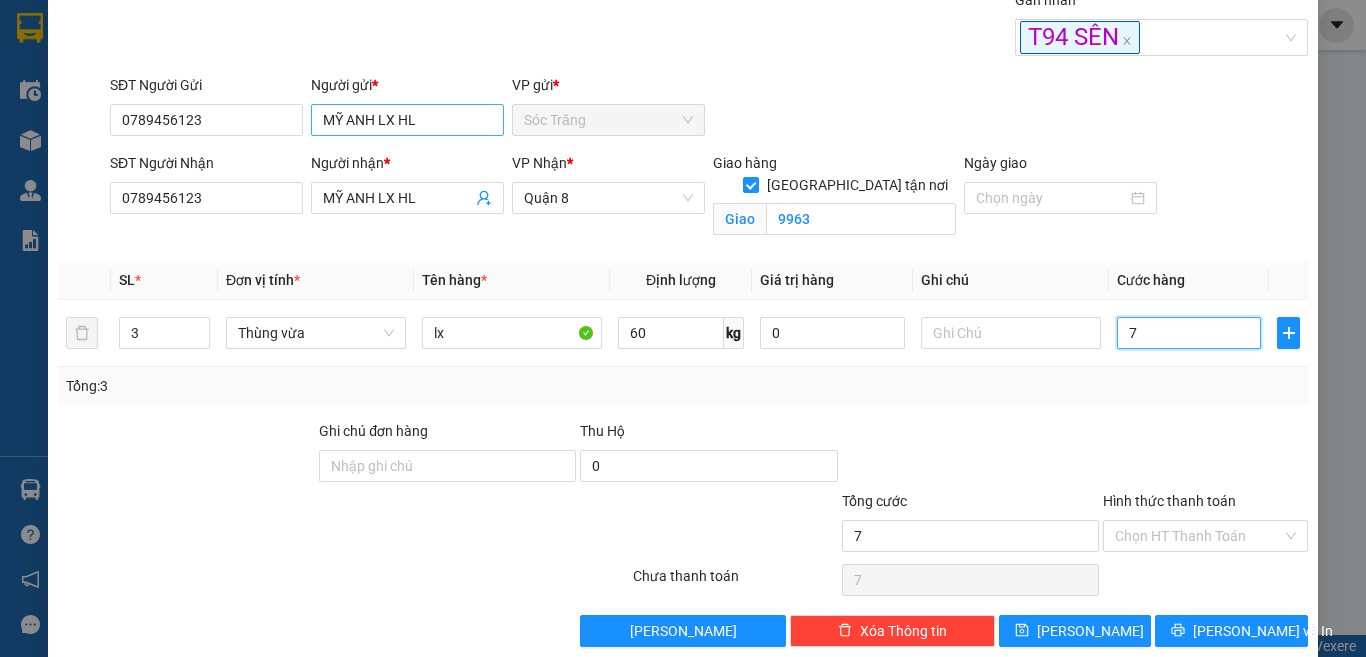 type on "75" 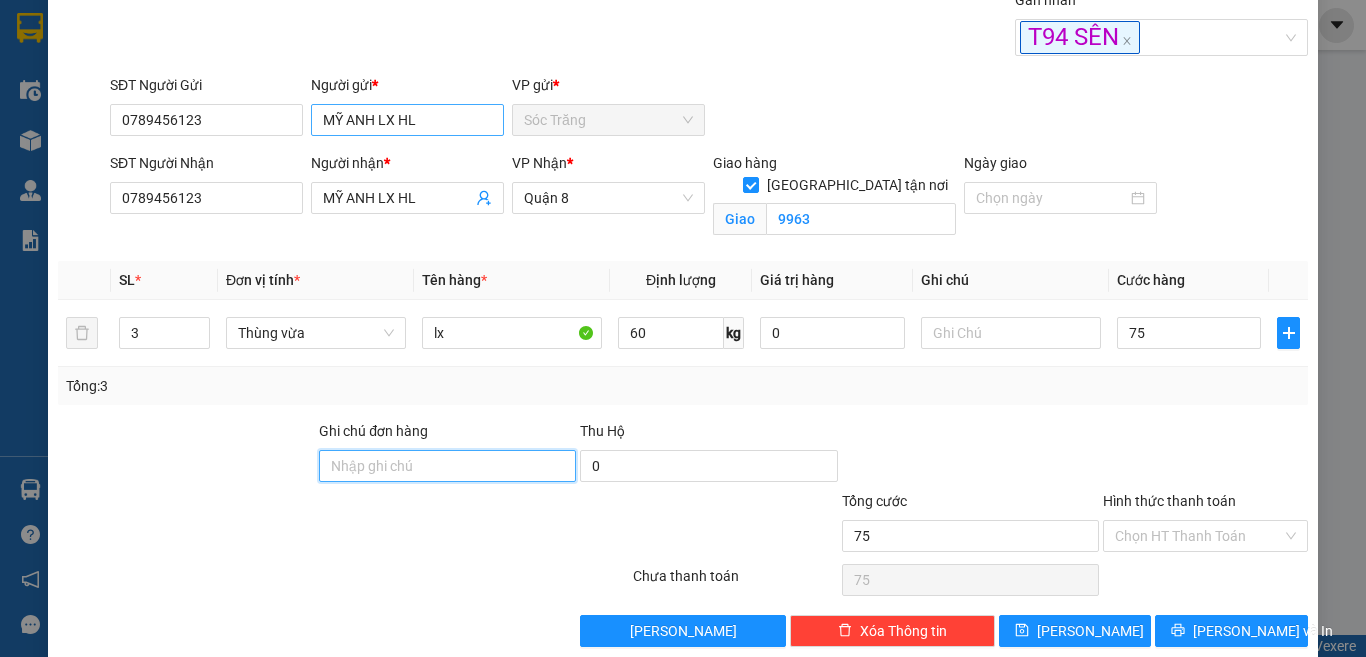 type on "75.000" 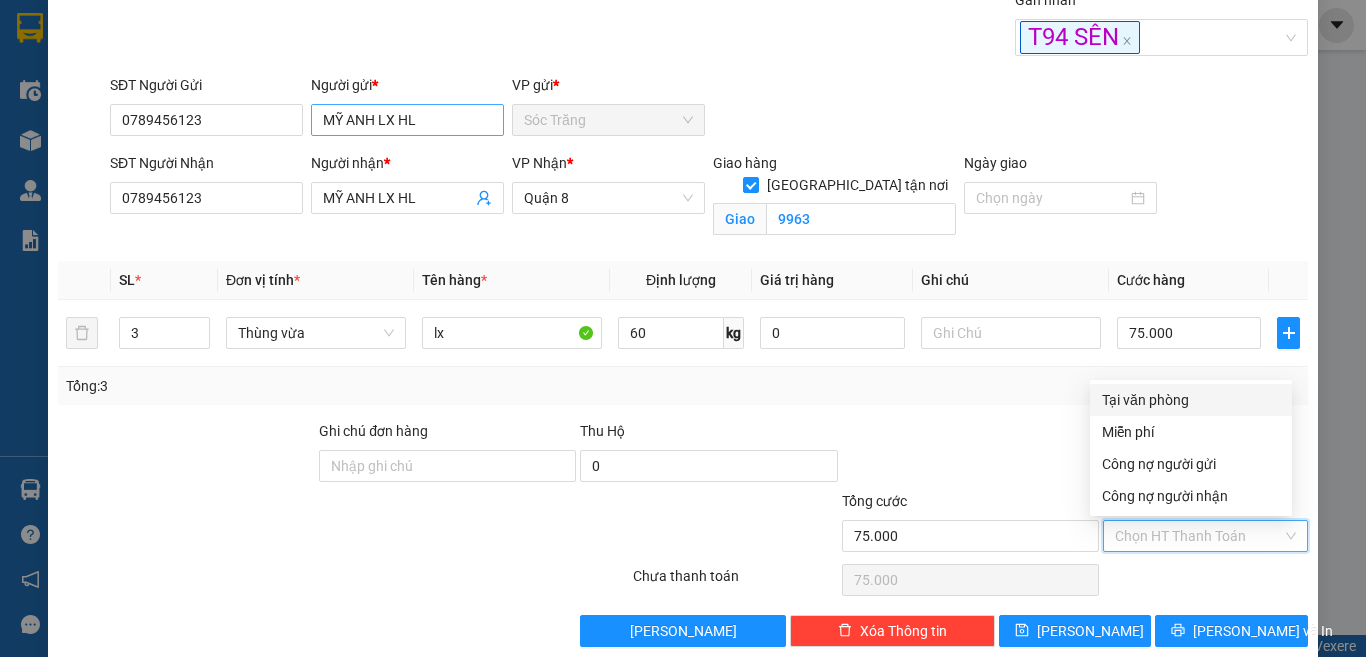 type on "0" 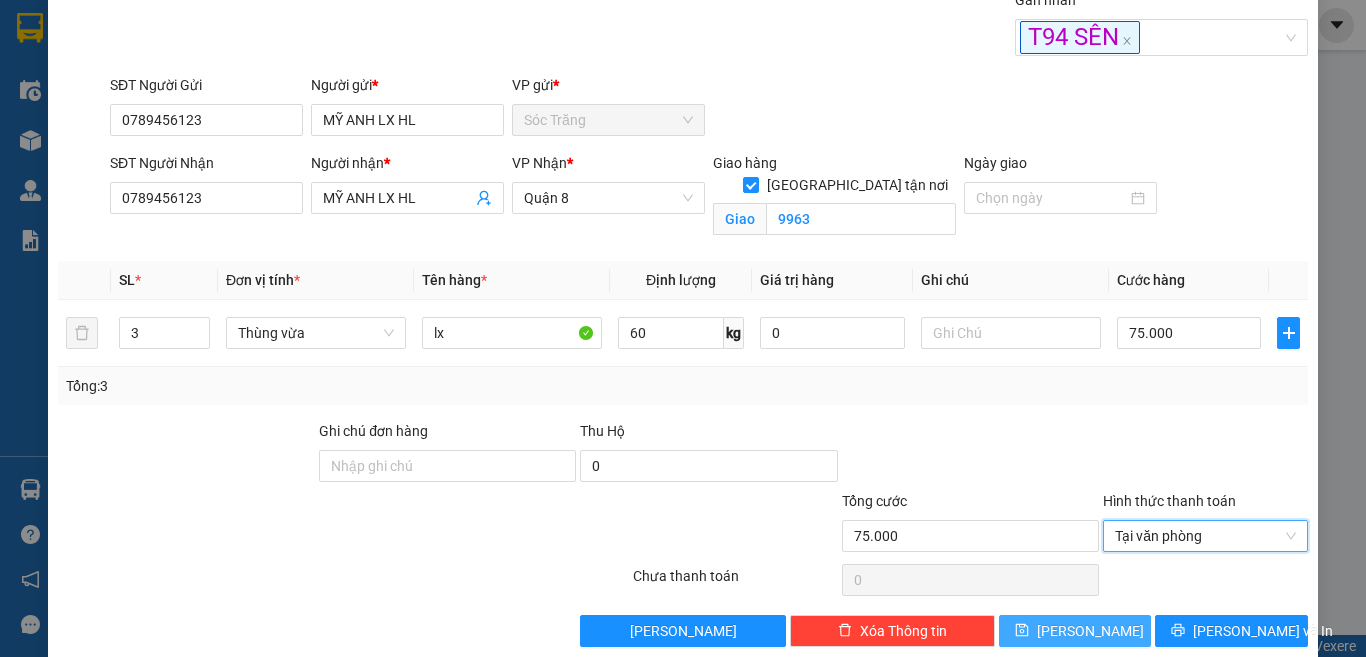 click on "Lưu" at bounding box center [1075, 631] 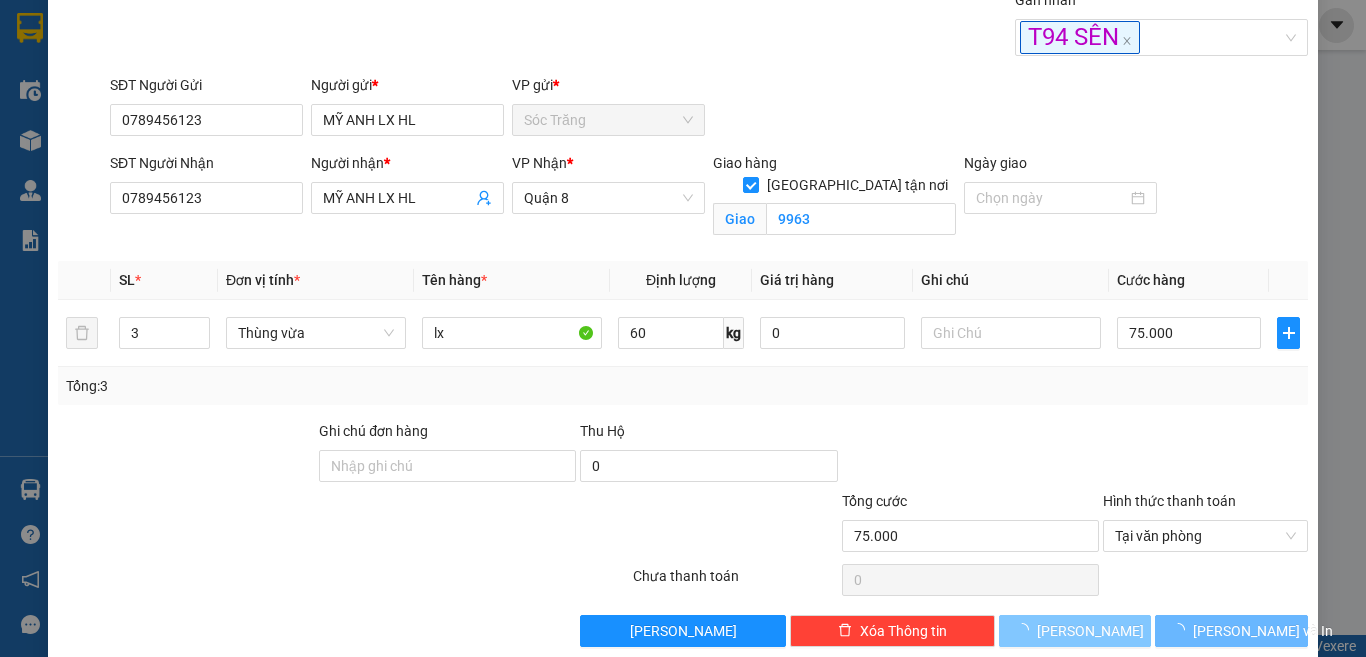 type 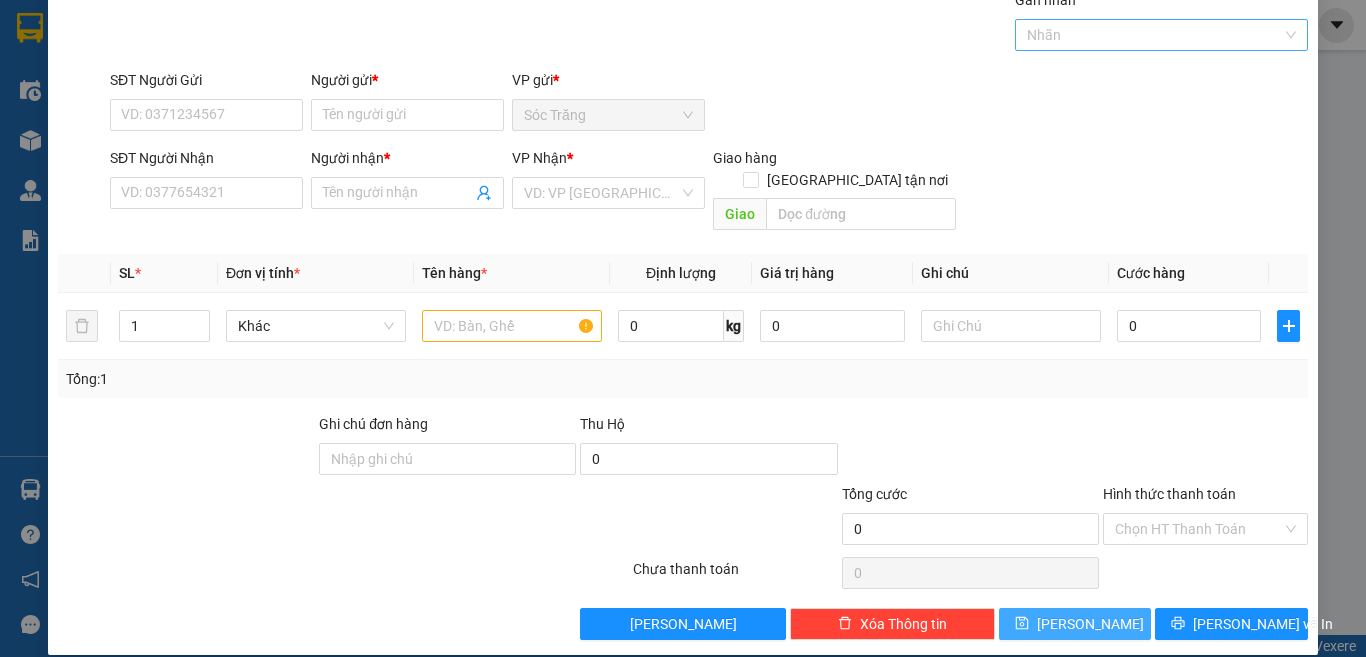 click at bounding box center [1152, 35] 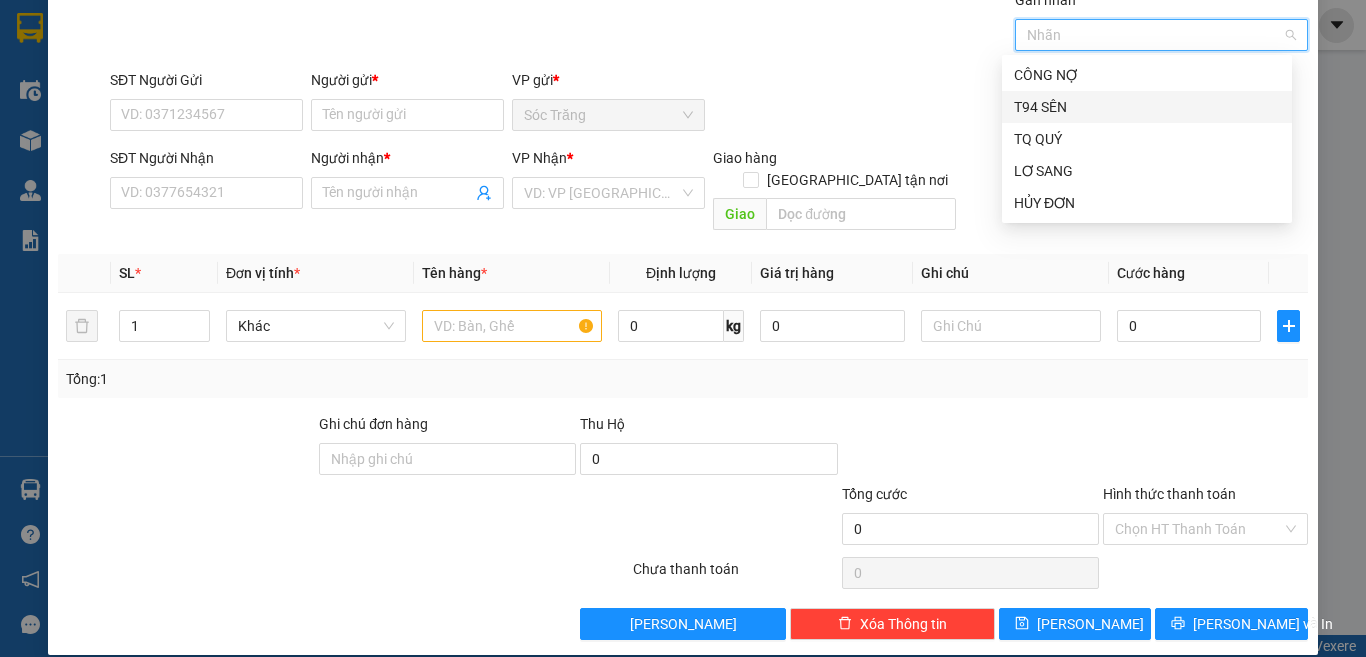click on "T94 SÊN" at bounding box center [1147, 107] 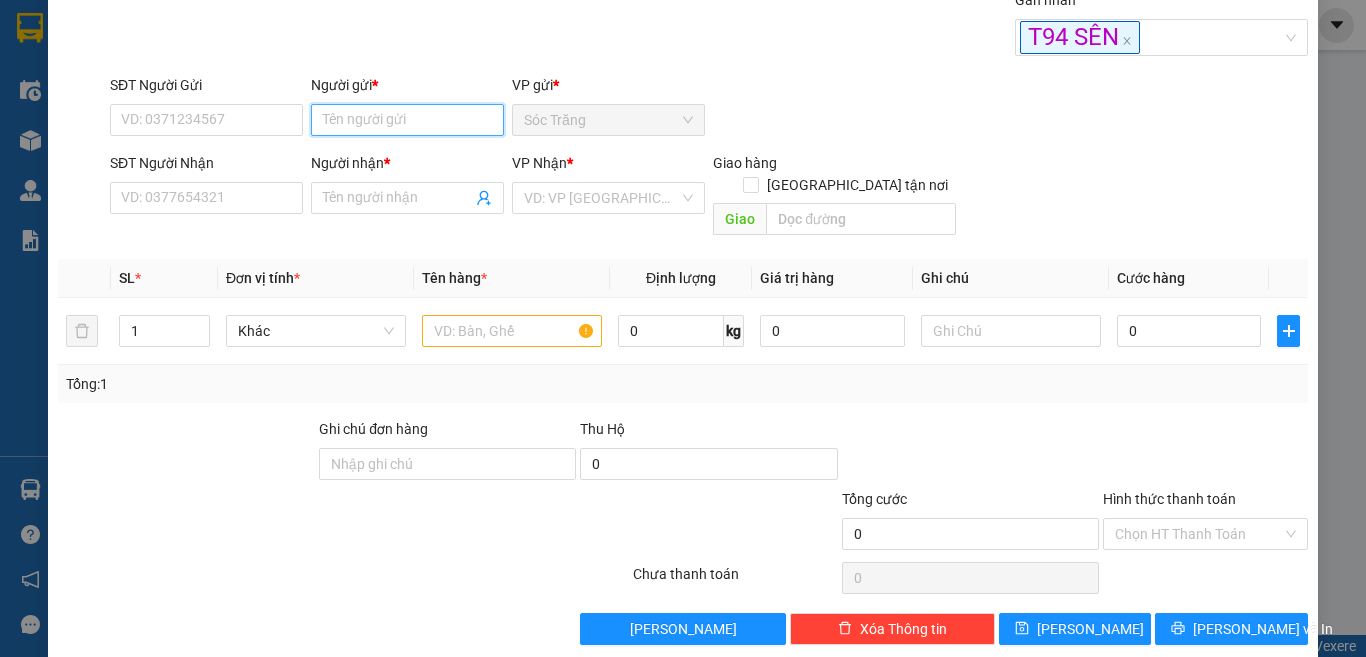 click on "Người gửi  *" at bounding box center (407, 120) 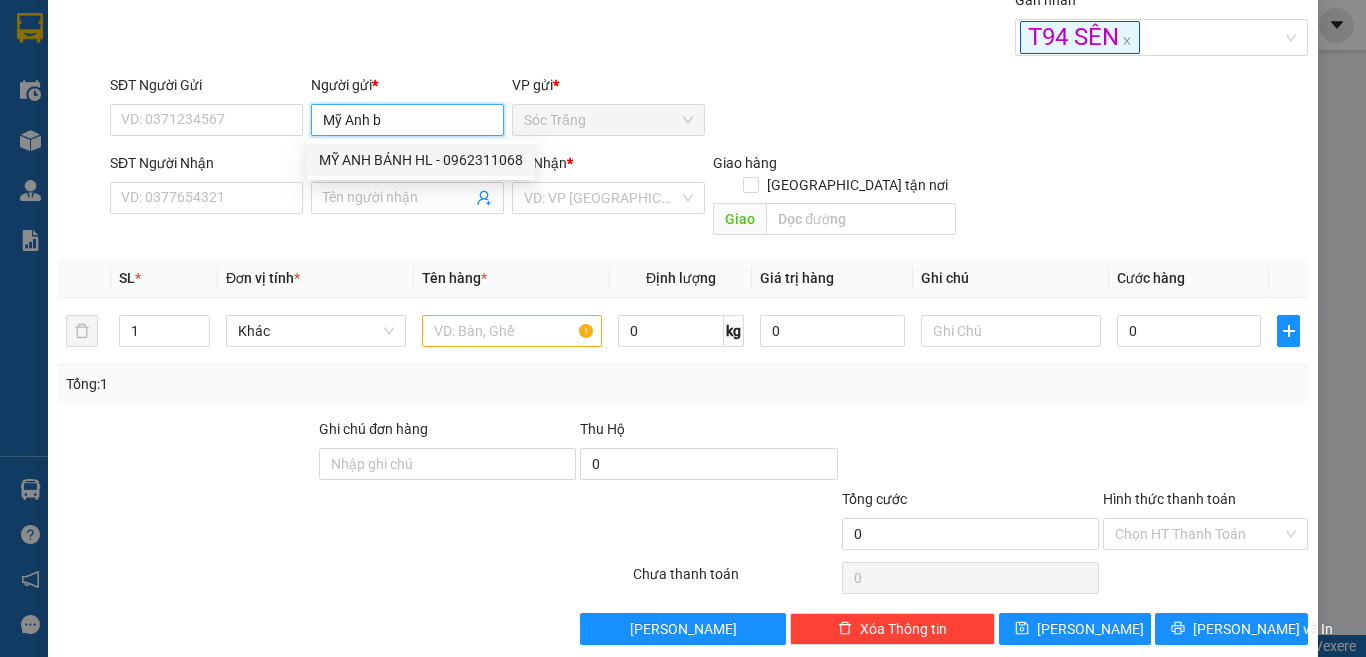 type on "MỸ ANH BÁNH HL" 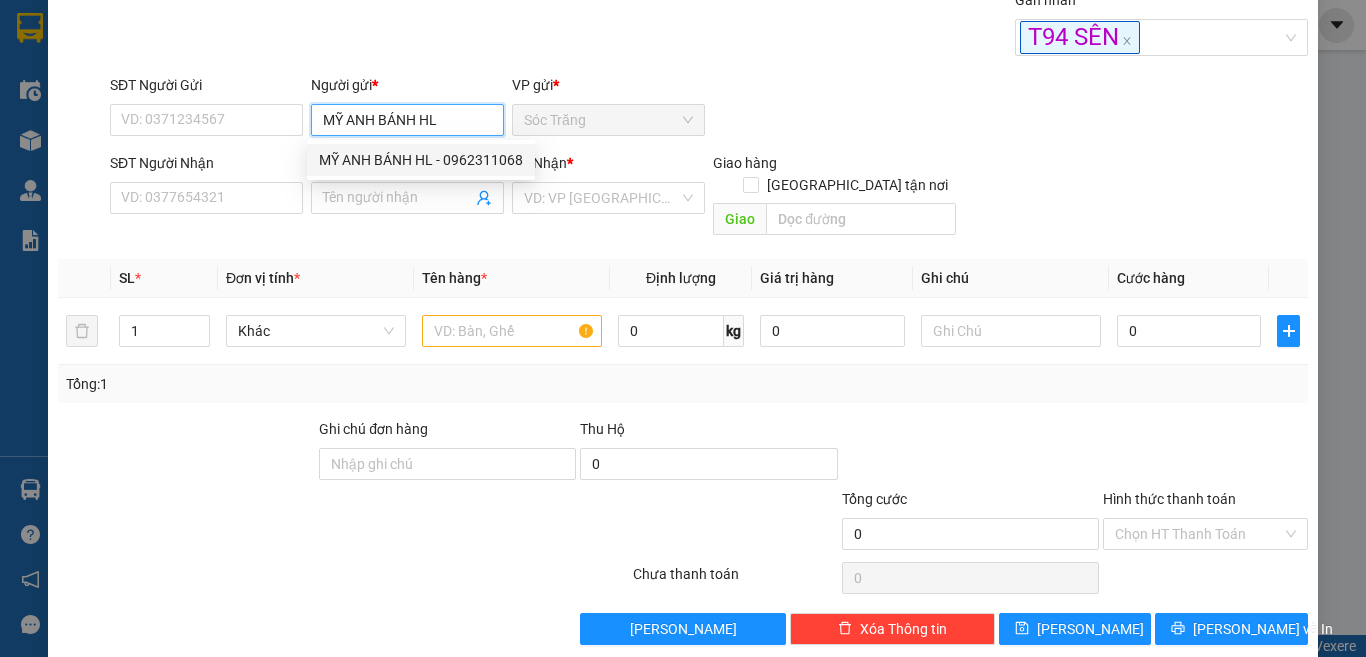 type on "0962311068" 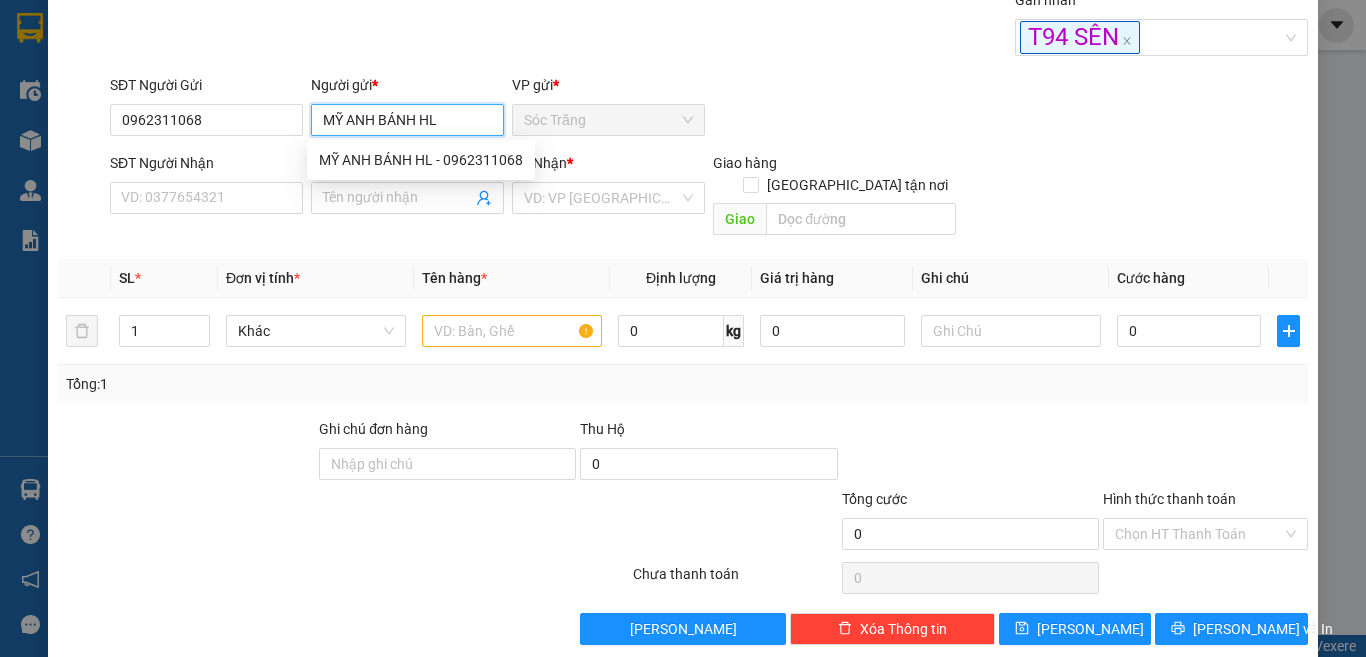type on "MỸ ANH BÁNH HL" 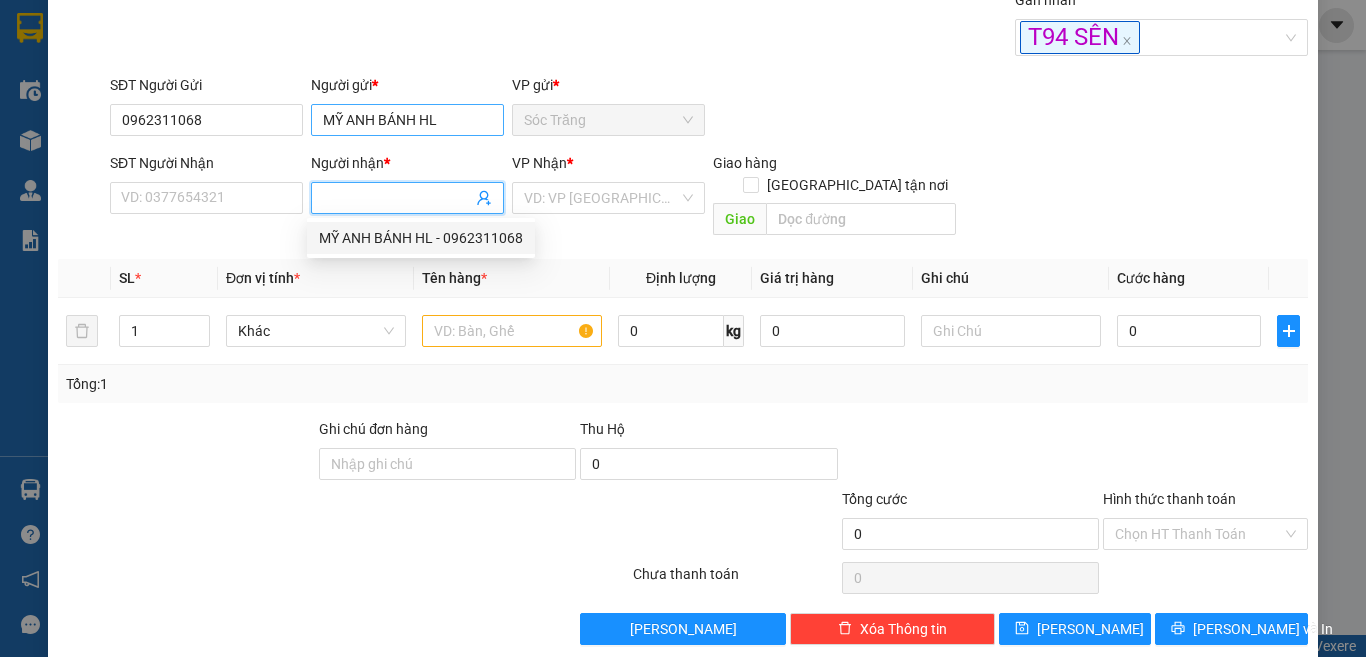 type on "0962311068" 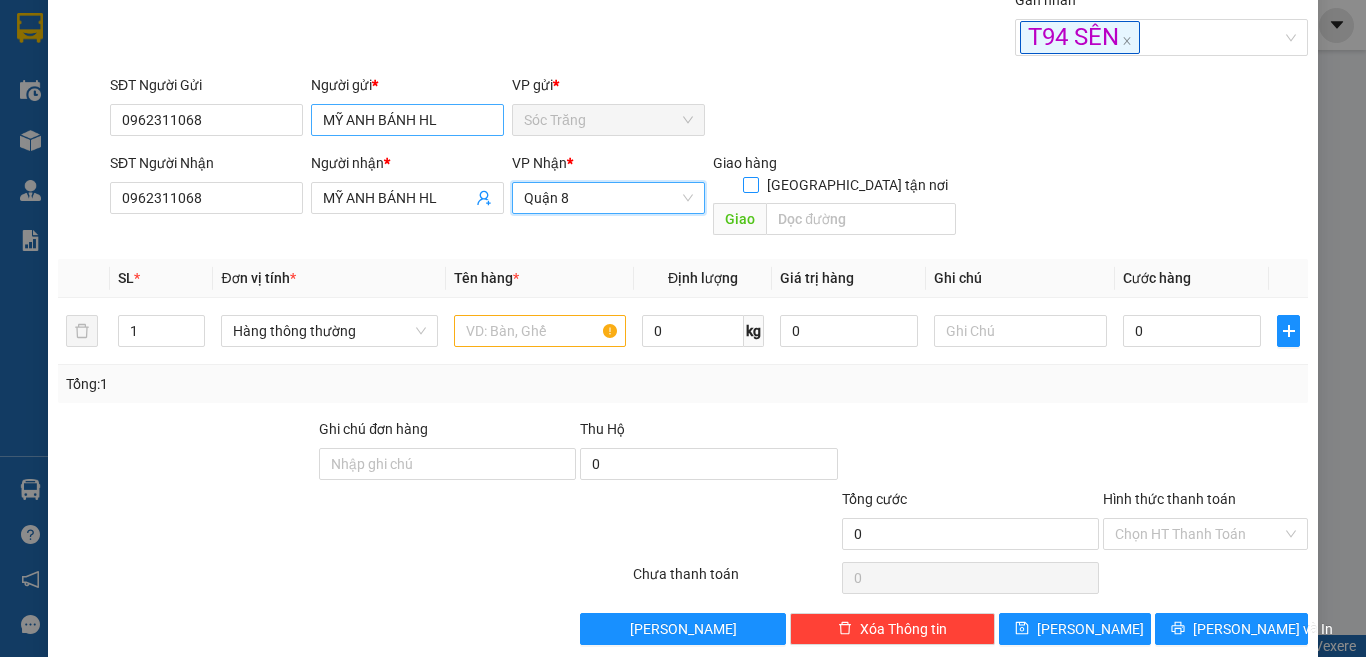 click on "[GEOGRAPHIC_DATA][PERSON_NAME] nơi" at bounding box center (750, 184) 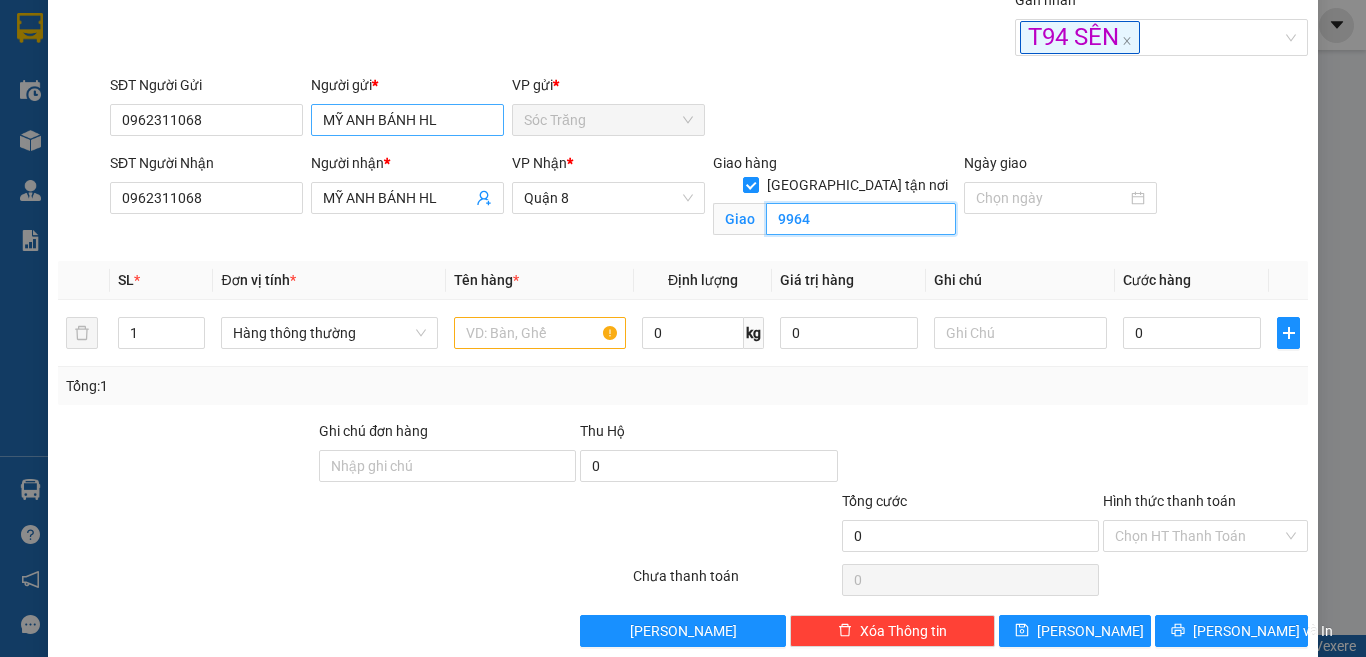 type on "9964" 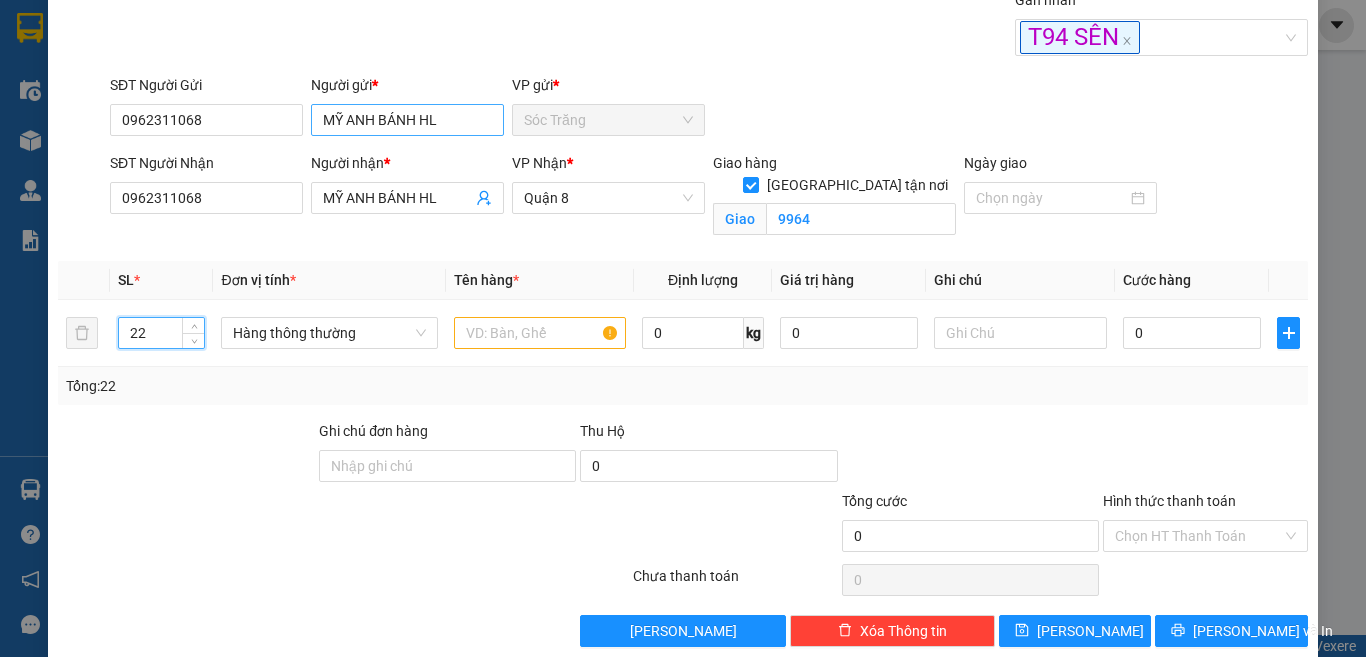 type on "22" 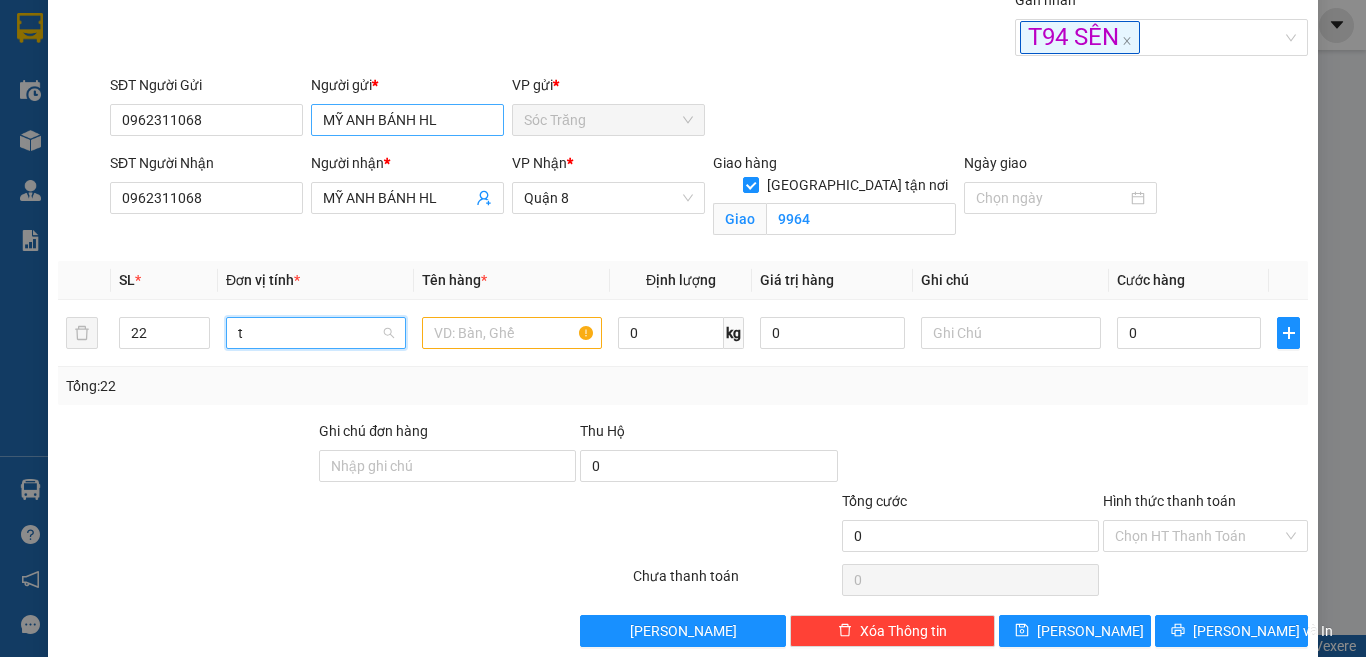 type on "th" 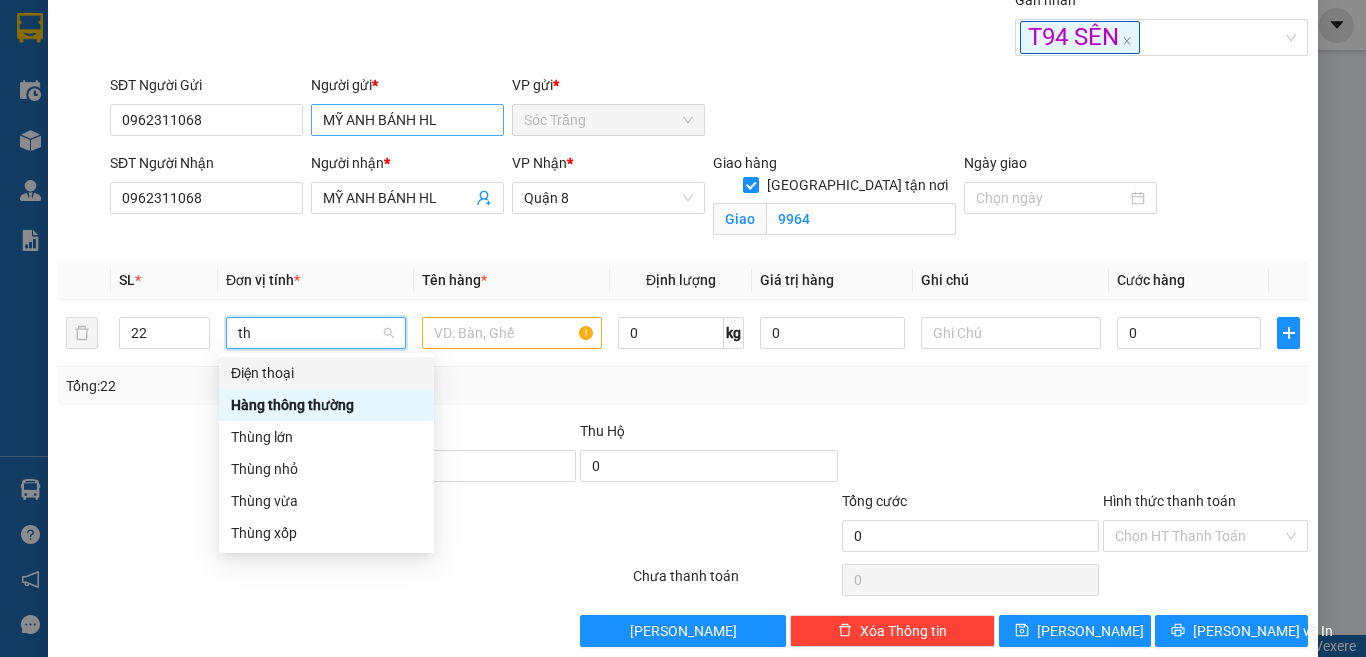 scroll, scrollTop: 0, scrollLeft: 0, axis: both 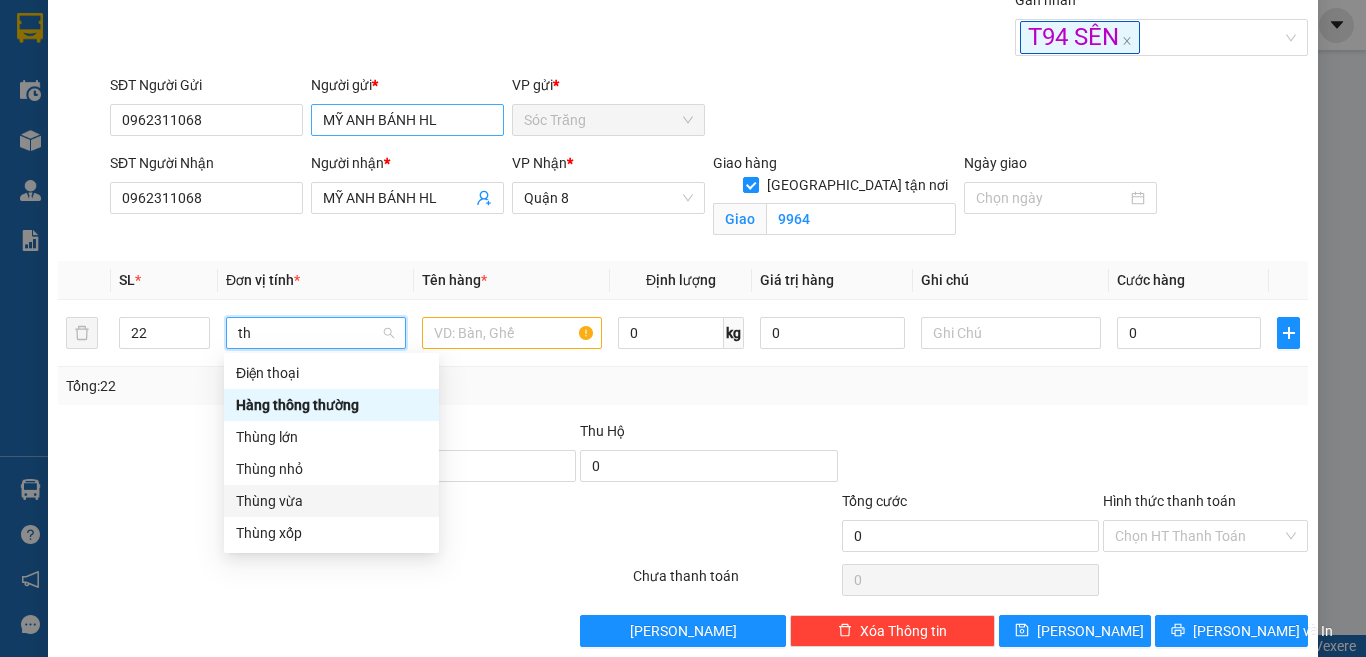 type 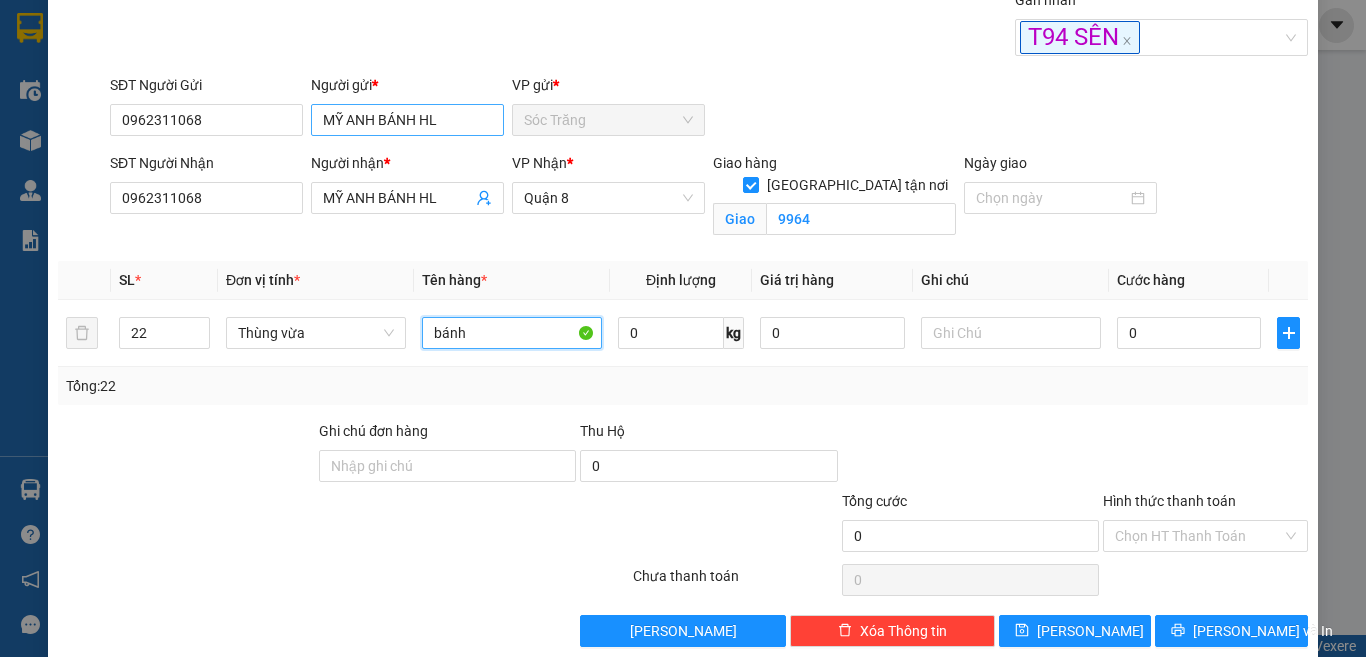 type on "bánh" 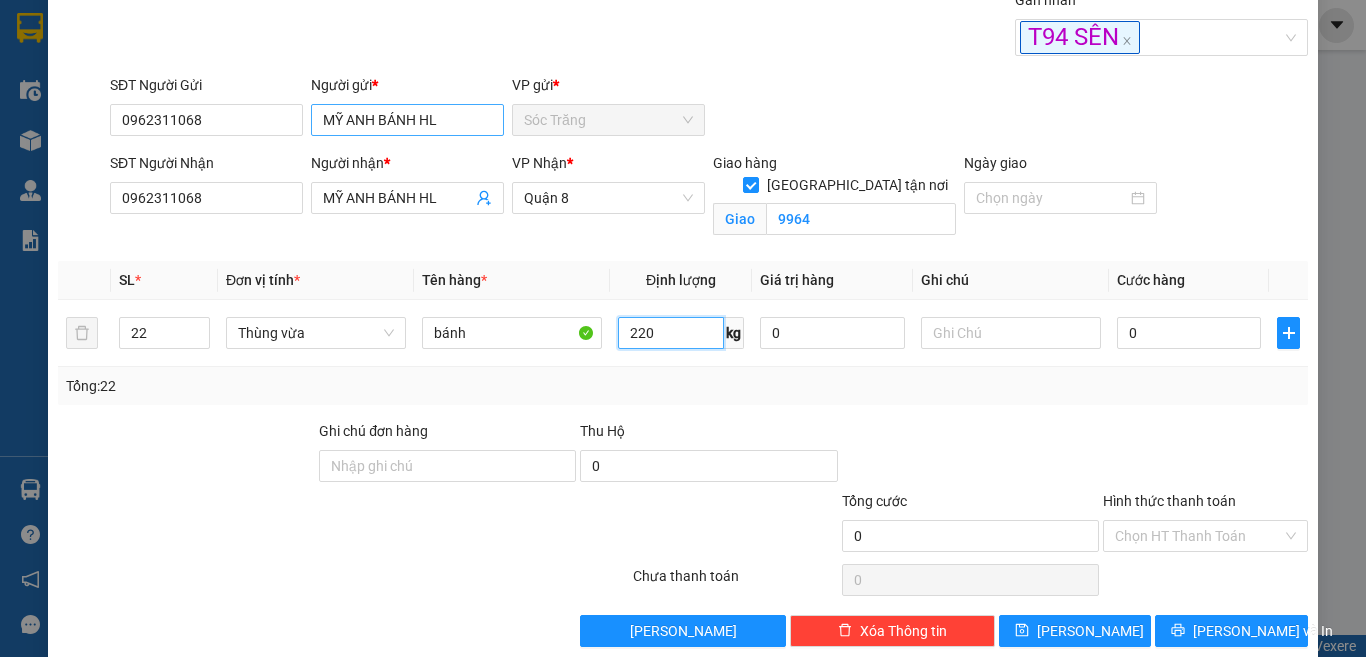 type on "220" 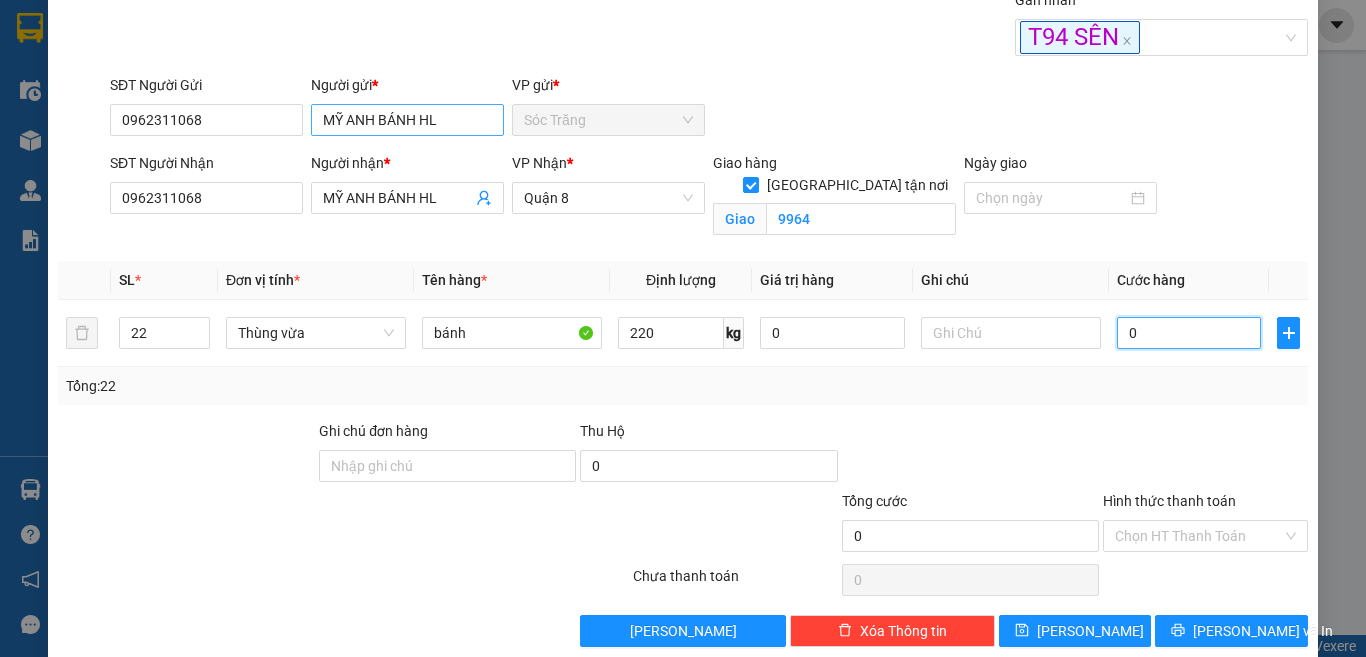type on "3" 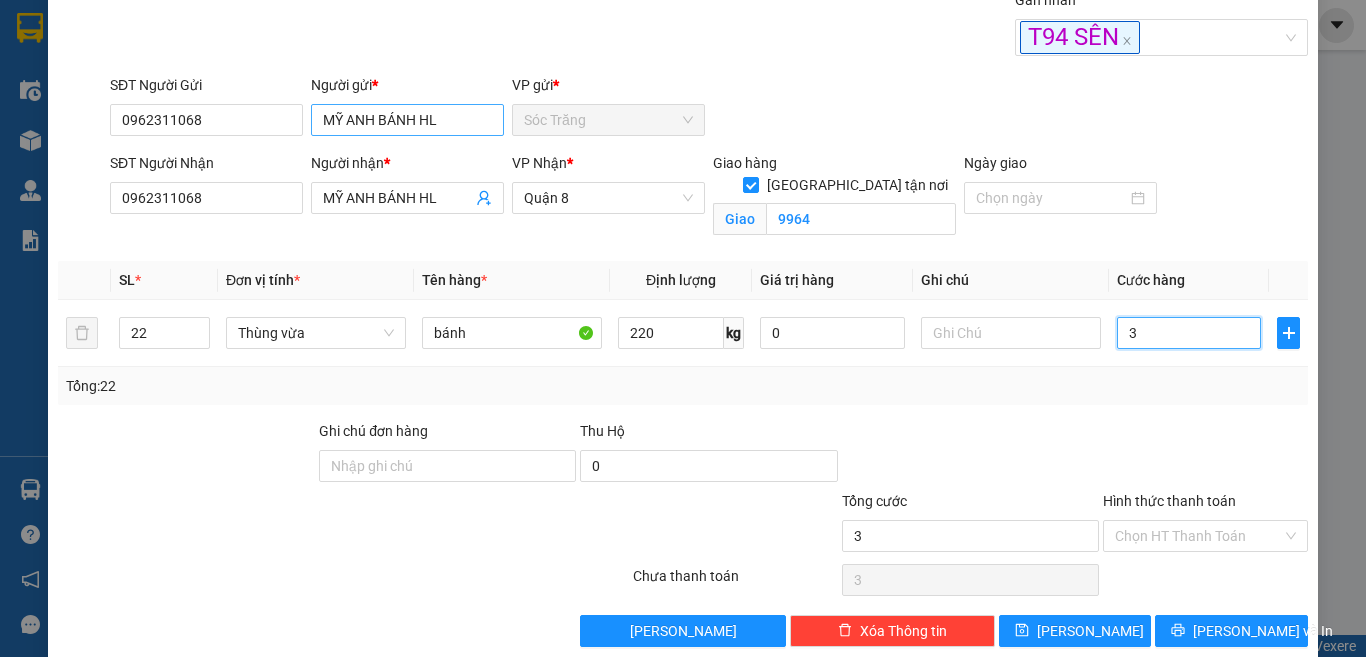 type on "32" 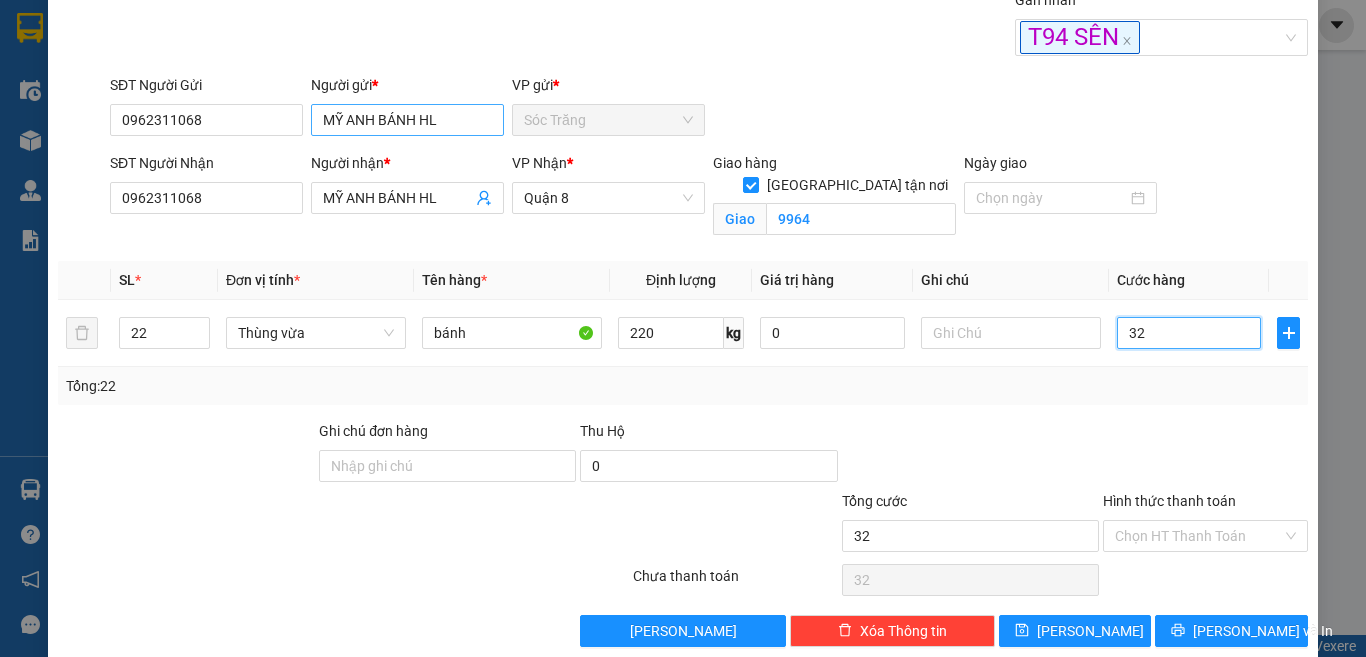 type on "325" 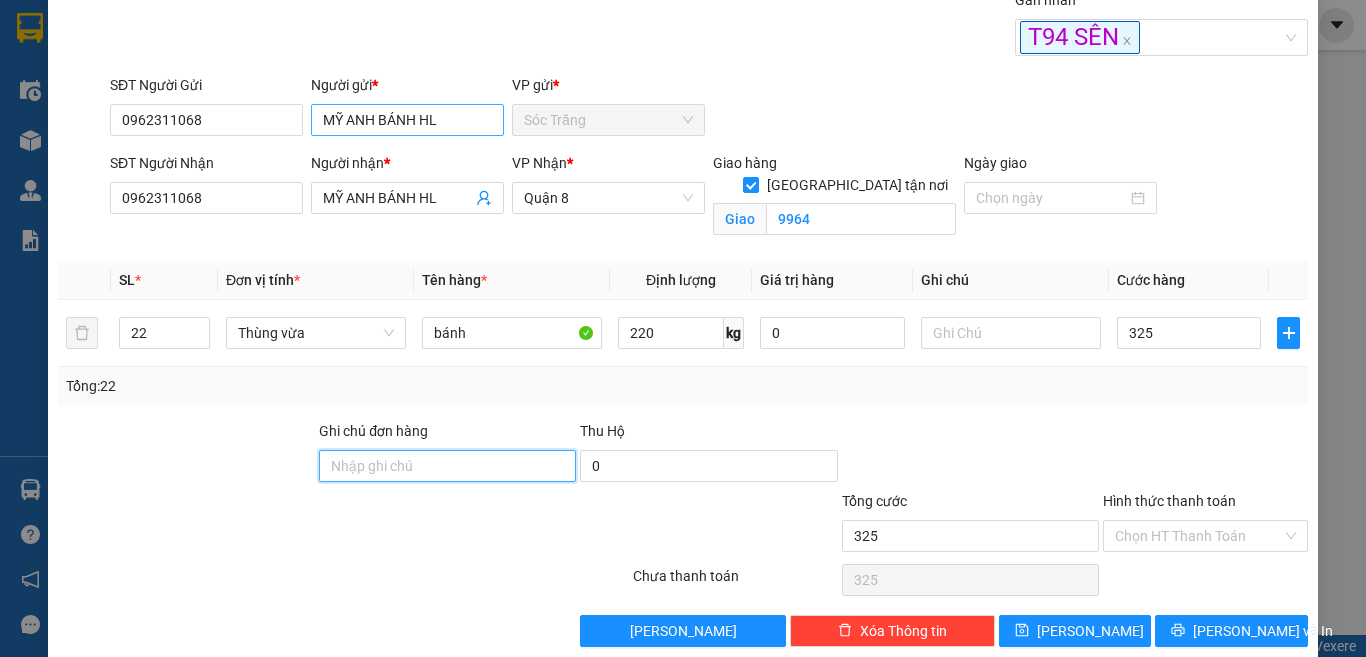 type on "325.000" 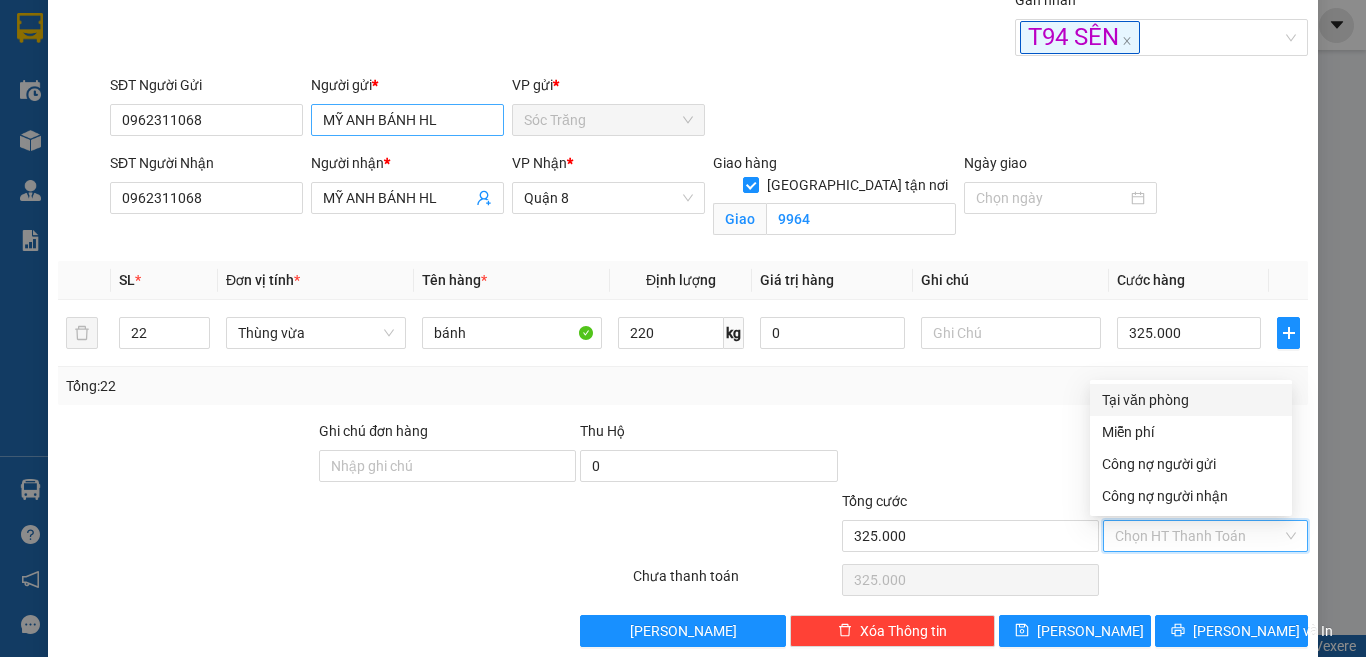 type on "0" 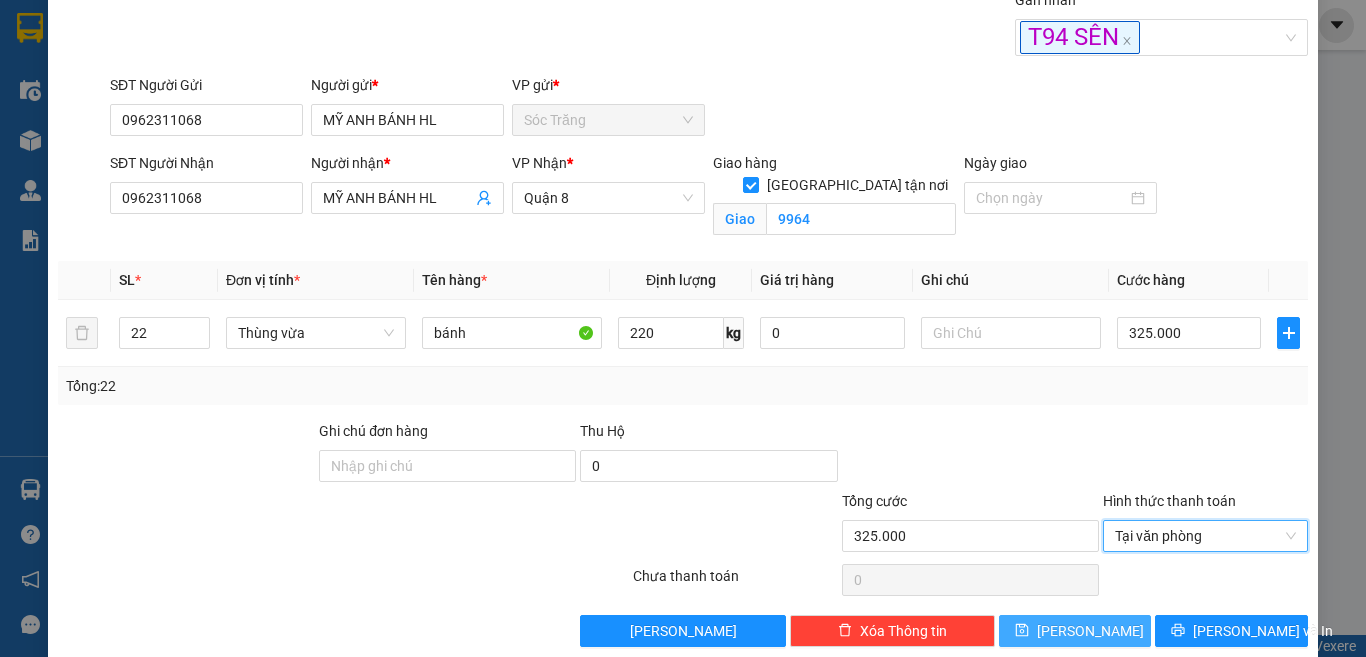 click on "Lưu" at bounding box center (1075, 631) 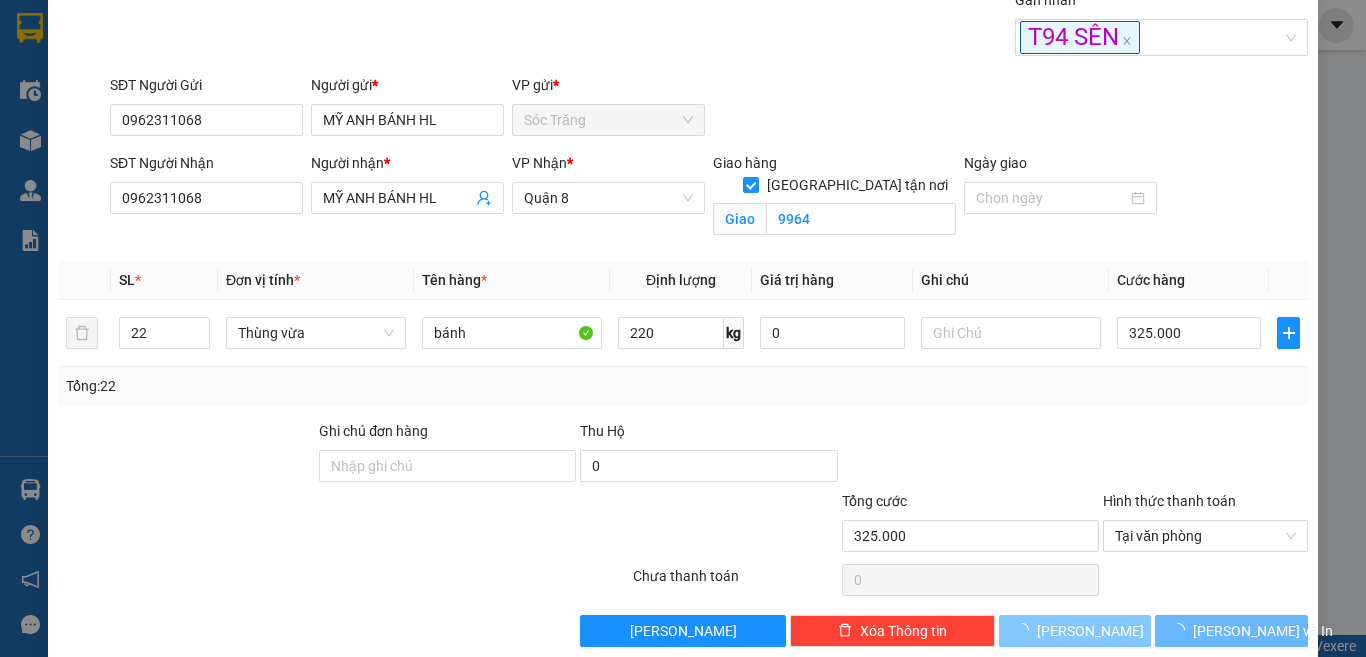 type 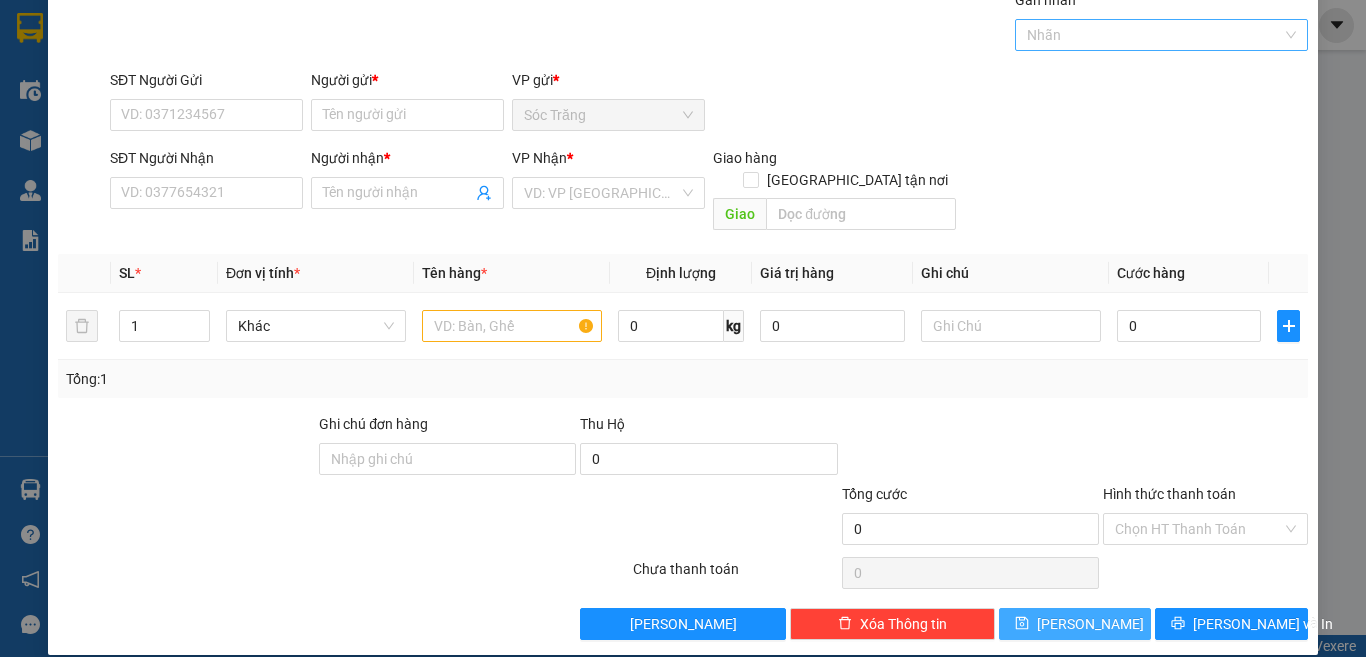 click at bounding box center (1152, 35) 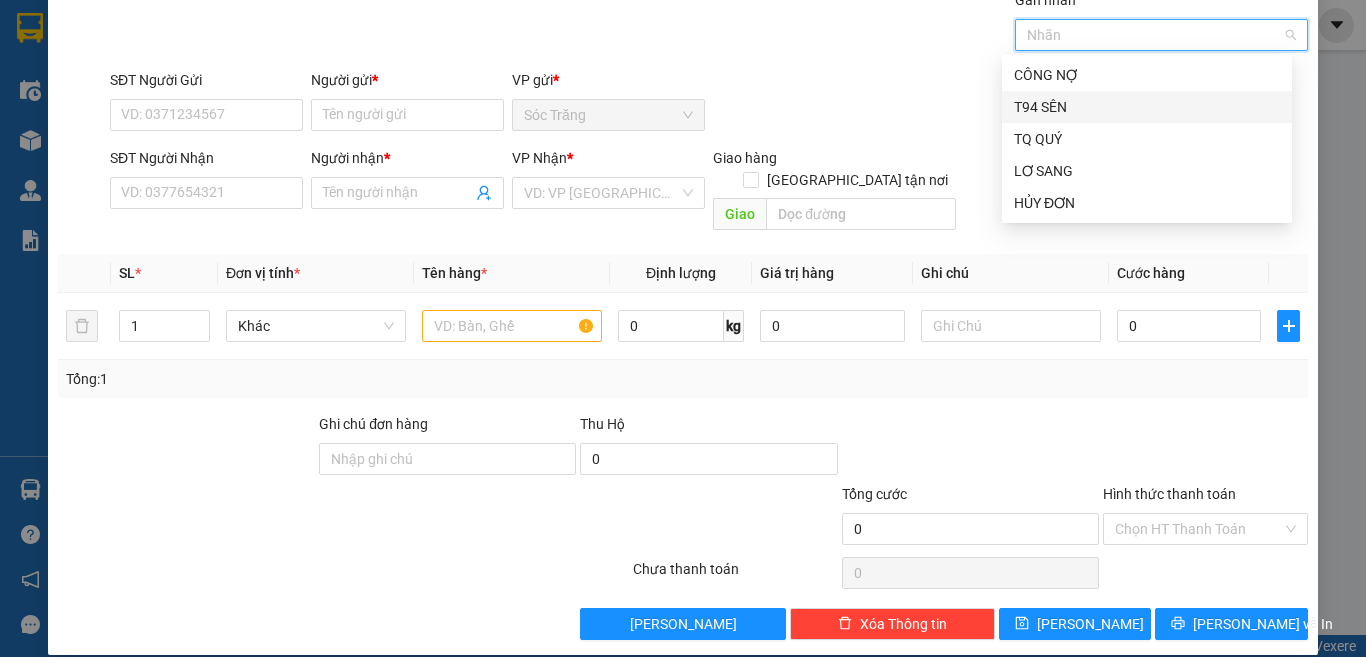 click on "T94 SÊN" at bounding box center [1147, 107] 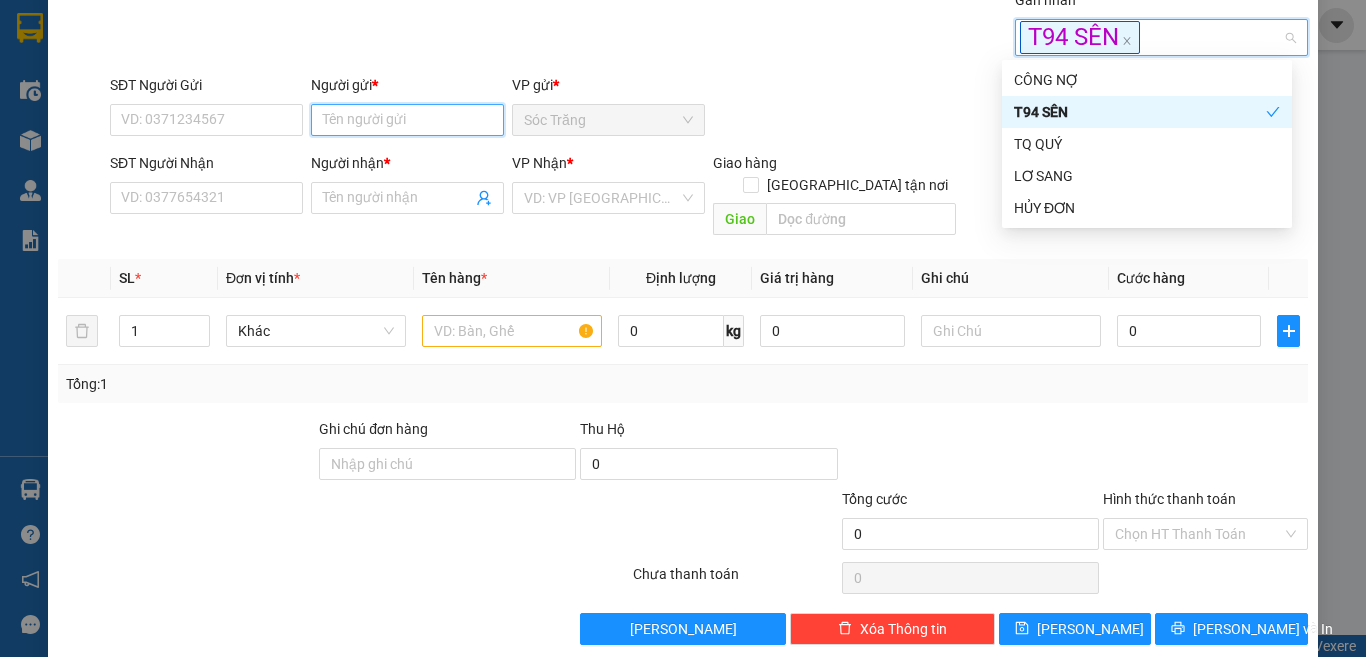 click on "Người gửi  *" at bounding box center (407, 120) 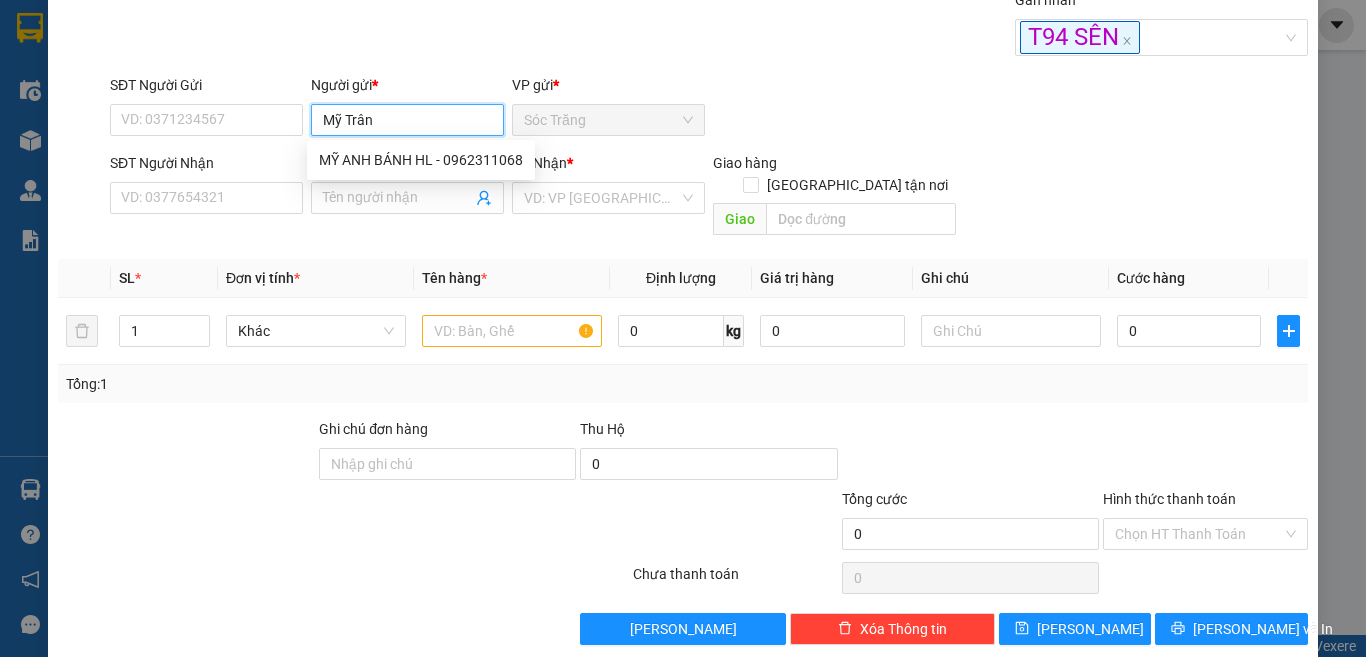 type on "Mỹ Trân 2" 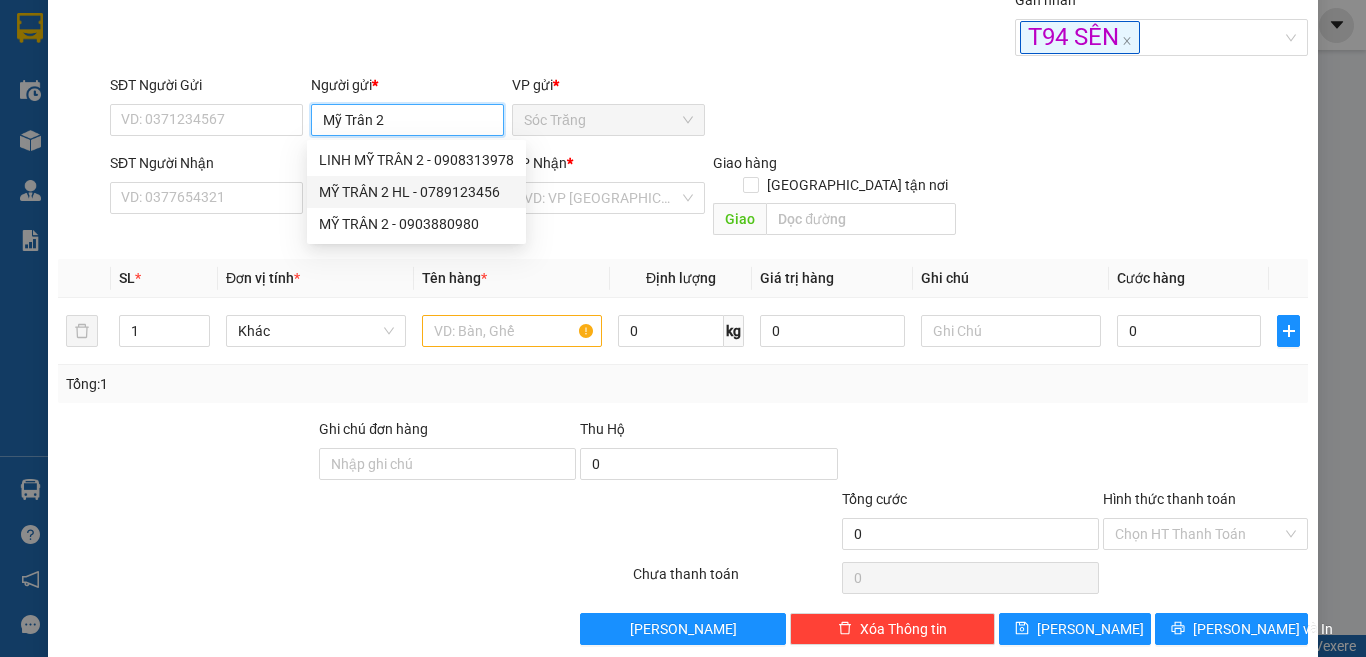 type on "0789123456" 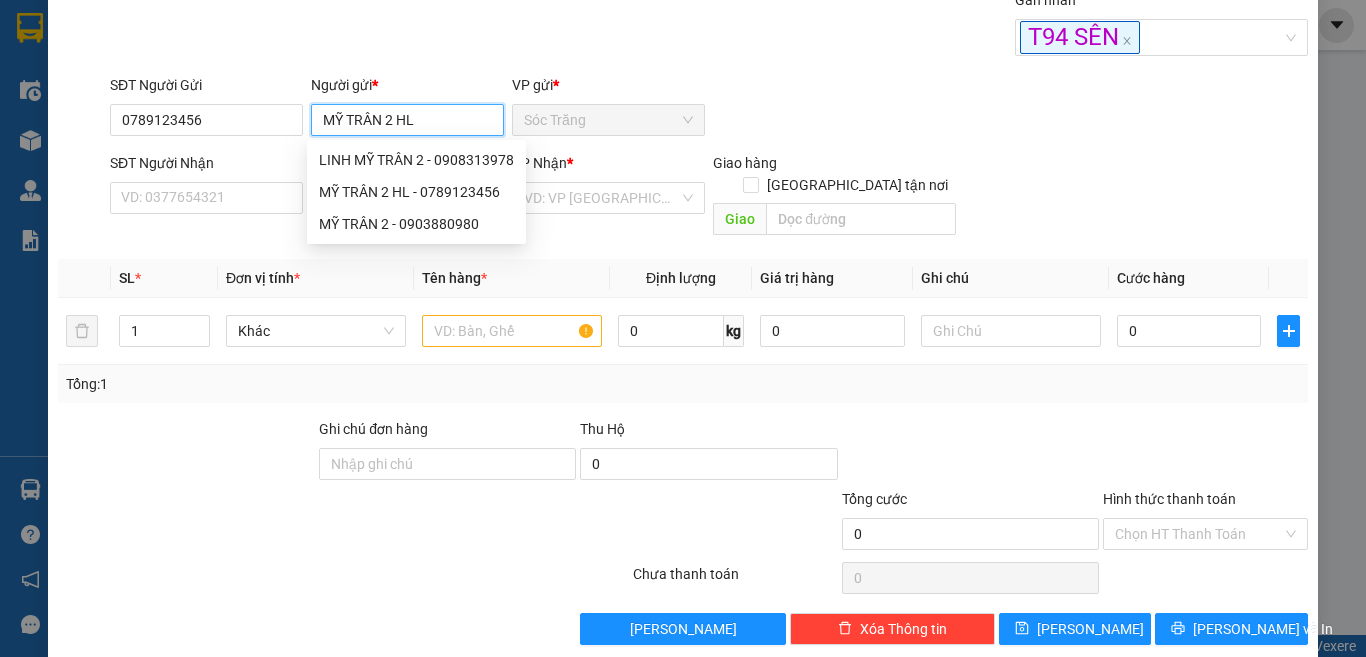 type on "MỸ TRÂN 2 HL" 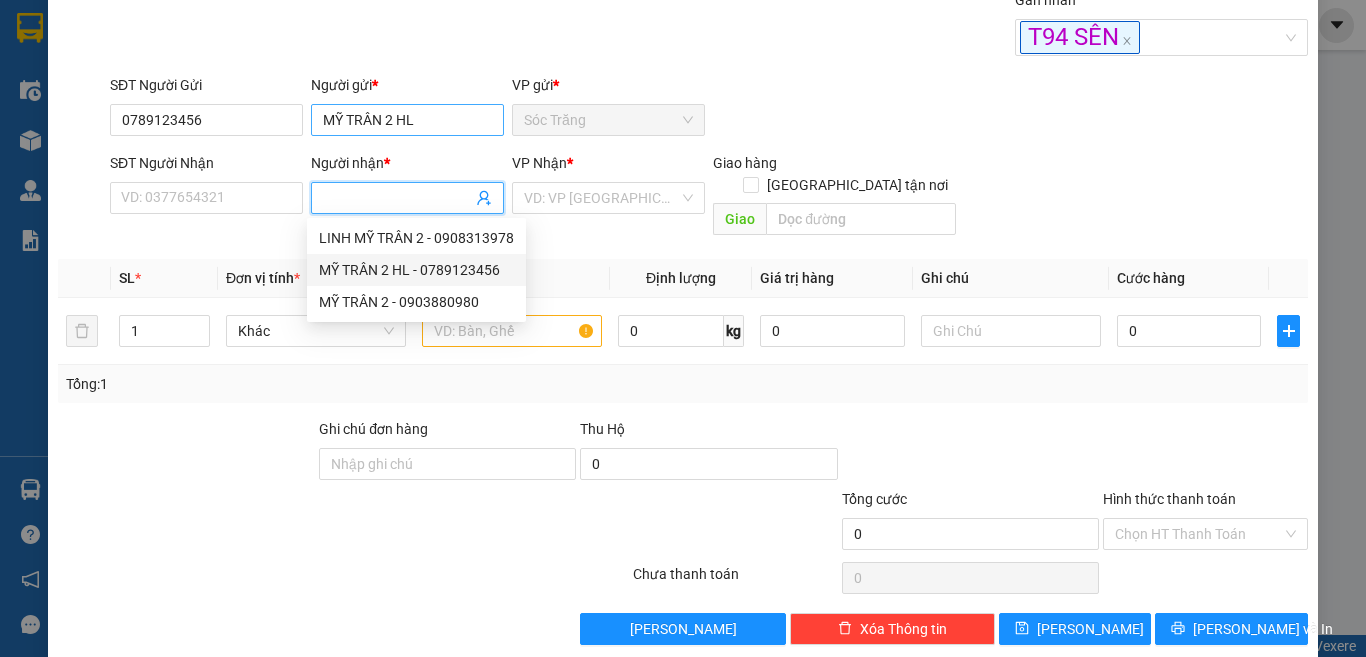 type on "0789123456" 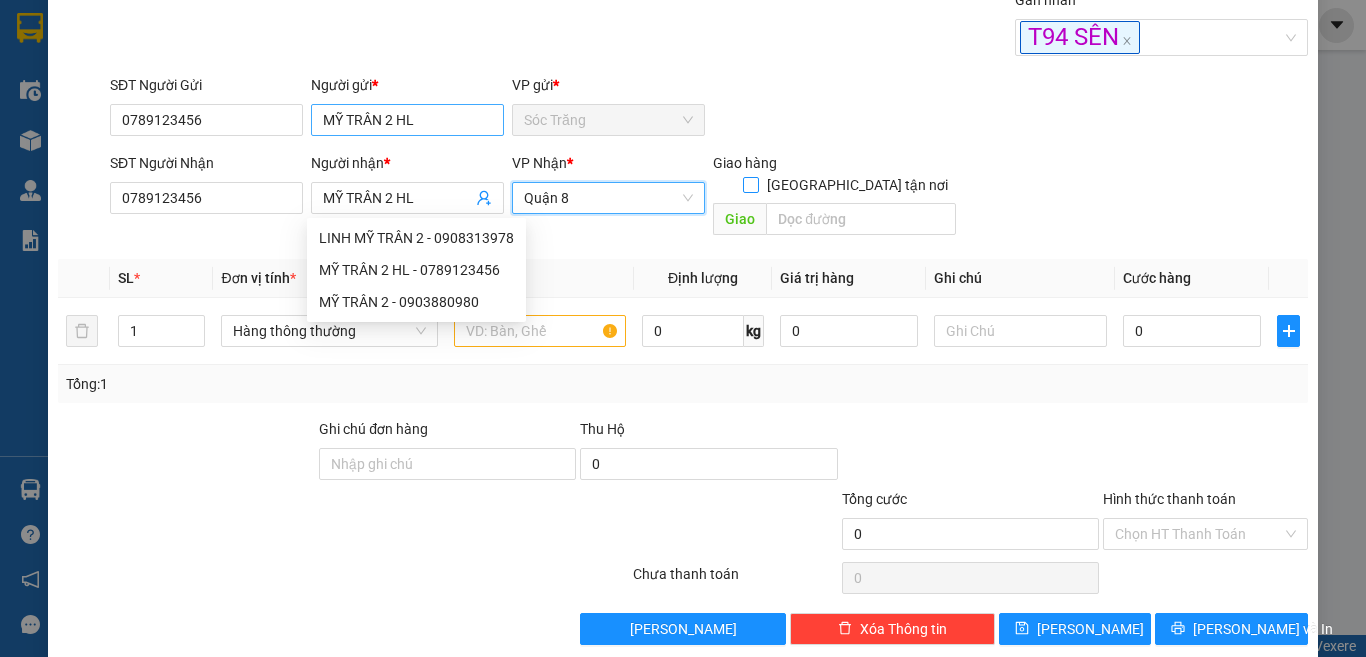 click on "[GEOGRAPHIC_DATA][PERSON_NAME] nơi" at bounding box center (750, 184) 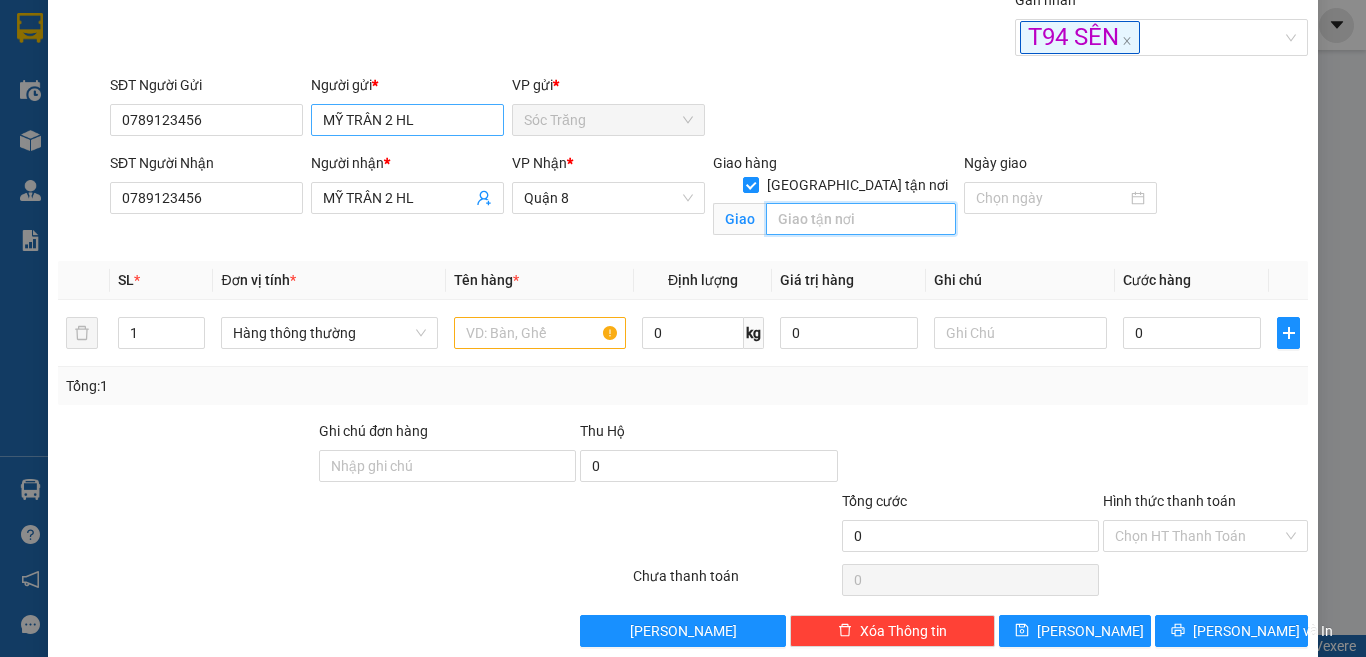 type on "1" 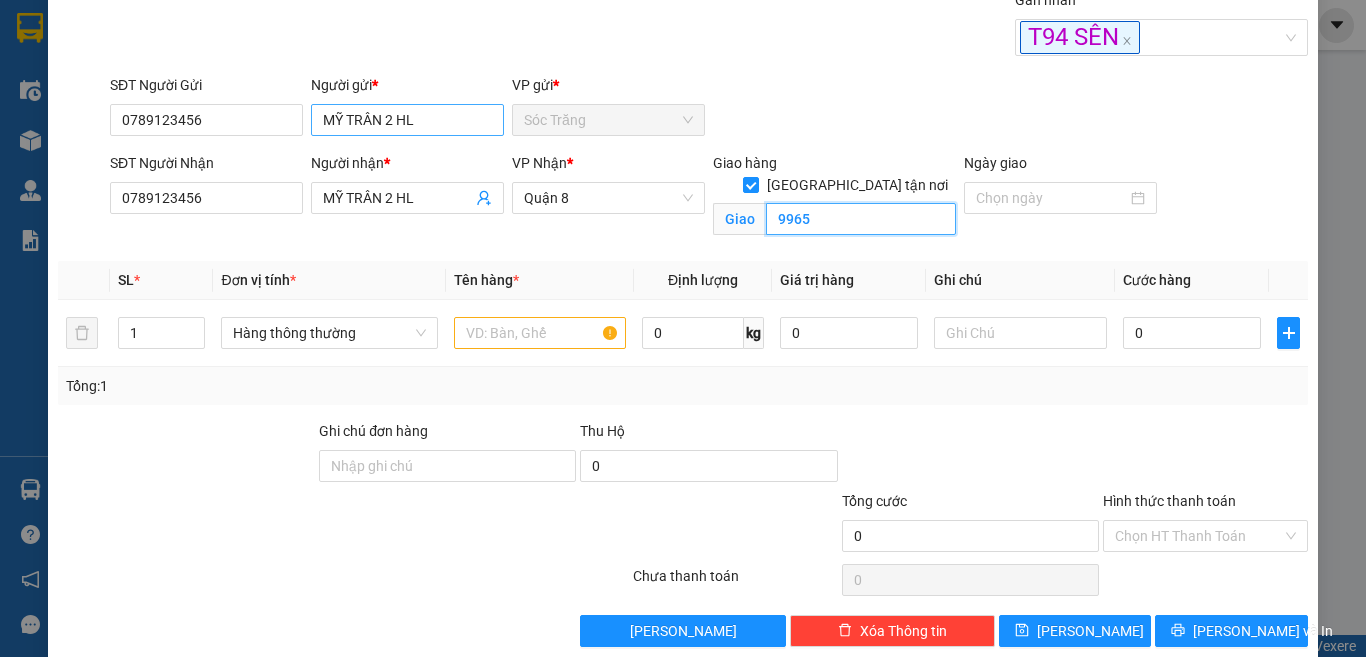 type on "9965" 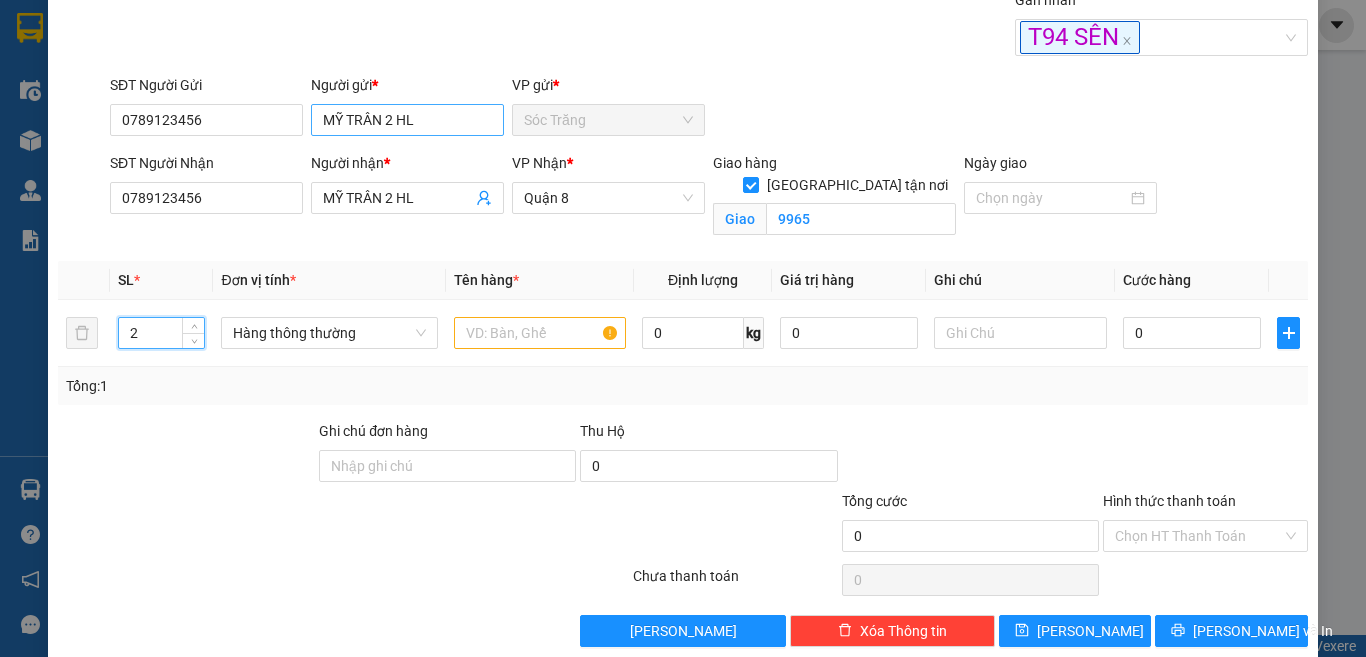 type on "2" 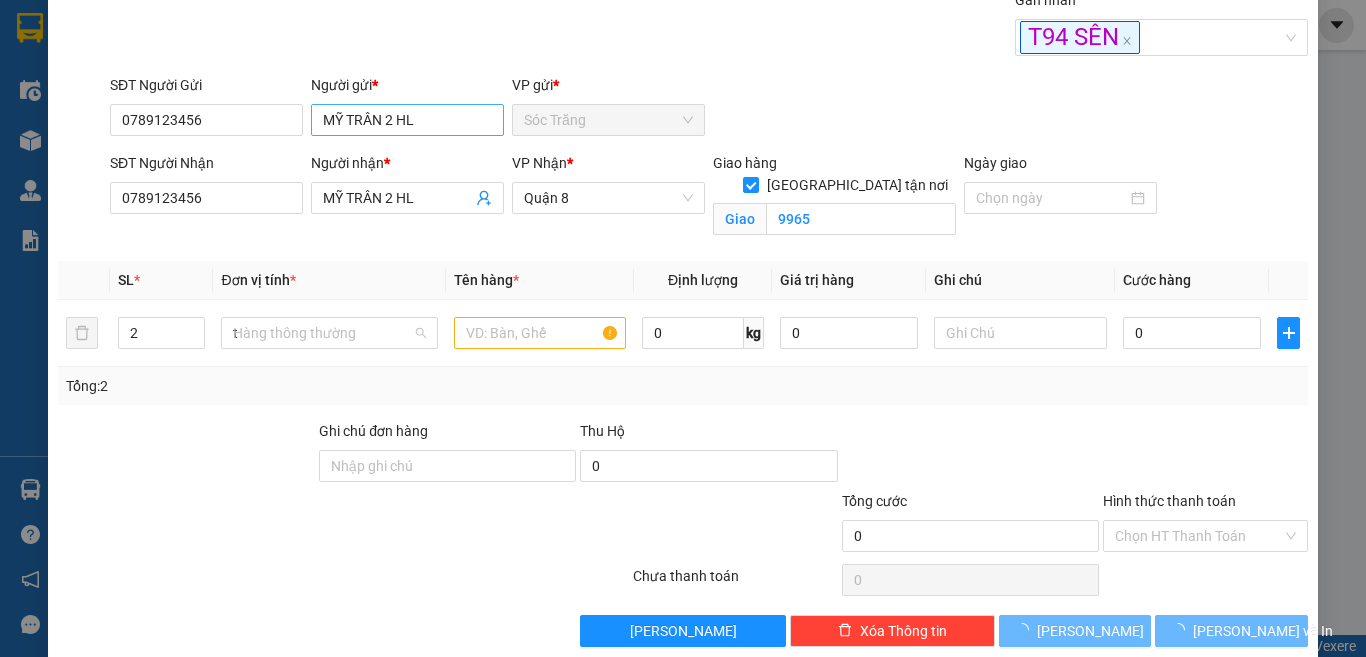type on "th" 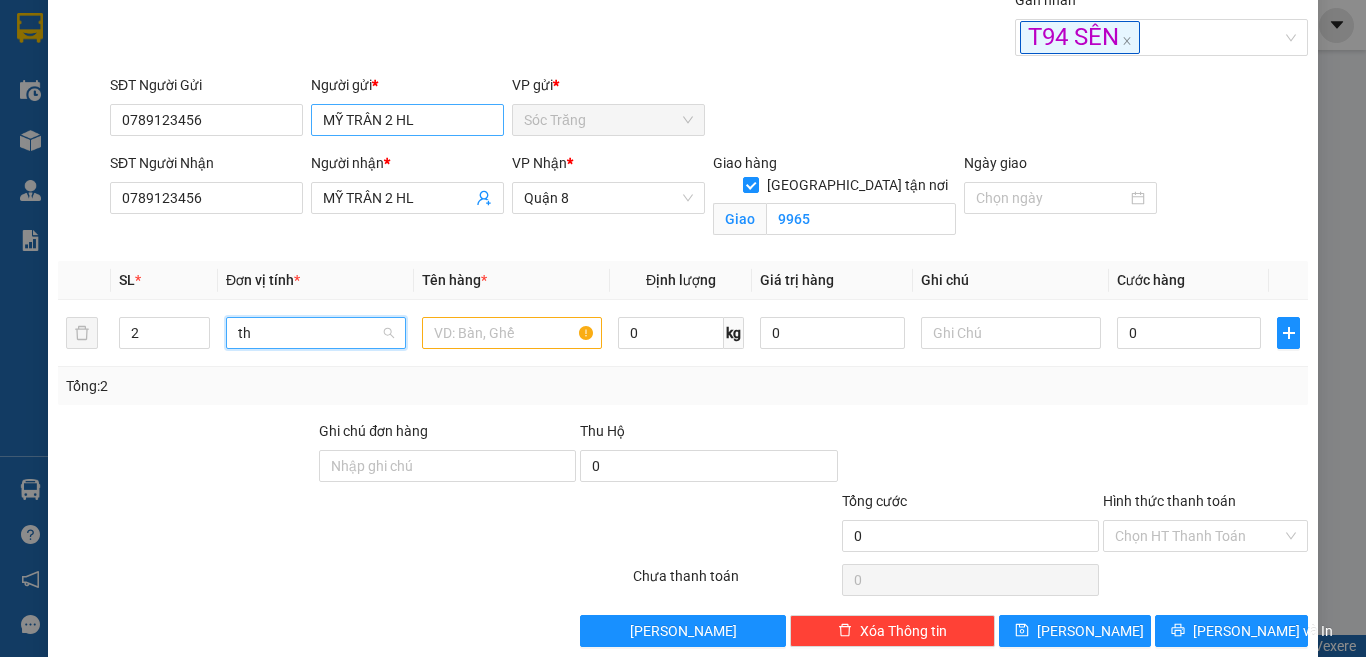 scroll, scrollTop: 0, scrollLeft: 0, axis: both 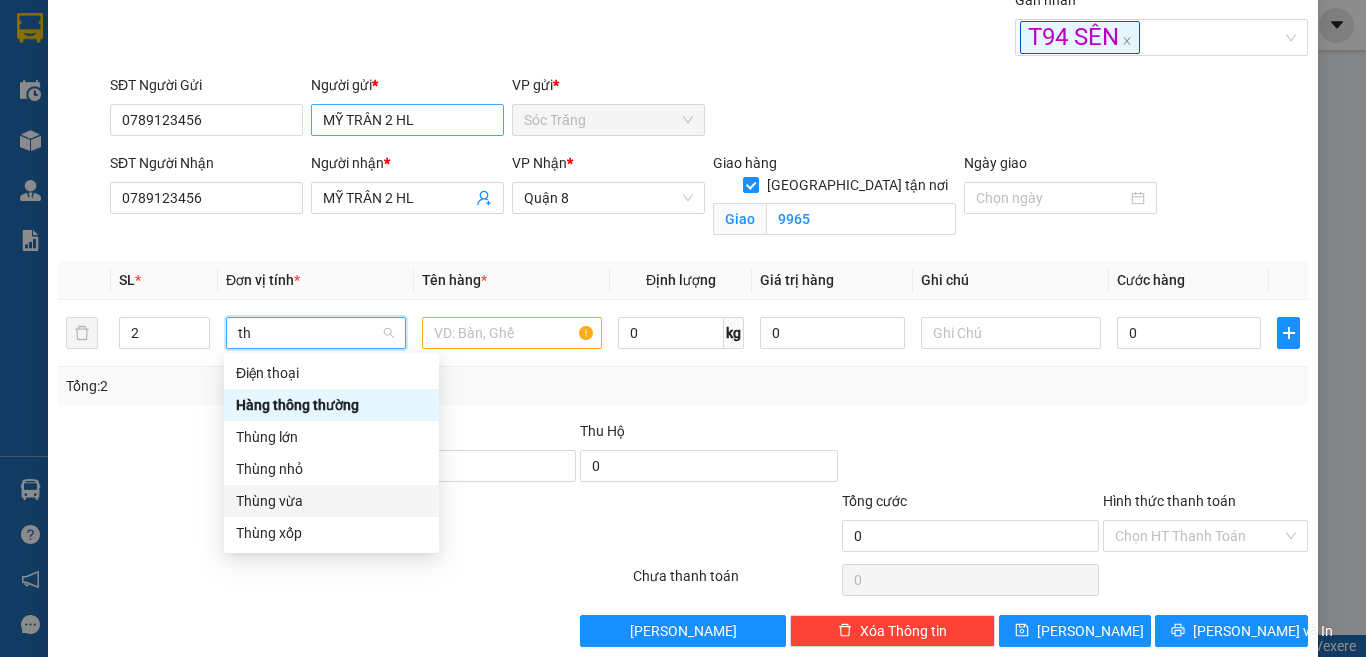 type 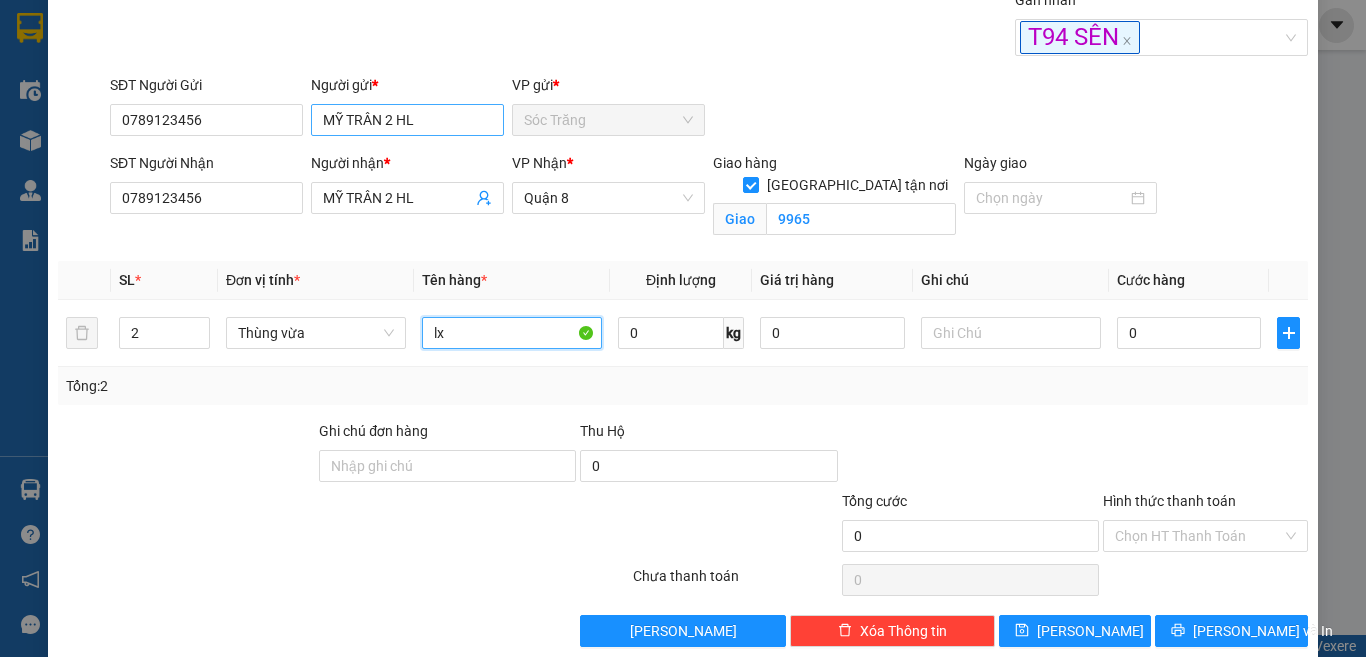 type on "lx" 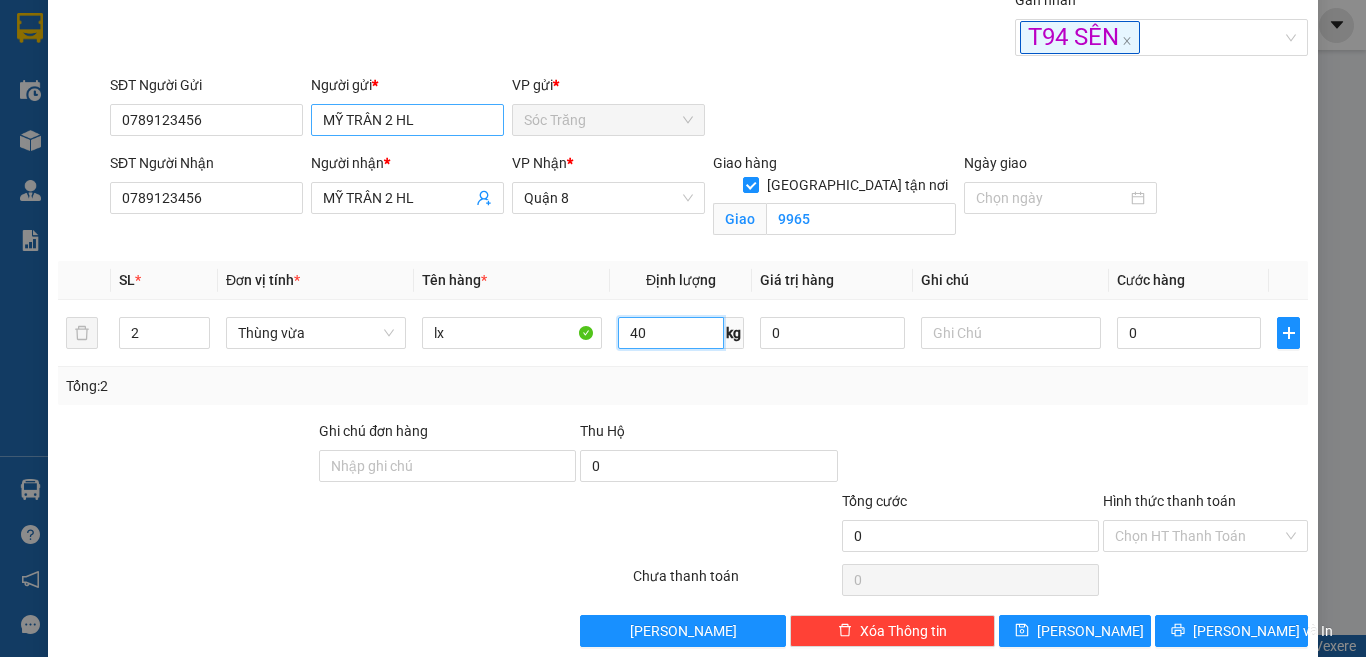 type on "40" 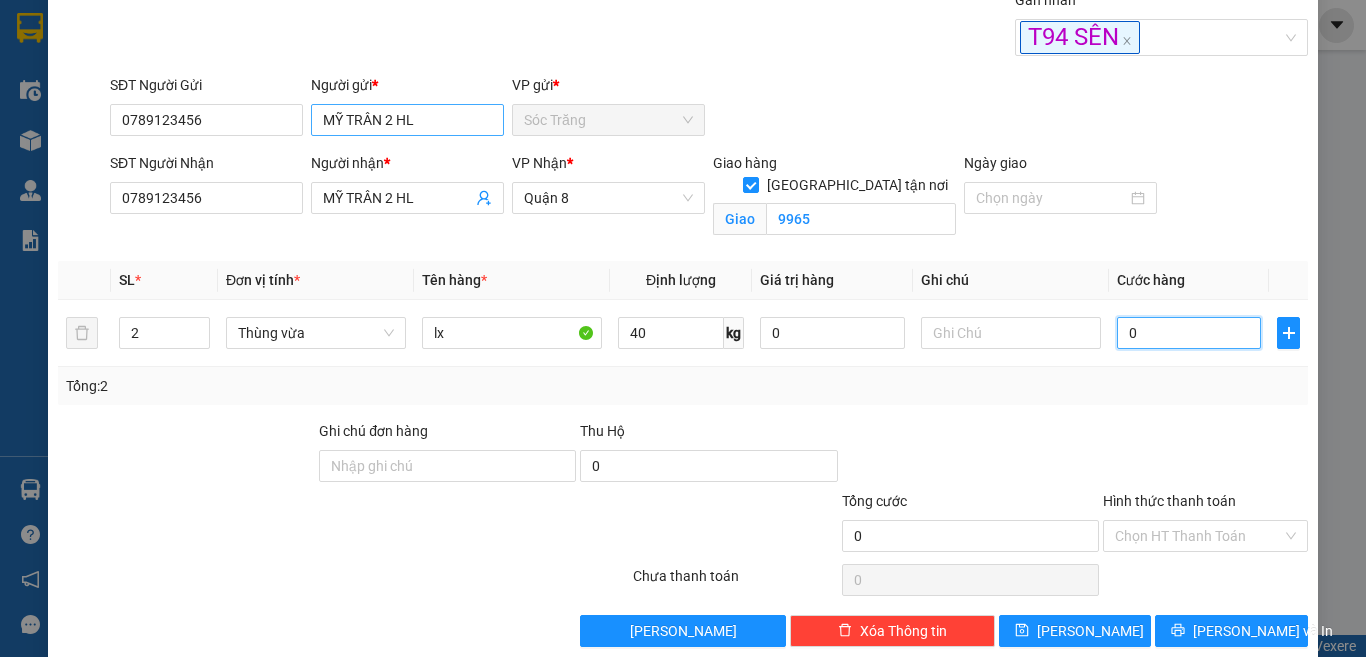 type on "3" 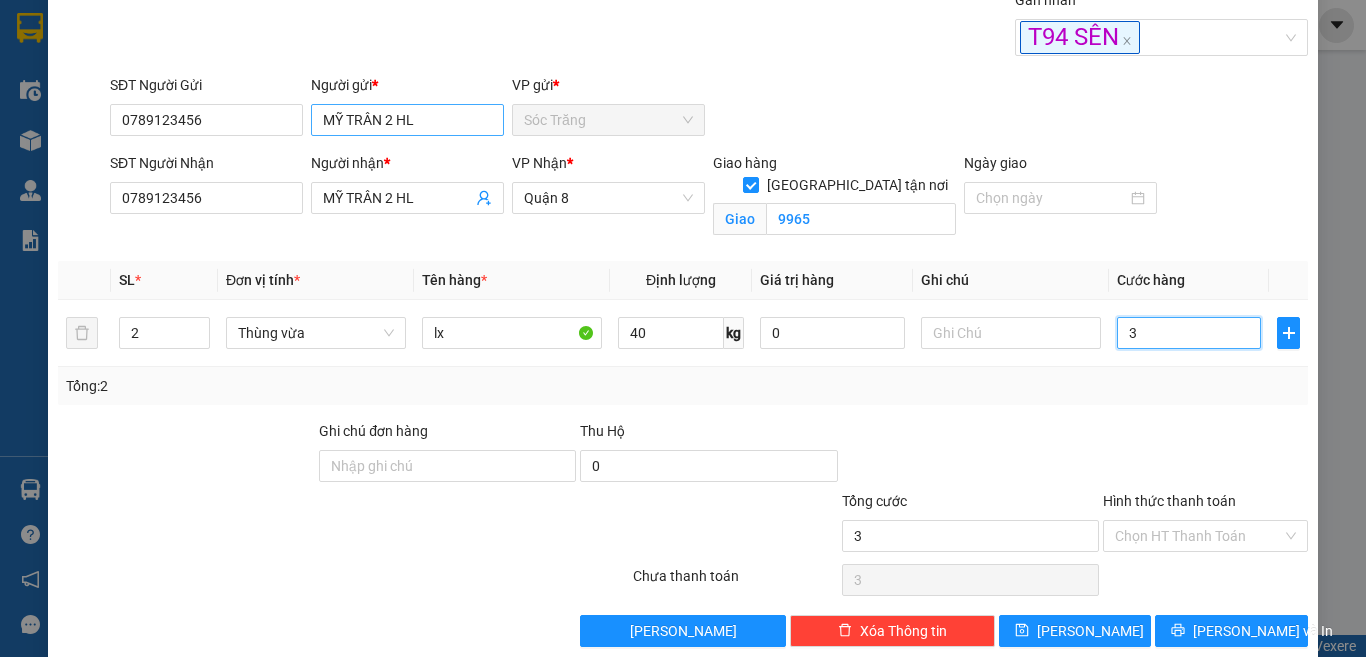 type on "30" 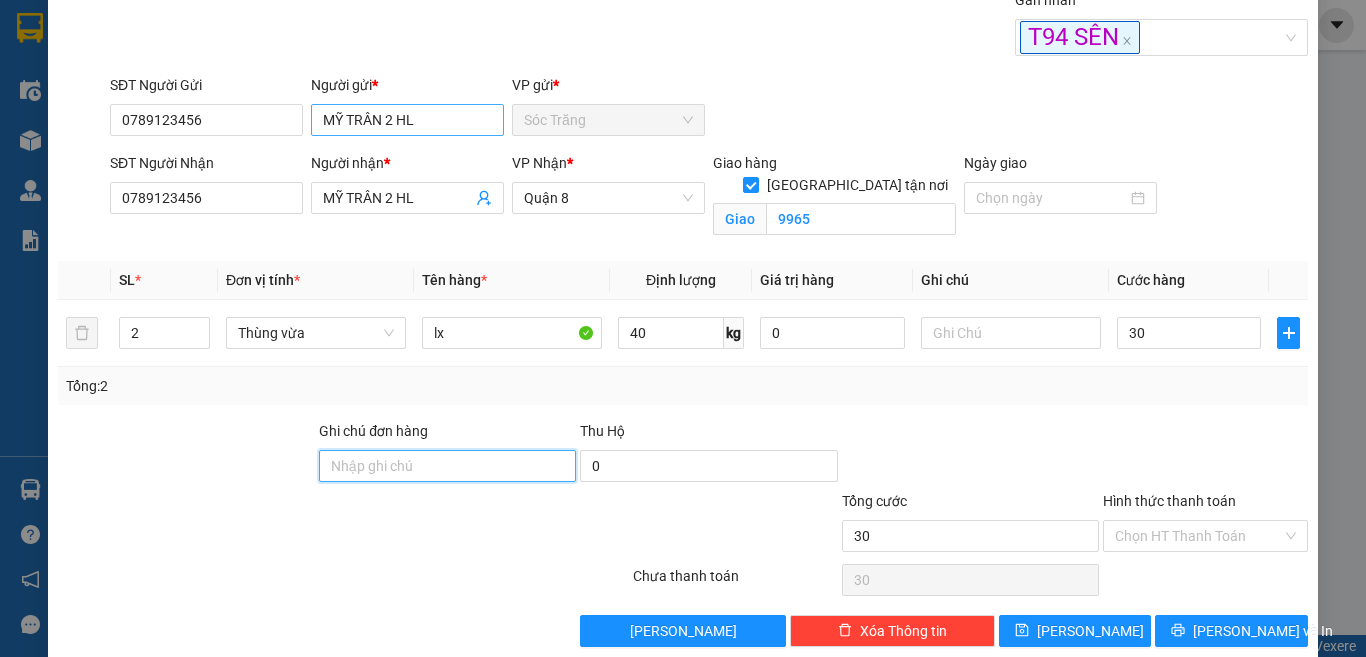 type on "30.000" 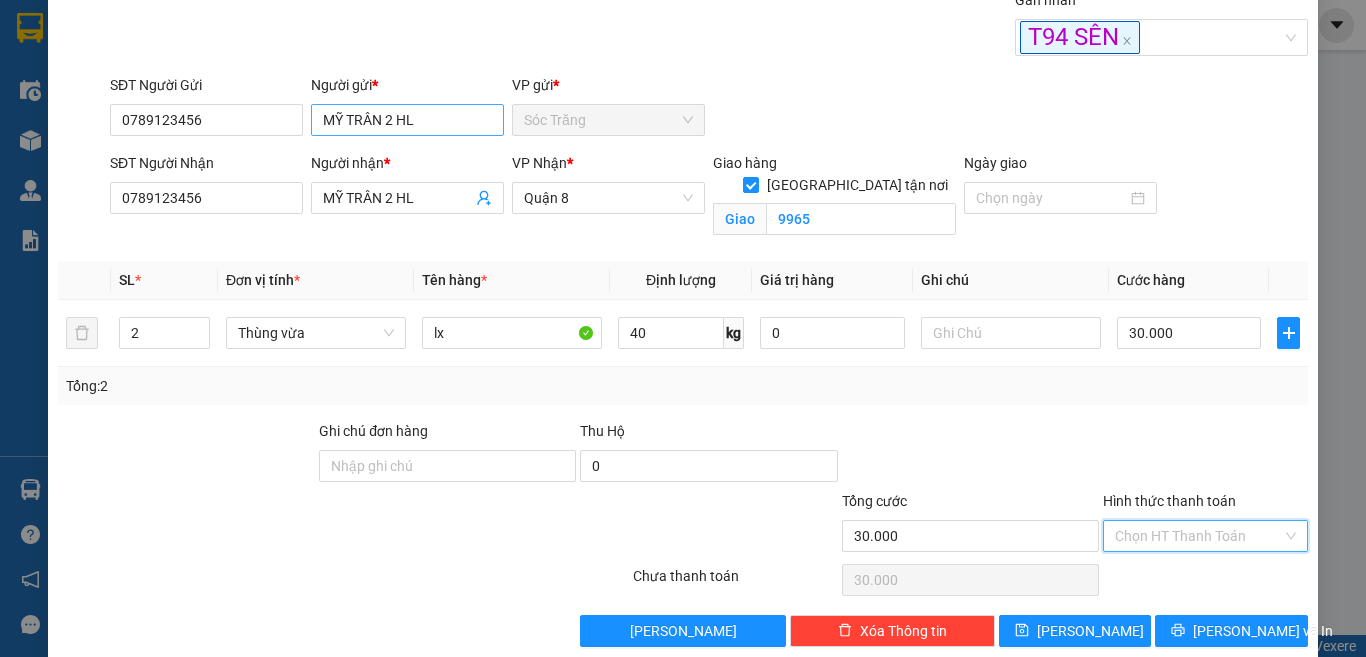 type on "0" 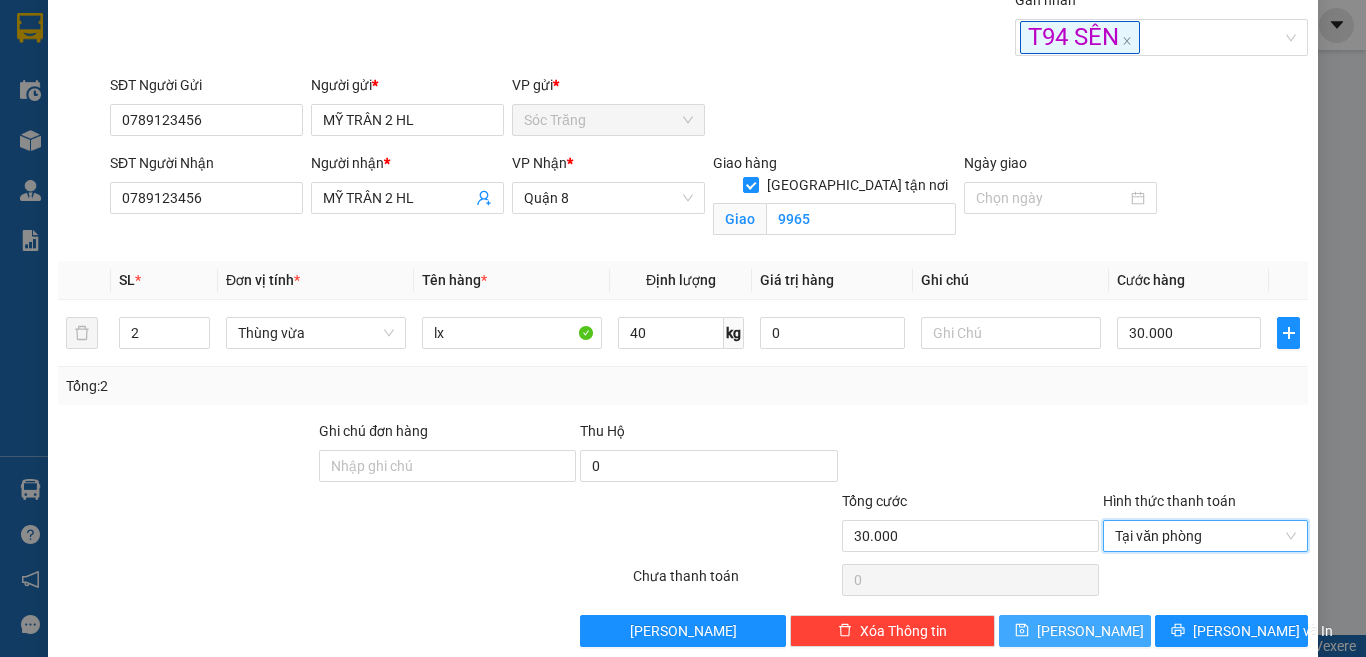 click on "Lưu" at bounding box center (1075, 631) 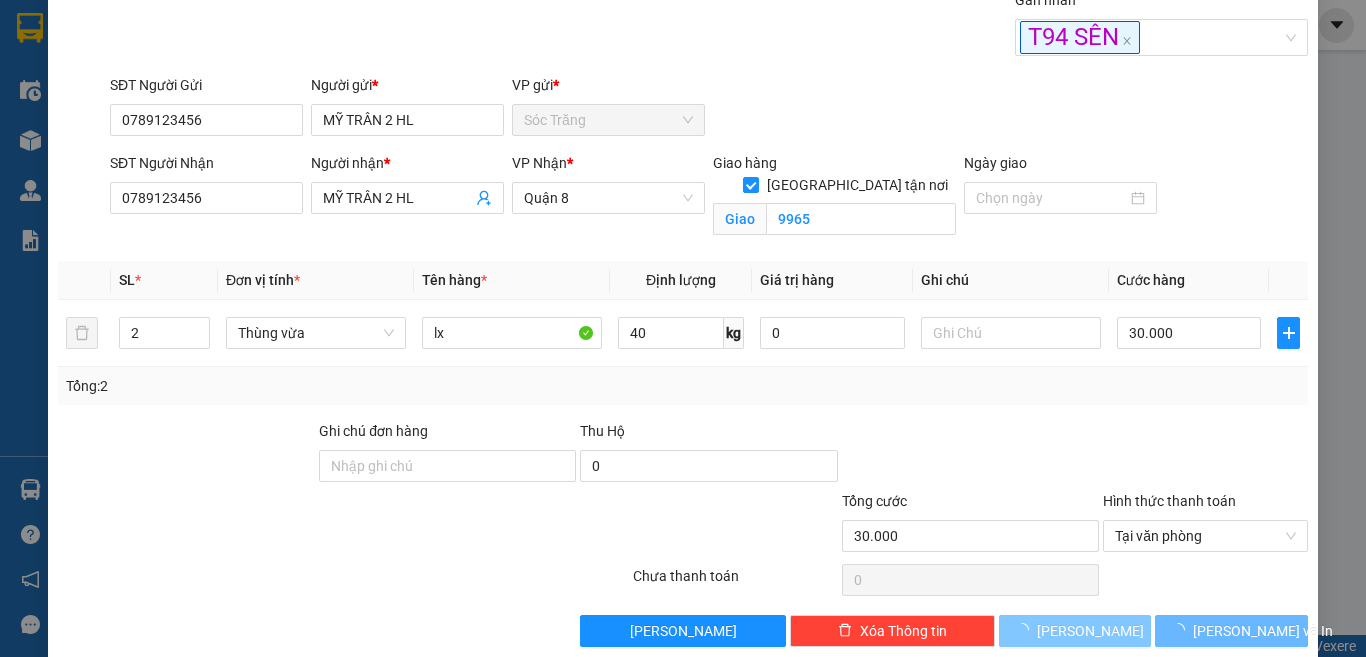 type 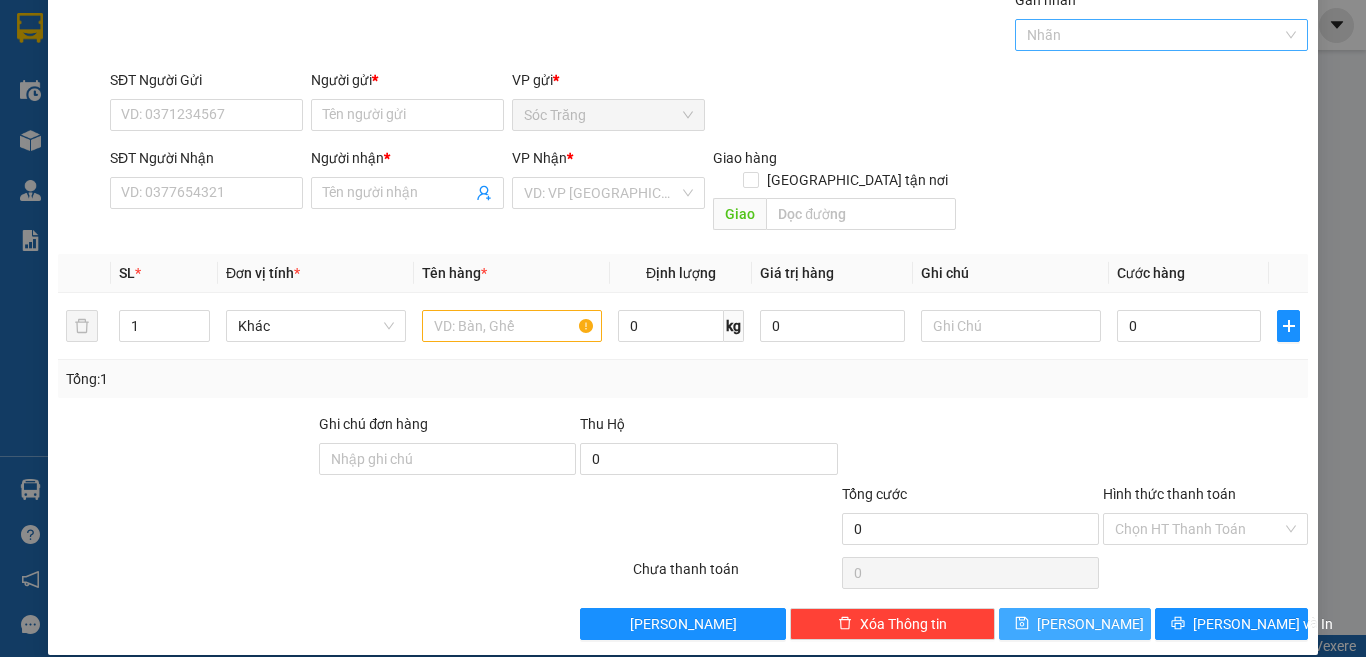 click at bounding box center [1152, 35] 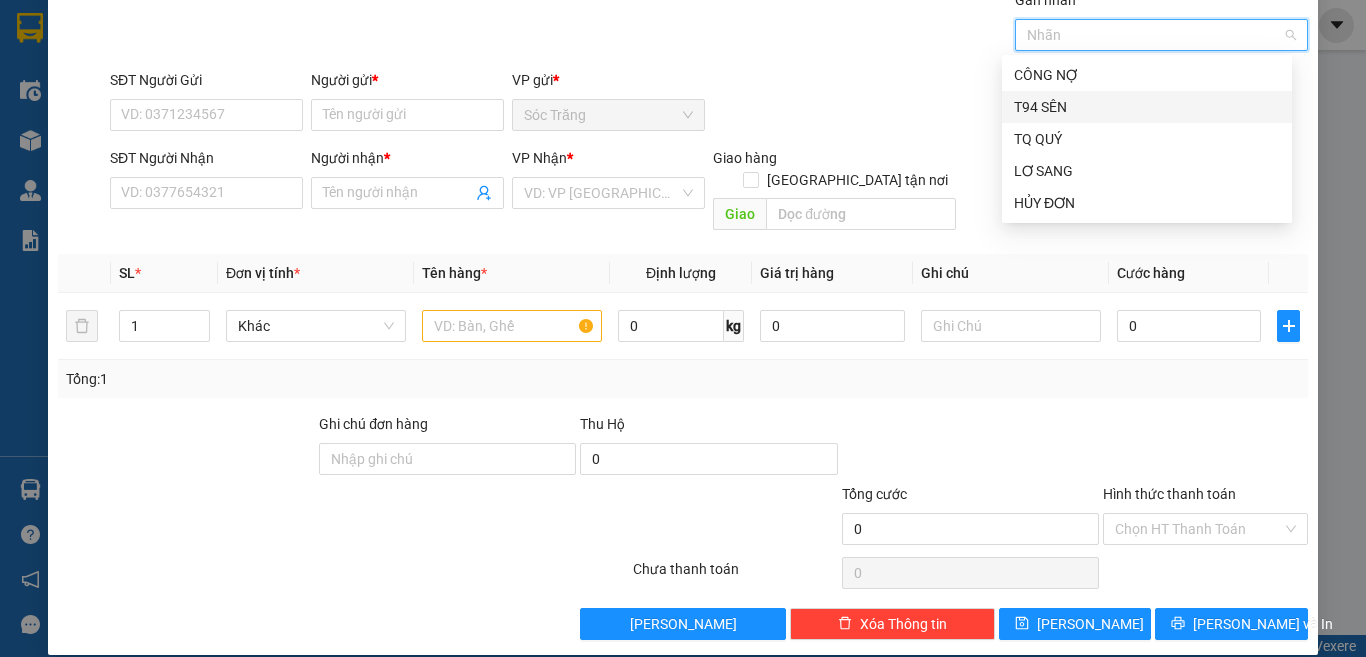click on "T94 SÊN" at bounding box center (1147, 107) 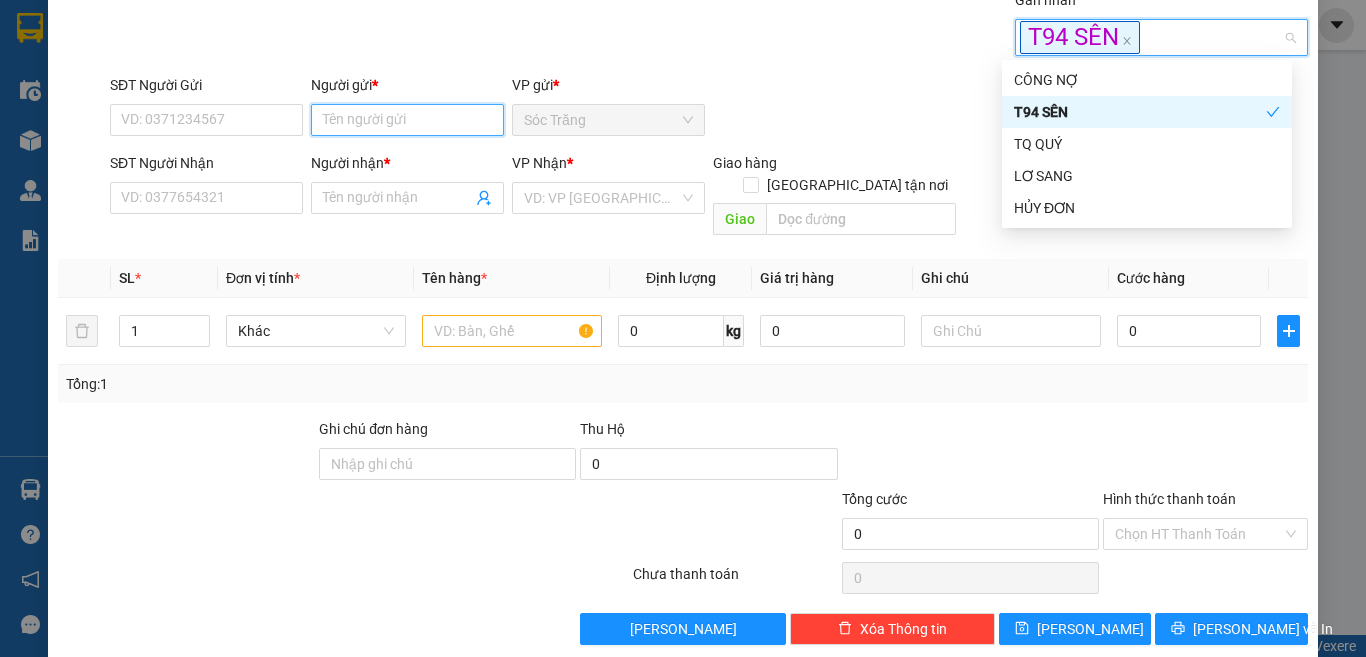 click on "Người gửi  *" at bounding box center (407, 120) 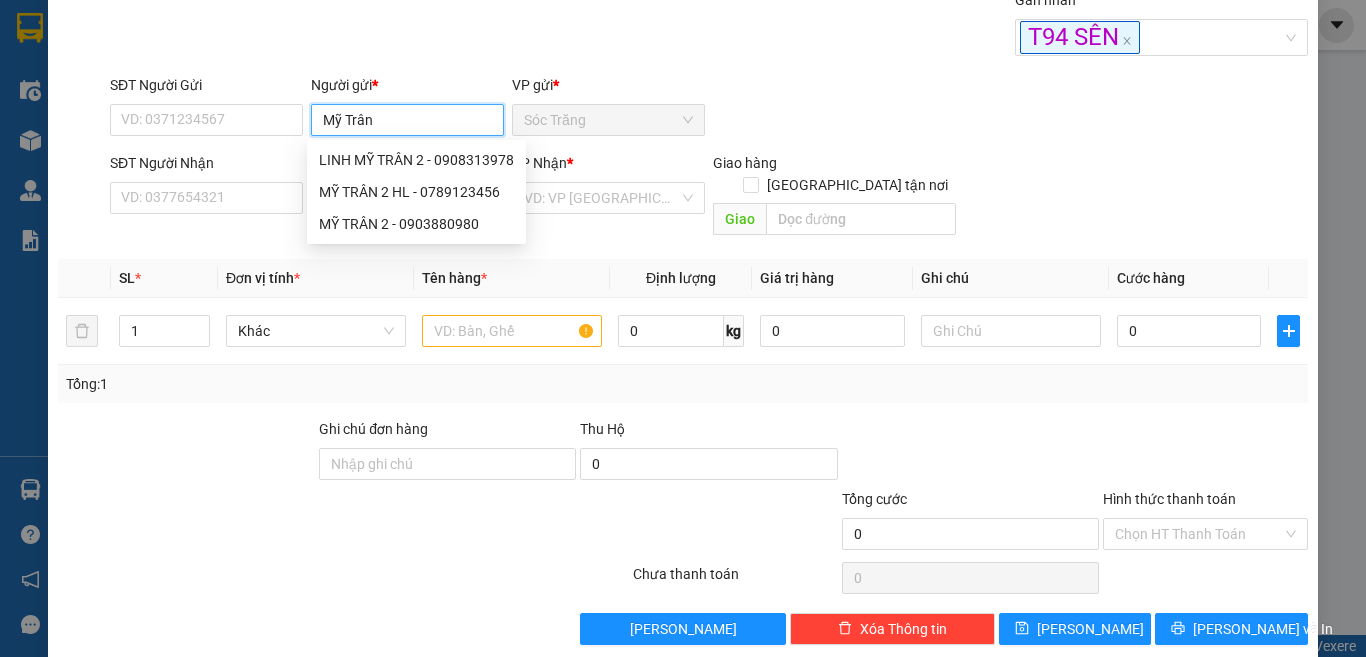 type on "Mỹ Trân 1" 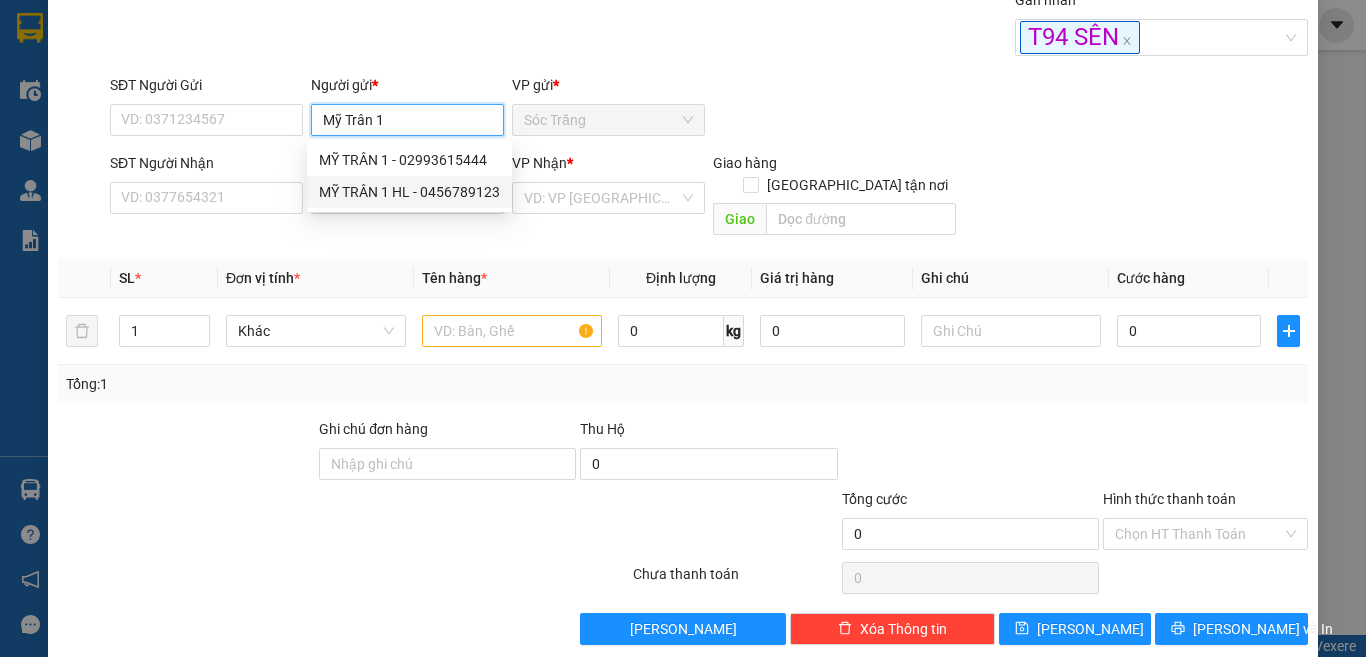 type on "0456789123" 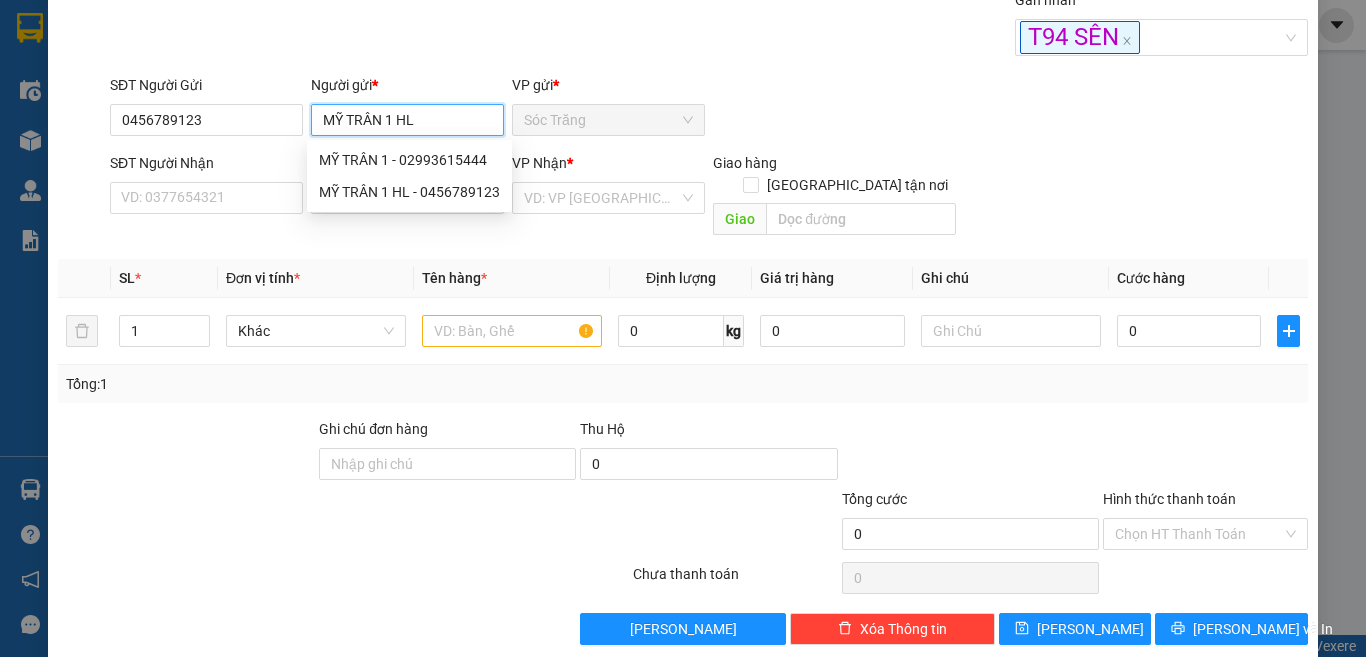 type on "MỸ TRÂN 1 HL" 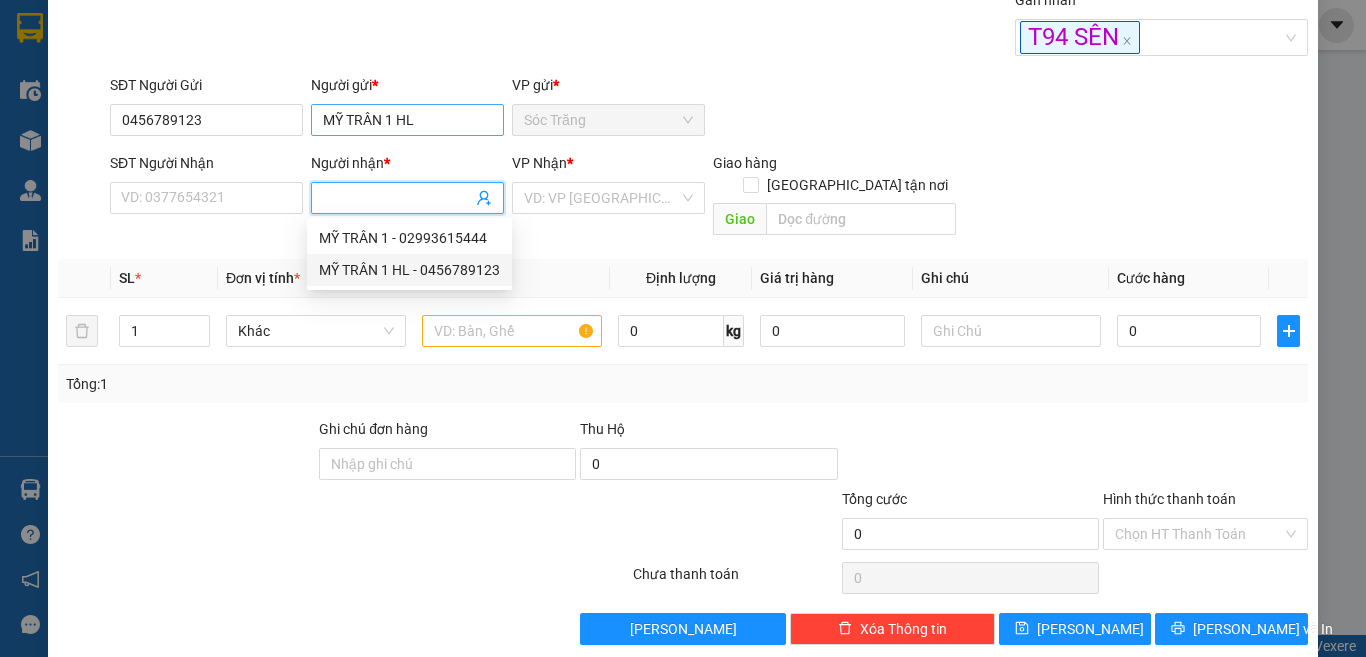 type on "0456789123" 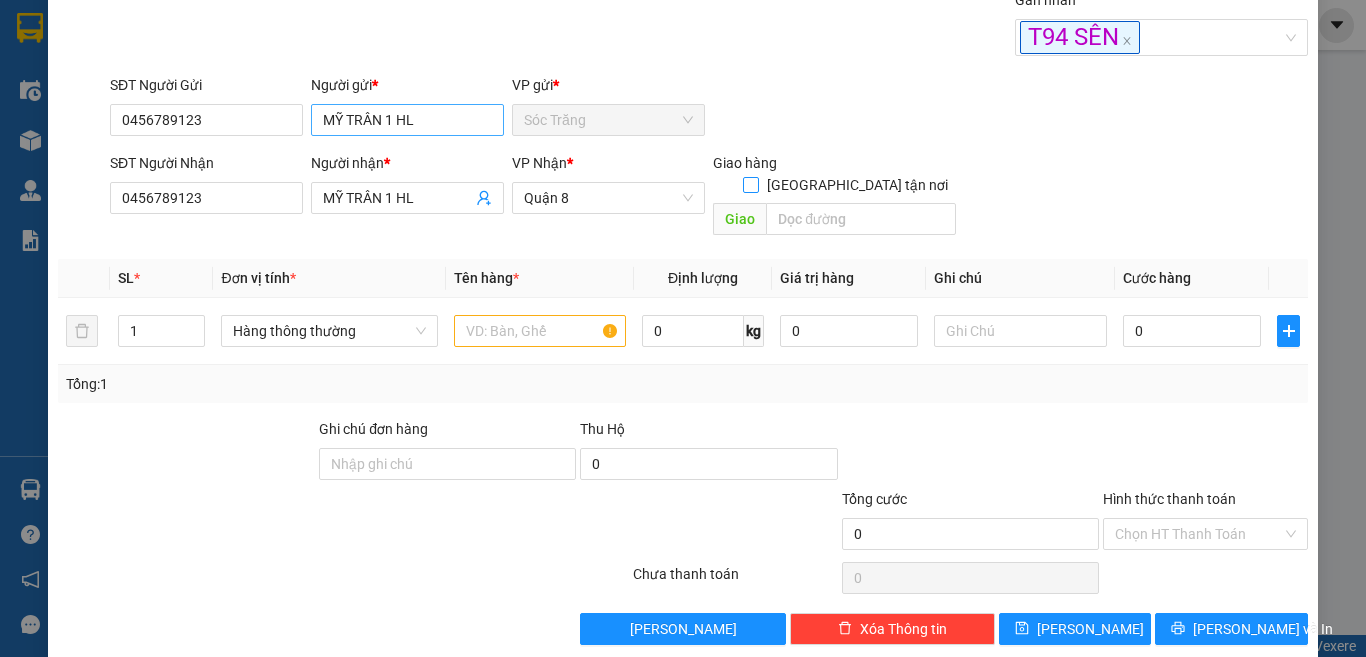 click on "[GEOGRAPHIC_DATA][PERSON_NAME] nơi" at bounding box center [750, 184] 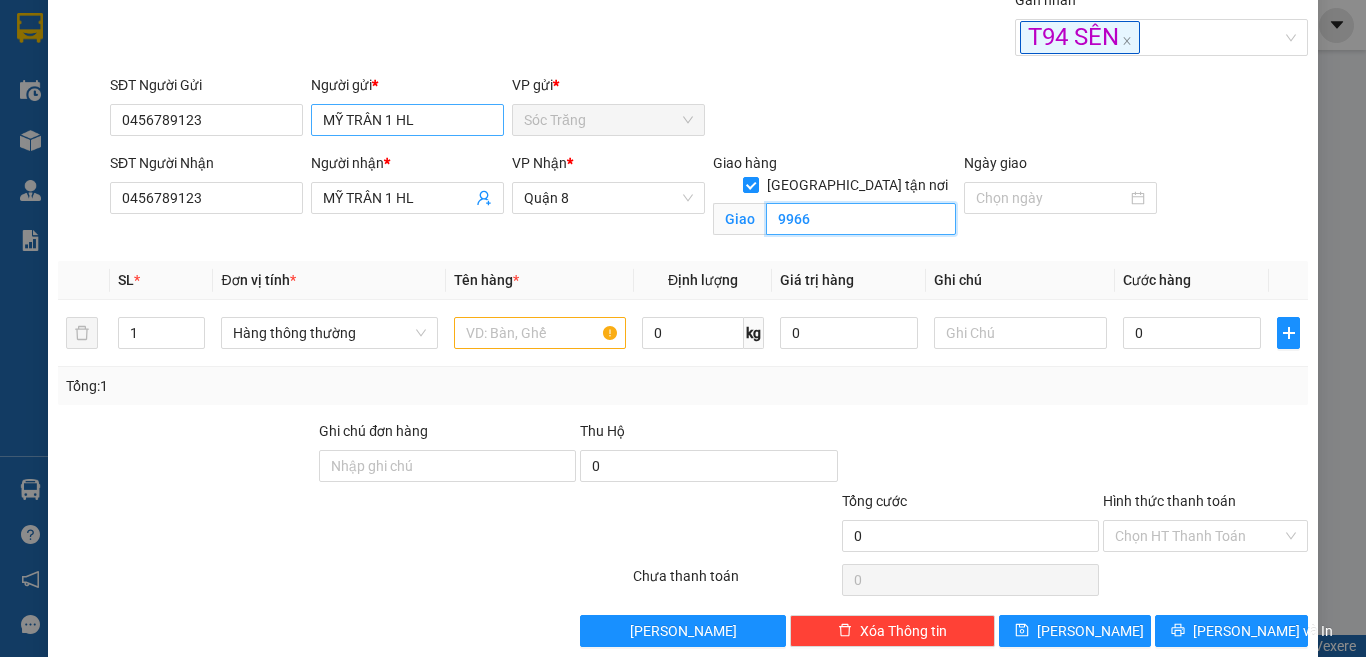 type on "9966" 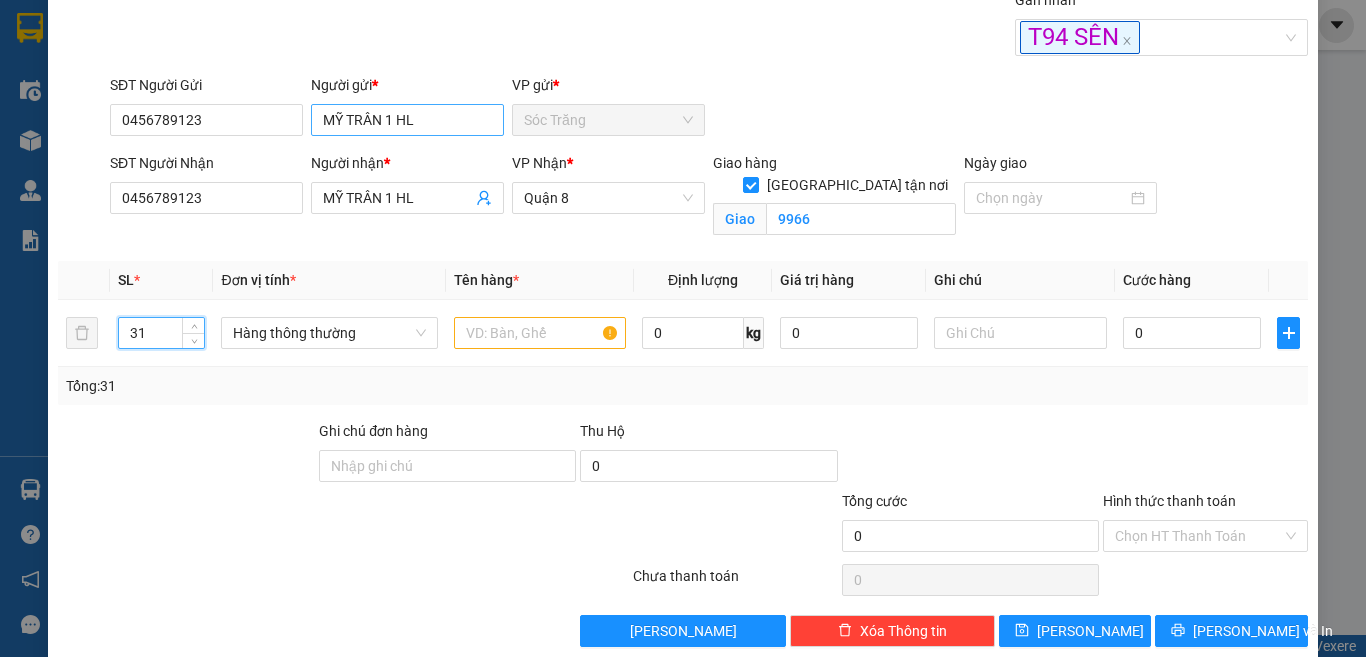 type on "31" 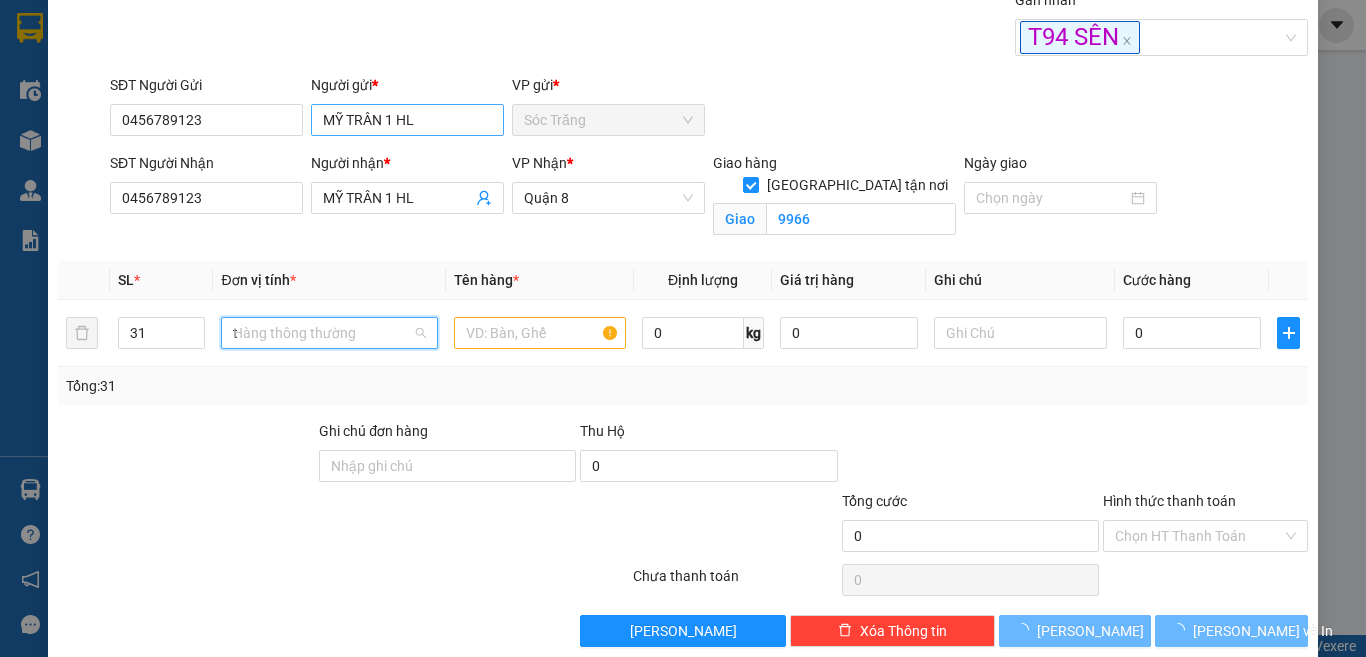 type on "th" 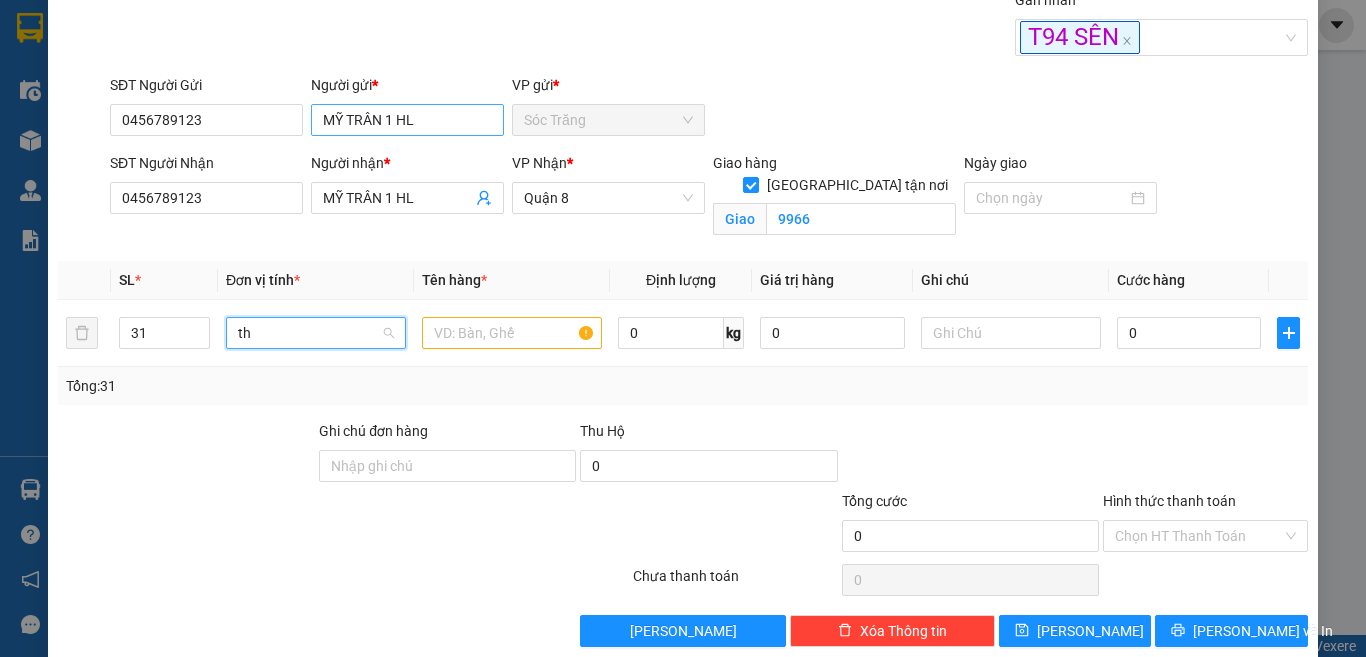 scroll, scrollTop: 0, scrollLeft: 0, axis: both 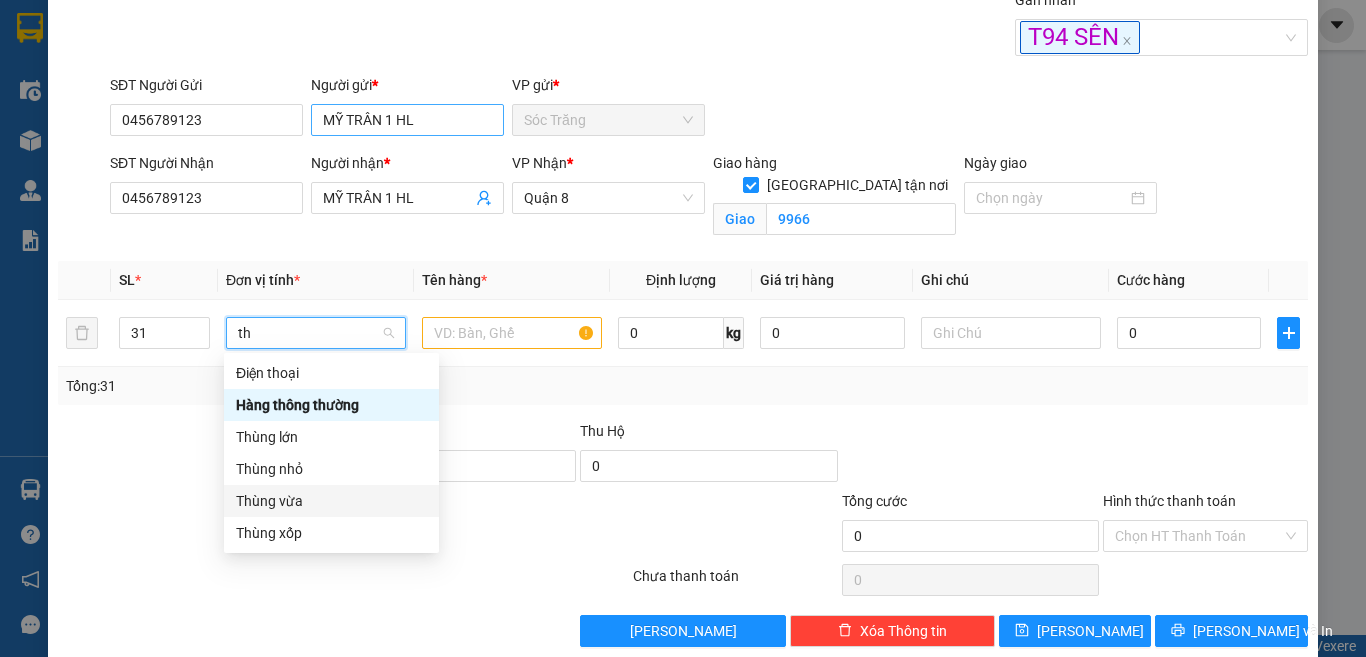 type 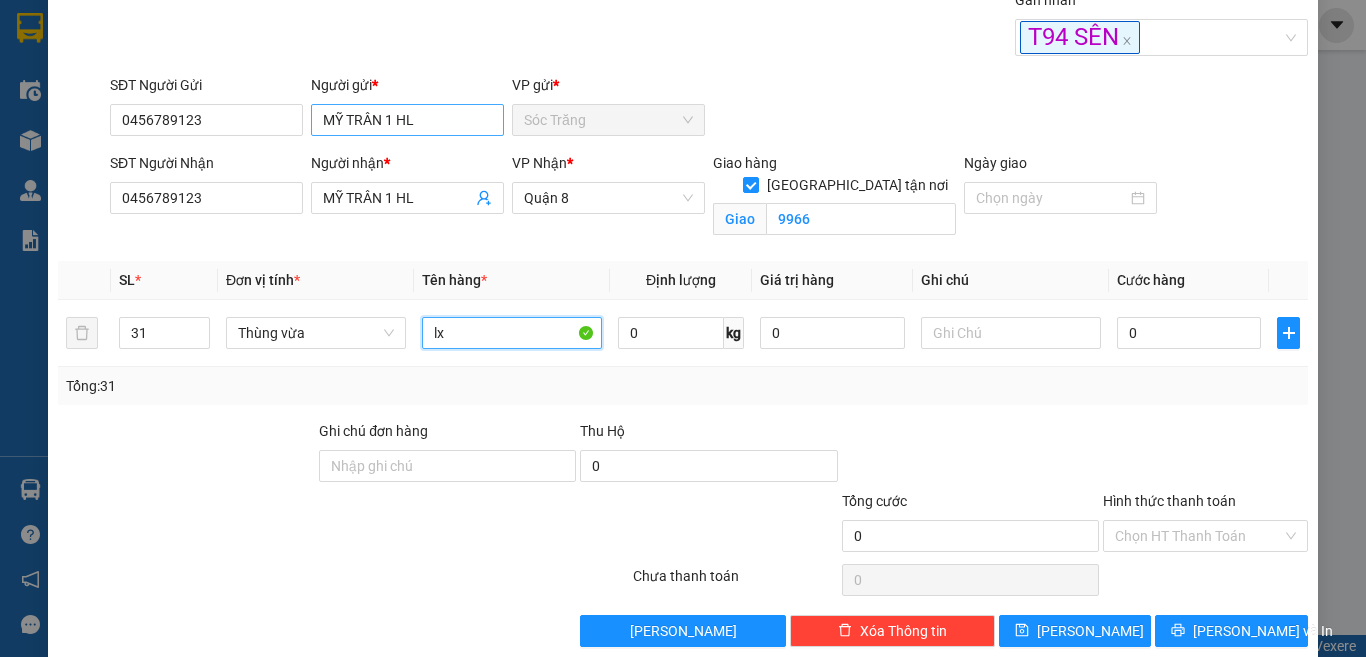 type on "lx" 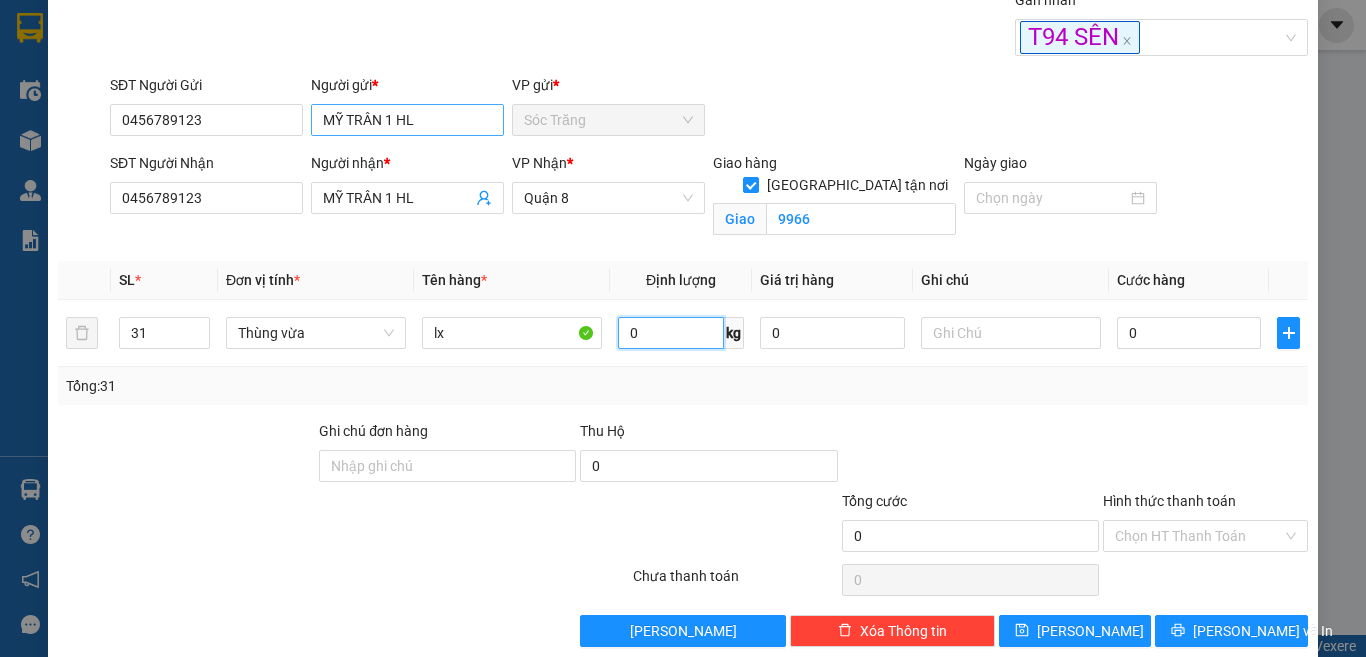 type on "3" 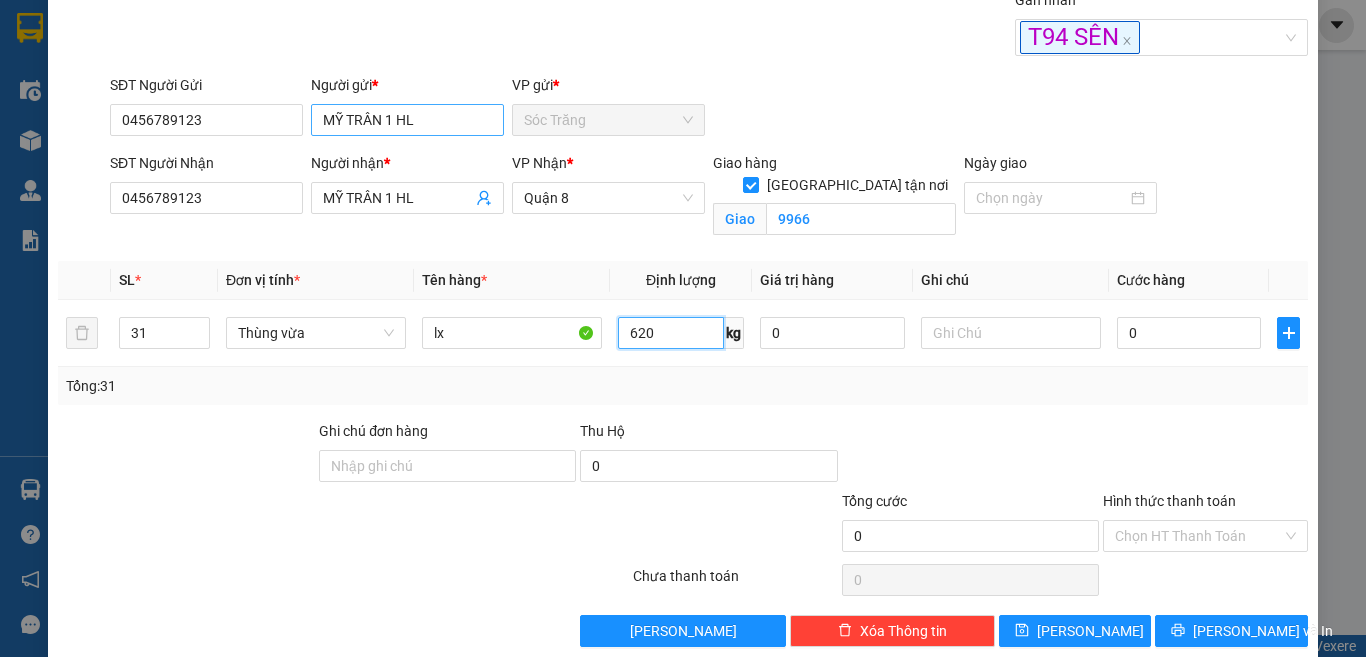 type on "620" 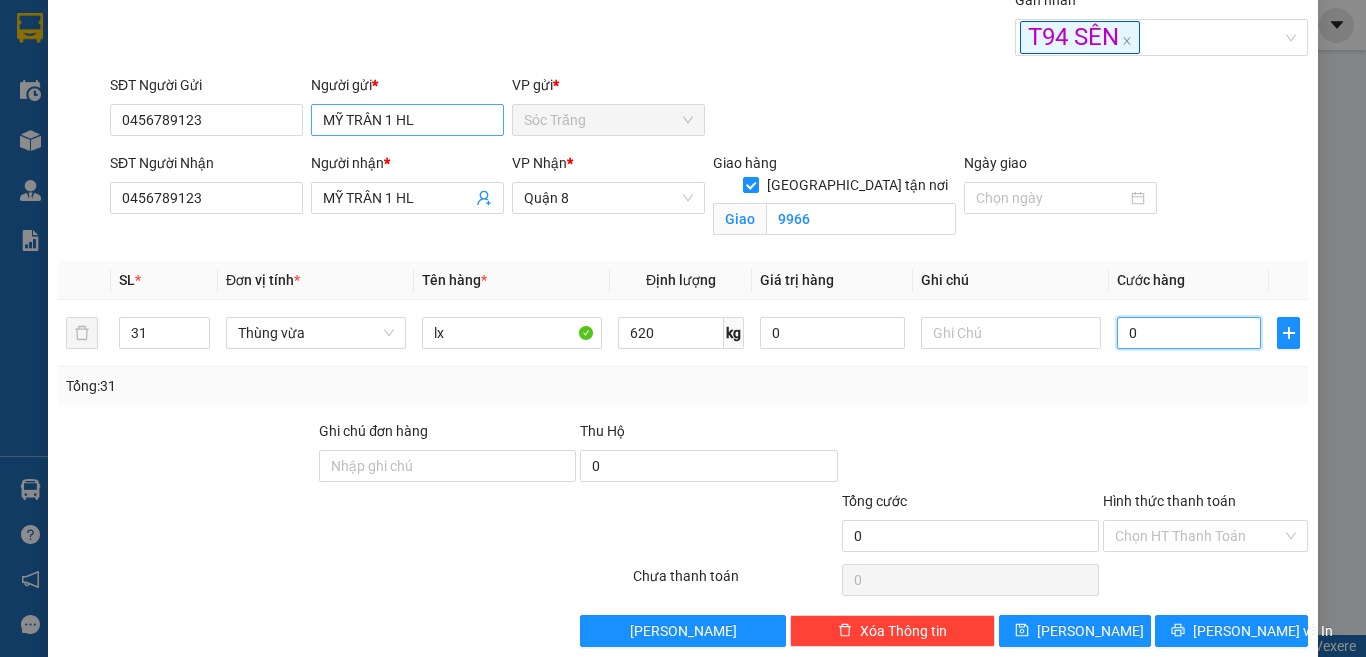 type on "7" 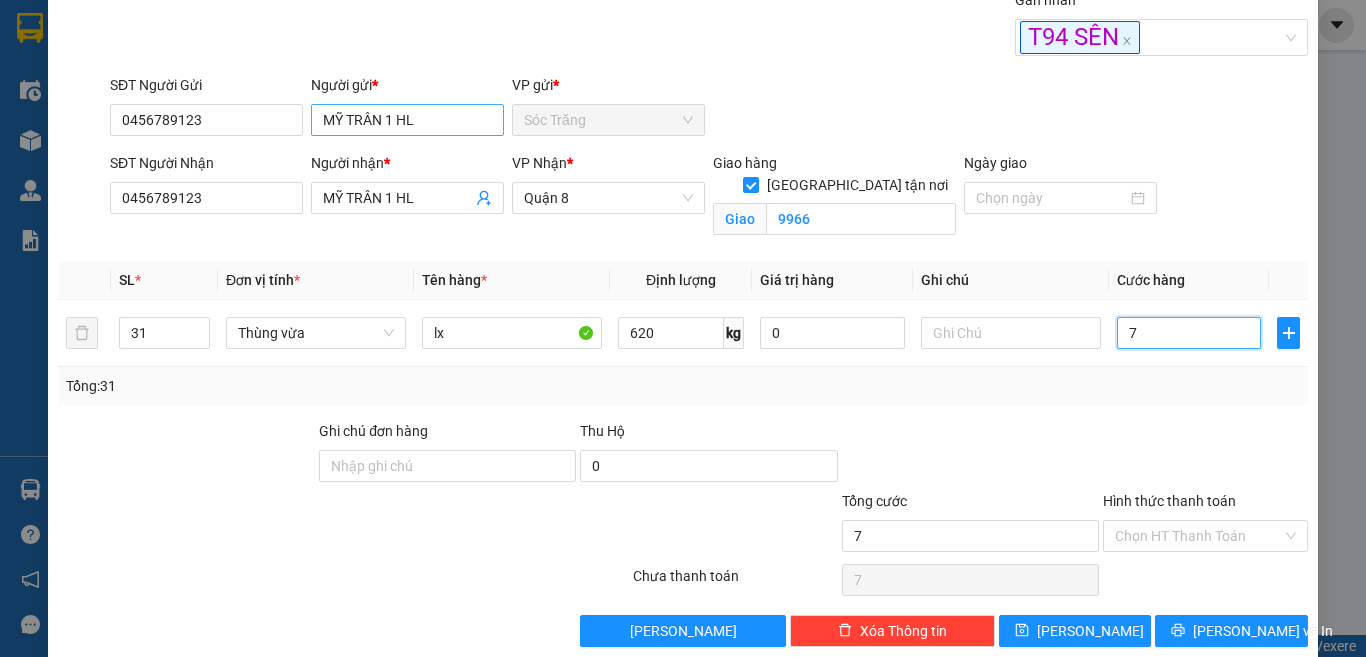type on "77" 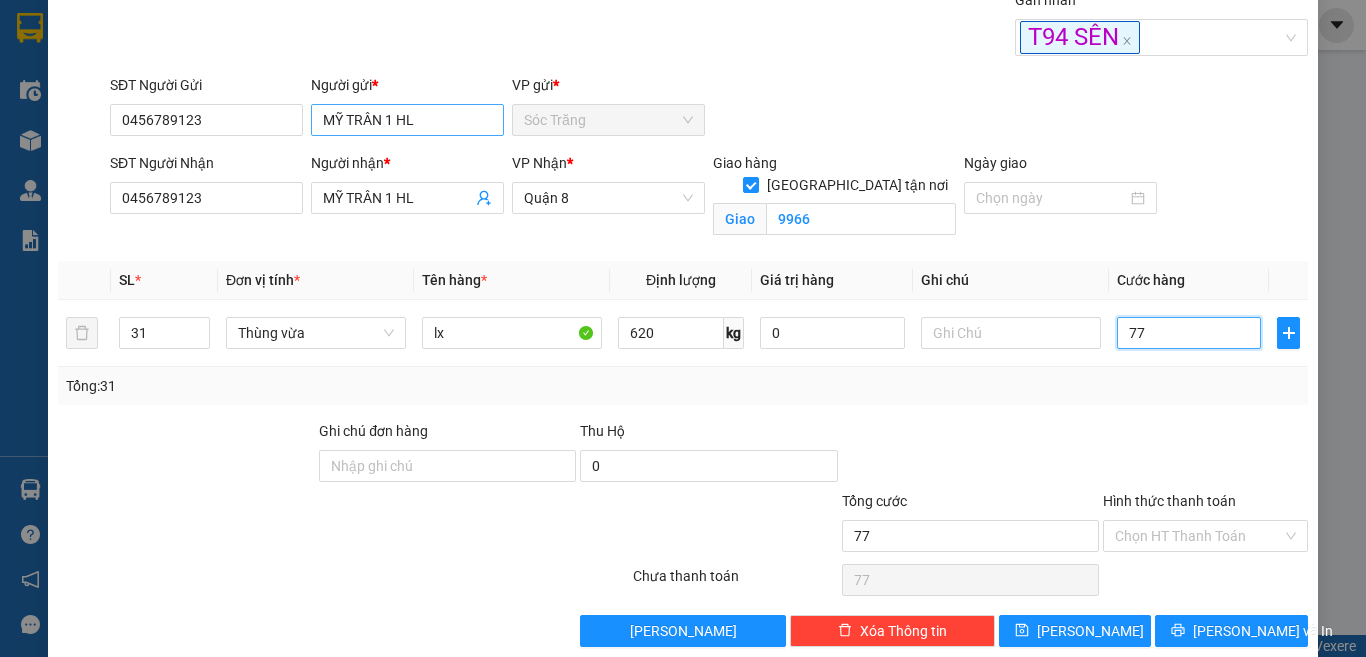 type on "775" 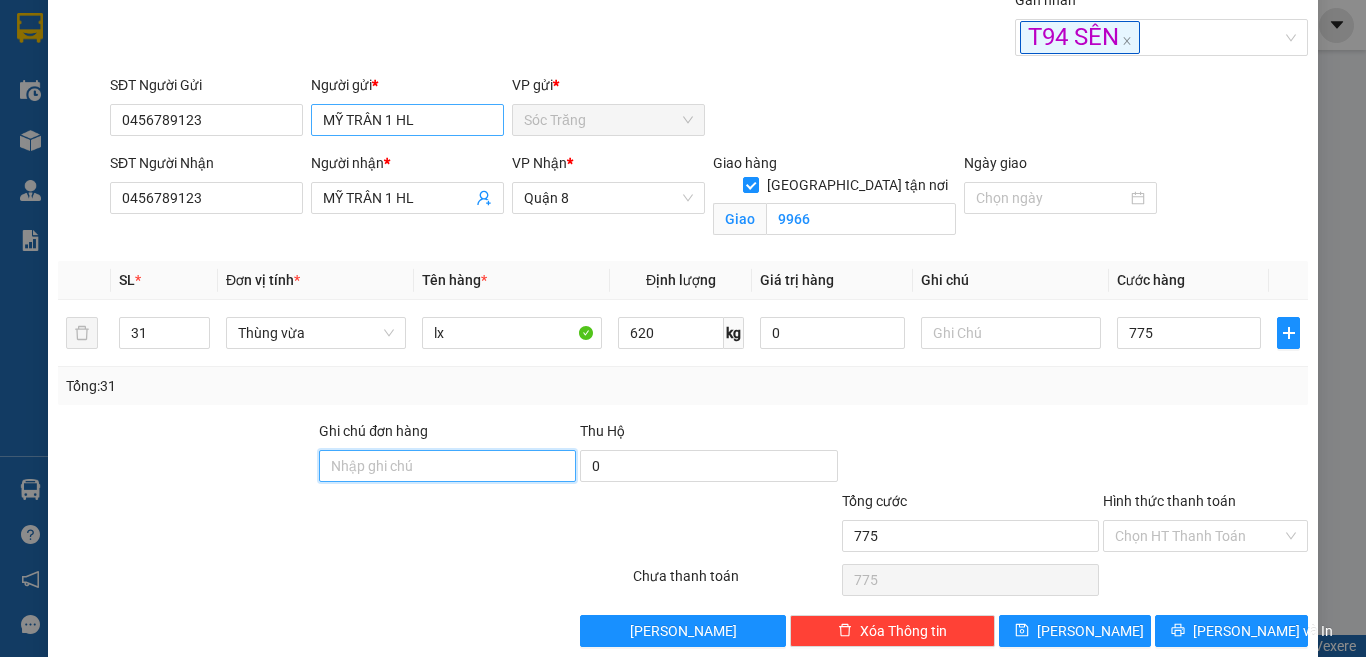 type on "775.000" 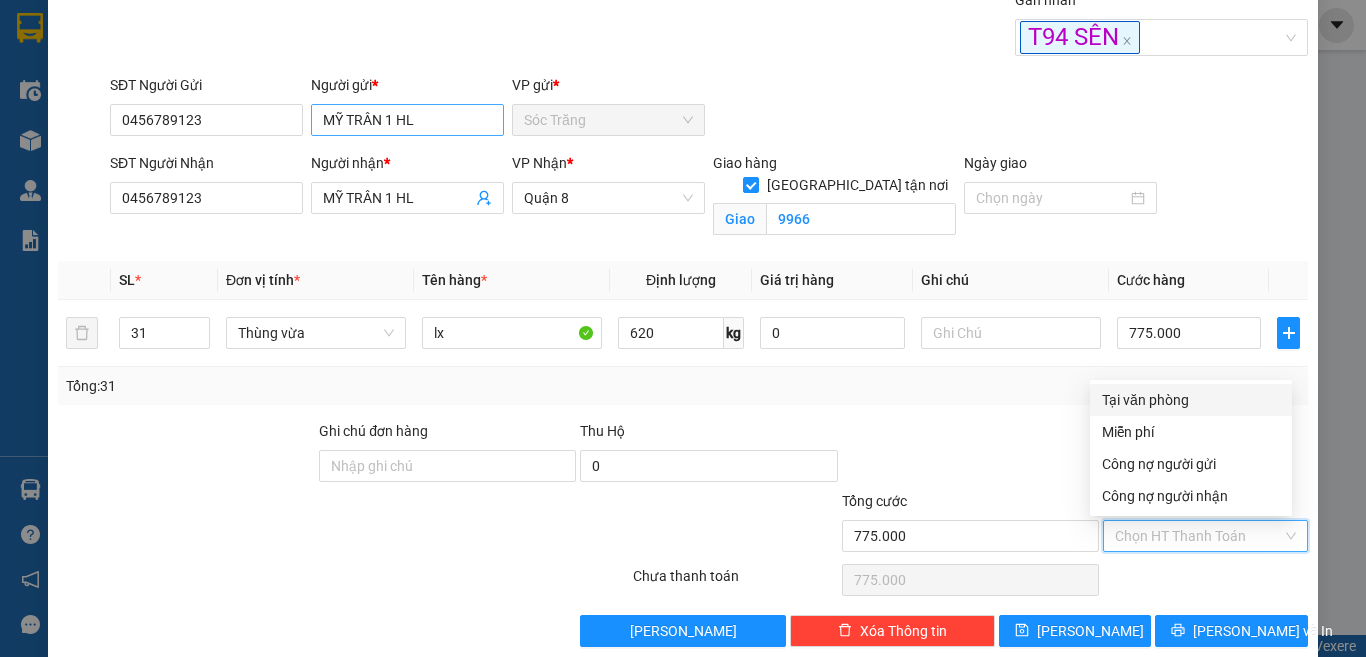 type on "0" 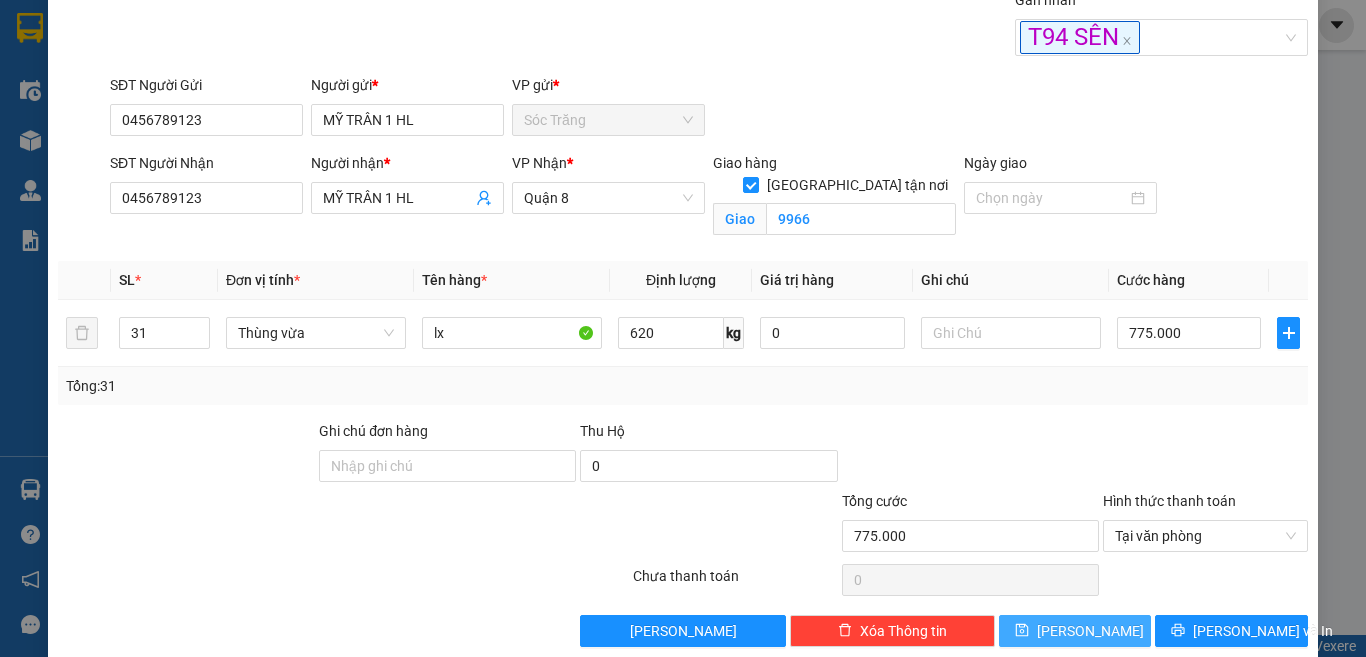 click on "Lưu" at bounding box center (1075, 631) 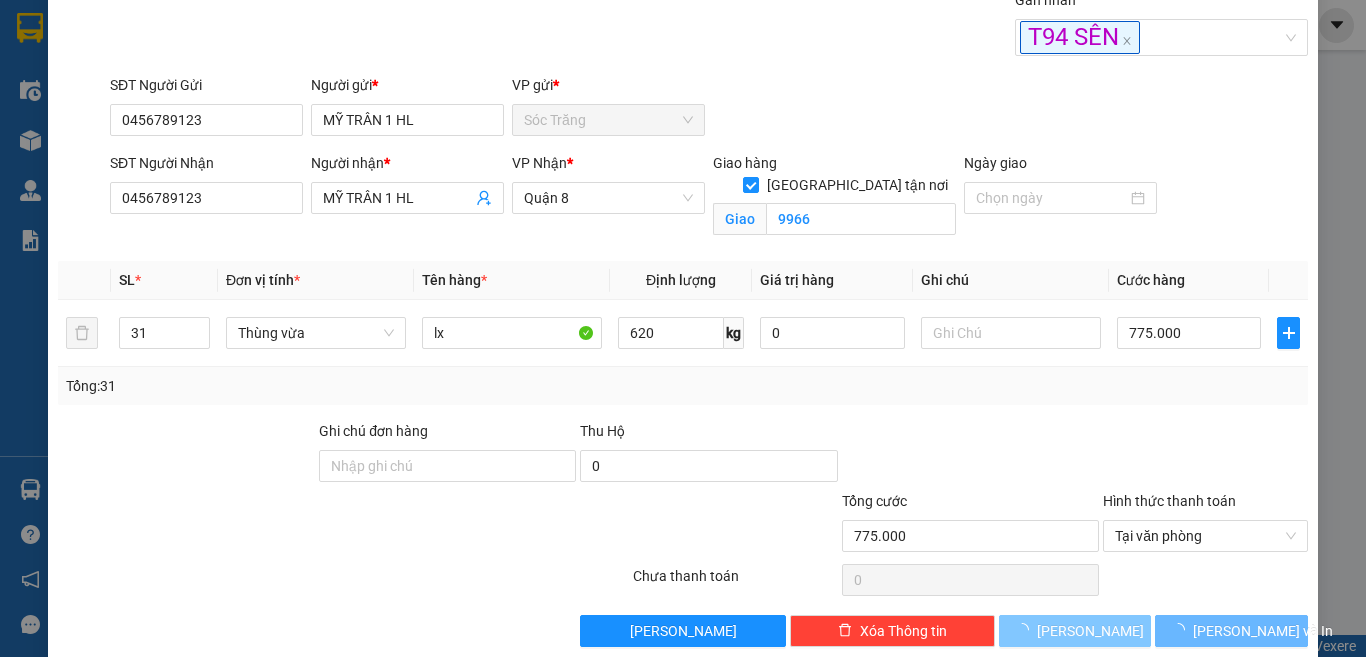 type 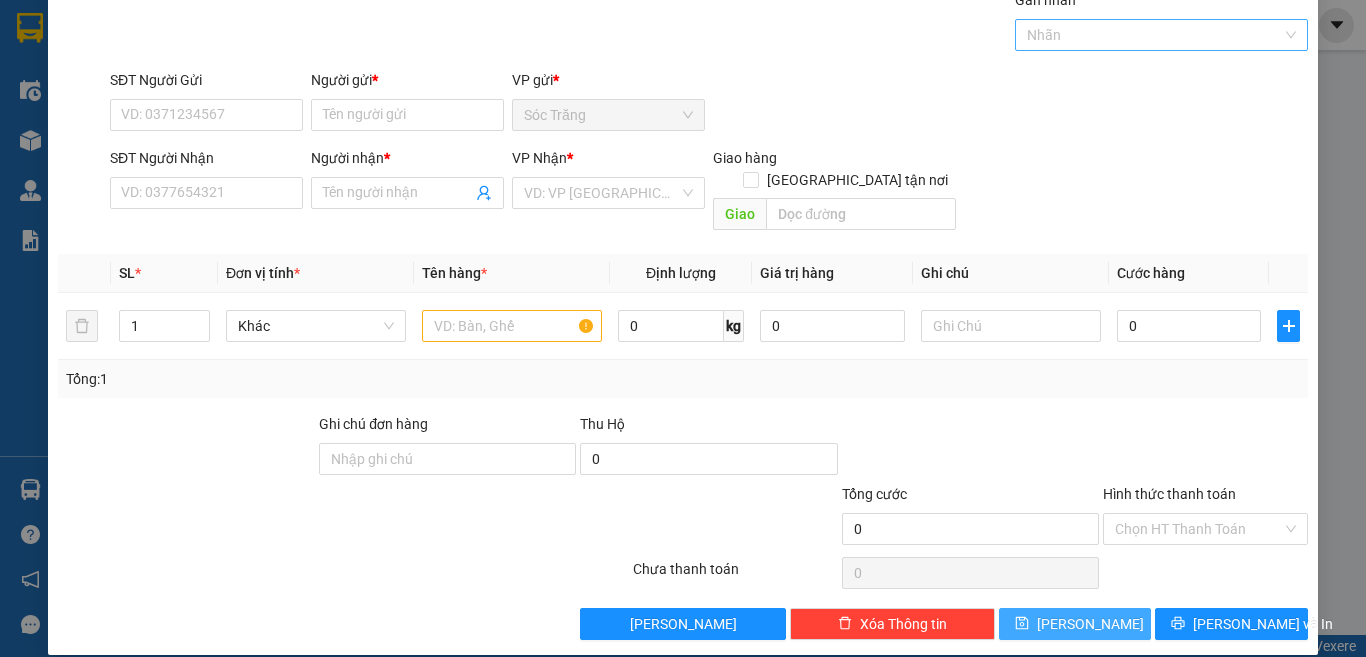 click at bounding box center (1152, 35) 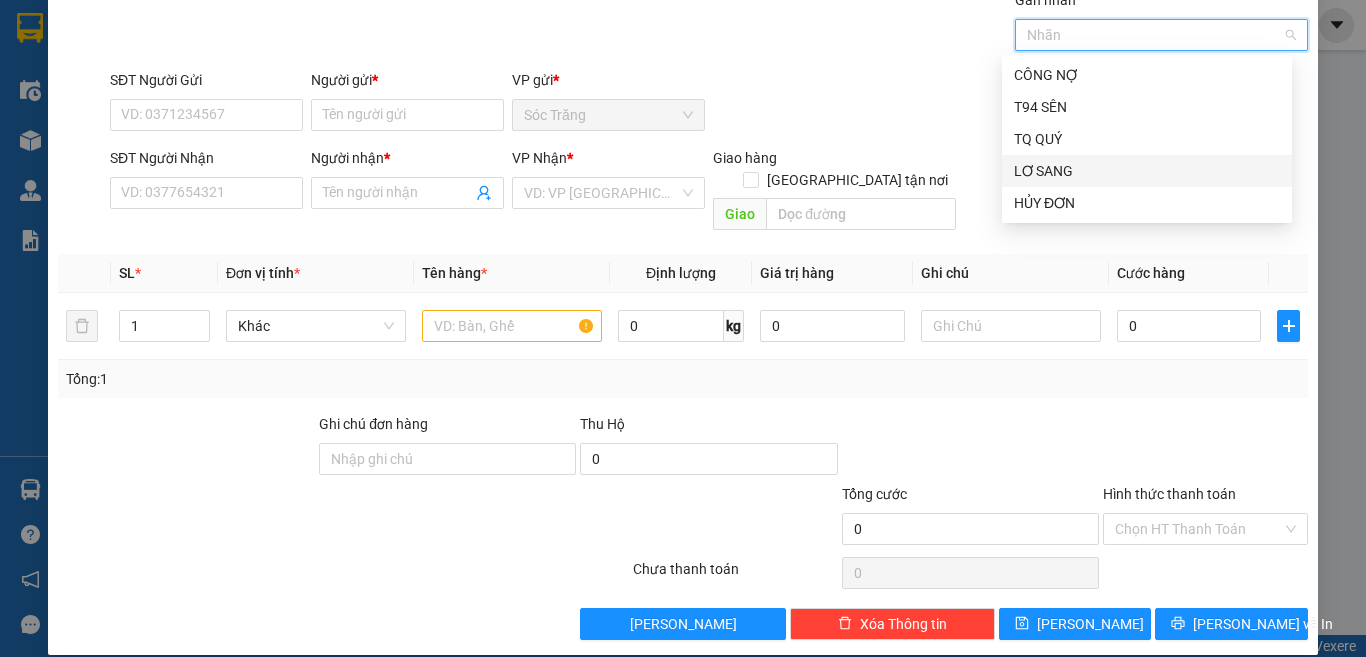 click on "LƠ SANG" at bounding box center [1147, 171] 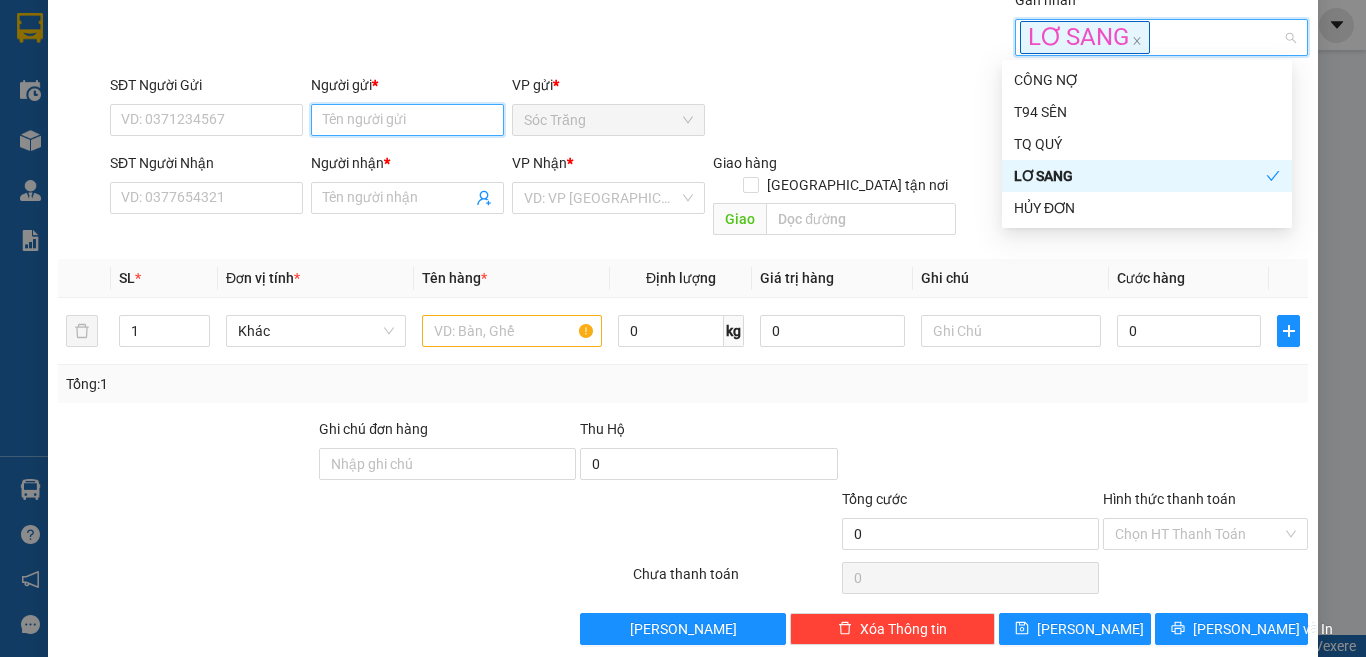 click on "Người gửi  *" at bounding box center (407, 120) 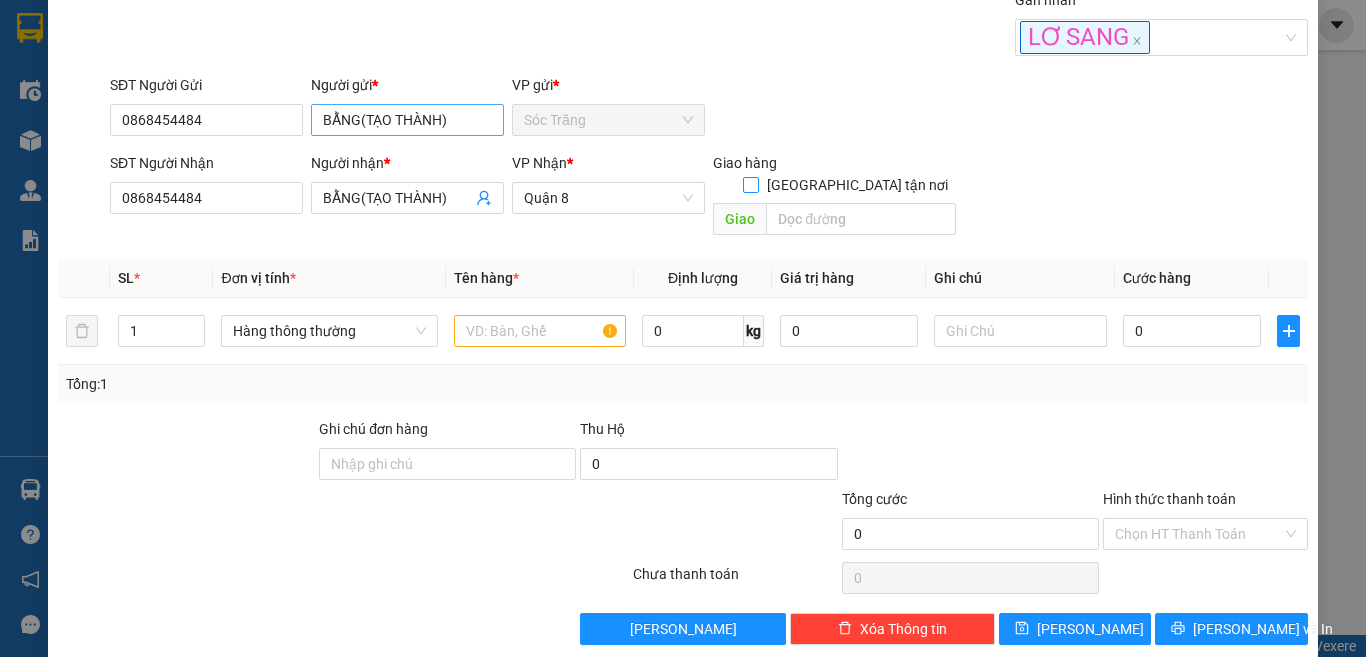 click on "[GEOGRAPHIC_DATA][PERSON_NAME] nơi" at bounding box center (750, 184) 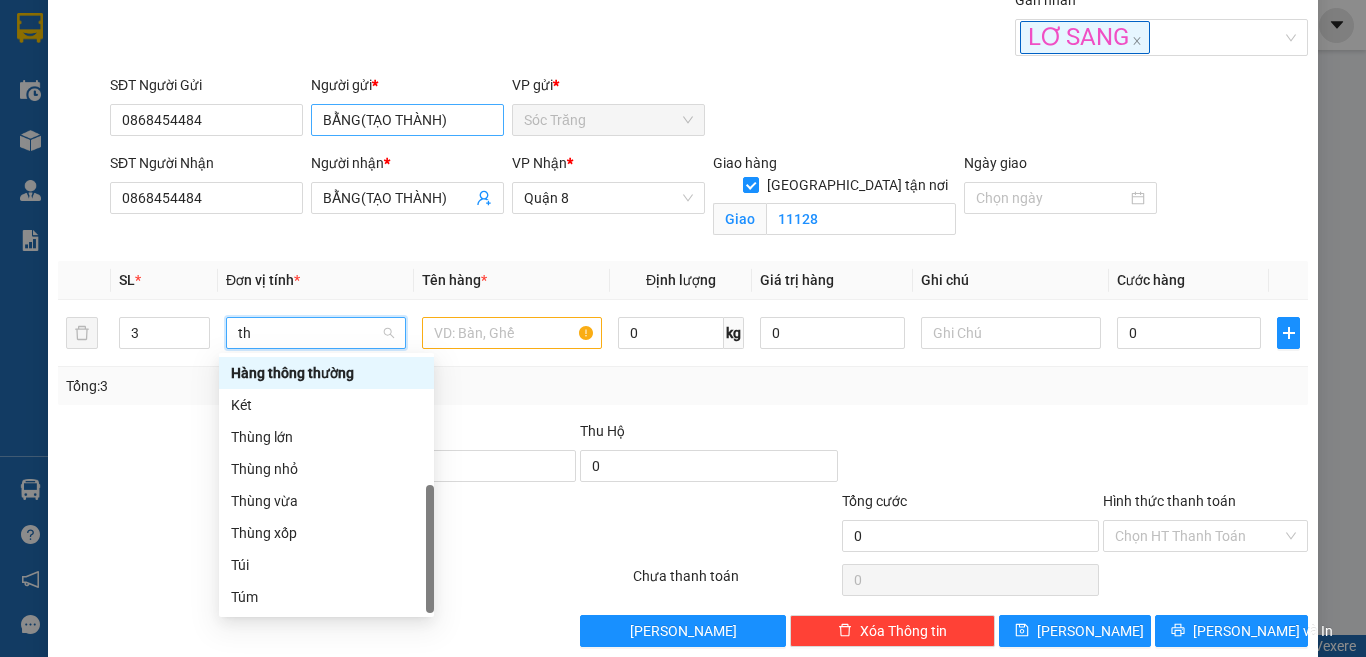 scroll, scrollTop: 0, scrollLeft: 0, axis: both 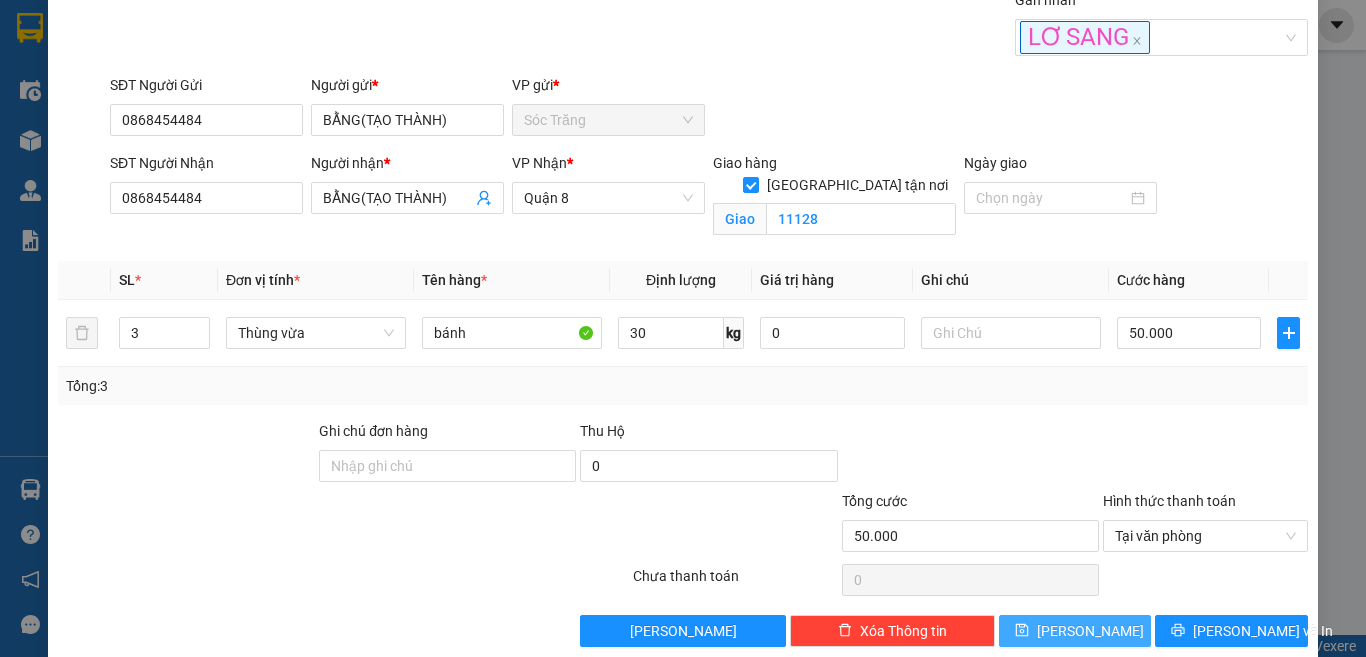 click on "Lưu" at bounding box center (1090, 631) 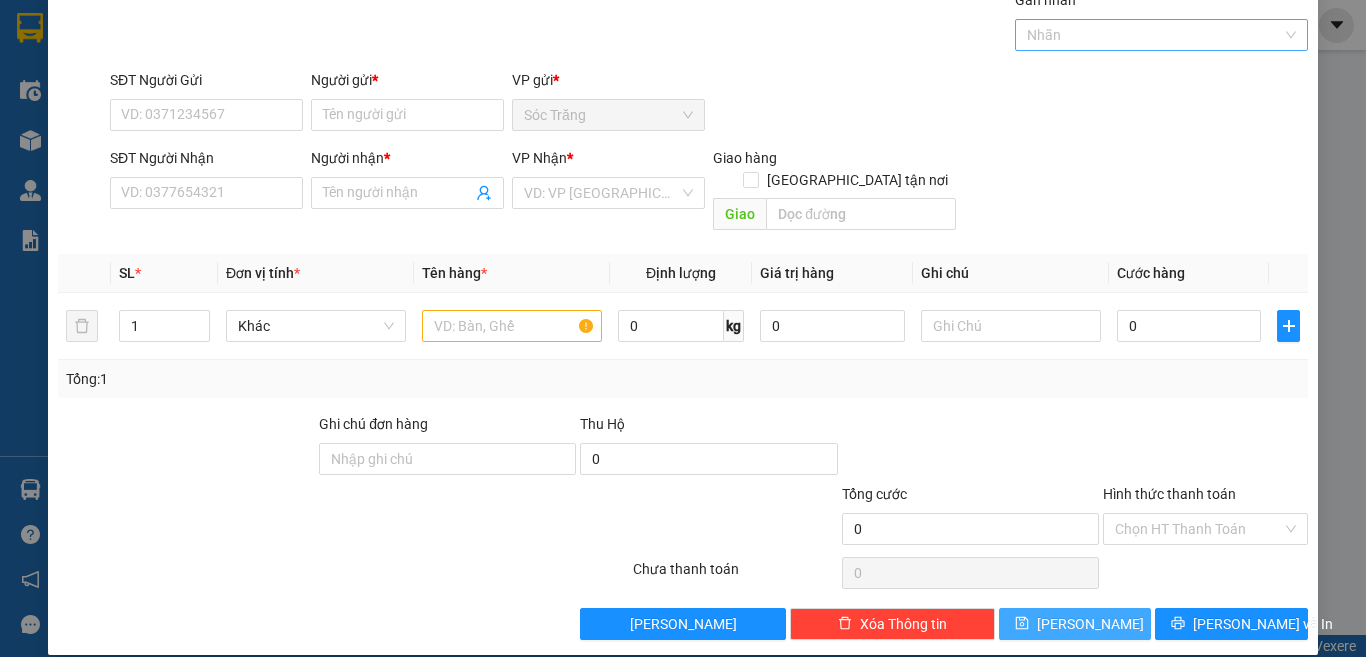 click at bounding box center (1152, 35) 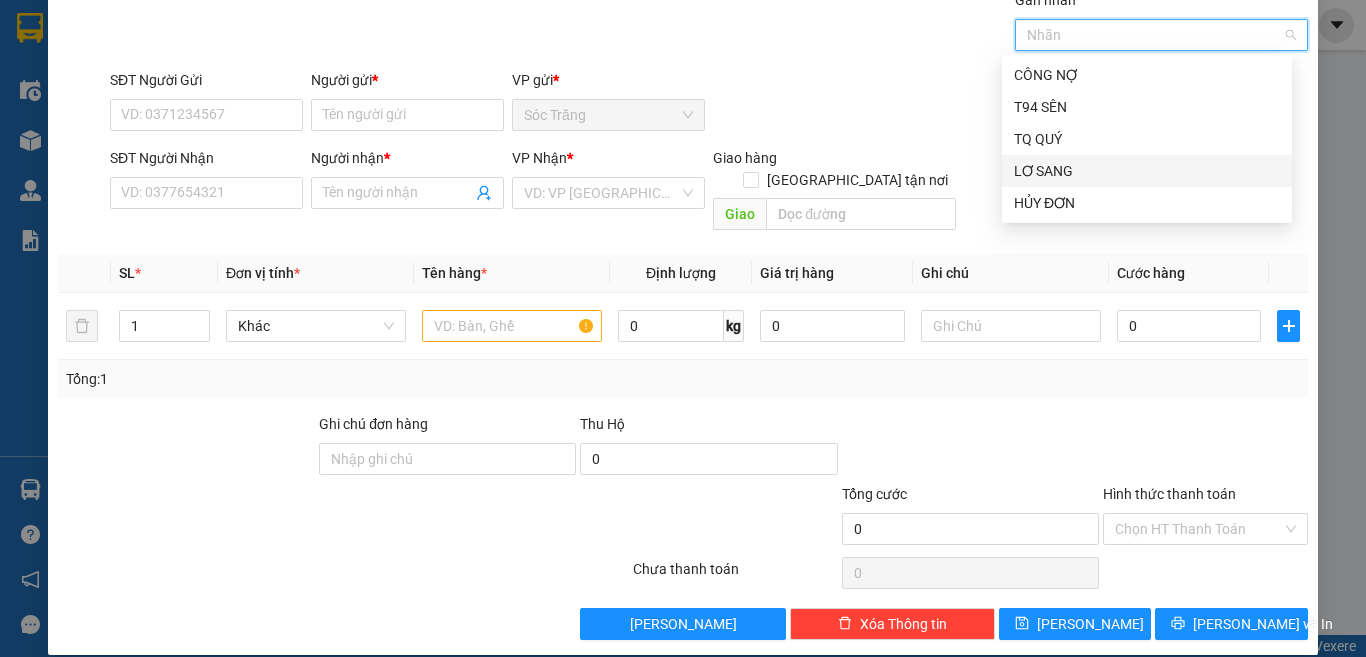 click on "LƠ SANG" at bounding box center [1147, 171] 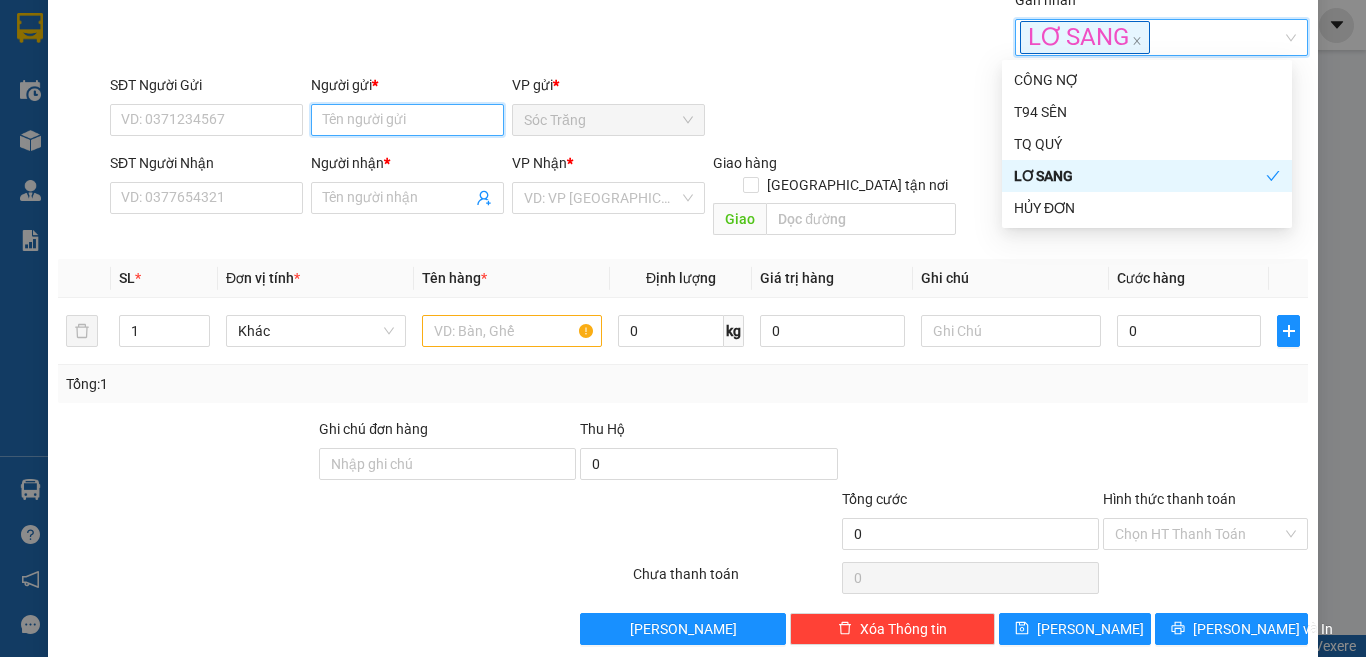 click on "Người gửi  *" at bounding box center (407, 120) 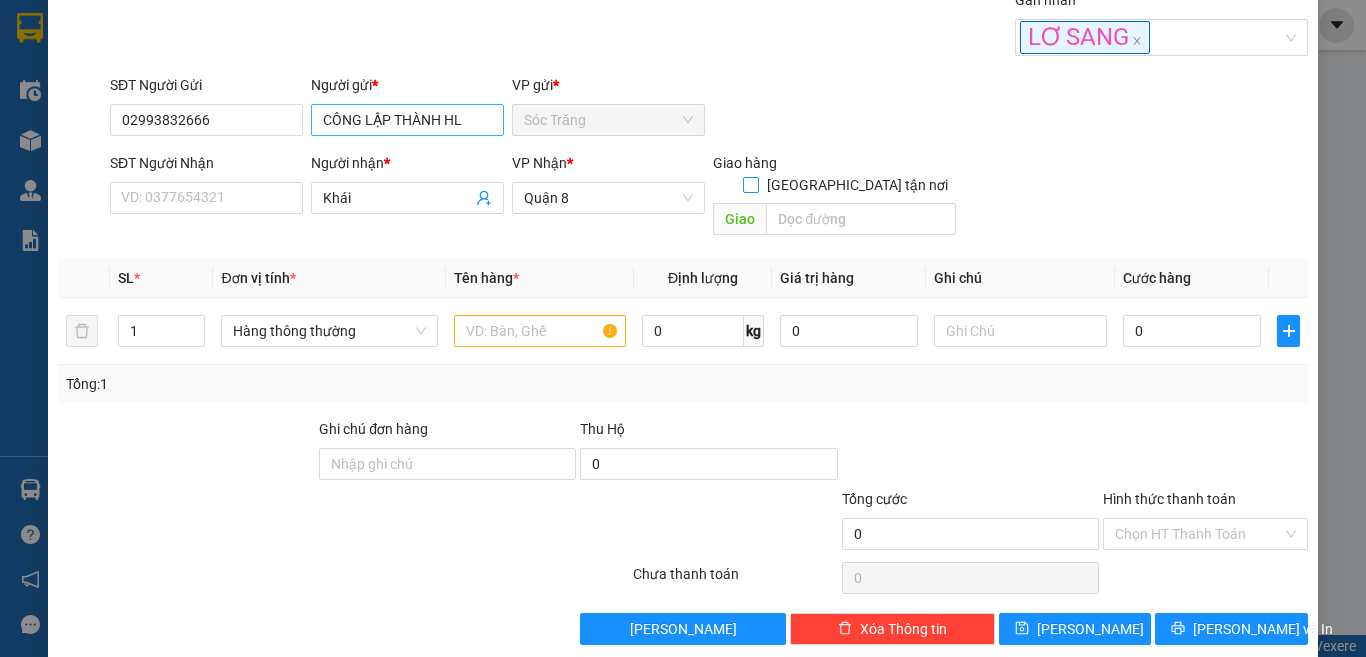 click on "[GEOGRAPHIC_DATA][PERSON_NAME] nơi" at bounding box center [750, 184] 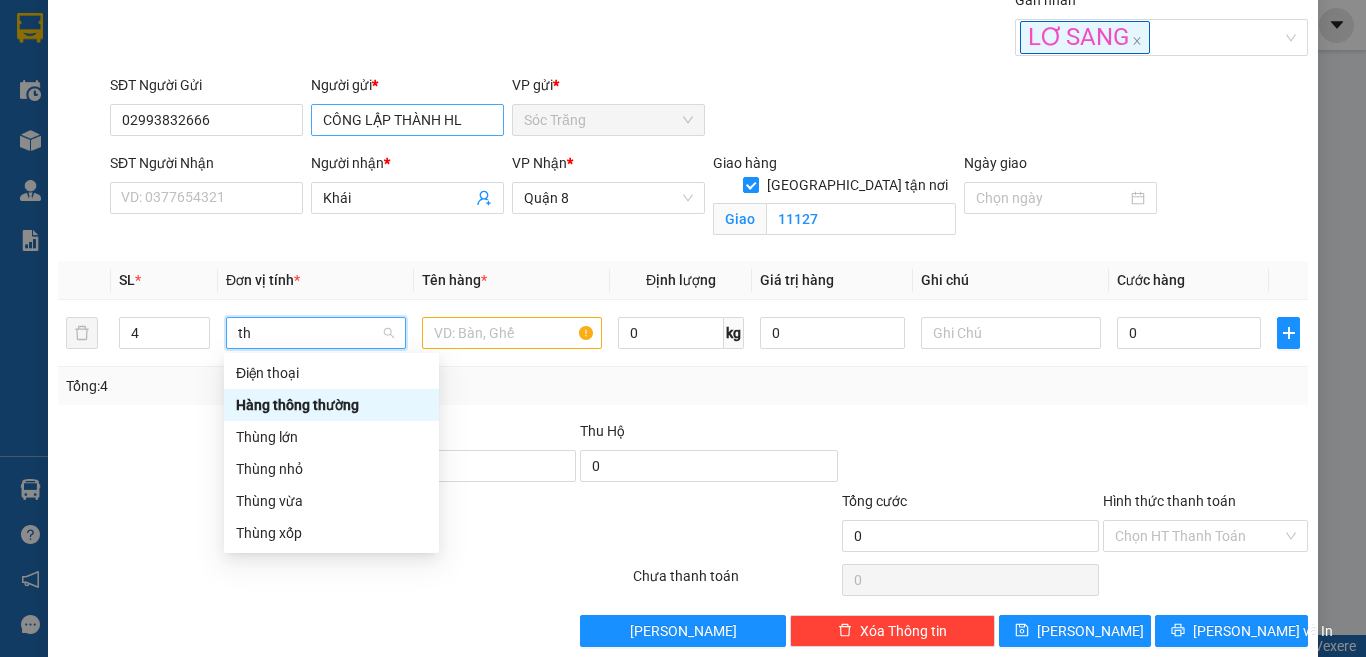 scroll, scrollTop: 0, scrollLeft: 0, axis: both 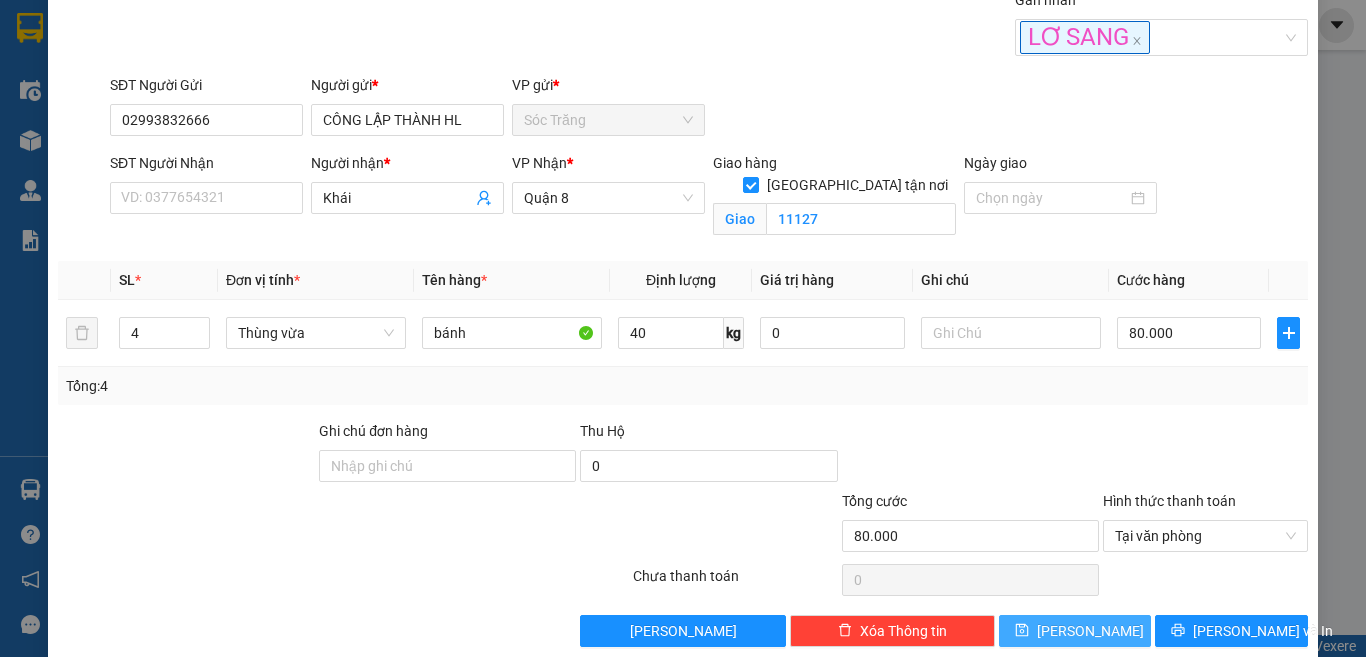 click on "Lưu" at bounding box center (1090, 631) 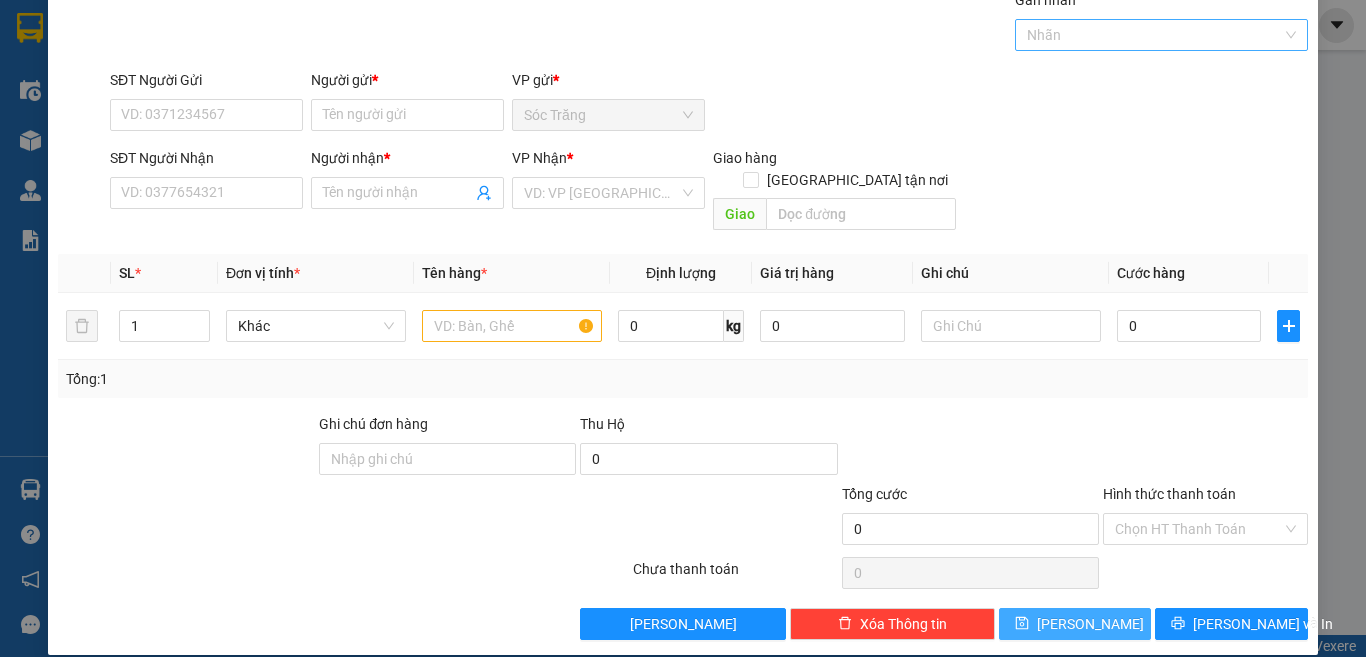click at bounding box center (1152, 35) 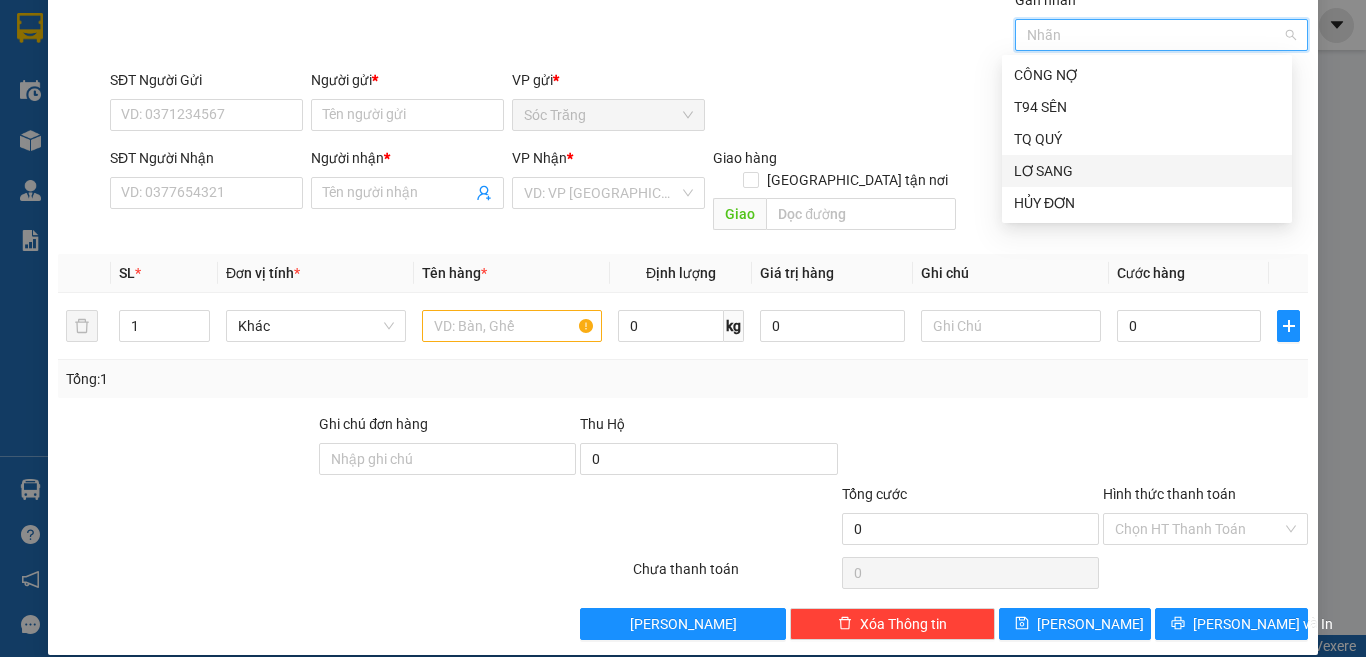 click on "LƠ SANG" at bounding box center [1147, 171] 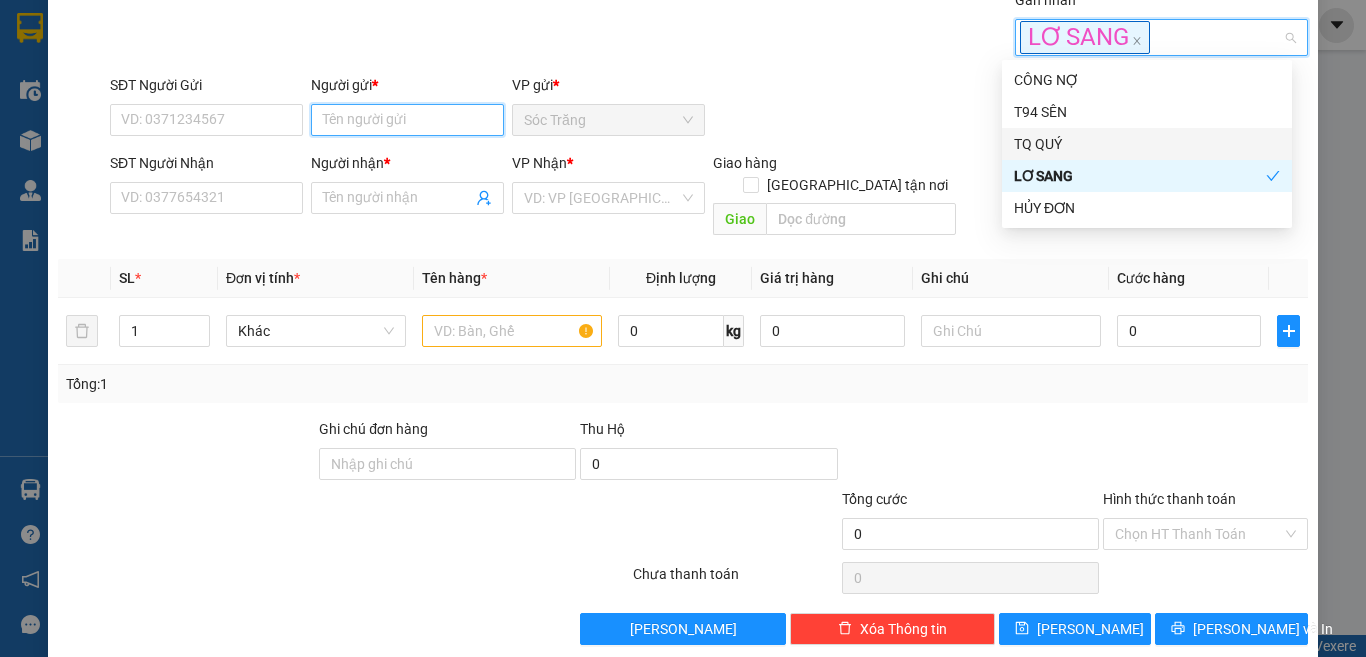 click on "Người gửi  *" at bounding box center [407, 120] 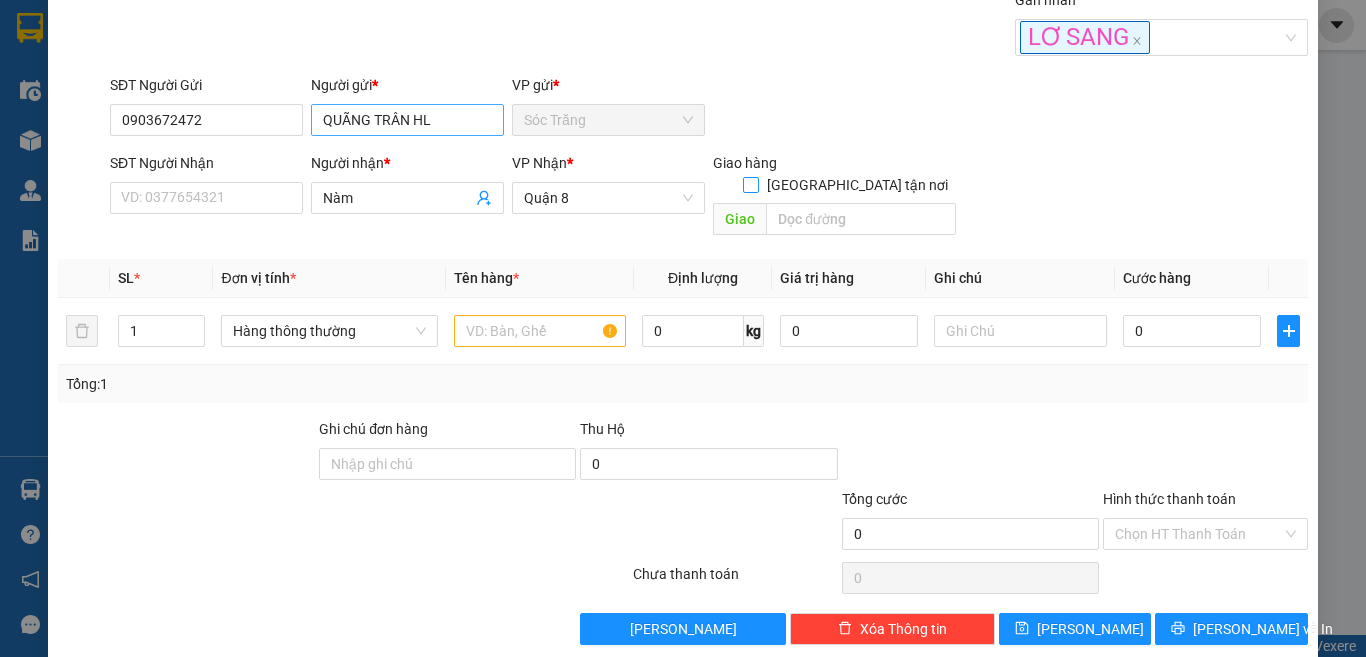 click on "[GEOGRAPHIC_DATA][PERSON_NAME] nơi" at bounding box center [750, 184] 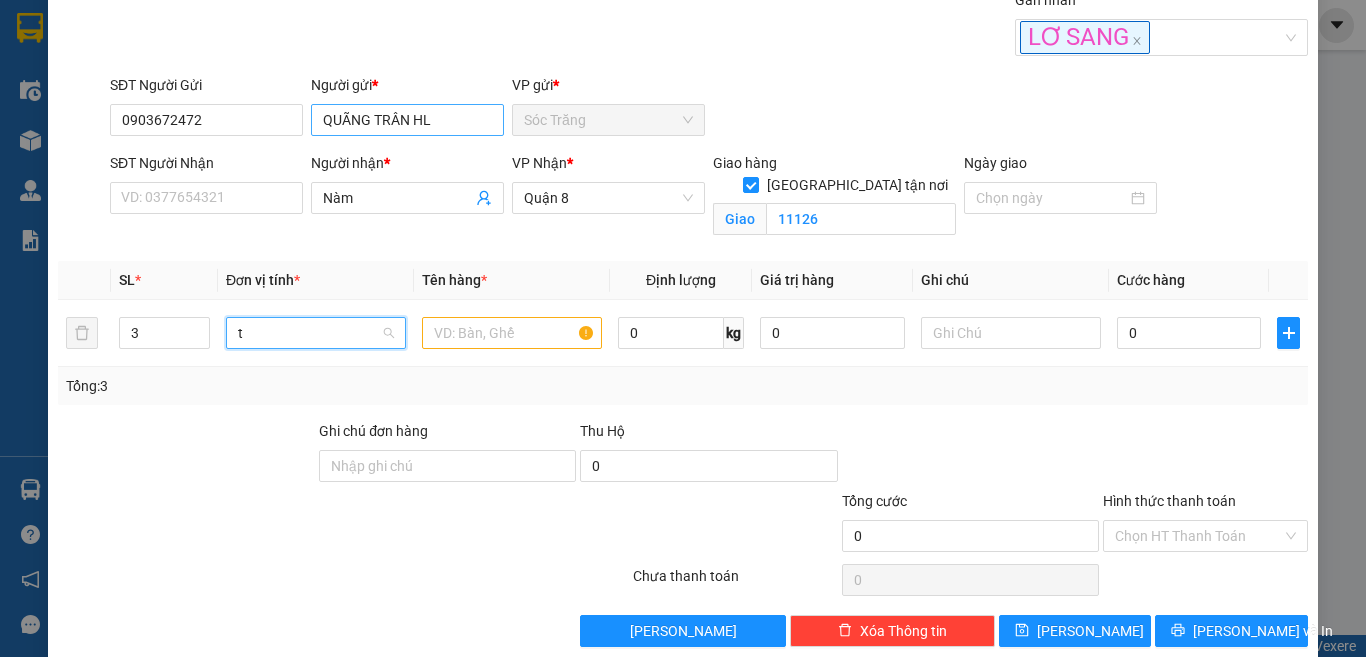 scroll, scrollTop: 0, scrollLeft: 0, axis: both 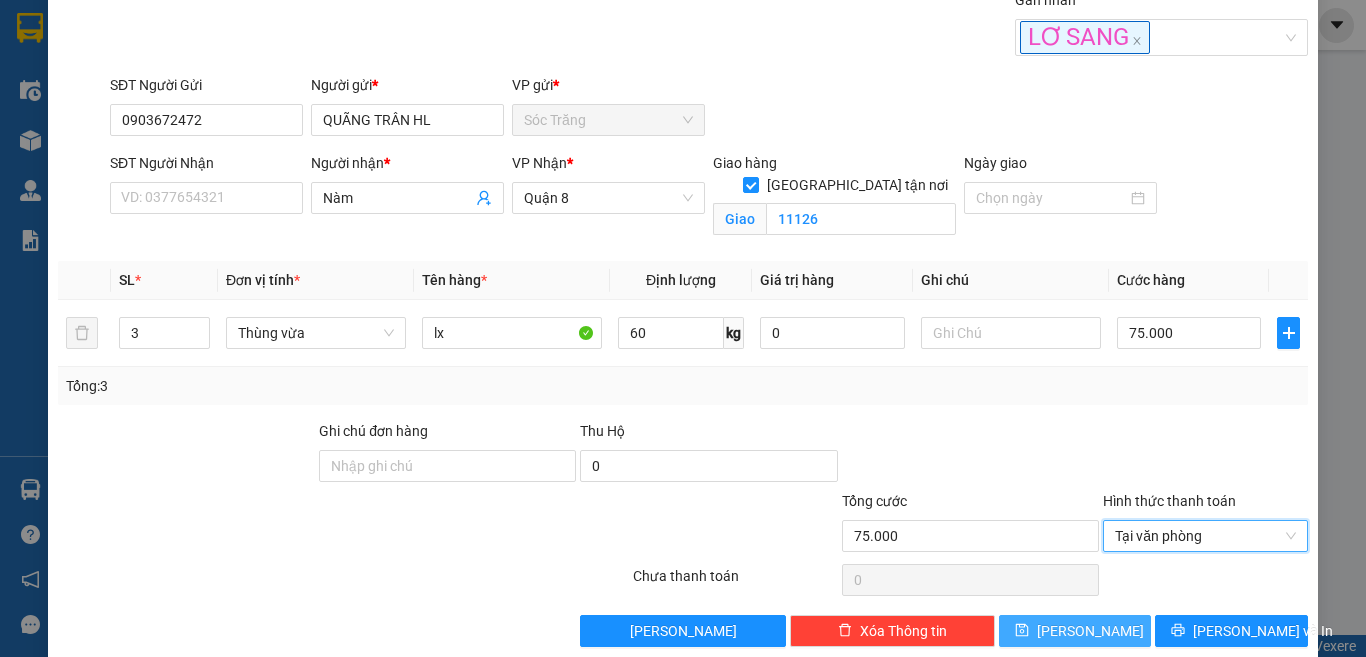 click on "Lưu" at bounding box center [1075, 631] 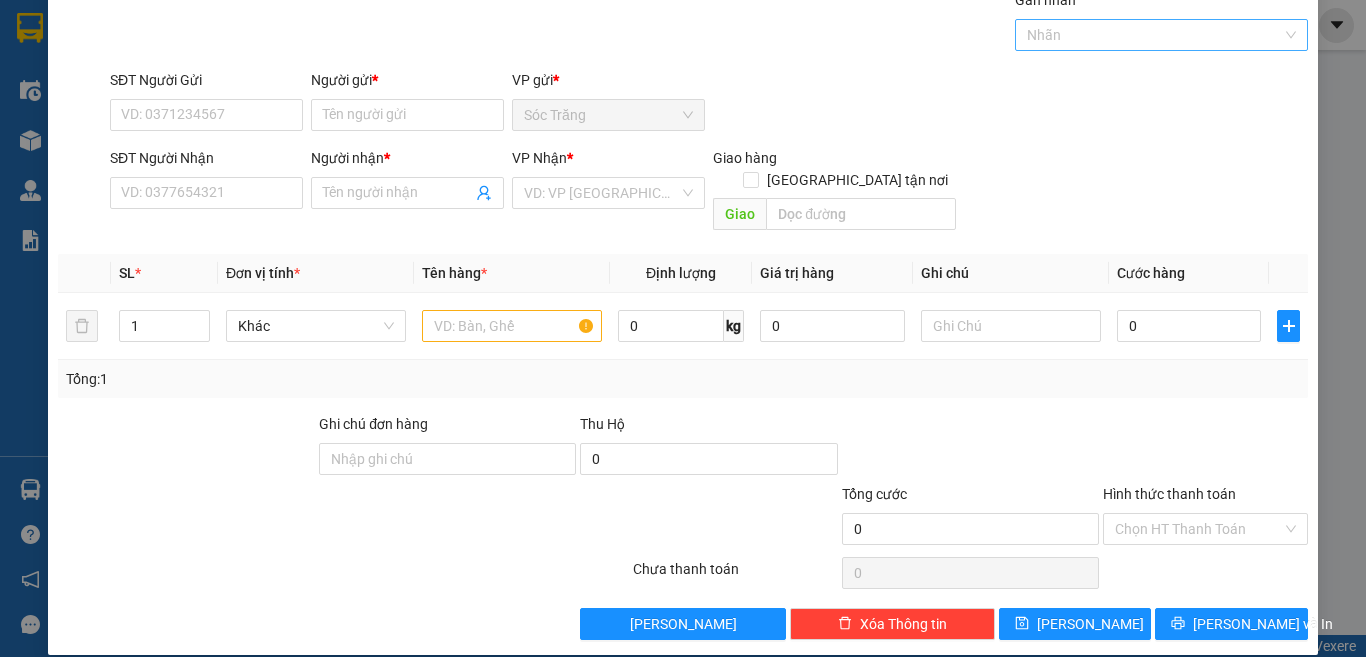 click on "Gán nhãn" at bounding box center [1029, 35] 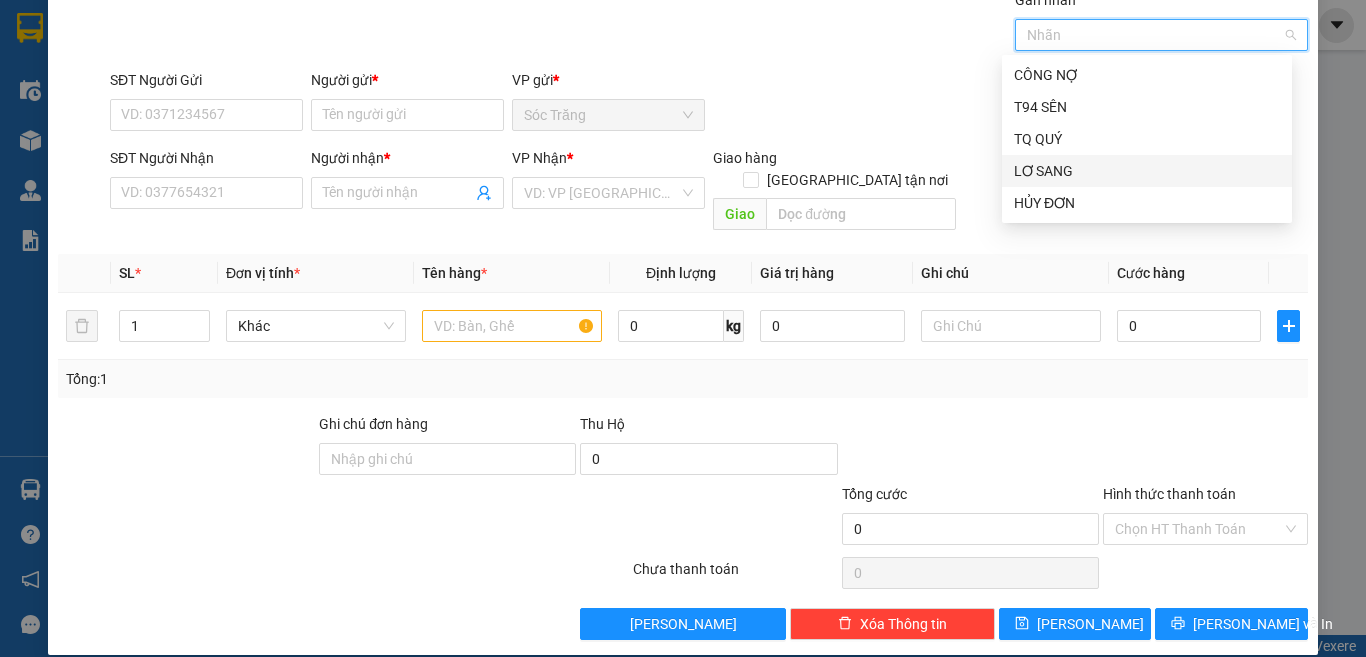 click on "LƠ SANG" at bounding box center [1147, 171] 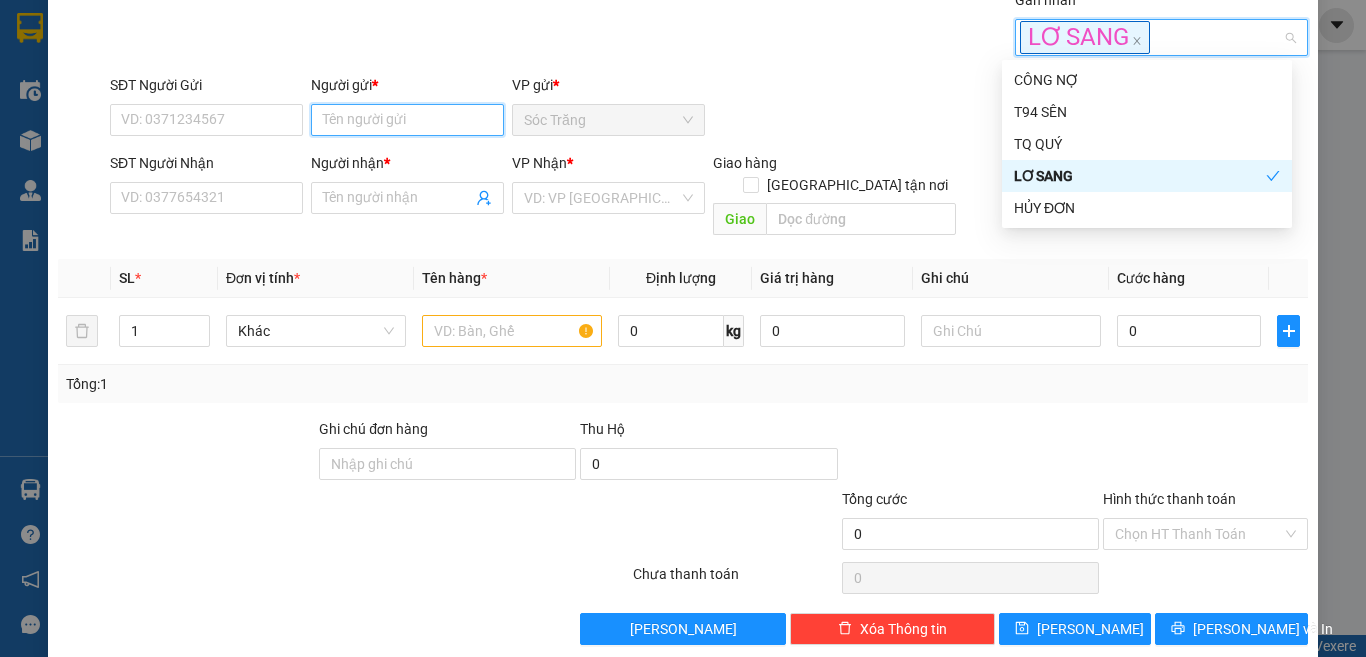 click on "Người gửi  *" at bounding box center [407, 120] 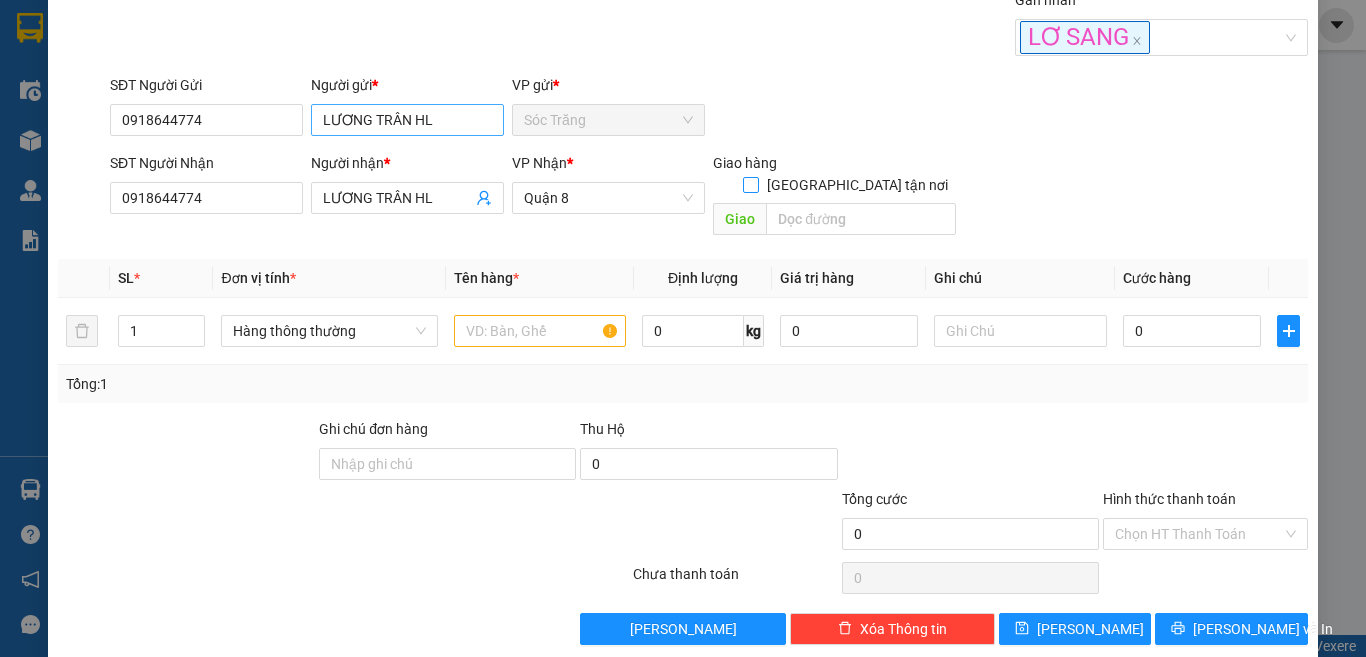 click on "[GEOGRAPHIC_DATA][PERSON_NAME] nơi" at bounding box center [750, 184] 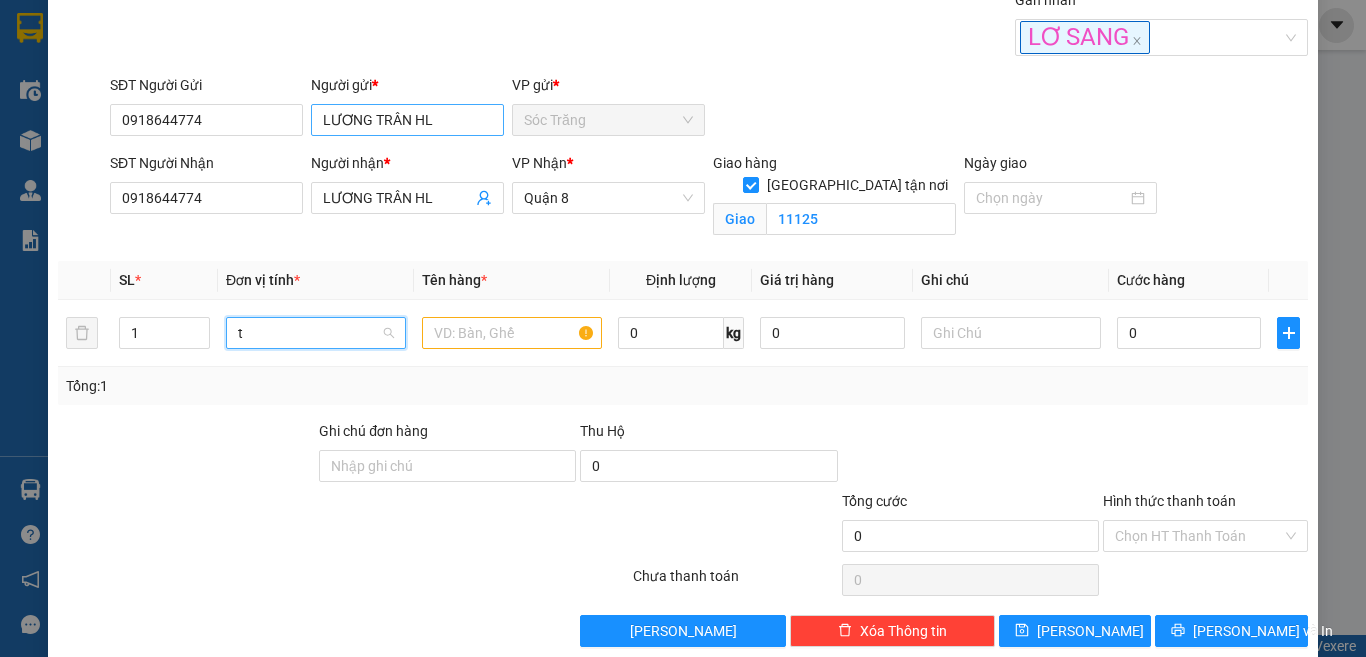 scroll, scrollTop: 0, scrollLeft: 0, axis: both 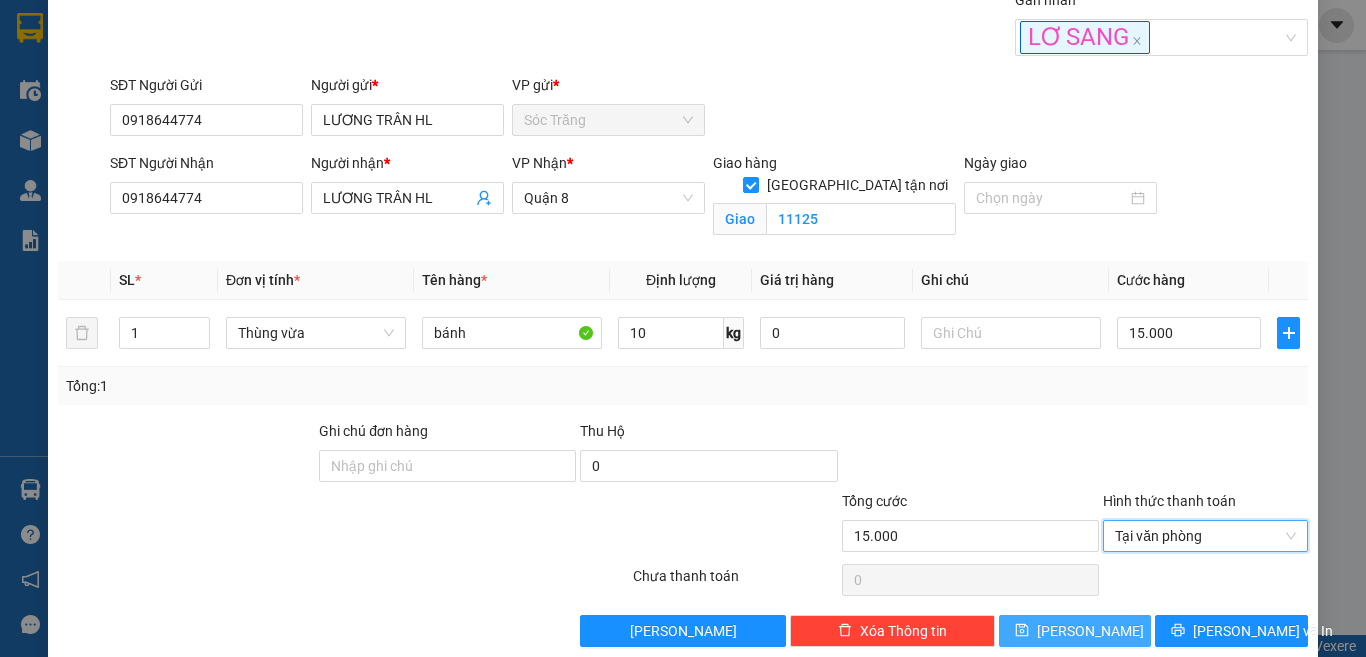 click on "Lưu" at bounding box center [1075, 631] 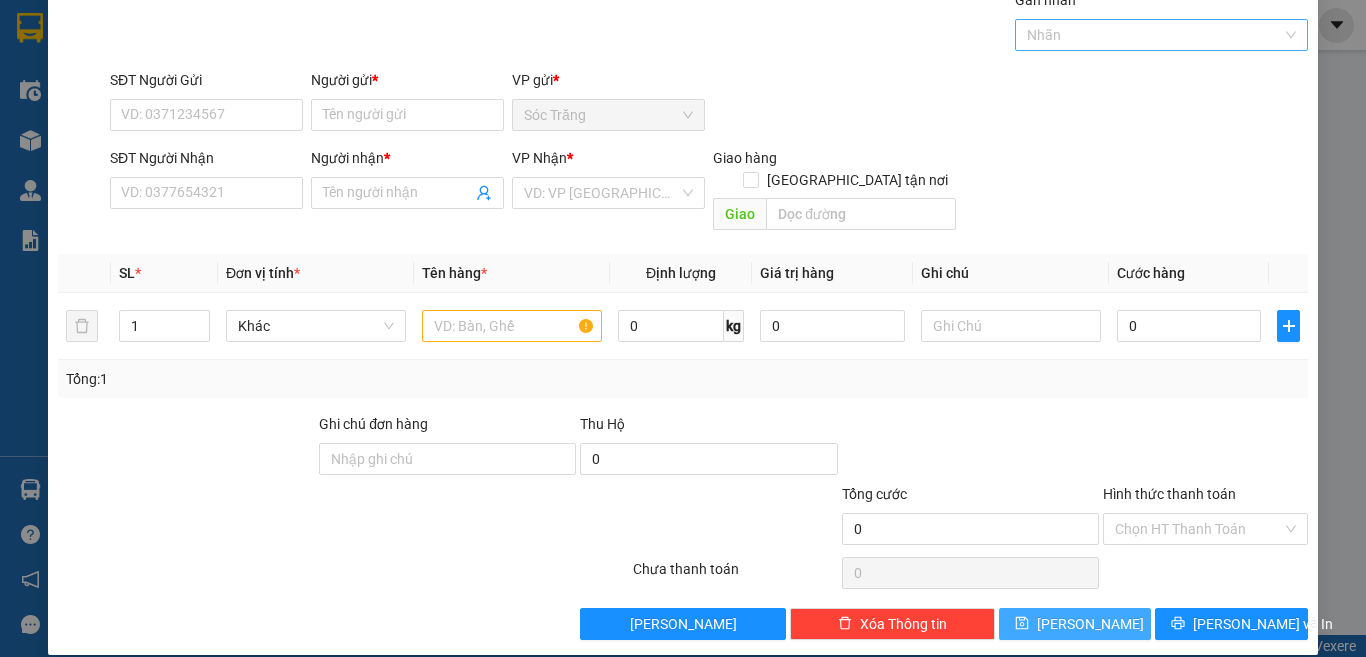 click at bounding box center (1152, 35) 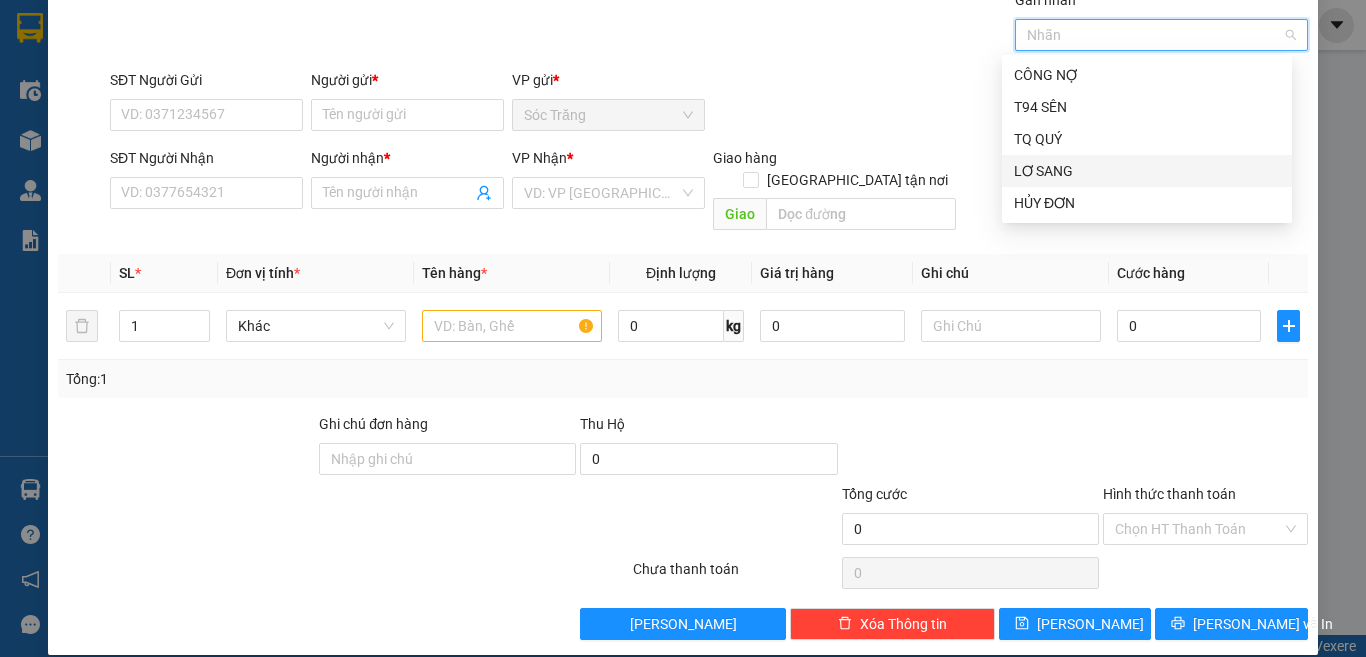 click on "LƠ SANG" at bounding box center (1147, 171) 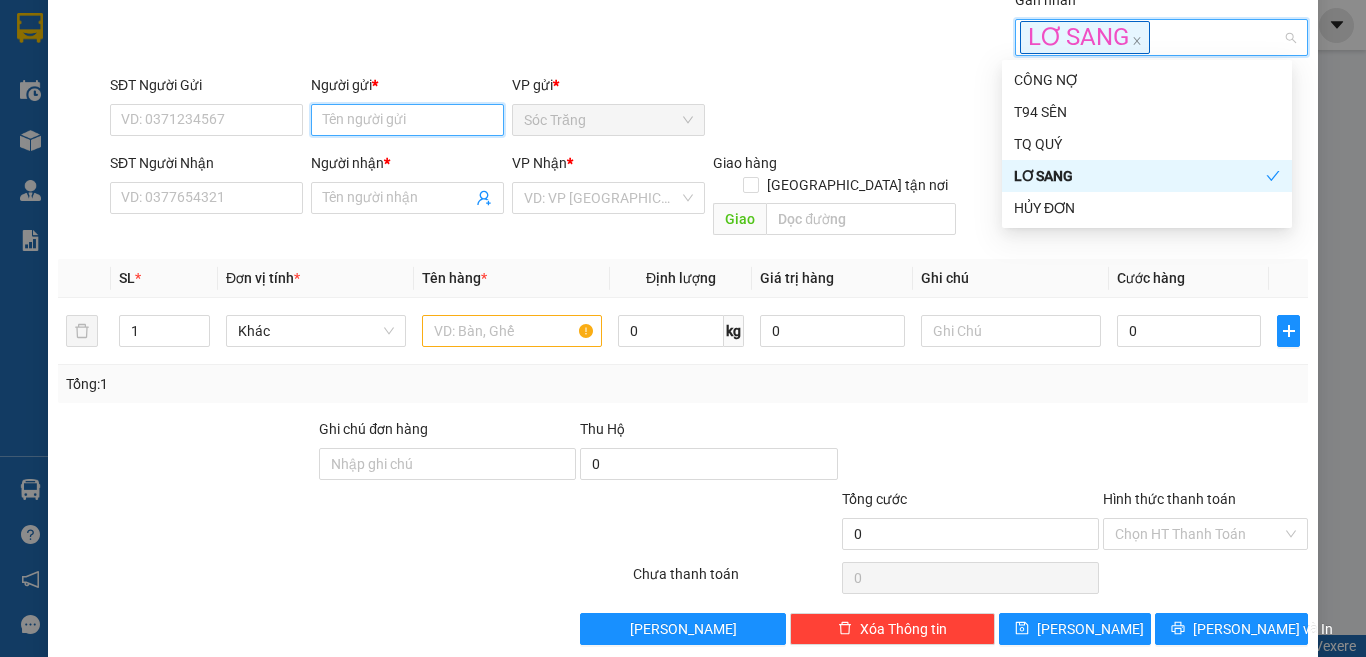 click on "Người gửi  *" at bounding box center (407, 120) 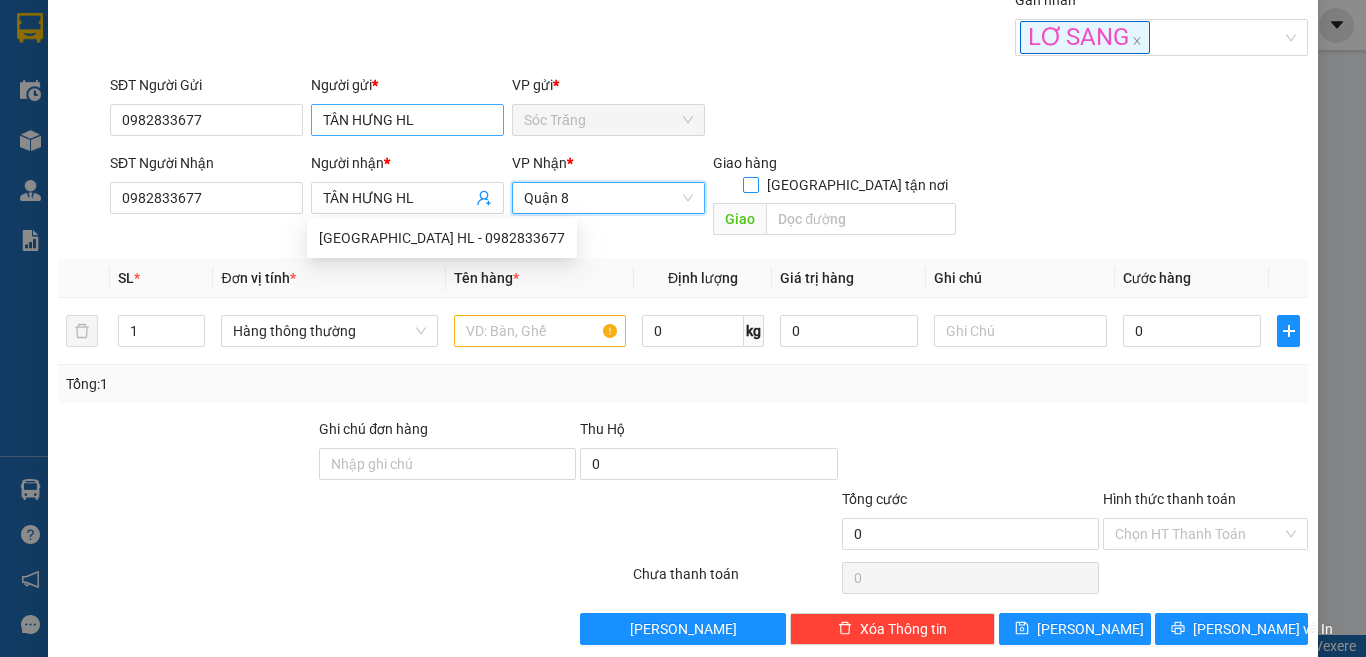 click on "[GEOGRAPHIC_DATA][PERSON_NAME] nơi" at bounding box center [750, 184] 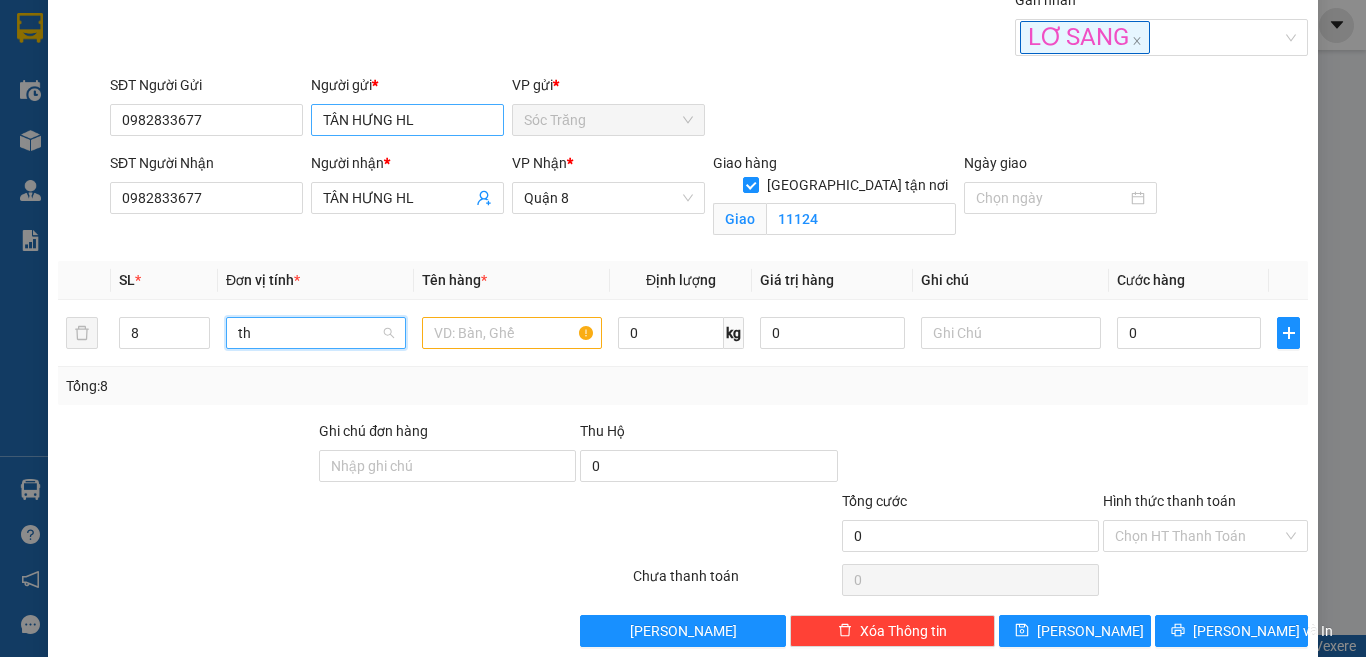 scroll, scrollTop: 0, scrollLeft: 0, axis: both 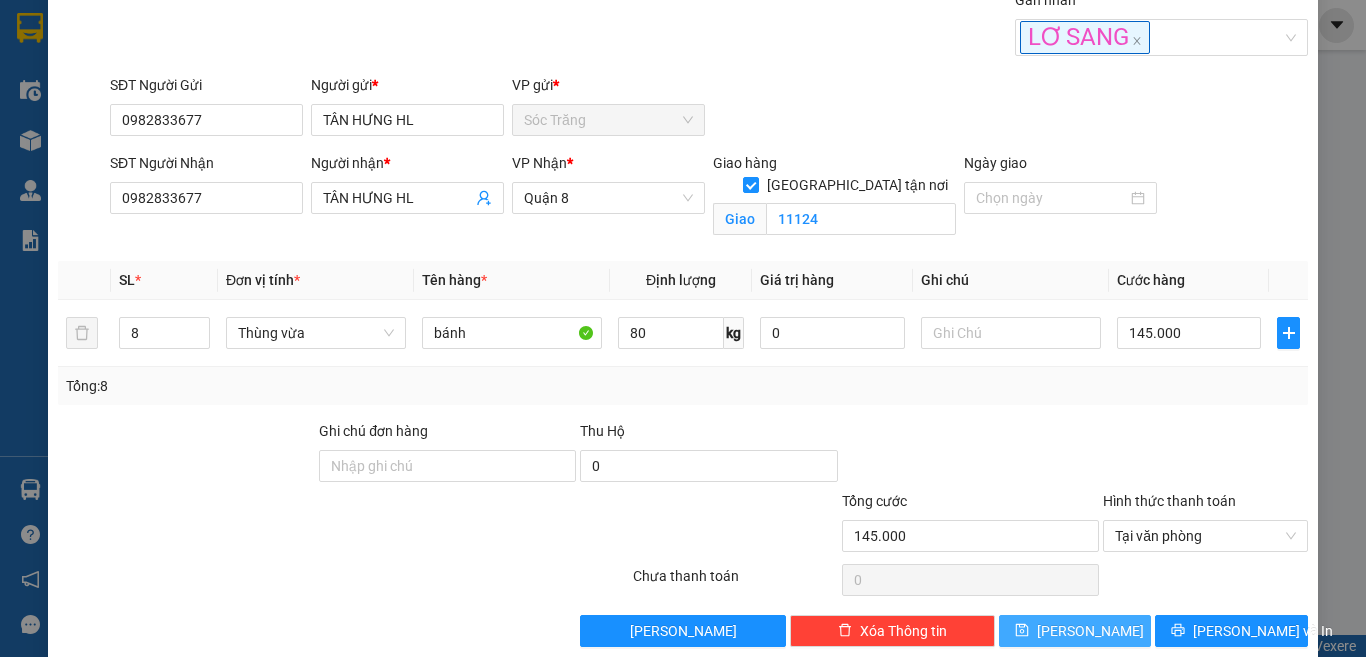 click on "Lưu" at bounding box center (1090, 631) 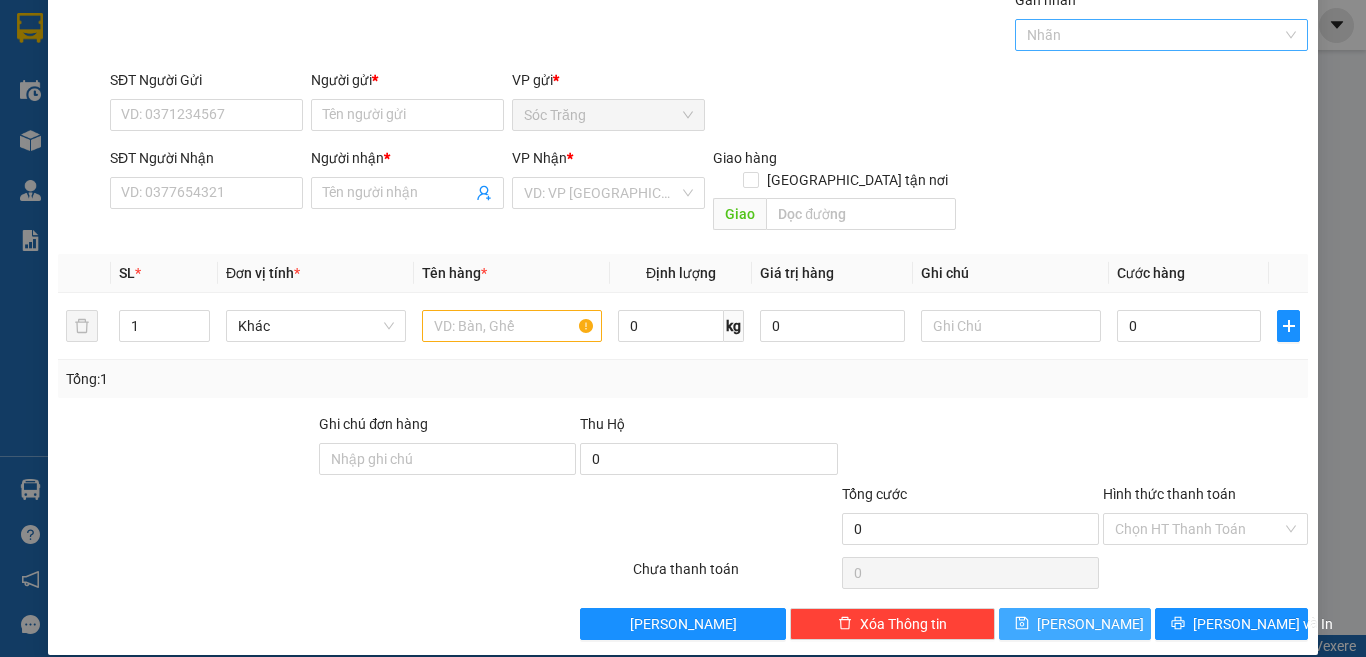 click at bounding box center [1152, 35] 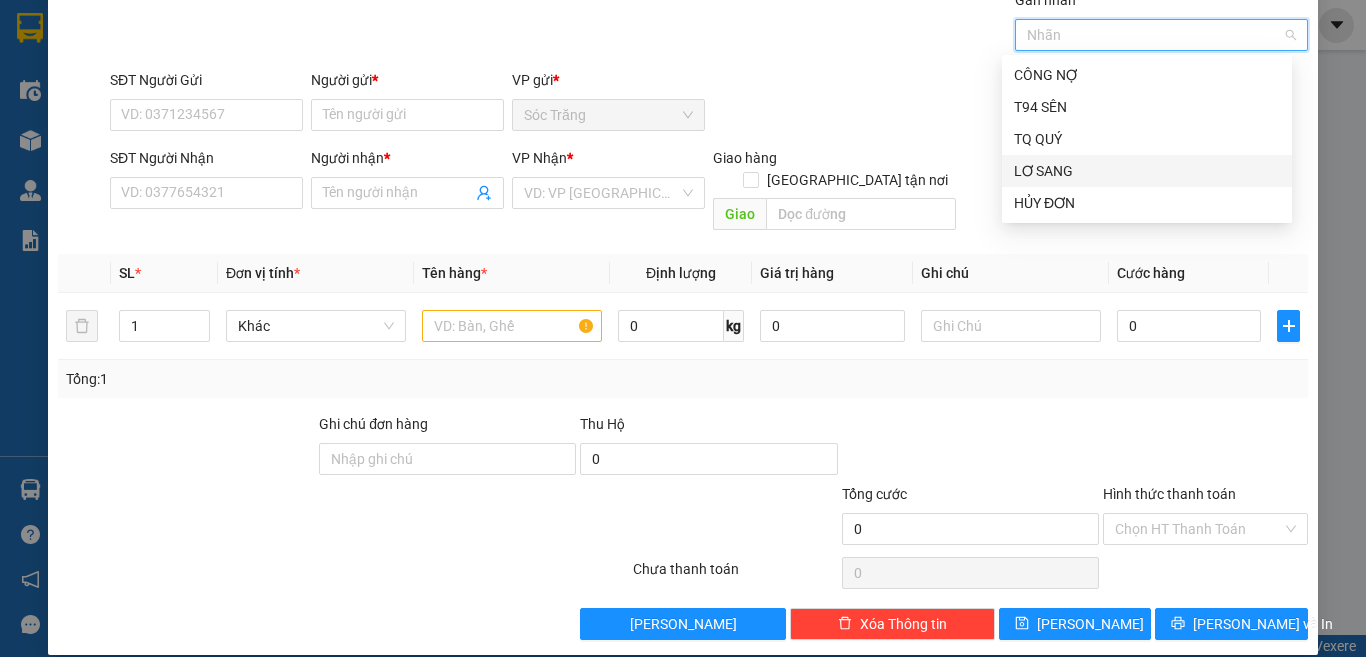 click on "LƠ SANG" at bounding box center [1147, 171] 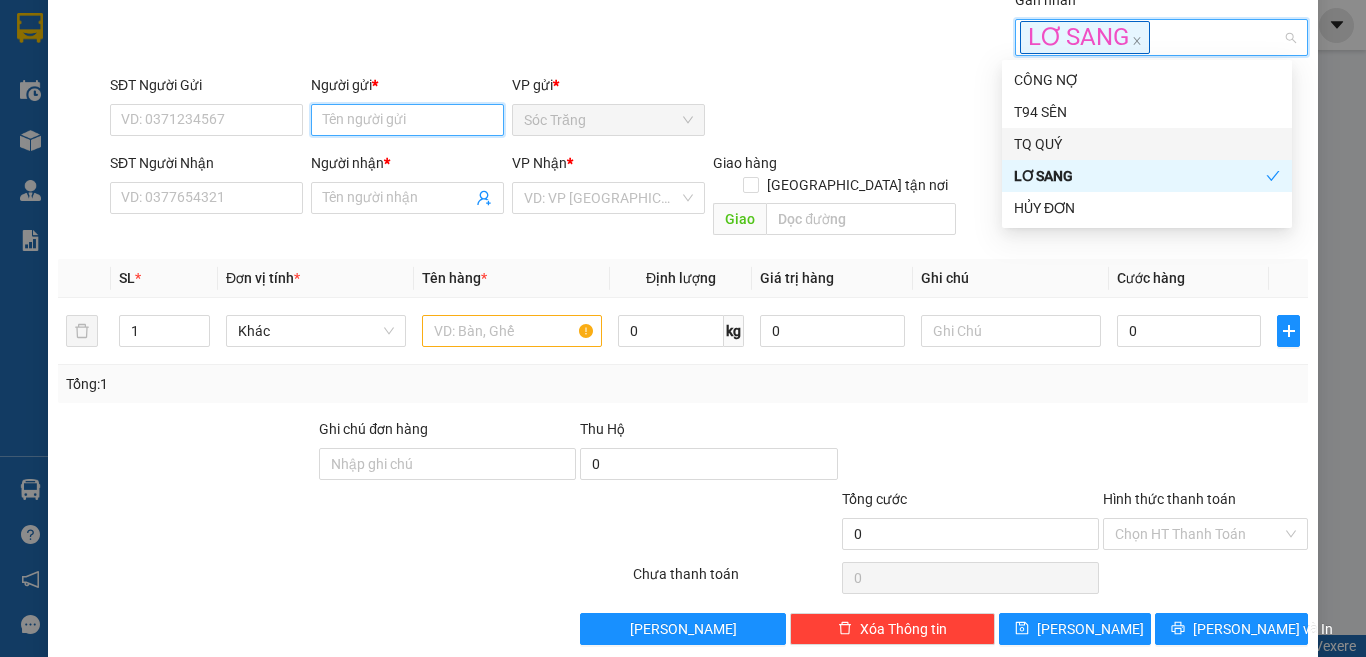 click on "Người gửi  *" at bounding box center [407, 120] 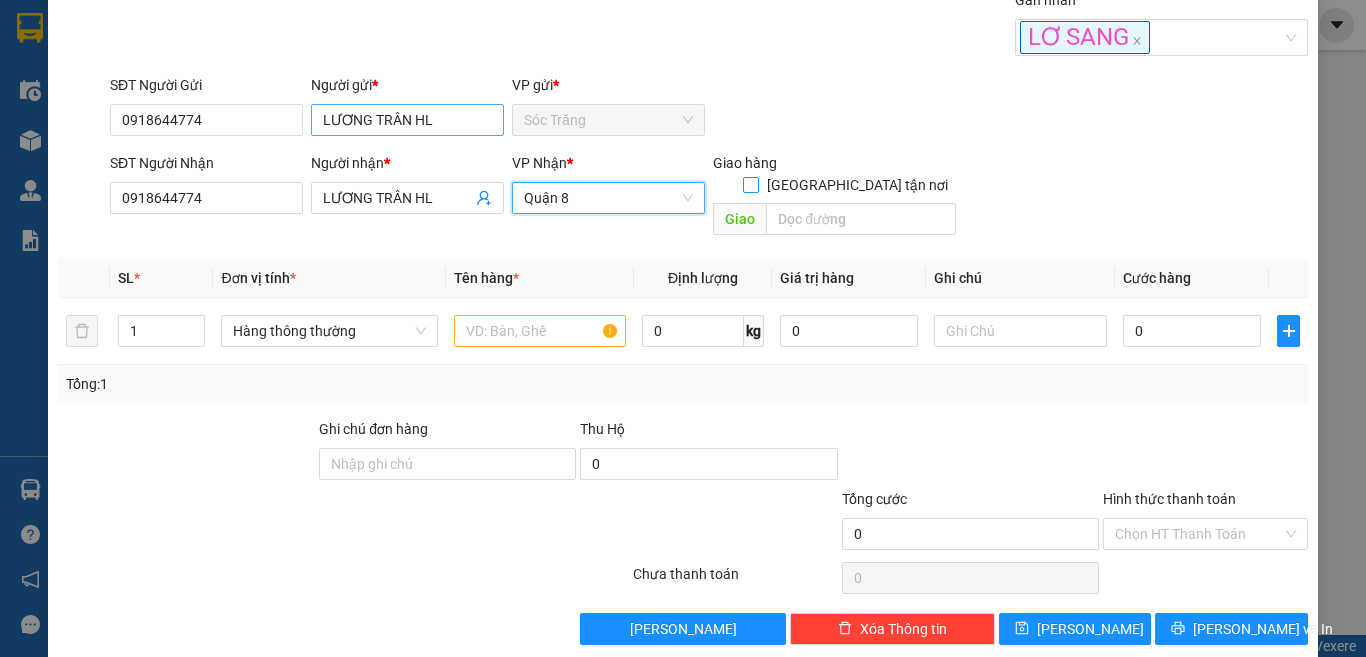 click on "[GEOGRAPHIC_DATA][PERSON_NAME] nơi" at bounding box center (750, 184) 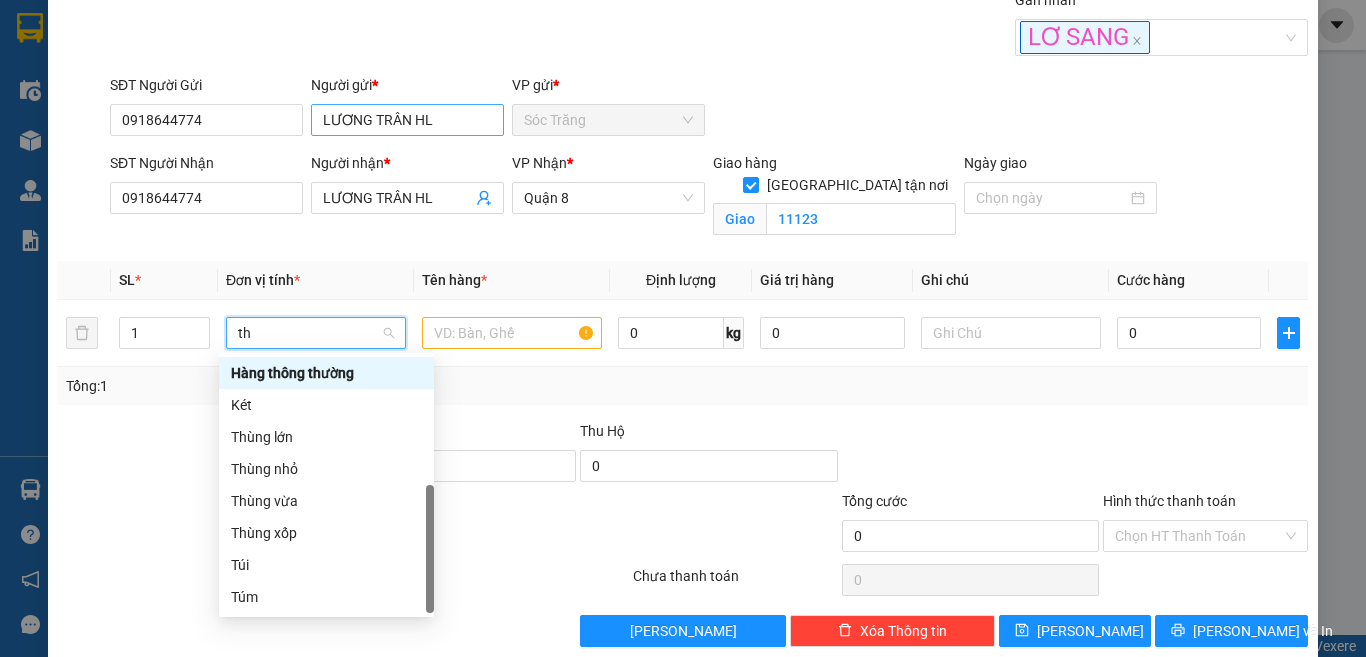 scroll, scrollTop: 0, scrollLeft: 0, axis: both 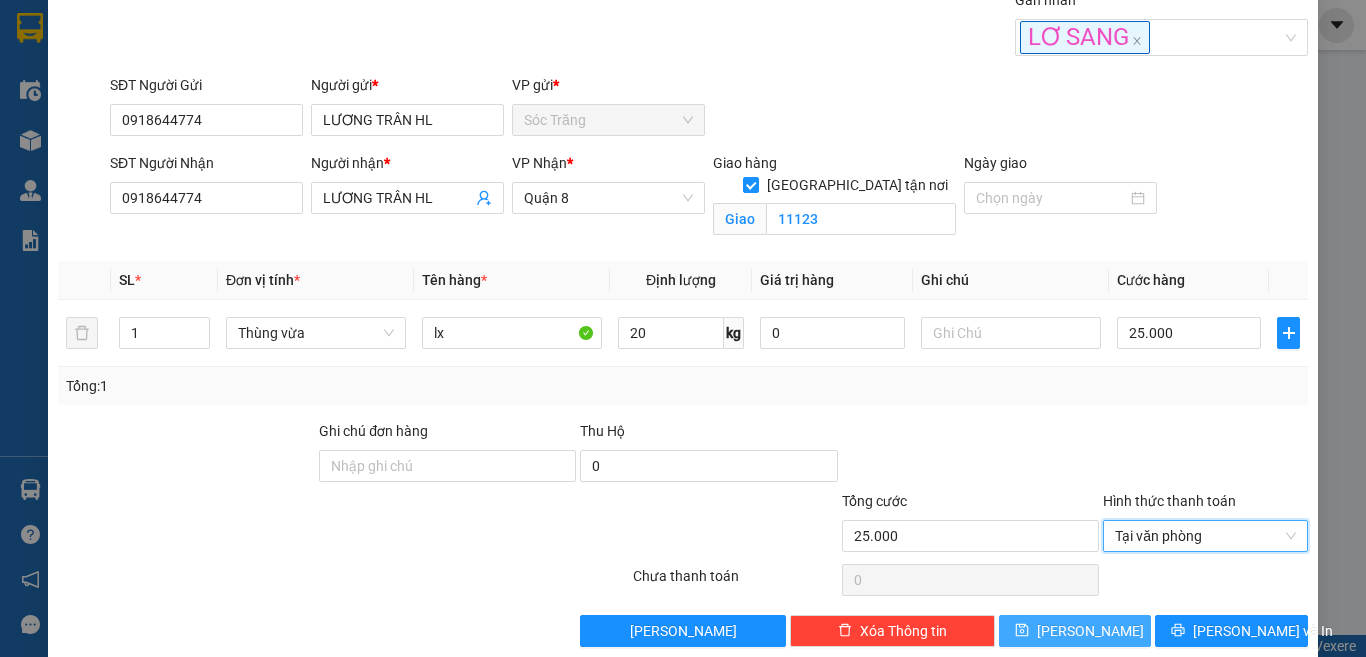 click on "Lưu" at bounding box center (1090, 631) 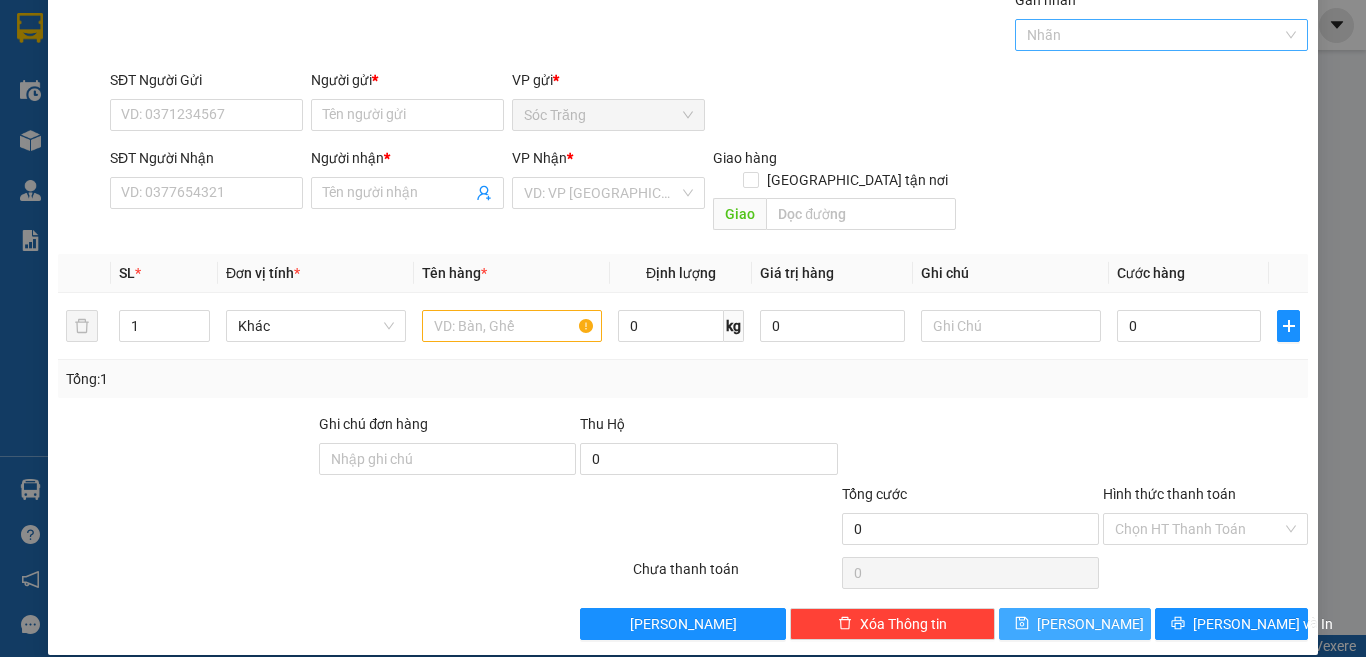 click at bounding box center (1152, 35) 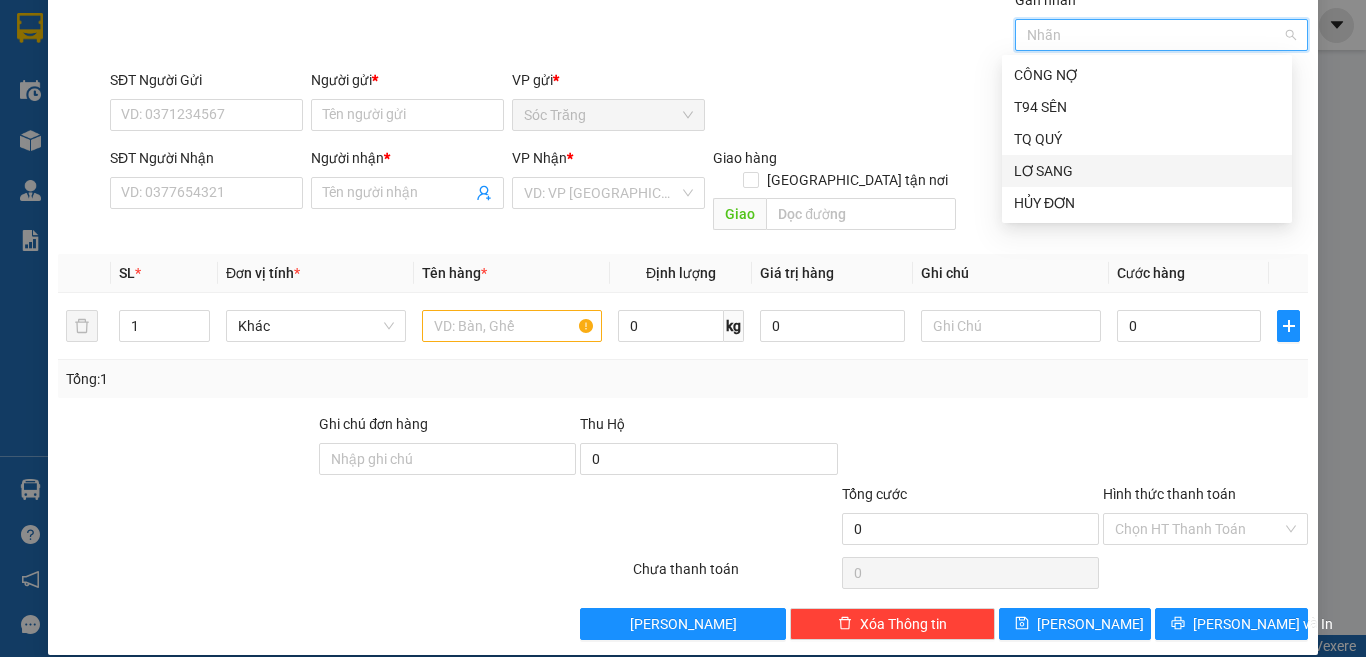 click on "LƠ SANG" at bounding box center [1147, 171] 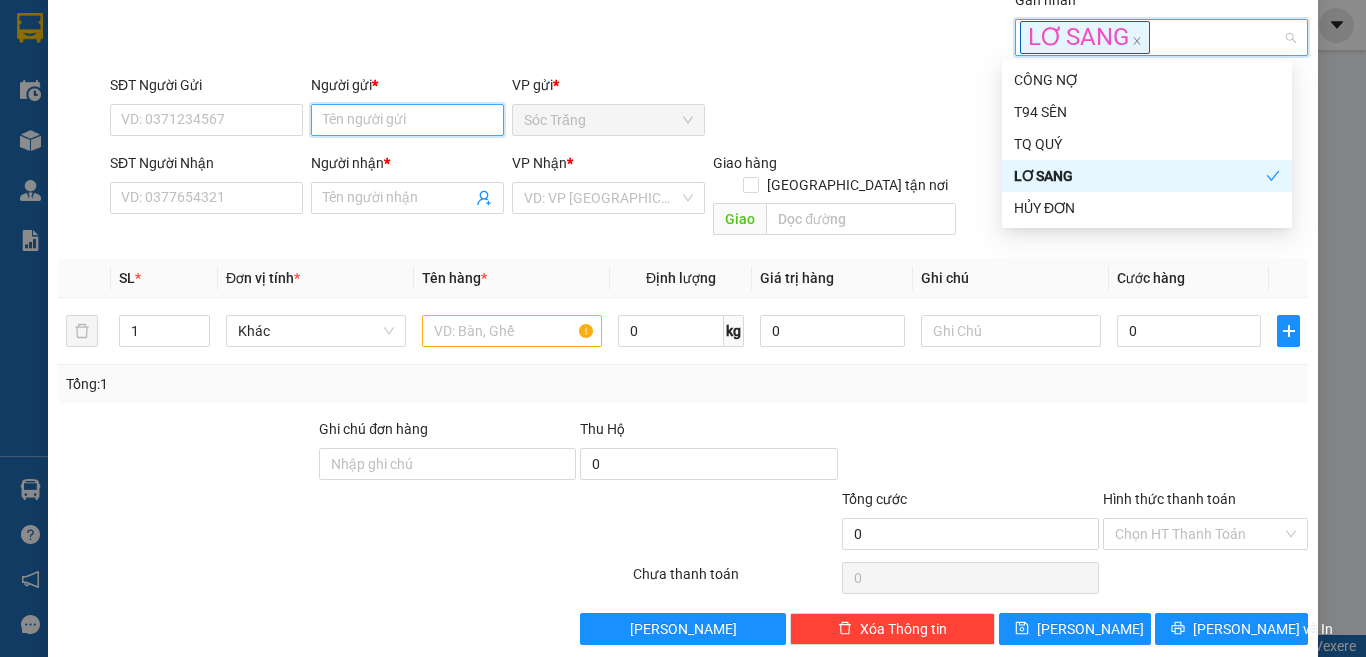 click on "Người gửi  *" at bounding box center (407, 120) 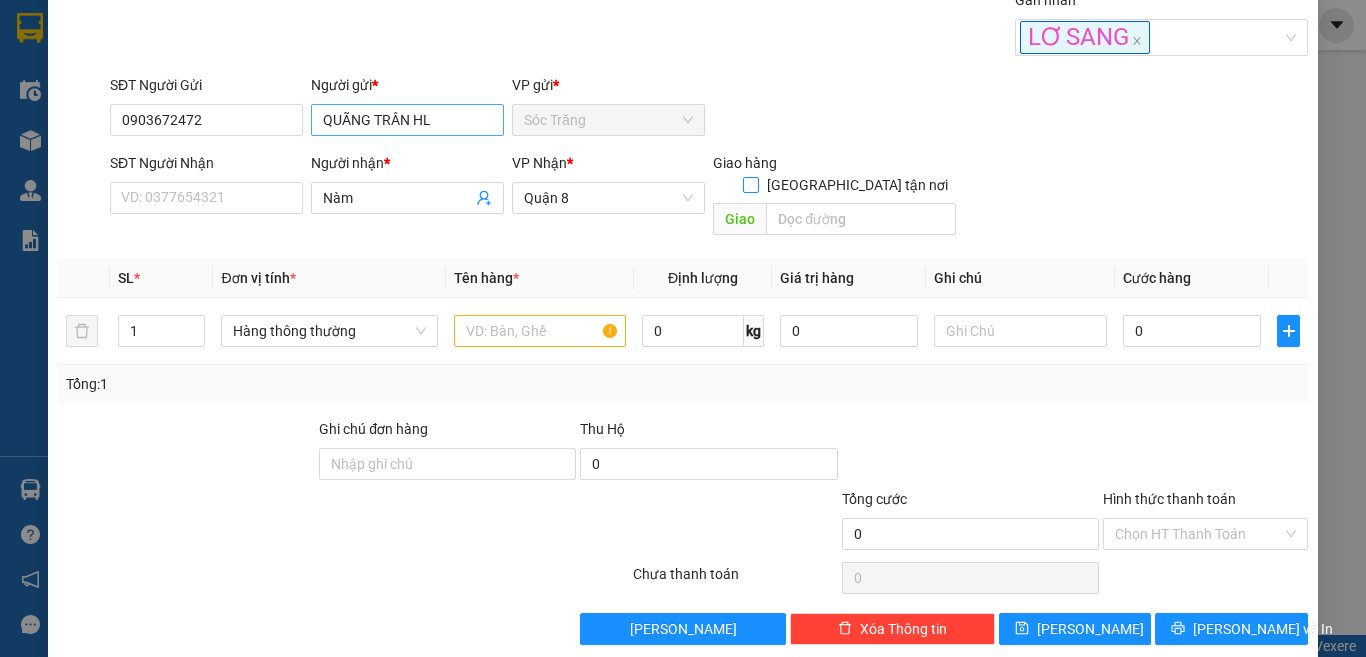 click on "[GEOGRAPHIC_DATA][PERSON_NAME] nơi" at bounding box center [750, 184] 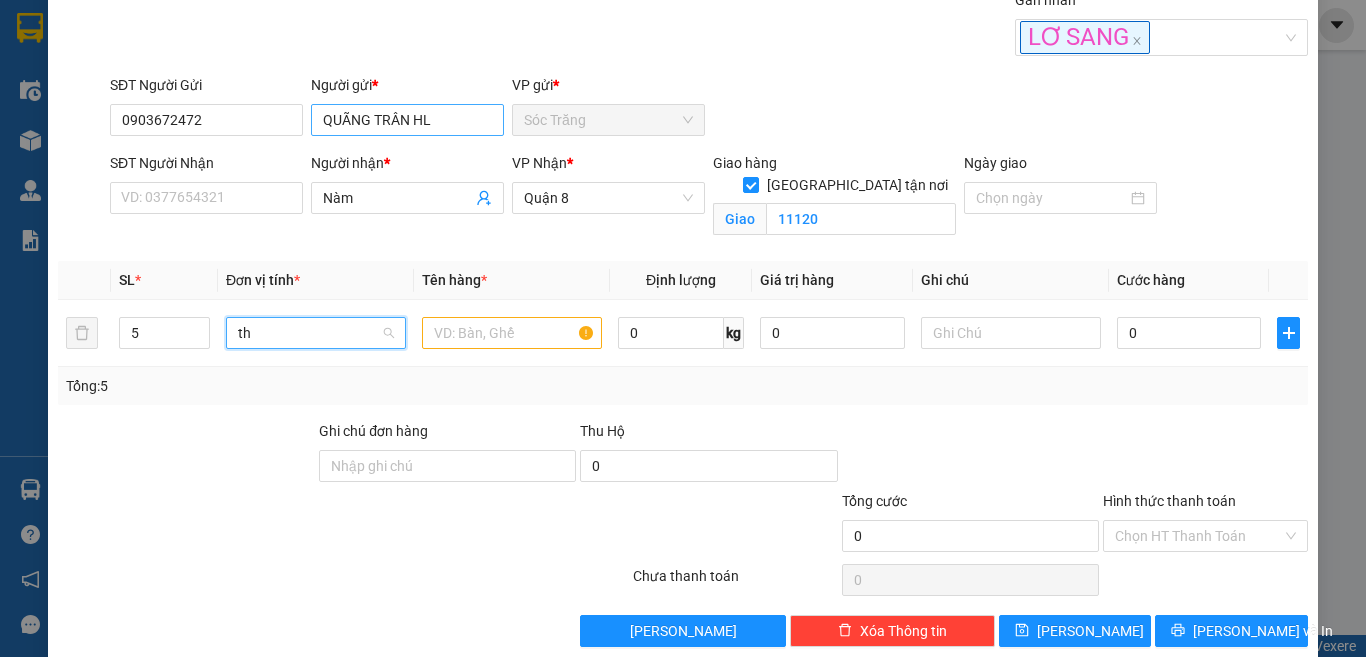 scroll, scrollTop: 0, scrollLeft: 0, axis: both 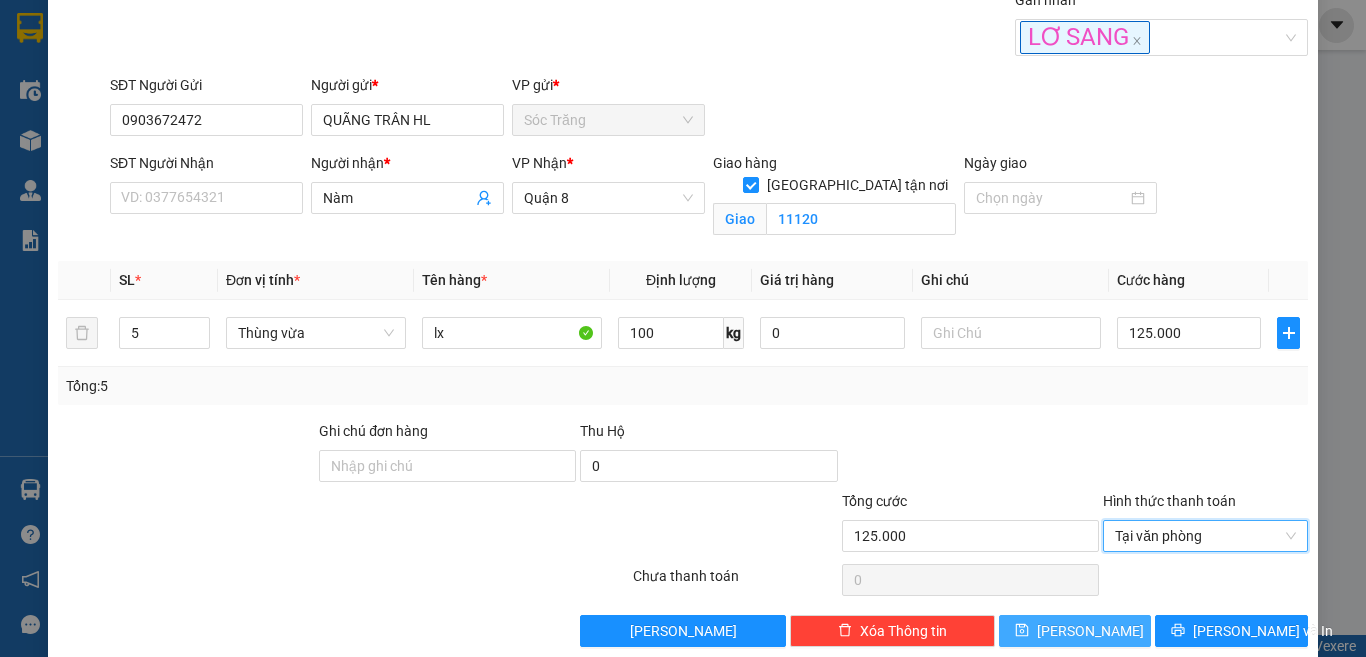 click on "Lưu" at bounding box center [1075, 631] 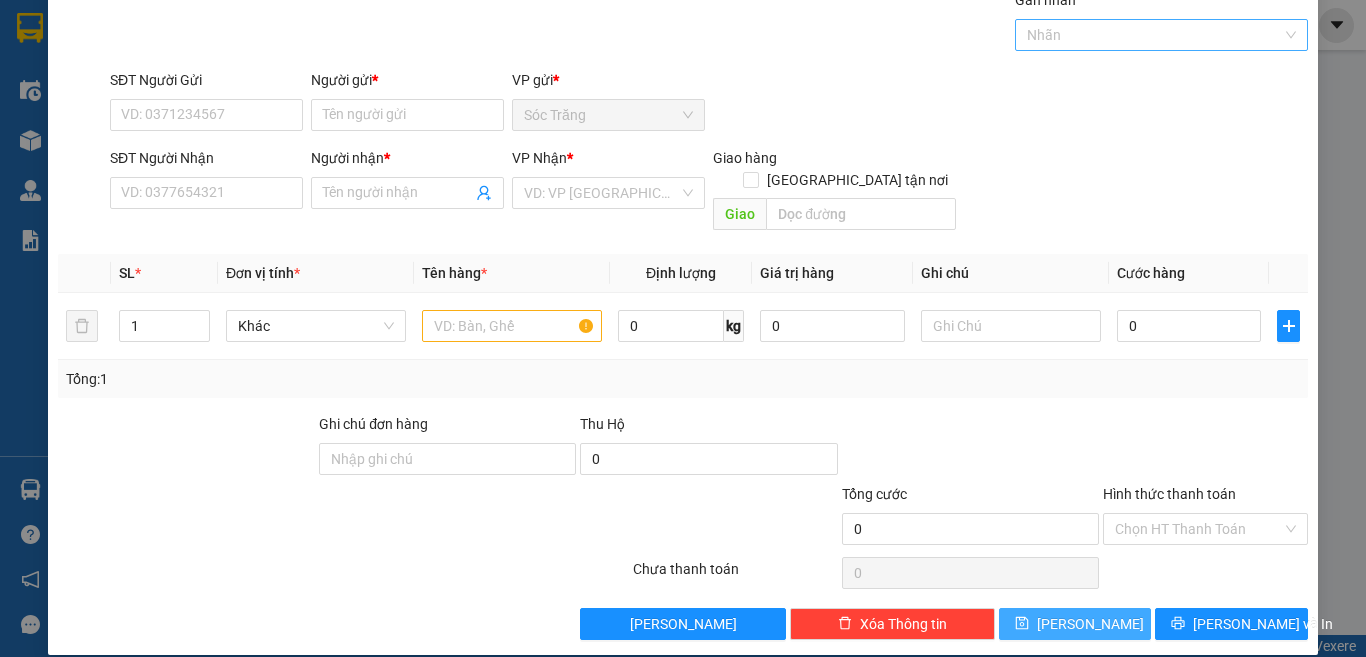 click at bounding box center (1152, 35) 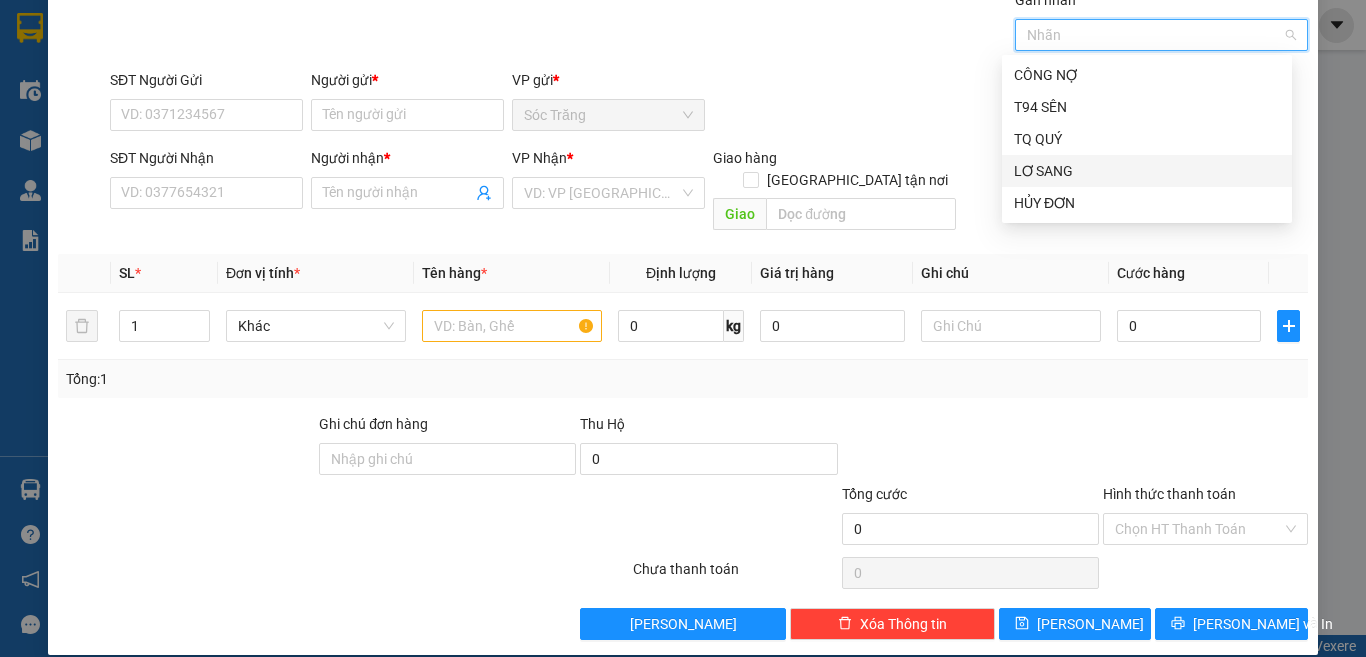 click on "LƠ SANG" at bounding box center [1147, 171] 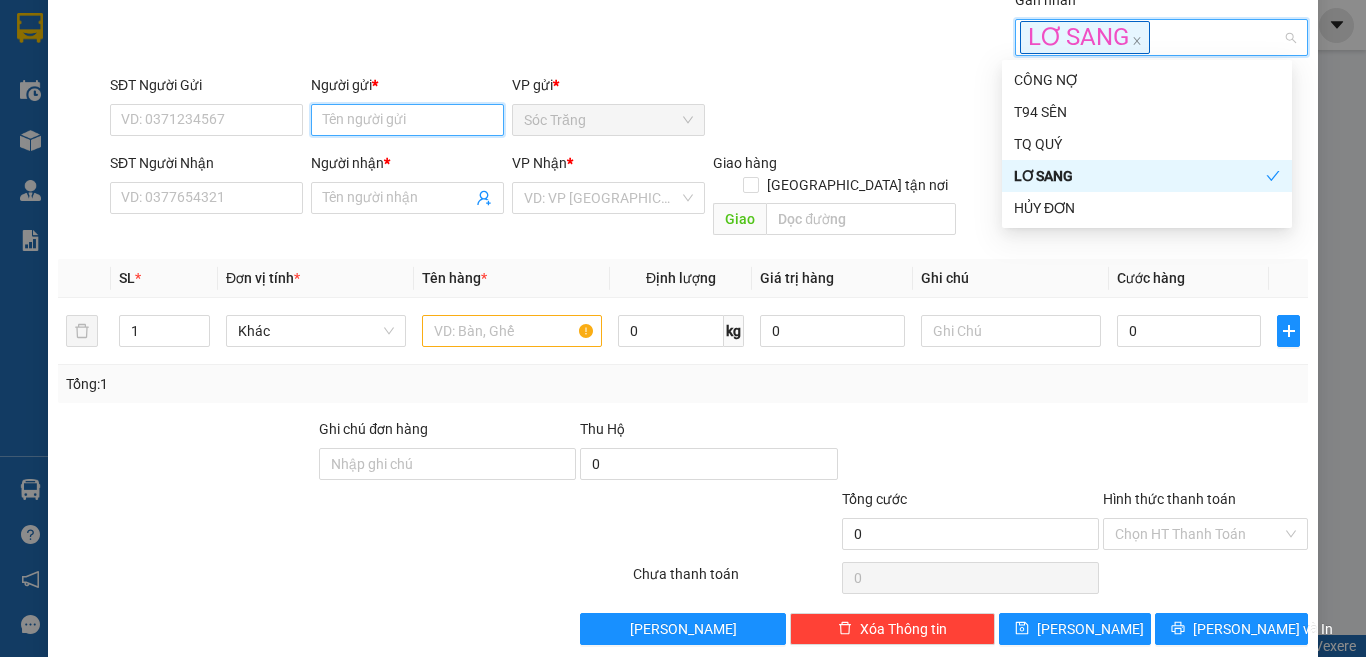 click on "Người gửi  *" at bounding box center (407, 120) 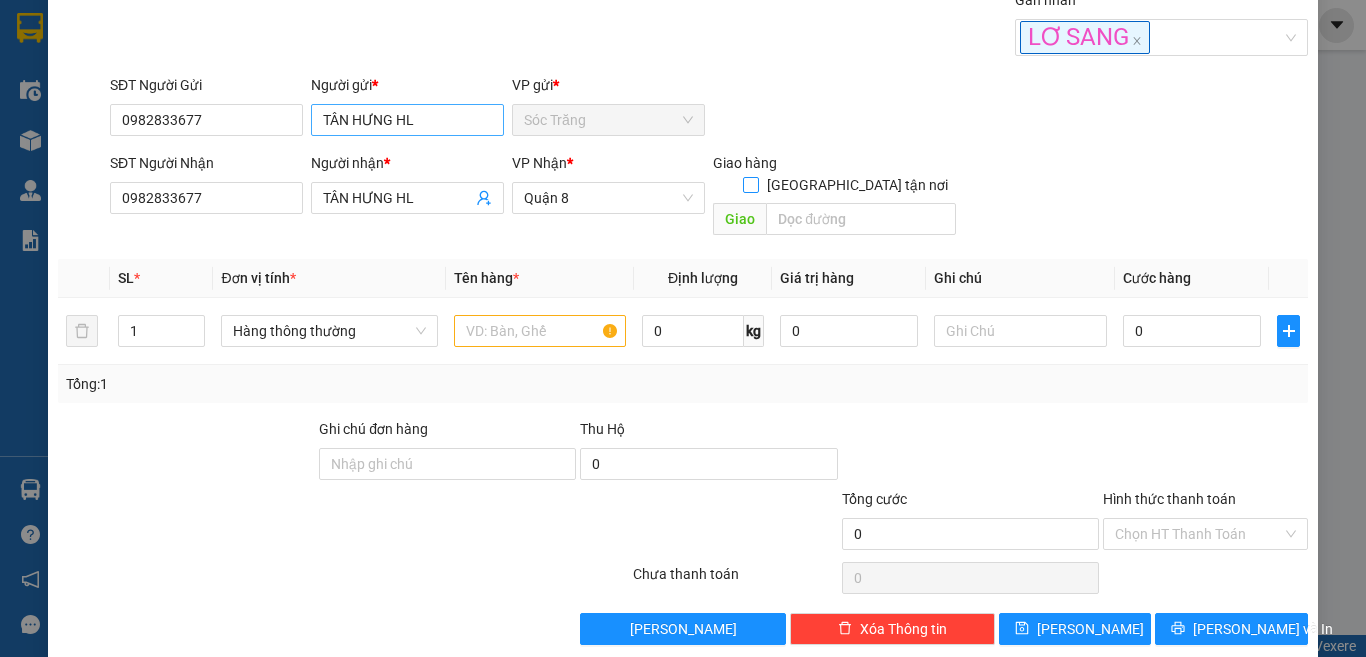 click on "[GEOGRAPHIC_DATA][PERSON_NAME] nơi" at bounding box center [750, 184] 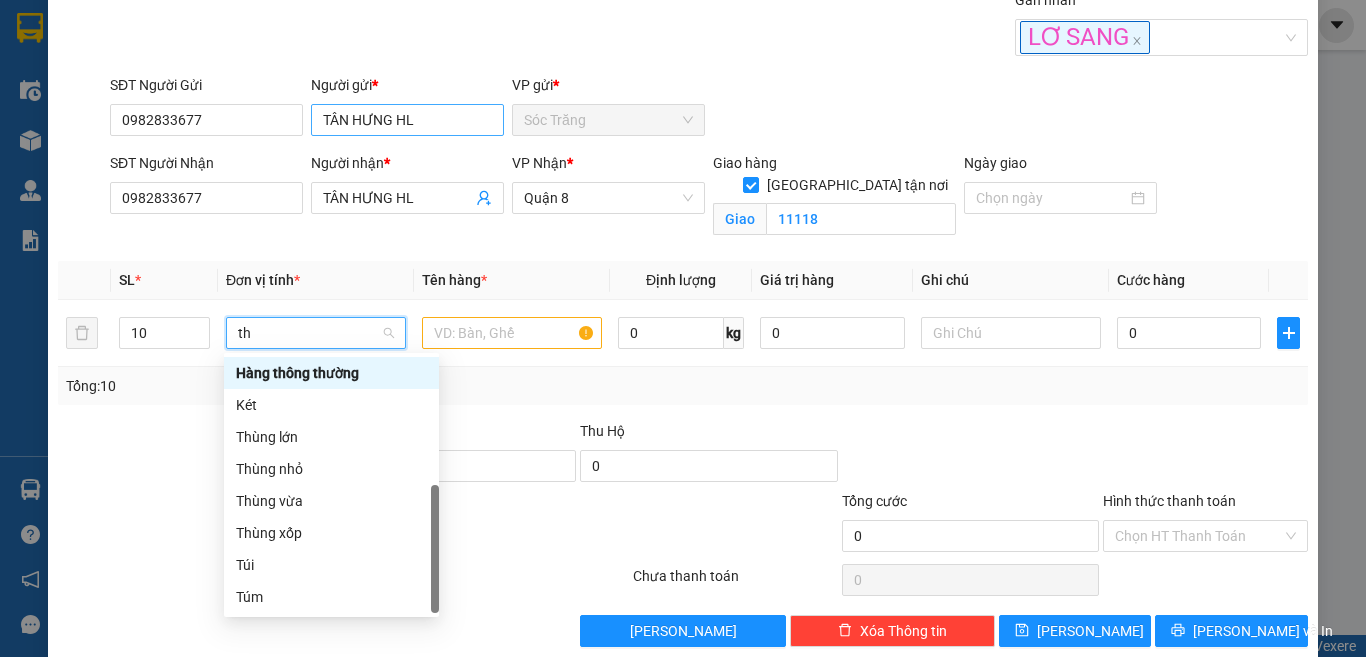 scroll, scrollTop: 0, scrollLeft: 0, axis: both 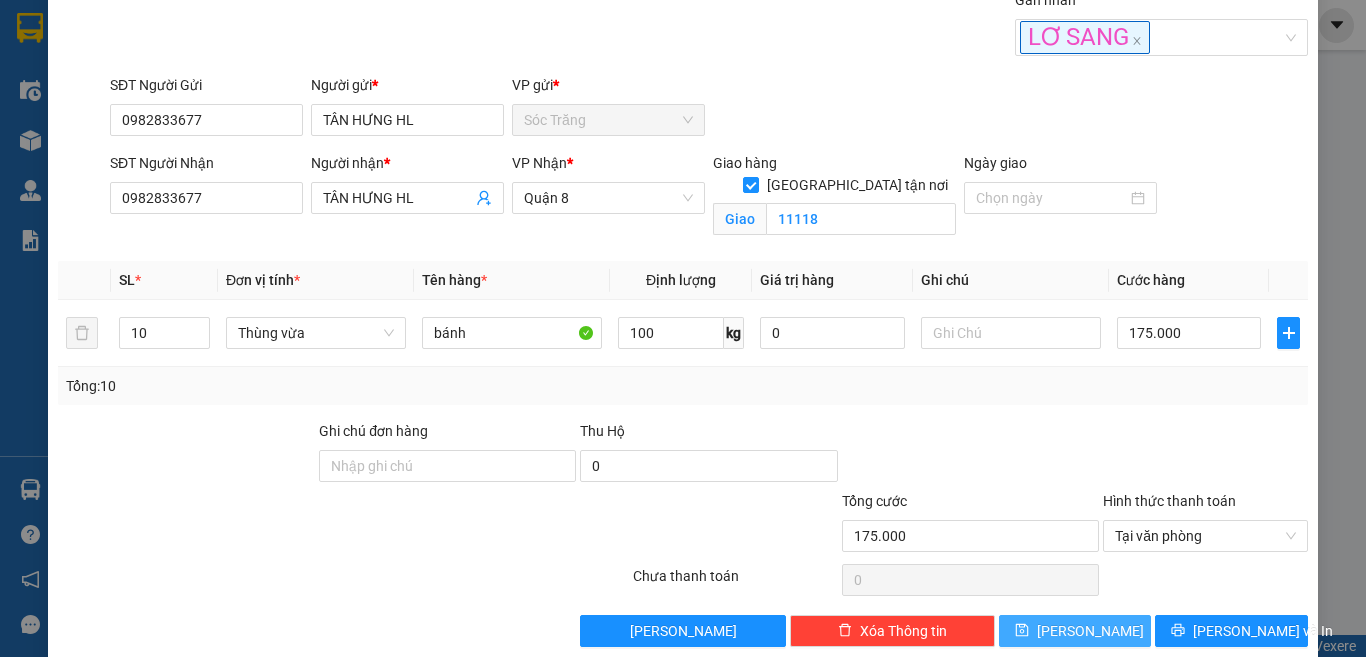 click on "Lưu" at bounding box center [1075, 631] 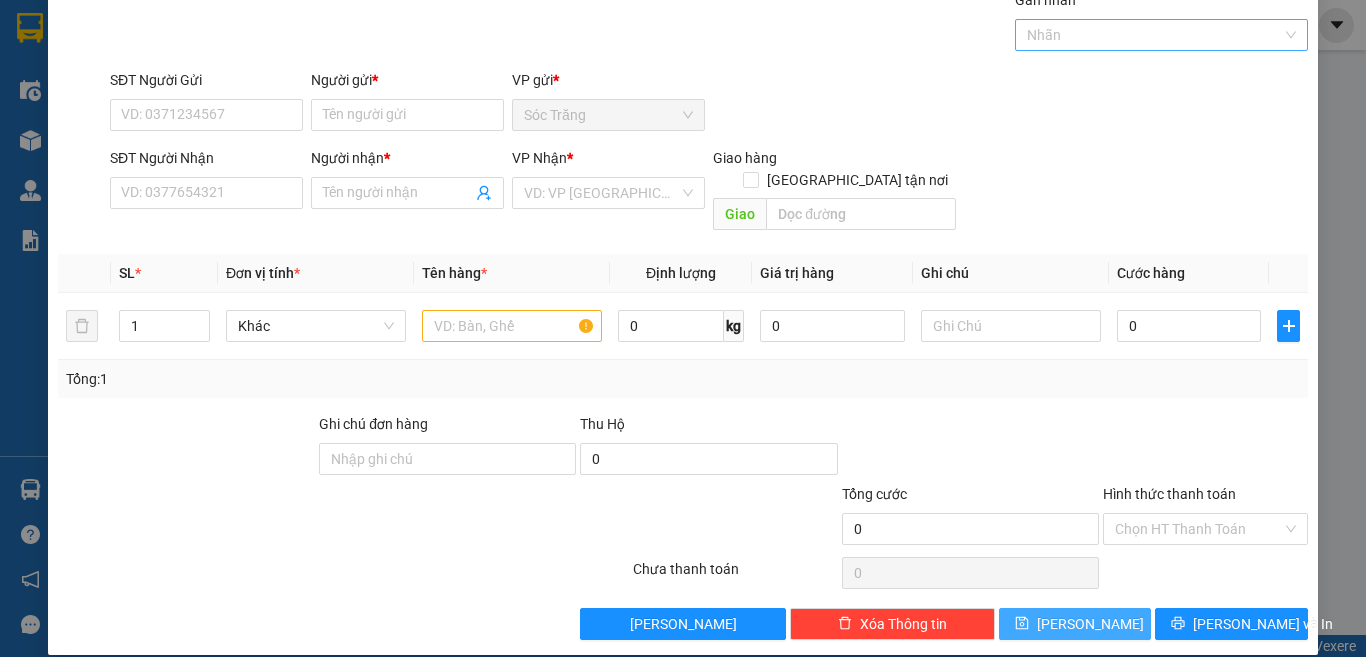 click at bounding box center (1152, 35) 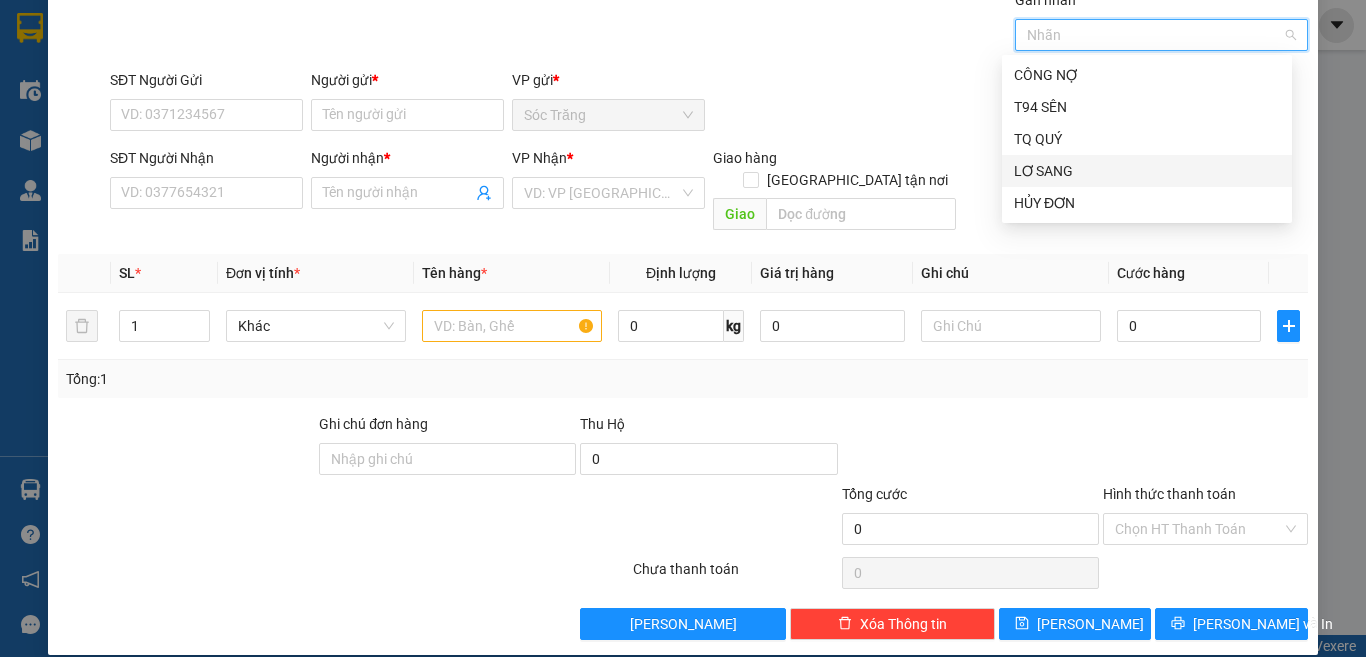 click on "LƠ SANG" at bounding box center (1147, 171) 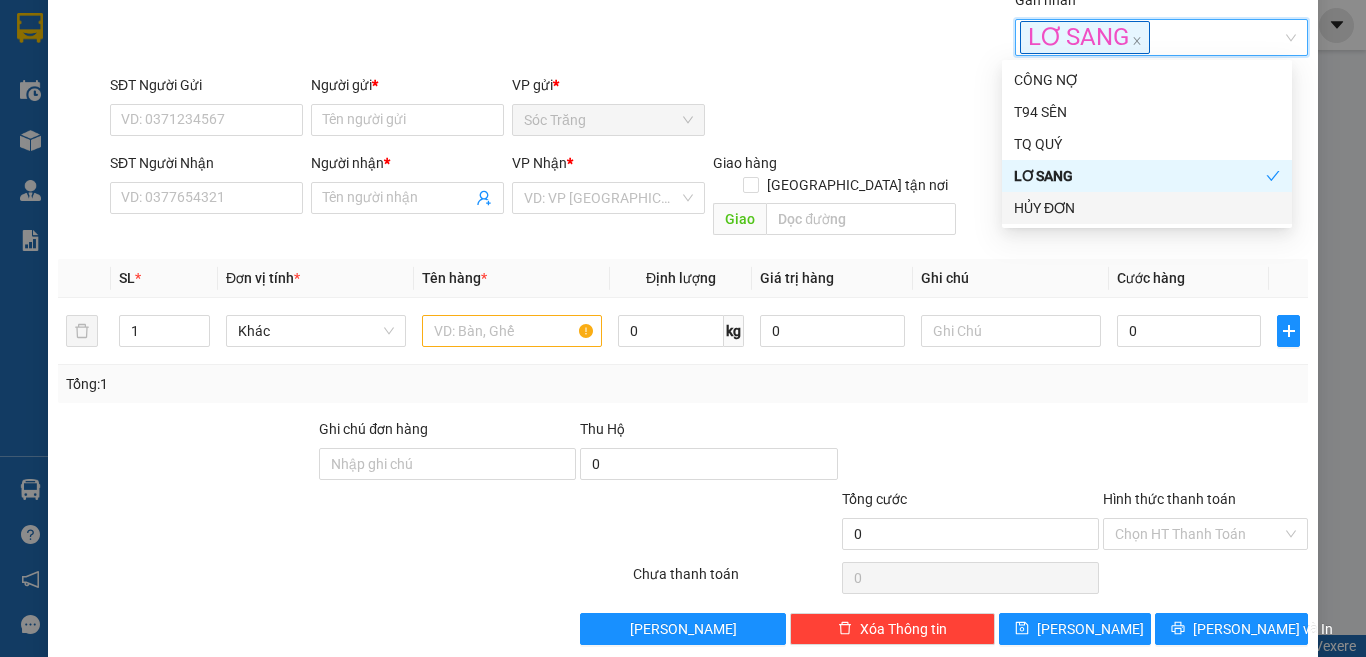 click on "Người gửi  *" at bounding box center (407, 89) 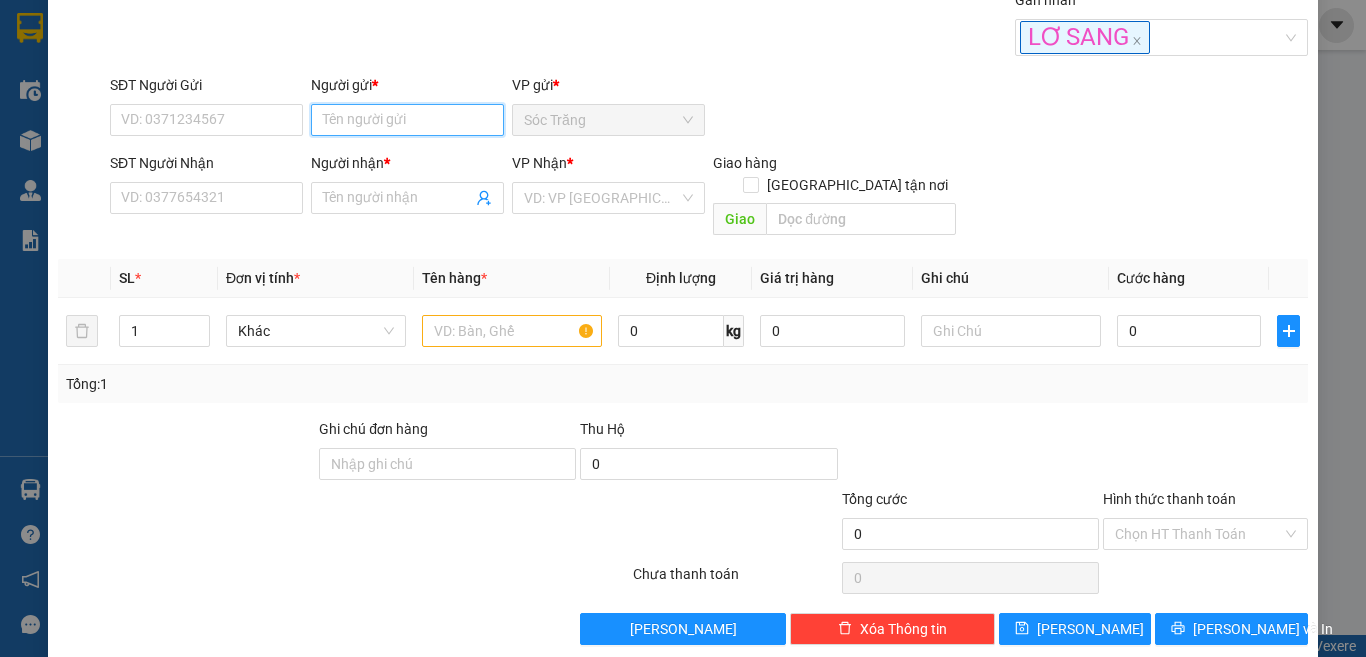 click on "Người gửi  *" at bounding box center [407, 120] 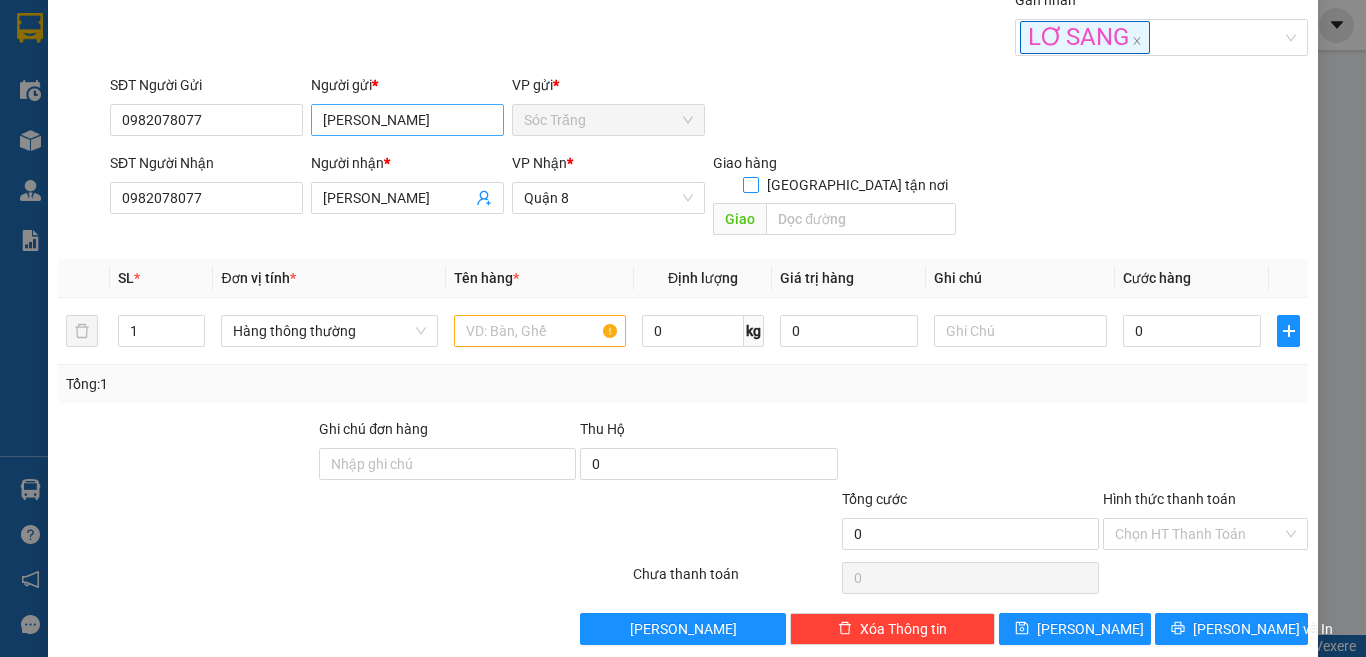 click on "[GEOGRAPHIC_DATA][PERSON_NAME] nơi" at bounding box center (750, 184) 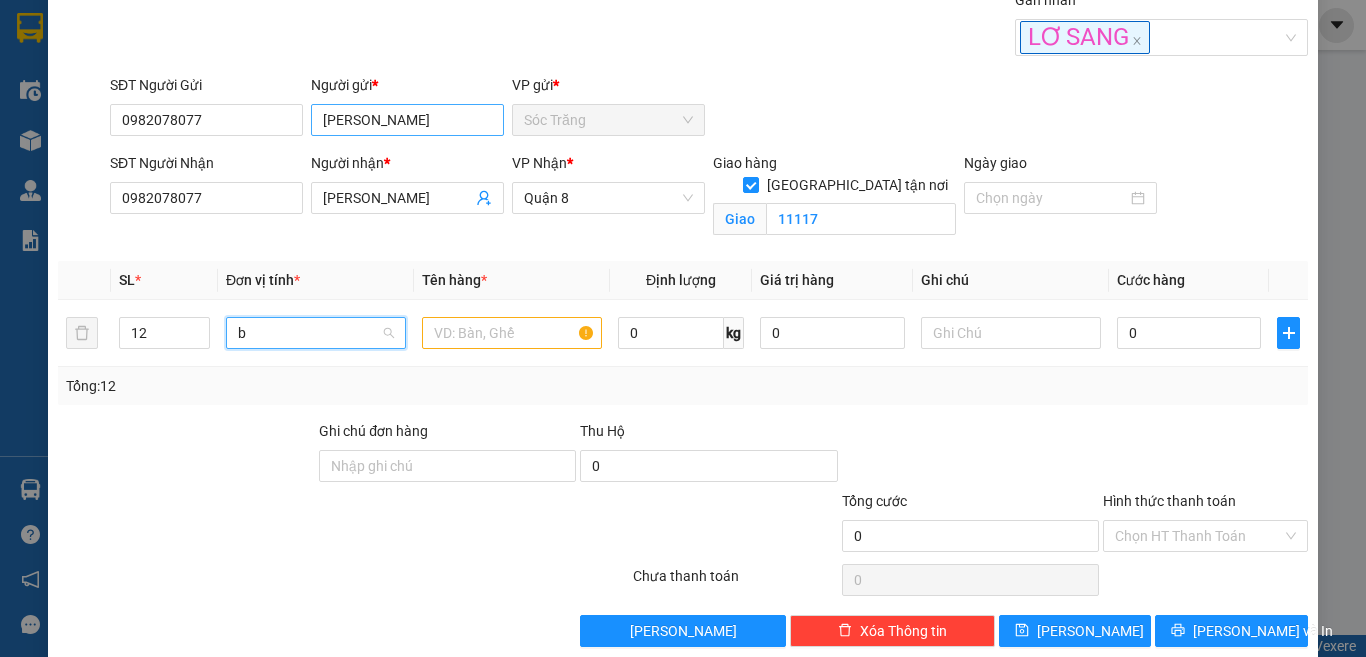 scroll, scrollTop: 0, scrollLeft: 0, axis: both 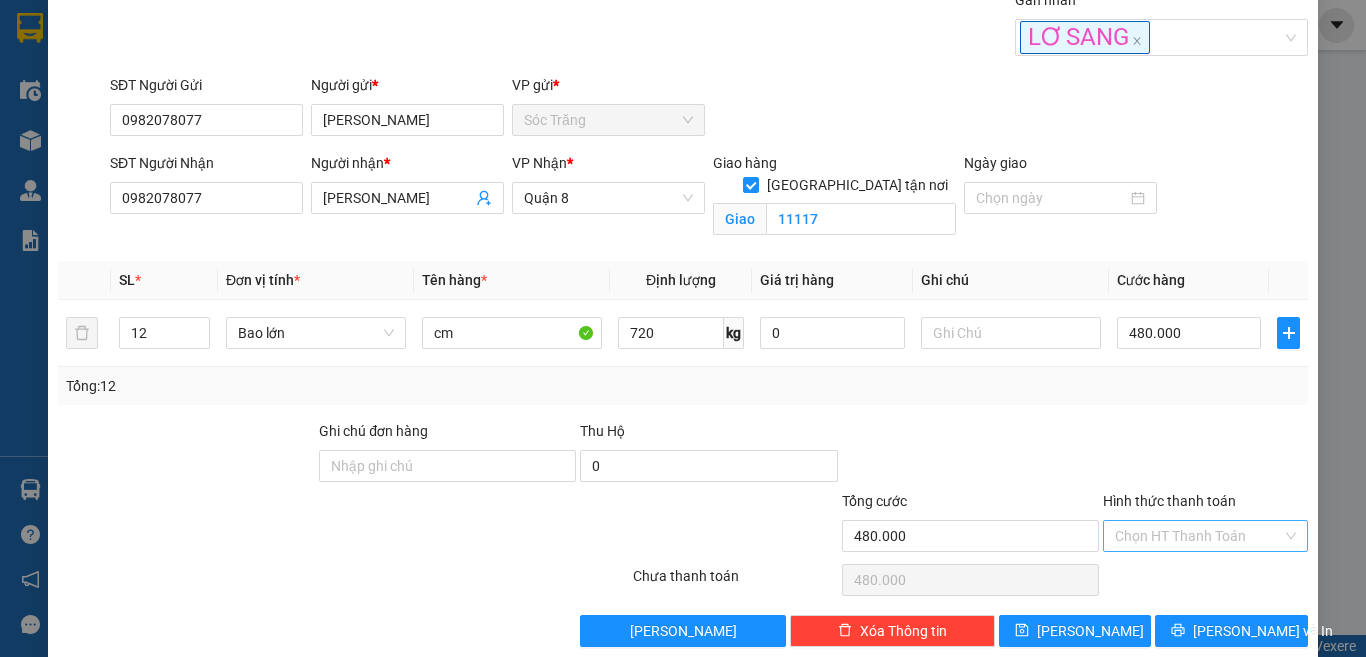 click on "Hình thức thanh toán" at bounding box center [1198, 536] 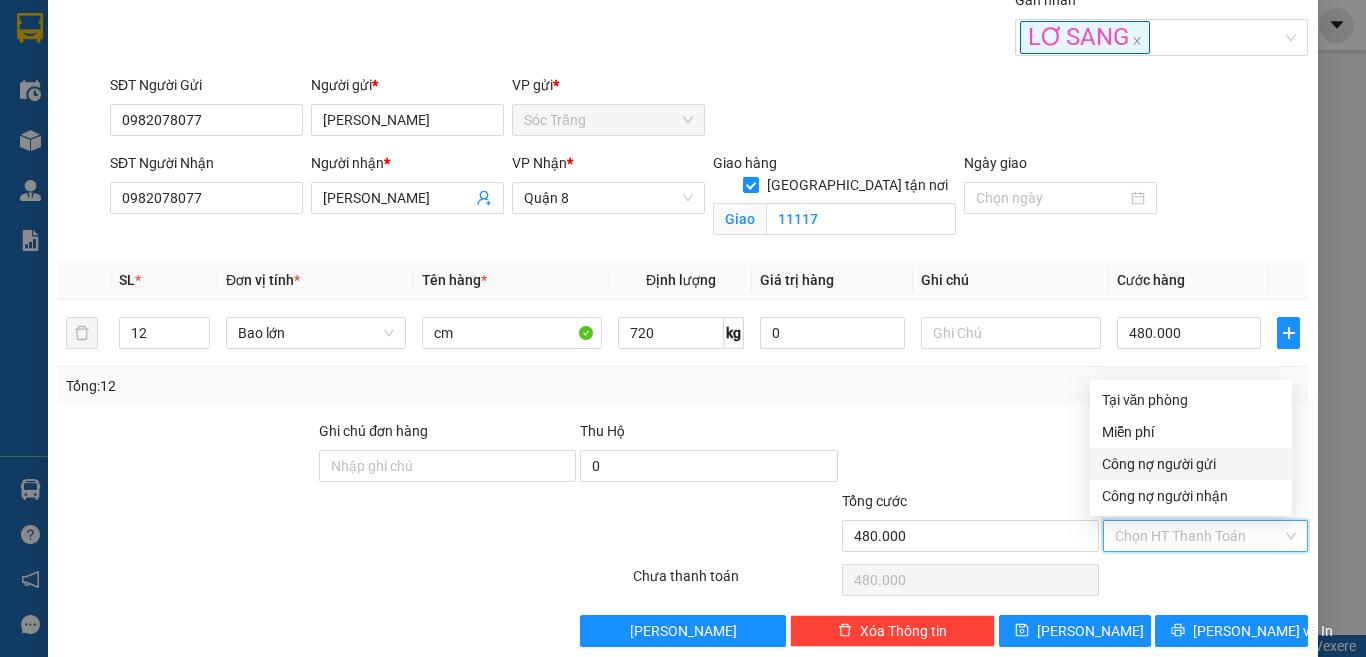 click on "Công nợ người gửi" at bounding box center [1191, 464] 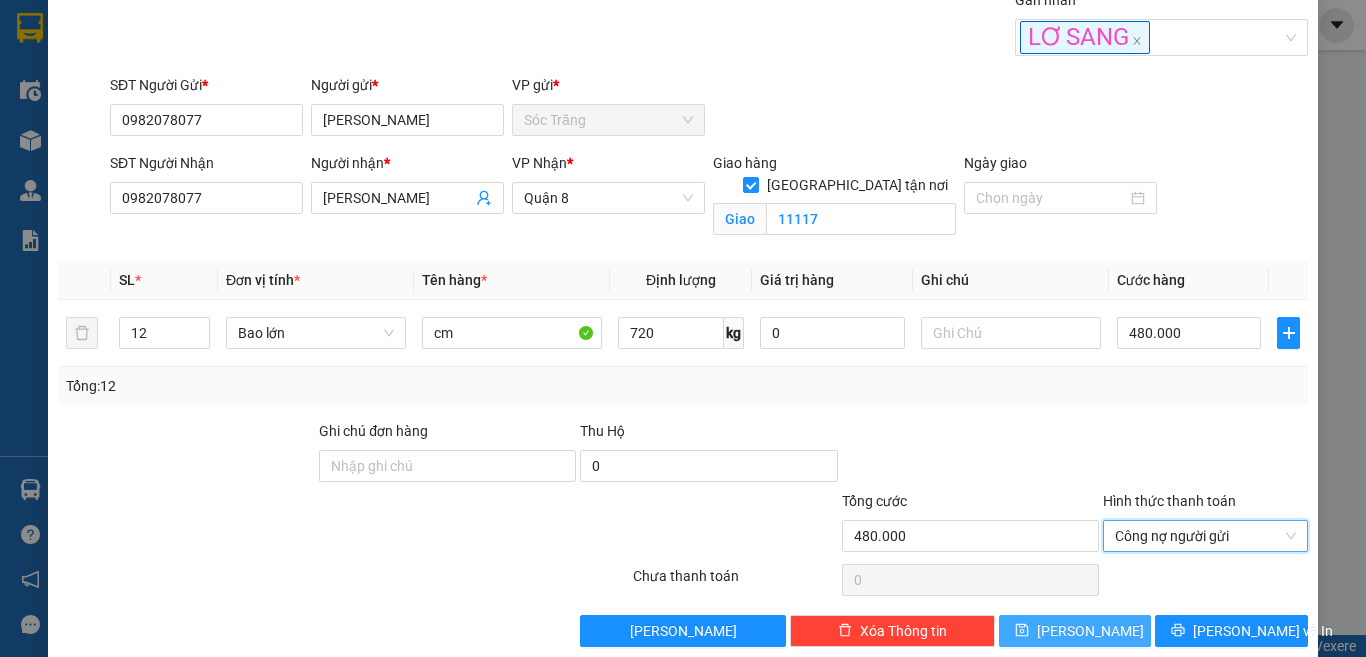 click on "Lưu" at bounding box center (1075, 631) 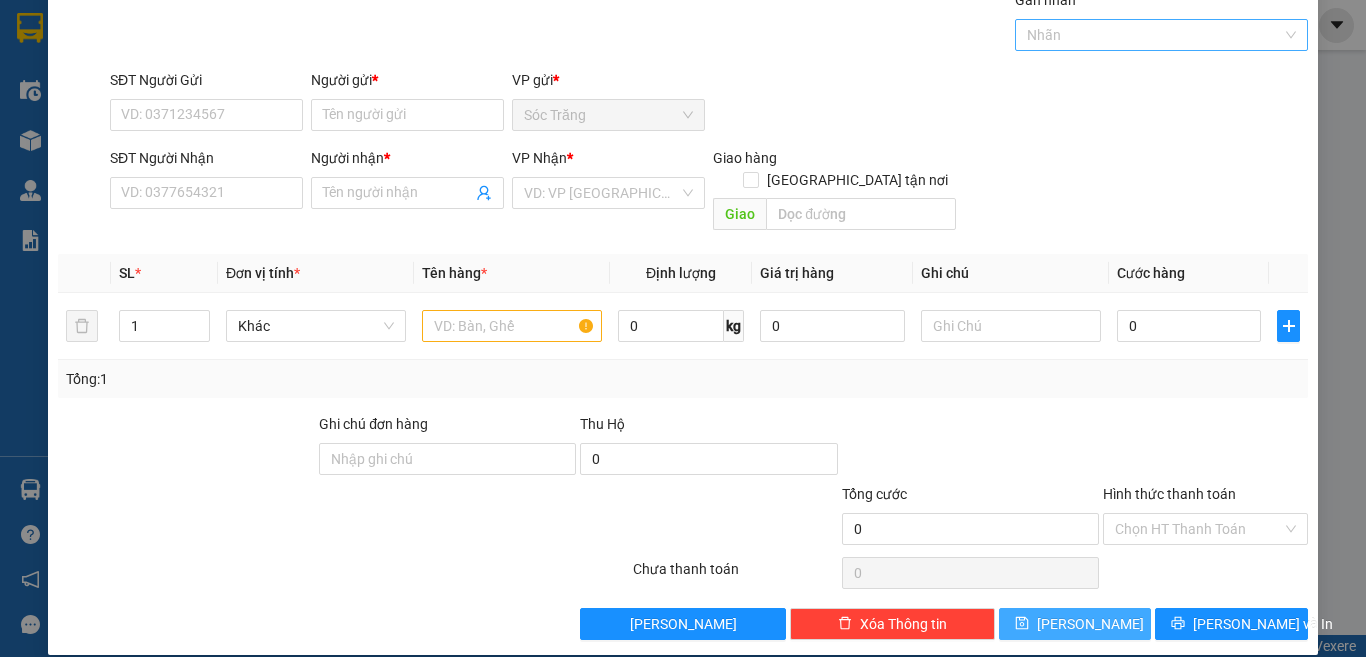 click at bounding box center [1152, 35] 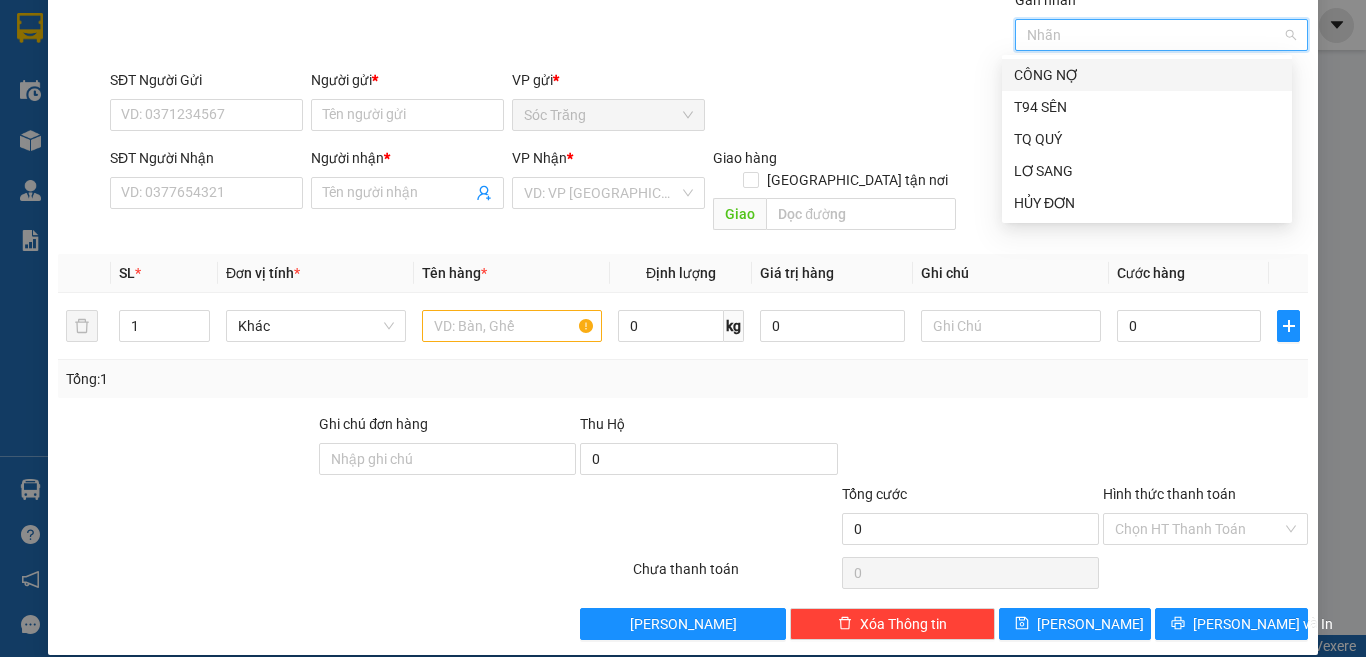 click on "CÔNG NỢ" at bounding box center (1147, 75) 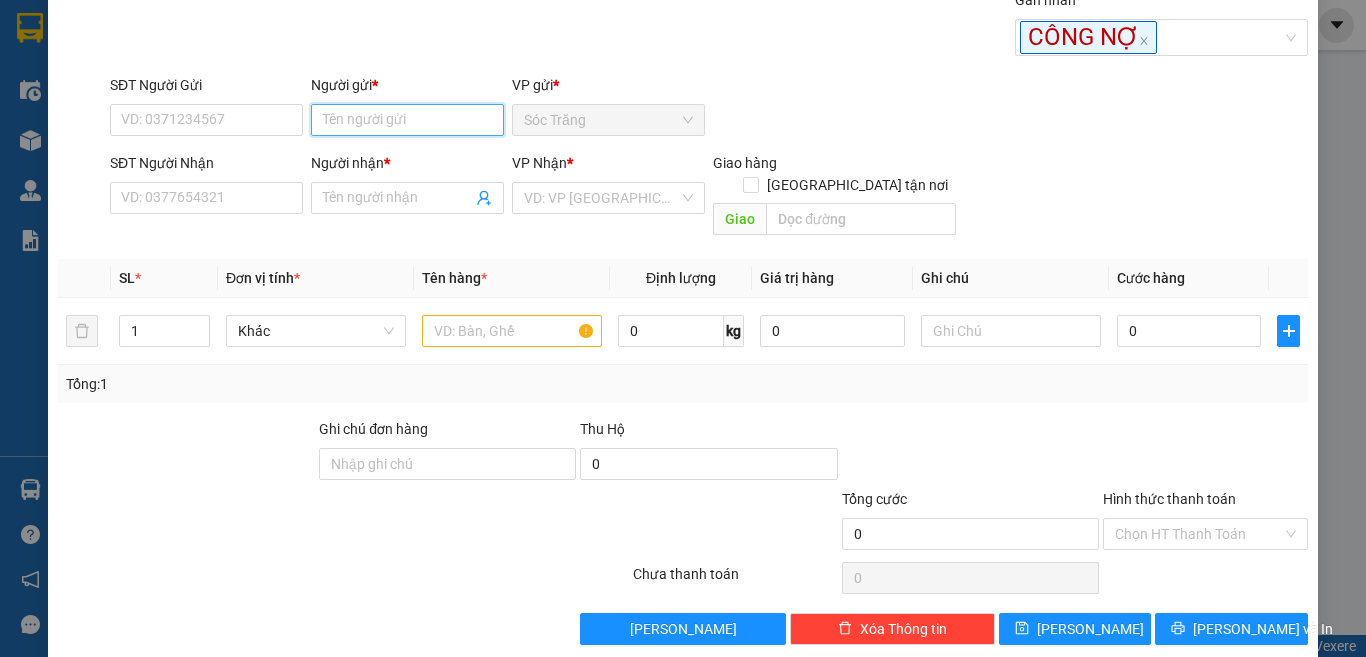 click on "Người gửi  *" at bounding box center [407, 120] 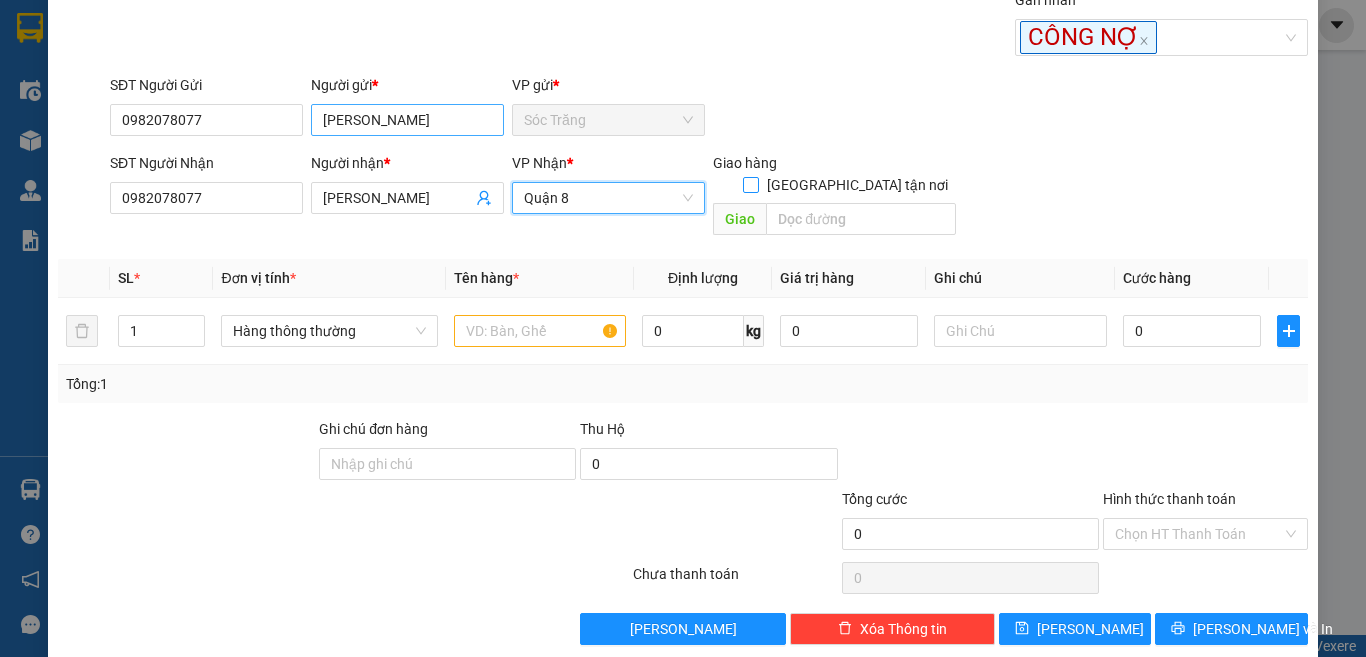 click on "[GEOGRAPHIC_DATA][PERSON_NAME] nơi" at bounding box center (750, 184) 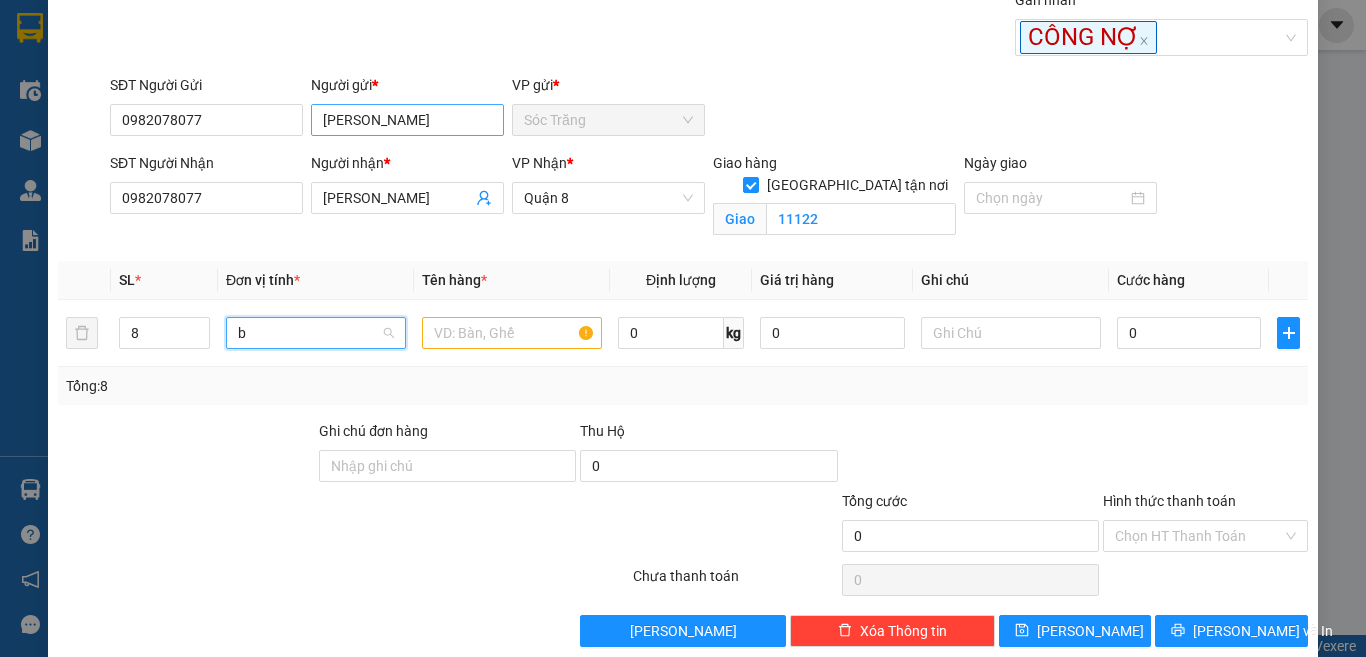 scroll, scrollTop: 0, scrollLeft: 0, axis: both 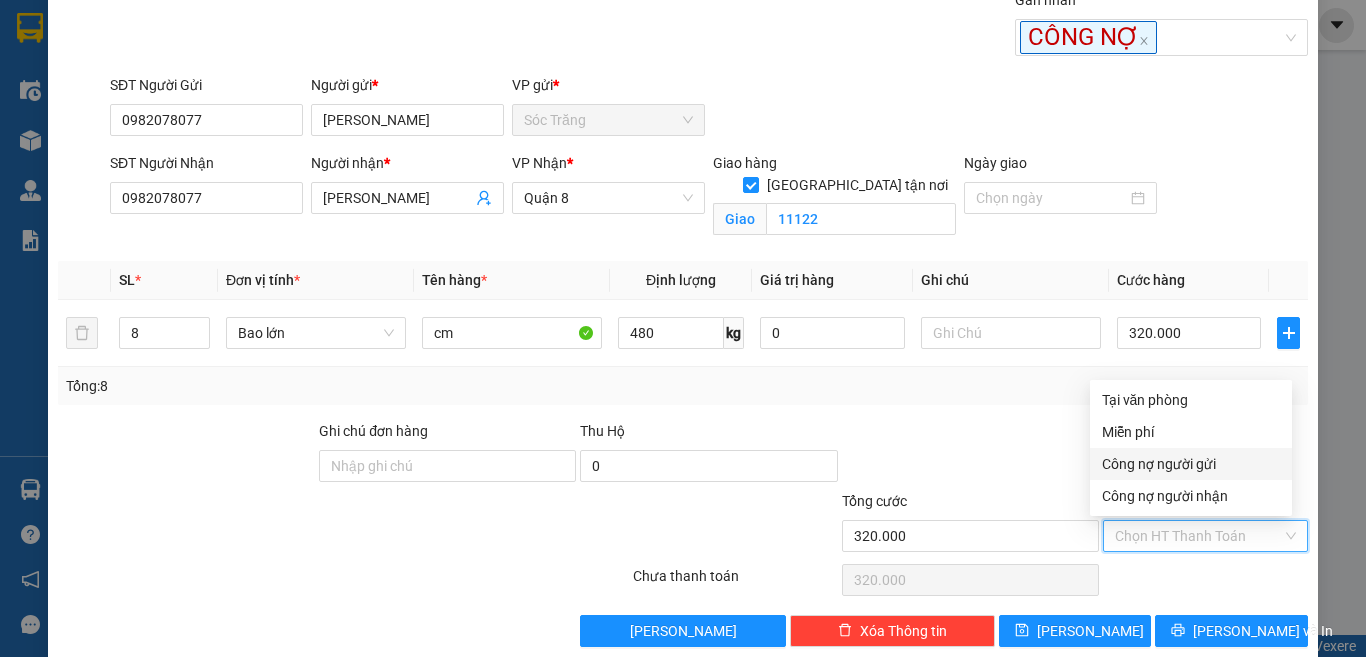 click on "Hình thức thanh toán" at bounding box center [1198, 536] 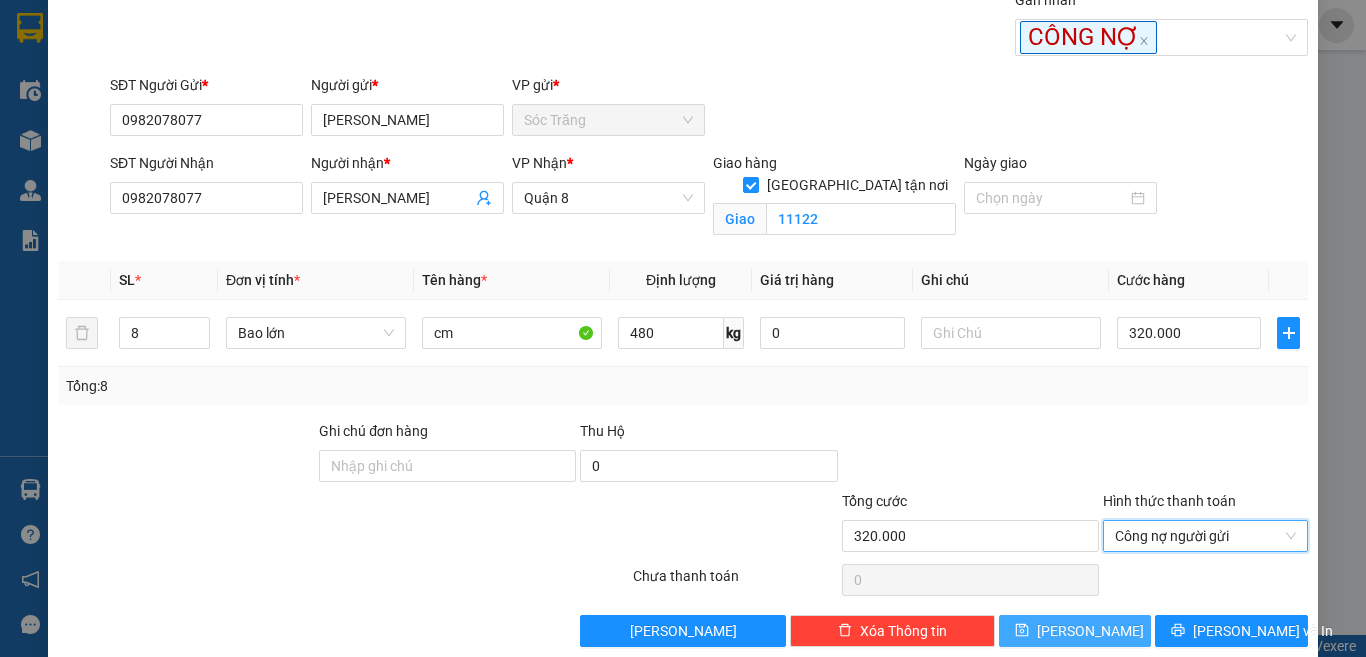 click on "Lưu" at bounding box center (1075, 631) 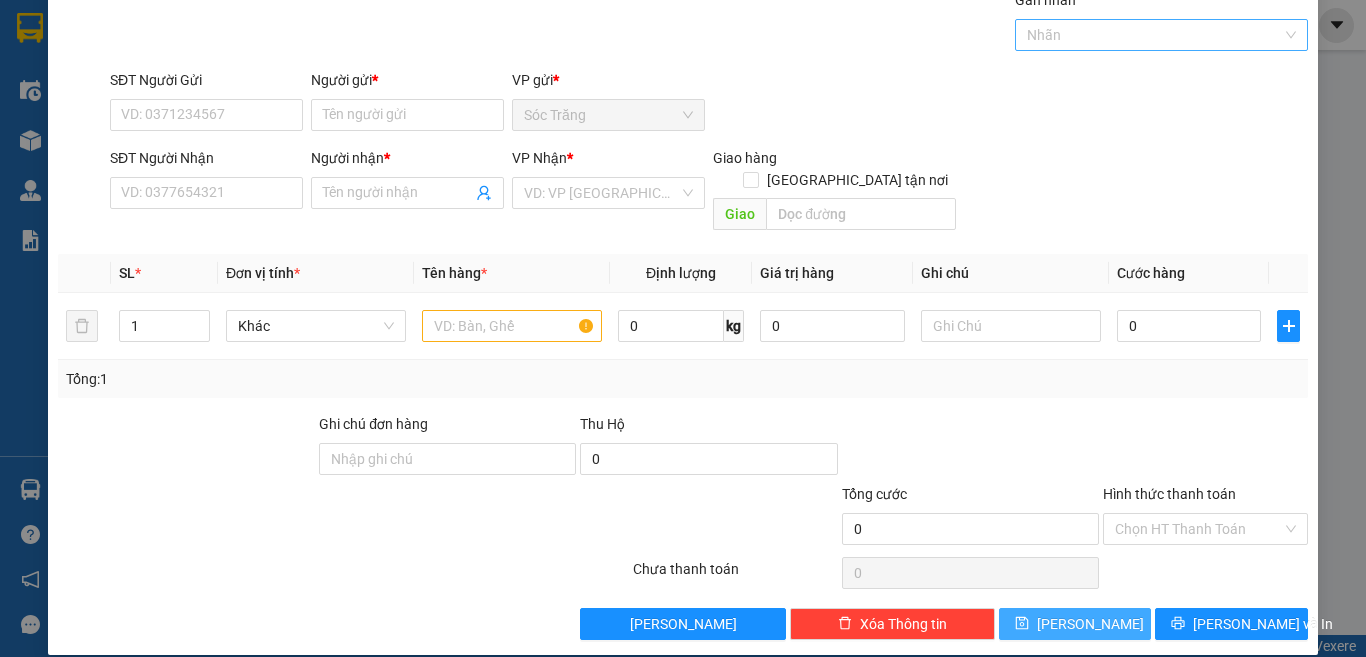 click at bounding box center (1152, 35) 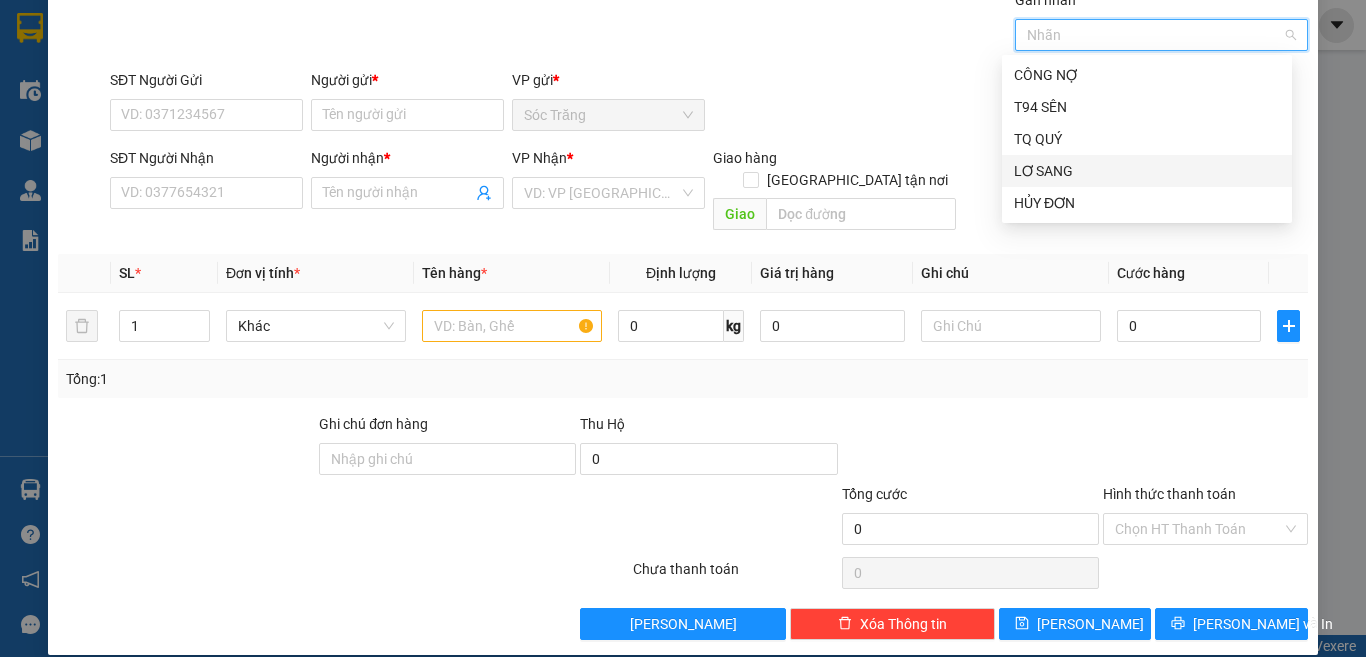 click on "LƠ SANG" at bounding box center [1147, 171] 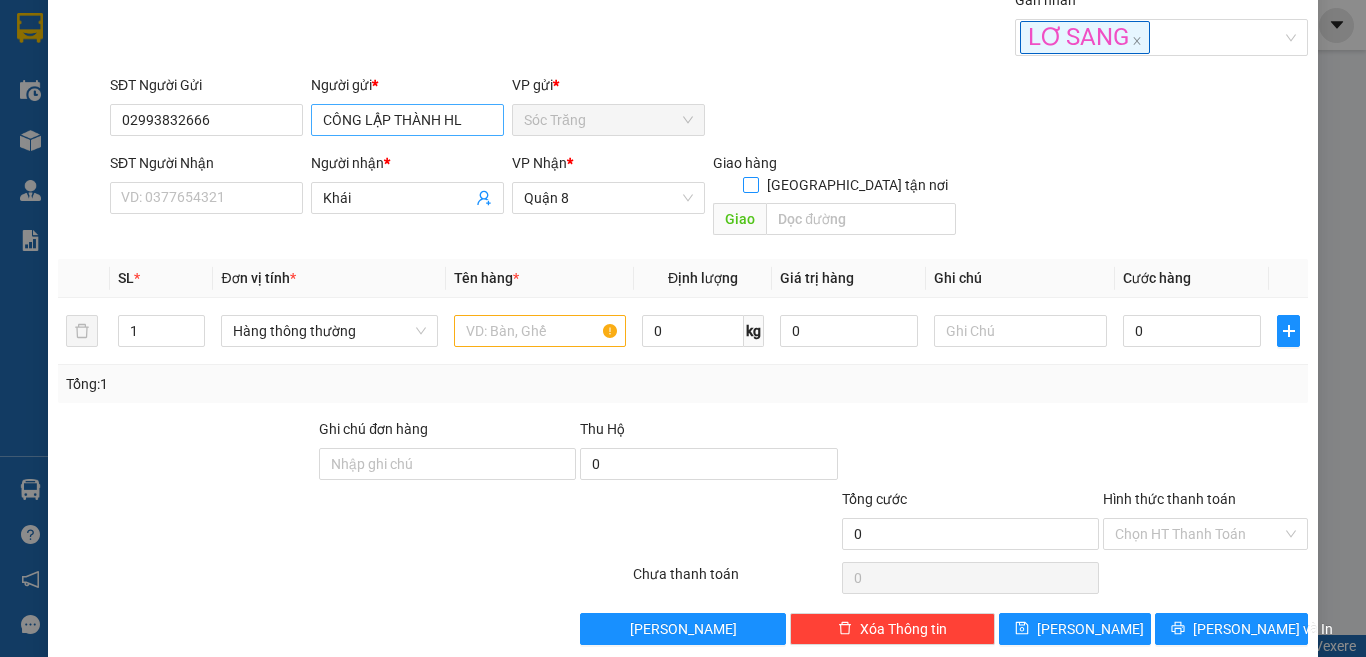 click on "[GEOGRAPHIC_DATA][PERSON_NAME] nơi" at bounding box center (750, 184) 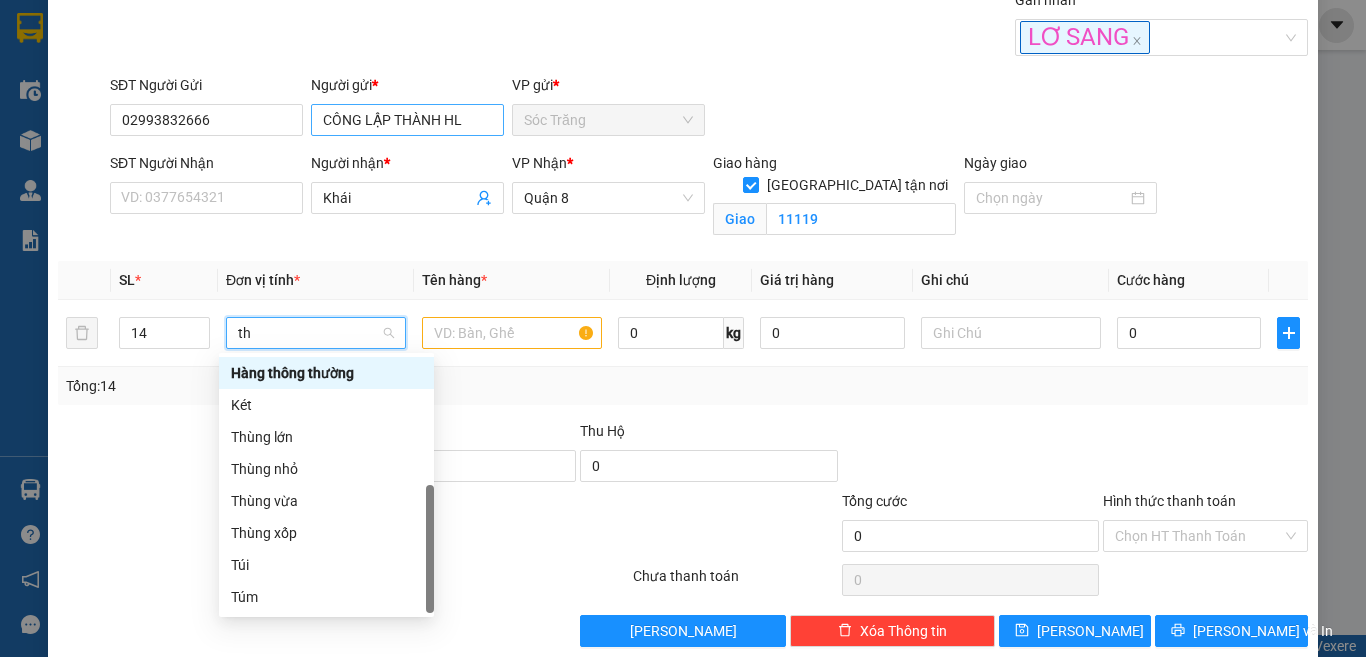 scroll, scrollTop: 0, scrollLeft: 0, axis: both 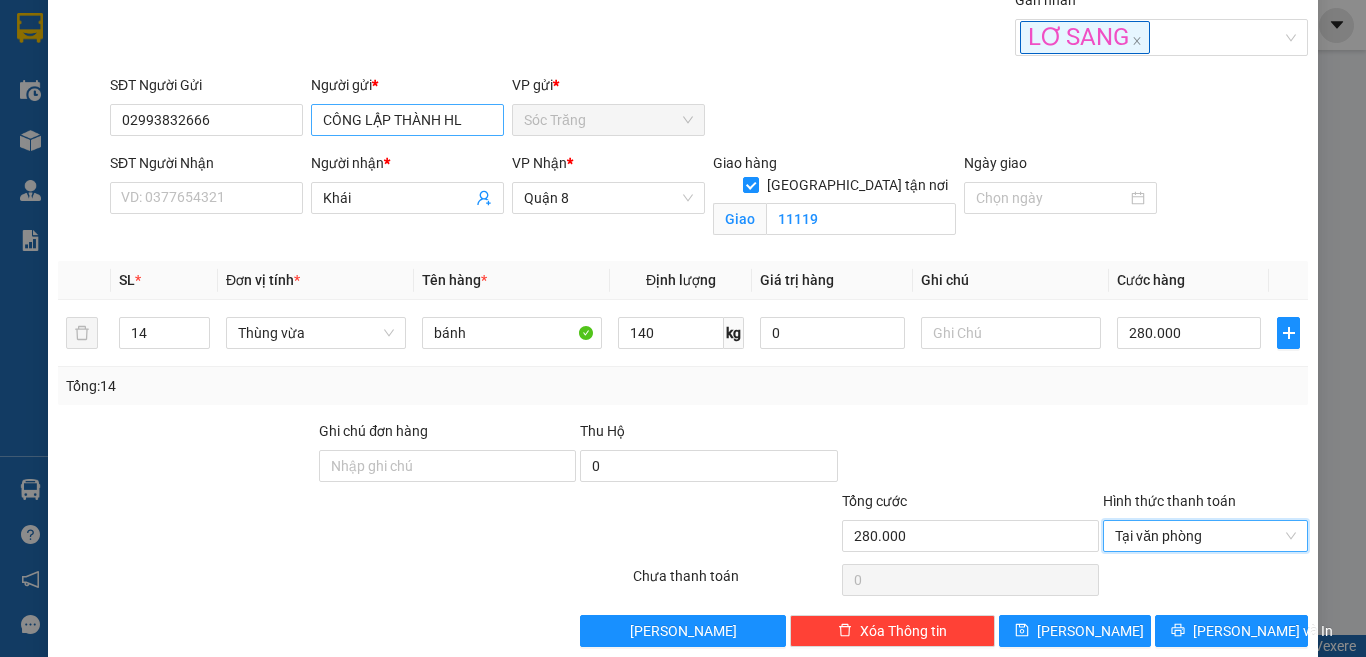 drag, startPoint x: 369, startPoint y: 120, endPoint x: 653, endPoint y: 189, distance: 292.26187 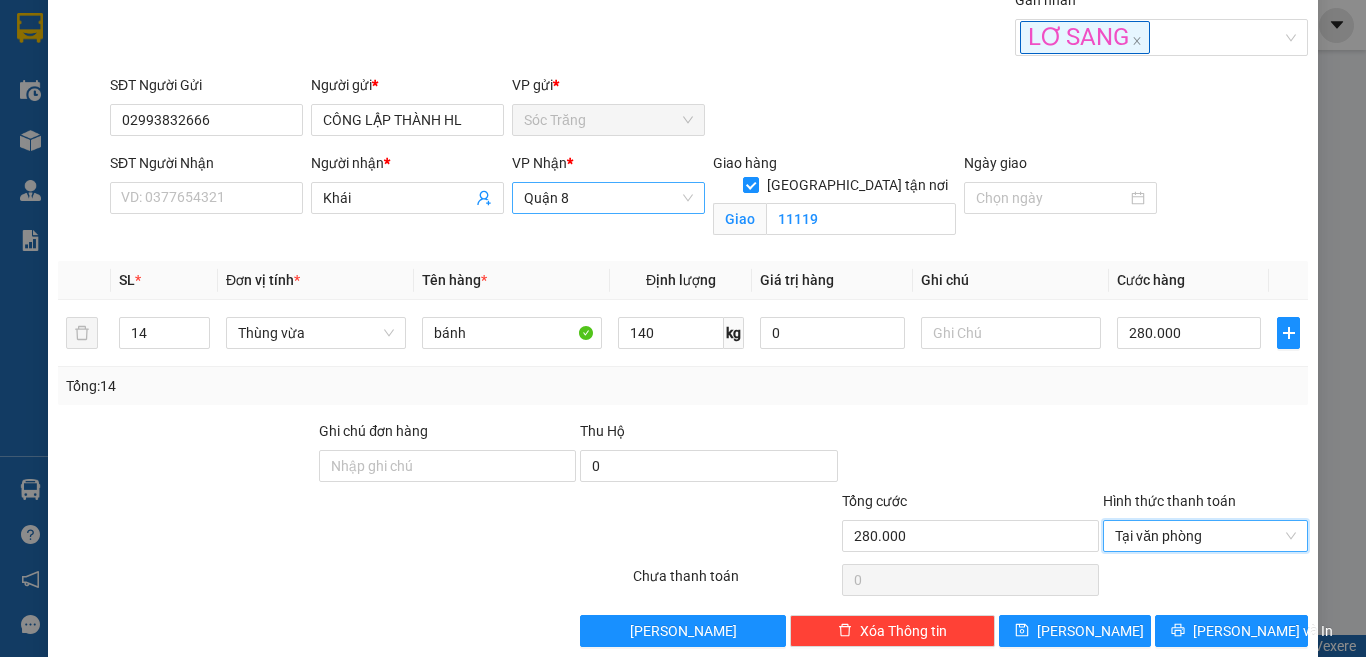 click on "CÔNG LẬP THÀNH HL" at bounding box center (407, 120) 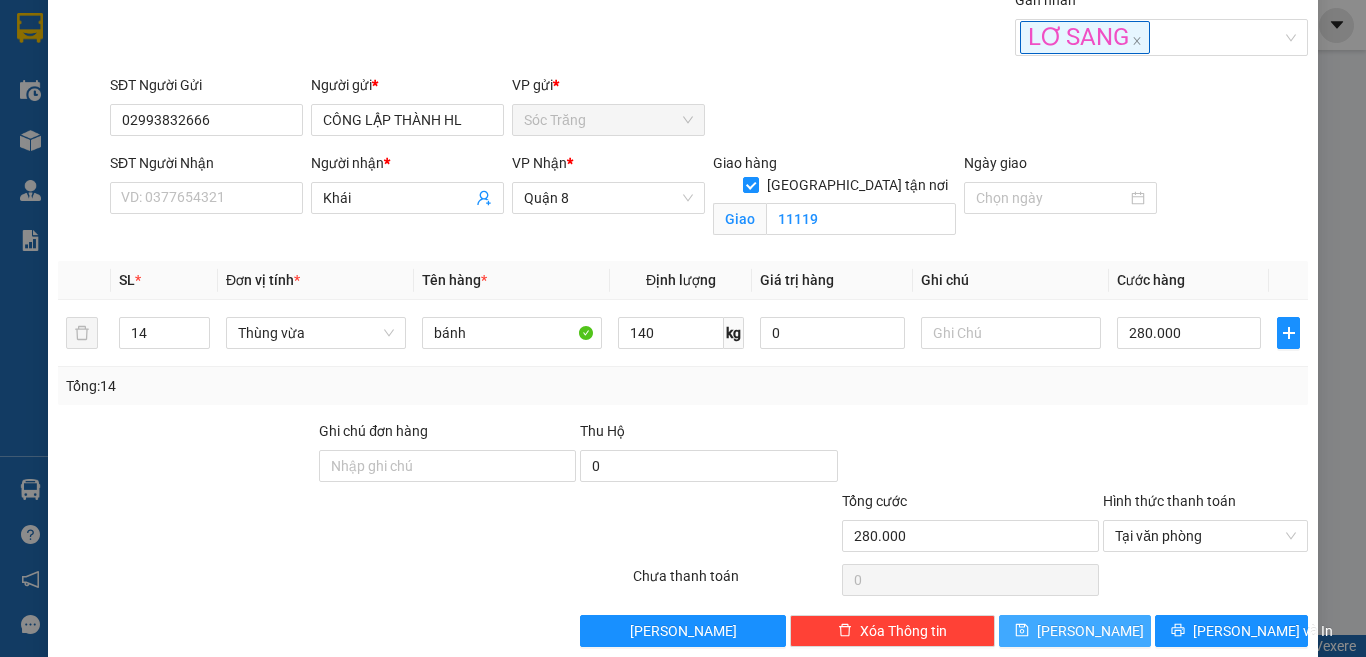 click on "Lưu" at bounding box center [1090, 631] 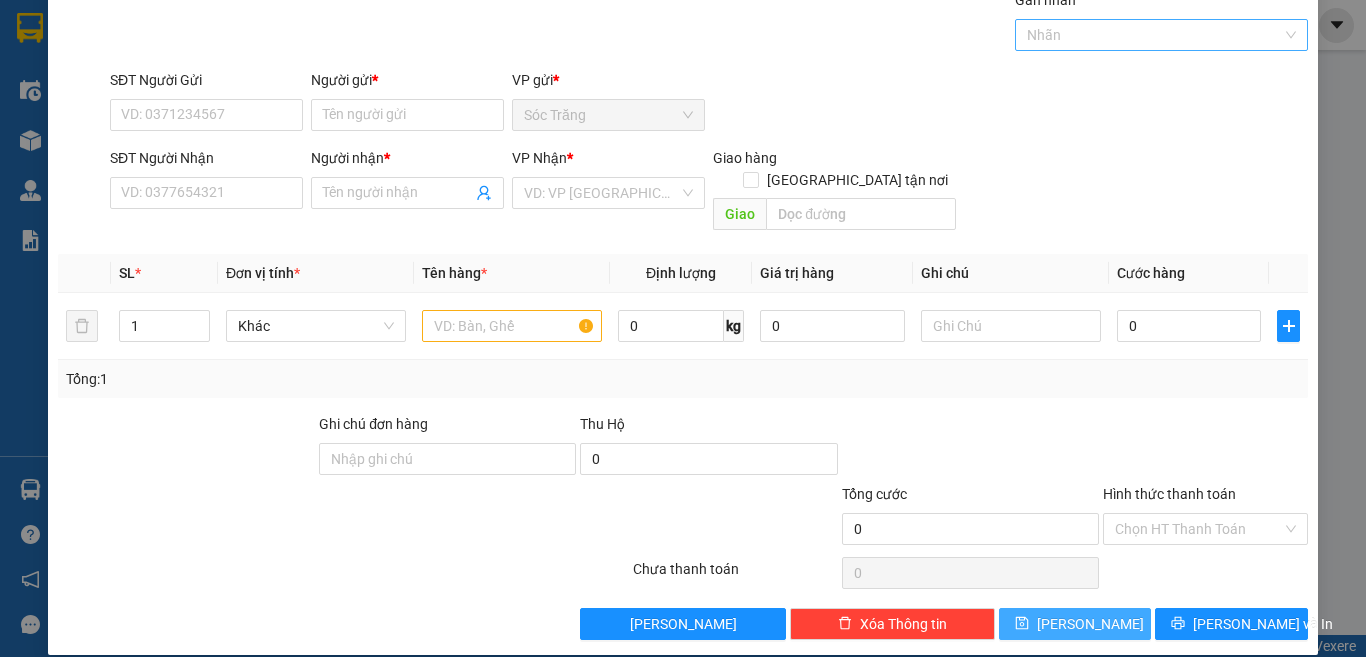 click at bounding box center [1152, 35] 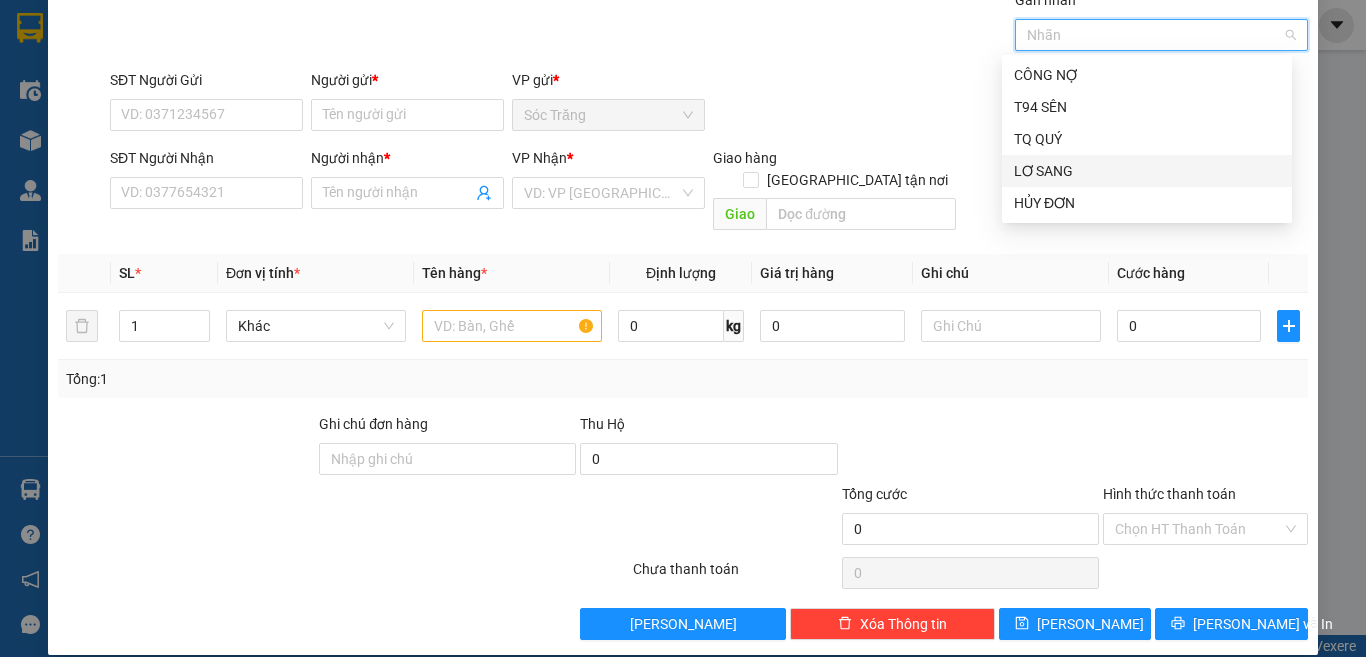 click on "LƠ SANG" at bounding box center (1147, 171) 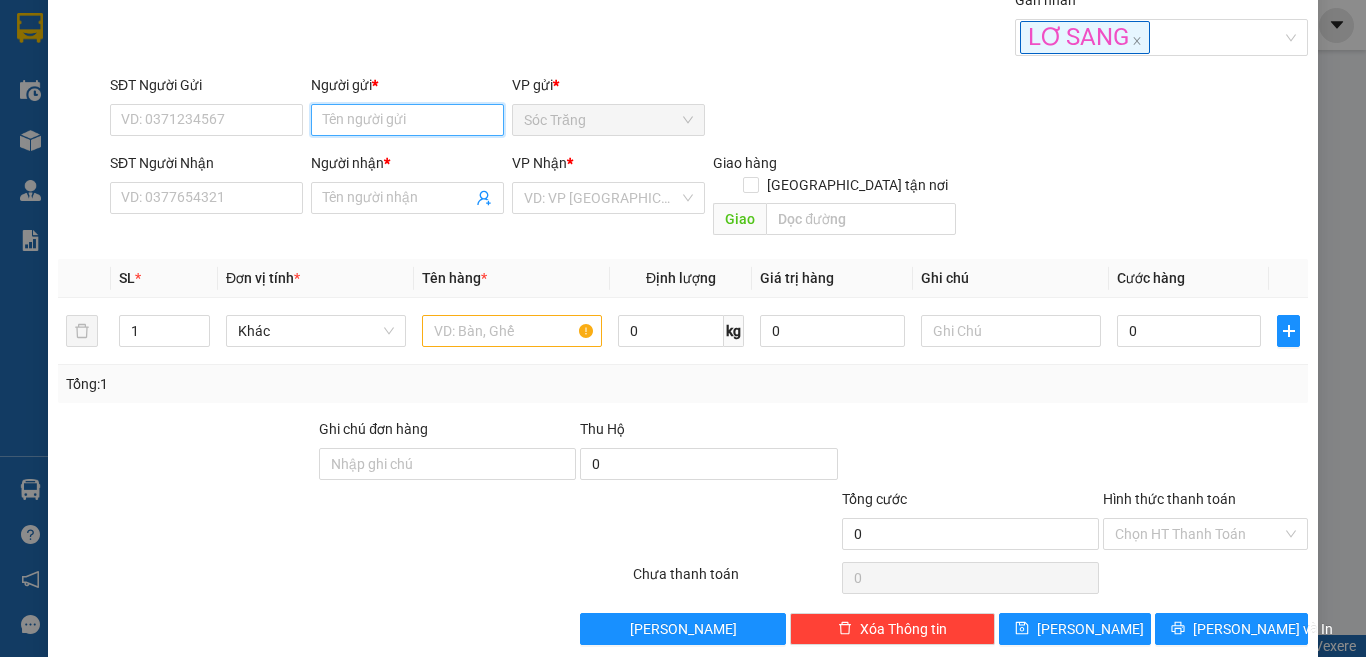 click on "Người gửi  *" at bounding box center (407, 120) 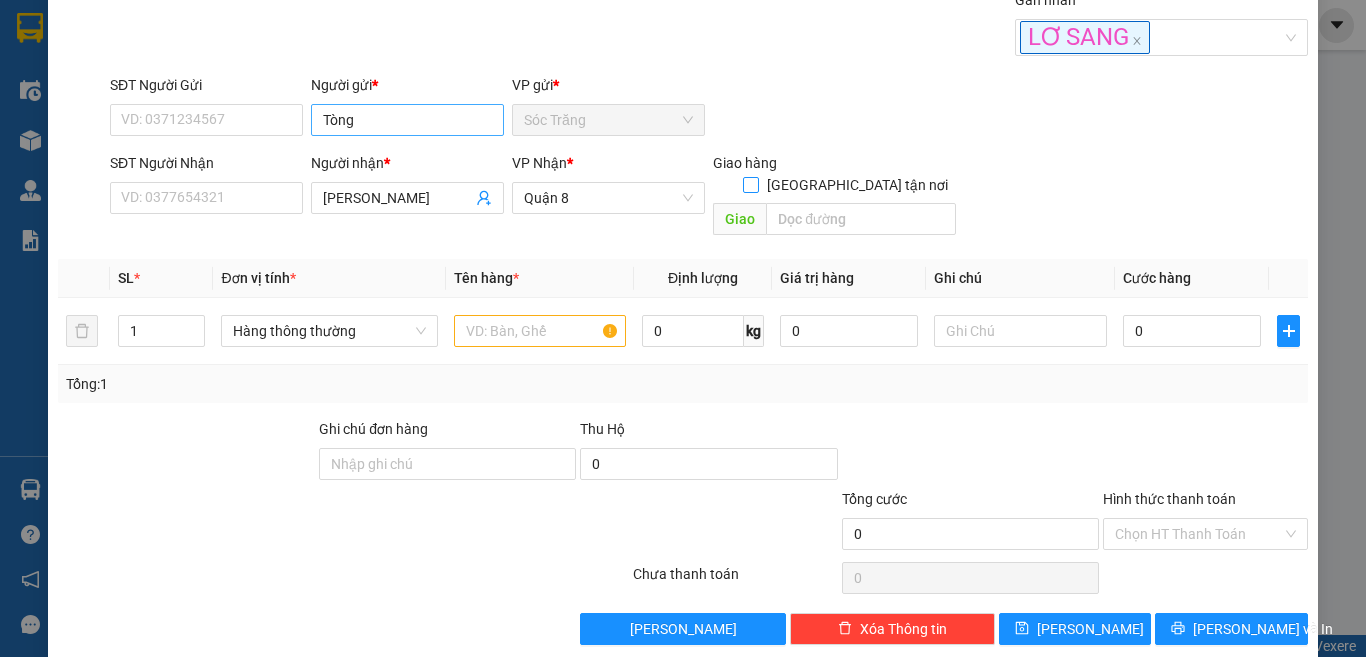 click on "[GEOGRAPHIC_DATA][PERSON_NAME] nơi" at bounding box center [750, 184] 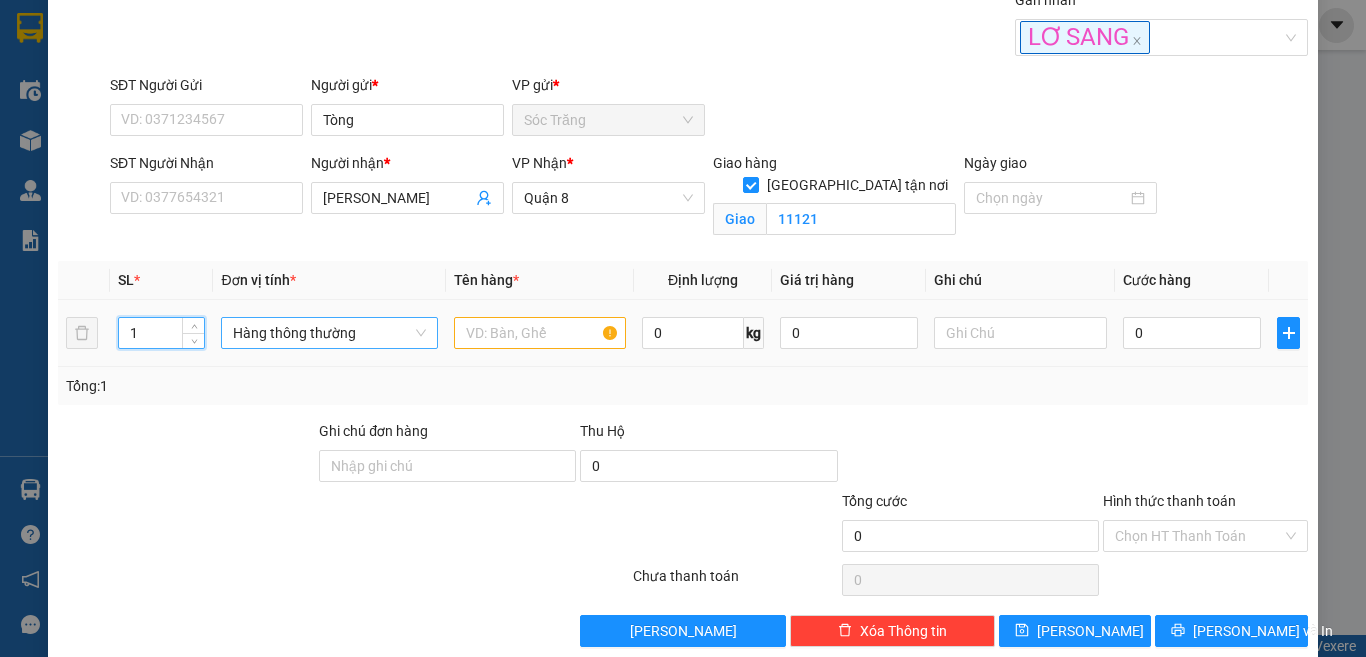 click on "Hàng thông thường" at bounding box center (329, 333) 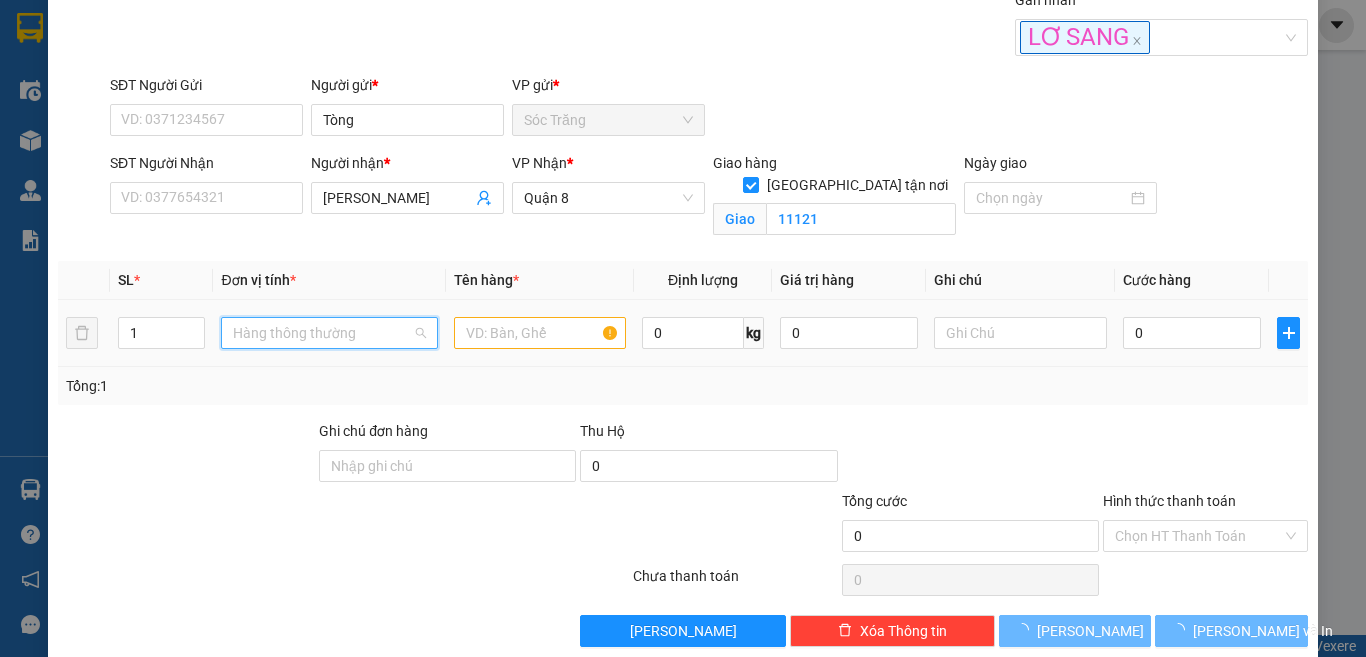scroll, scrollTop: 320, scrollLeft: 0, axis: vertical 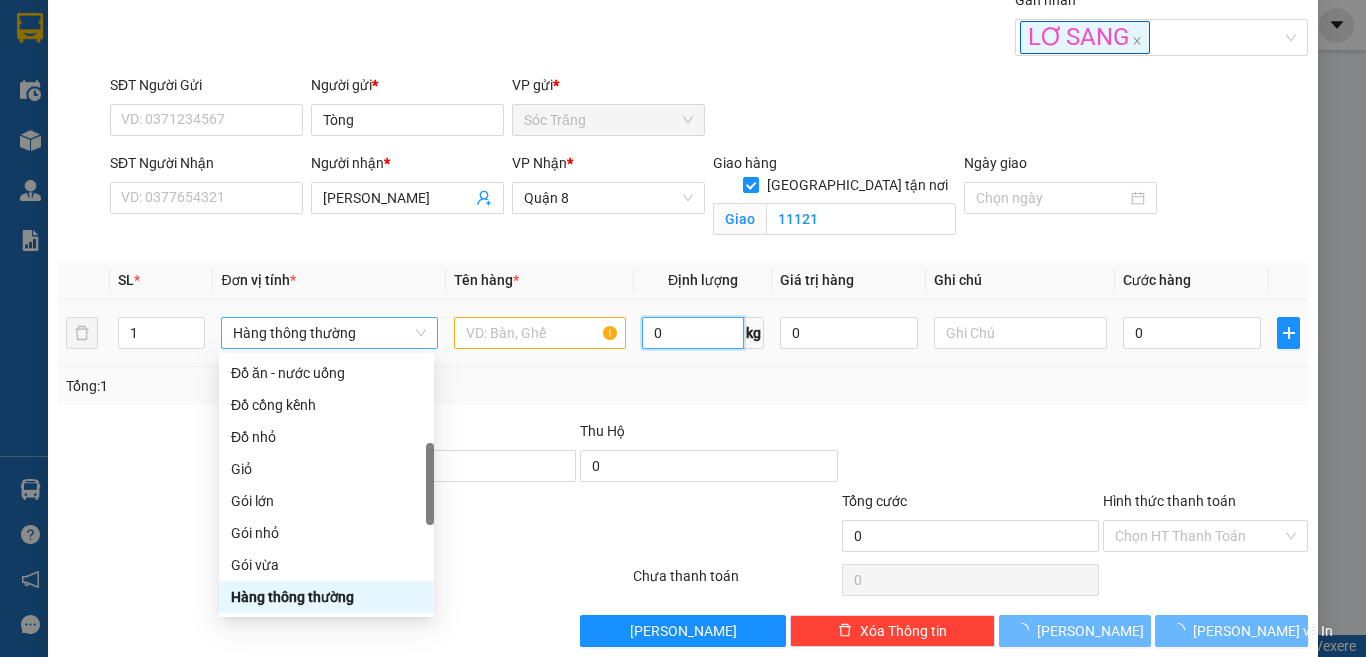 click on "0" at bounding box center [692, 333] 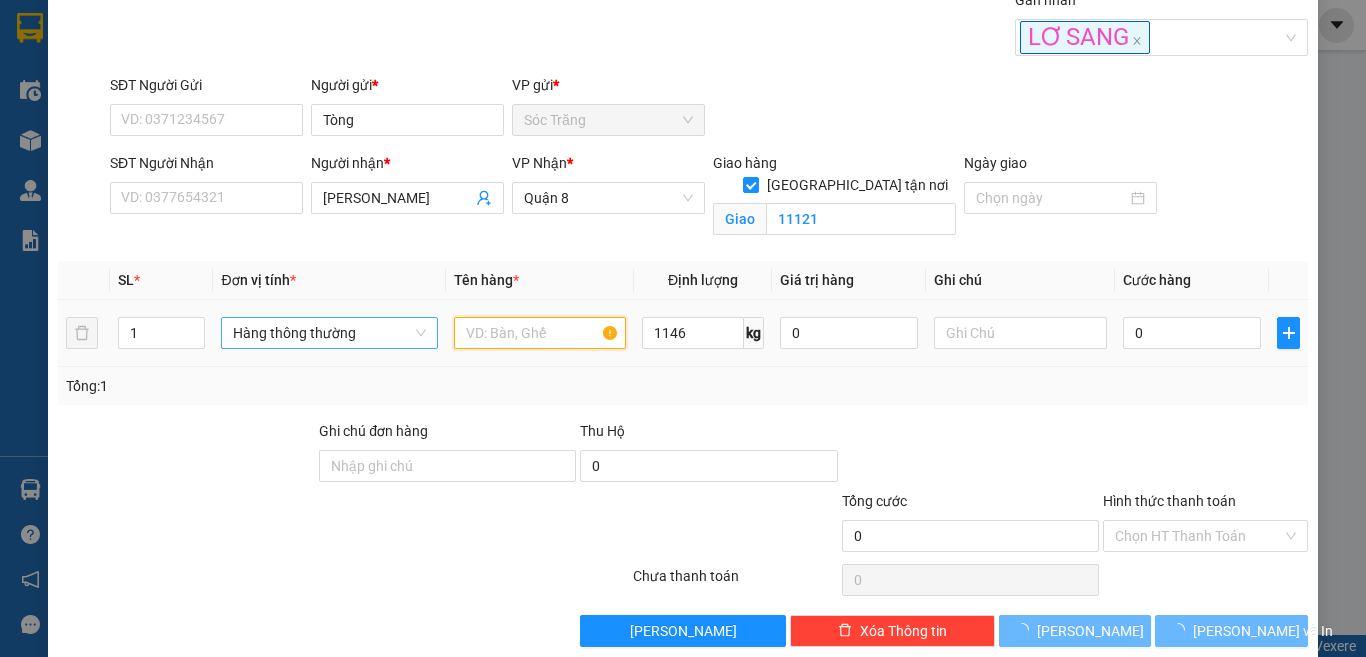 click at bounding box center (540, 333) 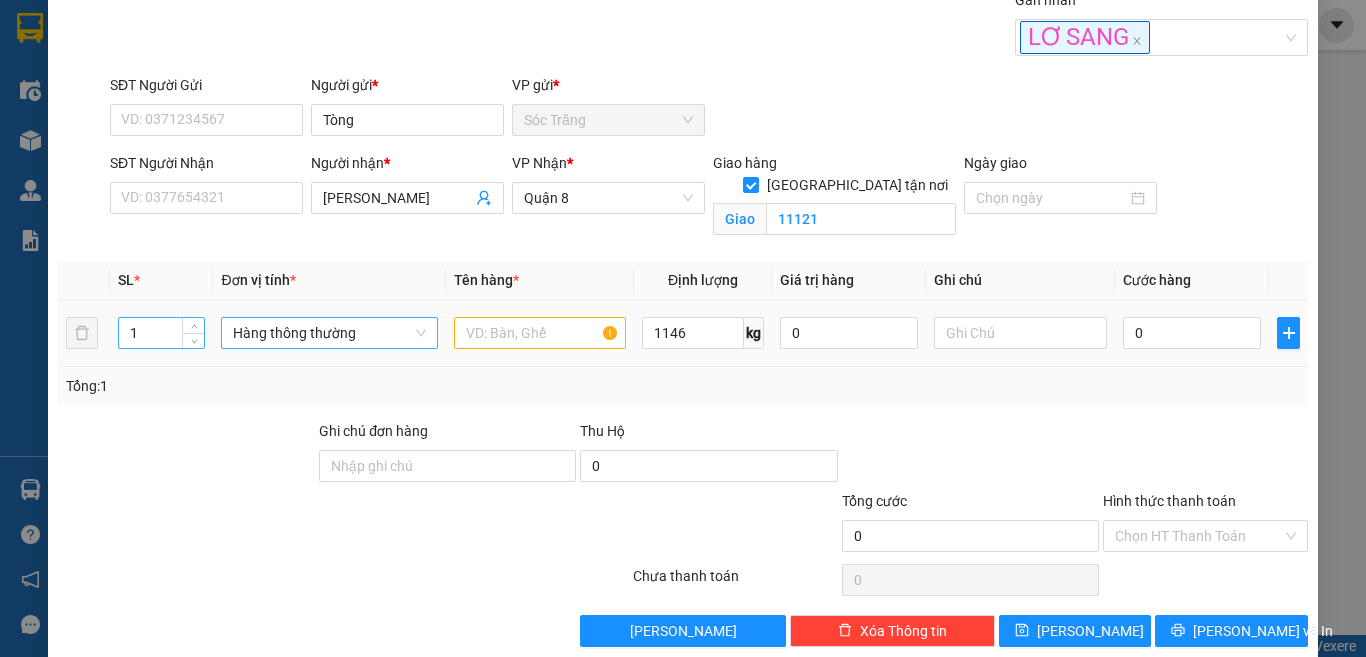 click on "1" at bounding box center (161, 333) 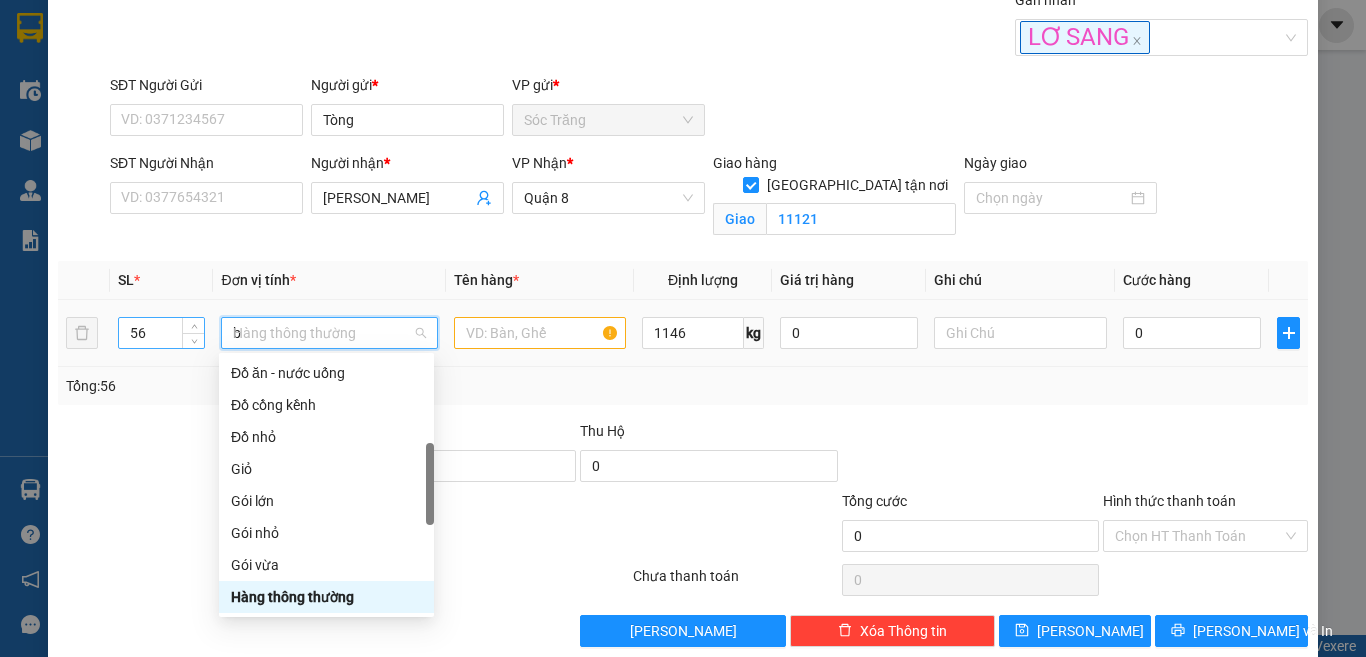 scroll, scrollTop: 0, scrollLeft: 0, axis: both 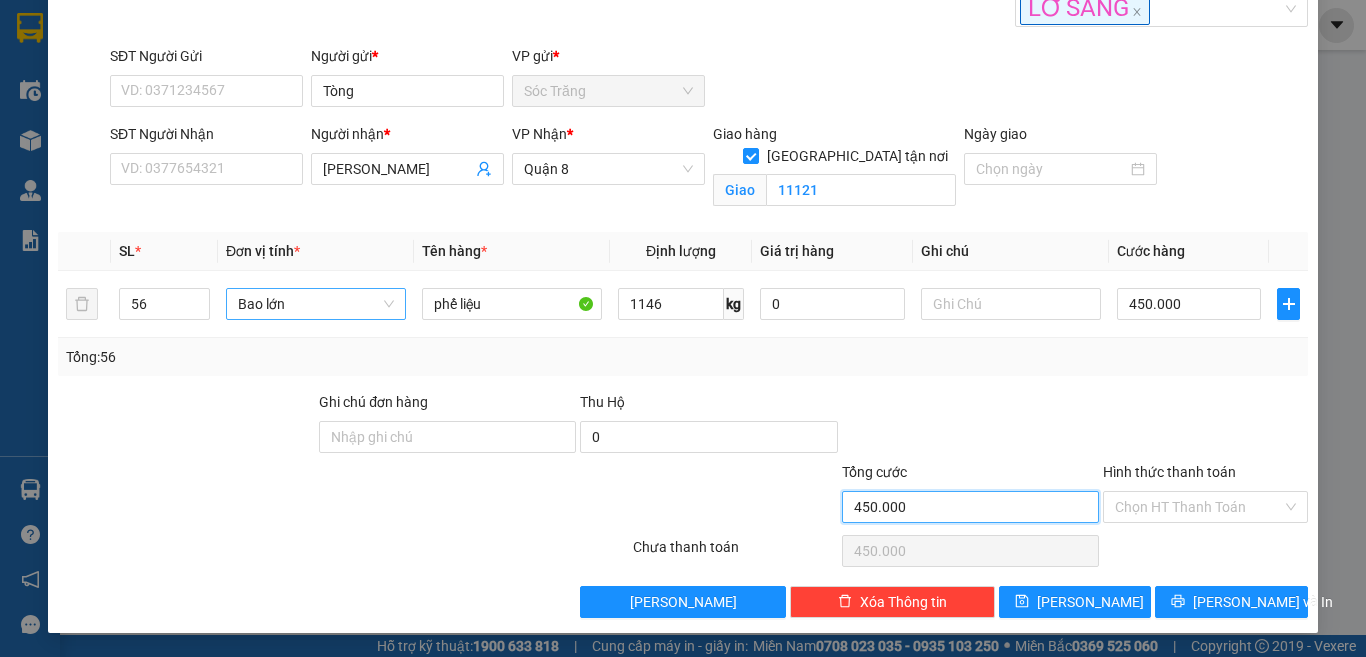 click on "450.000" at bounding box center (970, 507) 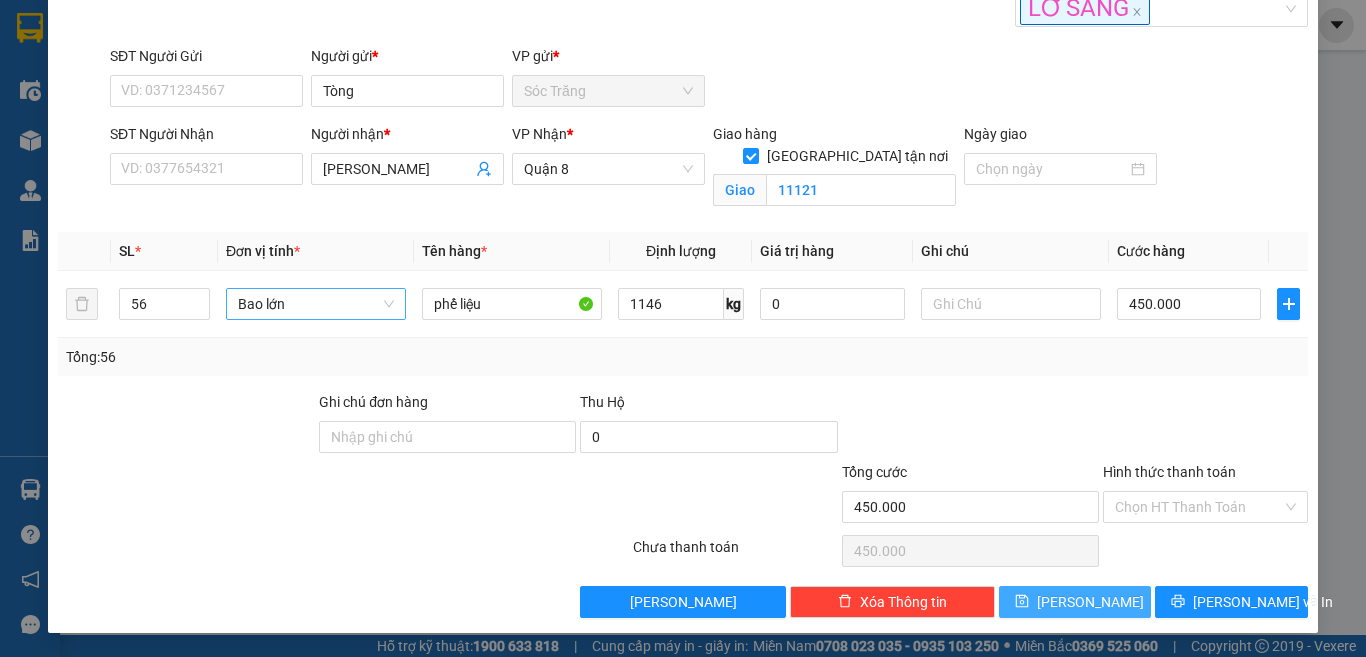 click on "Lưu" at bounding box center (1090, 602) 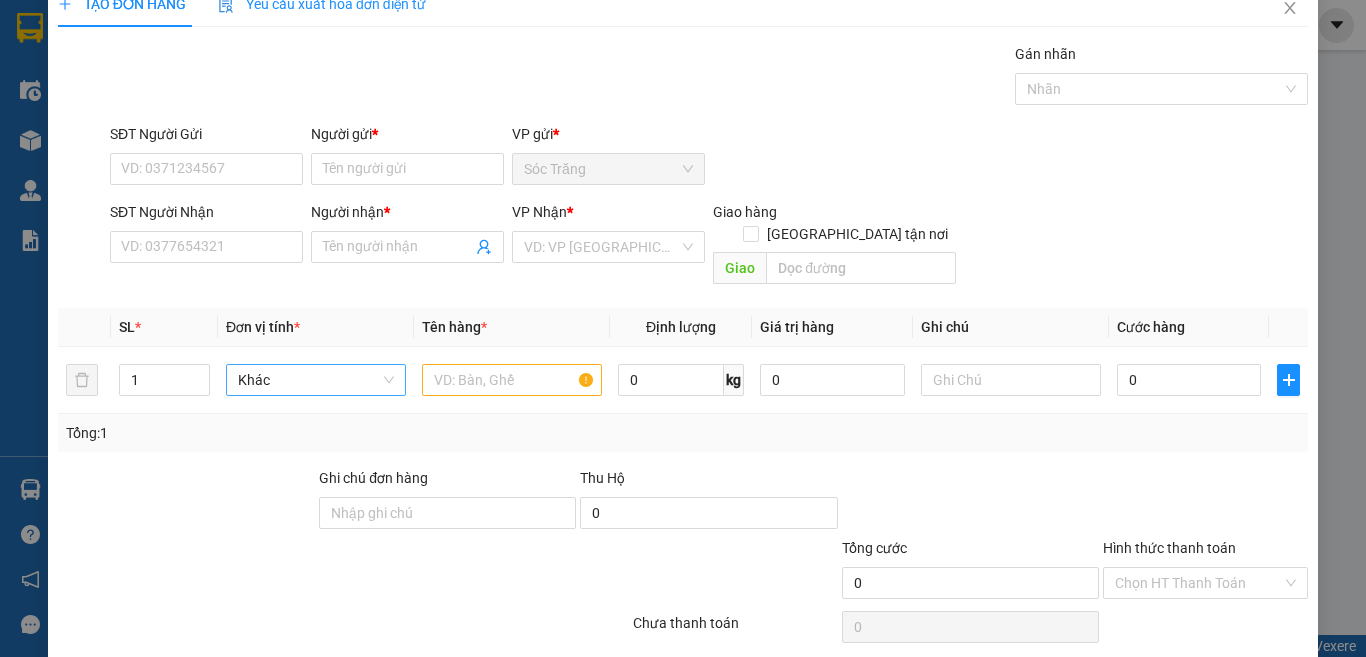 scroll, scrollTop: 0, scrollLeft: 0, axis: both 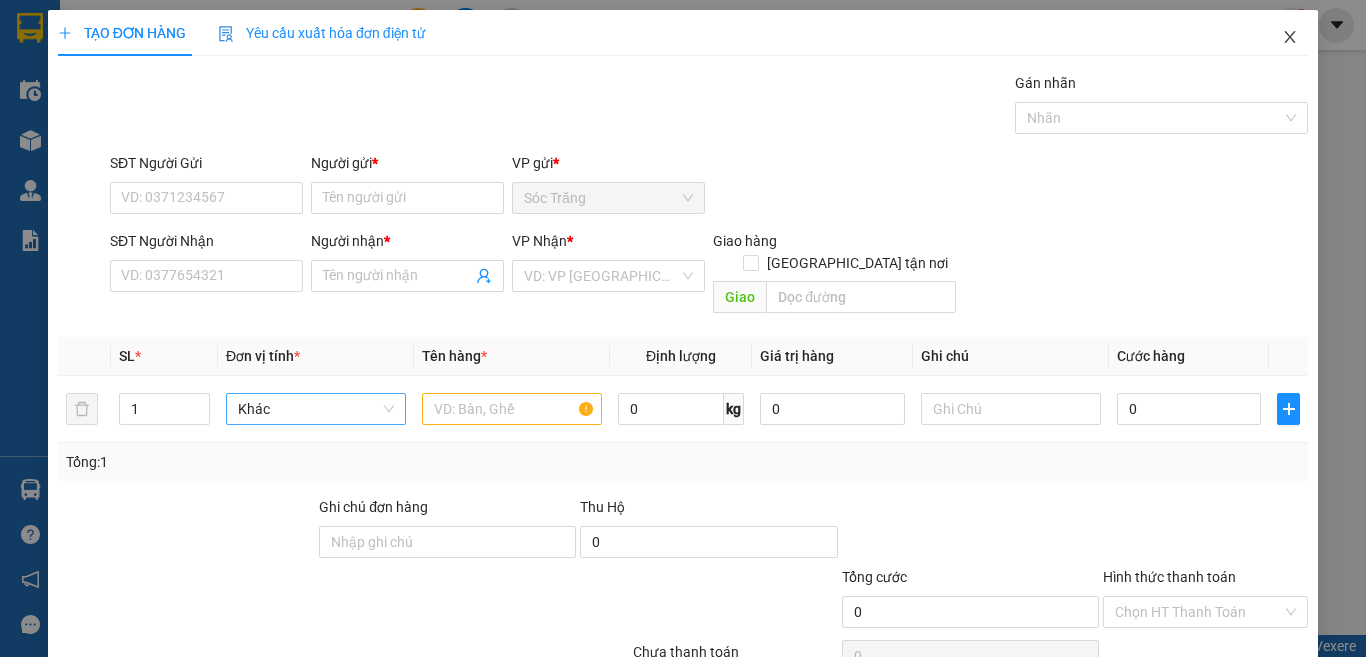click 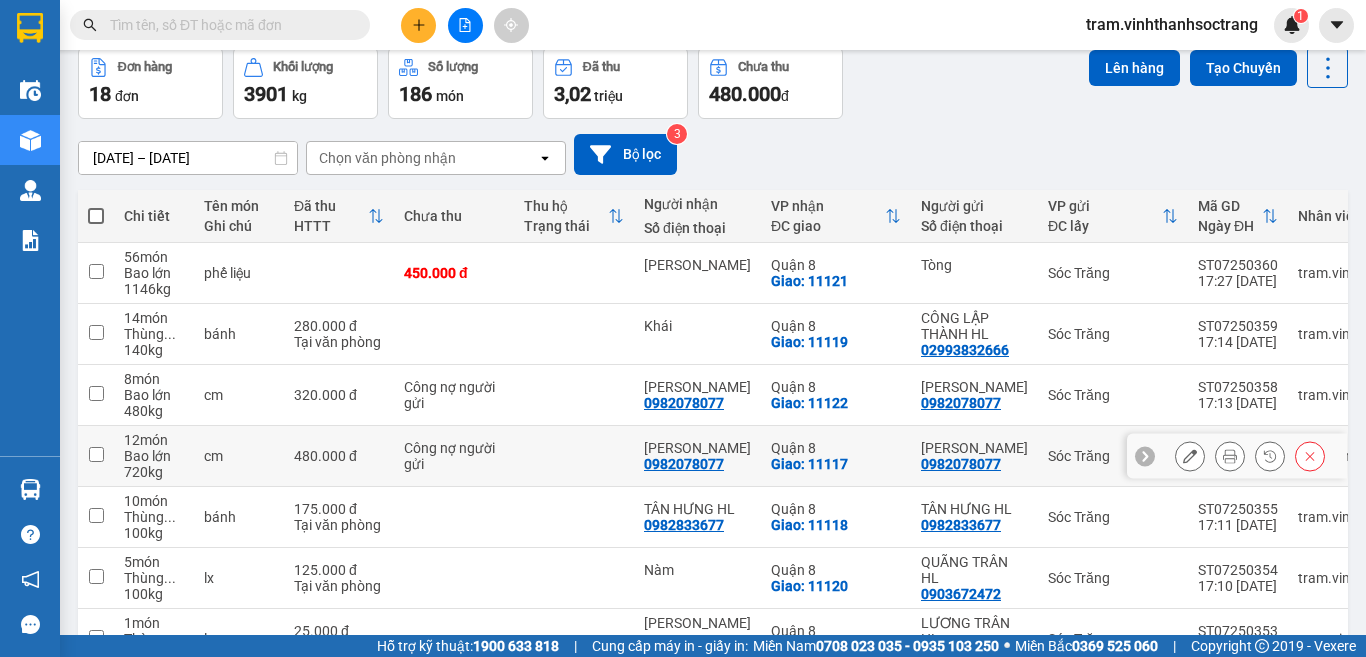 scroll, scrollTop: 400, scrollLeft: 0, axis: vertical 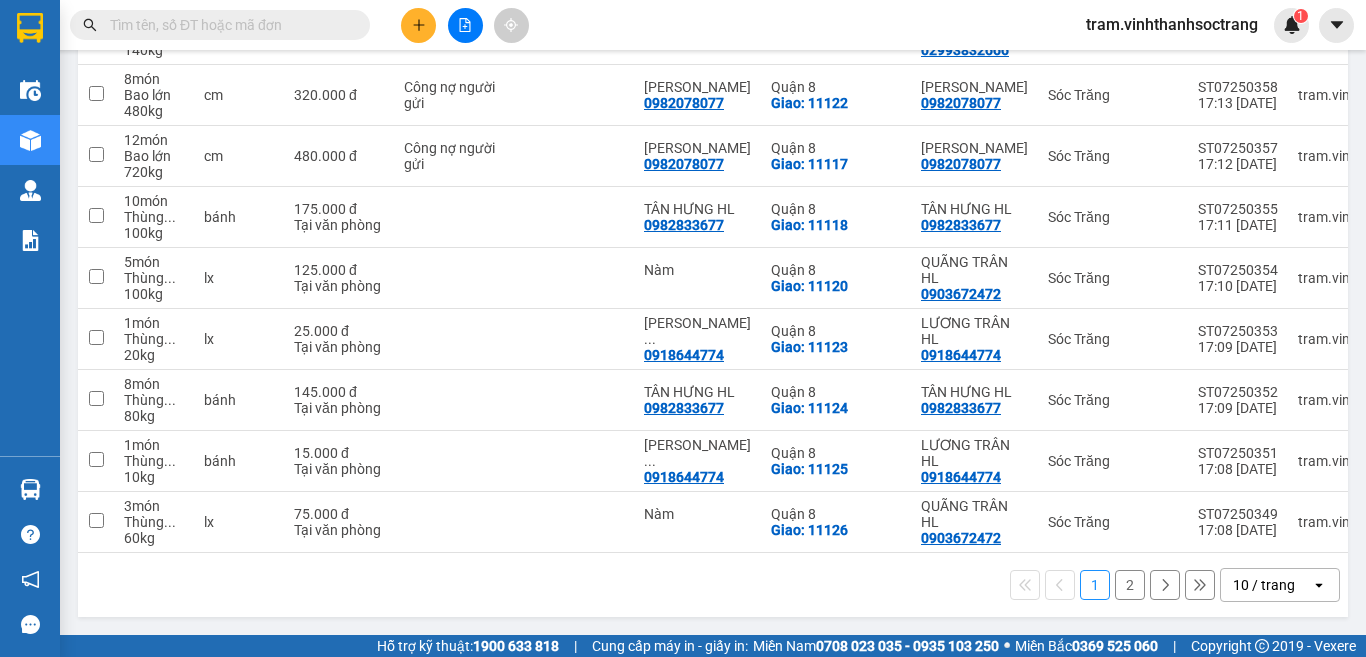click on "10 / trang" at bounding box center [1266, 585] 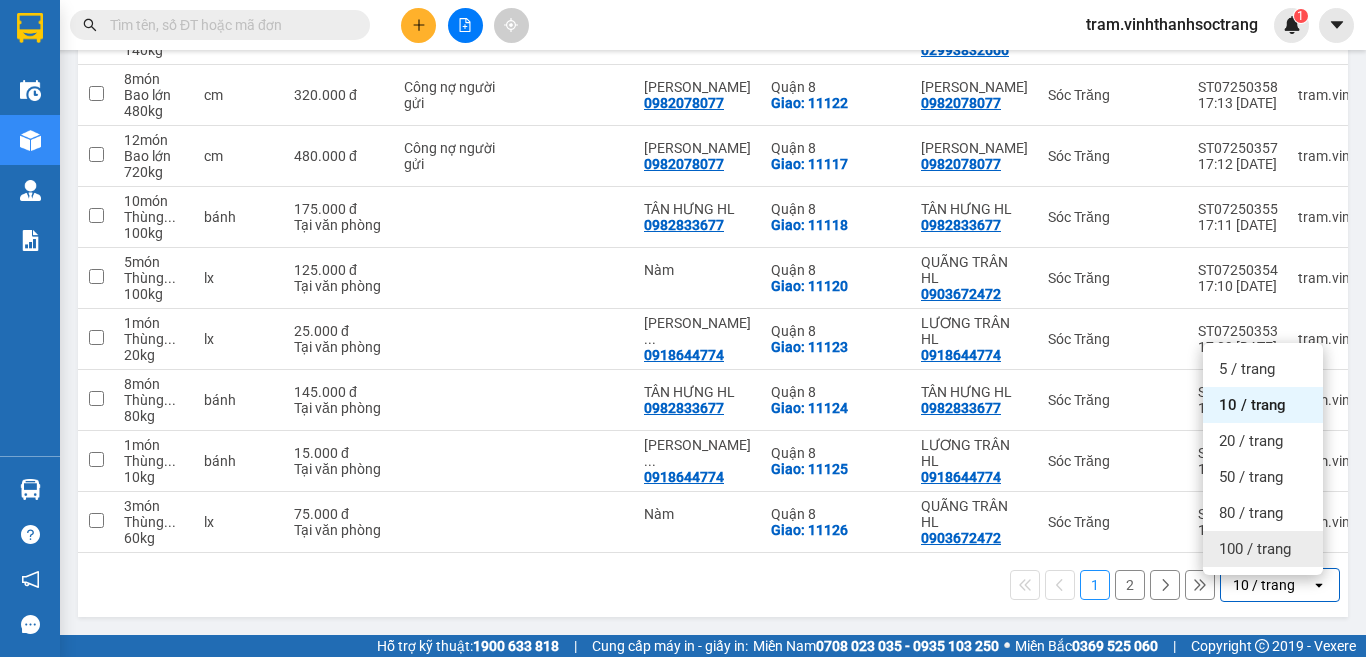 click on "100 / trang" at bounding box center [1255, 549] 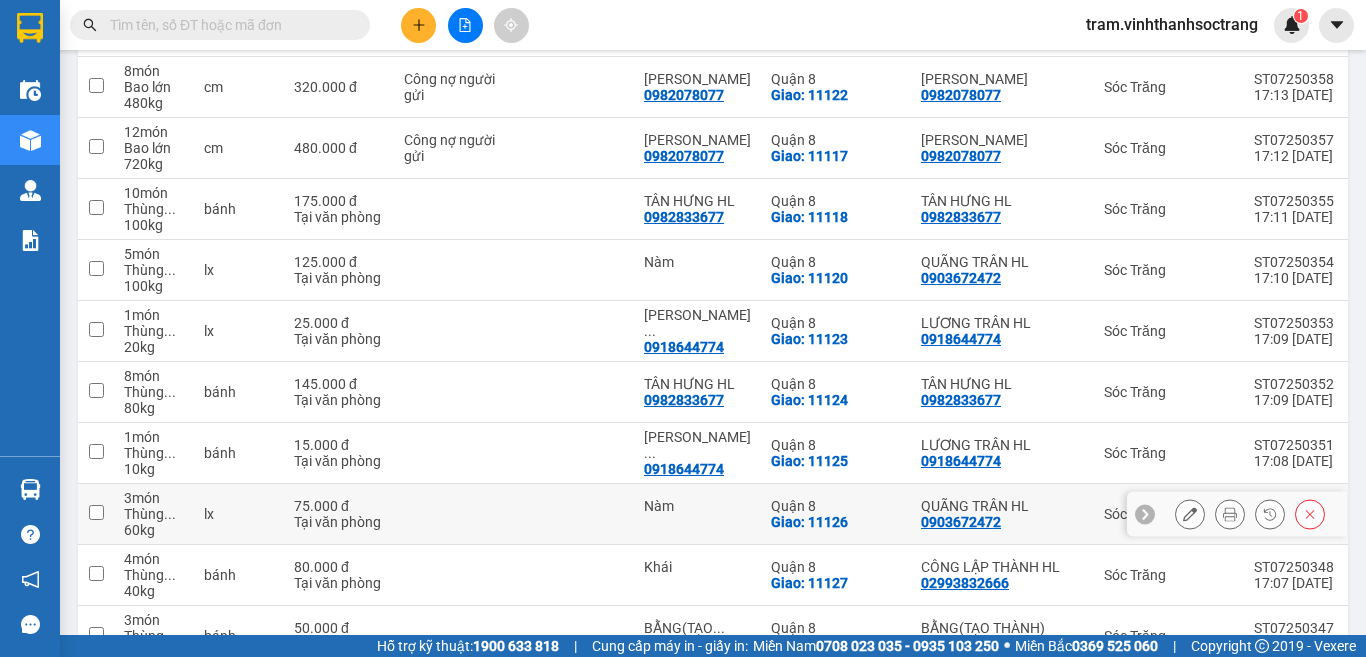scroll, scrollTop: 888, scrollLeft: 0, axis: vertical 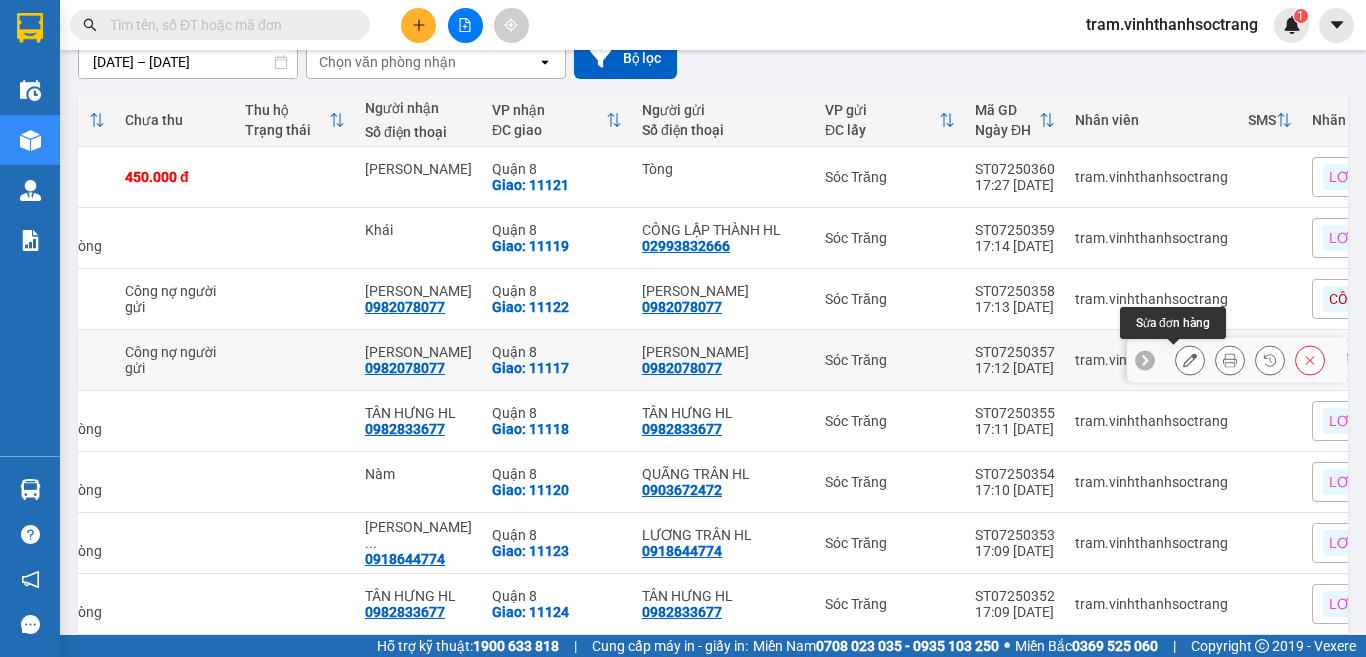 click 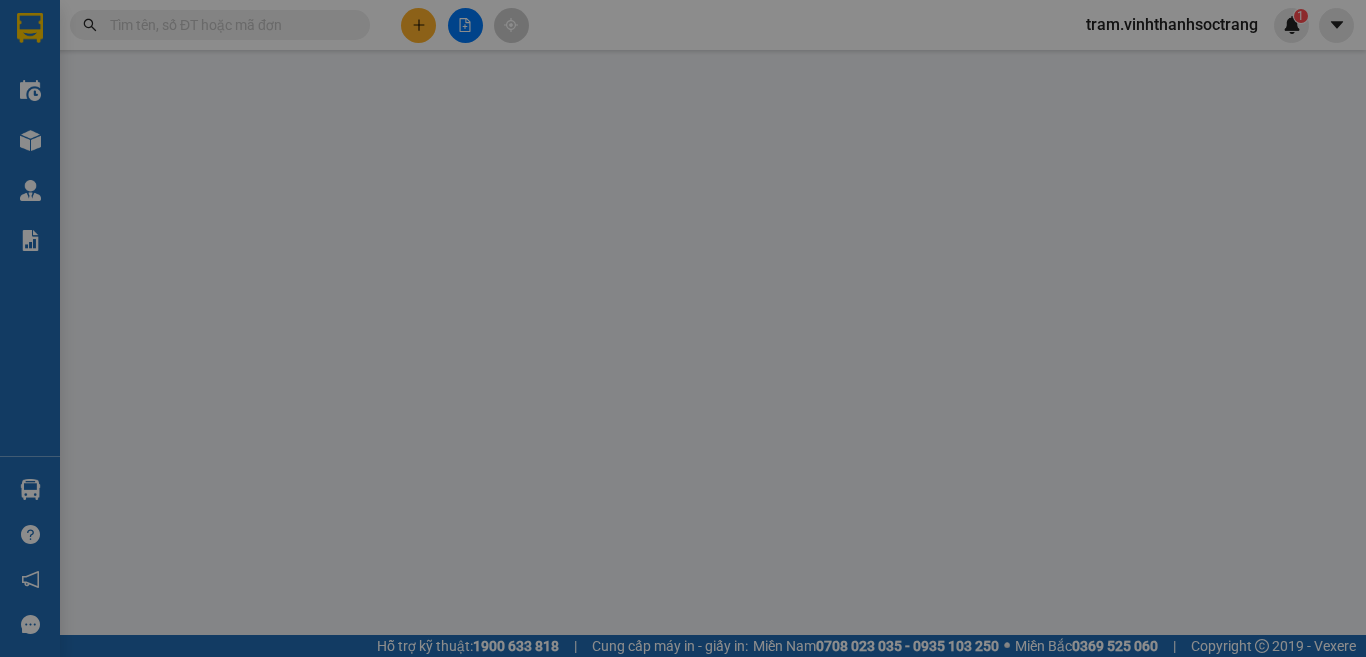 scroll, scrollTop: 0, scrollLeft: 0, axis: both 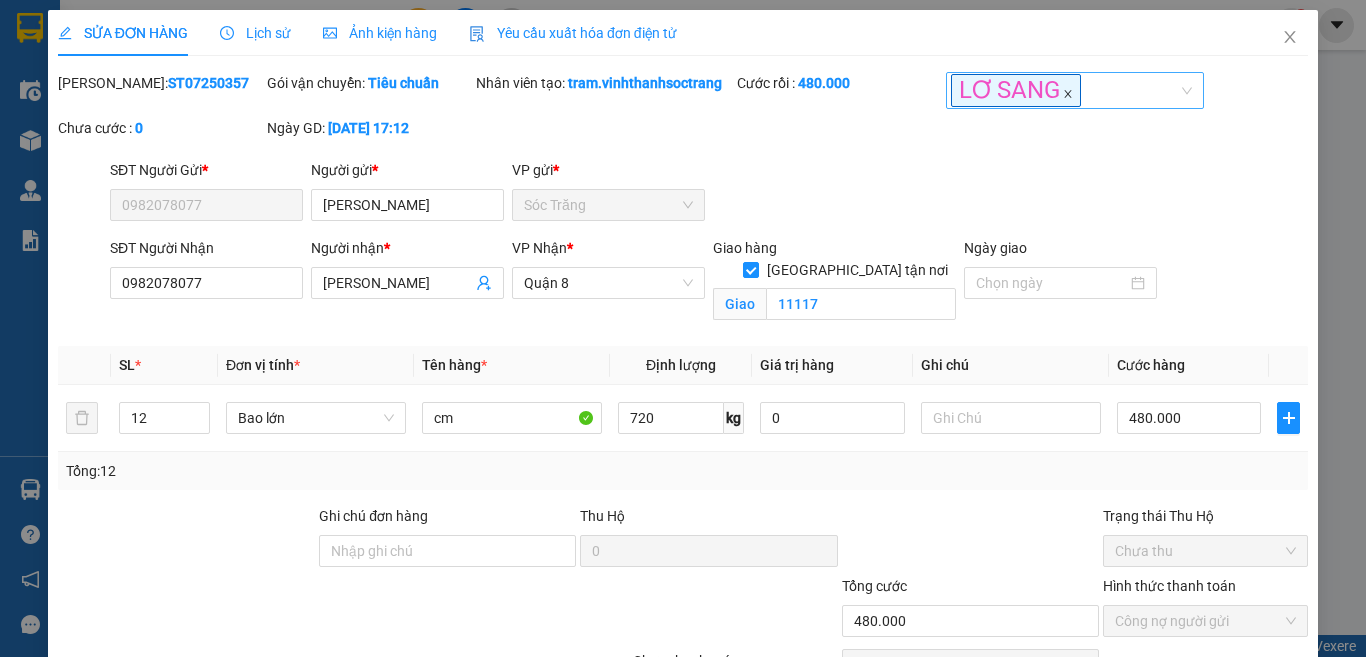 click 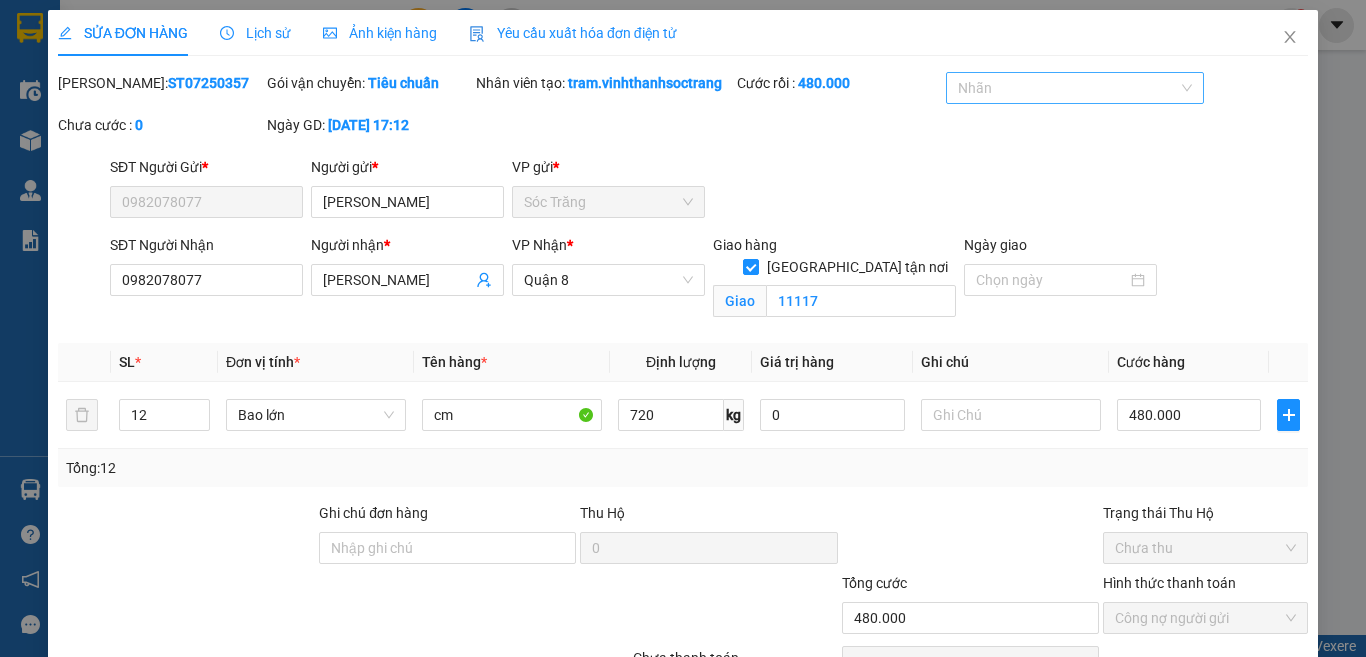 click at bounding box center [1064, 88] 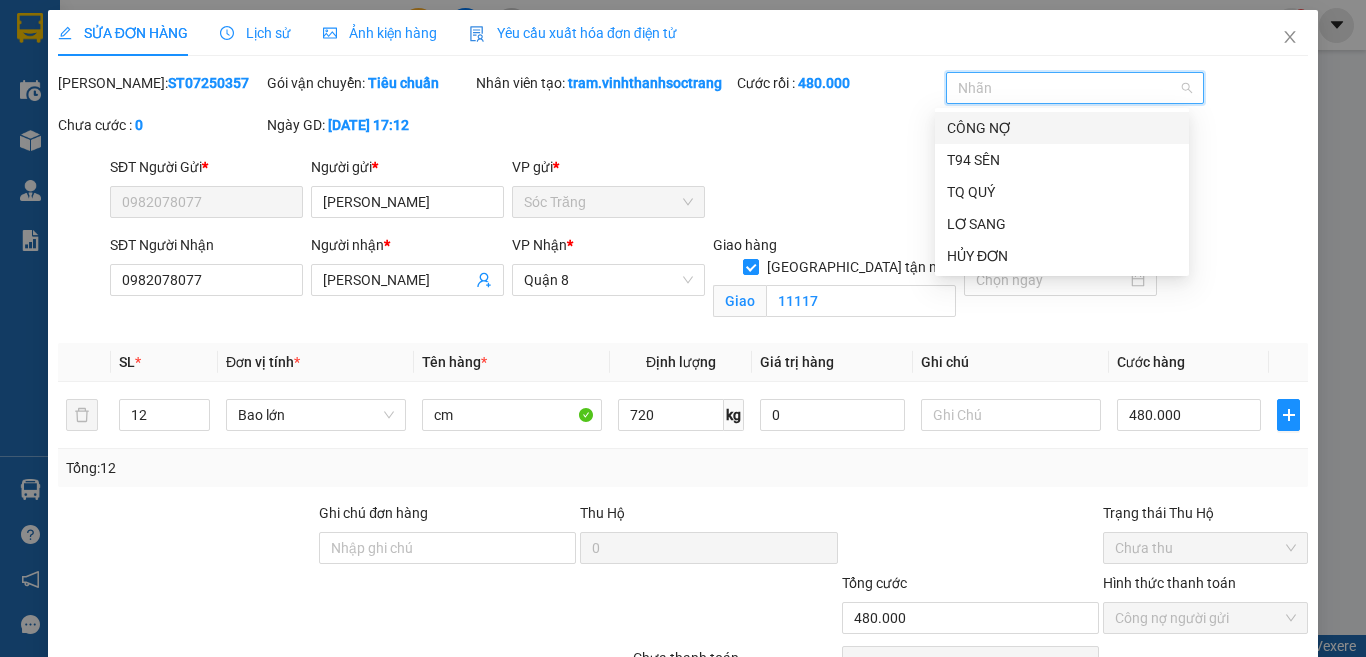 click on "CÔNG NỢ" at bounding box center [1062, 128] 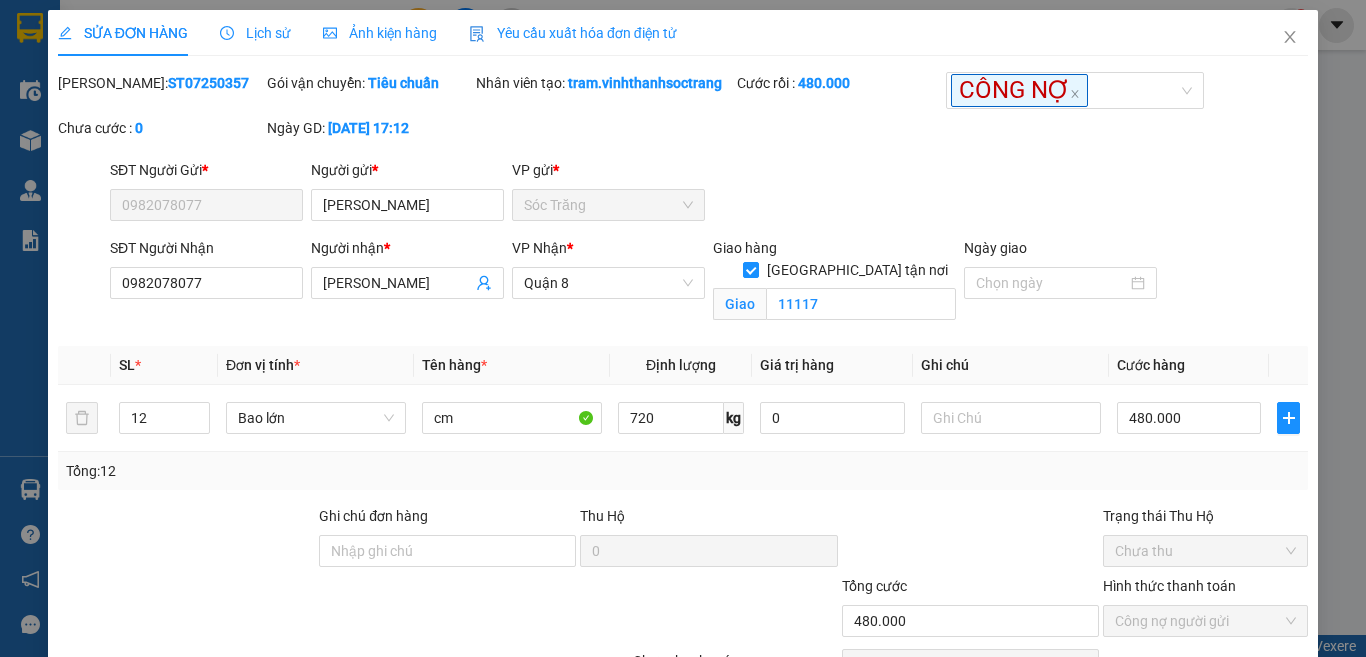 click on "Mã ĐH:  ST07250357 Gói vận chuyển:   Tiêu chuẩn Nhân viên tạo:   tram.vinhthanhsoctrang Cước rồi :   480.000 CÔNG NỢ   Chưa cước :   0 Ngày GD:   10-07-2025 lúc 17:12" at bounding box center [683, 115] 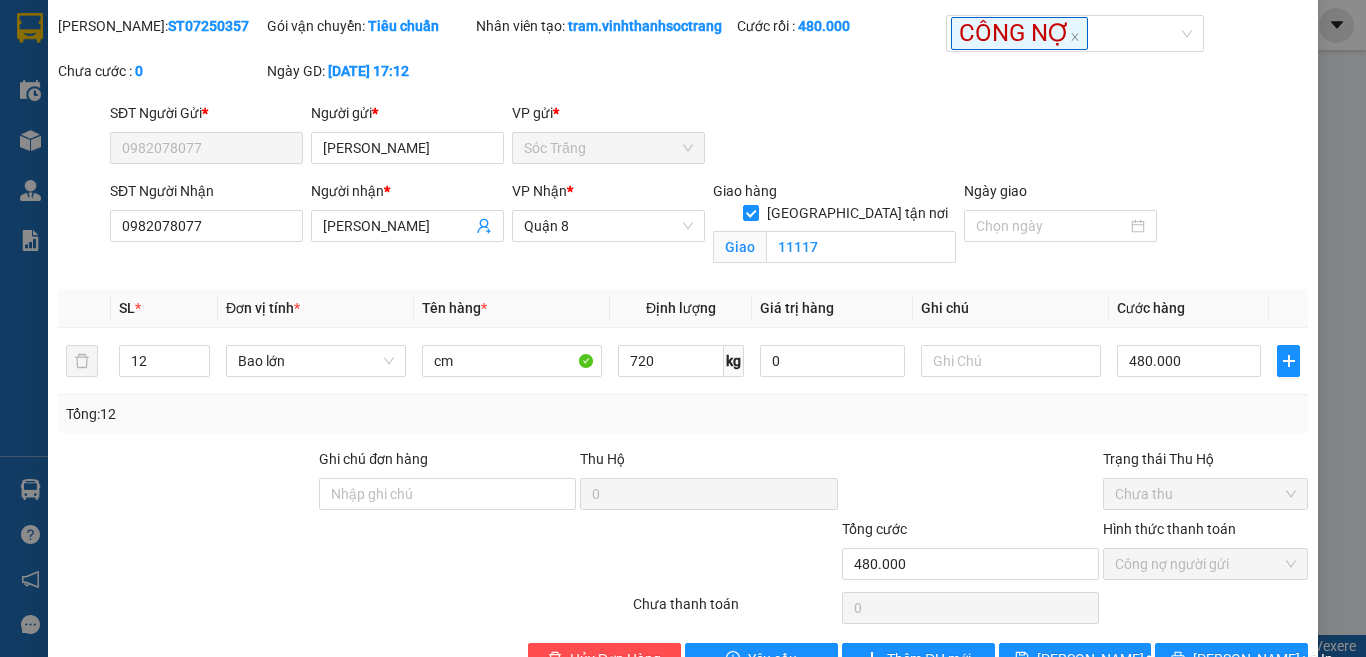 scroll, scrollTop: 114, scrollLeft: 0, axis: vertical 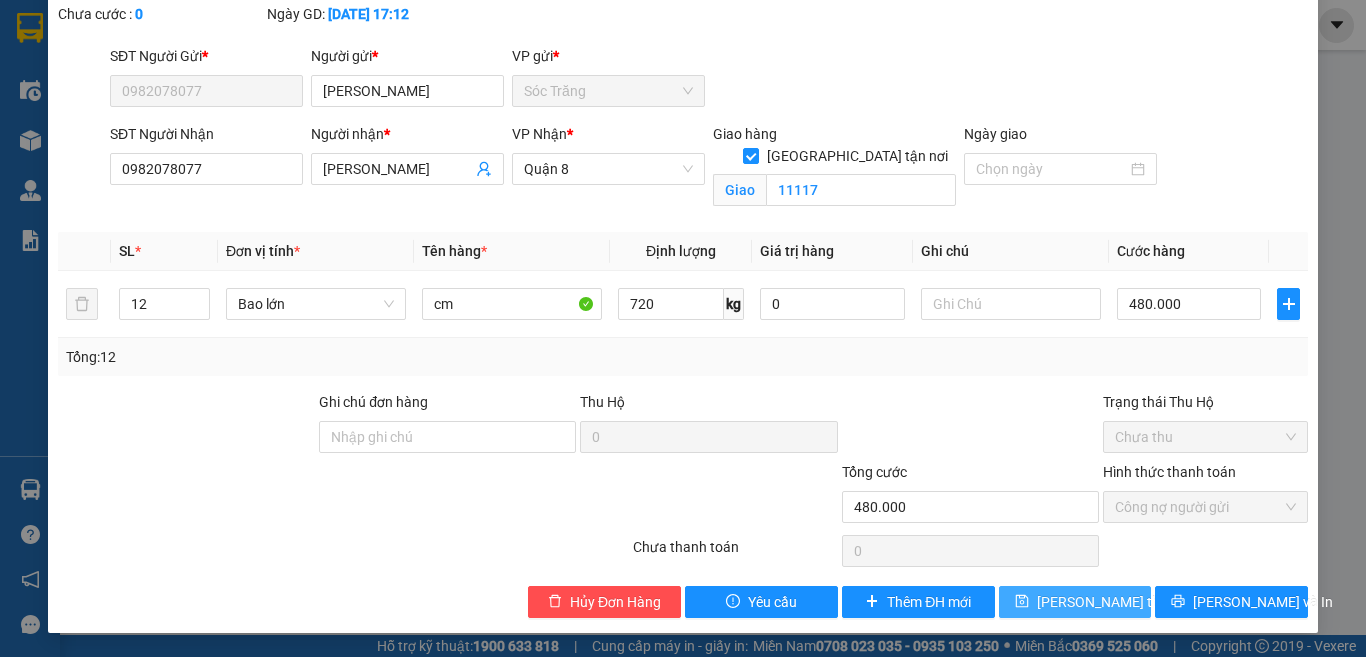 click on "[PERSON_NAME] đổi" at bounding box center (1117, 602) 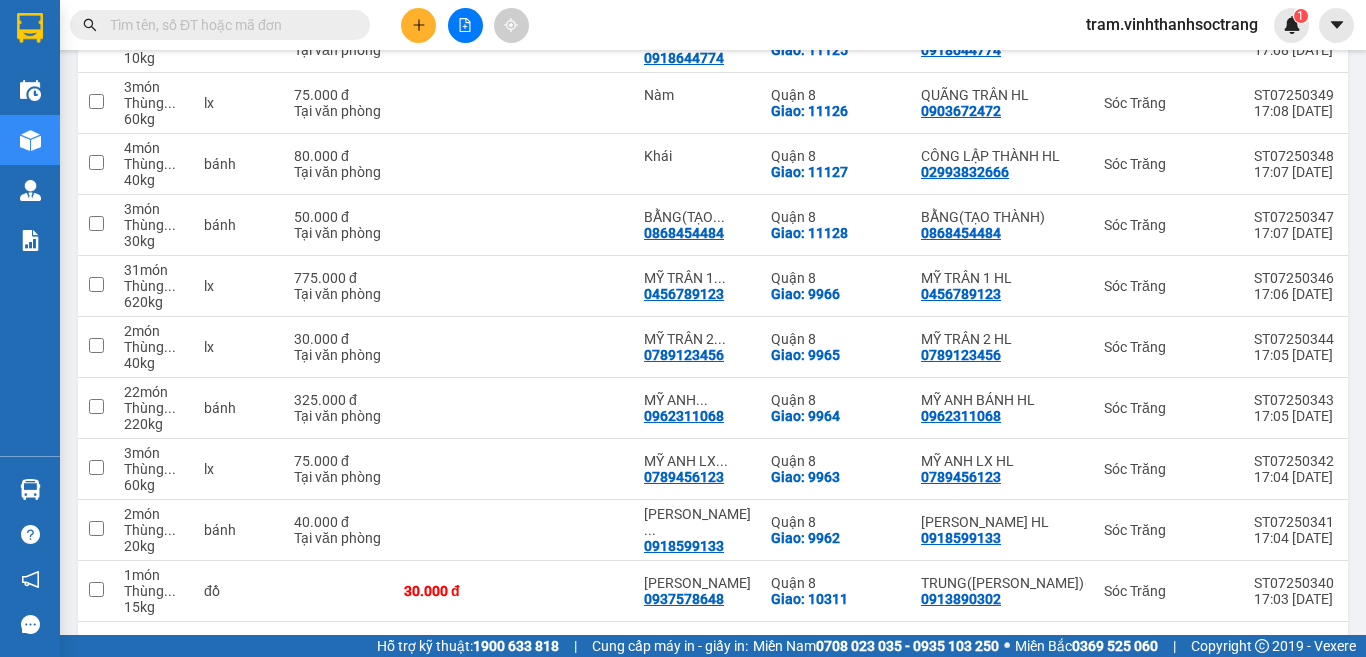 scroll, scrollTop: 888, scrollLeft: 0, axis: vertical 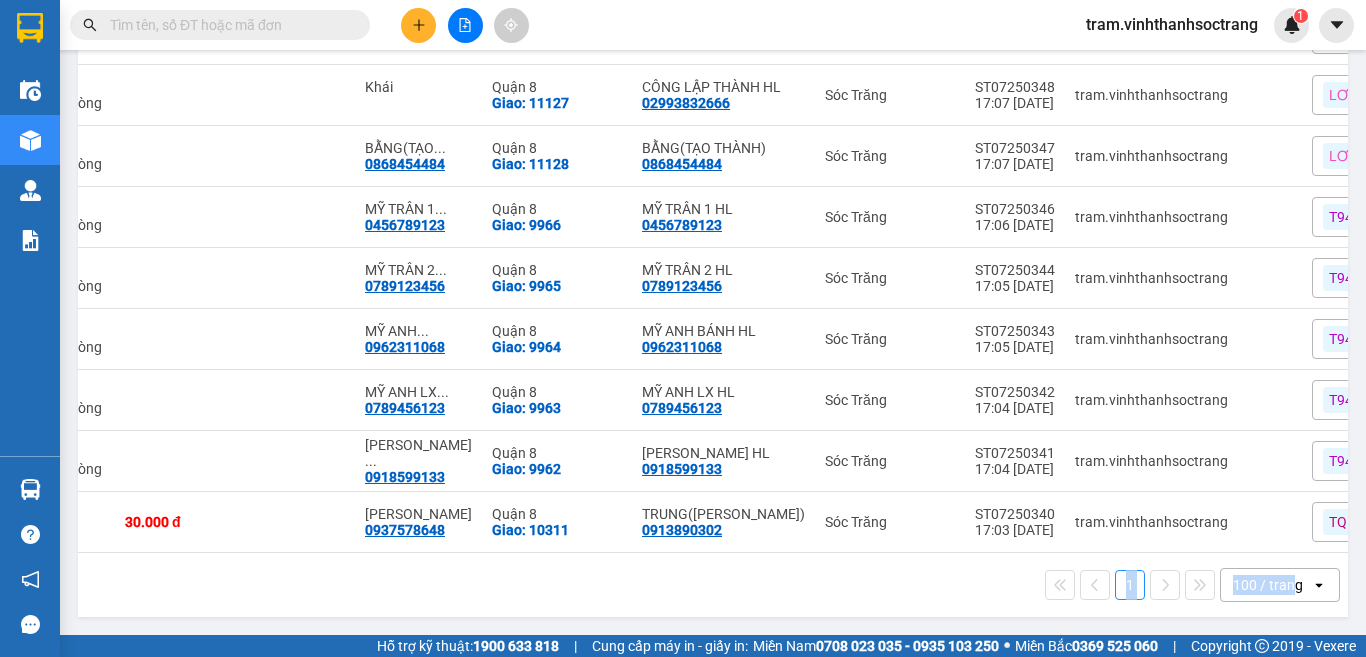 drag, startPoint x: 1274, startPoint y: 553, endPoint x: 283, endPoint y: 600, distance: 992.1139 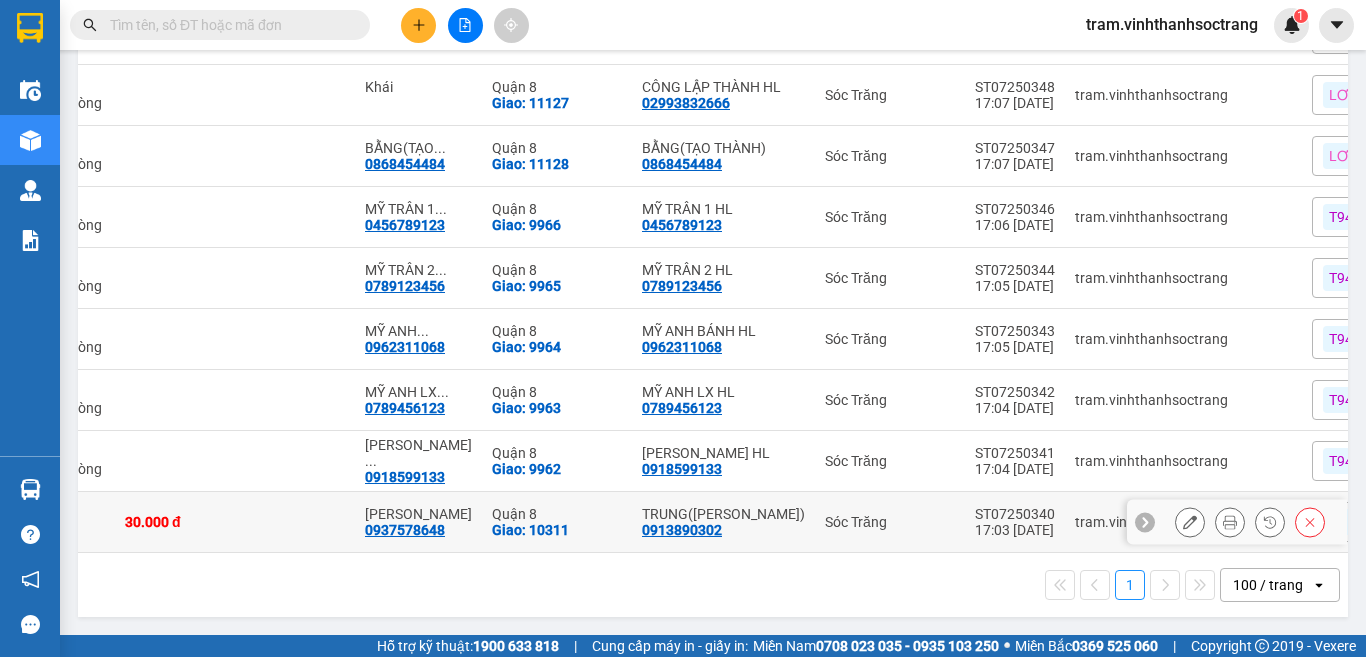 drag, startPoint x: 558, startPoint y: 544, endPoint x: 268, endPoint y: 562, distance: 290.55807 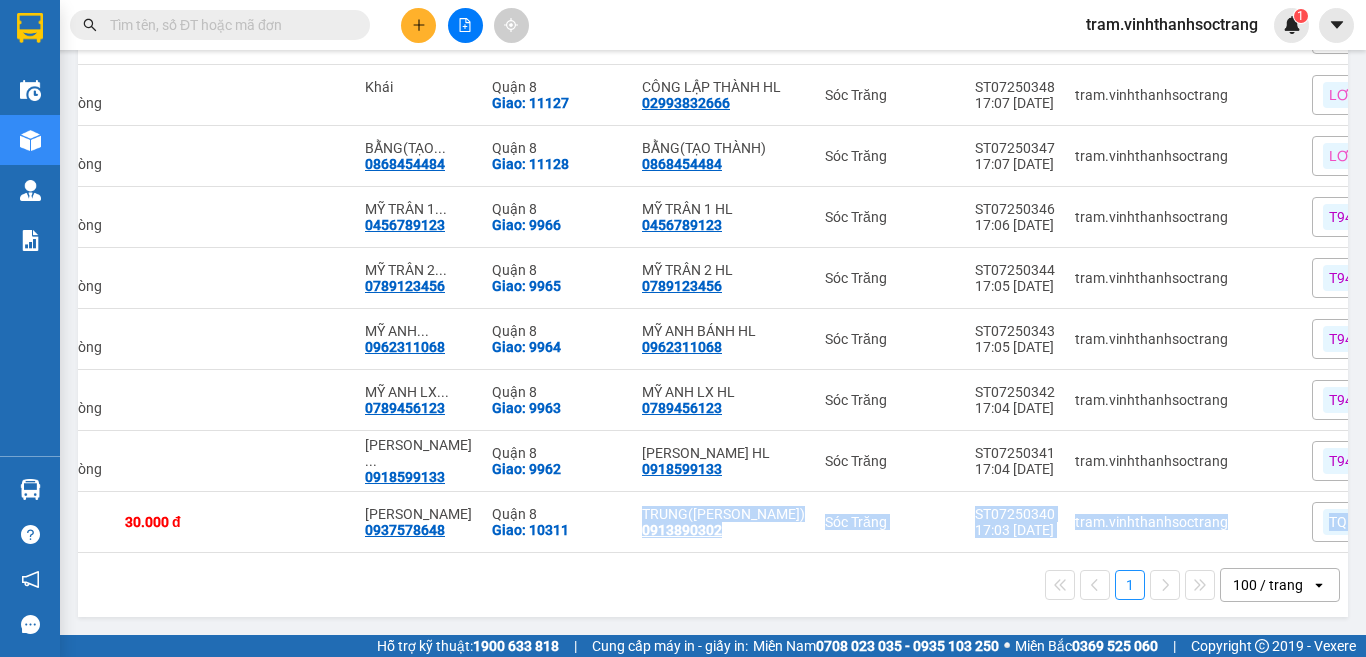 click on "1 100 / trang open" at bounding box center [713, 585] 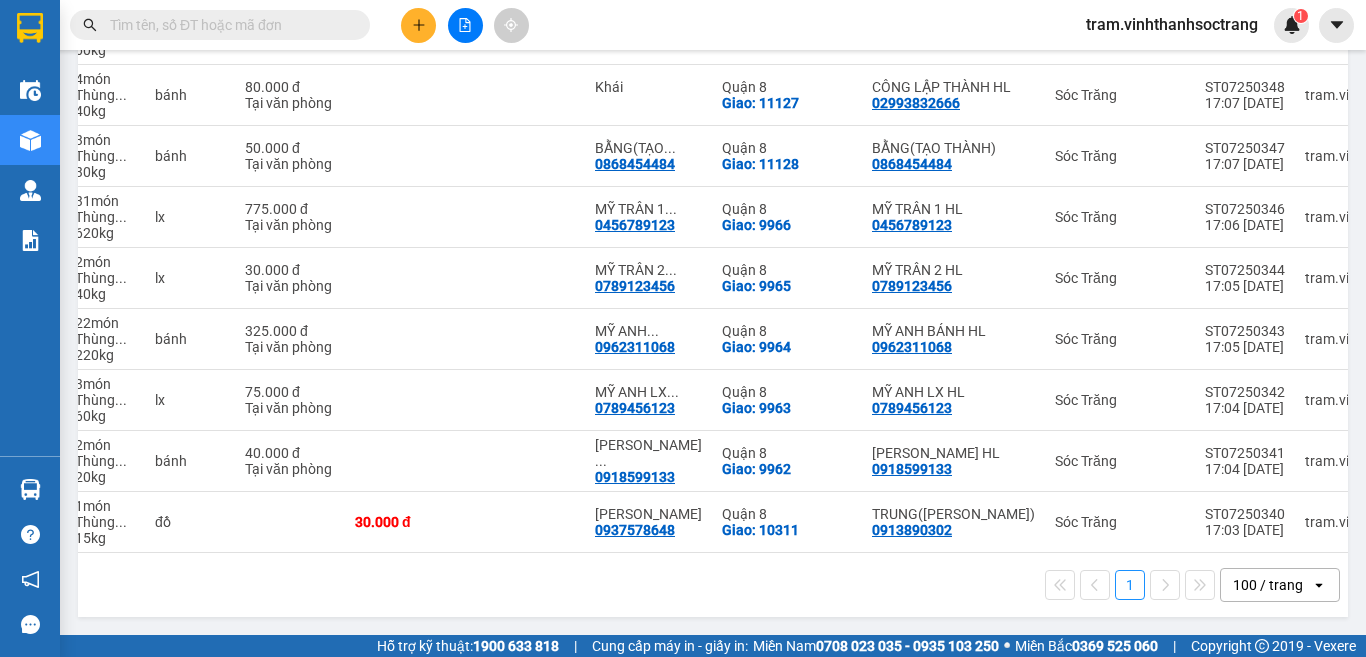 scroll, scrollTop: 0, scrollLeft: 0, axis: both 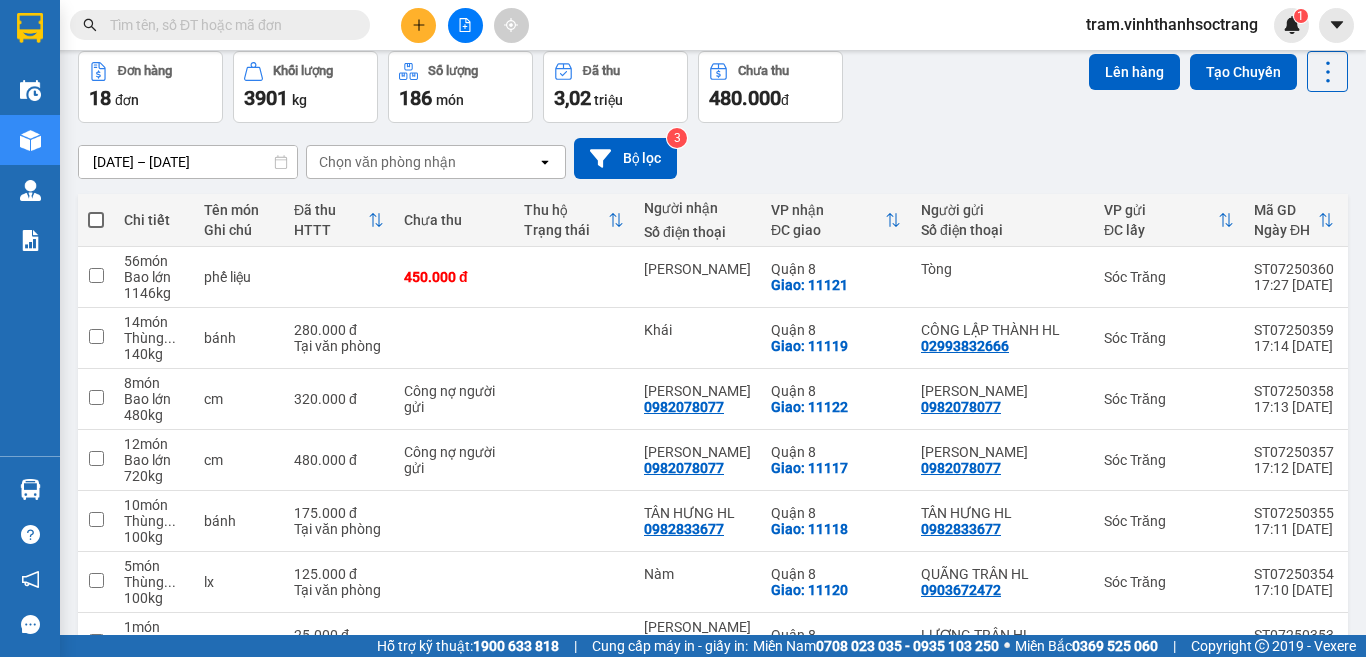 click at bounding box center [96, 220] 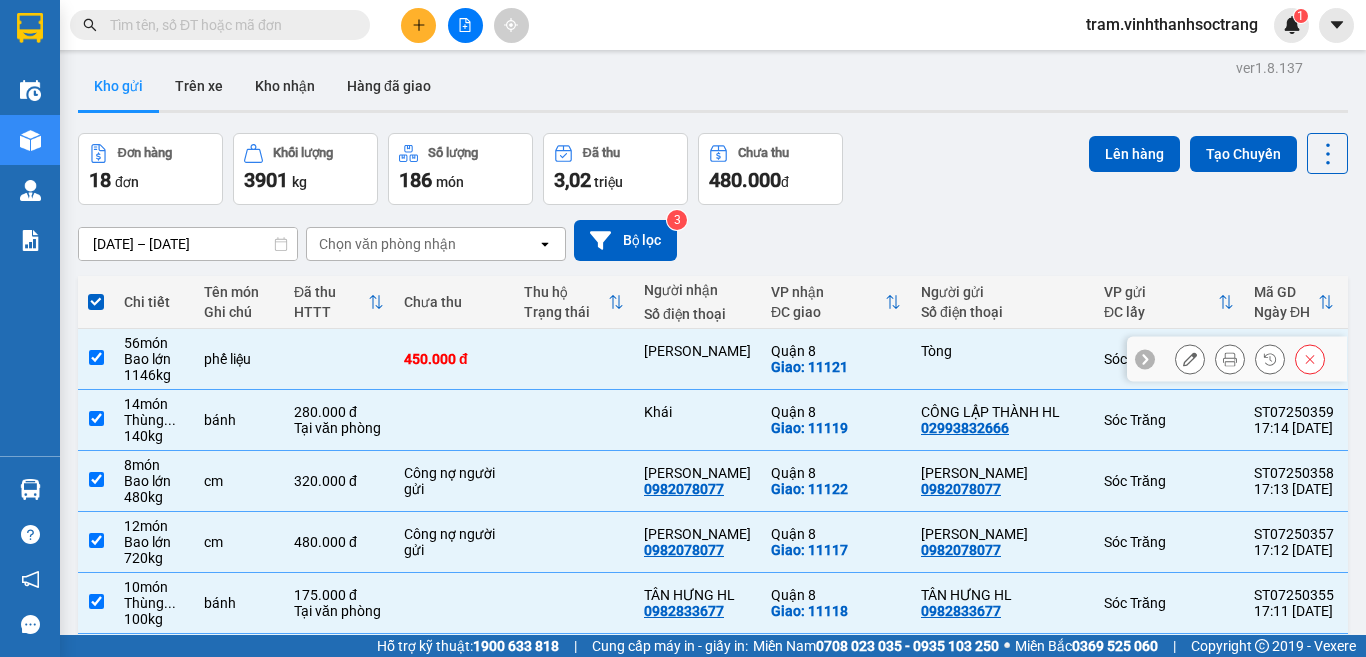 scroll, scrollTop: 0, scrollLeft: 0, axis: both 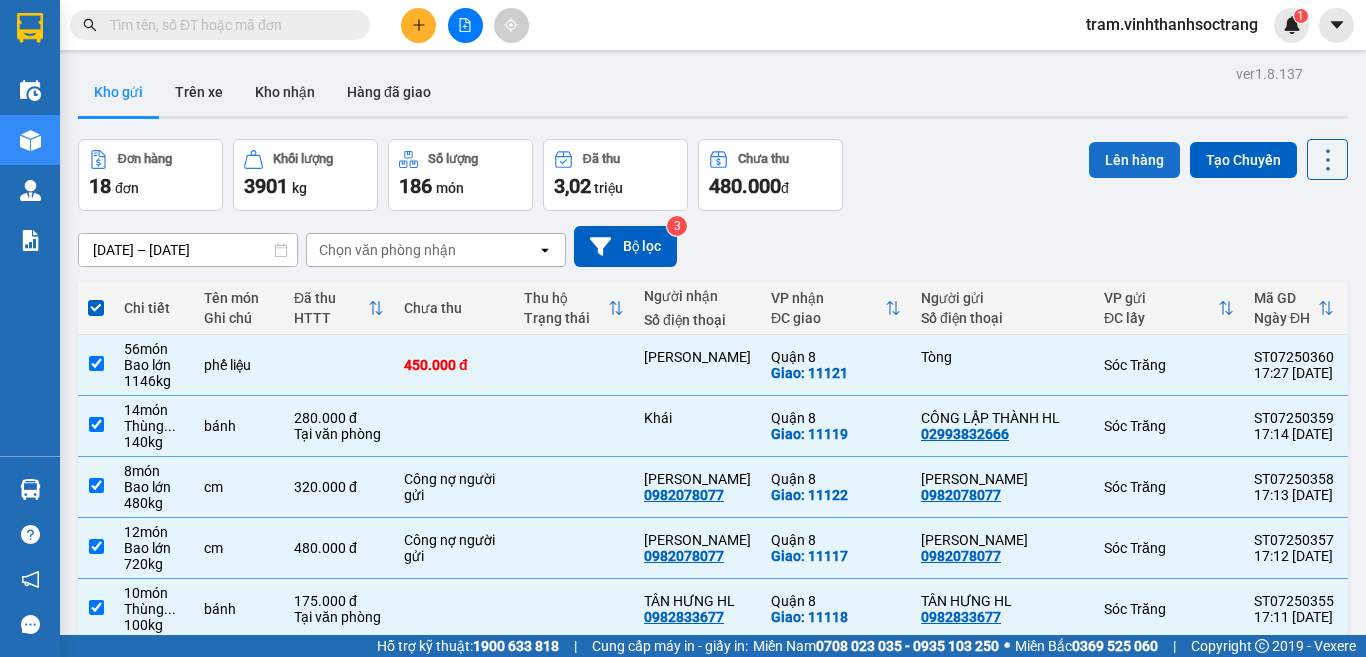 click on "Lên hàng" at bounding box center [1134, 160] 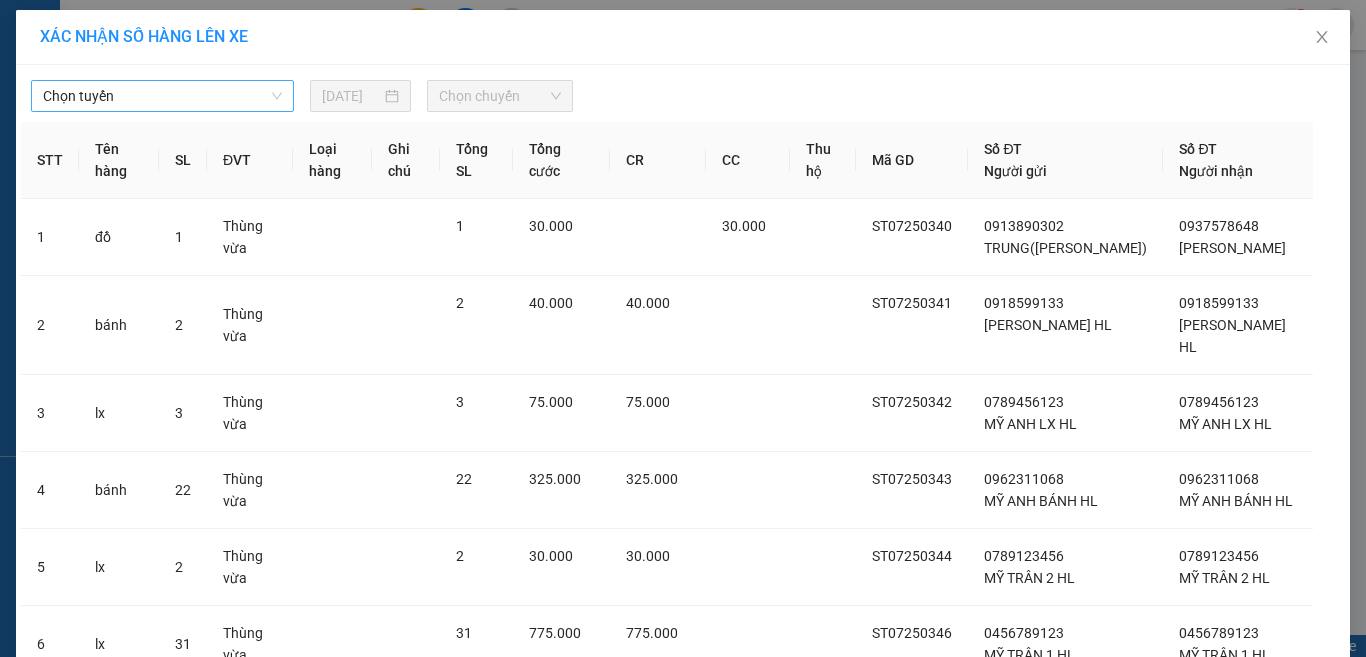 click on "Chọn tuyến" at bounding box center [162, 96] 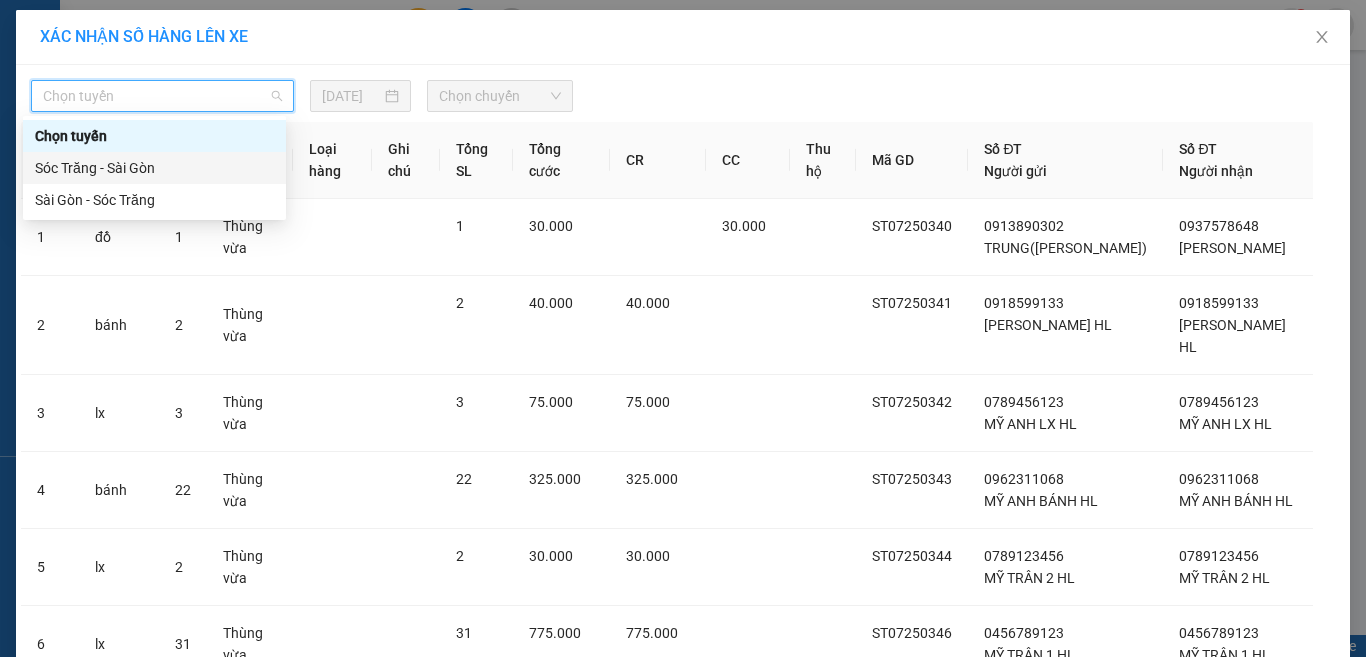 click on "Sóc Trăng - Sài Gòn" at bounding box center (154, 168) 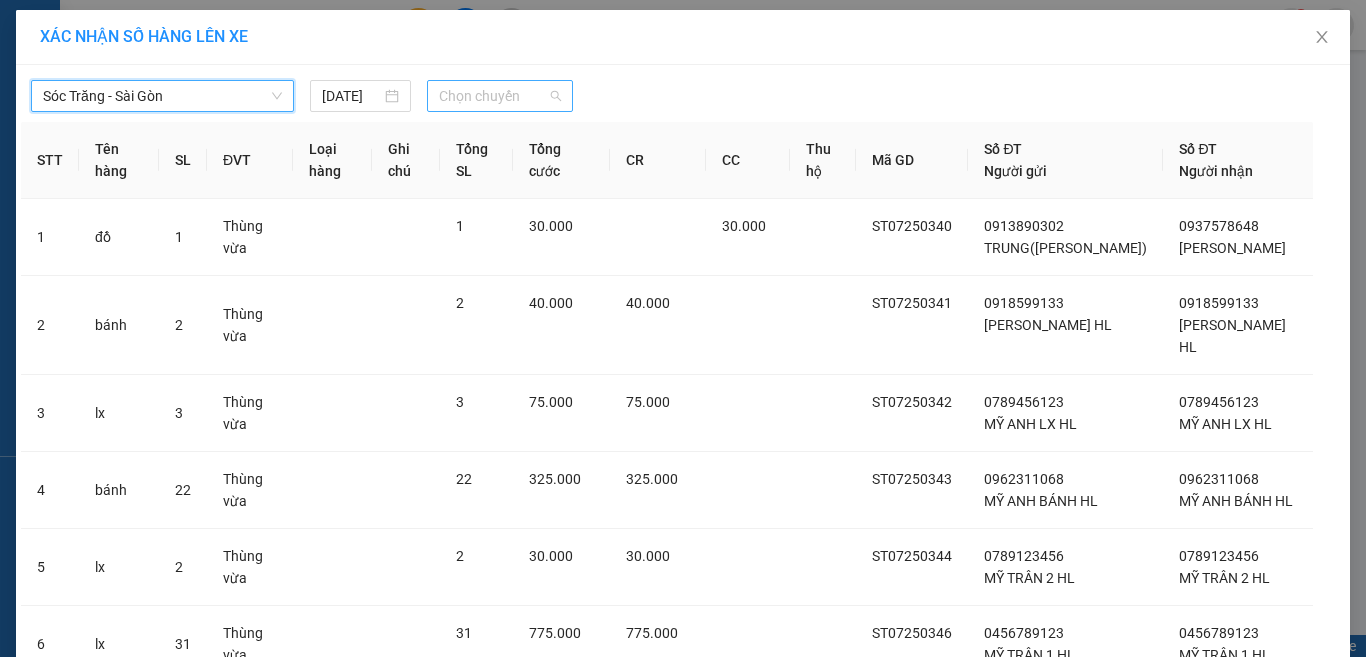 click on "Chọn chuyến" at bounding box center (500, 96) 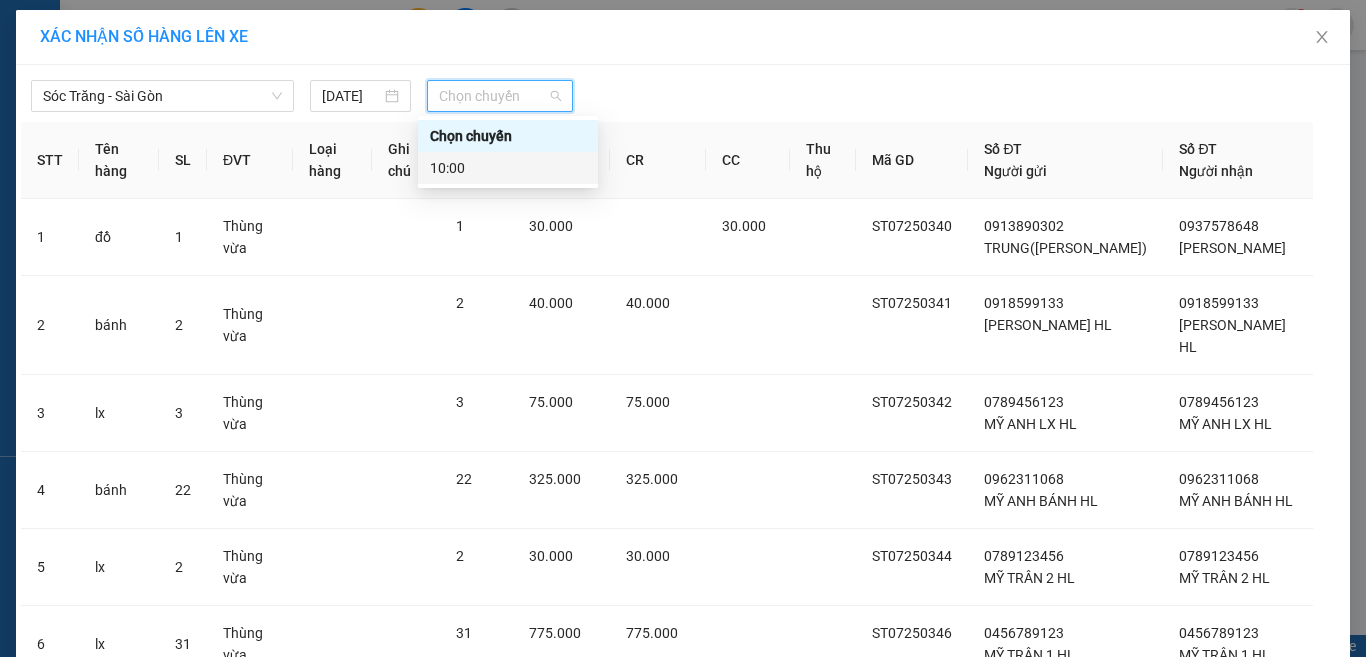 click on "10:00" at bounding box center [508, 168] 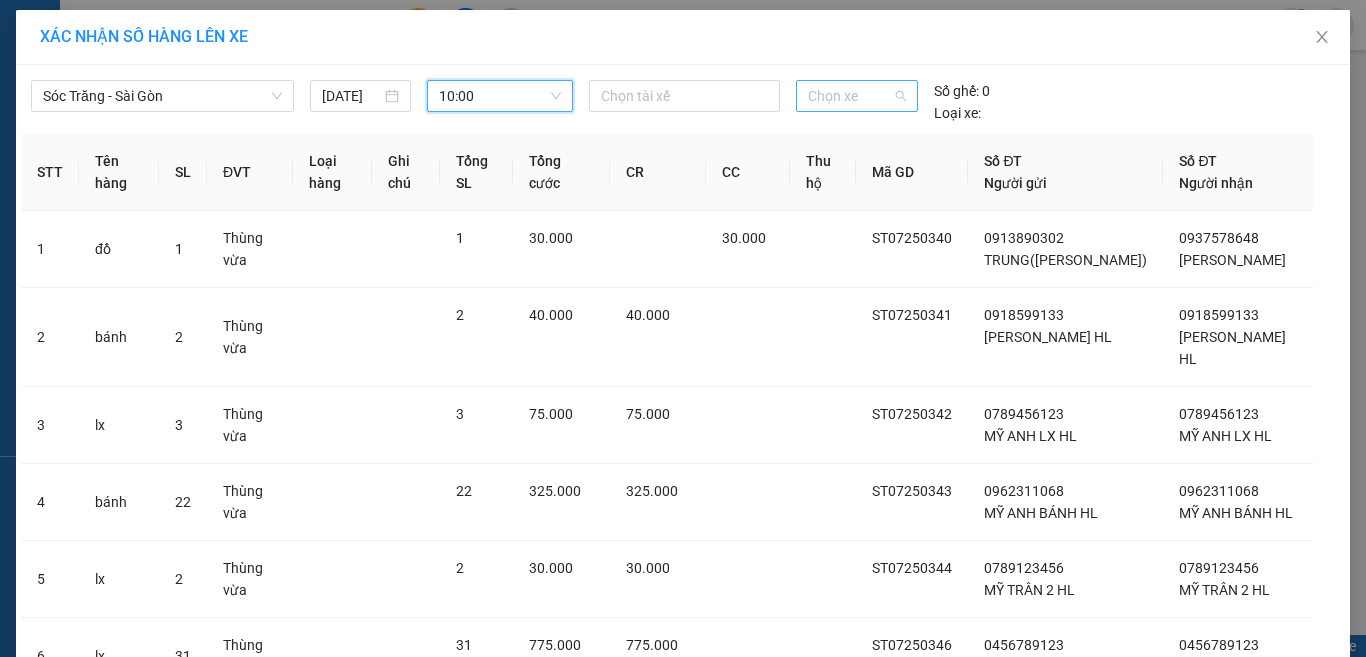 click on "Chọn xe" at bounding box center (857, 96) 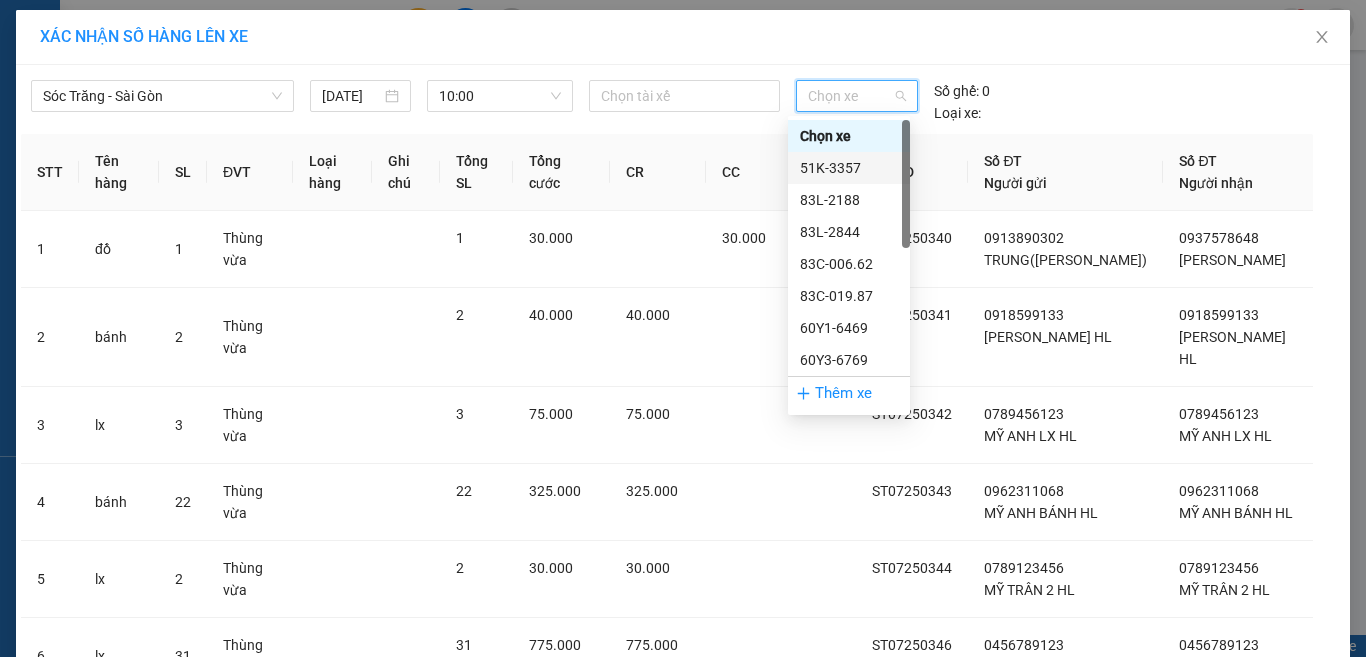 click on "51K-3357" at bounding box center [849, 168] 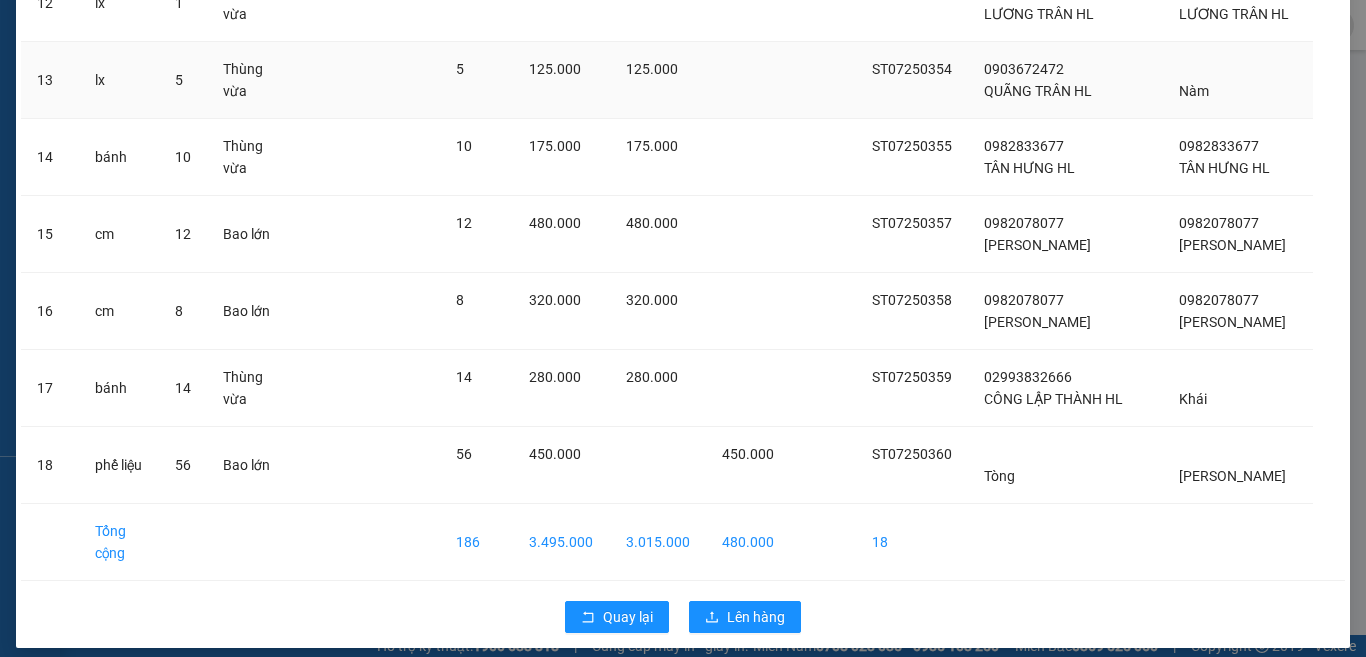 scroll, scrollTop: 1162, scrollLeft: 0, axis: vertical 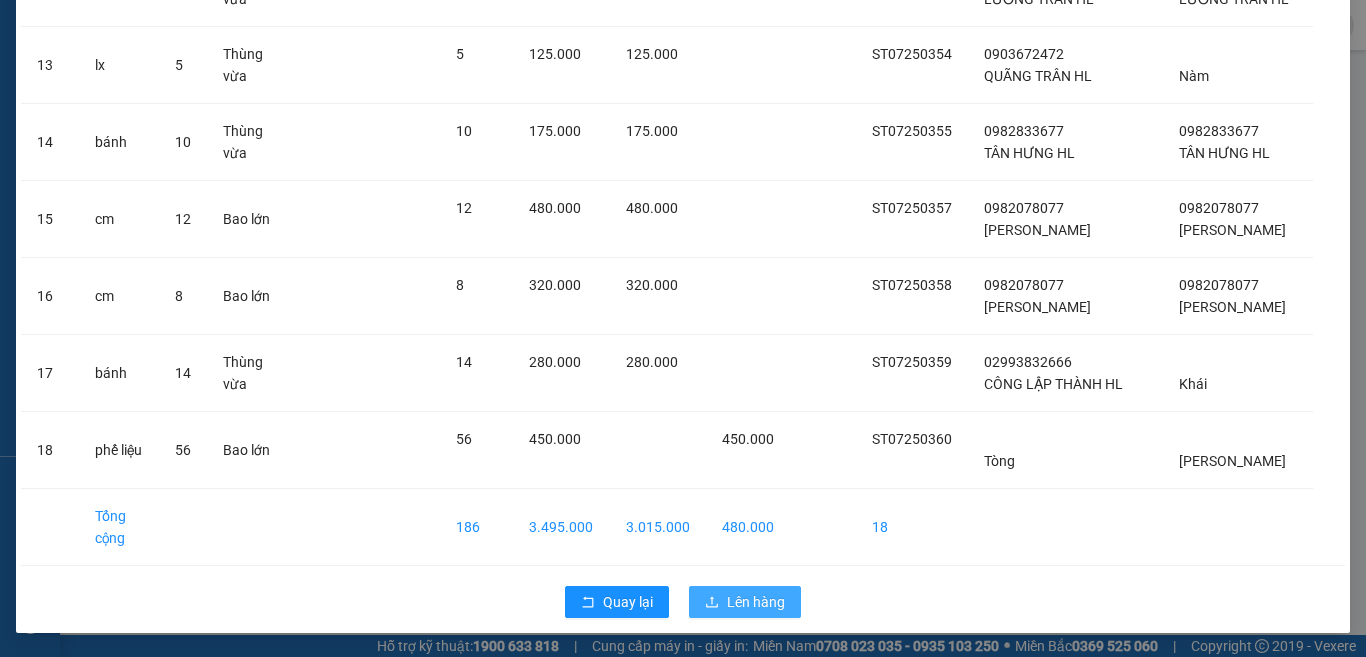 click on "Lên hàng" at bounding box center [756, 602] 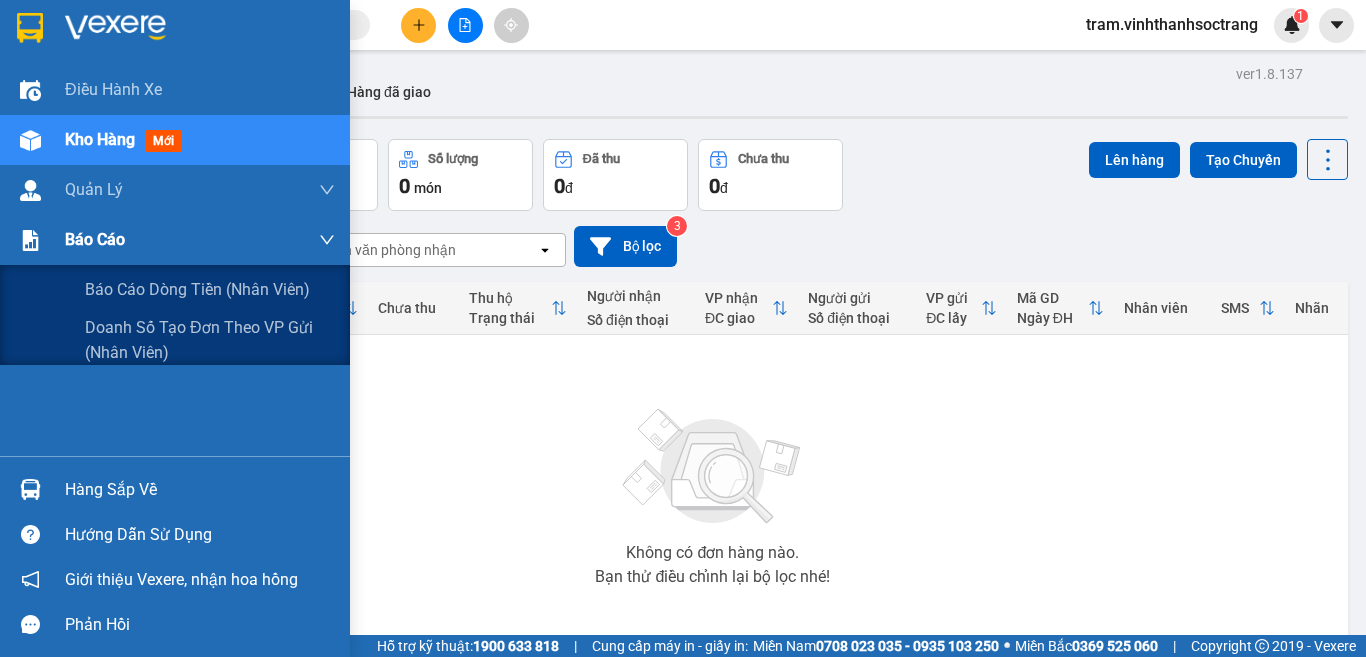 click on "Báo cáo" at bounding box center (200, 240) 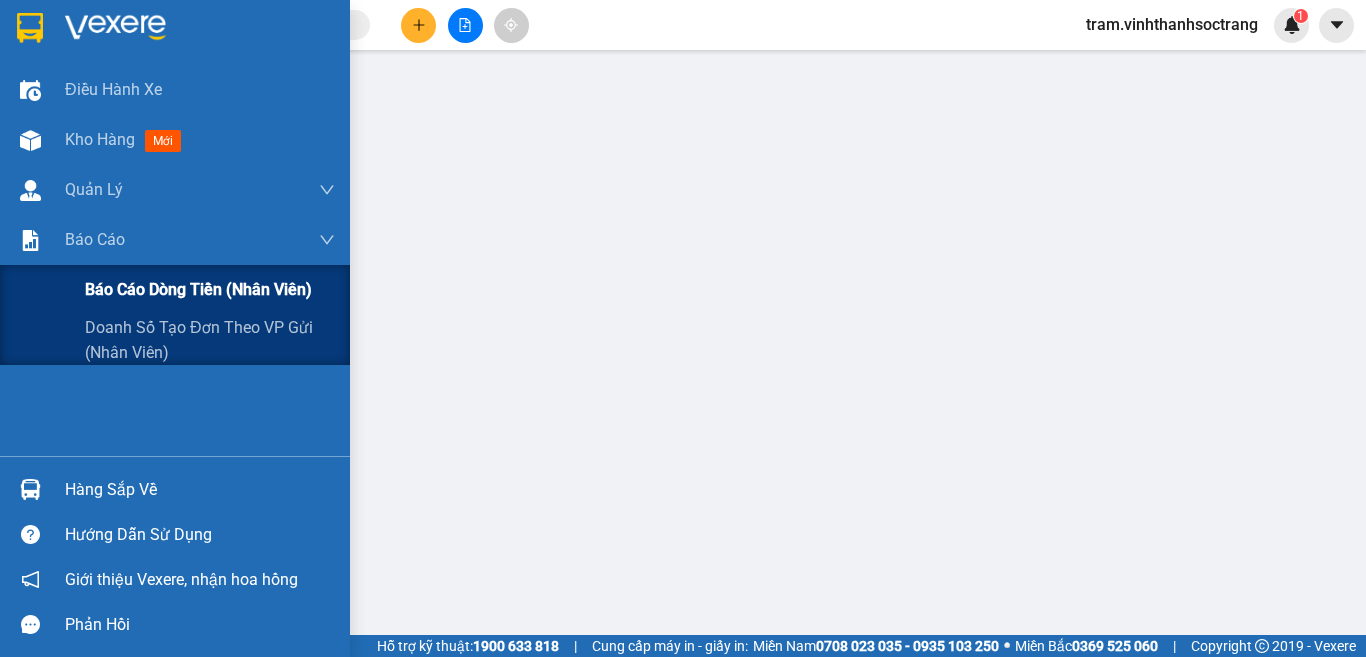 click on "Báo cáo dòng tiền (nhân viên)" at bounding box center [198, 289] 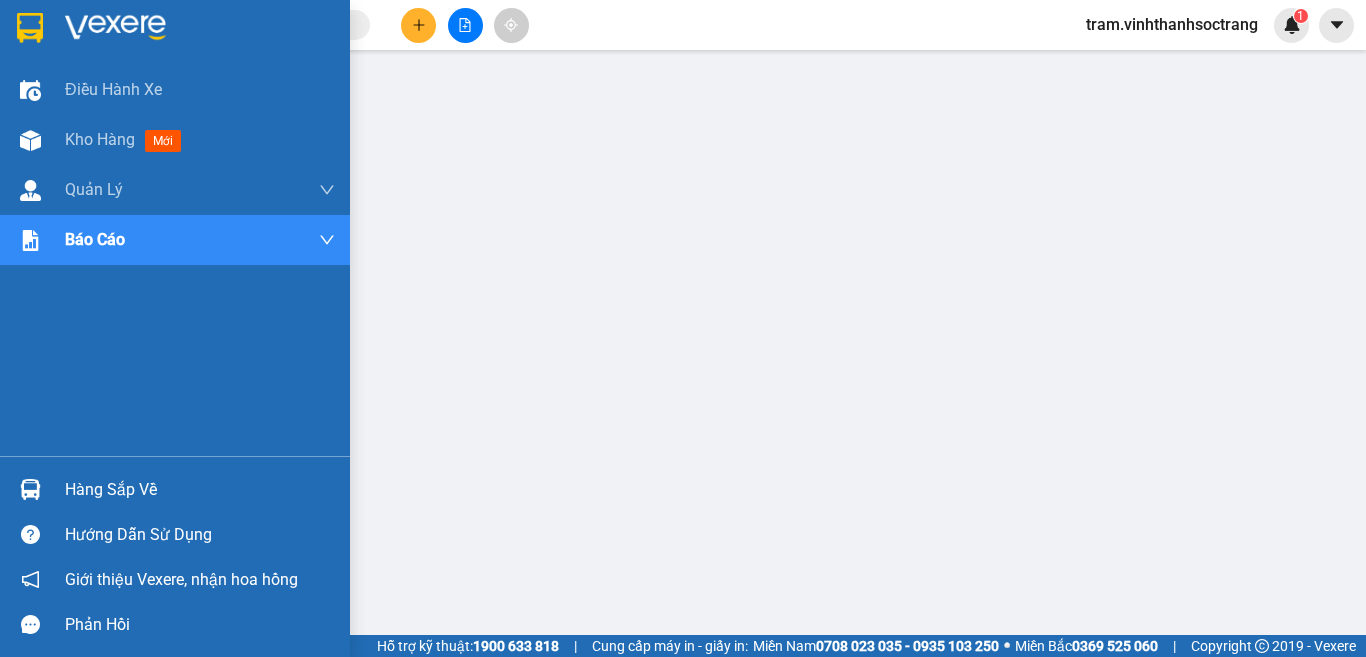 click at bounding box center [115, 28] 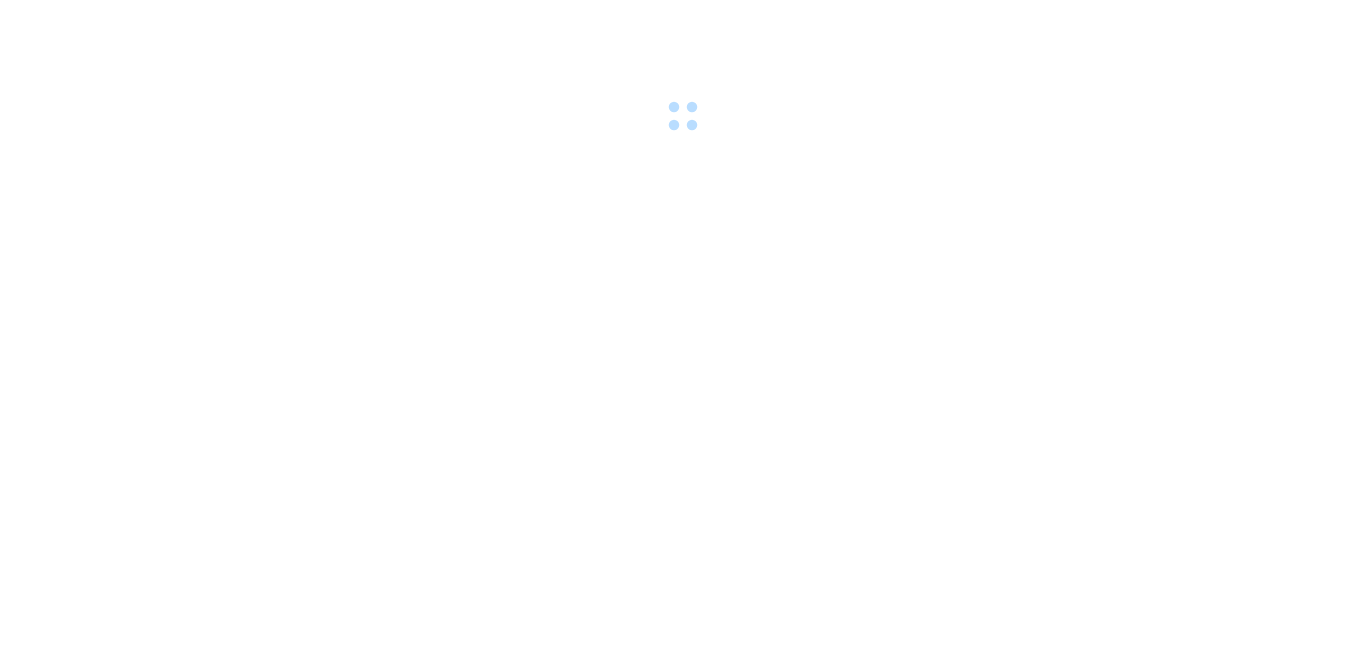 scroll, scrollTop: 0, scrollLeft: 0, axis: both 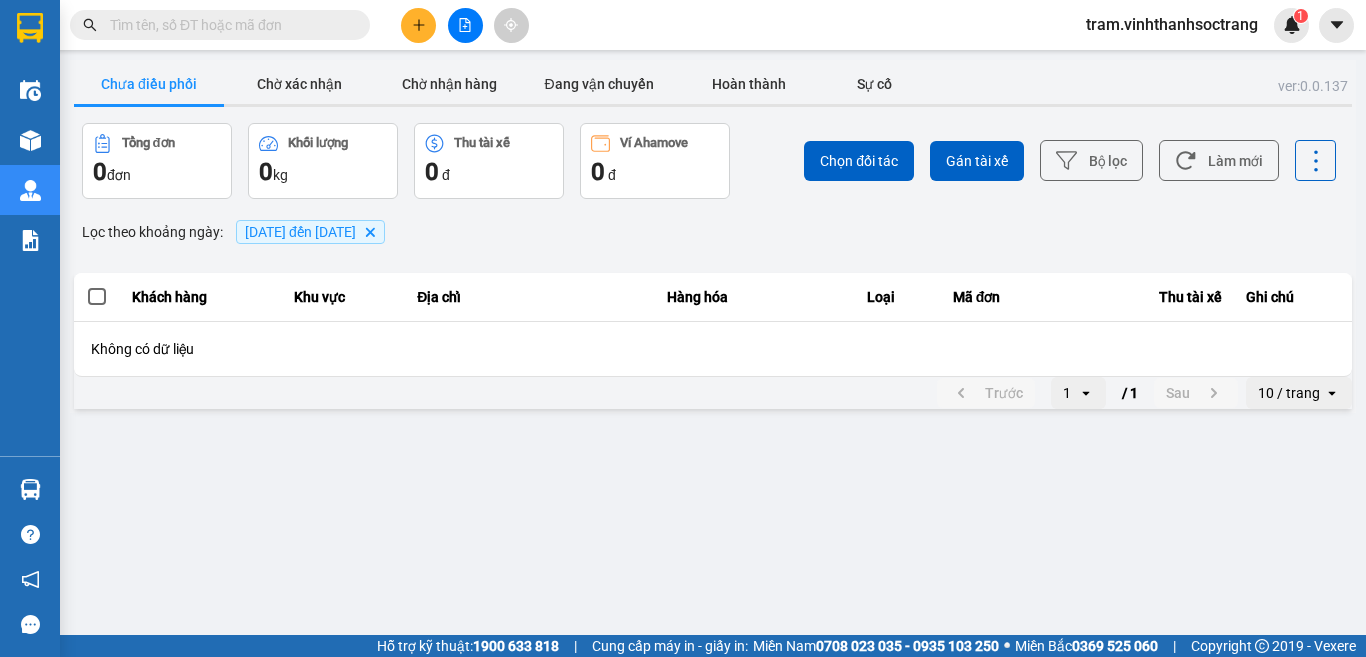click on "Delete" 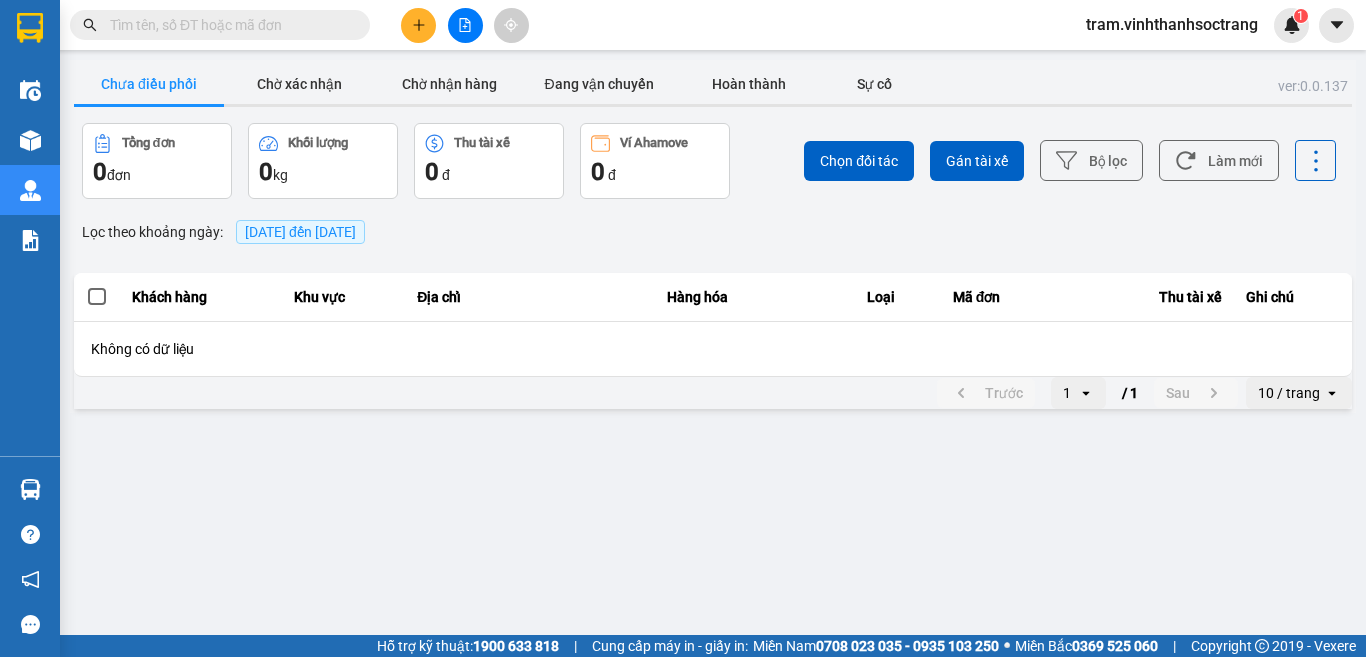 click on "10/07/2025 đến 10/07/2025" at bounding box center [300, 232] 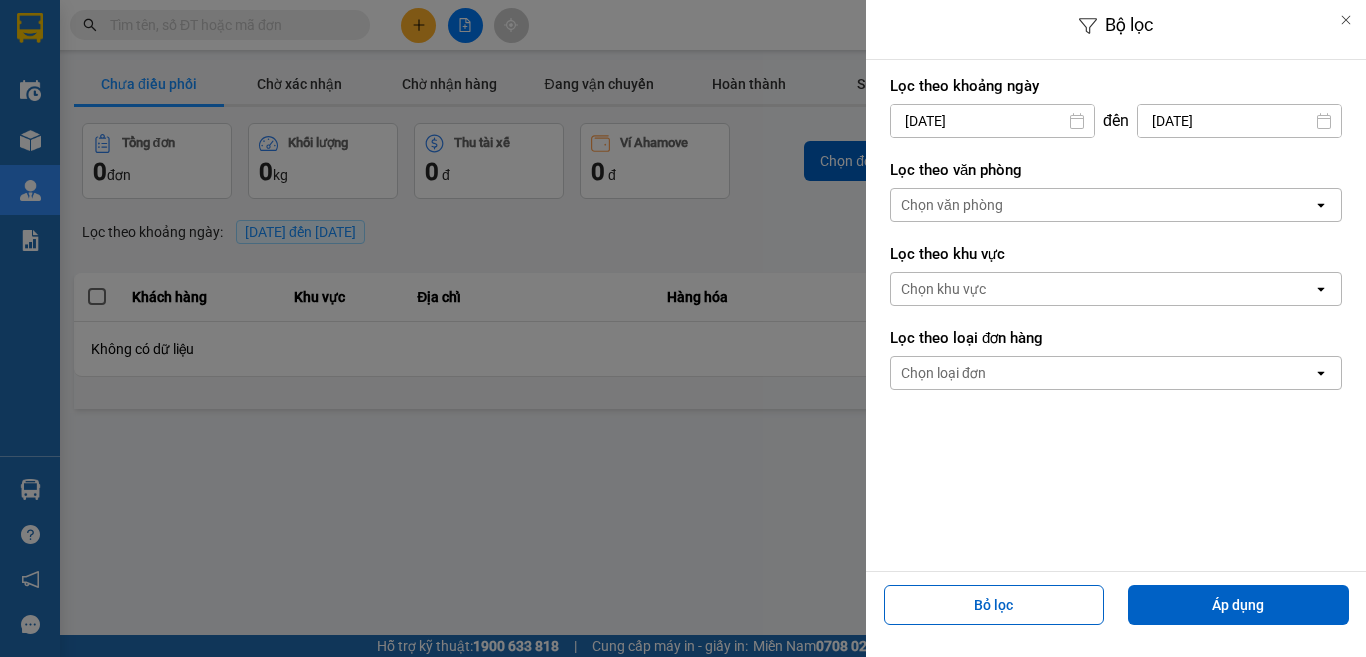click on "10/07/2025" at bounding box center [992, 121] 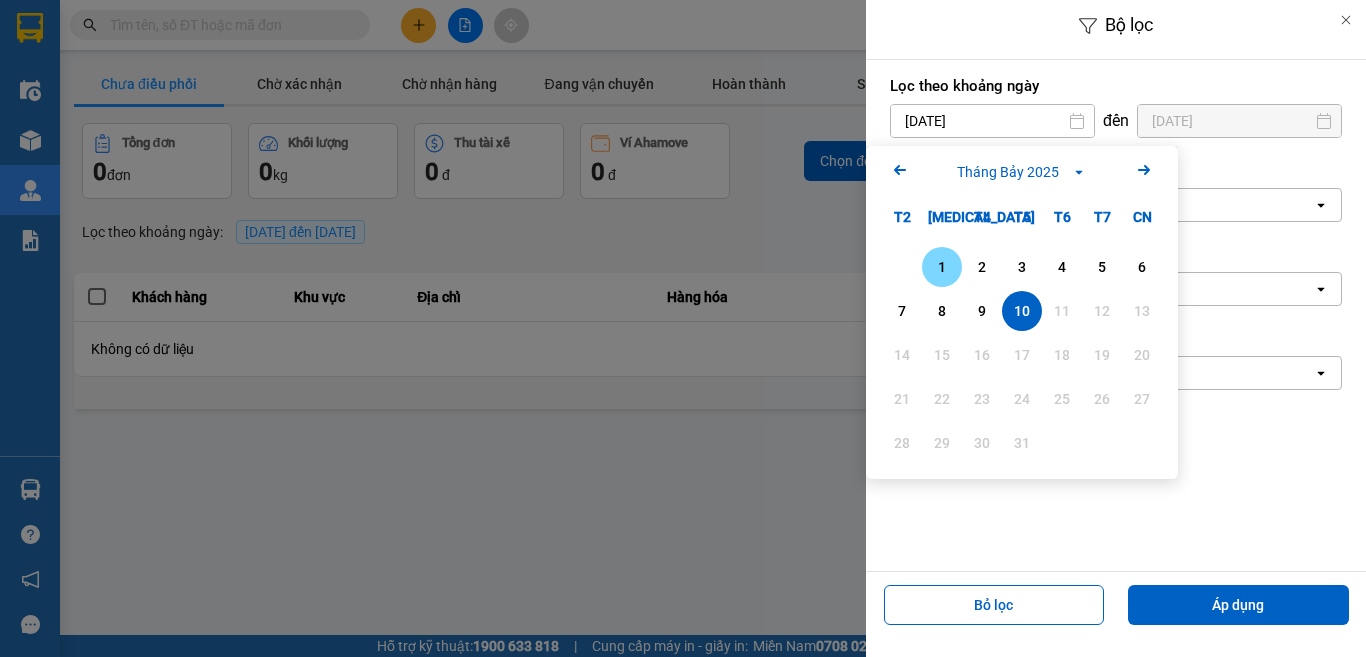 click on "1" at bounding box center [942, 267] 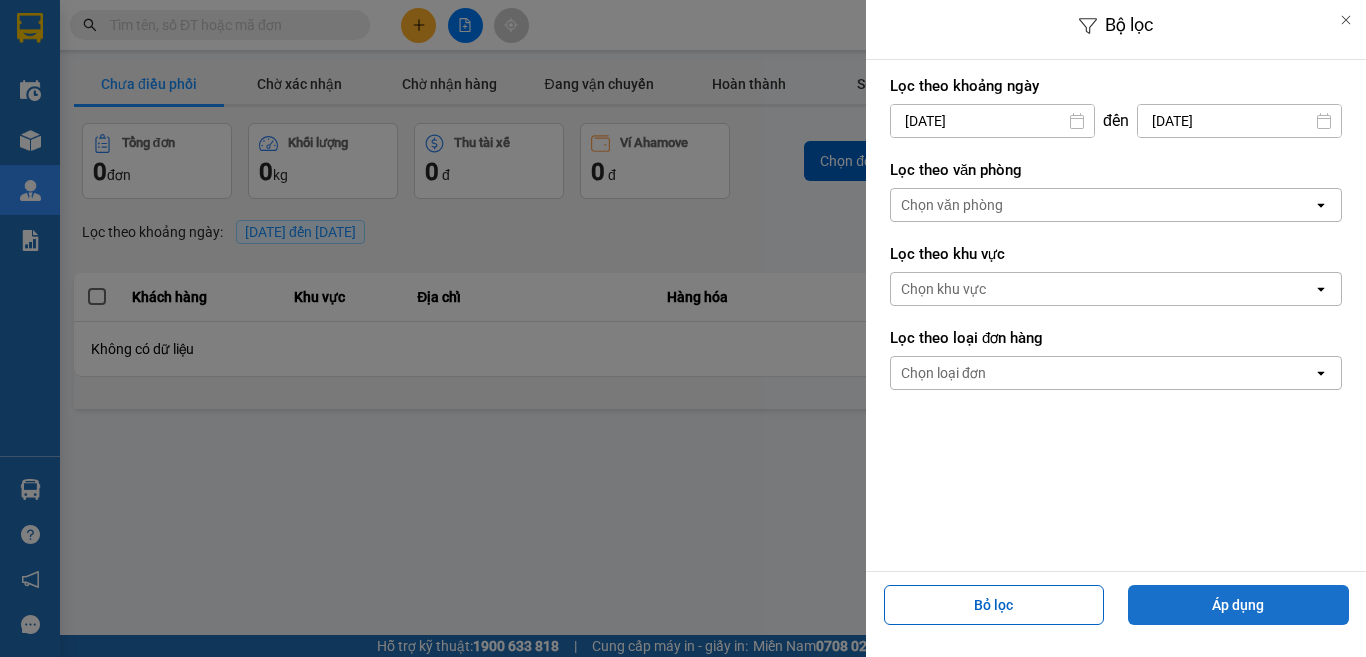 click on "Áp dụng" at bounding box center [1238, 605] 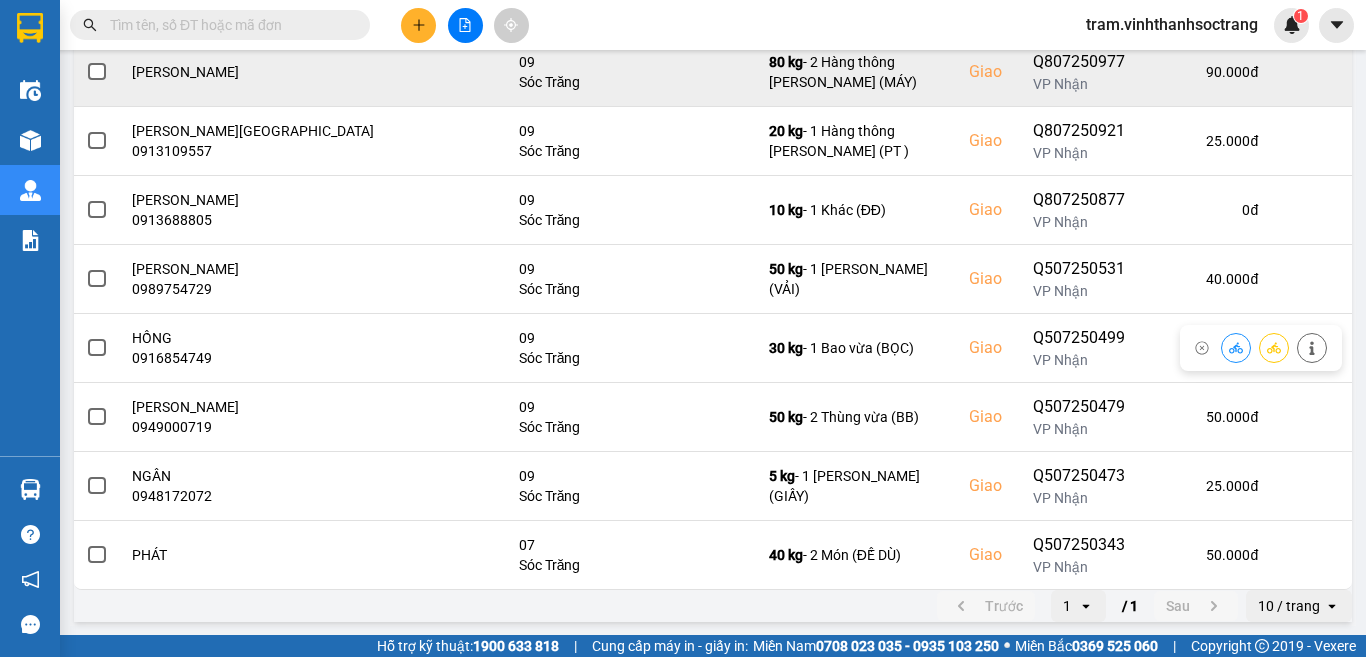 scroll, scrollTop: 423, scrollLeft: 0, axis: vertical 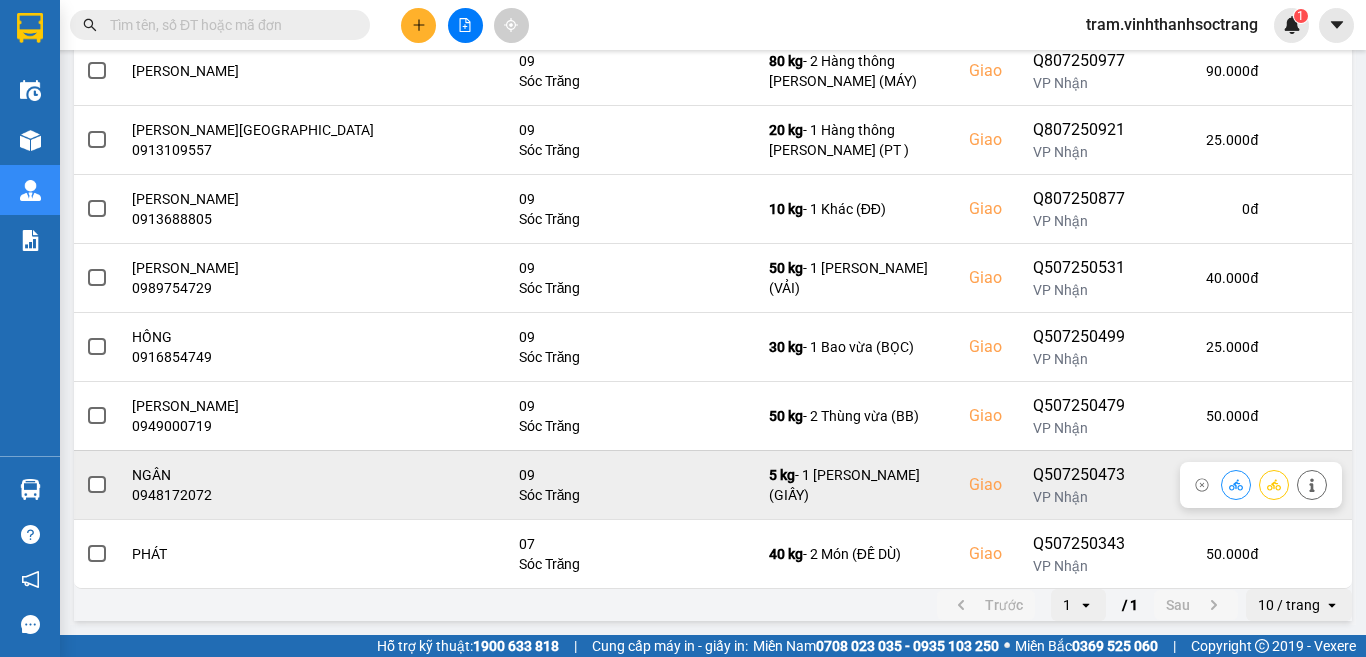 click at bounding box center [97, 485] 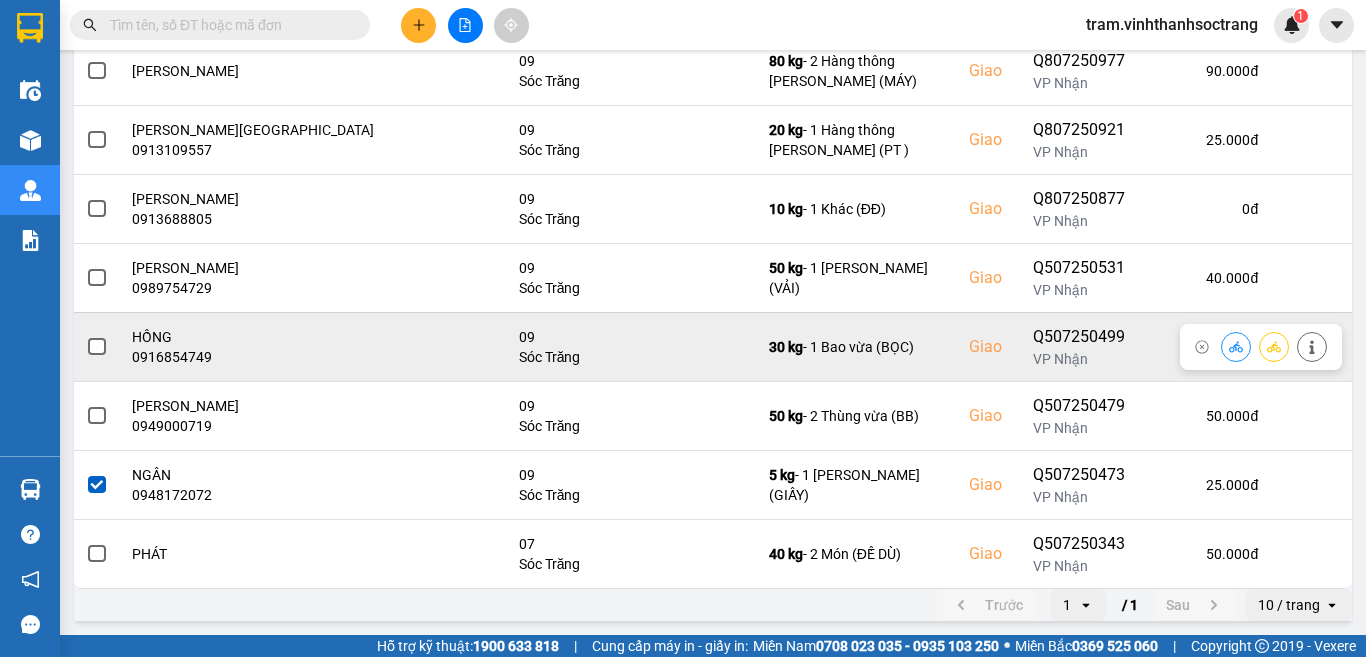 click at bounding box center [97, 347] 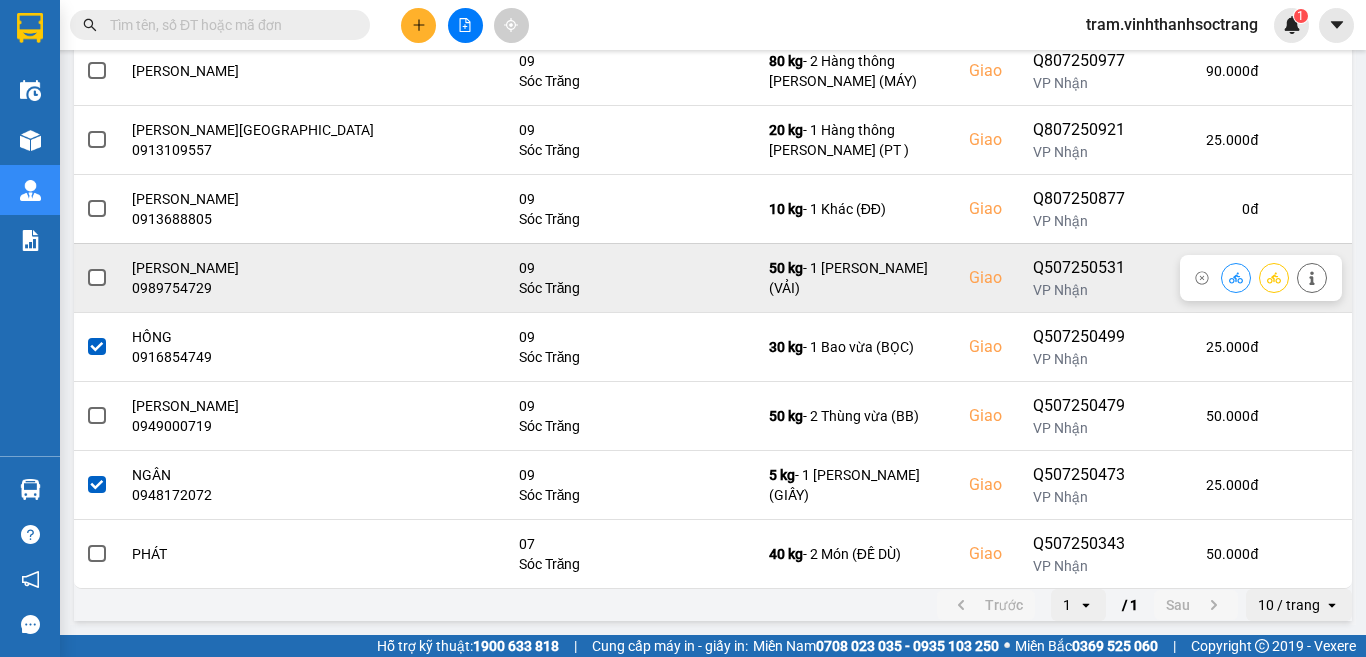 click at bounding box center [97, 278] 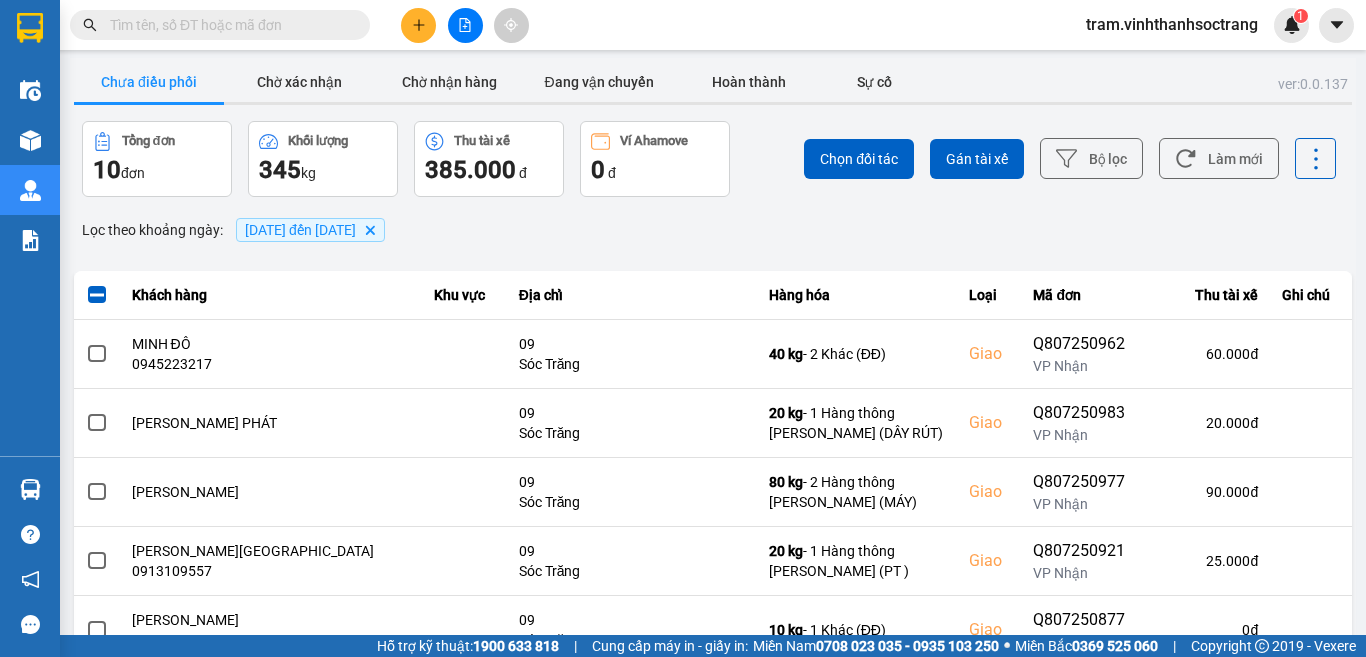 scroll, scrollTop: 0, scrollLeft: 0, axis: both 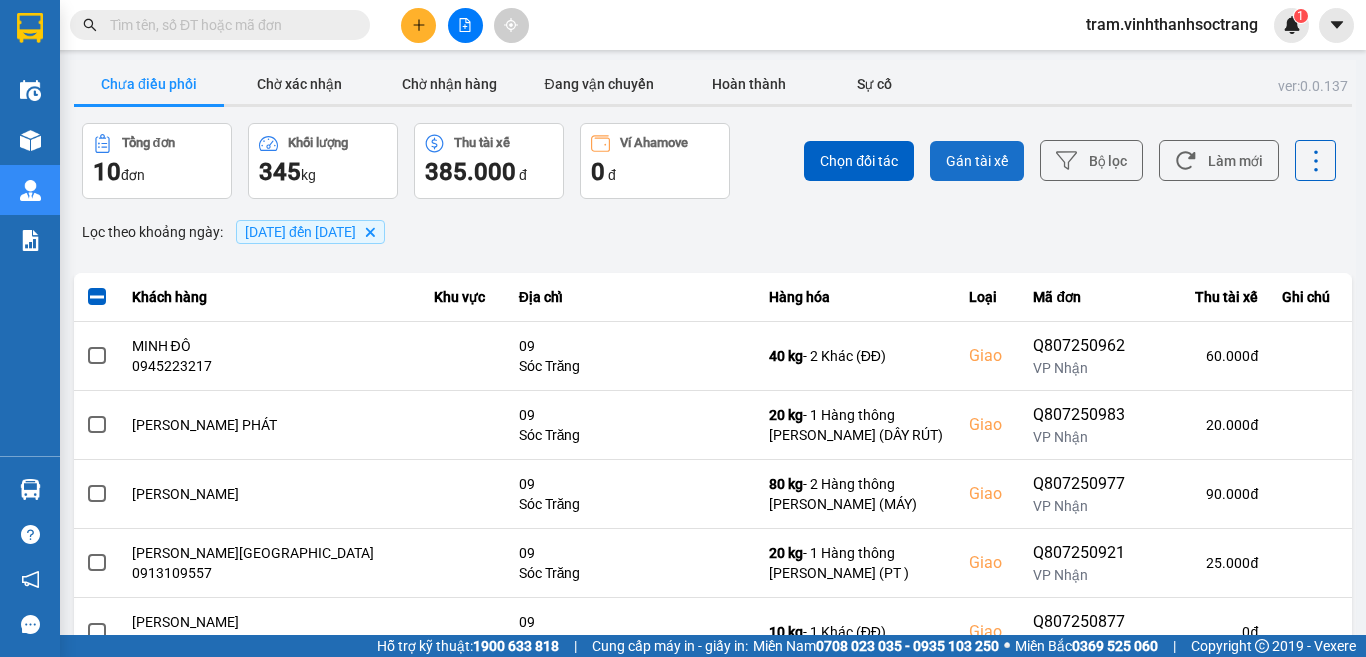 click on "Gán tài xế" at bounding box center [977, 161] 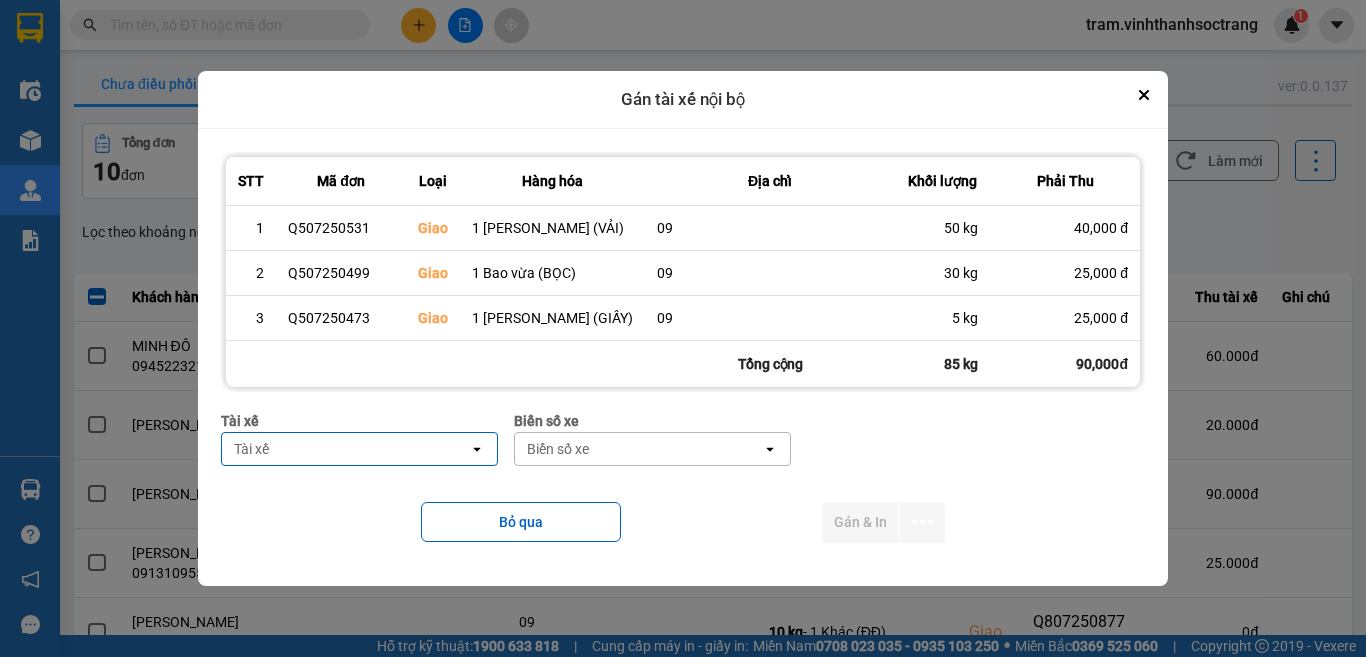 click on "Tài xế" at bounding box center (345, 449) 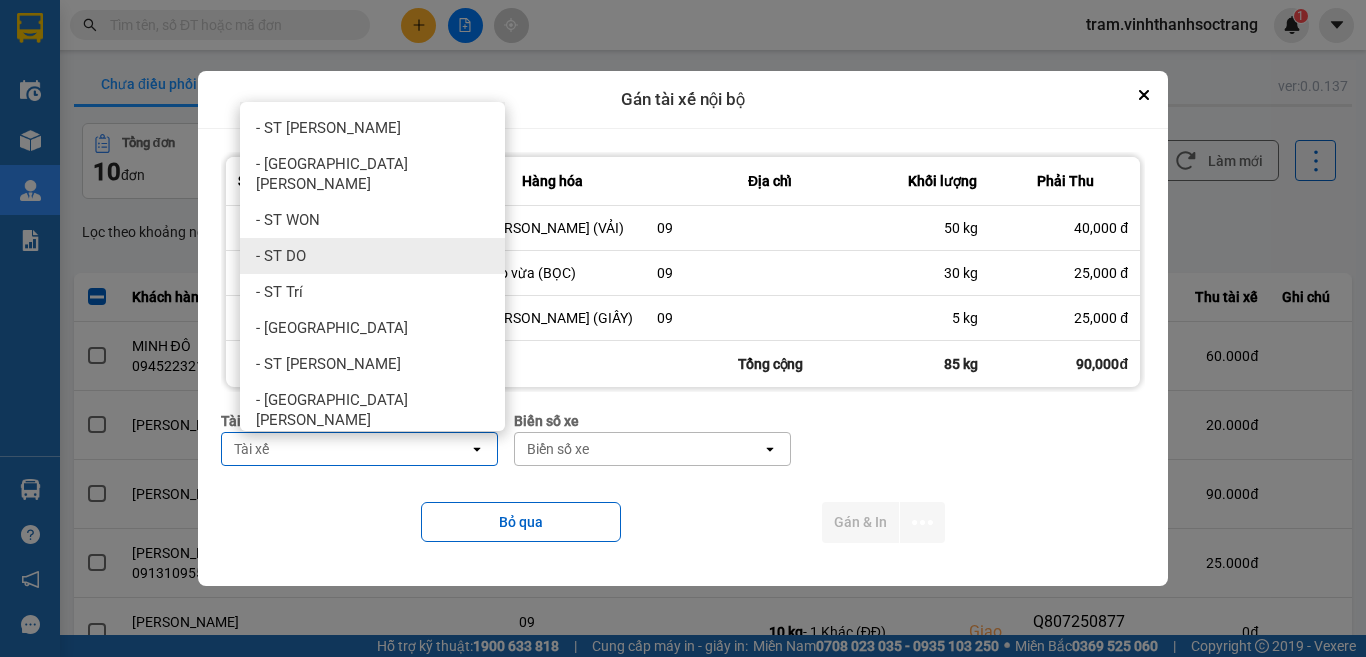 click on "- ST DO" at bounding box center [372, 256] 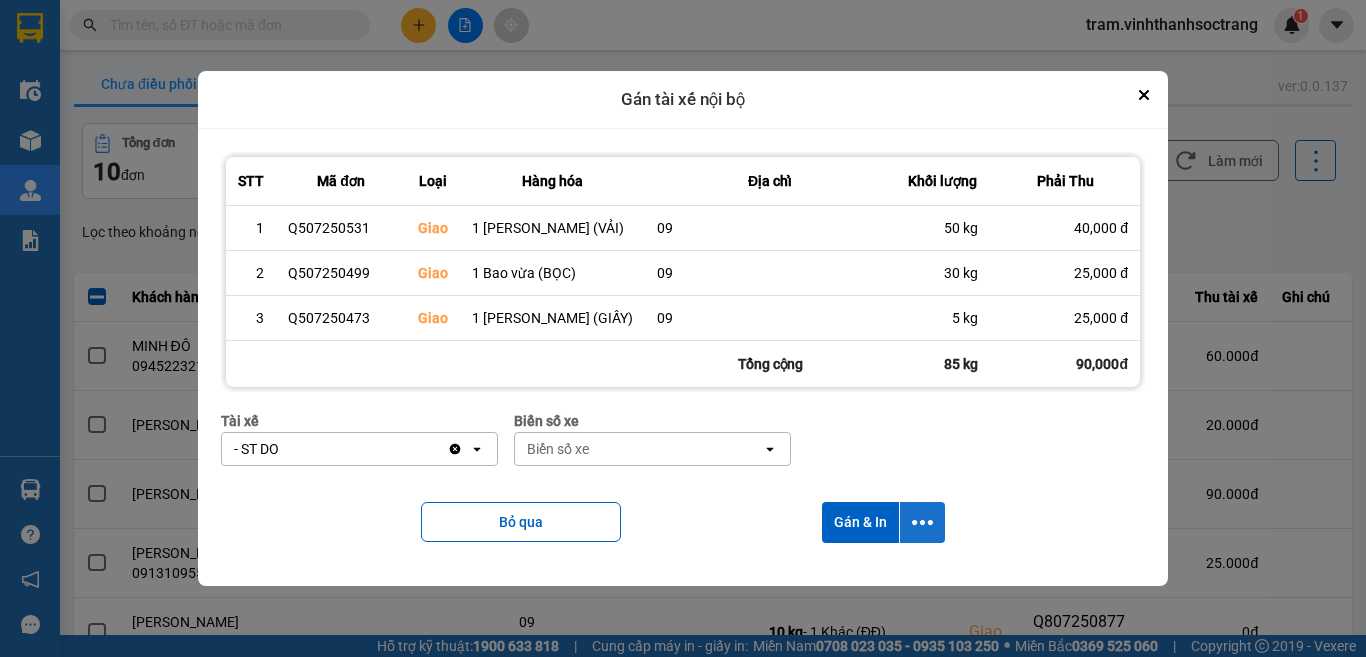 click at bounding box center (922, 522) 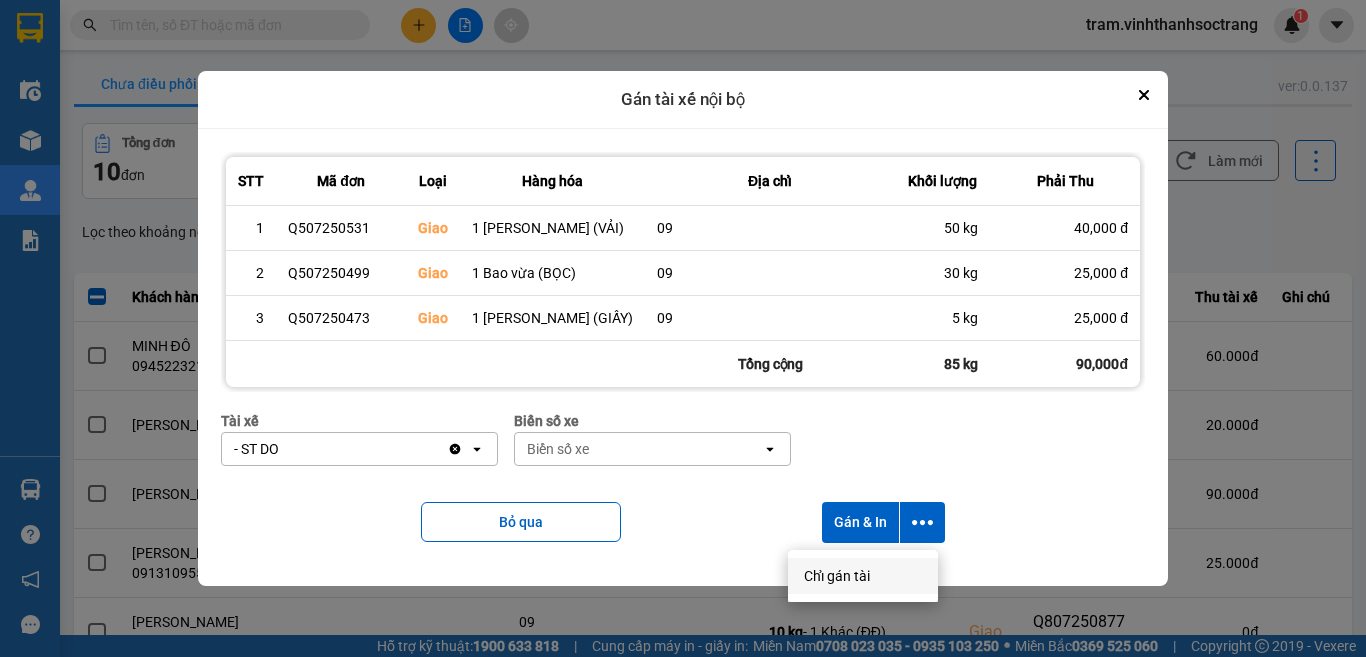 click on "Chỉ gán tài" at bounding box center [837, 576] 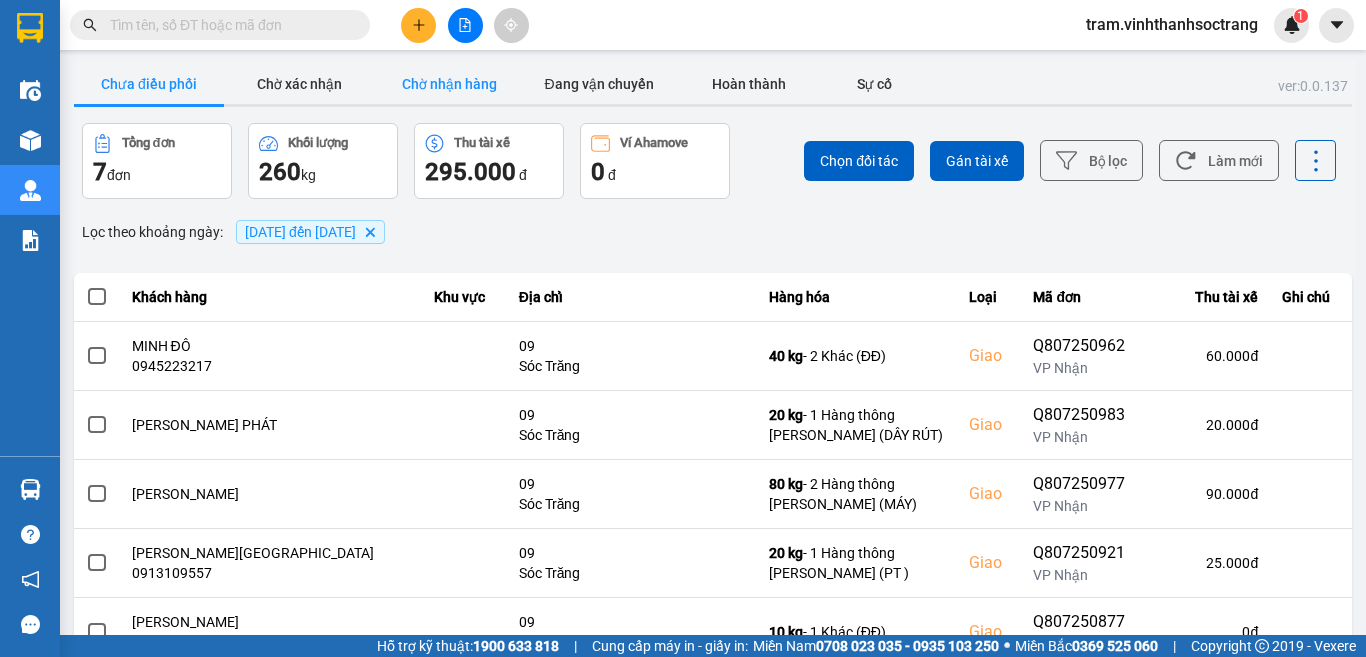 click on "Chờ nhận hàng" at bounding box center [449, 84] 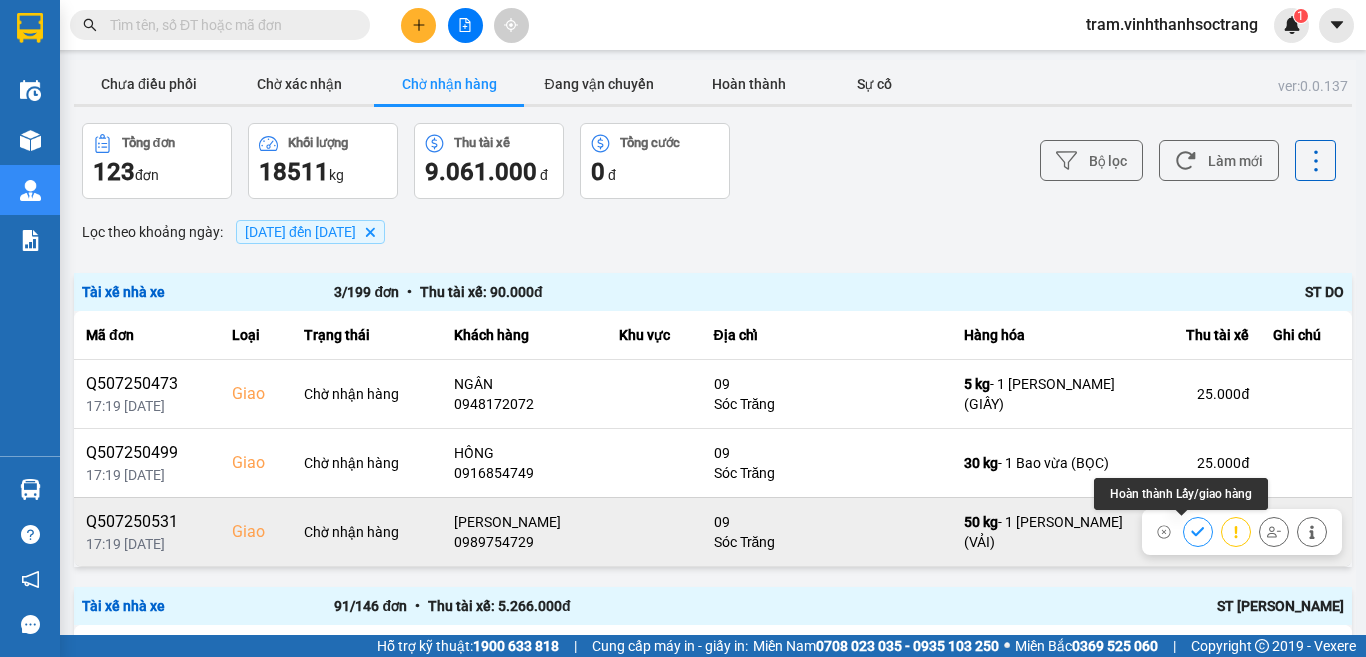 click 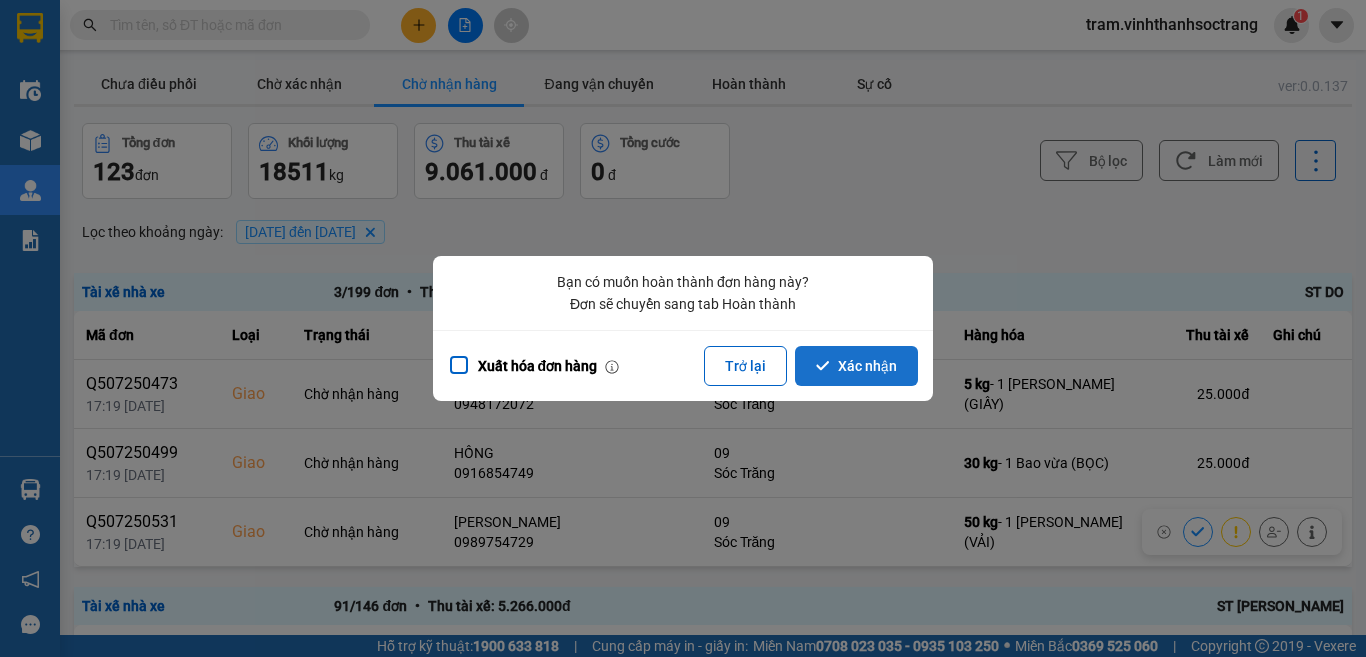 click on "Xác nhận" at bounding box center (856, 366) 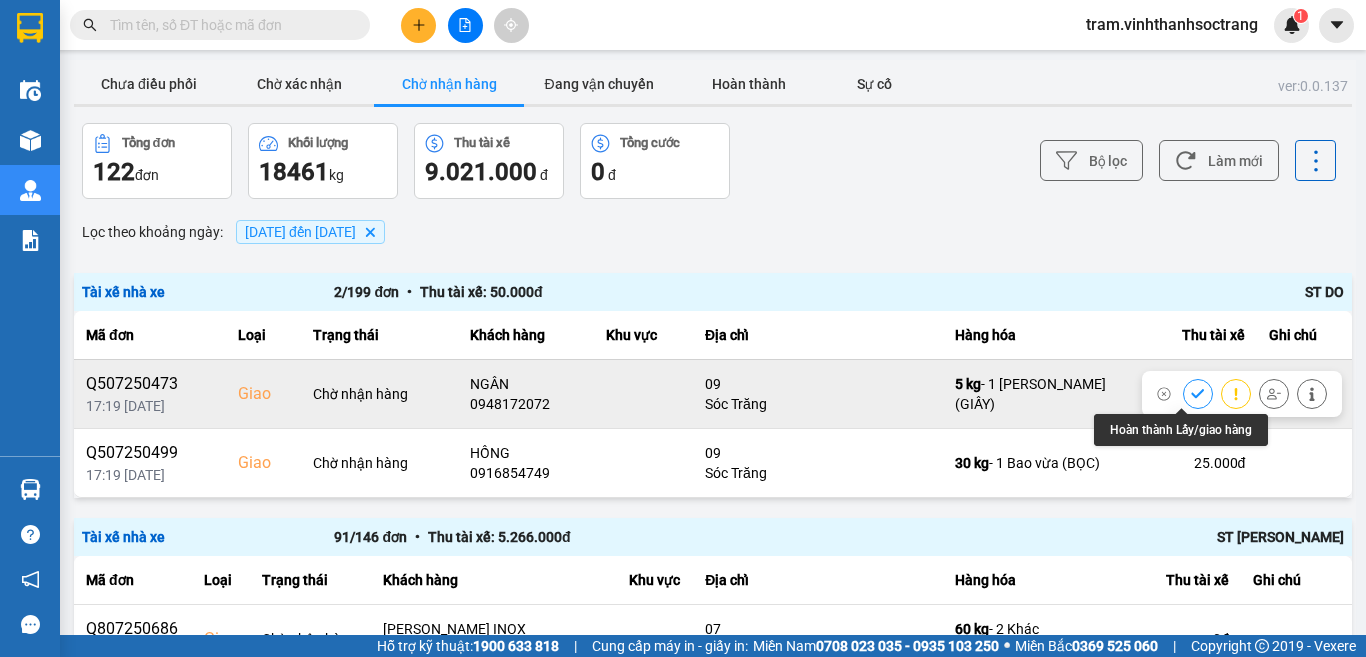 click 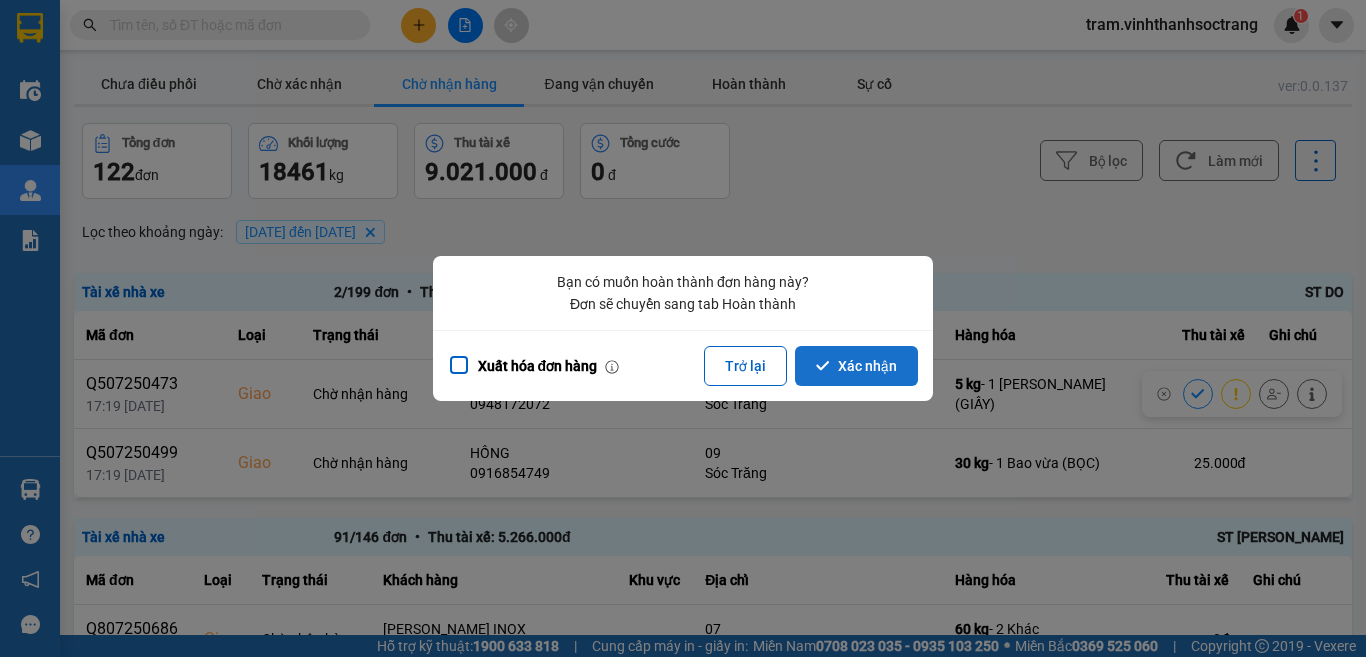 click on "Xác nhận" at bounding box center (856, 366) 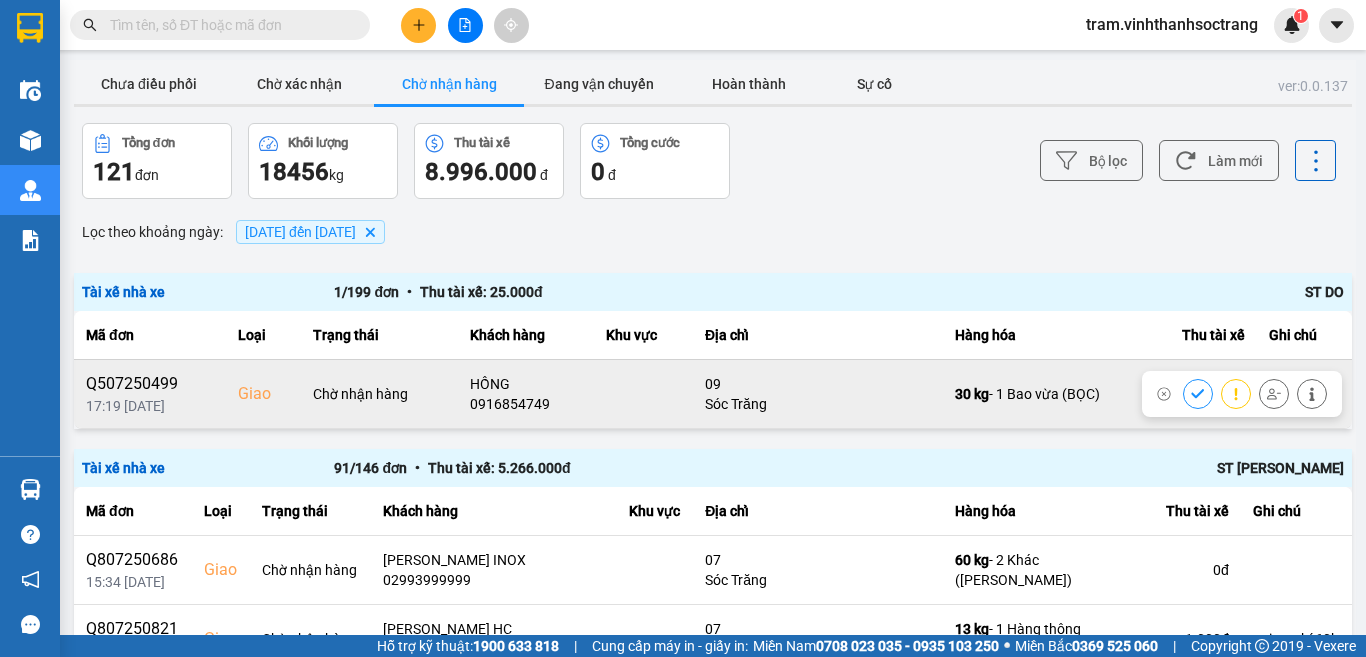 click at bounding box center [1198, 393] 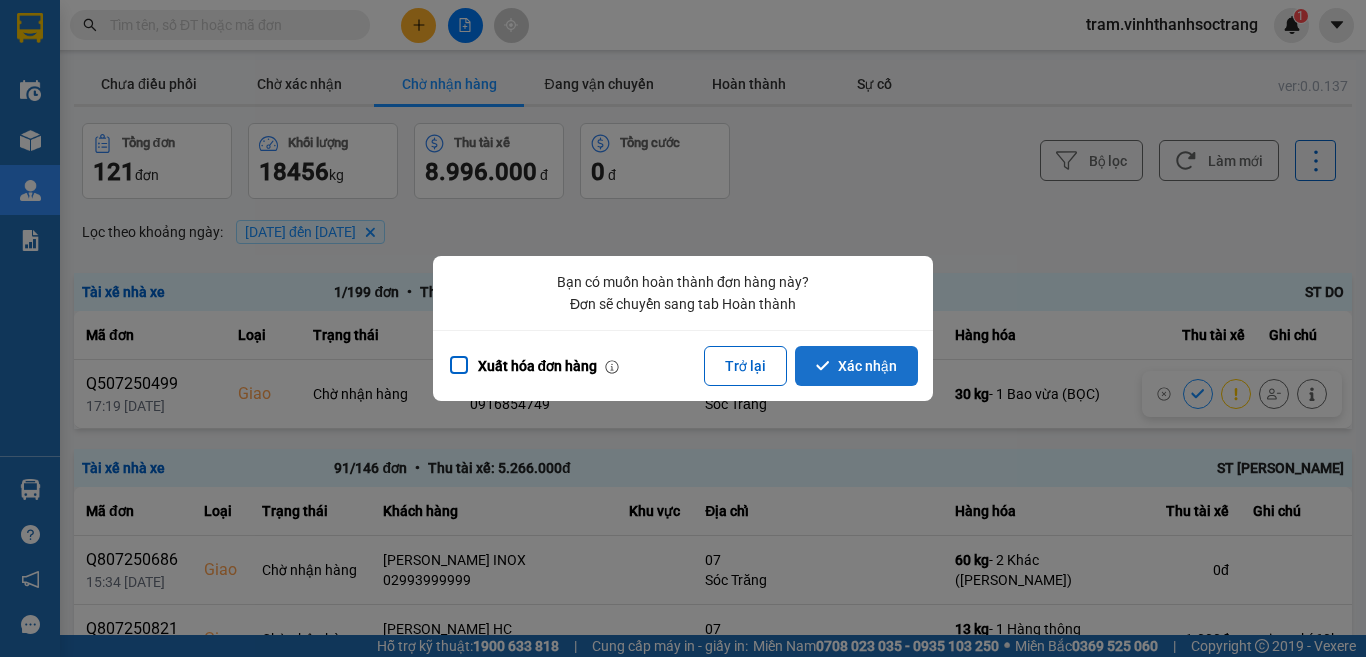 click on "Xác nhận" at bounding box center [856, 366] 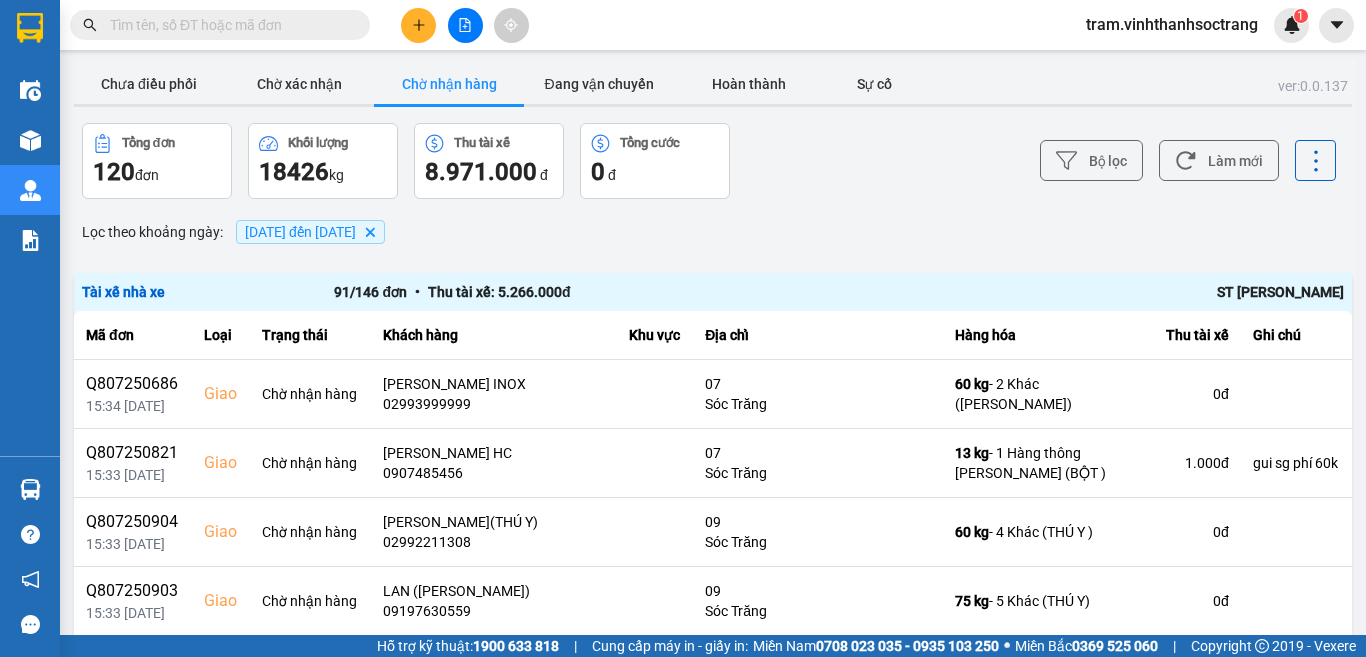 click at bounding box center (228, 25) 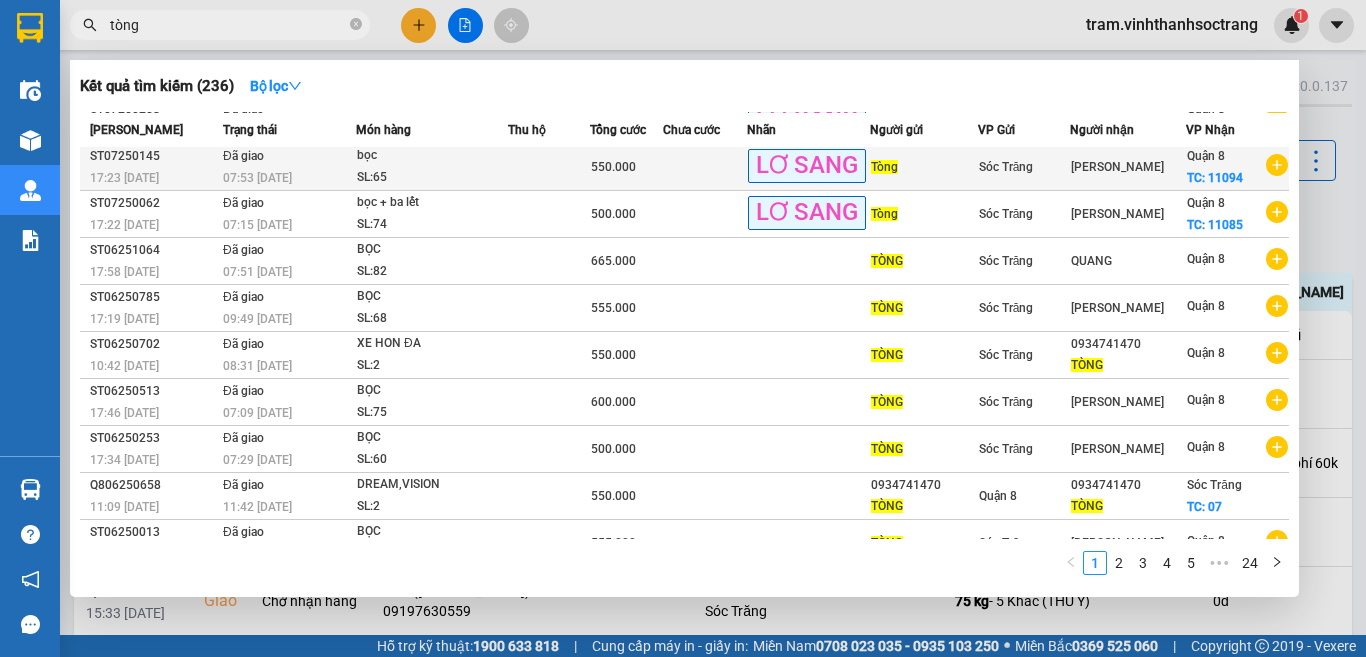 scroll, scrollTop: 79, scrollLeft: 0, axis: vertical 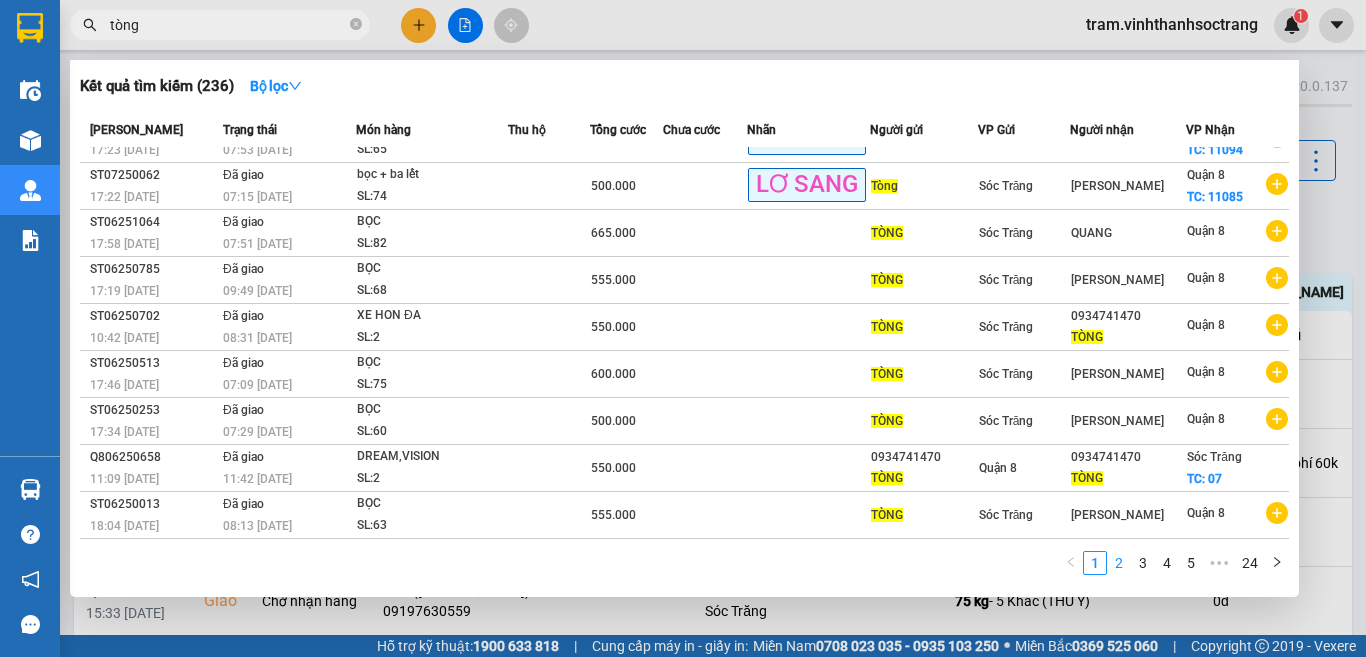 type on "tòng" 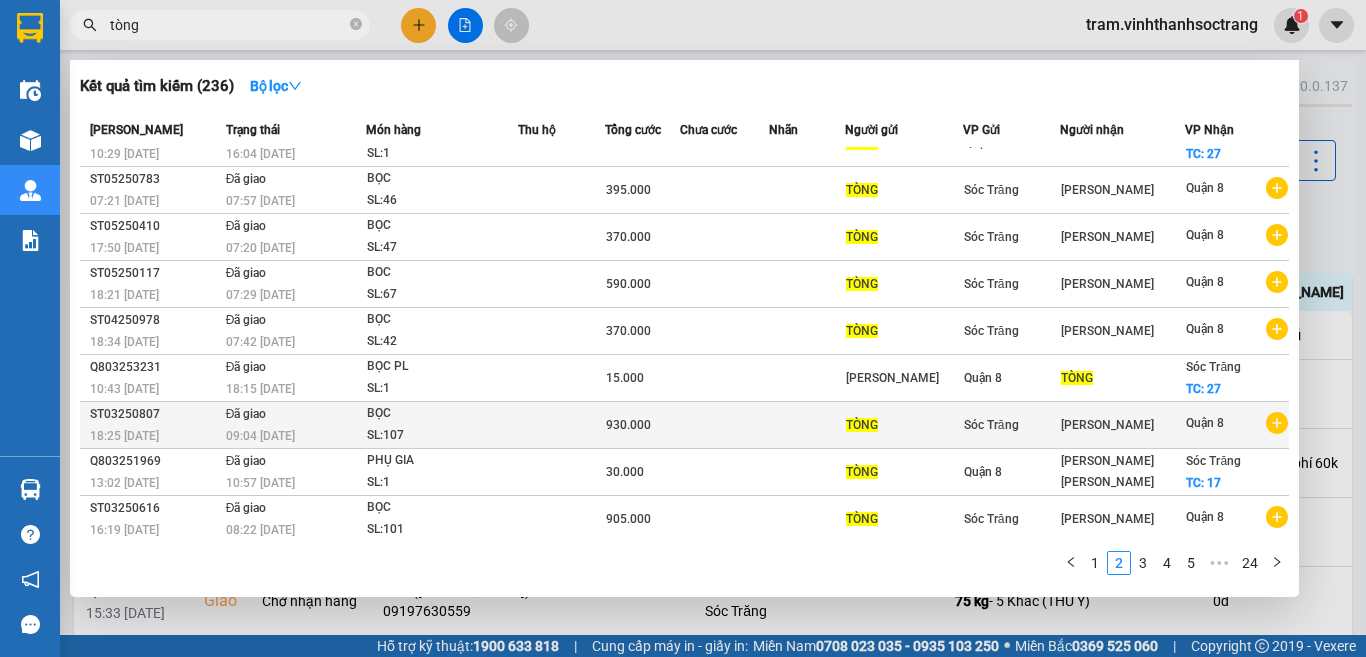scroll, scrollTop: 0, scrollLeft: 0, axis: both 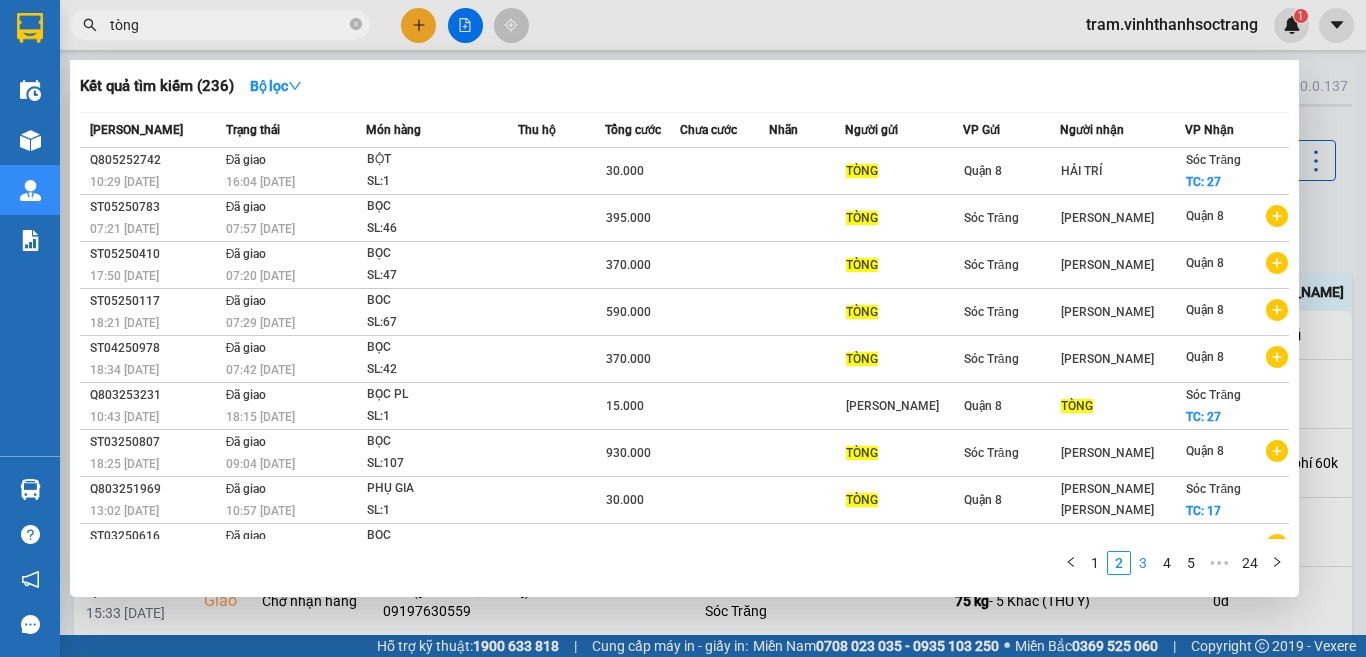 click on "3" at bounding box center [1143, 563] 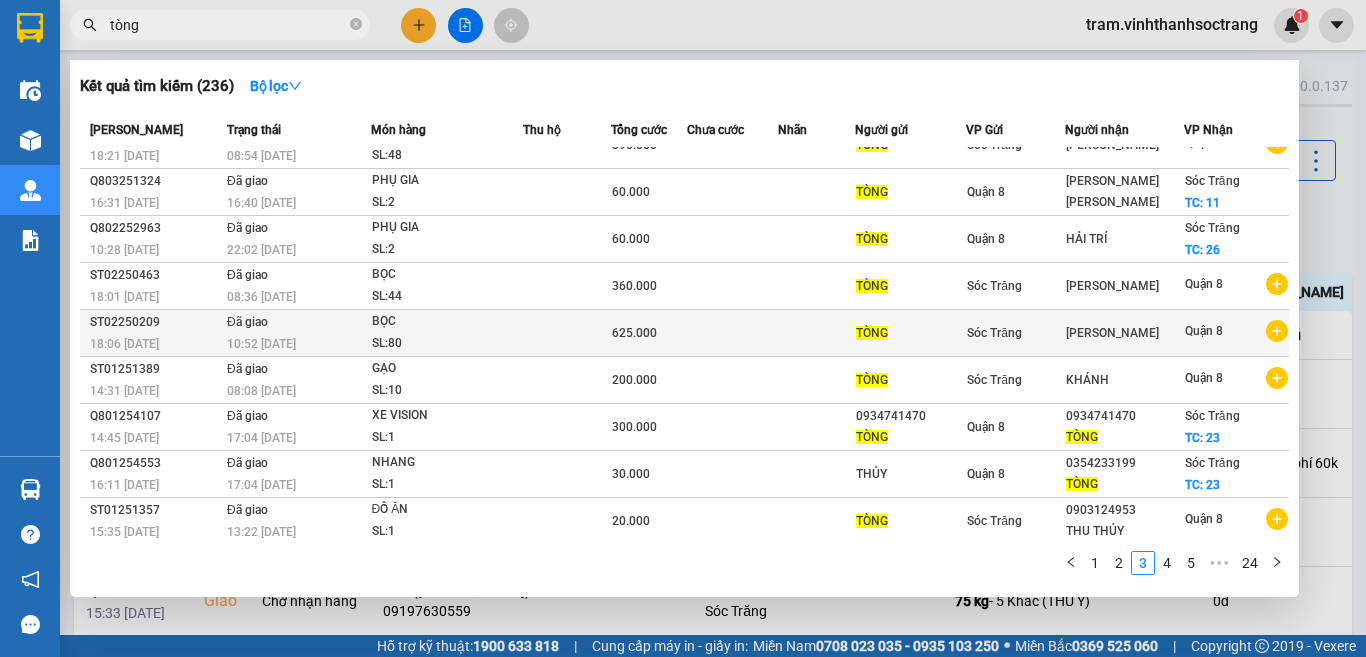 scroll, scrollTop: 0, scrollLeft: 0, axis: both 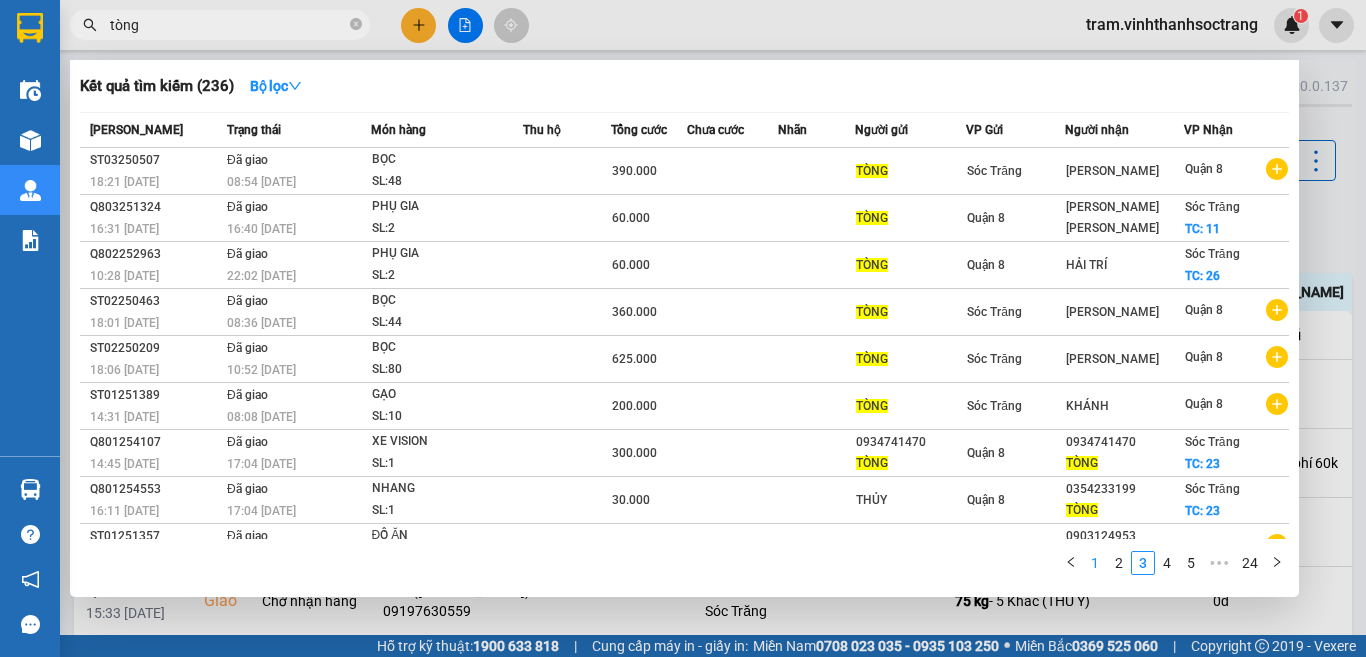 click on "1" at bounding box center (1095, 563) 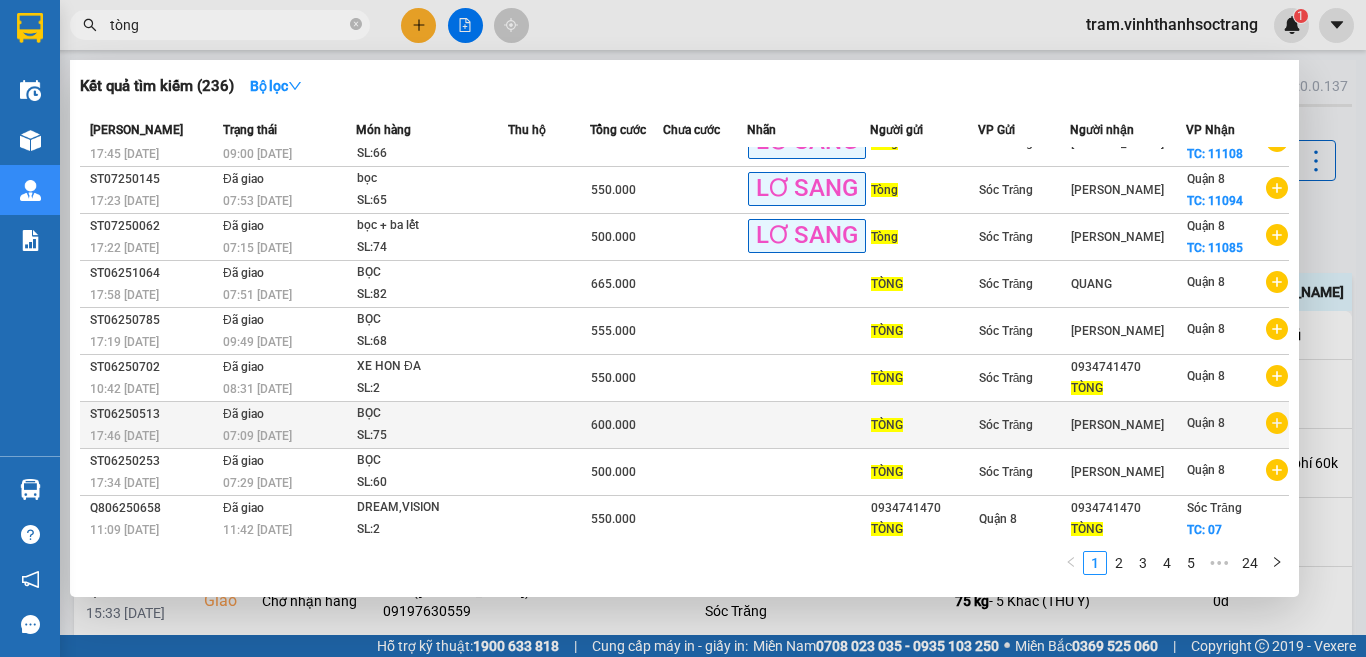 scroll, scrollTop: 0, scrollLeft: 0, axis: both 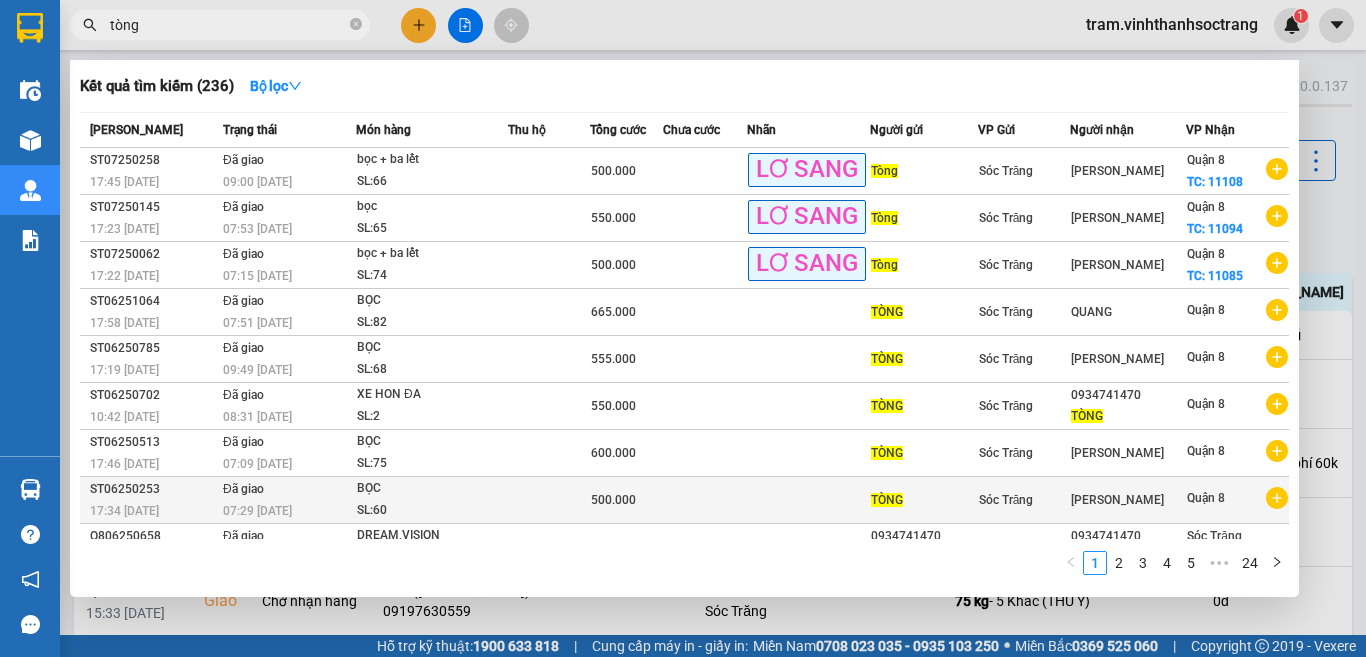 click at bounding box center [705, 500] 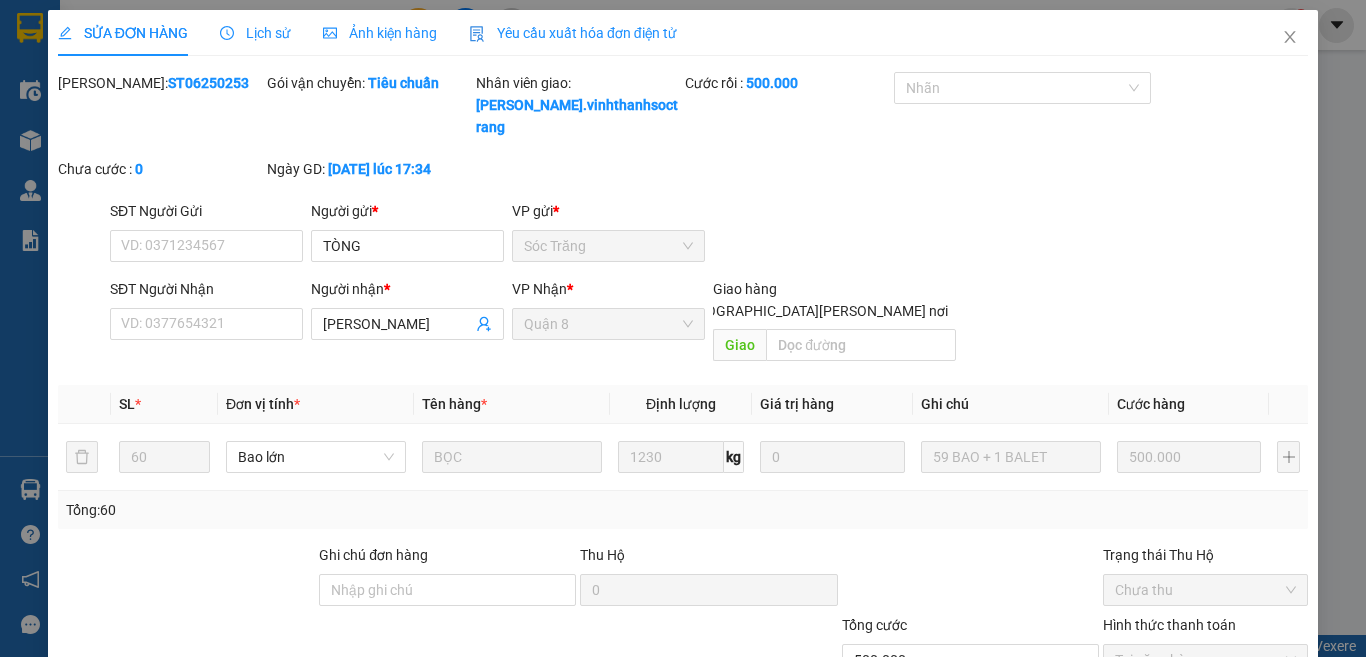 type on "TÒNG" 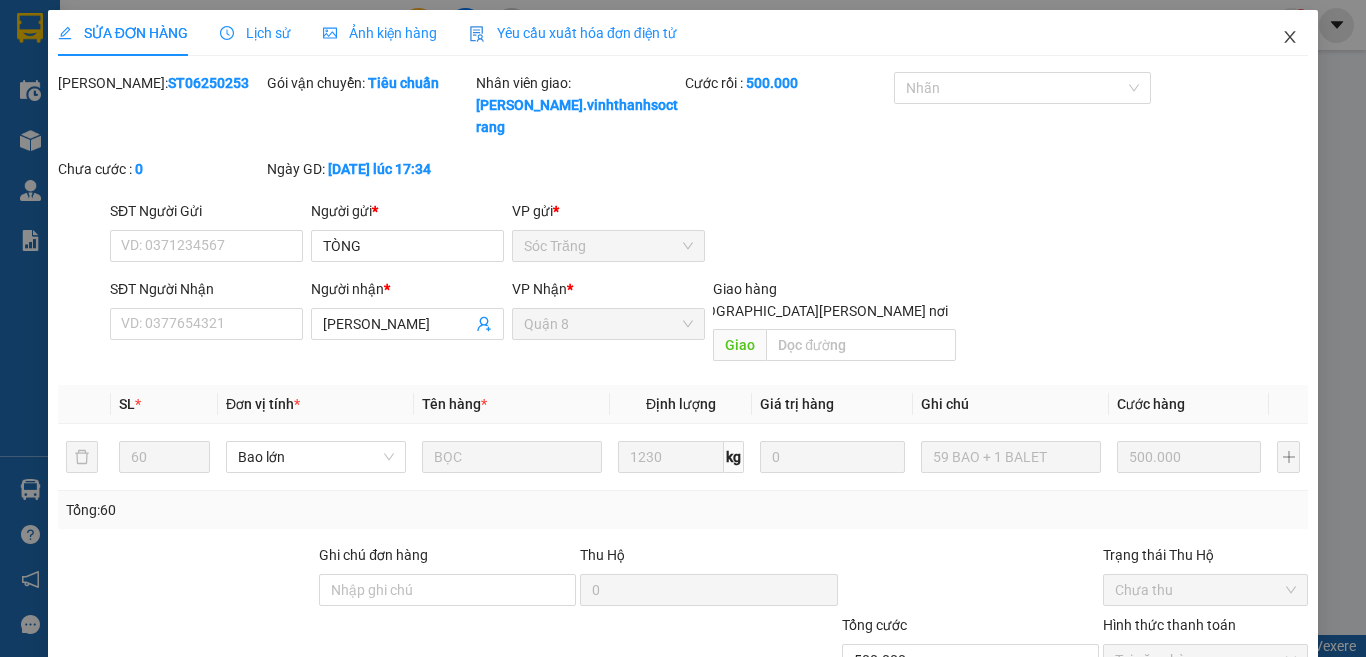 click 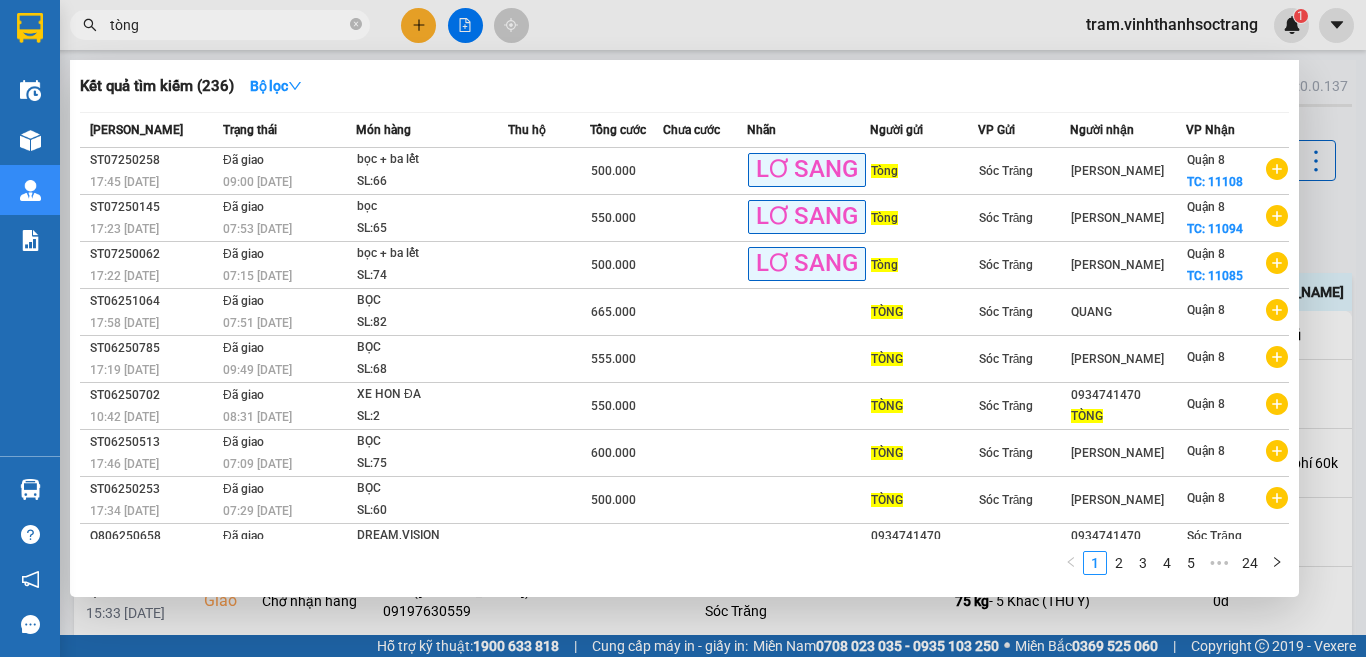 click on "tòng" at bounding box center (228, 25) 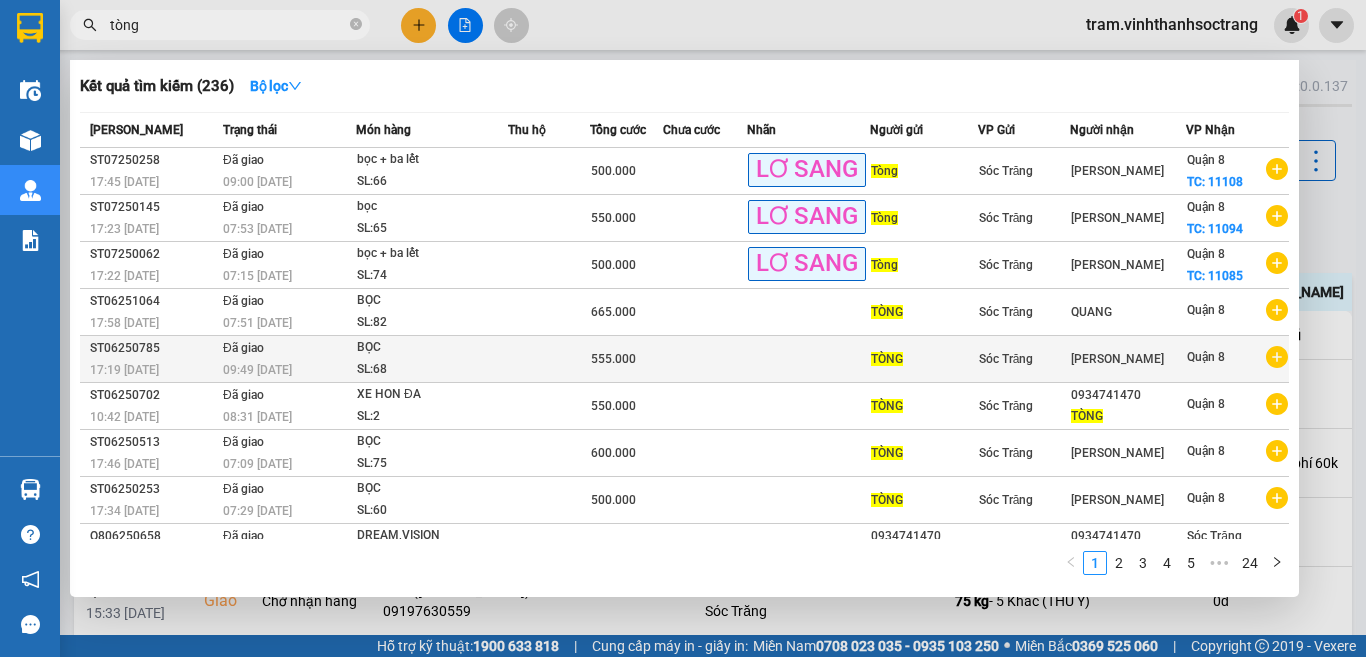 scroll, scrollTop: 79, scrollLeft: 0, axis: vertical 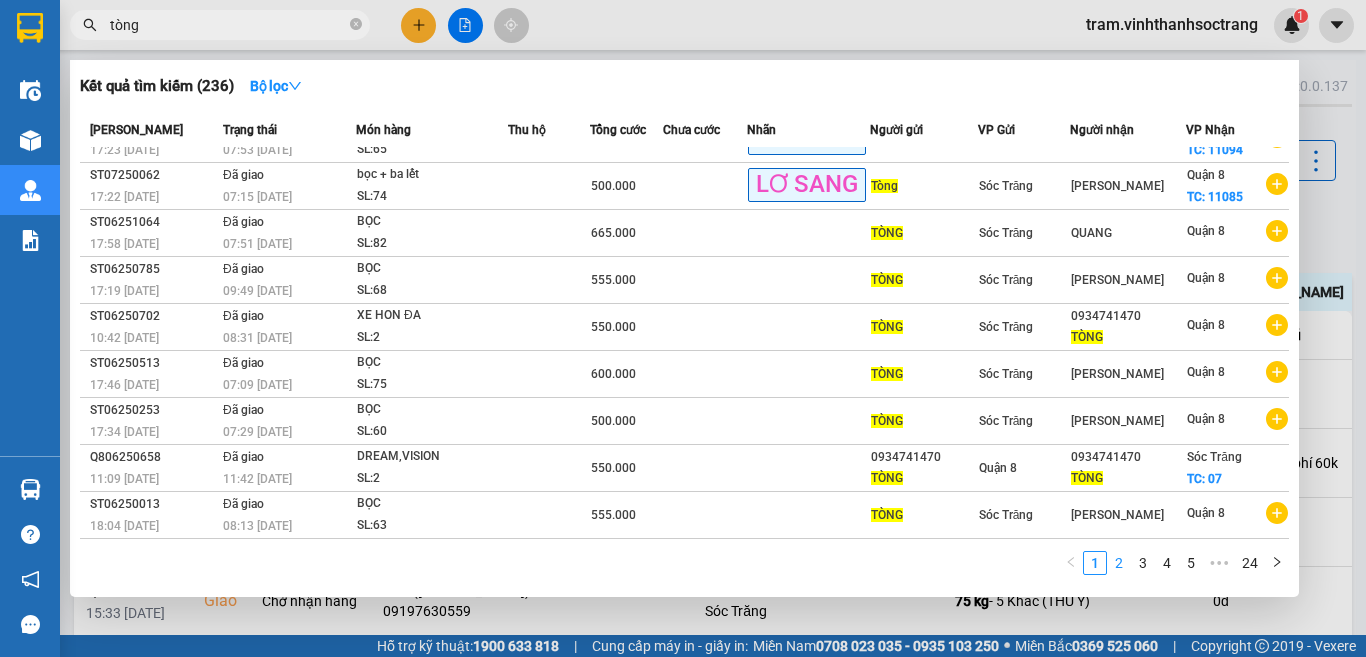 click on "2" at bounding box center (1119, 563) 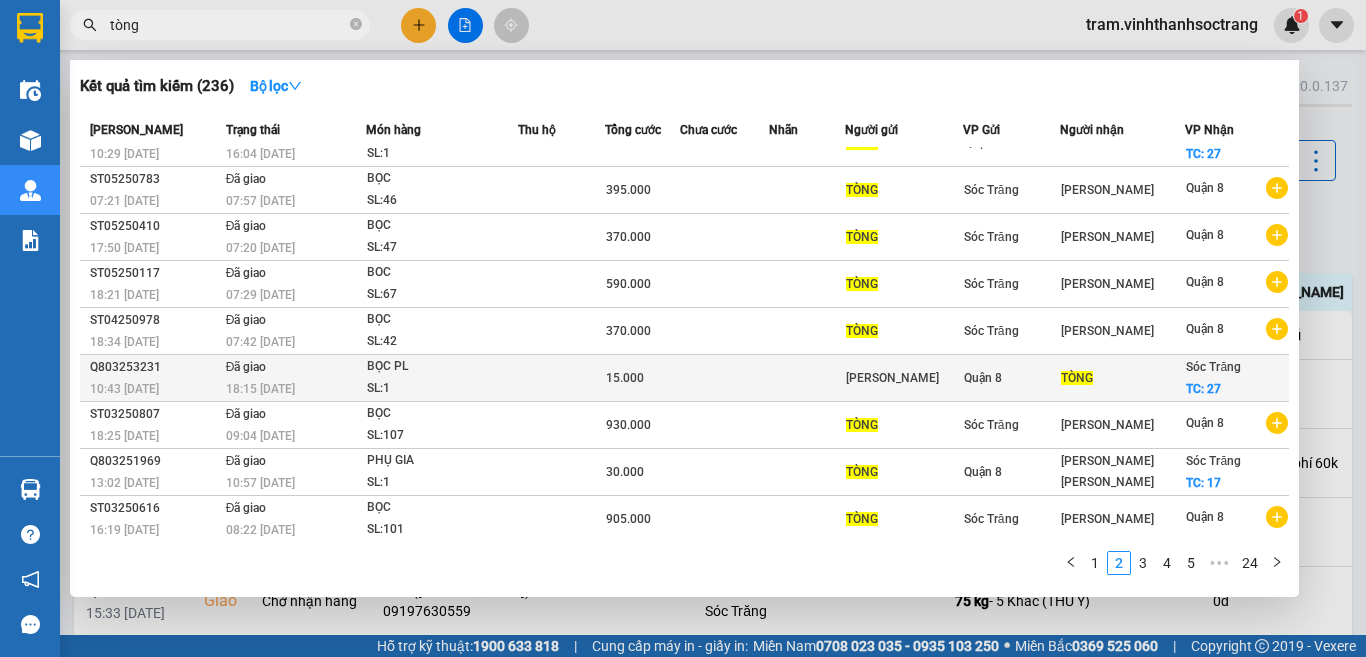 scroll, scrollTop: 0, scrollLeft: 0, axis: both 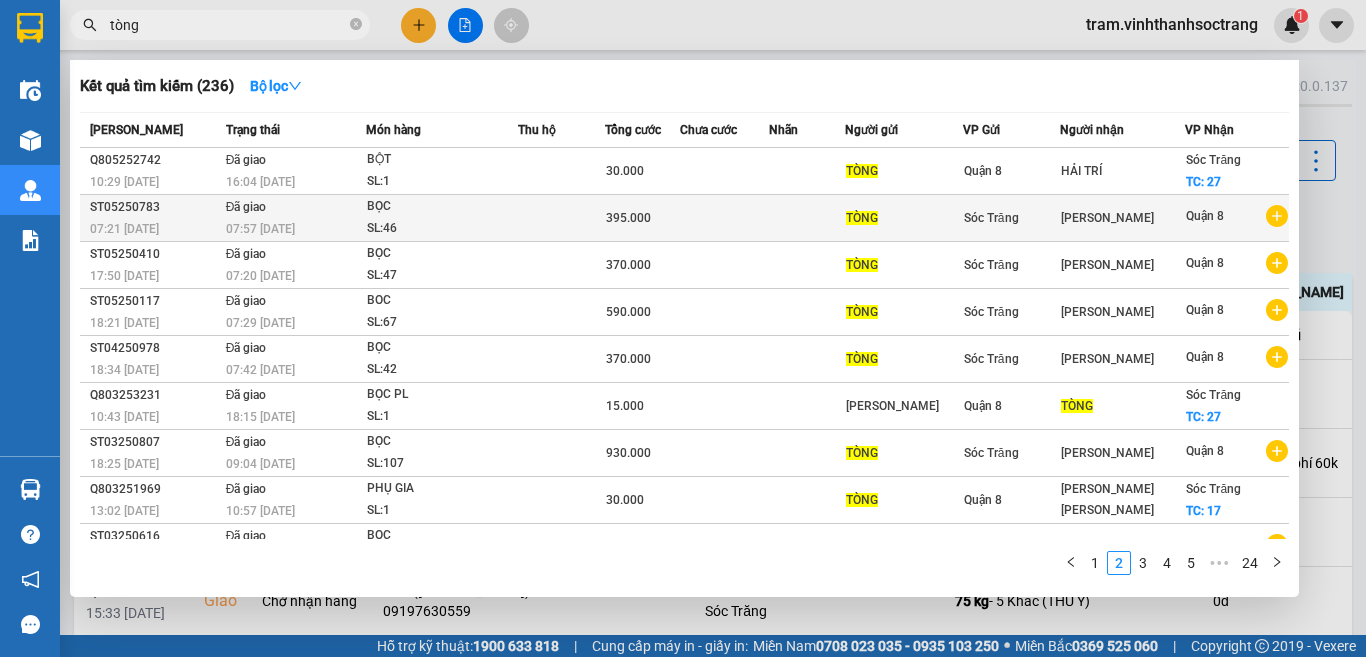 click at bounding box center (724, 218) 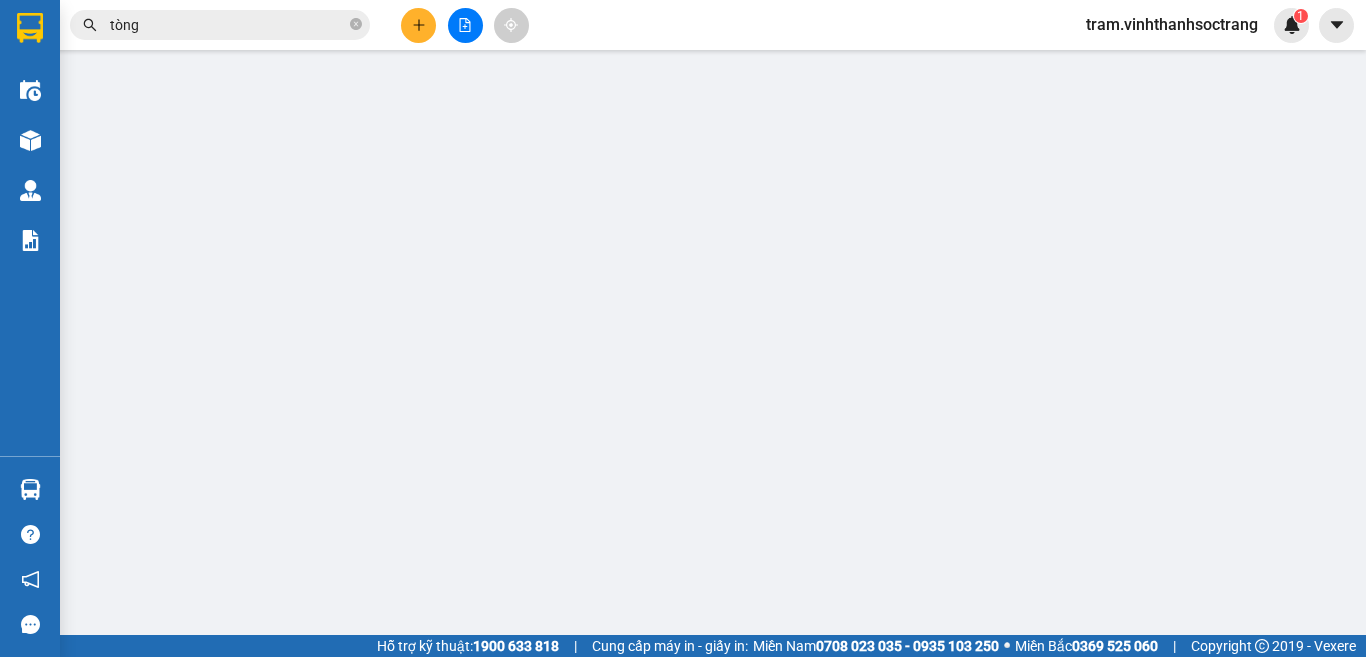 type on "TÒNG" 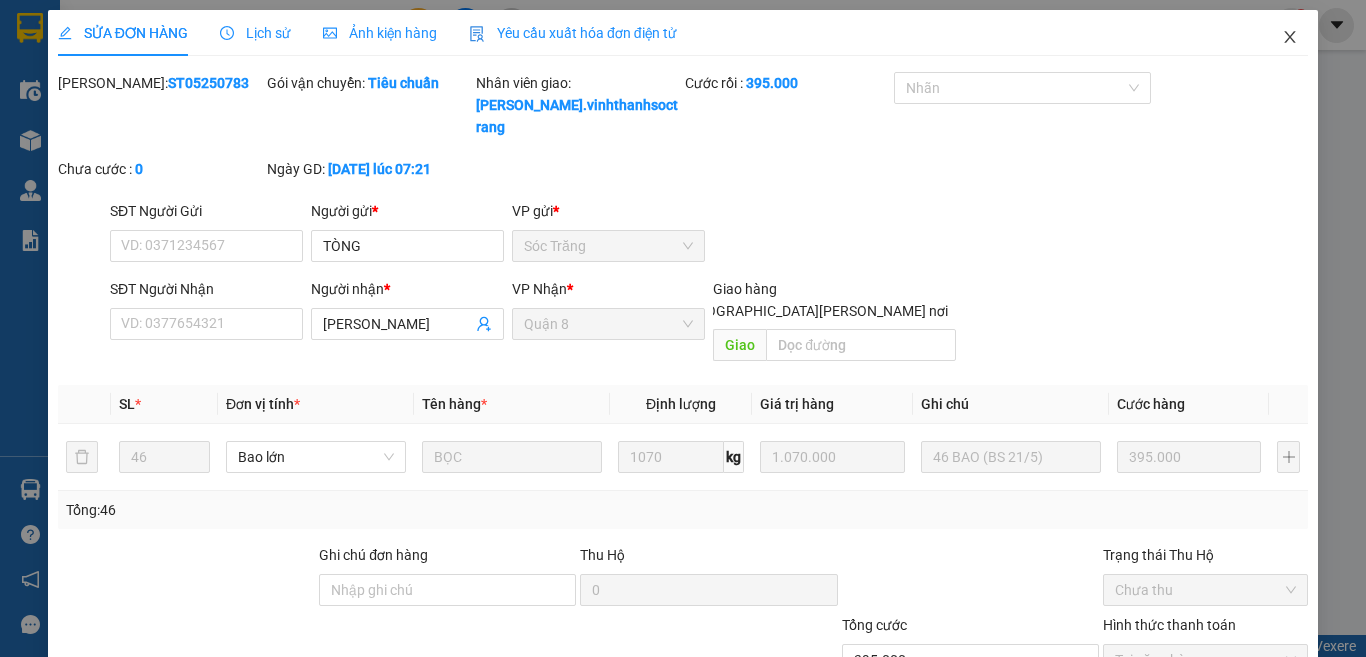click 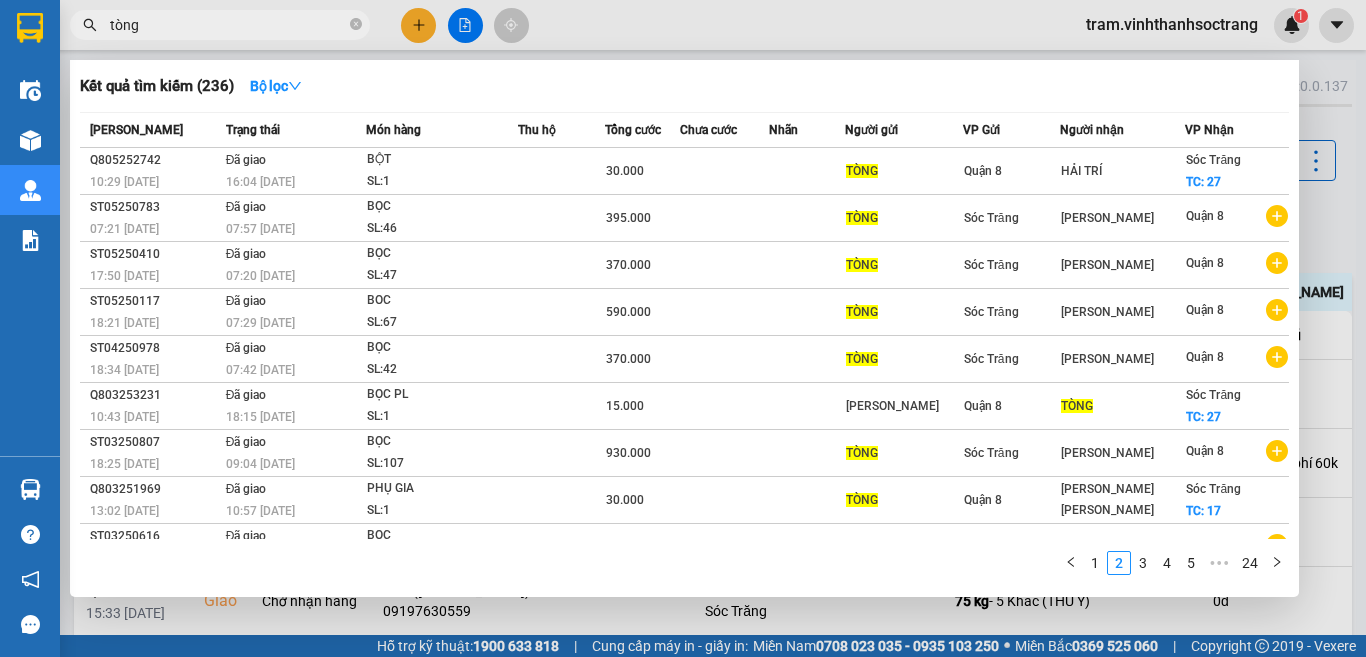 click on "tòng" at bounding box center [220, 25] 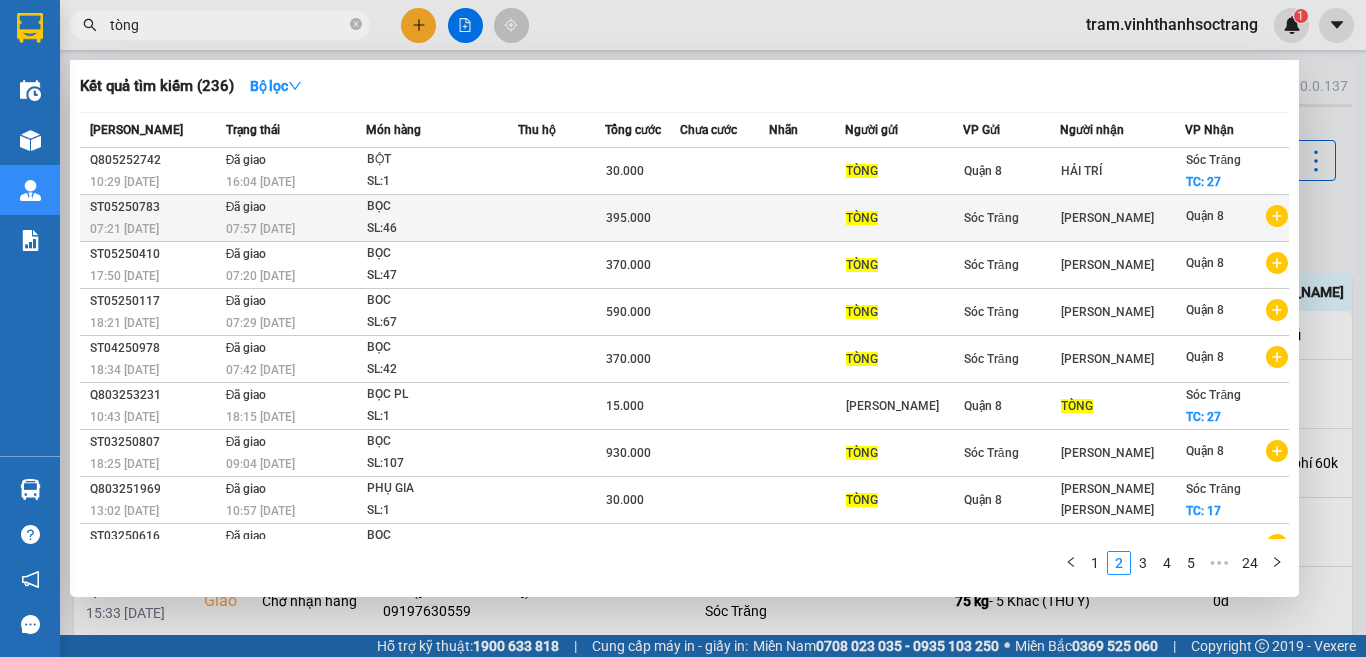 scroll, scrollTop: 79, scrollLeft: 0, axis: vertical 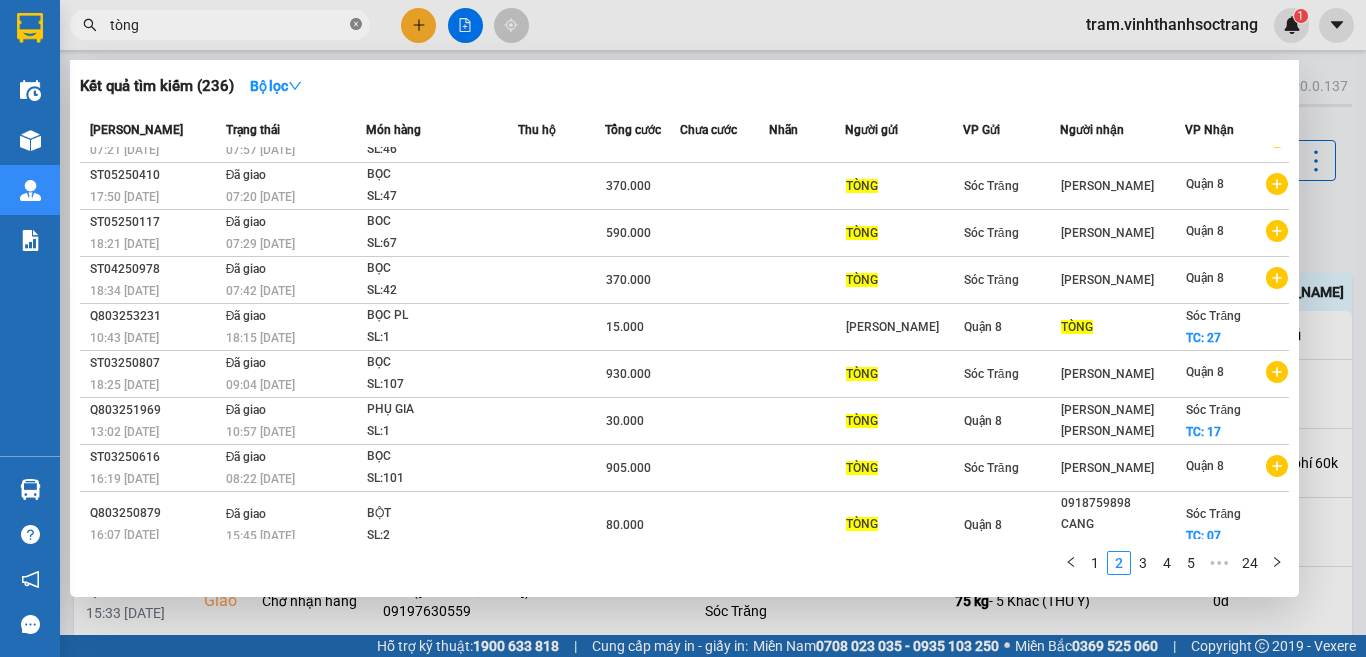 click 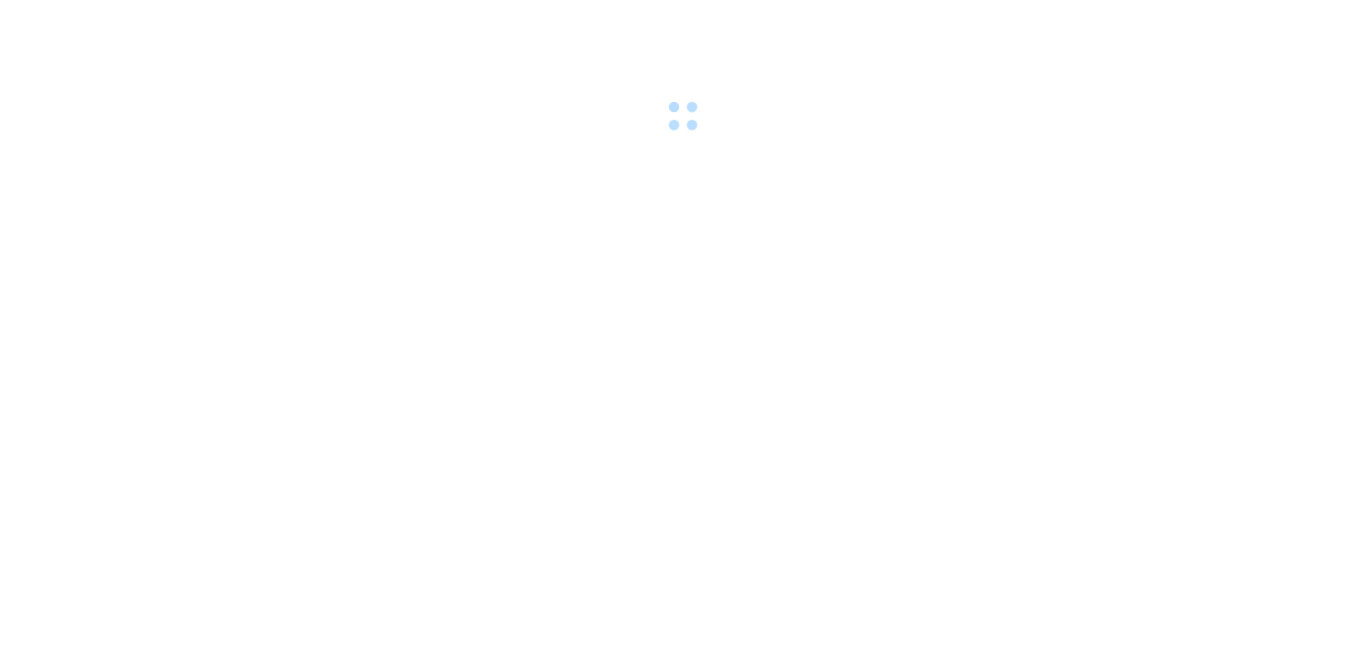 scroll, scrollTop: 0, scrollLeft: 0, axis: both 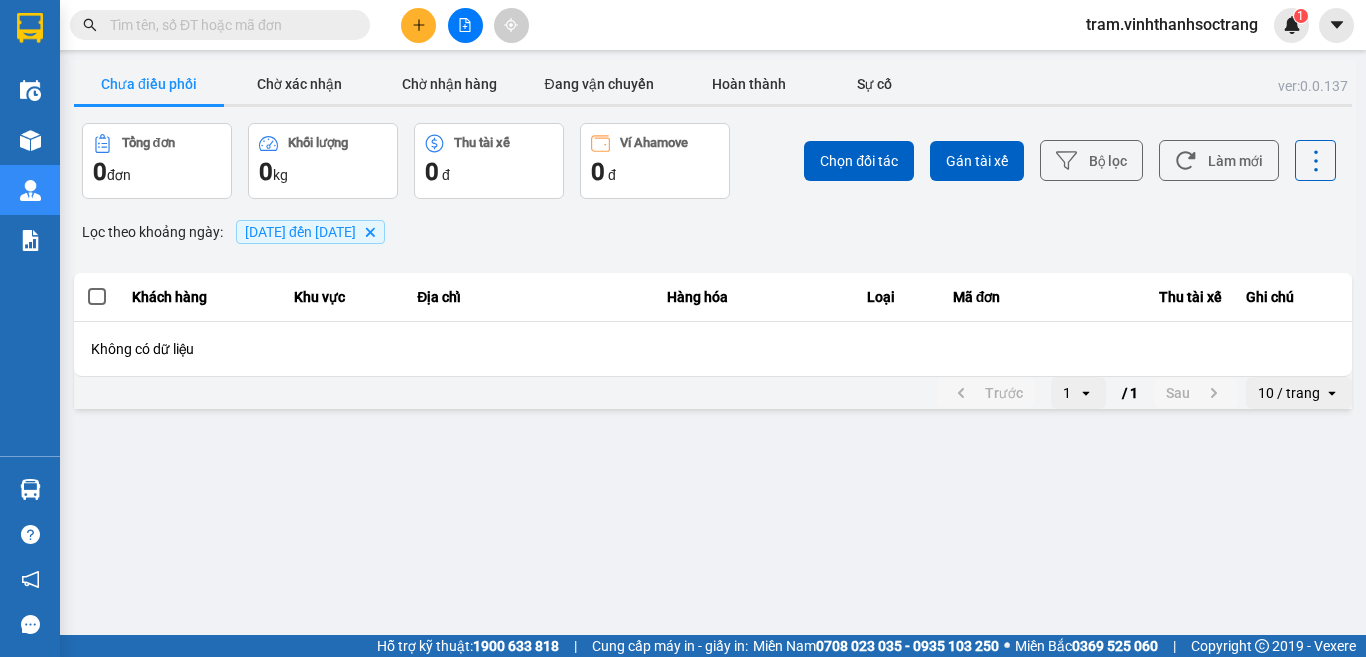 click on "Delete" 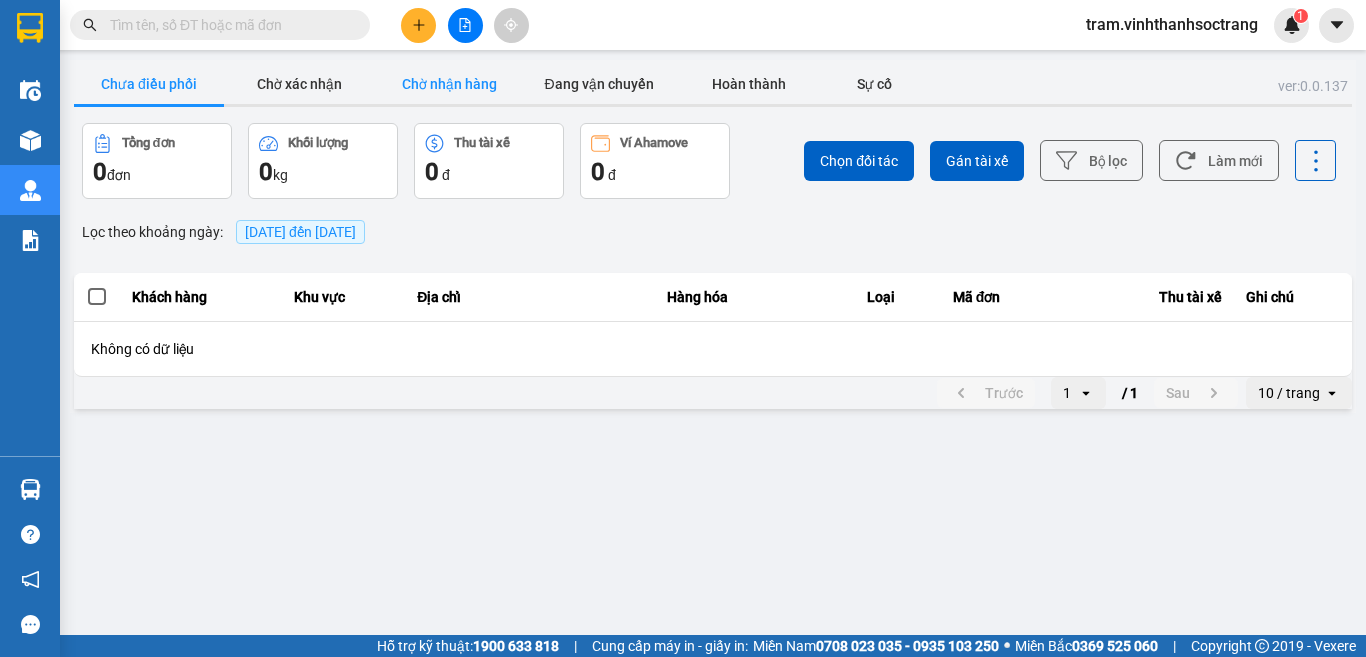 click on "Chờ nhận hàng" at bounding box center (449, 84) 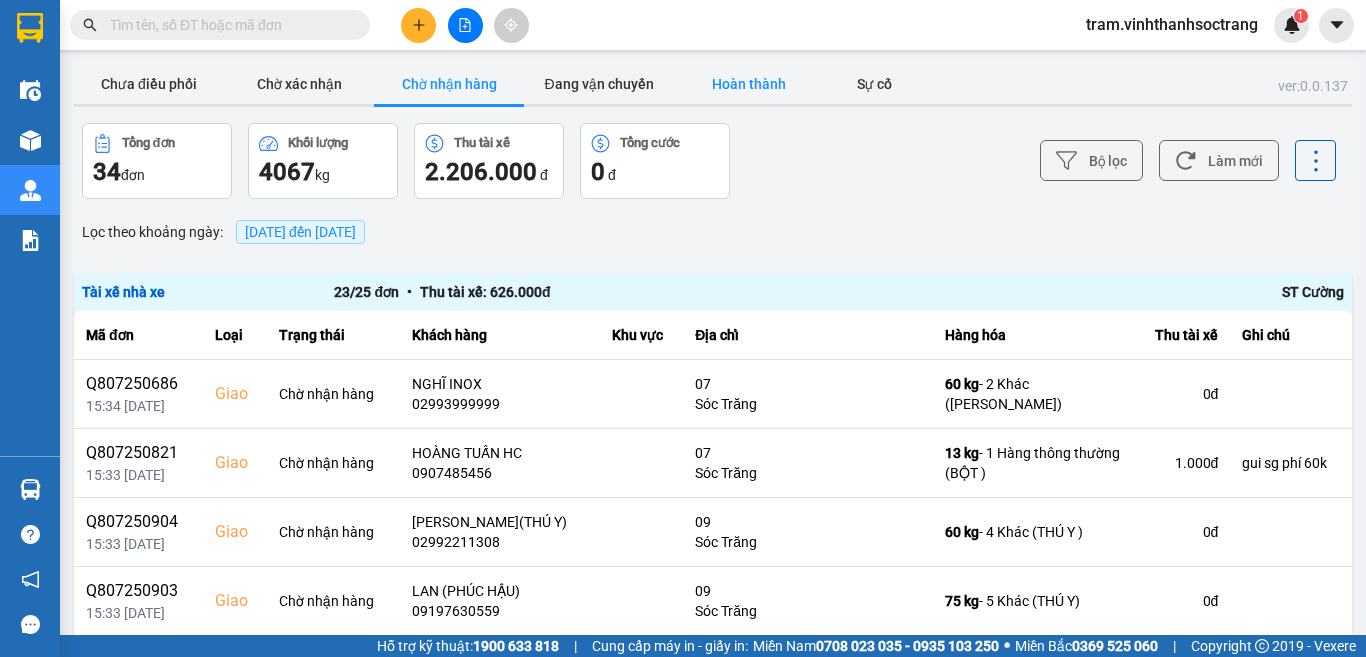 click on "Hoàn thành" at bounding box center [749, 84] 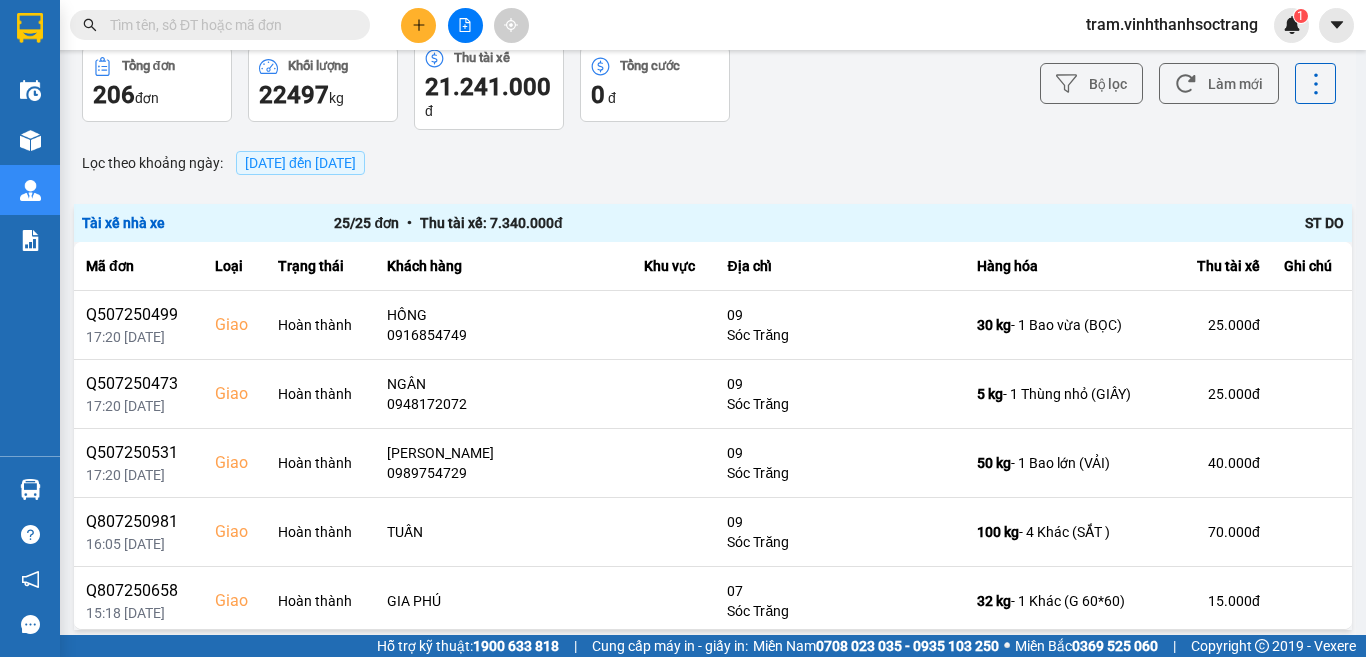 scroll, scrollTop: 0, scrollLeft: 0, axis: both 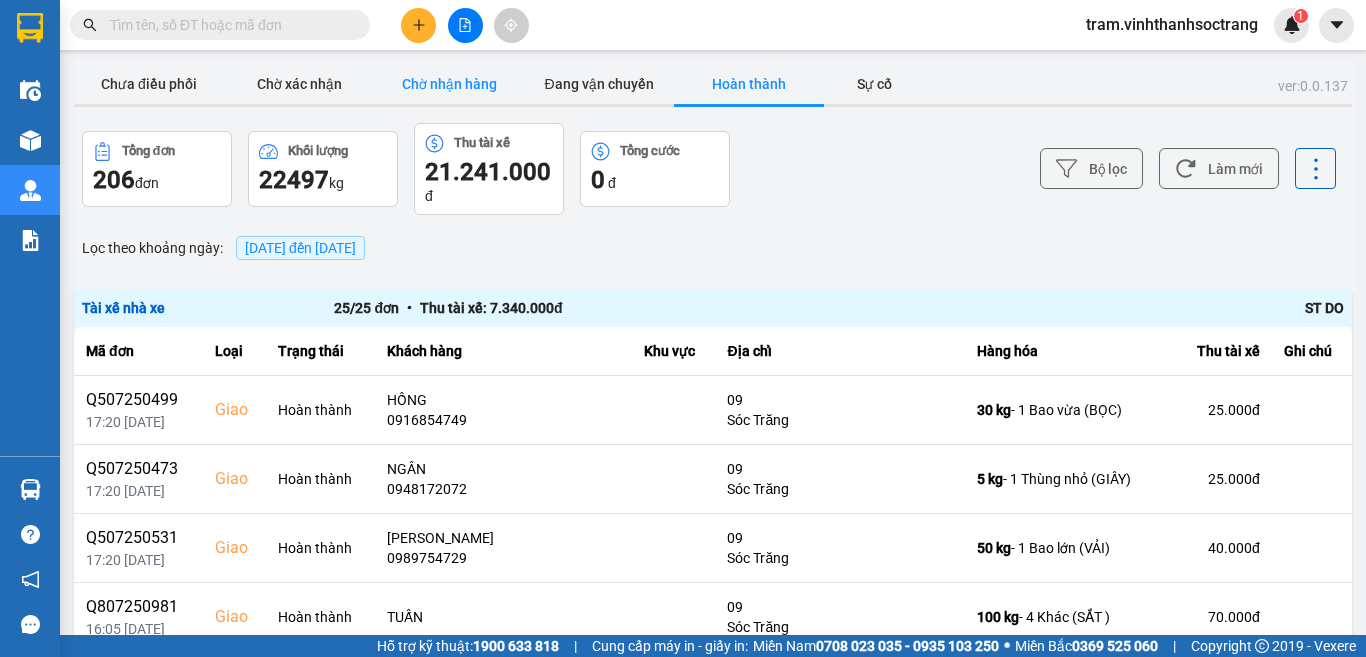 click on "Chờ nhận hàng" at bounding box center [449, 84] 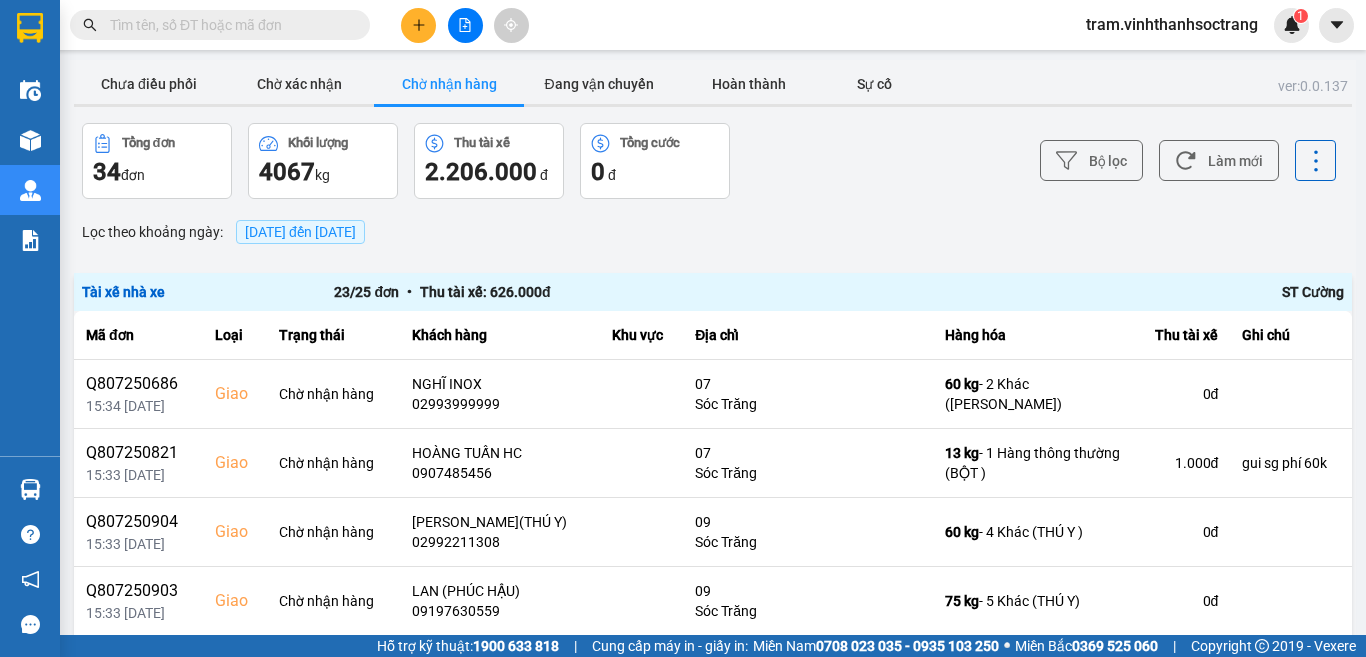 click on "[DATE] đến [DATE]" at bounding box center (300, 232) 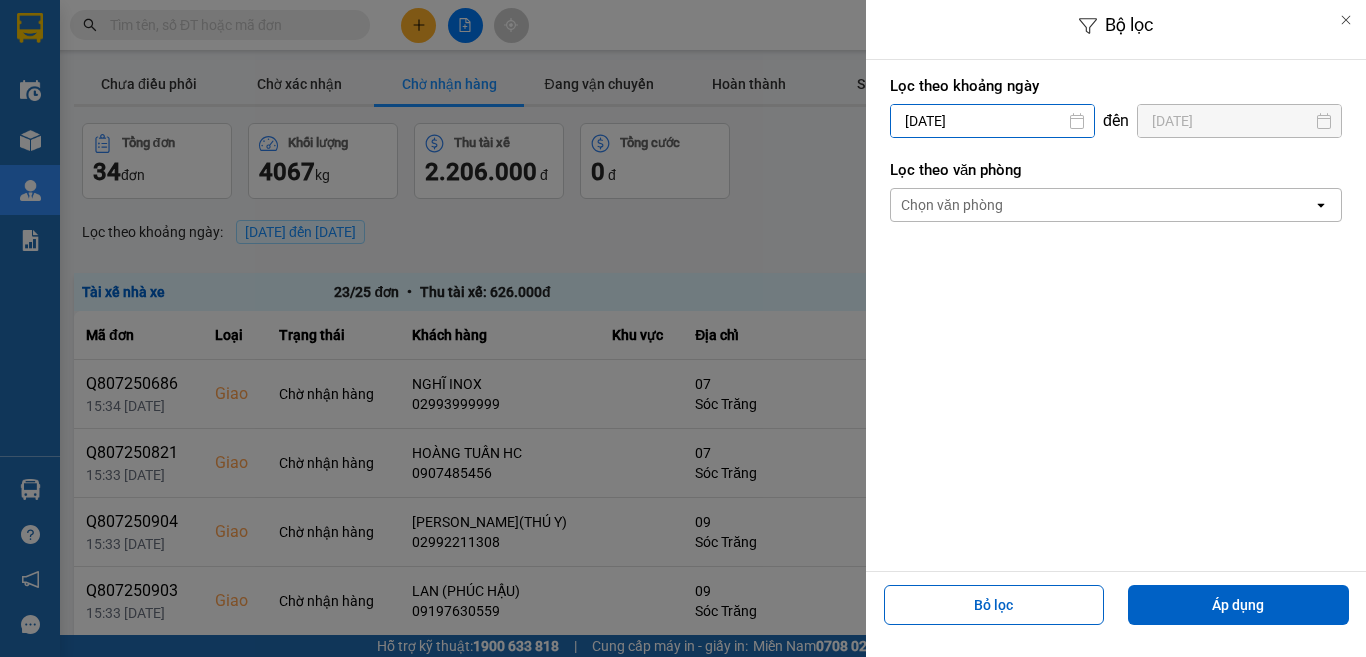 click on "10/07/2025" at bounding box center (992, 121) 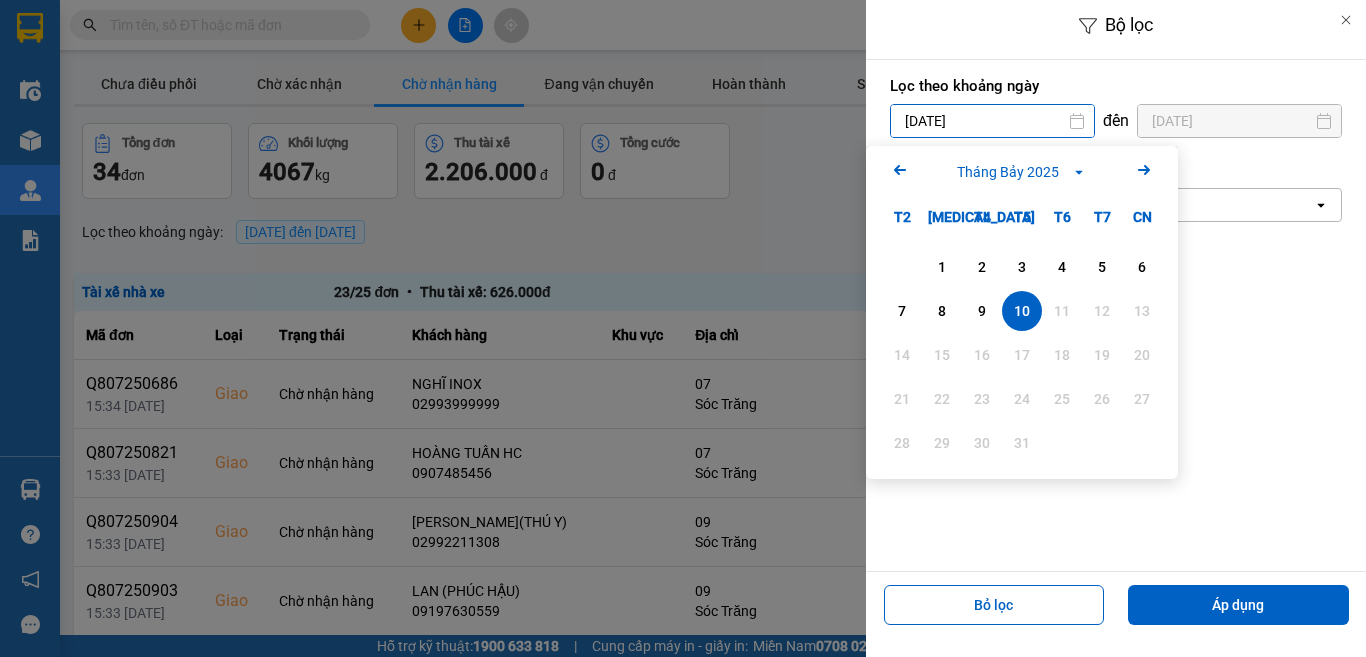 click at bounding box center (902, 267) 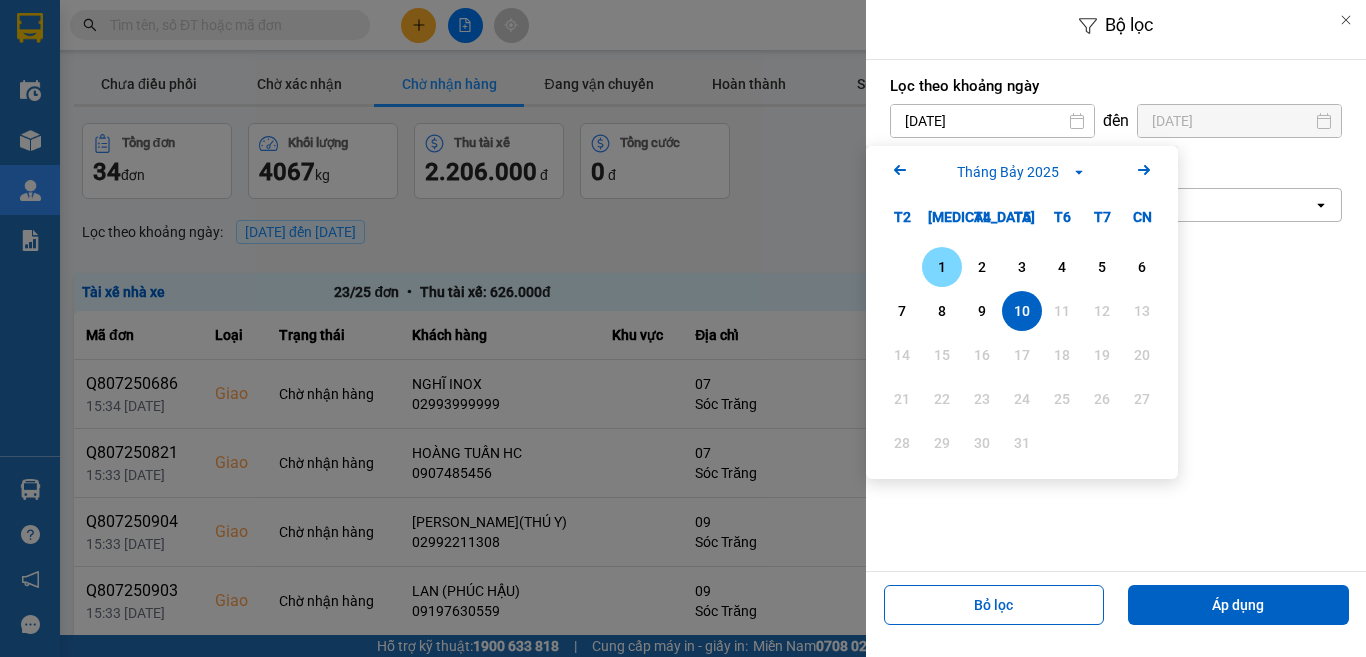 click on "1" at bounding box center (942, 267) 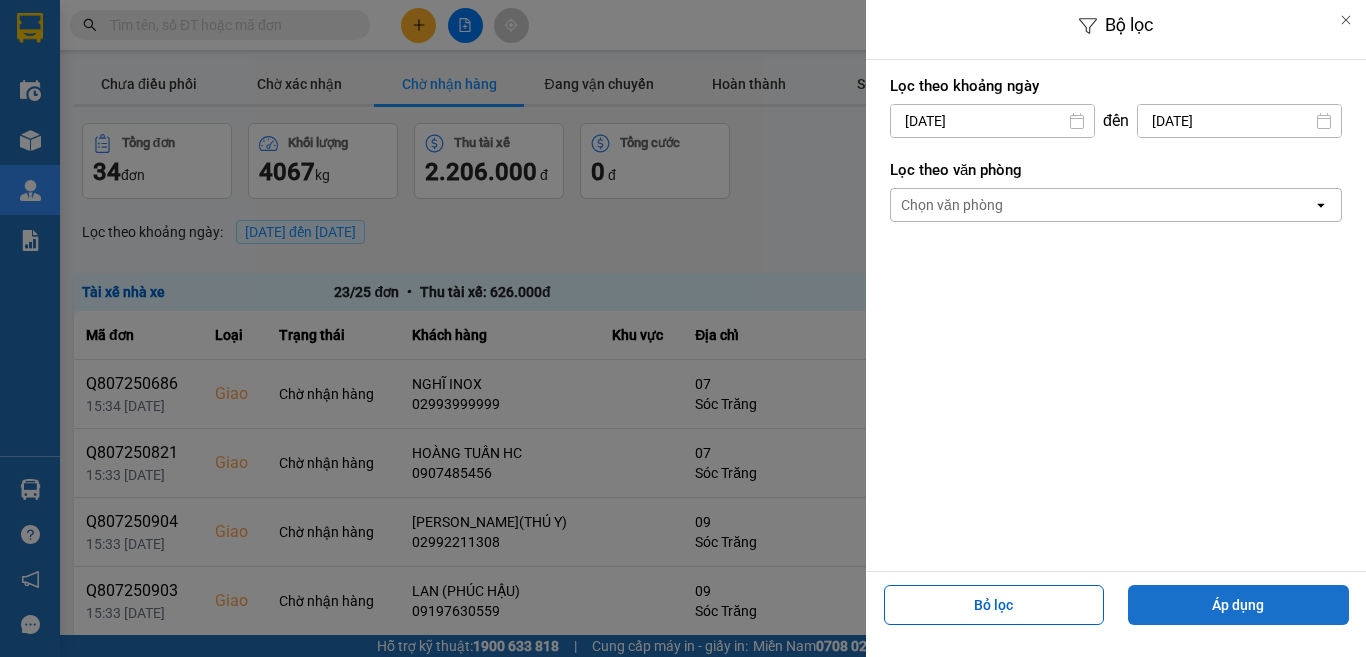 click on "Áp dụng" at bounding box center [1238, 605] 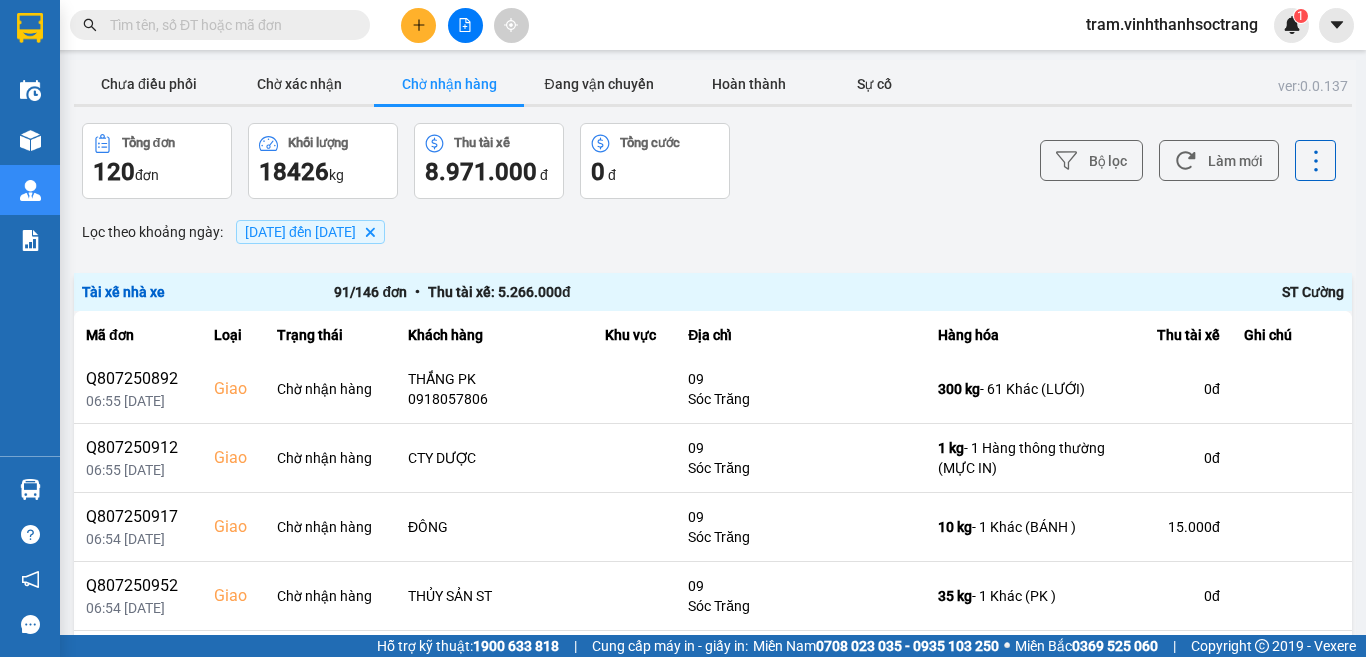scroll, scrollTop: 1300, scrollLeft: 0, axis: vertical 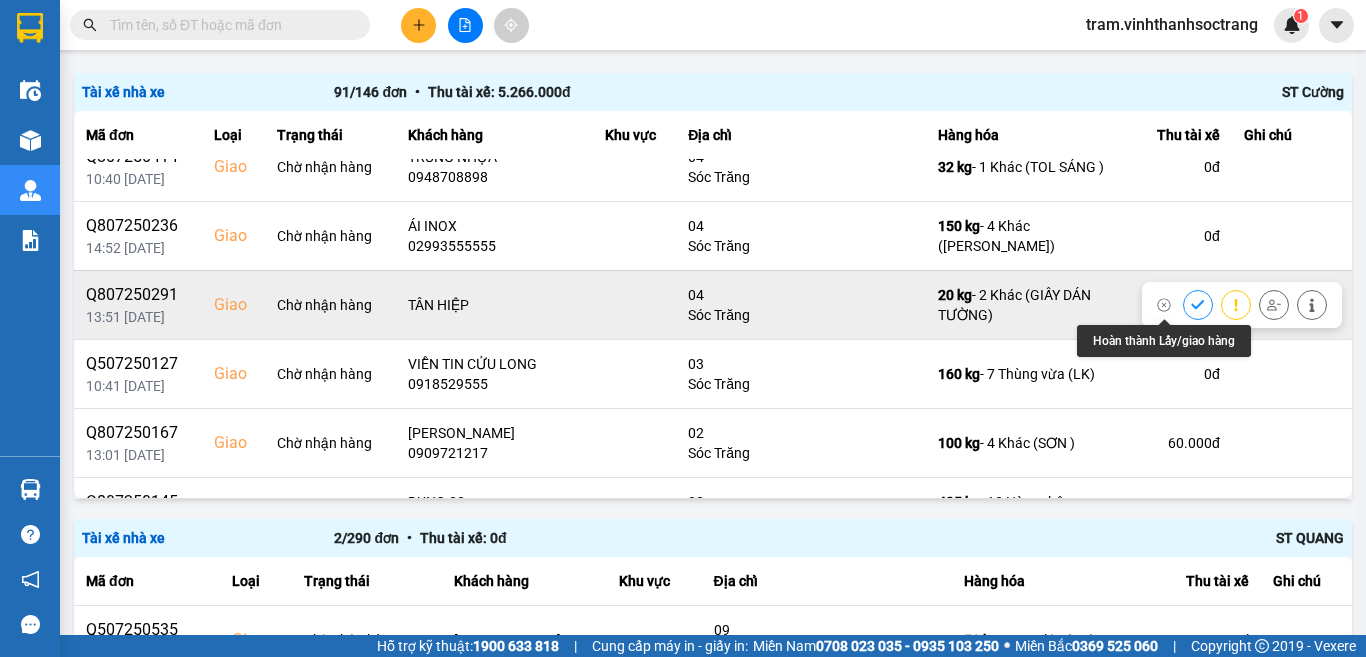 click at bounding box center (1198, 304) 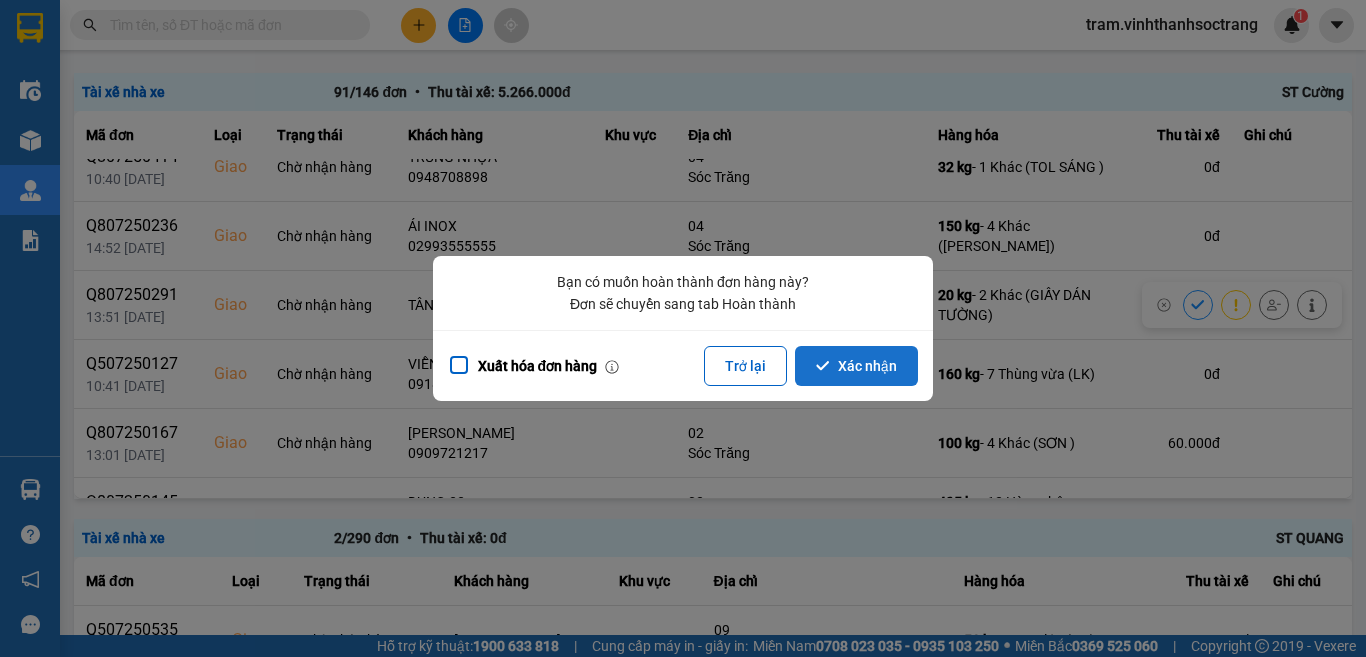 click on "Xác nhận" at bounding box center (856, 366) 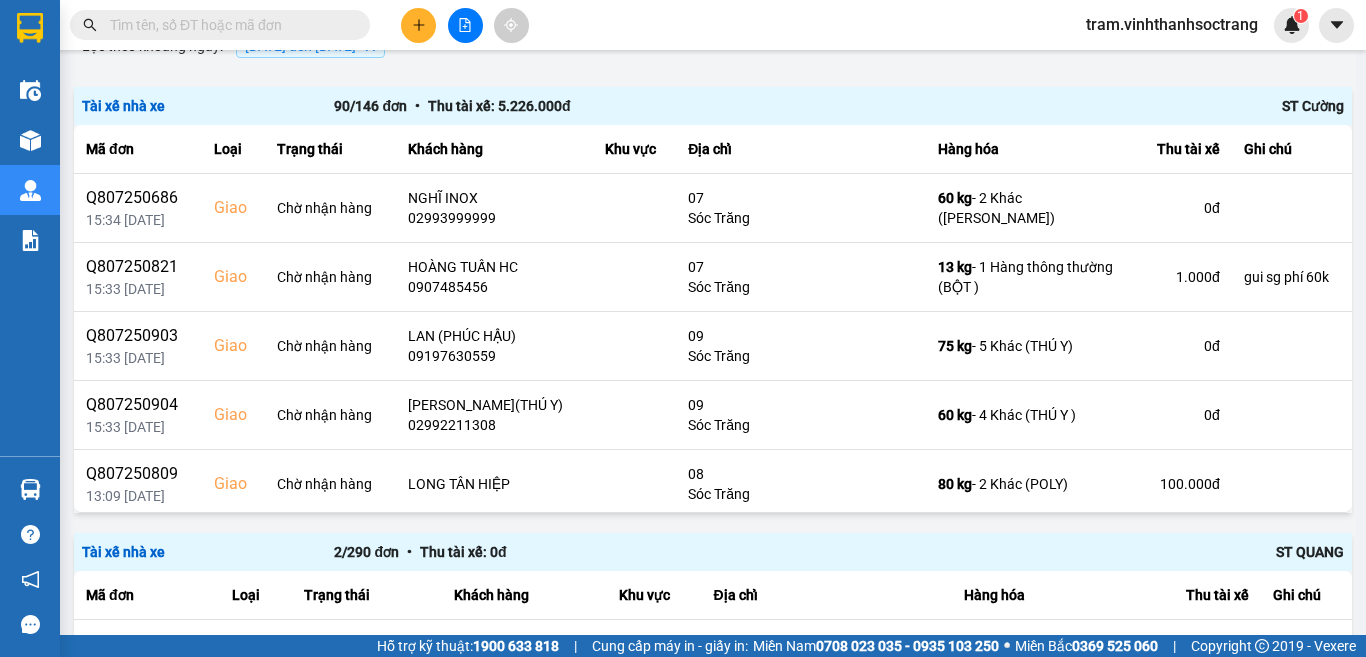 scroll, scrollTop: 200, scrollLeft: 0, axis: vertical 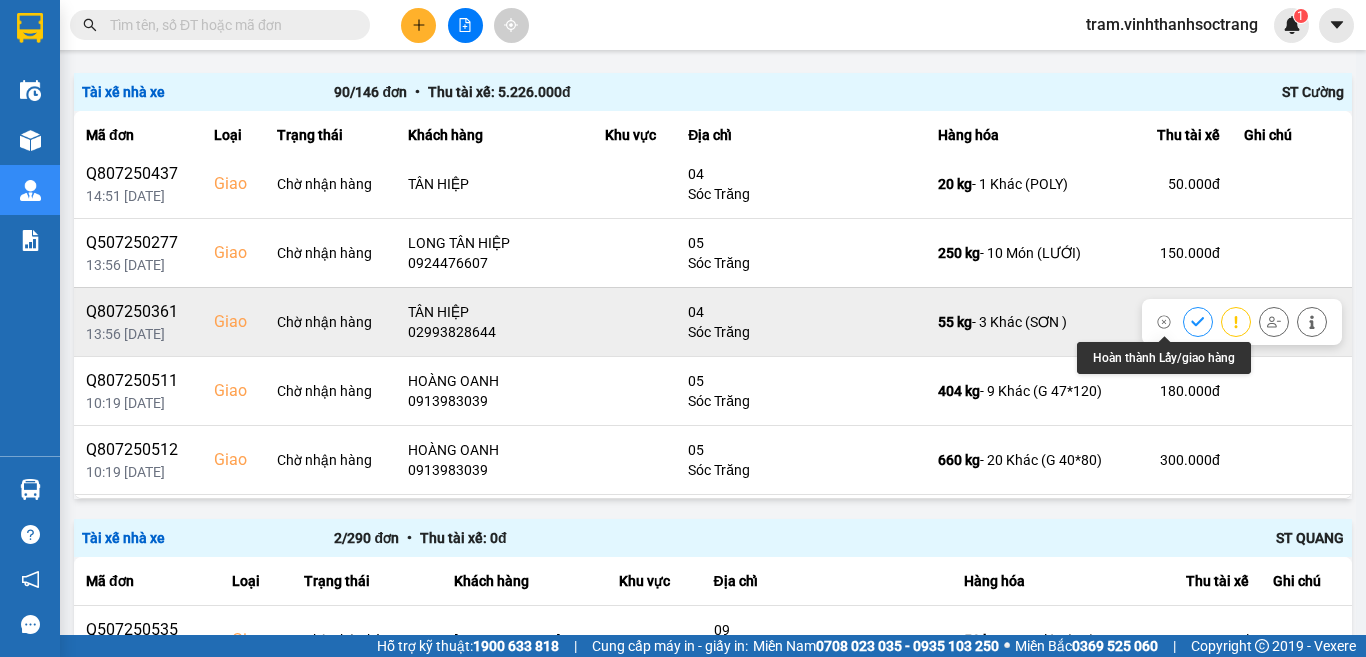click 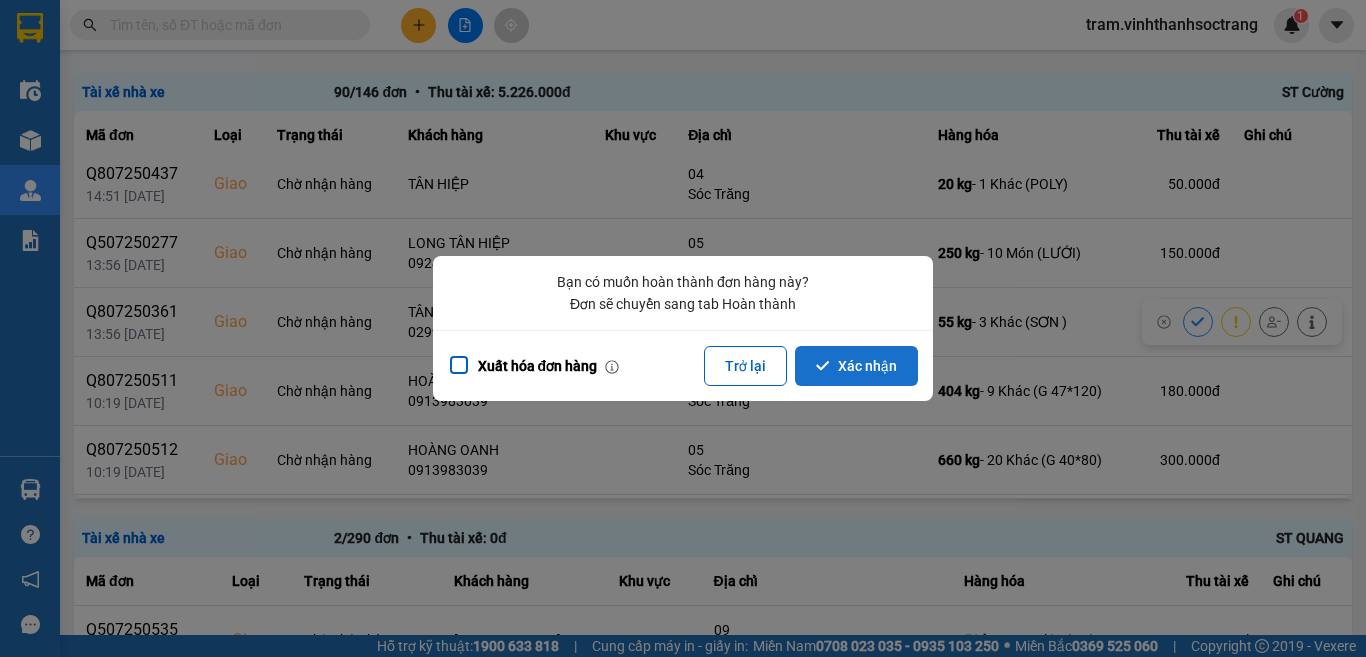 click on "Xác nhận" at bounding box center [856, 366] 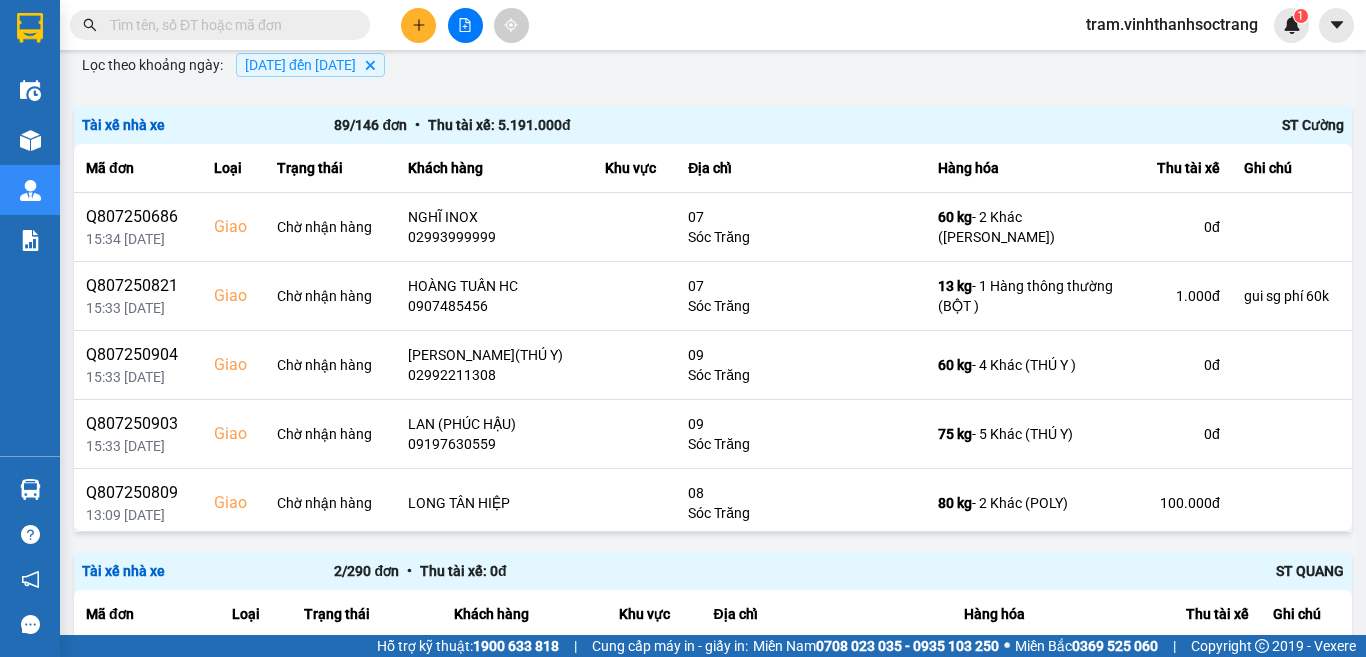 scroll, scrollTop: 200, scrollLeft: 0, axis: vertical 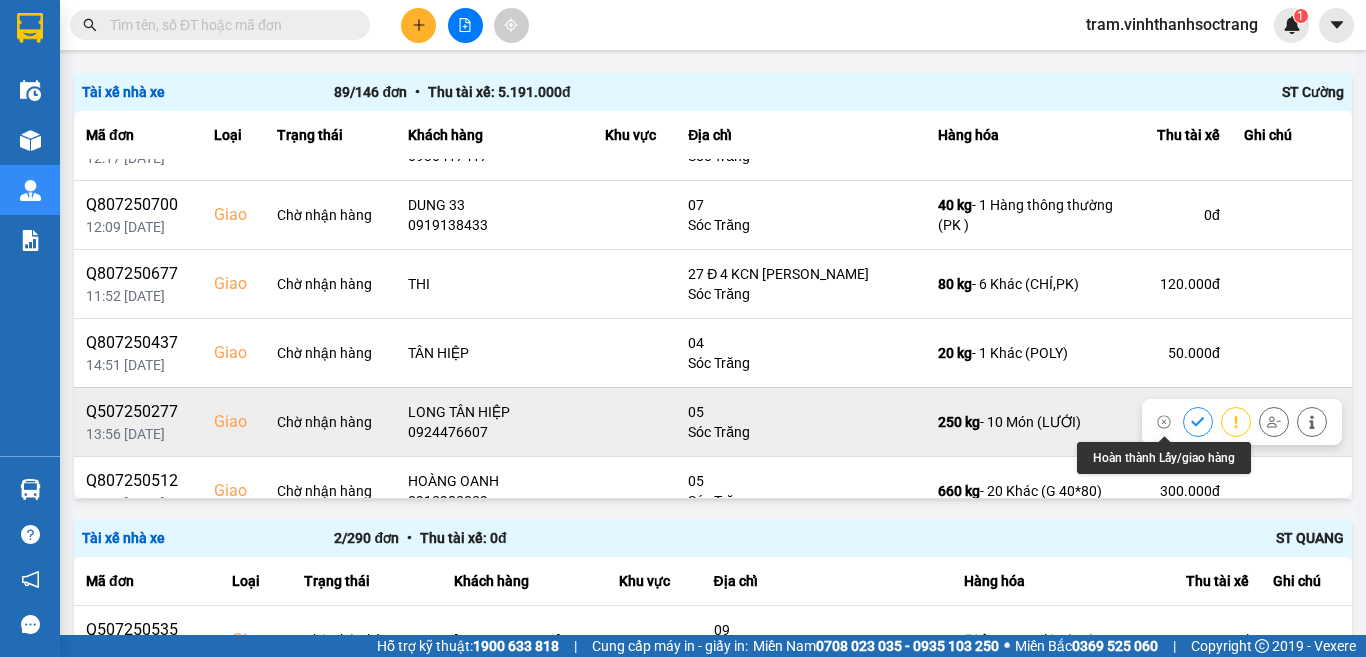 click 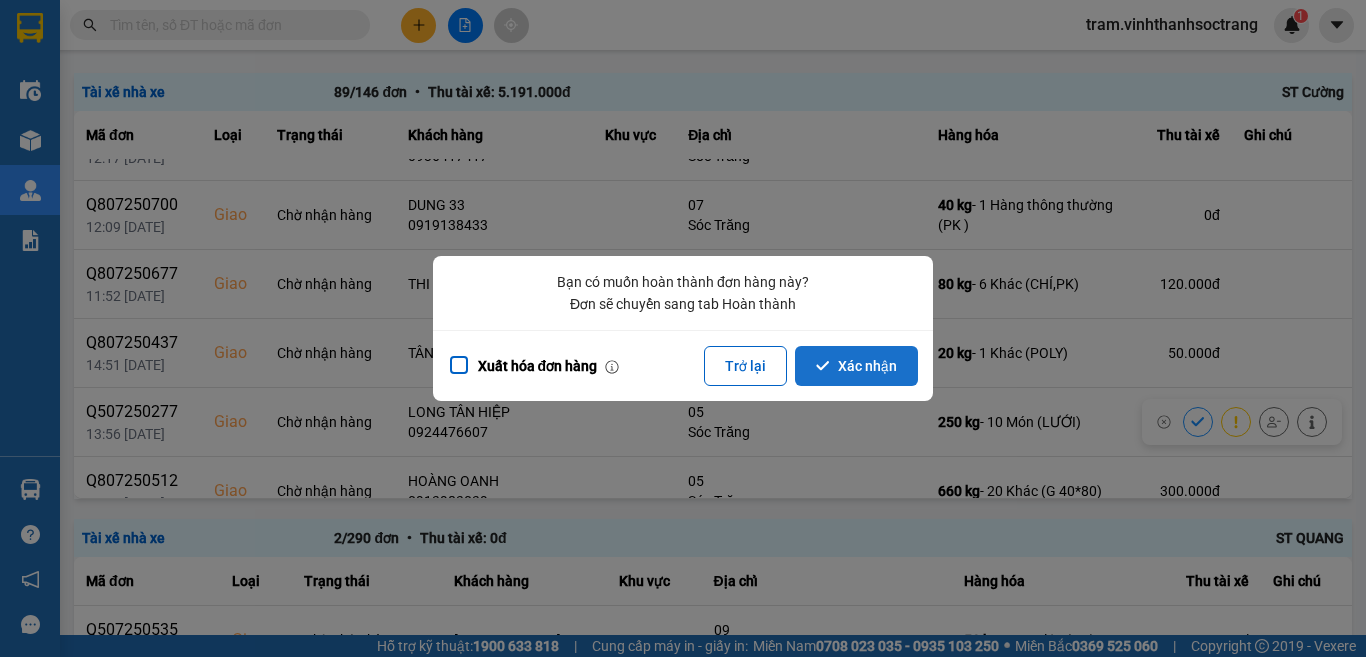 click on "Xác nhận" at bounding box center [856, 366] 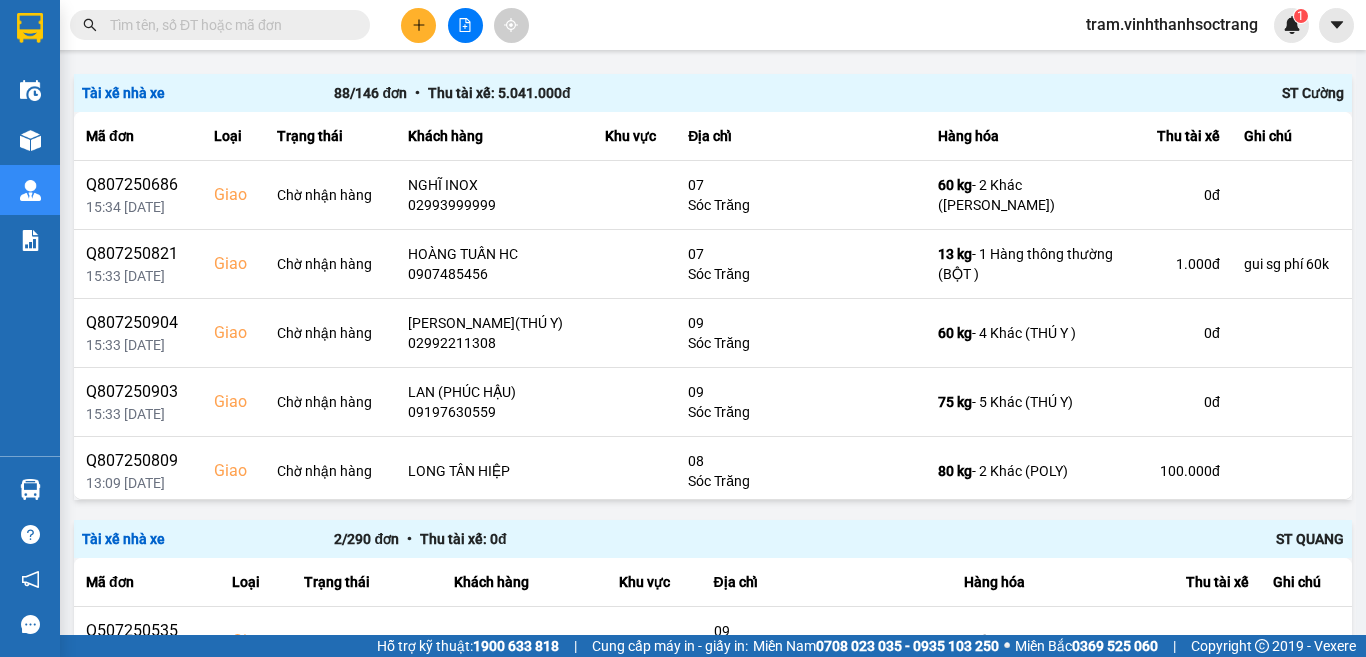 scroll, scrollTop: 200, scrollLeft: 0, axis: vertical 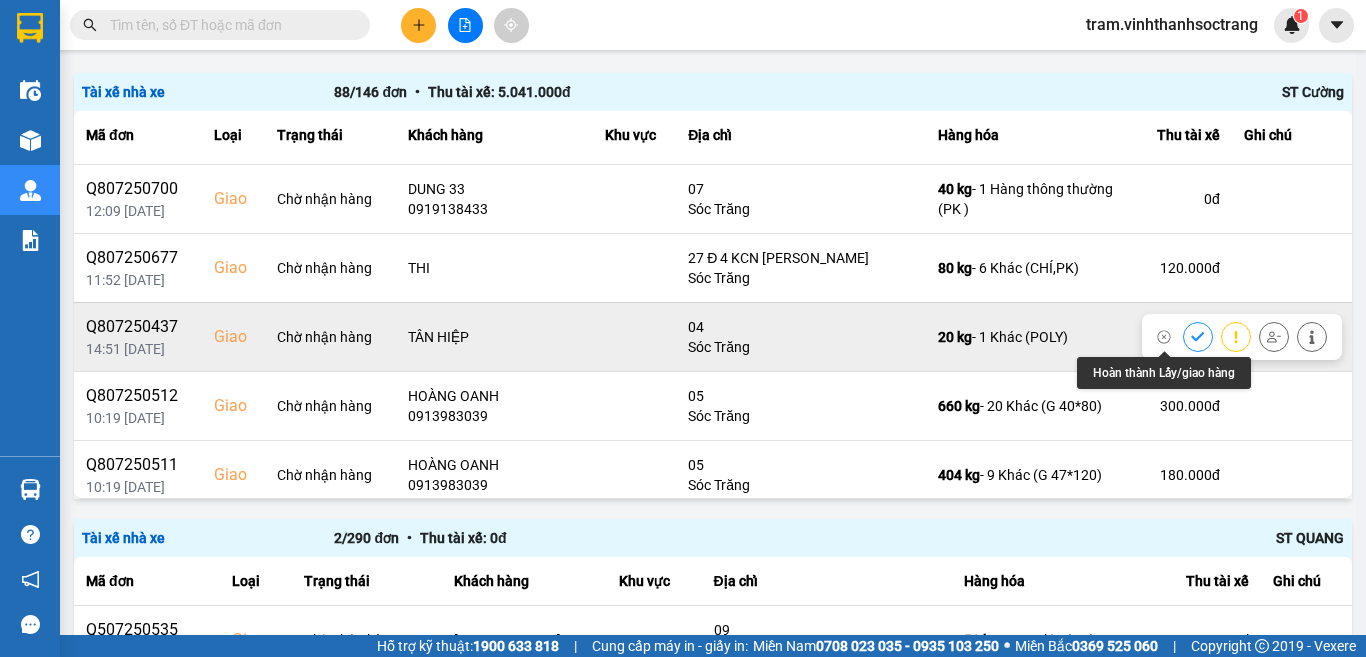 click 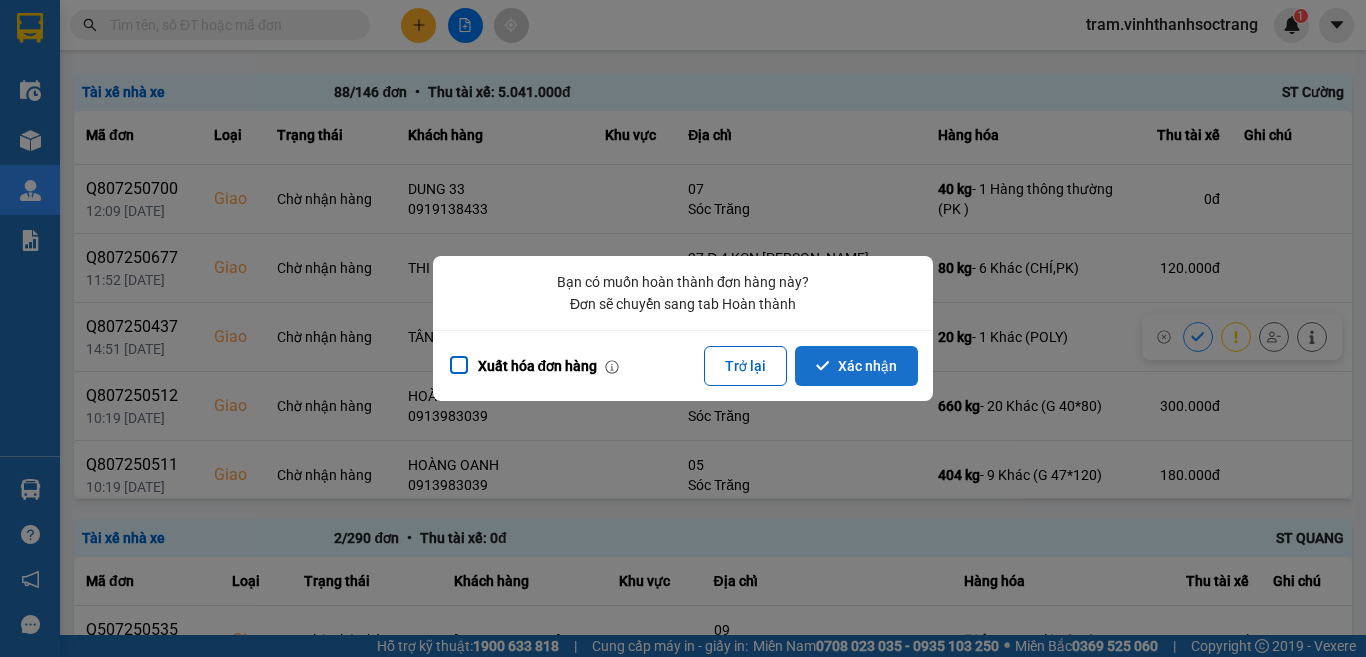 click on "Xác nhận" at bounding box center (856, 366) 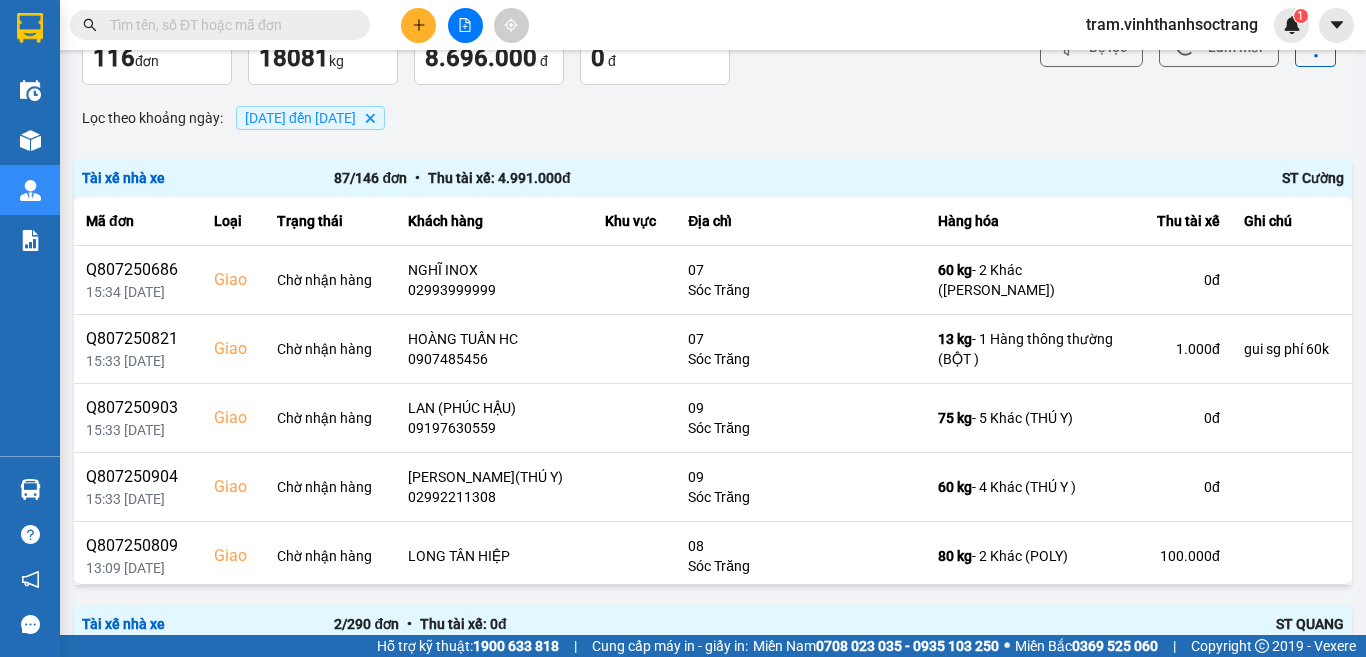 scroll, scrollTop: 200, scrollLeft: 0, axis: vertical 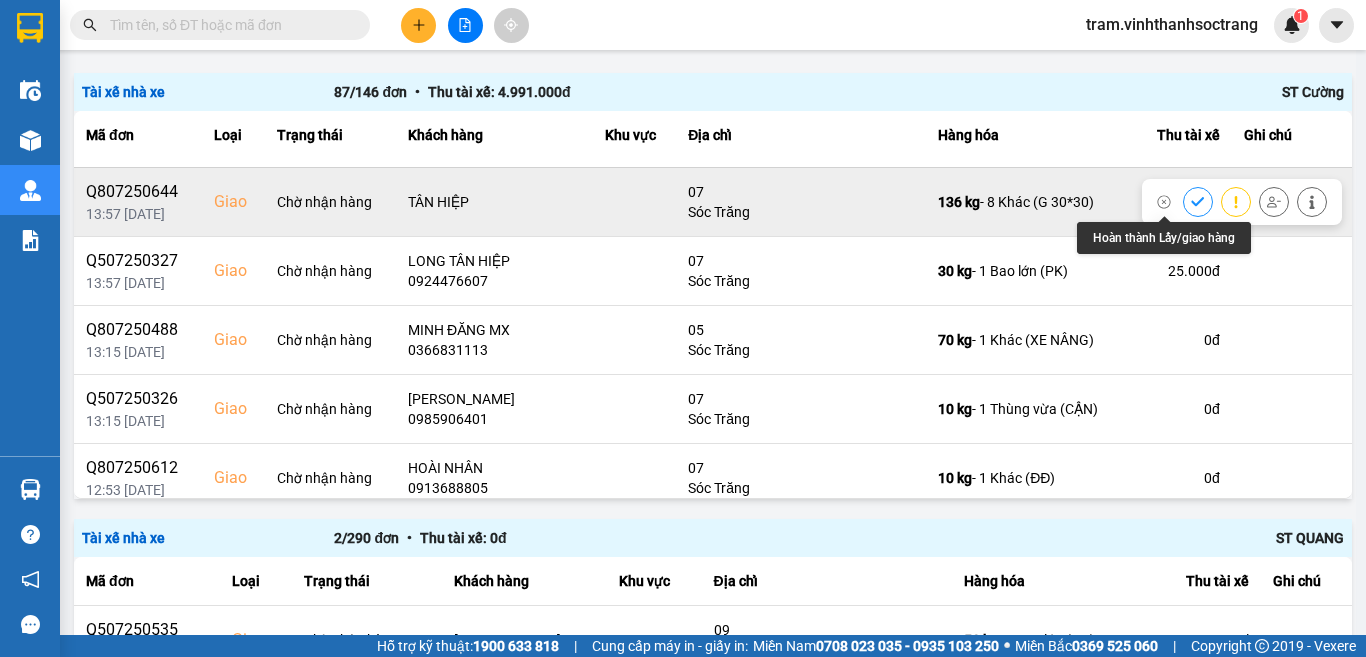 click 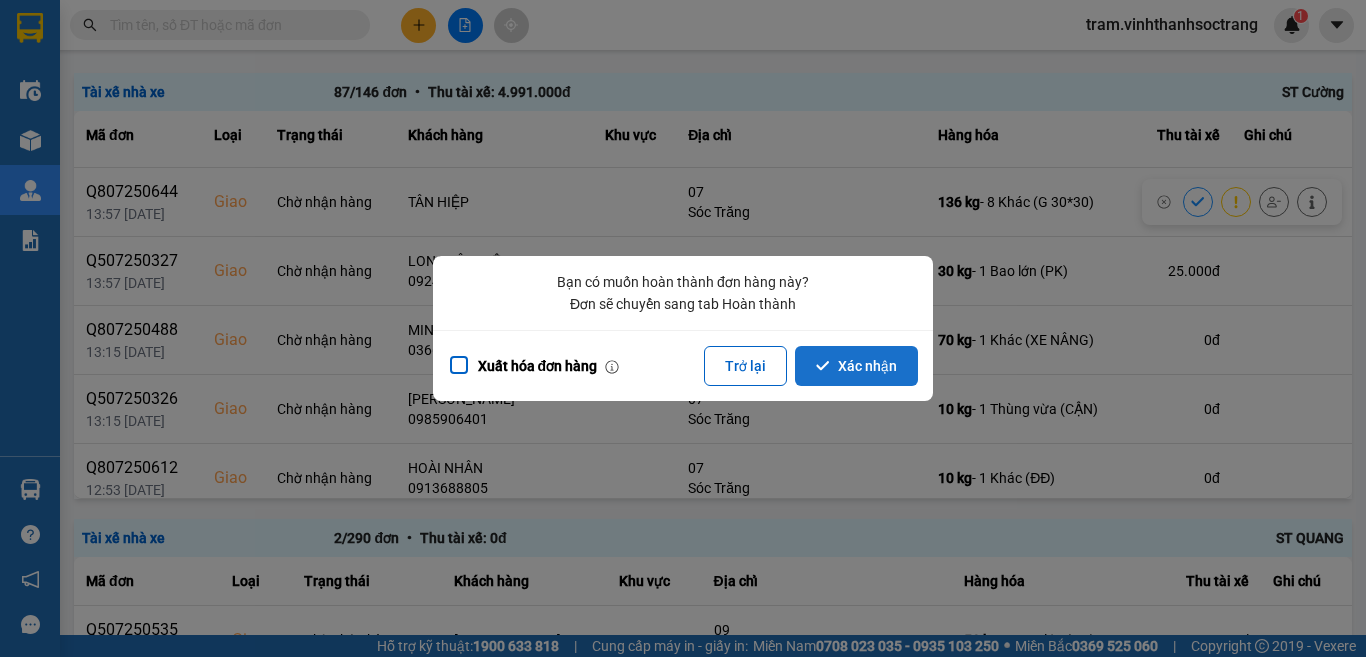 click on "Xác nhận" at bounding box center (856, 366) 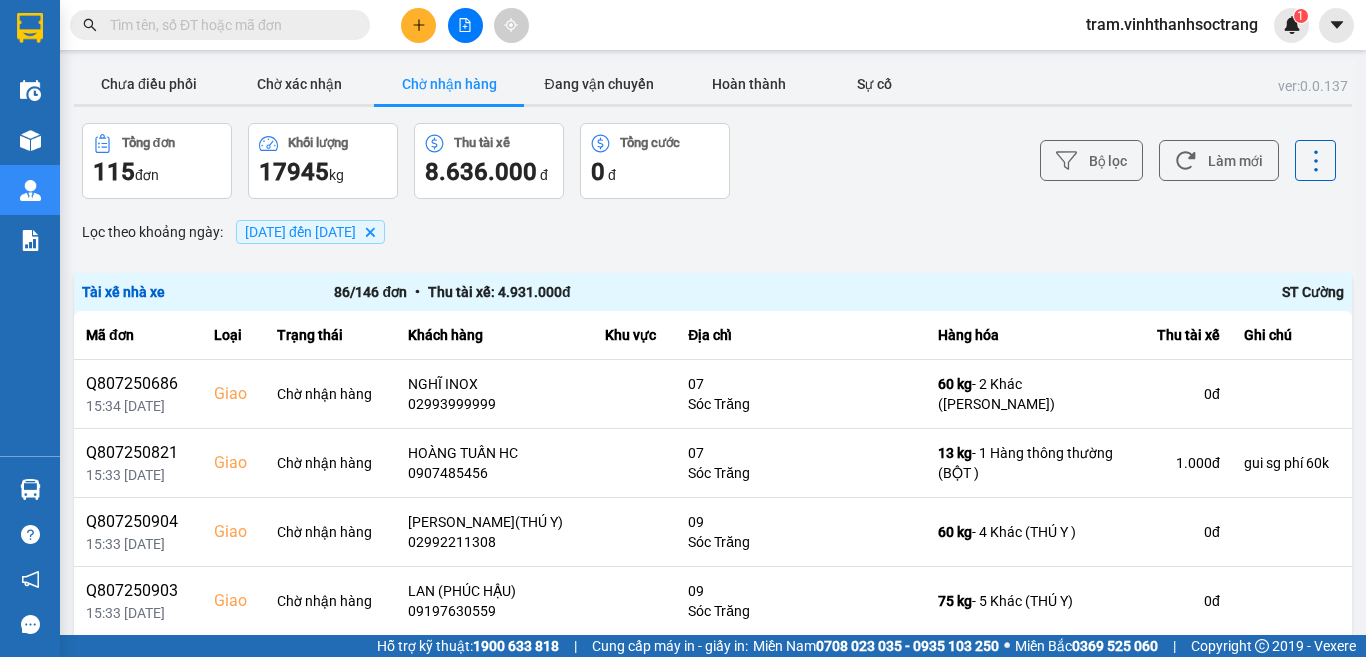 scroll, scrollTop: 200, scrollLeft: 0, axis: vertical 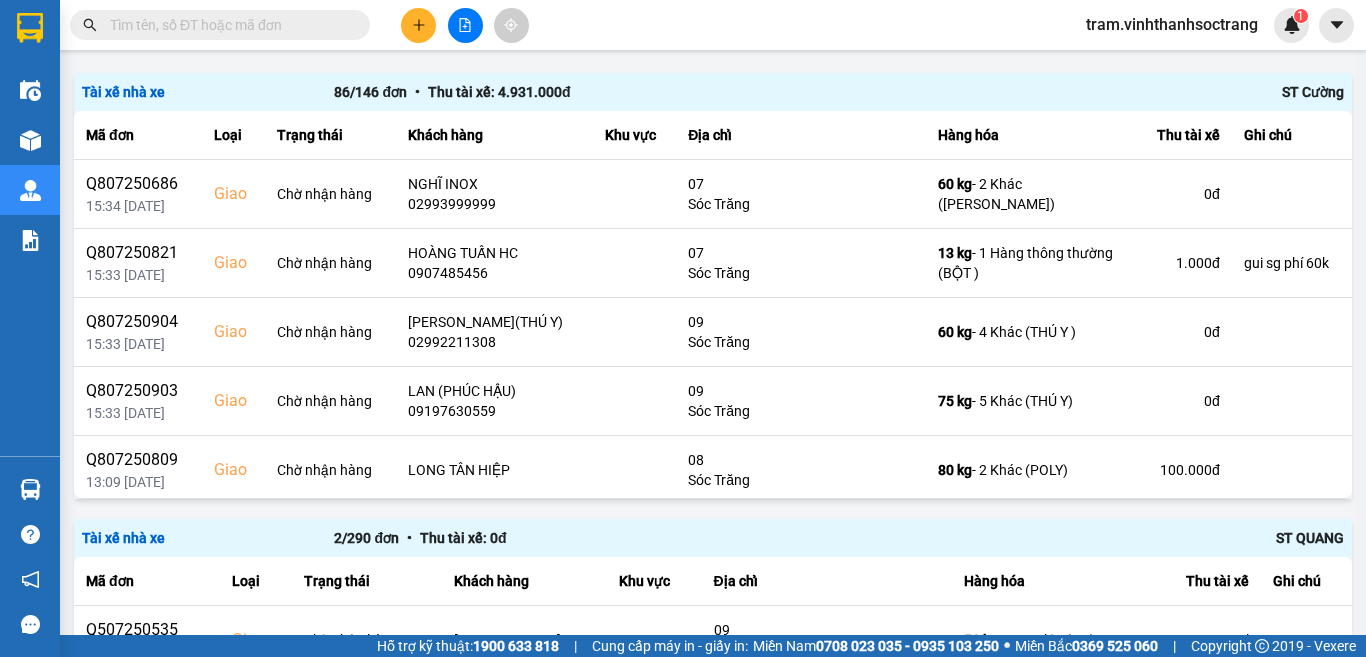 click on "ver:  0.0.137 Chưa điều phối Chờ xác nhận Chờ nhận hàng Đang vận chuyển Hoàn thành Sự cố Tổng đơn 115  đơn Khối lượng 17945  kg Thu tài xế 8.636.000   đ Tổng cước 0   đ Bộ lọc Làm mới Lọc theo khoảng ngày : 01/07/2025 đến 10/07/2025 Delete Tài xế nhà xe 86 / 146   đơn • Thu tài xế:   4.931.000 đ ST Cường Mã đơn Loại Trạng thái Khách hàng Khu vực Địa chỉ Hàng hóa Thu tài xế Ghi chú Q807250686 15:34 10/07 Giao Chờ nhận hàng NGHĨ INOX 02993999999 07 Sóc Trăng 60 kg  -   2 Khác (CAO SU) 0 đ Q807250821 15:33 10/07 Giao Chờ nhận hàng HOÀNG TUẤN HC 0907485456 07 Sóc Trăng 13 kg  -   1 Hàng thông thường (BỘT ) 1.000 đ gui sg phí 60k Q807250904 15:33 10/07 Giao Chờ nhận hàng KIM LẾN(THÚ Y) 02992211308 09 Sóc Trăng 60 kg  -   4 Khác (THÚ Y ) 0 đ Q807250903 15:33 10/07 Giao Chờ nhận hàng LAN (PHÚC HẬU) 09197630559 09 Sóc Trăng 75 kg  -   5 Khác (THÚ Y) 0 đ Giao" at bounding box center [713, 780] 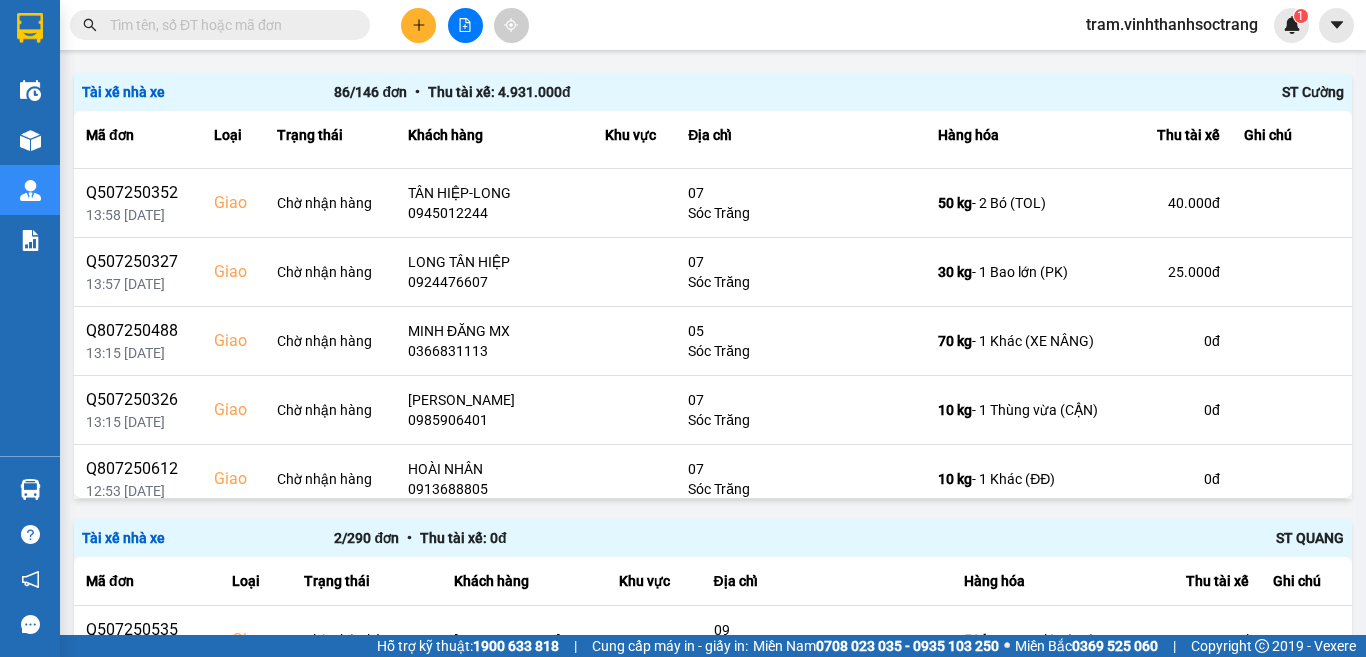 scroll, scrollTop: 3548, scrollLeft: 0, axis: vertical 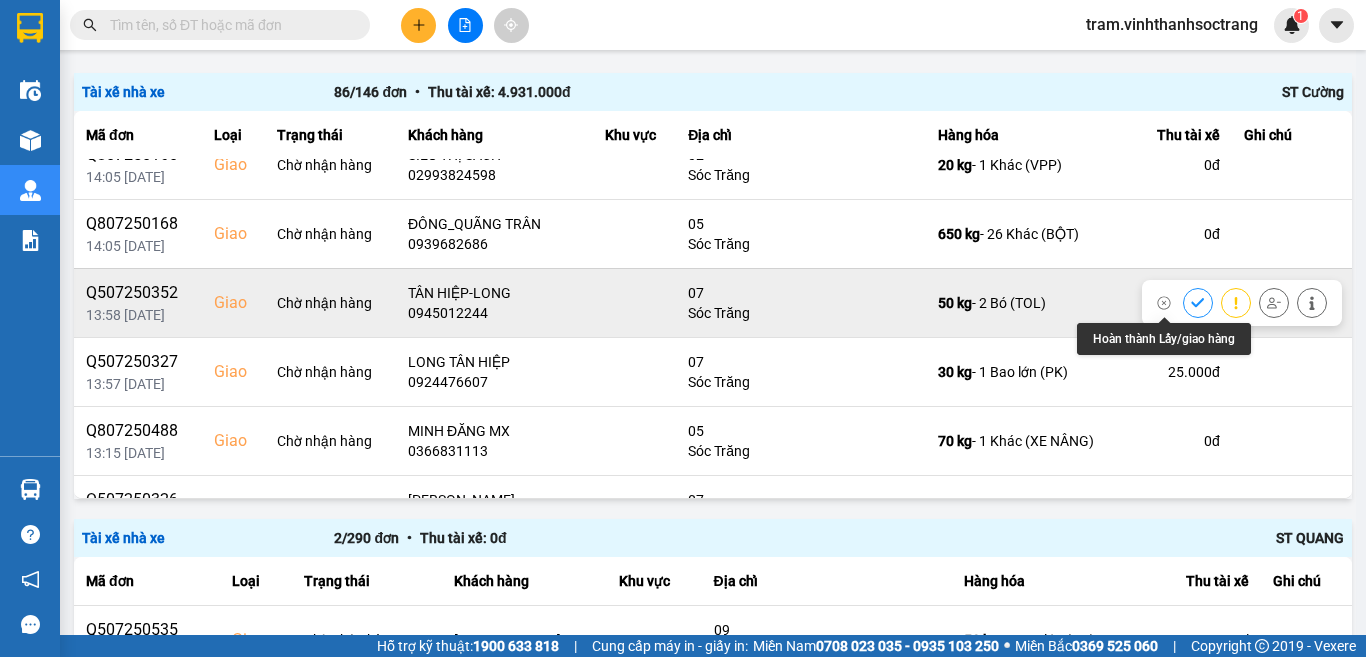 click 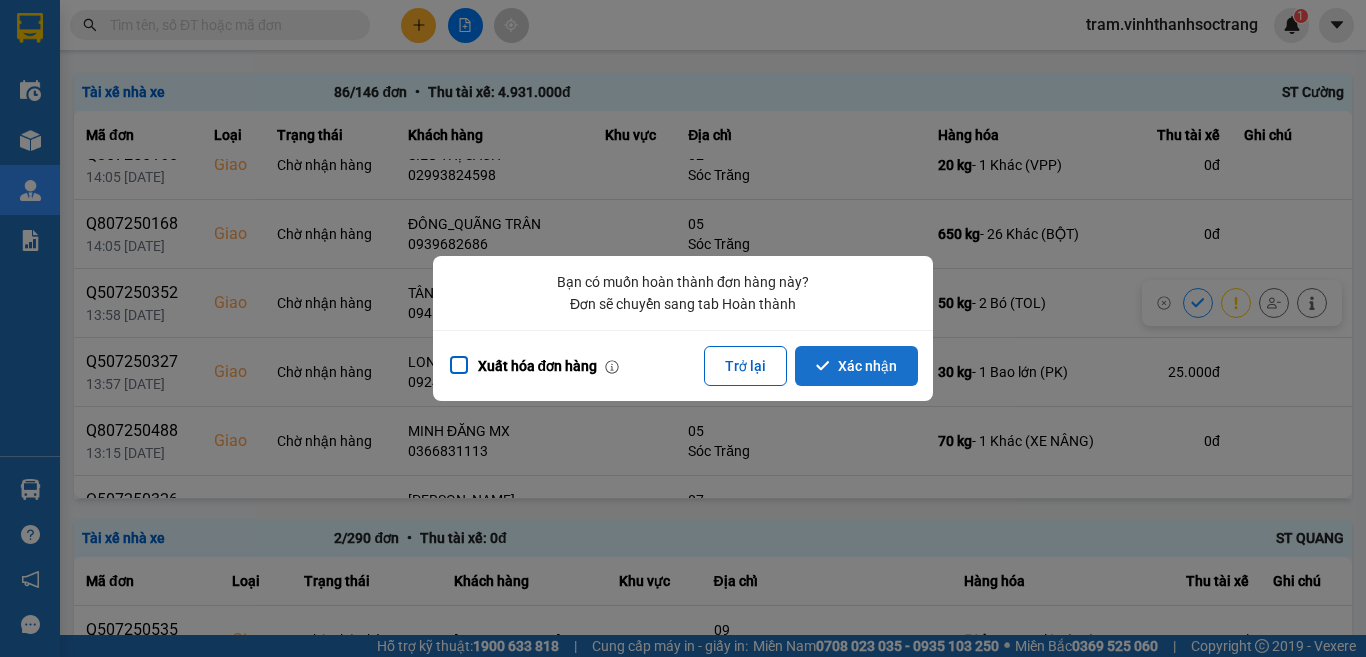 click on "Xác nhận" at bounding box center [856, 366] 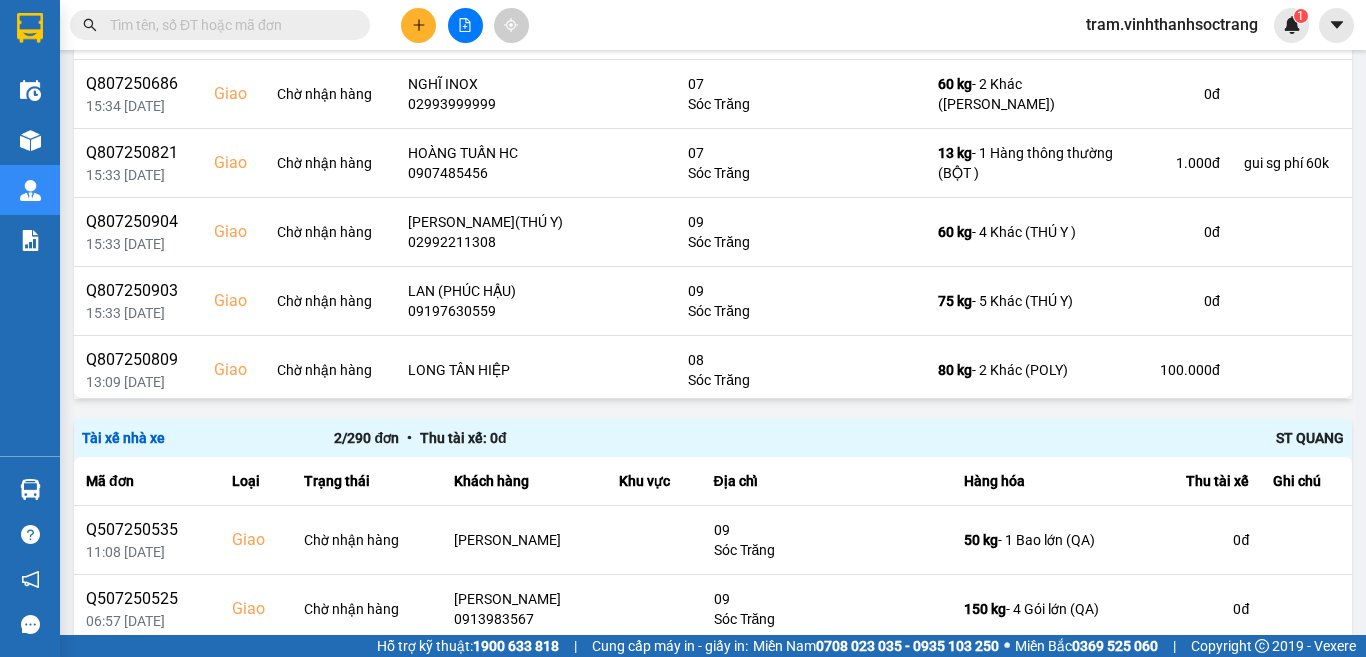 scroll, scrollTop: 200, scrollLeft: 0, axis: vertical 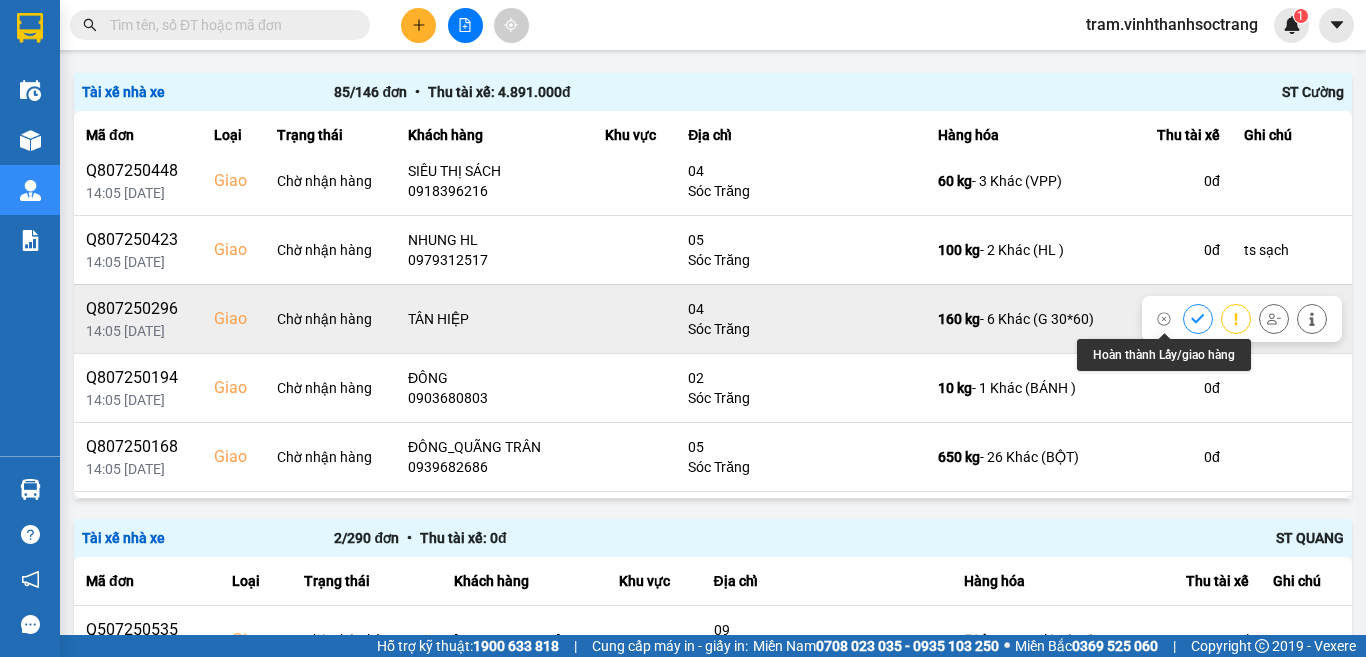 click 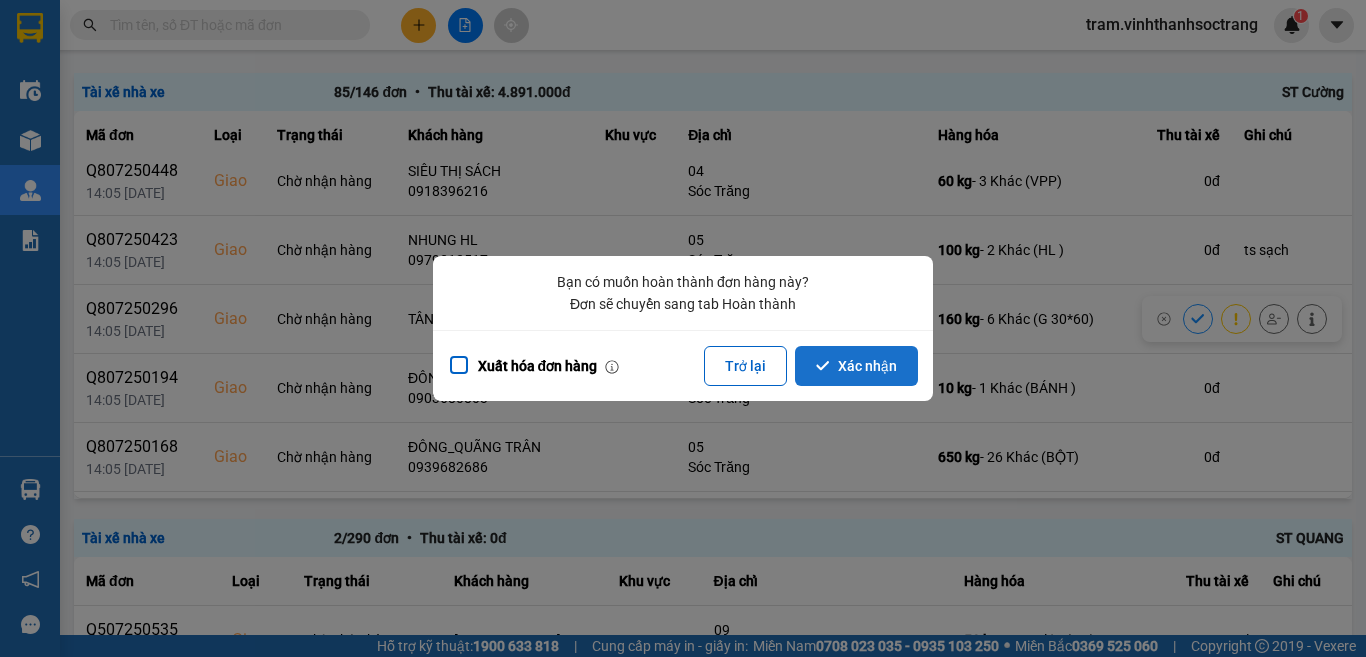 click on "Xác nhận" at bounding box center (856, 366) 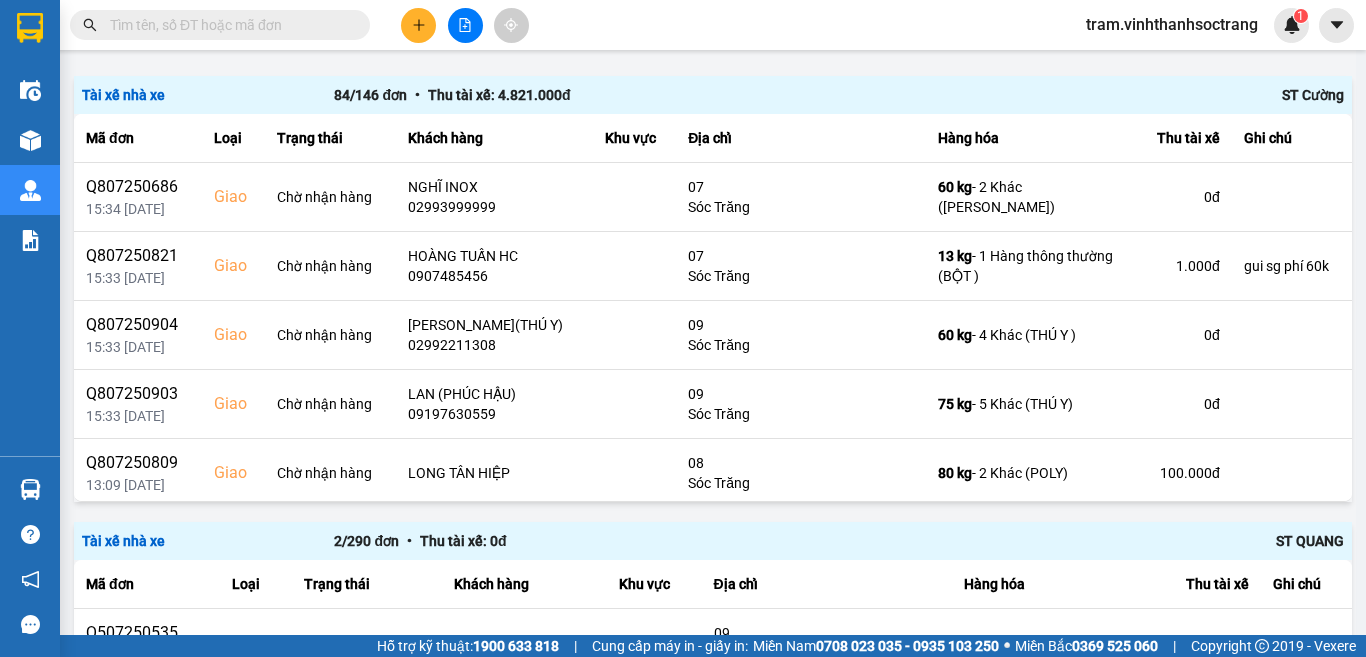 scroll, scrollTop: 200, scrollLeft: 0, axis: vertical 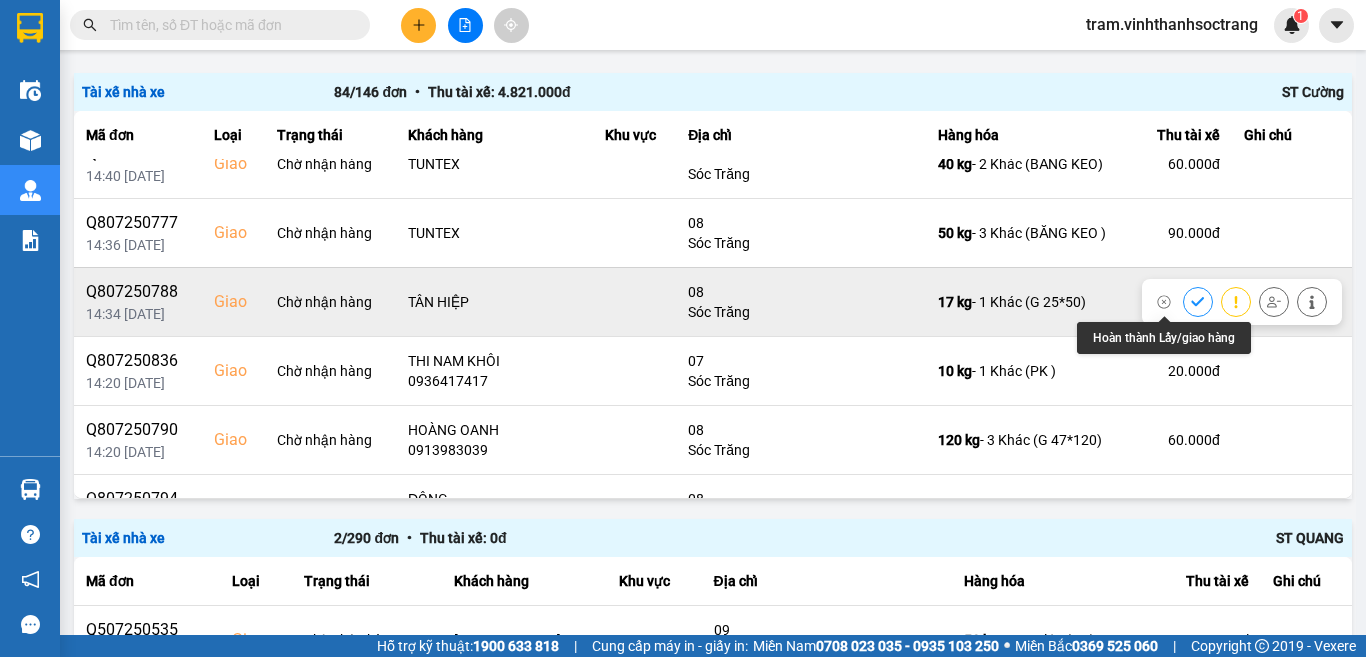 click 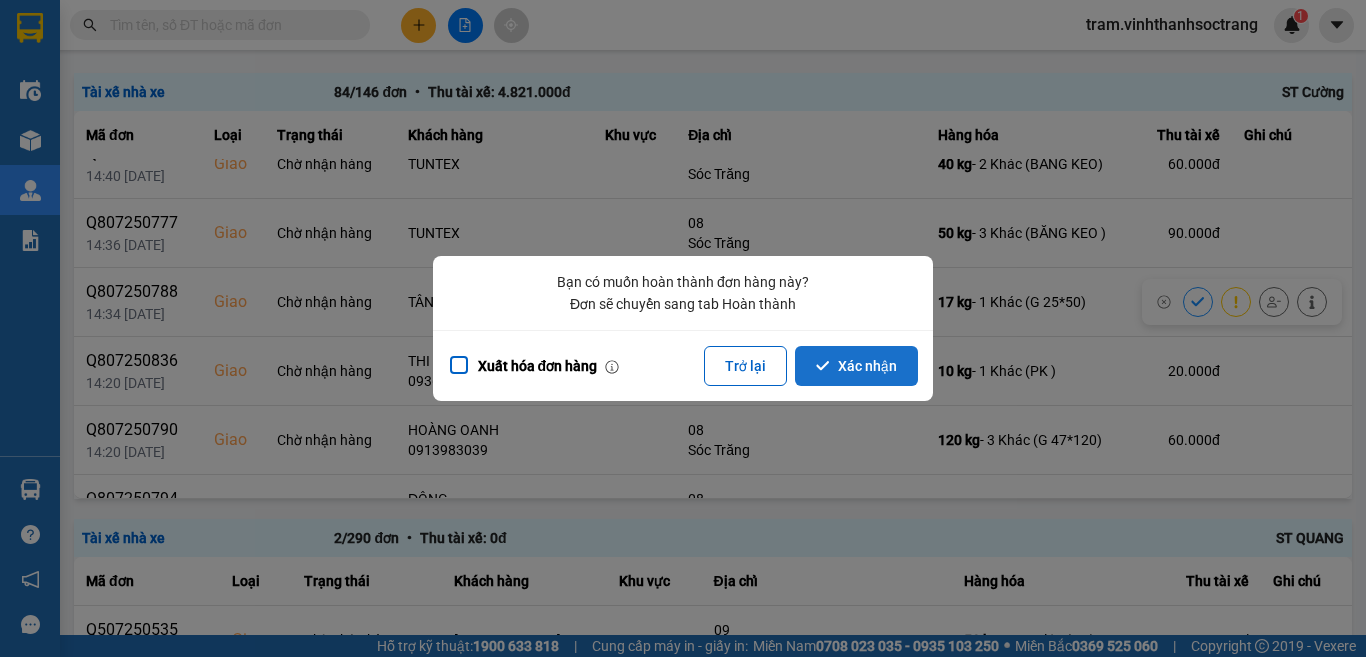 click on "Xác nhận" at bounding box center [856, 366] 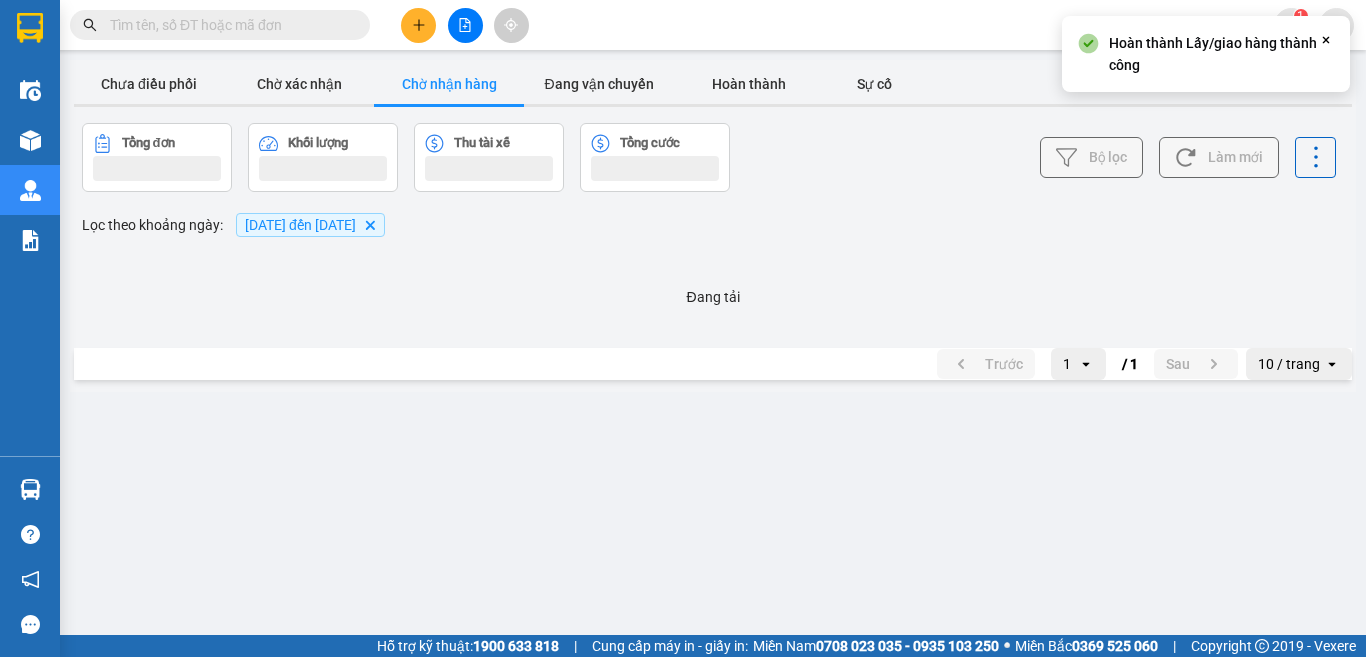 scroll, scrollTop: 0, scrollLeft: 0, axis: both 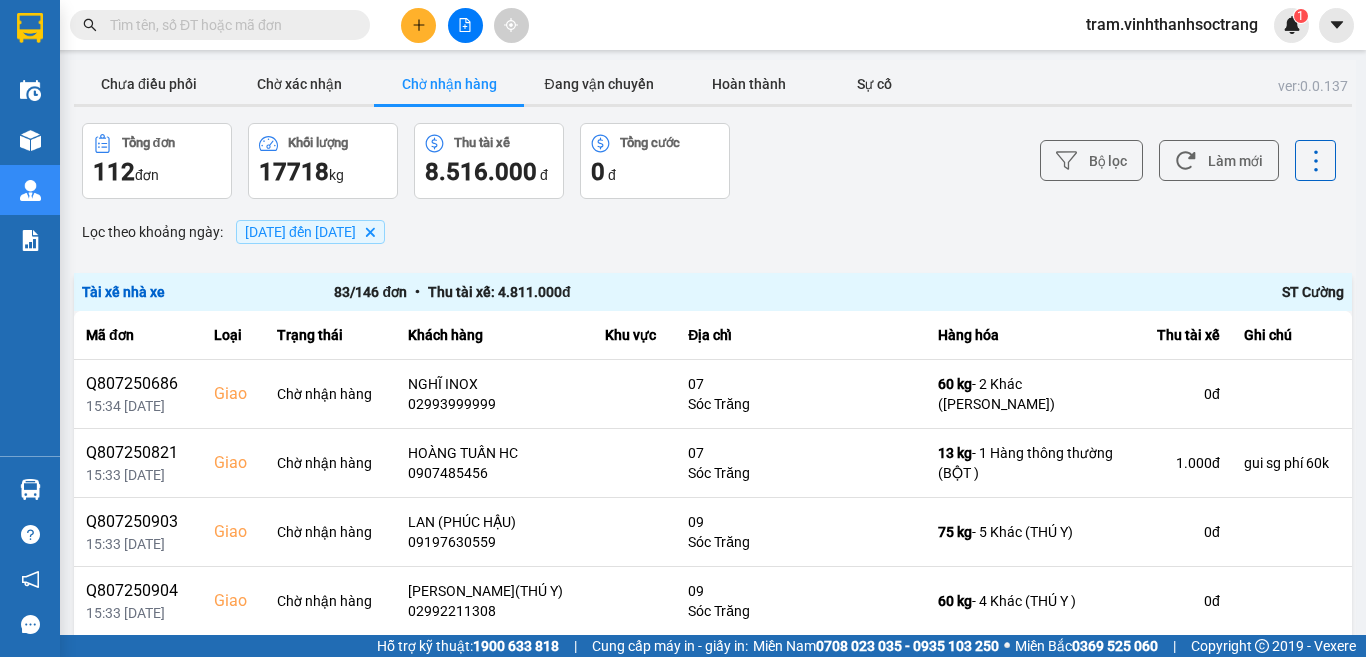 click 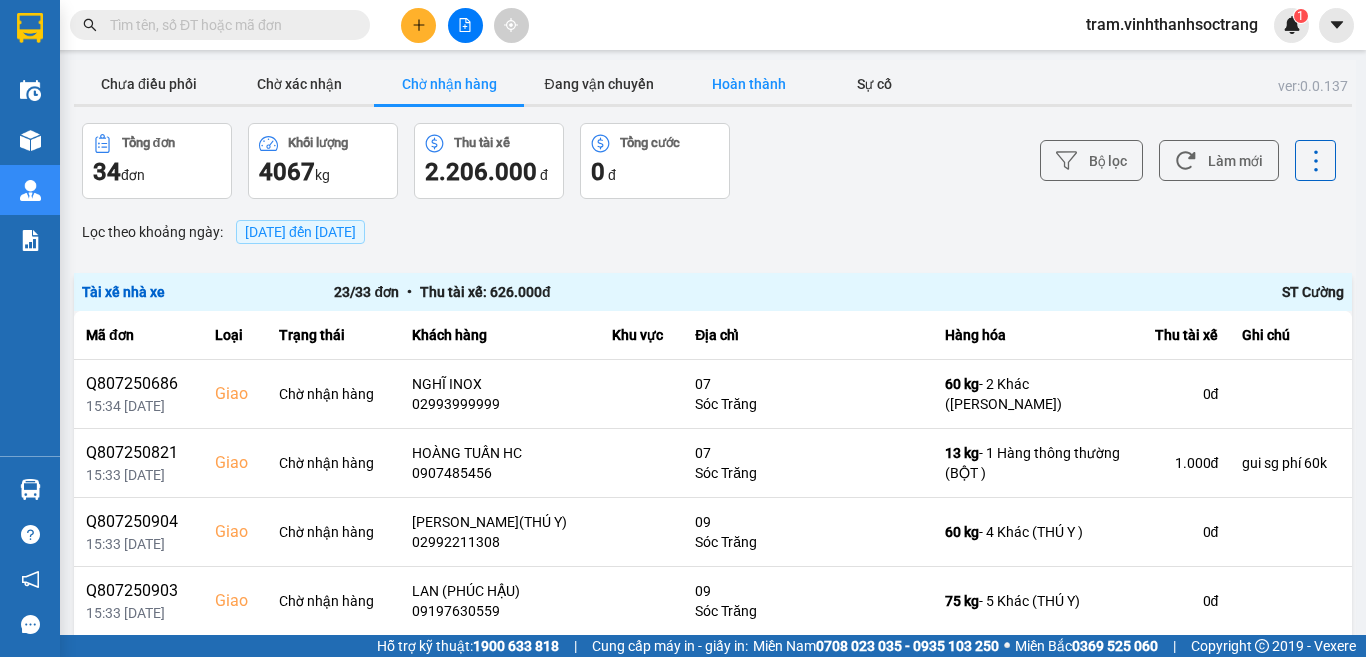 click on "Hoàn thành" at bounding box center [749, 84] 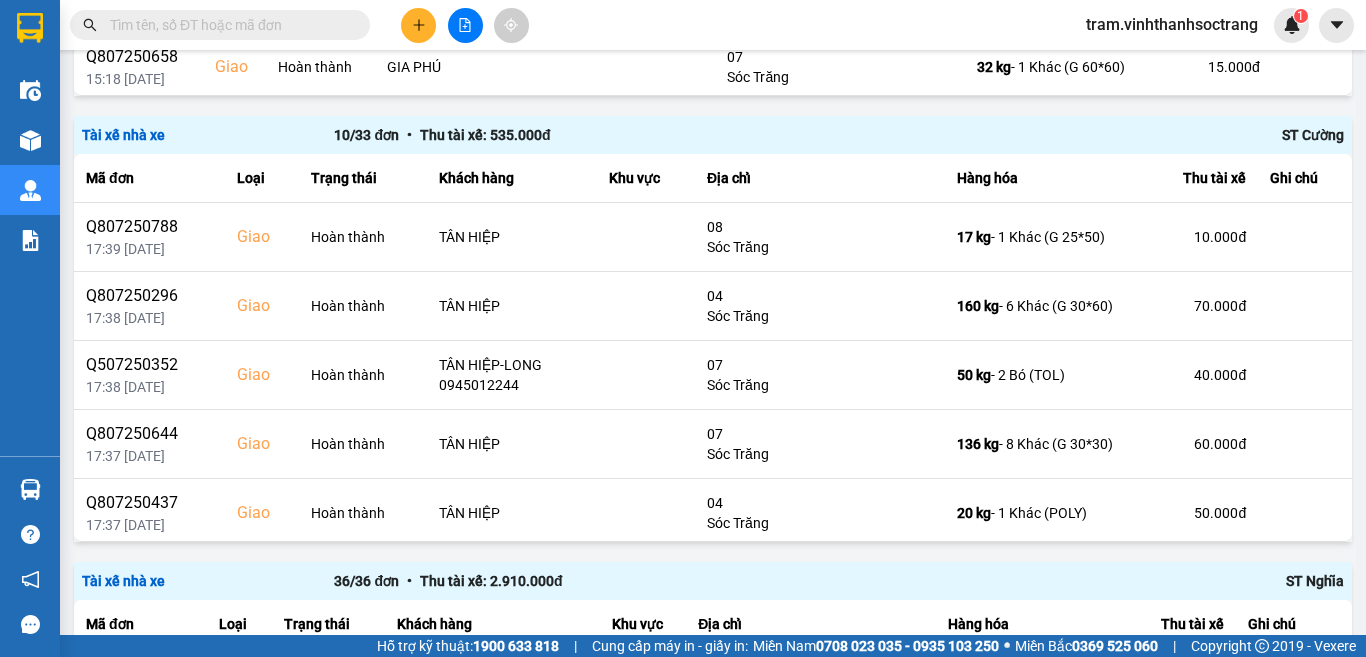 scroll, scrollTop: 590, scrollLeft: 0, axis: vertical 